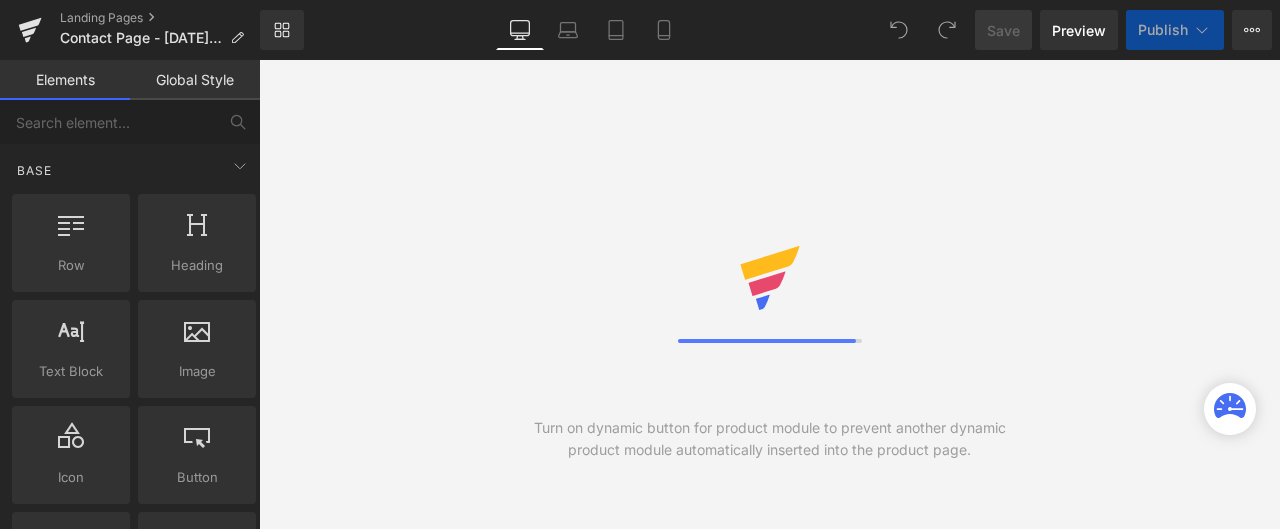 scroll, scrollTop: 0, scrollLeft: 0, axis: both 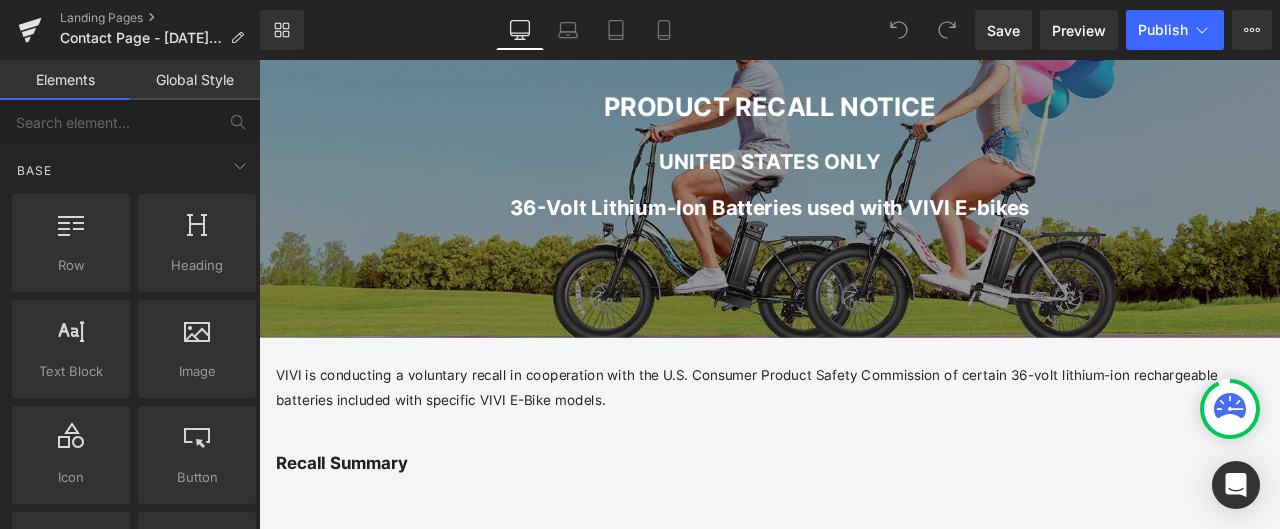 click on "Global Style" at bounding box center (195, 80) 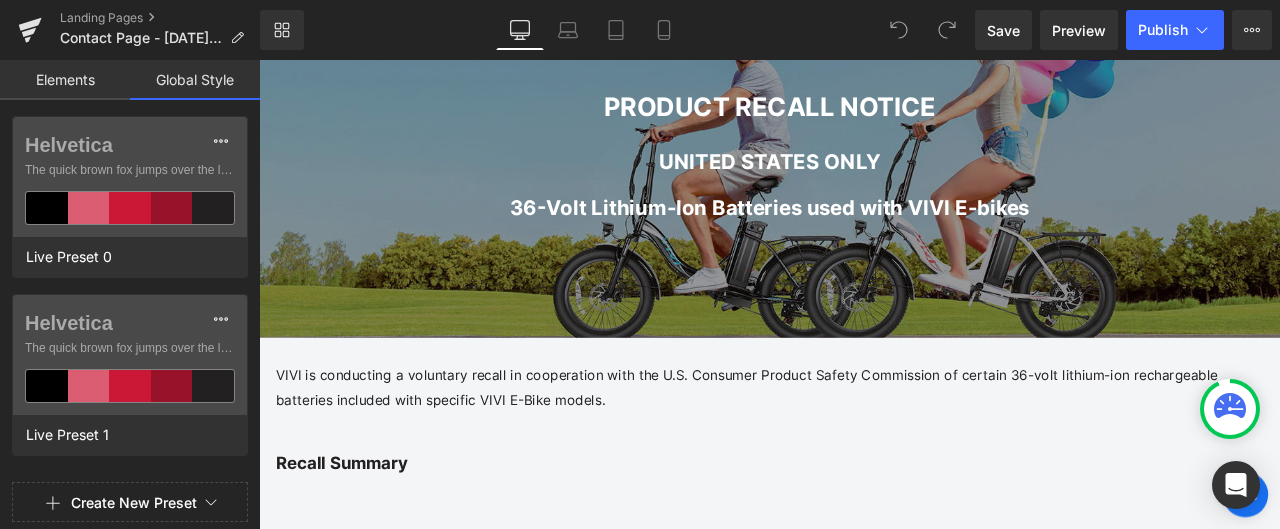 click on "Elements" at bounding box center (65, 80) 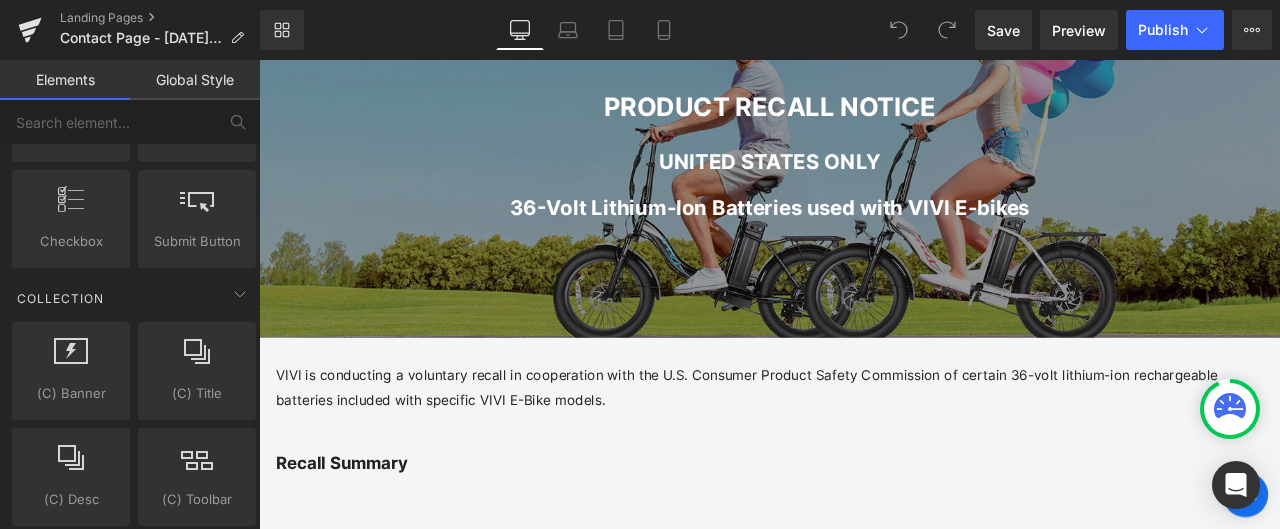 scroll, scrollTop: 4000, scrollLeft: 0, axis: vertical 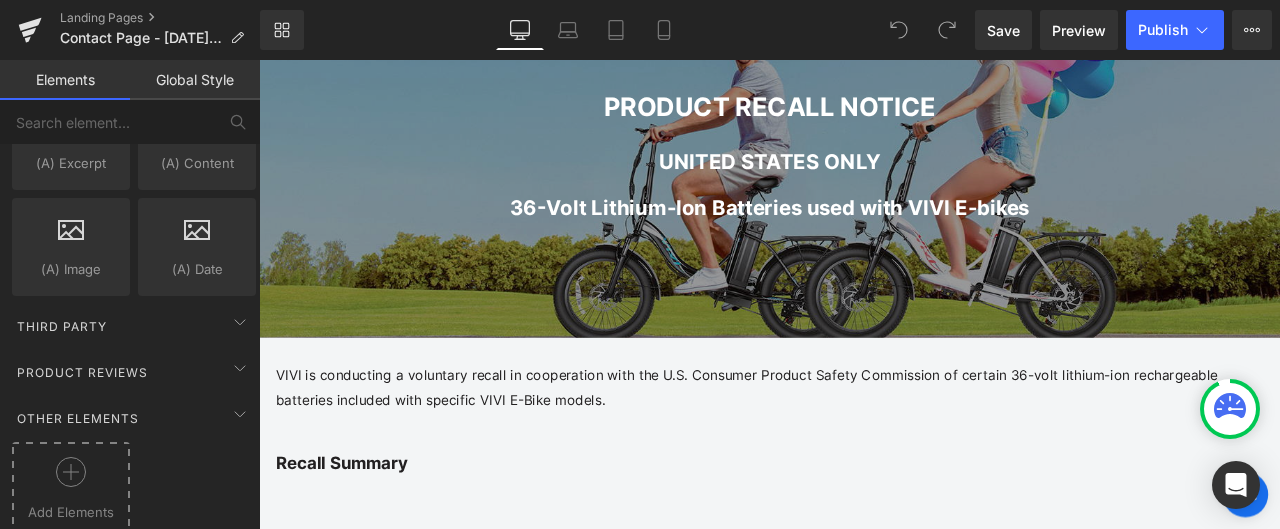 click 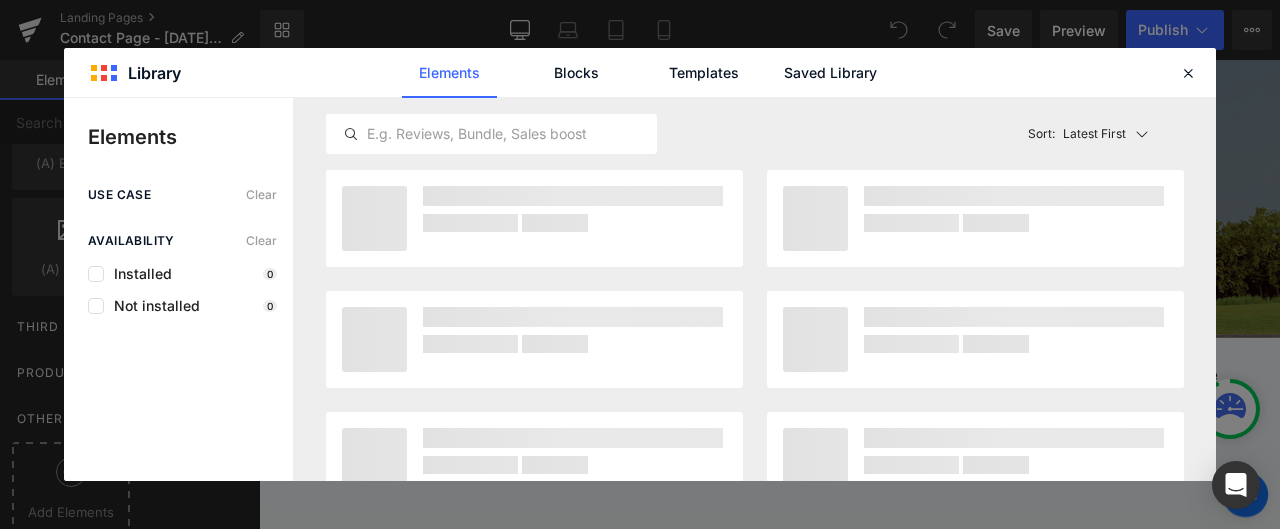 click on "use case  Clear  Availability  Clear  Installed 0 Not installed 0" at bounding box center (178, 334) 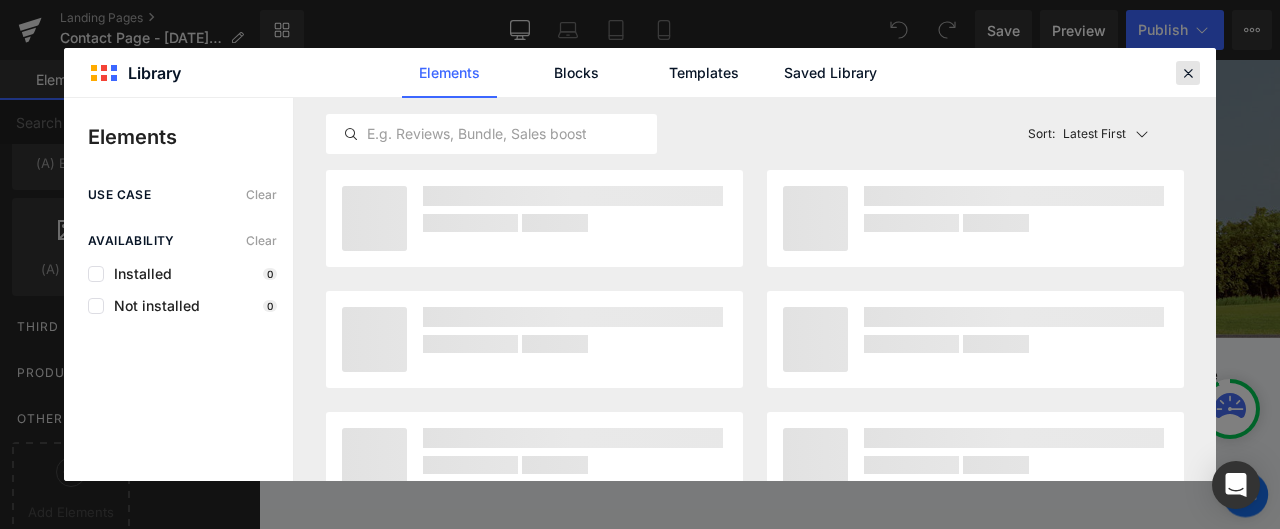 click at bounding box center (1188, 73) 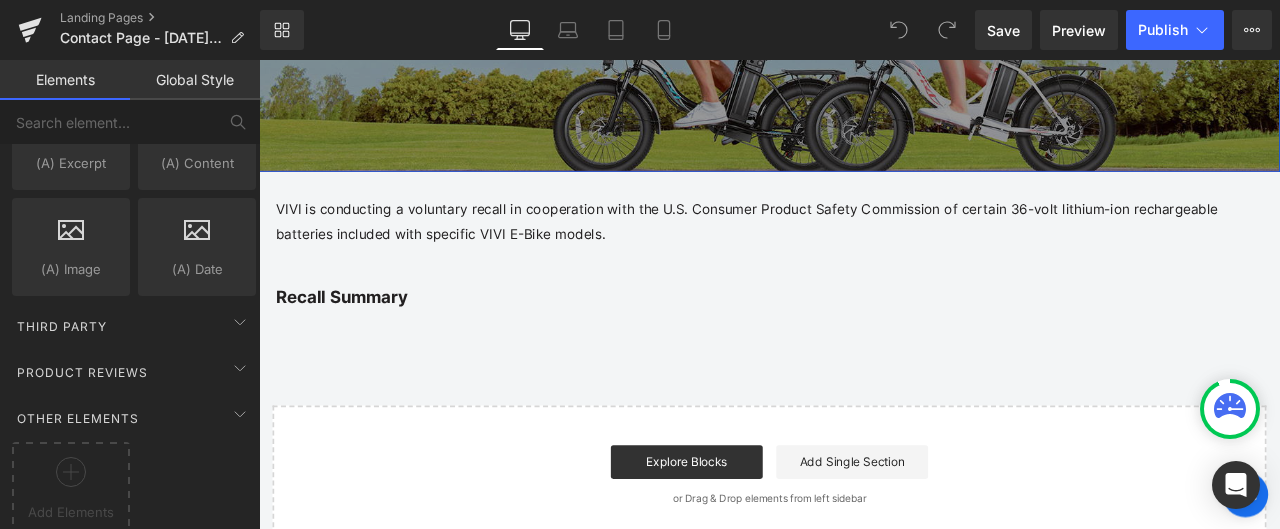 scroll, scrollTop: 500, scrollLeft: 0, axis: vertical 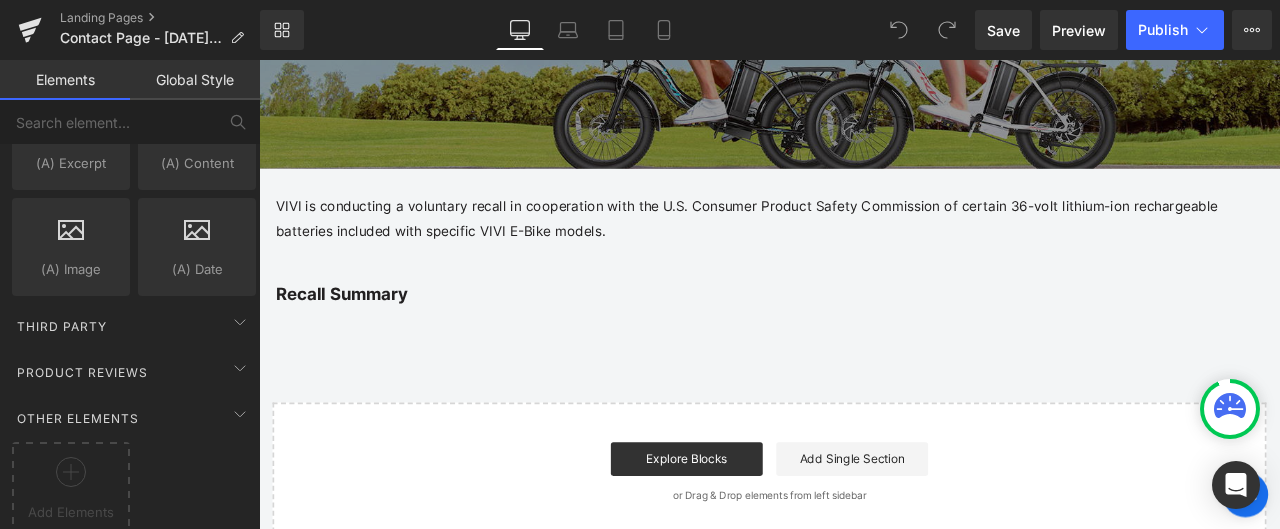 click on "Recall Summary Heading" at bounding box center (864, 337) 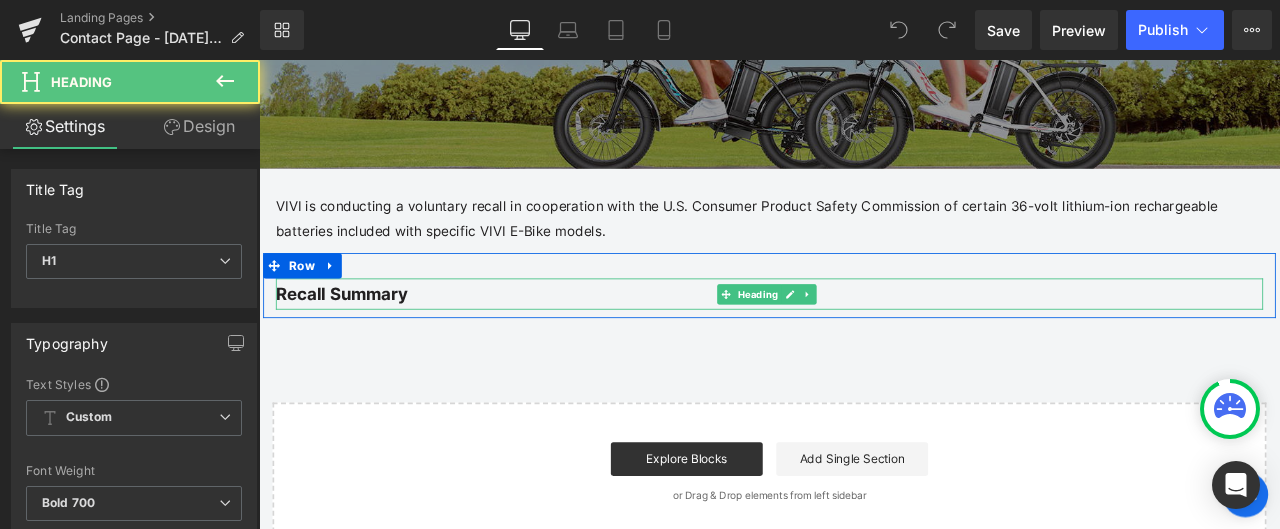 click on "Recall Summary" at bounding box center [864, 337] 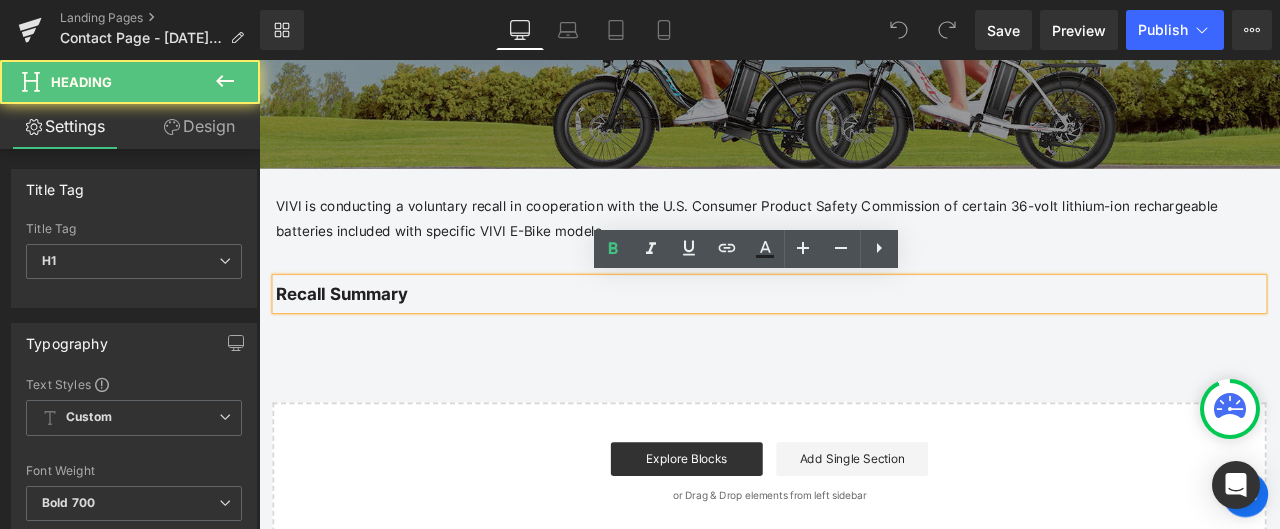 click on "PRODUCT RECALL NOTICE
Heading
Row         [GEOGRAPHIC_DATA] ONLY Heading         Row
36-Volt Lithium-Ion Batteries used with VIVI E-bikes
Heading
Hero Banner         Row         VIVI is conducting a voluntary recall in cooperation with the U.S. Consumer Product Safety Commission of certain 36-volt lithium-ion rechargeable batteries included with specific VIVI E-Bike models.   Text Block         Row         Recall Summary Heading         Row
Select your layout" at bounding box center [864, 191] 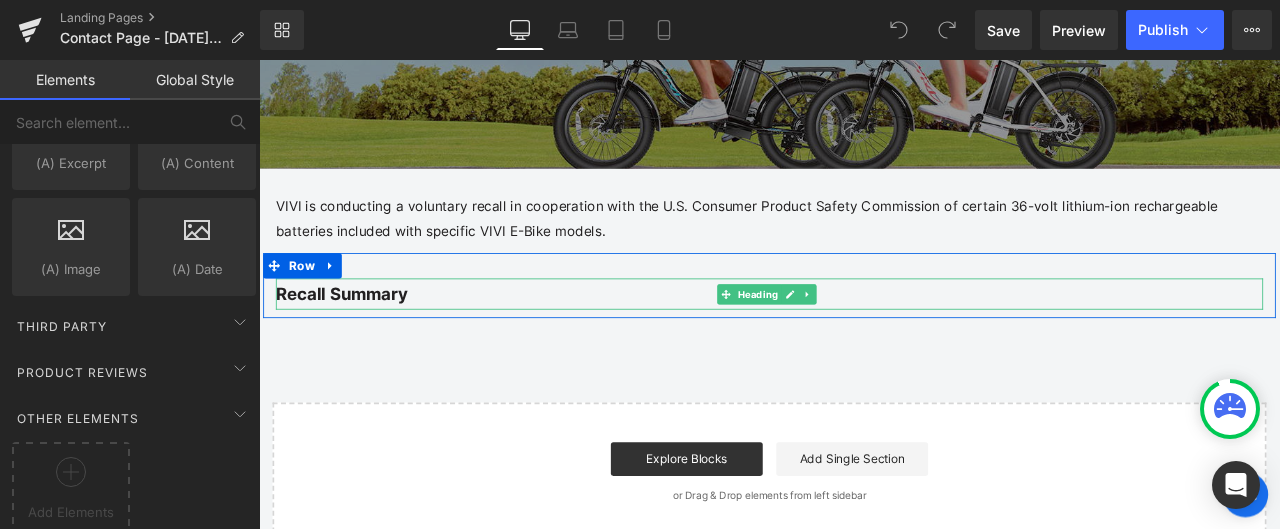 click on "Recall Summary" at bounding box center (864, 337) 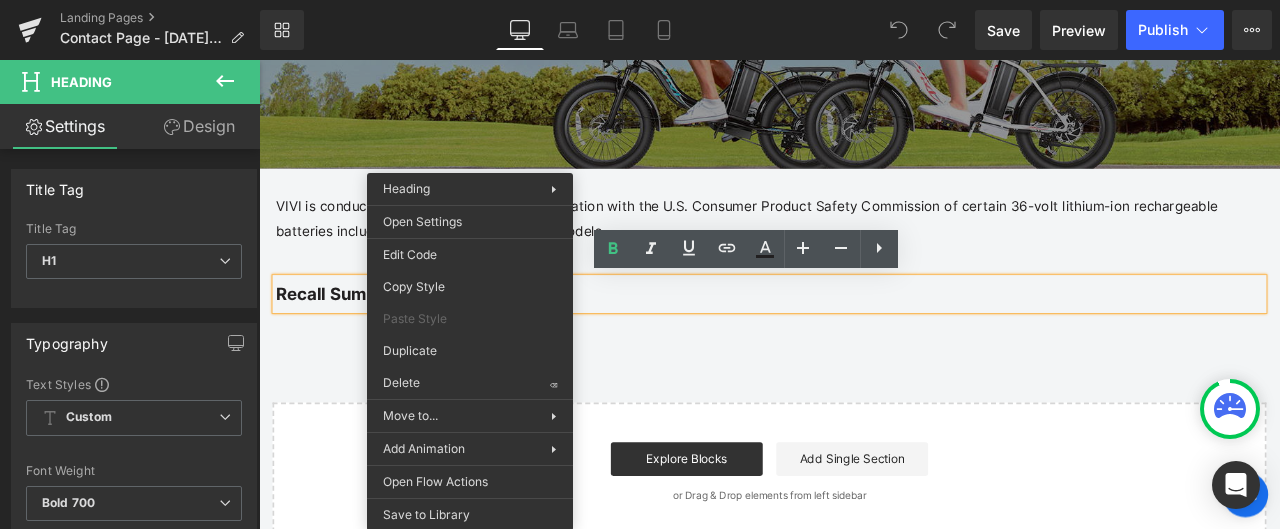 click on "PRODUCT RECALL NOTICE
Heading
Row         [GEOGRAPHIC_DATA] ONLY Heading         Row
36-Volt Lithium-Ion Batteries used with VIVI E-bikes
Heading
Hero Banner         Row         VIVI is conducting a voluntary recall in cooperation with the U.S. Consumer Product Safety Commission of certain 36-volt lithium-ion rechargeable batteries included with specific VIVI E-Bike models.   Text Block         Row         Recall Summary Heading         Row
Select your layout" at bounding box center (864, 191) 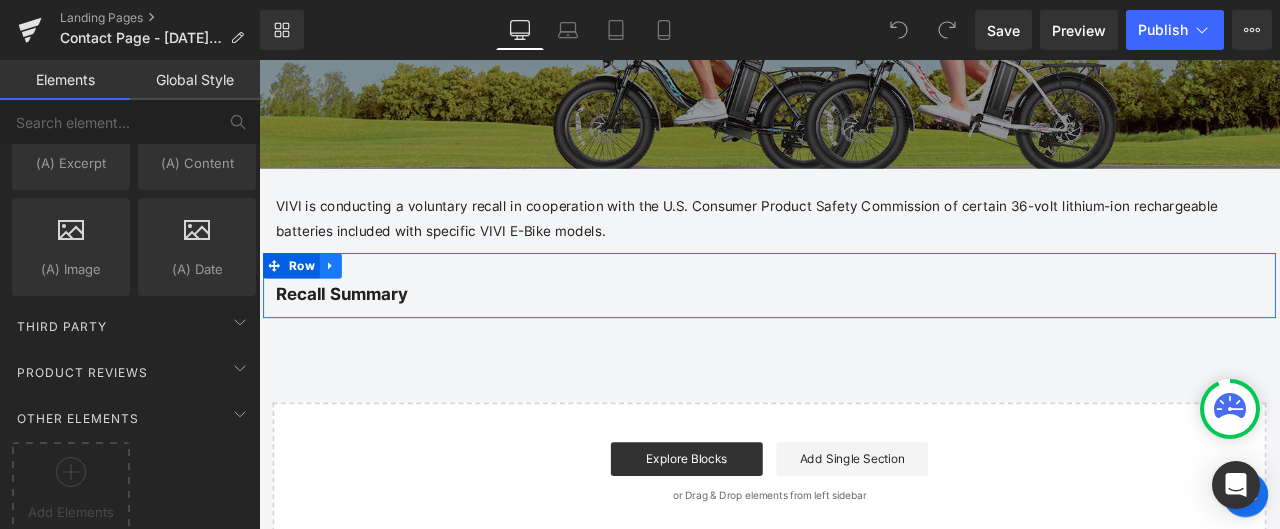 click 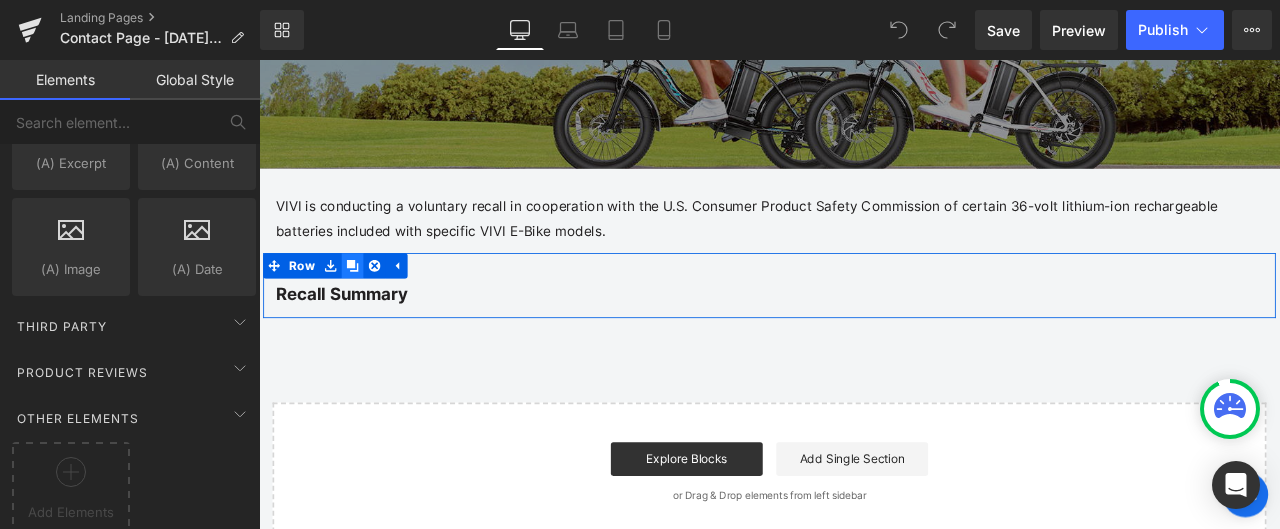 click 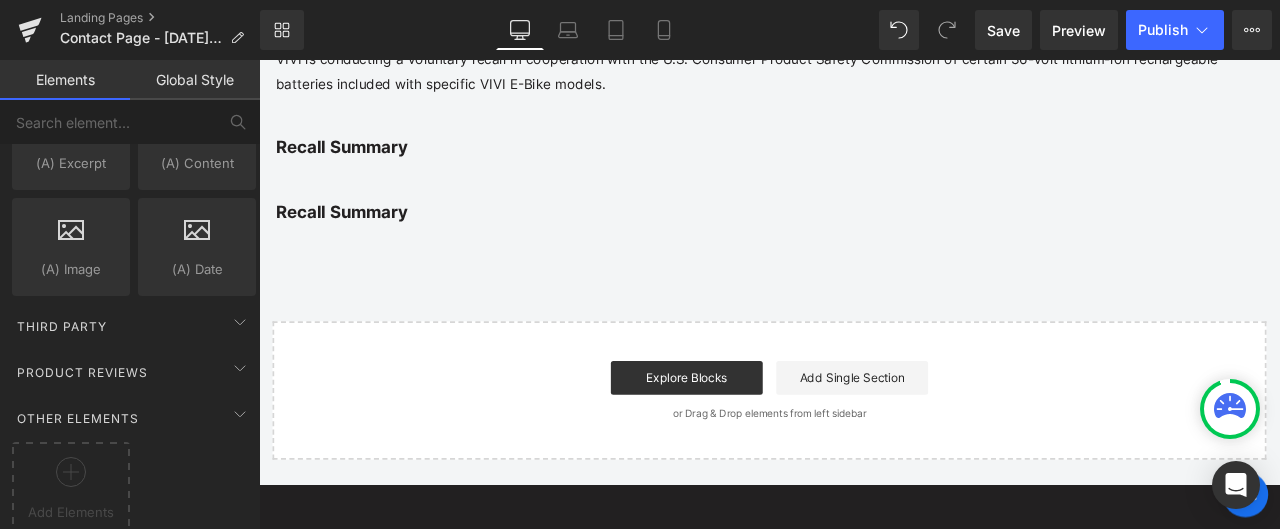 scroll, scrollTop: 725, scrollLeft: 0, axis: vertical 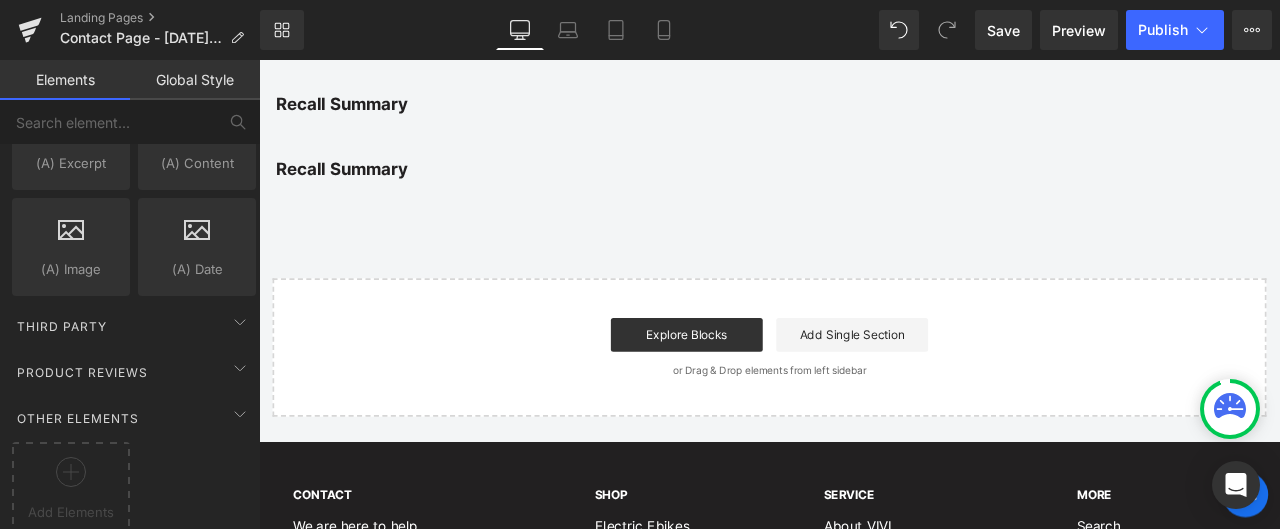 click on "Recall Summary" at bounding box center (864, 189) 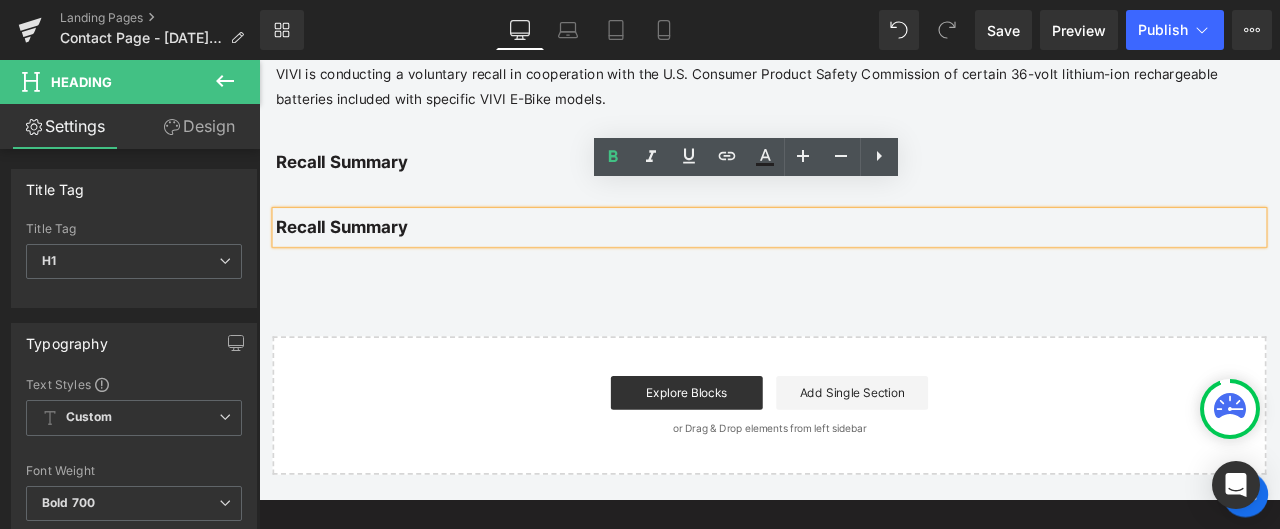 scroll, scrollTop: 625, scrollLeft: 0, axis: vertical 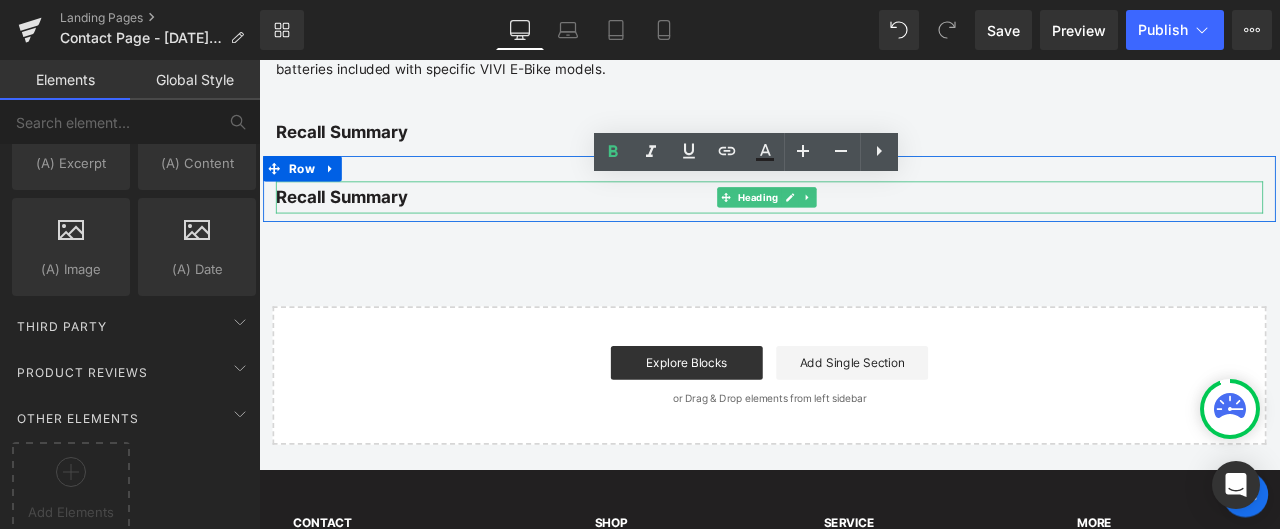 click on "Recall Summary" at bounding box center (864, 222) 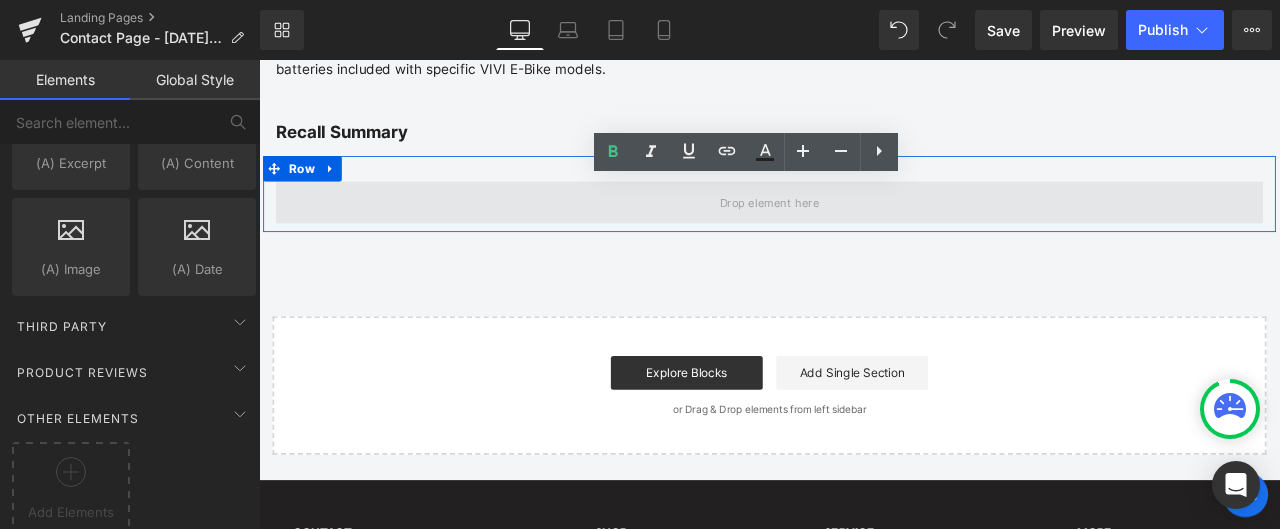 click at bounding box center [864, 229] 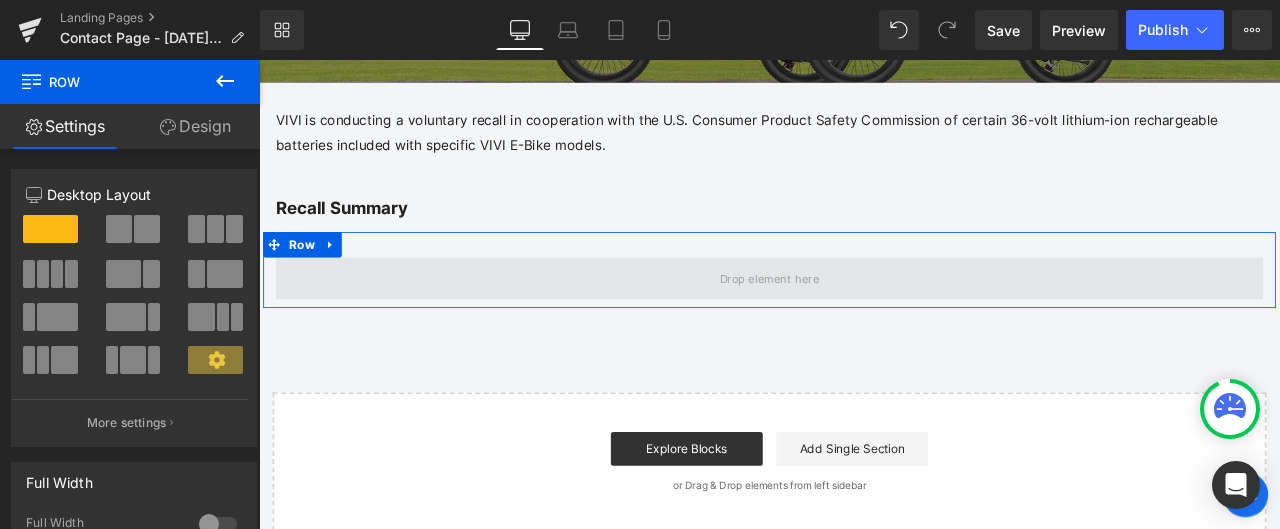 scroll, scrollTop: 592, scrollLeft: 0, axis: vertical 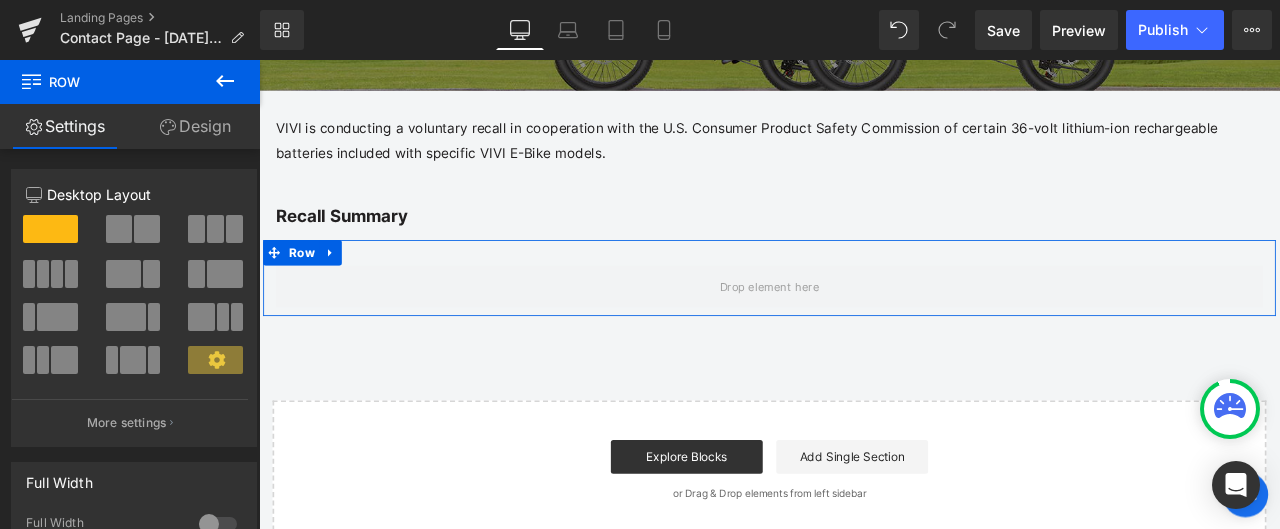 click on "Design" at bounding box center [195, 126] 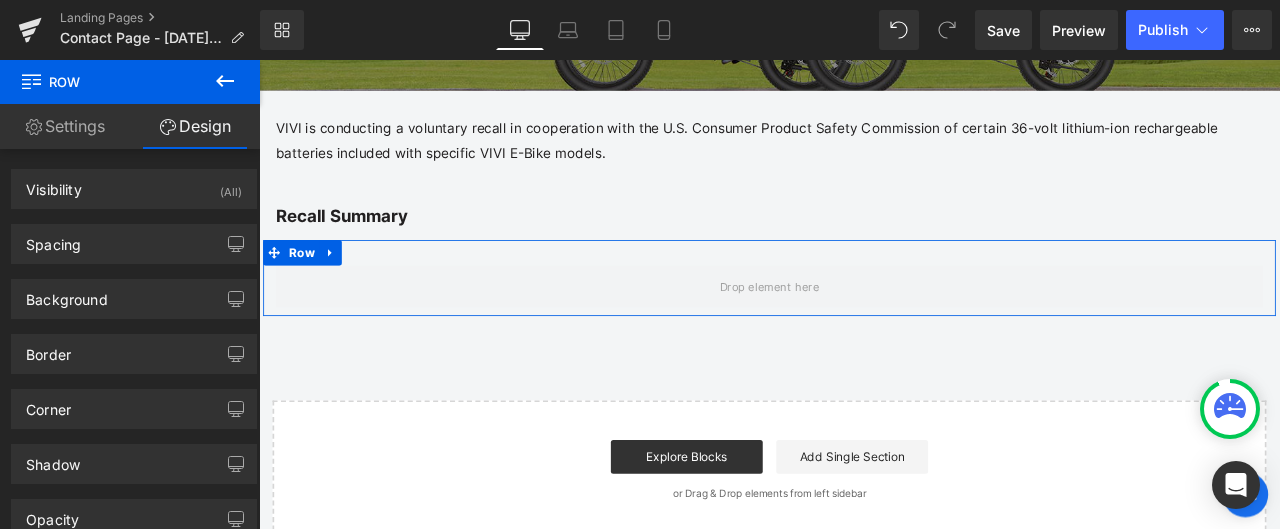 click on "Settings" at bounding box center [65, 126] 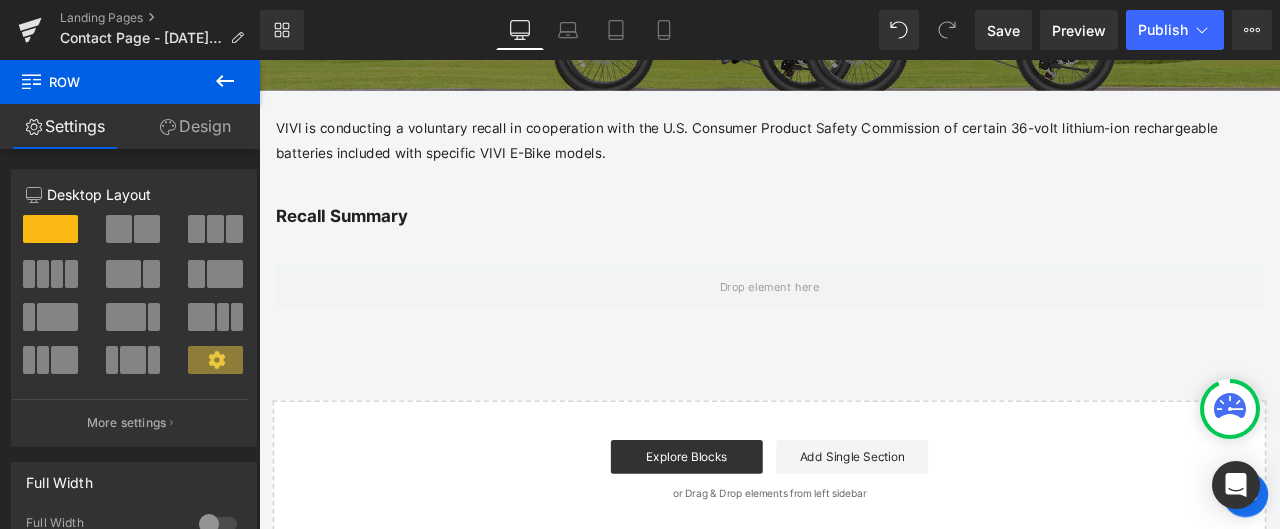 click 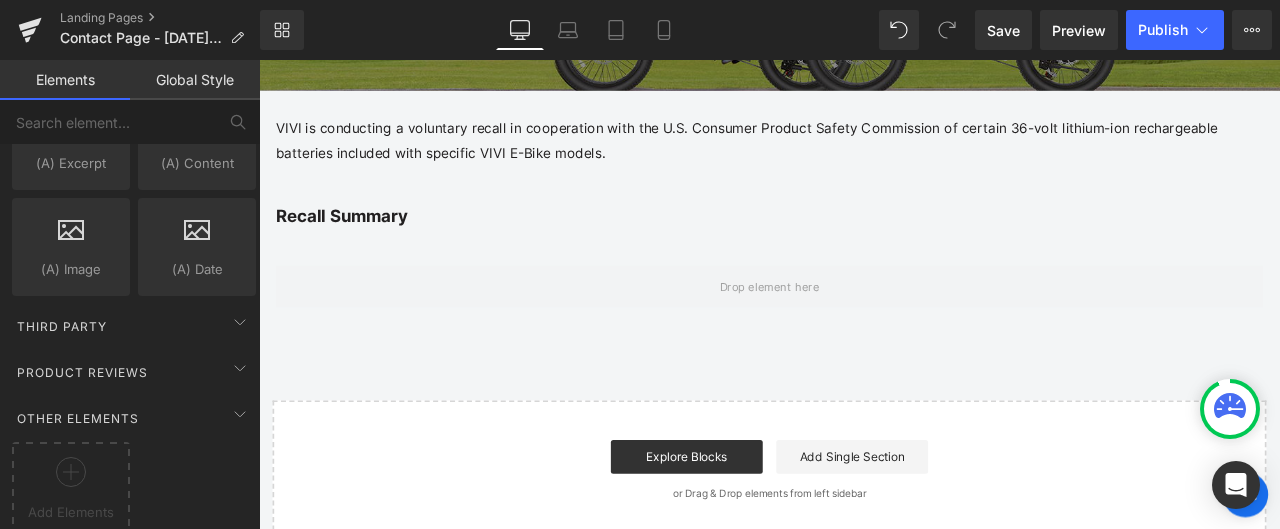 click on "Global Style" at bounding box center (195, 80) 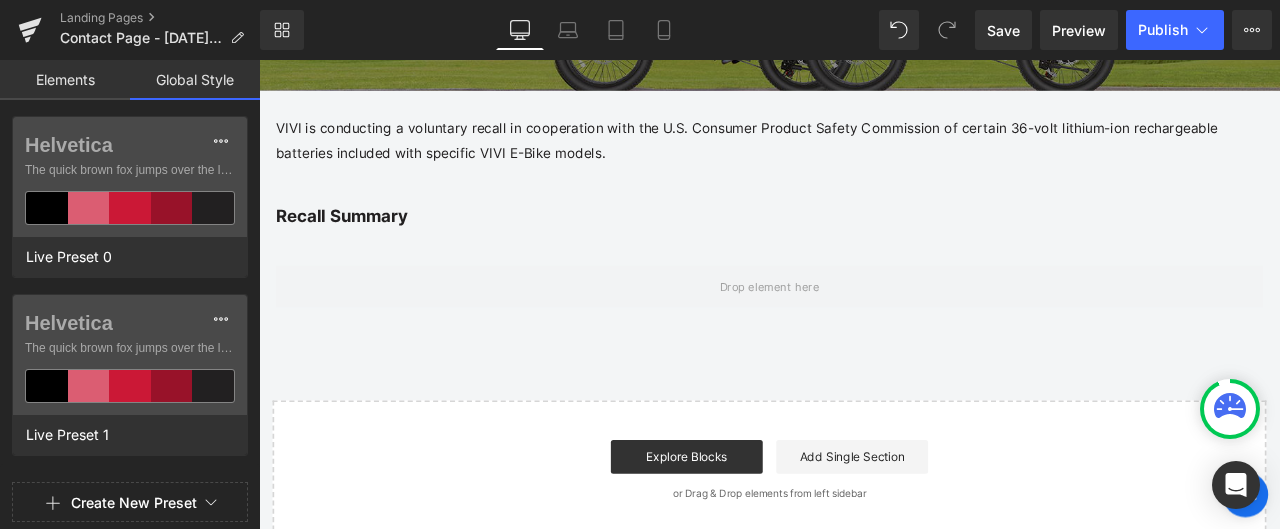 click on "Elements" at bounding box center (65, 80) 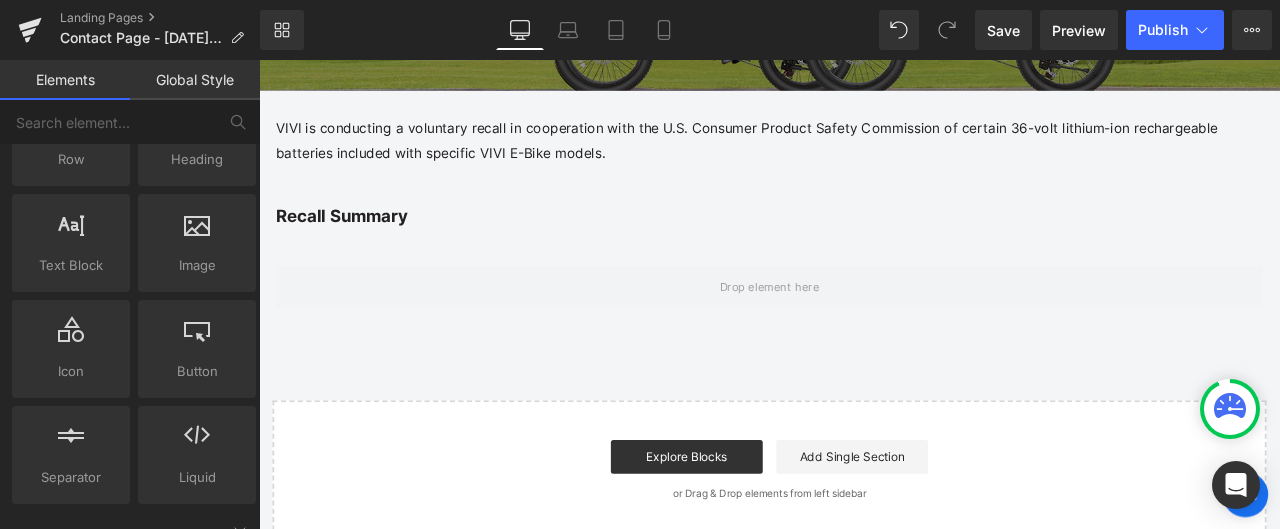 scroll, scrollTop: 0, scrollLeft: 0, axis: both 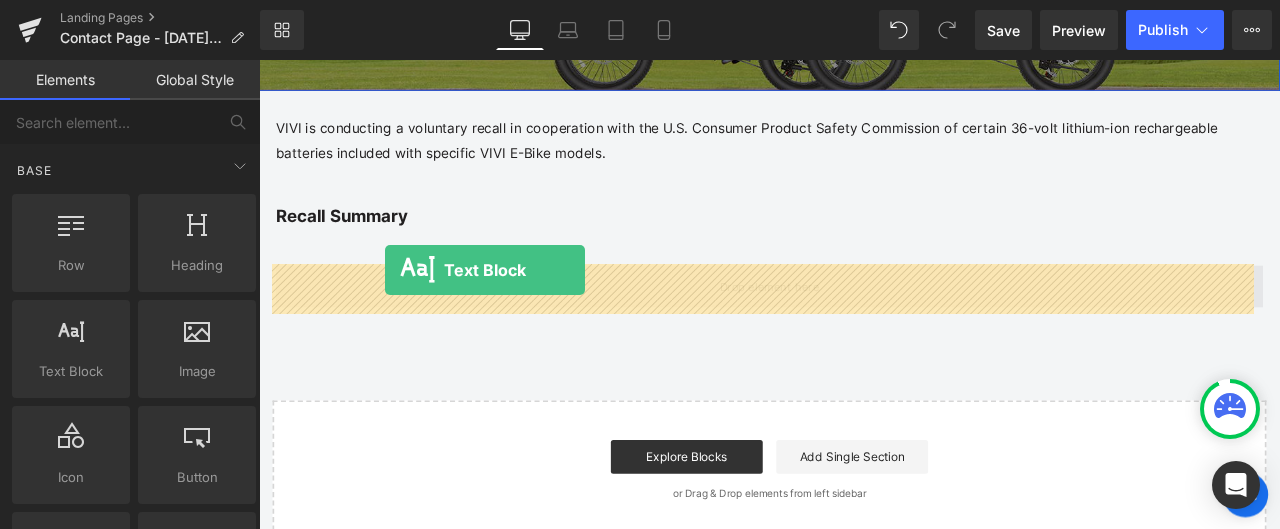 drag, startPoint x: 331, startPoint y: 425, endPoint x: 408, endPoint y: 308, distance: 140.06427 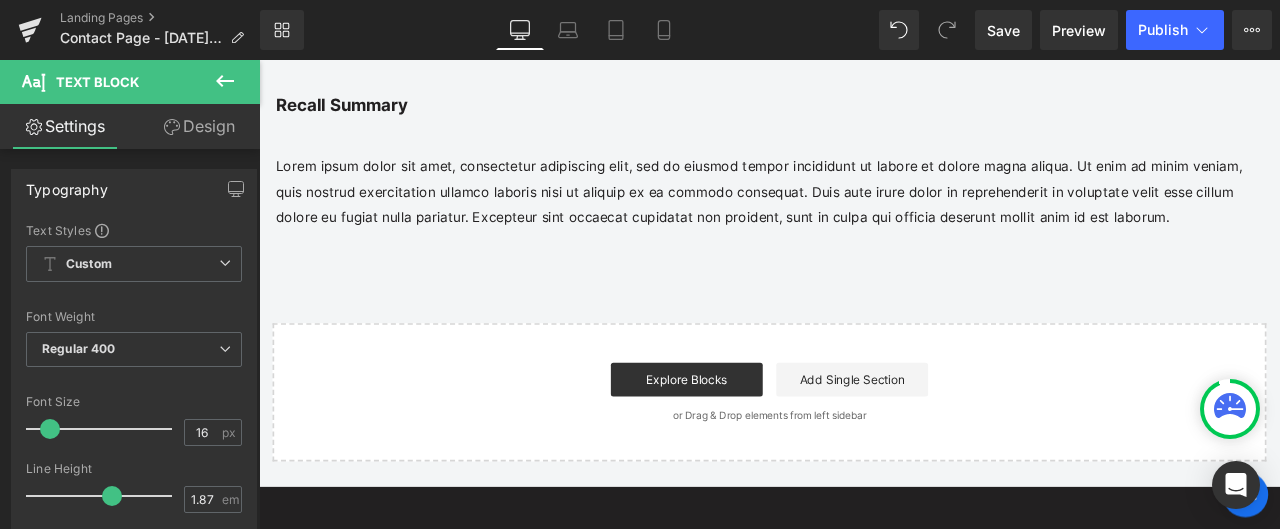 scroll, scrollTop: 692, scrollLeft: 0, axis: vertical 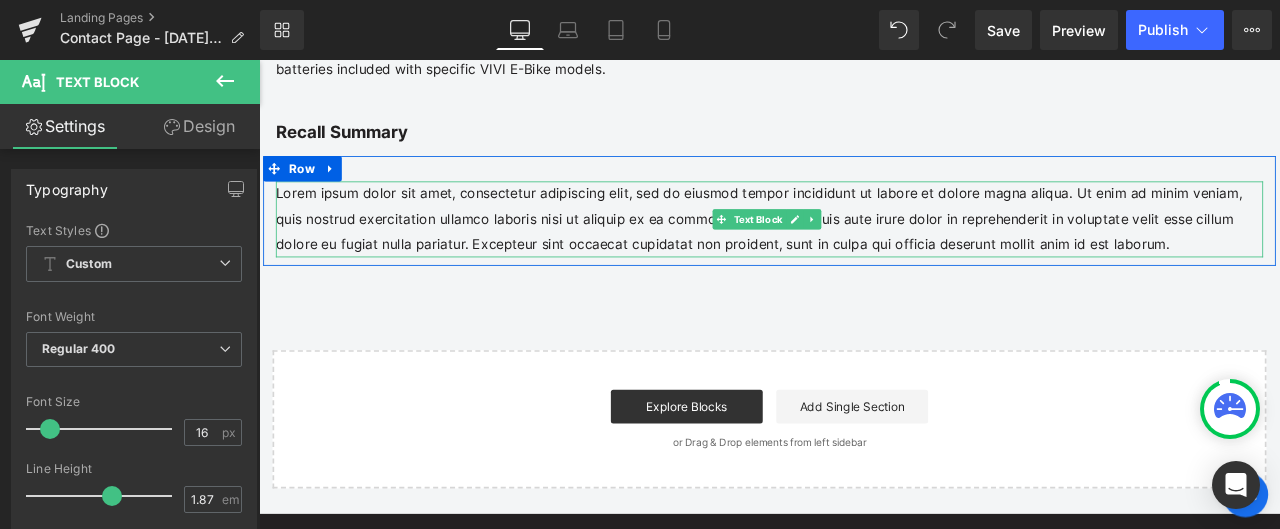 click on "Lorem ipsum dolor sit amet, consectetur adipiscing elit, sed do eiusmod tempor incididunt ut labore et dolore magna aliqua. Ut enim ad minim veniam, quis nostrud exercitation ullamco laboris nisi ut aliquip ex ea commodo consequat. Duis aute irure dolor in reprehenderit in voluptate velit esse cillum dolore eu fugiat nulla pariatur. Excepteur sint occaecat cupidatat non proident, sunt in culpa qui officia deserunt mollit anim id est laborum." at bounding box center [864, 249] 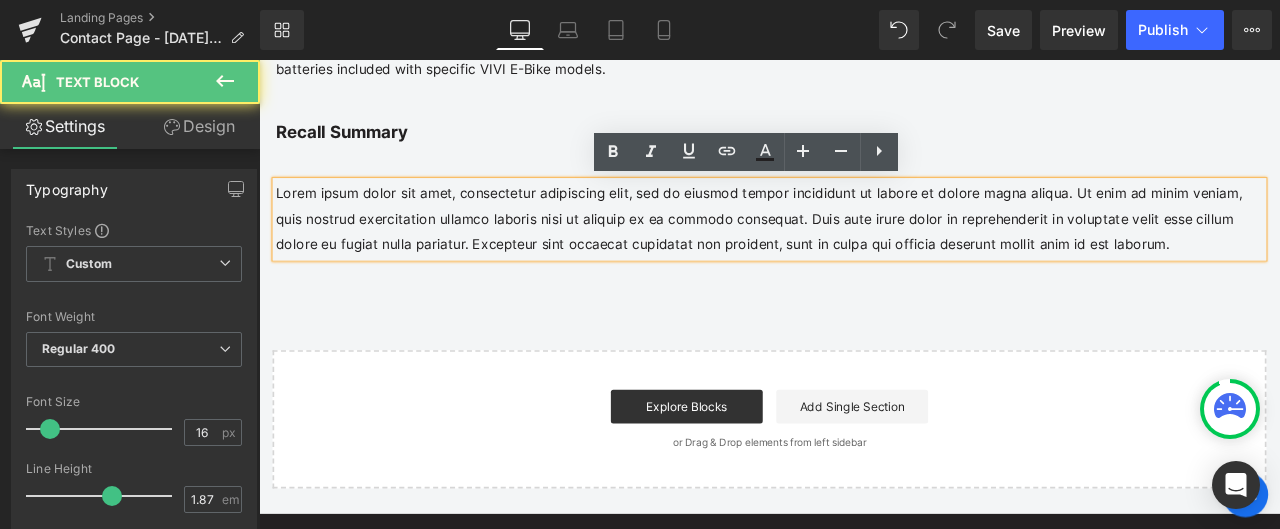 drag, startPoint x: 917, startPoint y: 276, endPoint x: 996, endPoint y: 286, distance: 79.630394 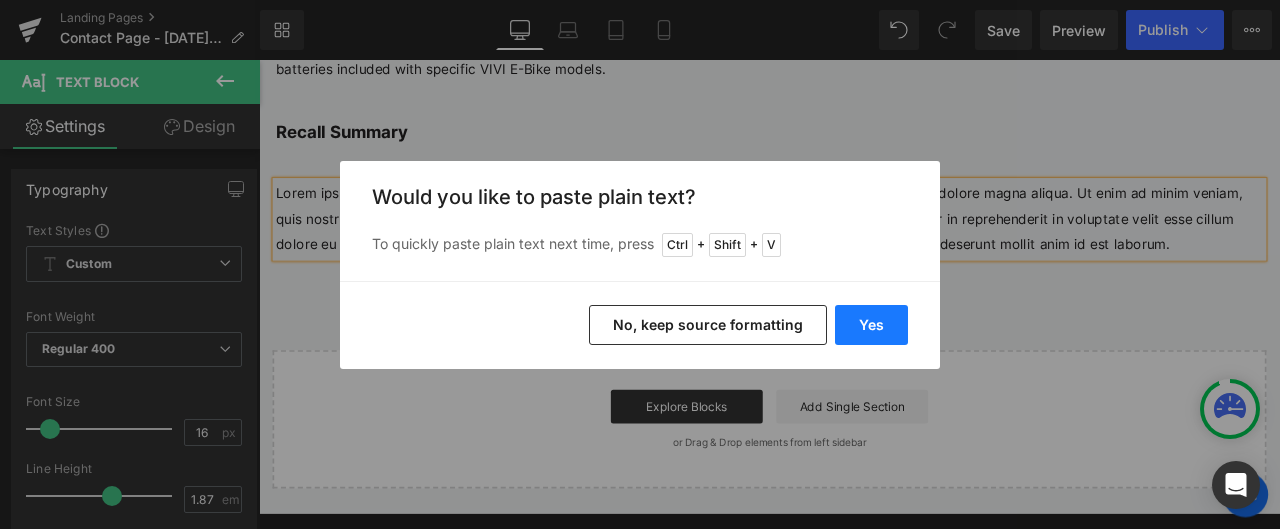 click on "Yes" at bounding box center [871, 325] 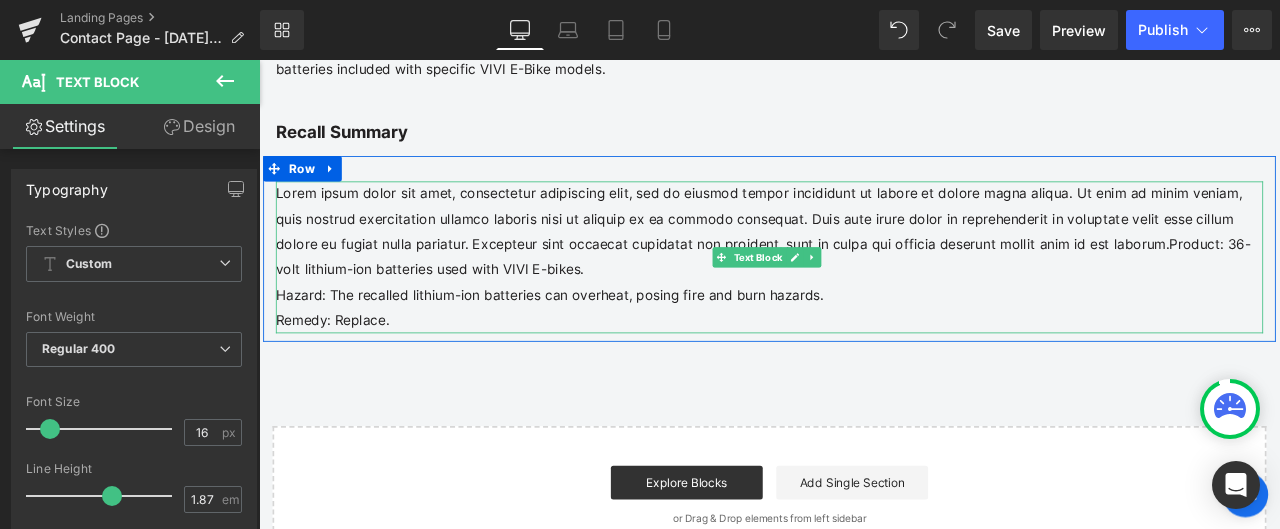 click on "Lorem ipsum dolor sit amet, consectetur adipiscing elit, sed do eiusmod tempor incididunt ut labore et dolore magna aliqua. Ut enim ad minim veniam, quis nostrud exercitation ullamco laboris nisi ut aliquip ex ea commodo consequat. Duis aute irure dolor in reprehenderit in voluptate velit esse cillum dolore eu fugiat nulla pariatur. Excepteur sint occaecat cupidatat non proident, sunt in culpa qui officia deserunt mollit anim id est laborum.Product: 36-volt lithium-ion batteries used with VIVI E-bikes." at bounding box center [864, 264] 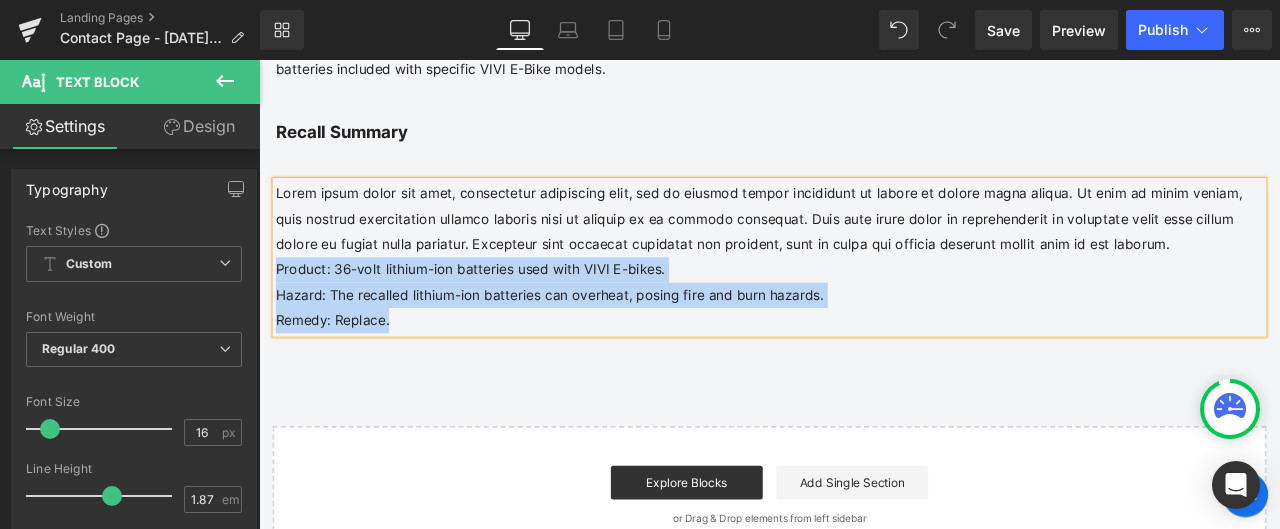 drag, startPoint x: 1122, startPoint y: 276, endPoint x: 272, endPoint y: 225, distance: 851.5286 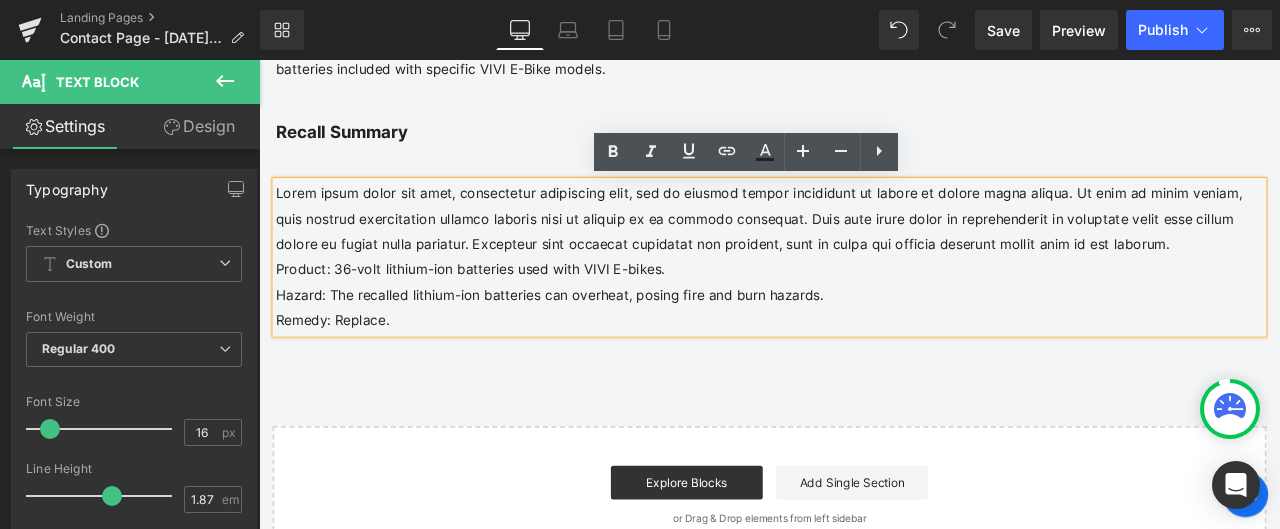 click on "Lorem ipsum dolor sit amet, consectetur adipiscing elit, sed do eiusmod tempor incididunt ut labore et dolore magna aliqua. Ut enim ad minim veniam, quis nostrud exercitation ullamco laboris nisi ut aliquip ex ea commodo consequat. Duis aute irure dolor in reprehenderit in voluptate velit esse cillum dolore eu fugiat nulla pariatur. Excepteur sint occaecat cupidatat non proident, sunt in culpa qui officia deserunt mollit anim id est laborum." at bounding box center (864, 249) 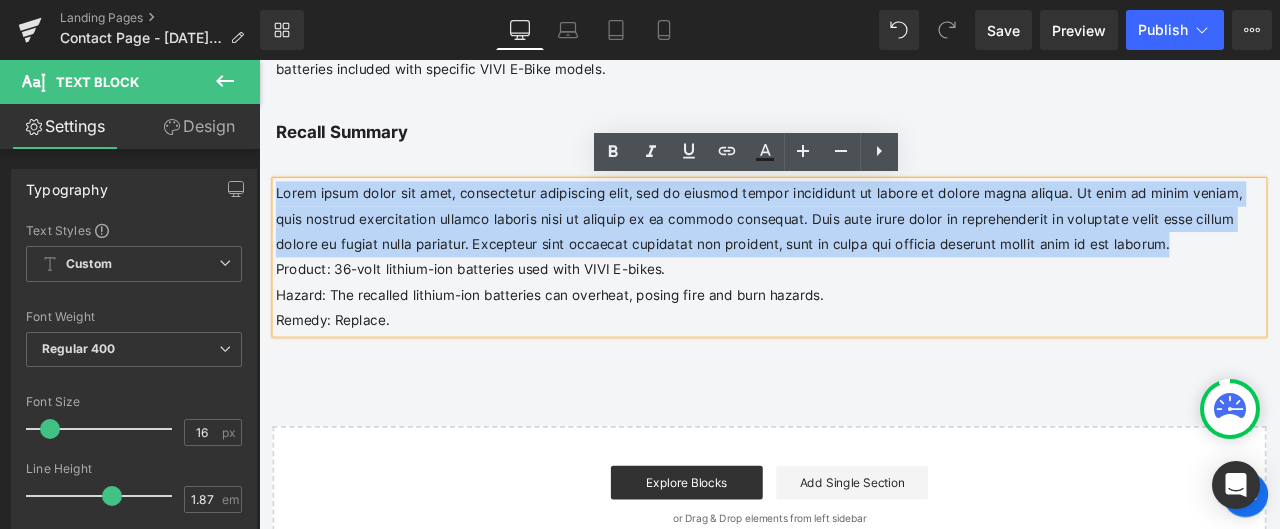 drag, startPoint x: 276, startPoint y: 219, endPoint x: 1105, endPoint y: 278, distance: 831.09686 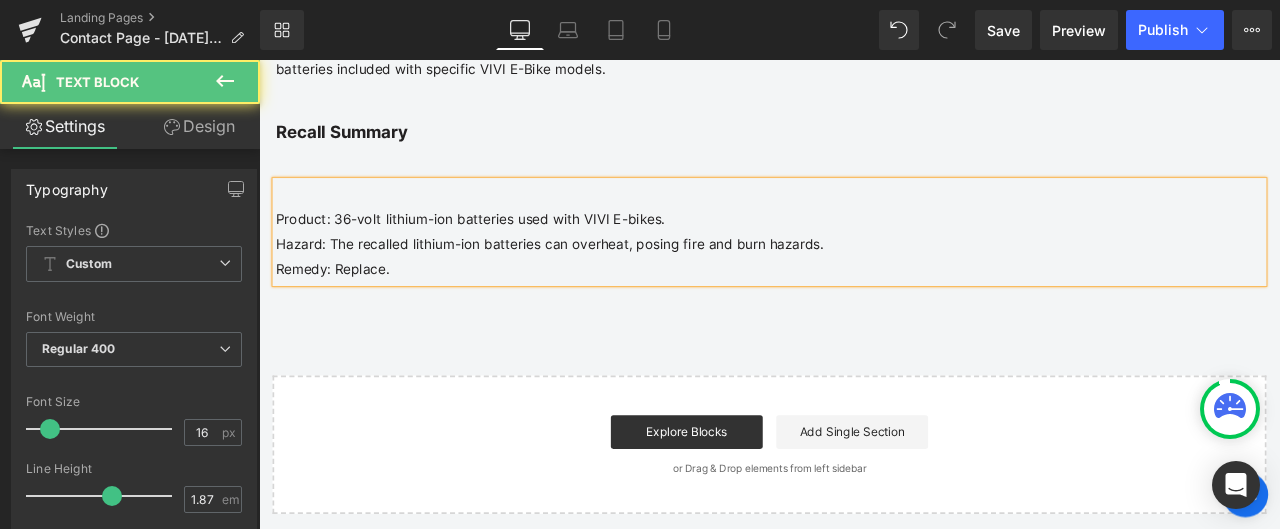 click on "Product: 36-volt lithium-ion batteries used with VIVI E-bikes." at bounding box center (864, 249) 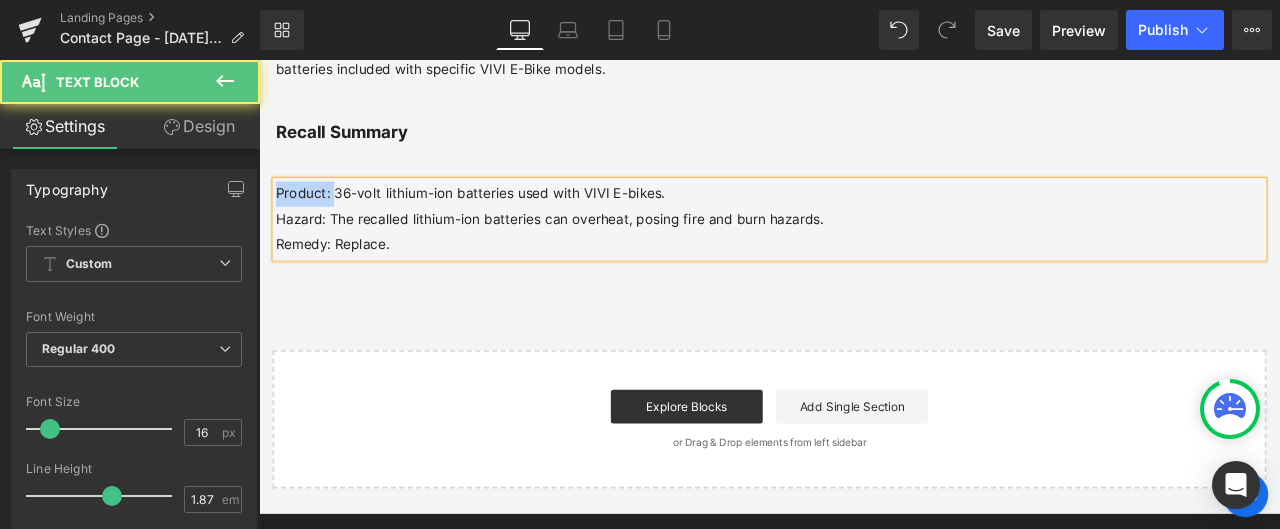 drag, startPoint x: 336, startPoint y: 212, endPoint x: 258, endPoint y: 208, distance: 78.10249 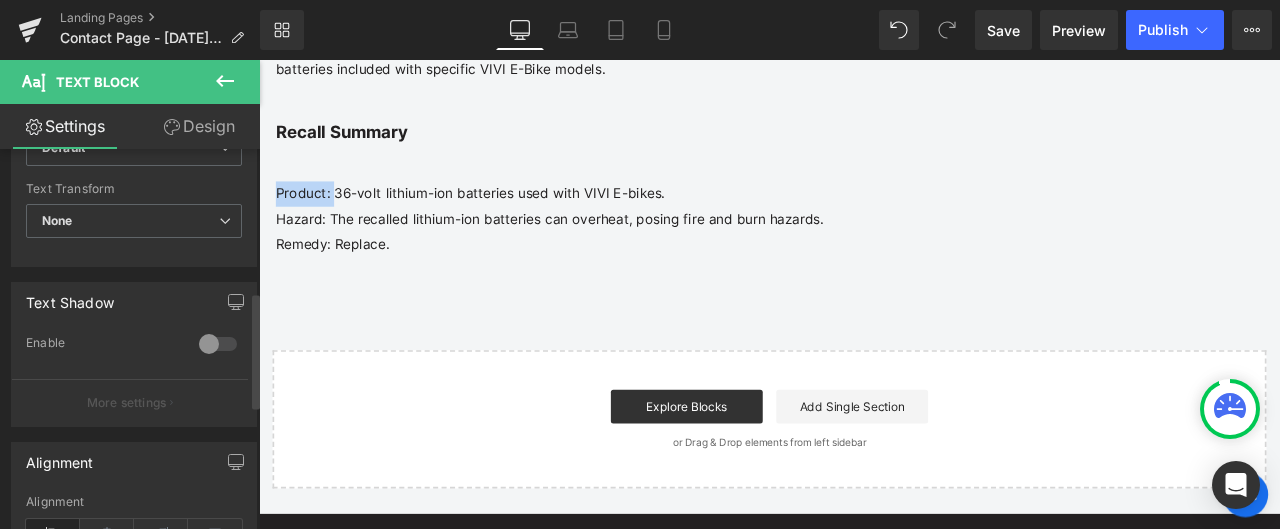 scroll, scrollTop: 600, scrollLeft: 0, axis: vertical 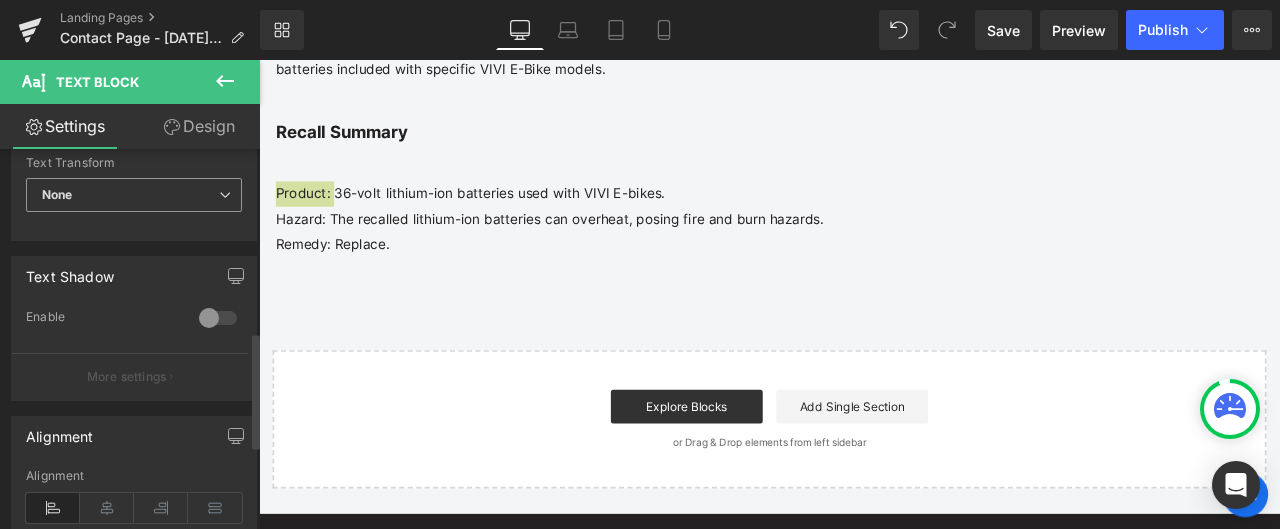 click on "None" at bounding box center (134, 195) 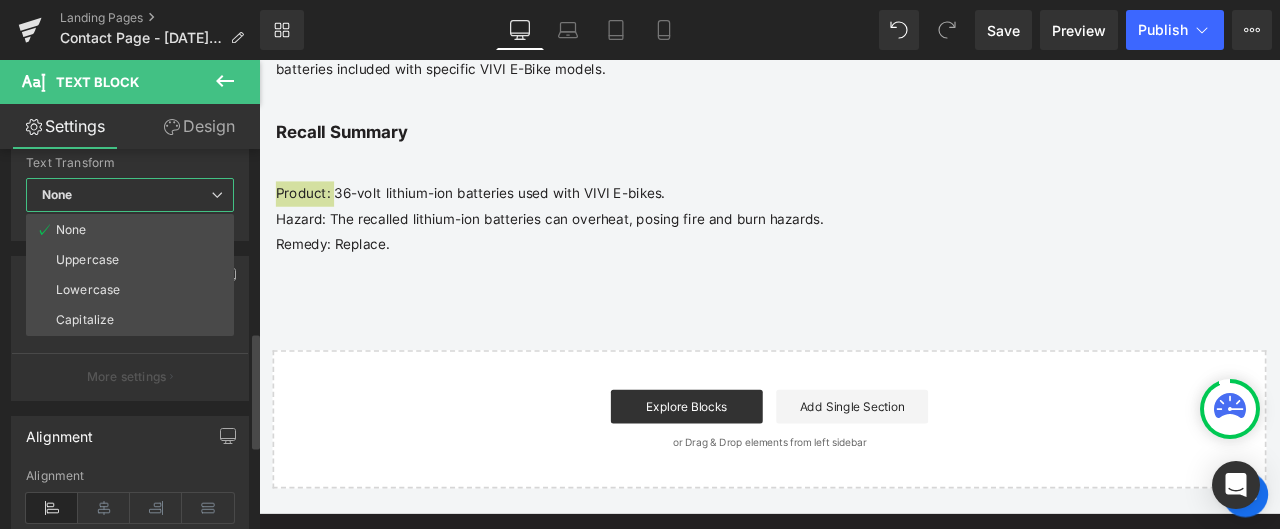click on "None" at bounding box center [130, 195] 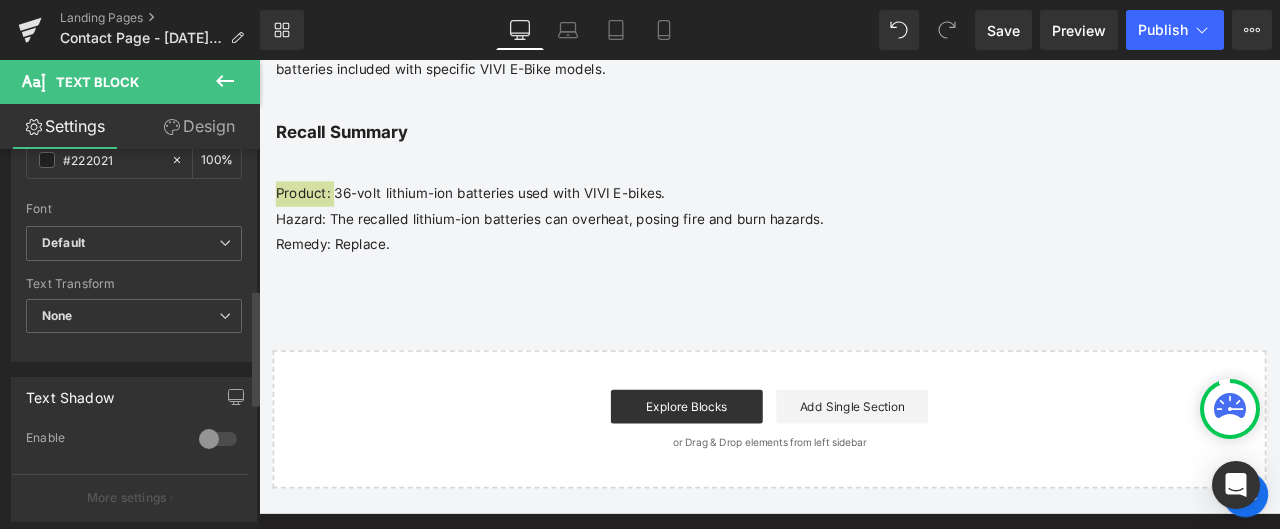 scroll, scrollTop: 0, scrollLeft: 0, axis: both 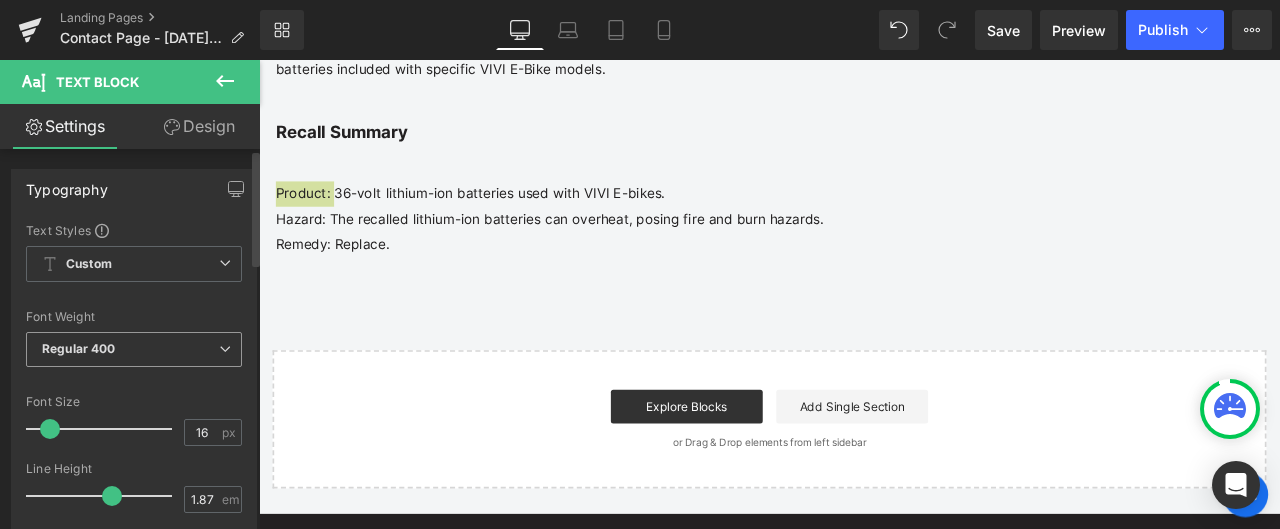 click on "Regular 400" at bounding box center [134, 349] 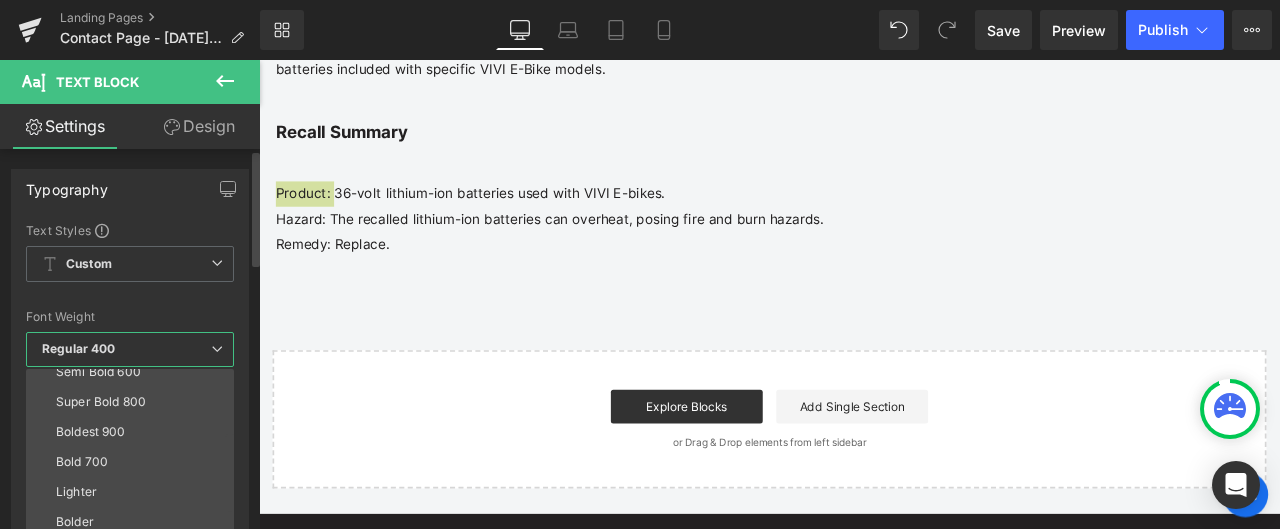 scroll, scrollTop: 166, scrollLeft: 0, axis: vertical 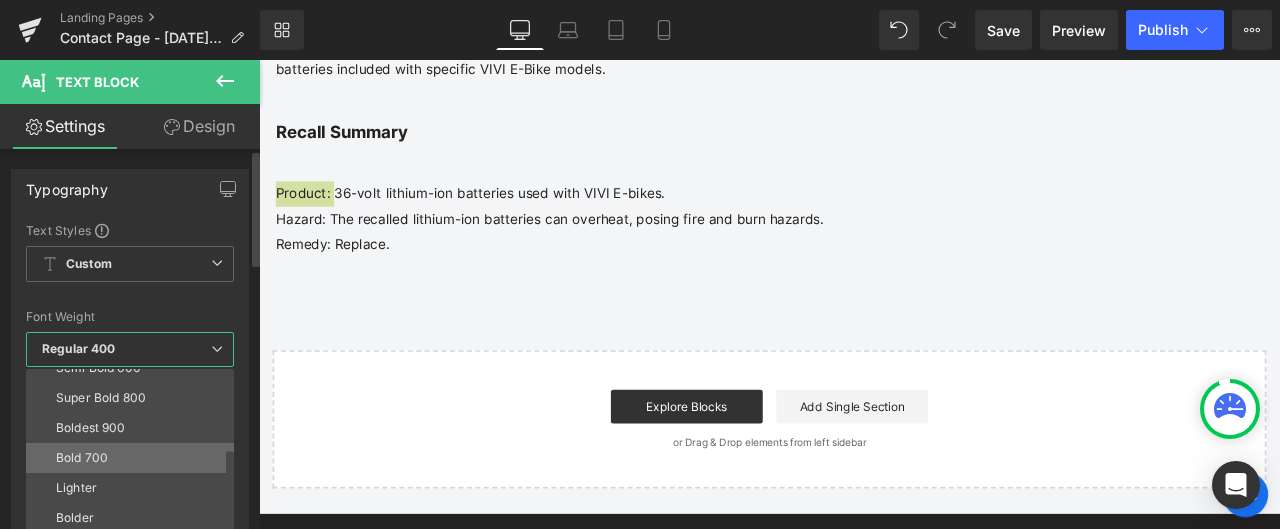 click on "Bold 700" at bounding box center (134, 458) 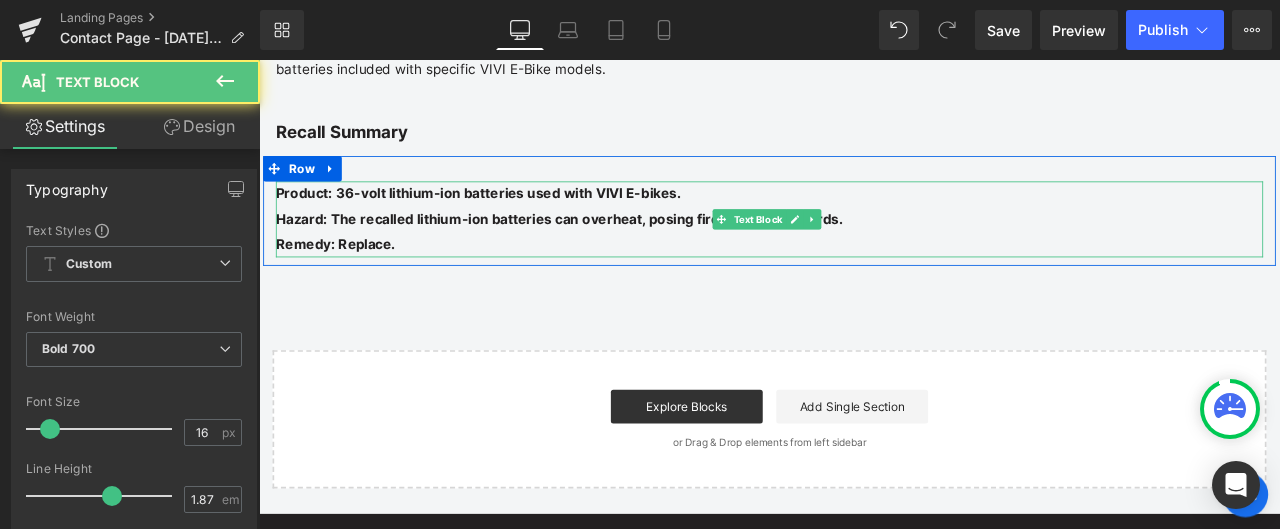 click on "Remedy: Replace." at bounding box center [864, 279] 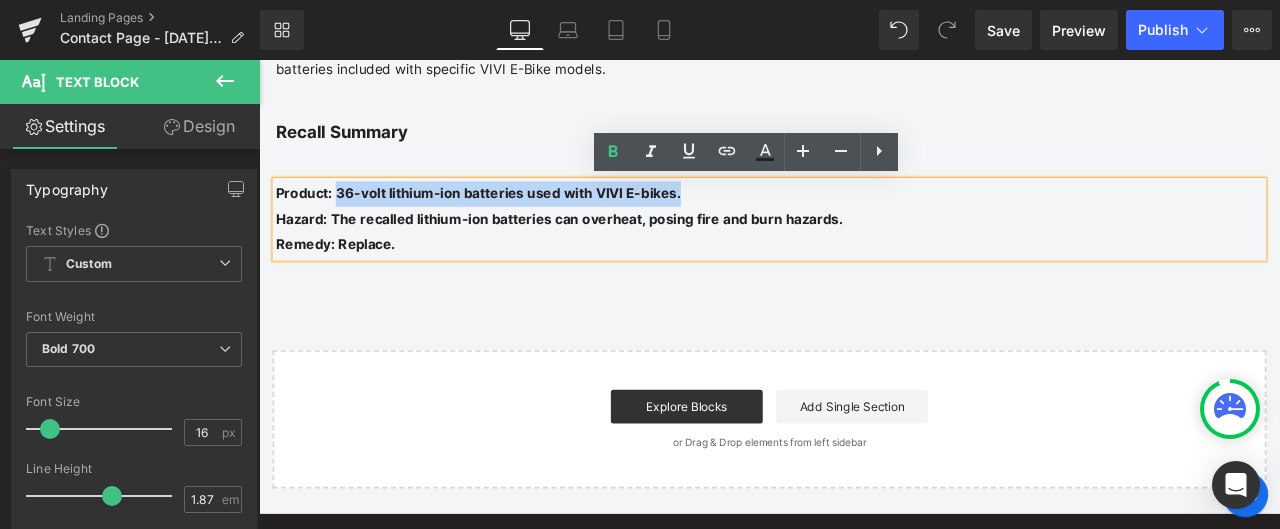 drag, startPoint x: 343, startPoint y: 215, endPoint x: 776, endPoint y: 214, distance: 433.00116 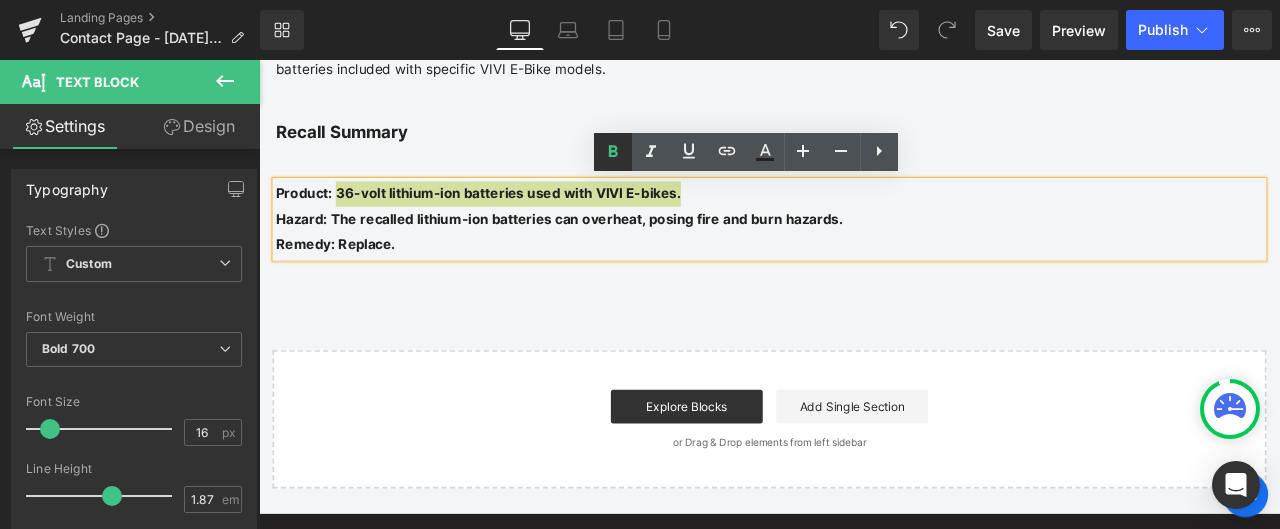 click 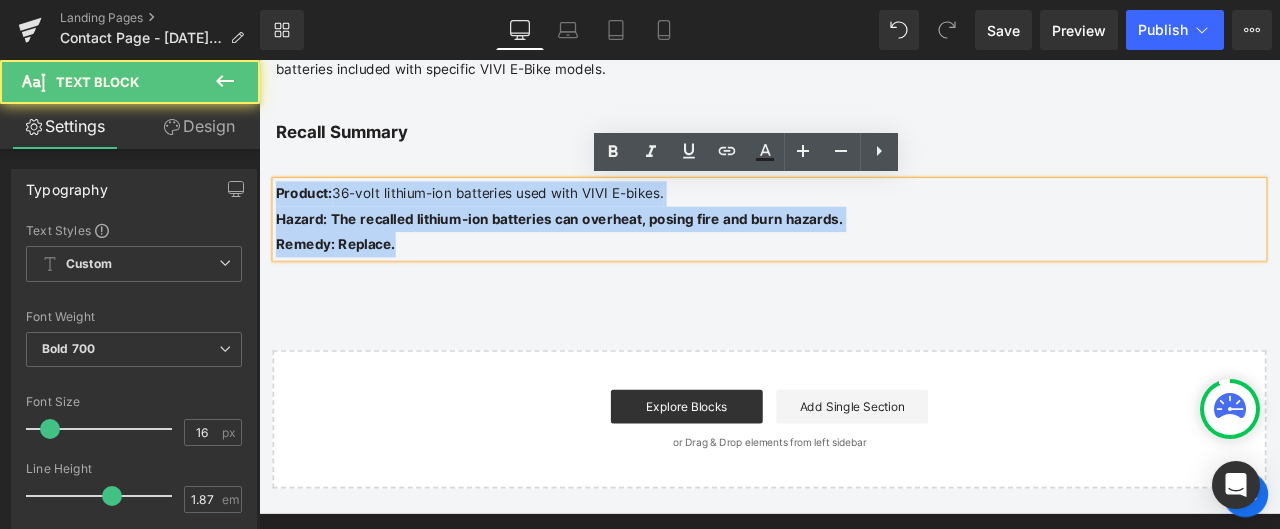 drag, startPoint x: 430, startPoint y: 281, endPoint x: 230, endPoint y: 205, distance: 213.95326 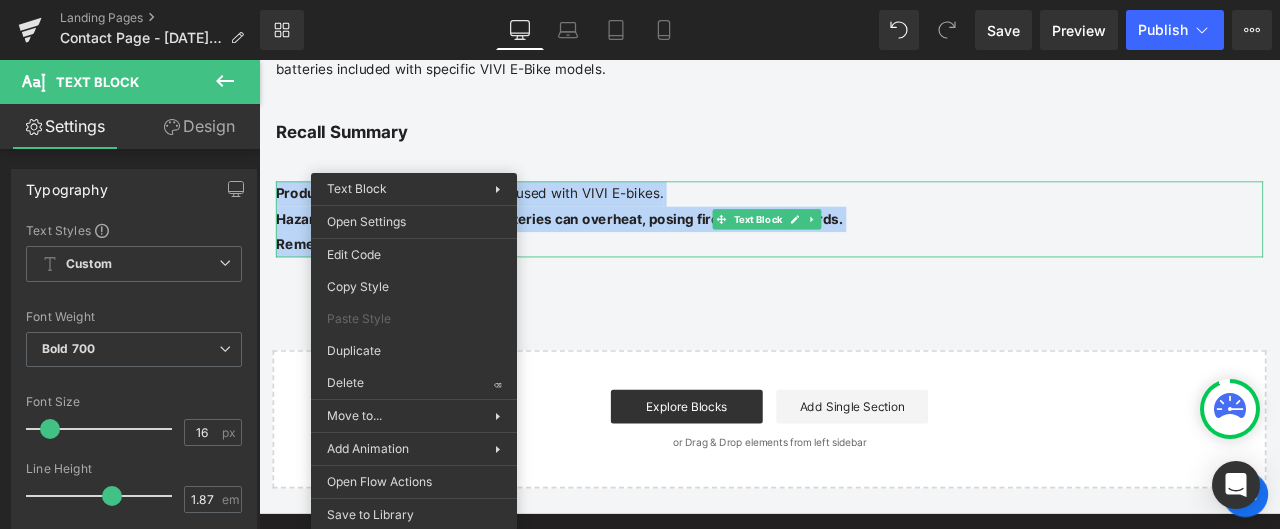 click on "PRODUCT RECALL NOTICE
Heading
Row         [GEOGRAPHIC_DATA] ONLY Heading         Row
36-Volt Lithium-Ion Batteries used with VIVI E-bikes
Heading
Hero Banner         Row         VIVI is conducting a voluntary recall in cooperation with the U.S. Consumer Product Safety Commission of certain 36-volt lithium-ion rechargeable batteries included with specific VIVI E-Bike models.   Text Block         Row         Recall Summary Heading         Row
Product:  36-volt lithium-ion batteries used with VIVI E-bikes. [PERSON_NAME]: The recalled lithium-ion batteries can overheat, posing fire and burn hazards. Remedy: Replace.
Text Block         Row
Select your layout" at bounding box center (864, 64) 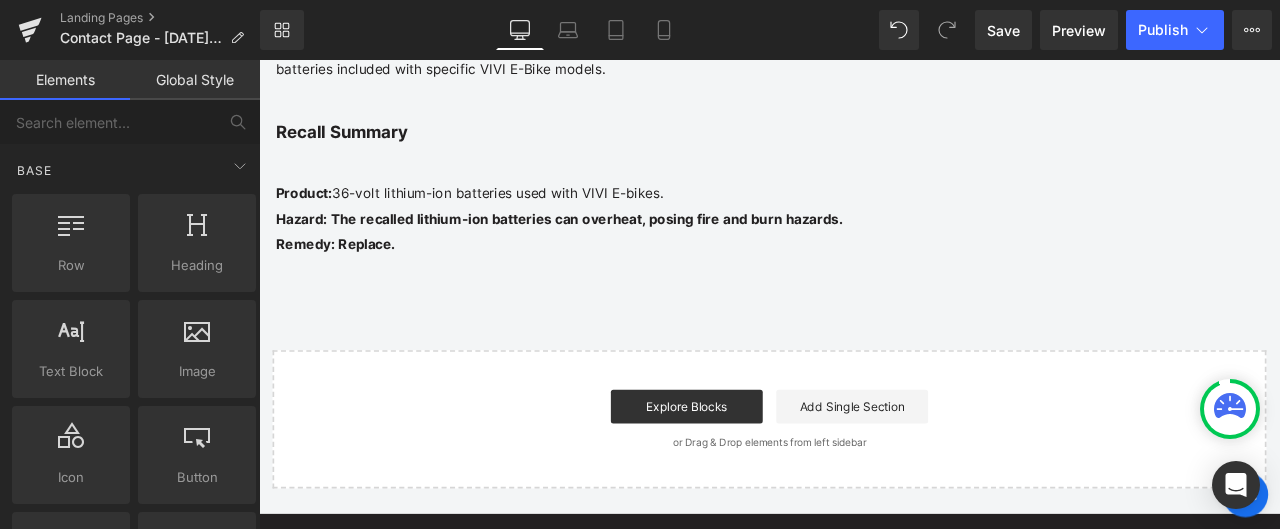 click on "Hazard: The recalled lithium-ion batteries can overheat, posing fire and burn hazards." at bounding box center [864, 249] 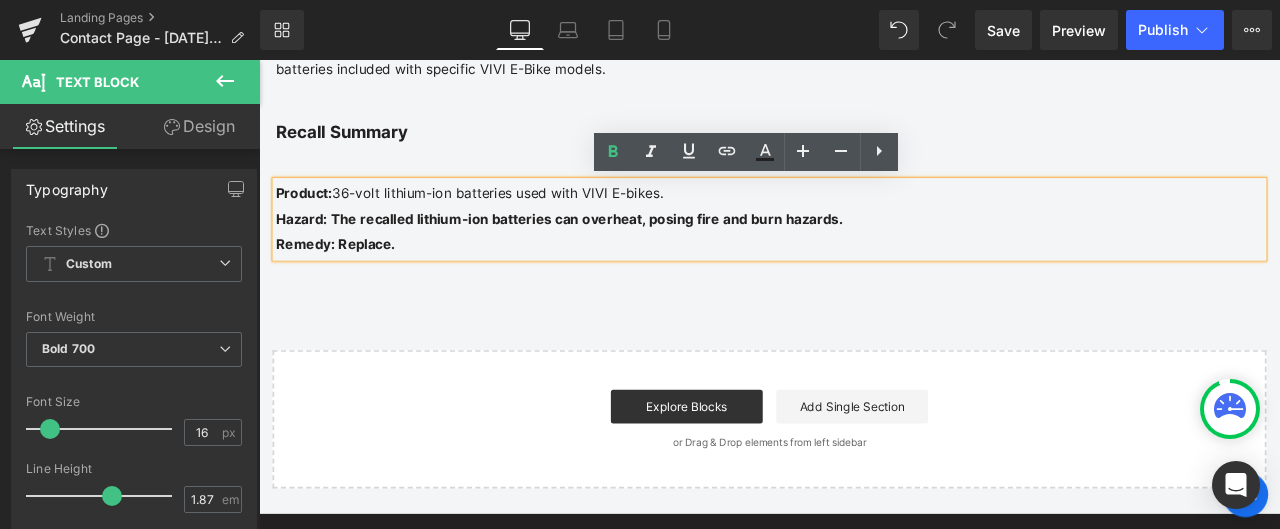 click on "Remedy: Replace." at bounding box center (864, 279) 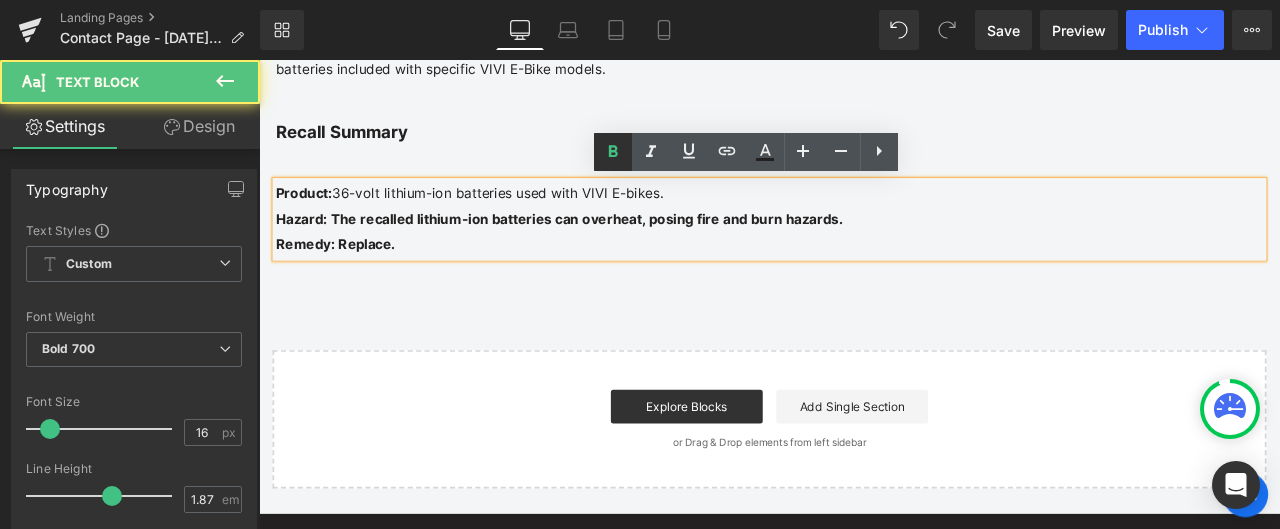 click 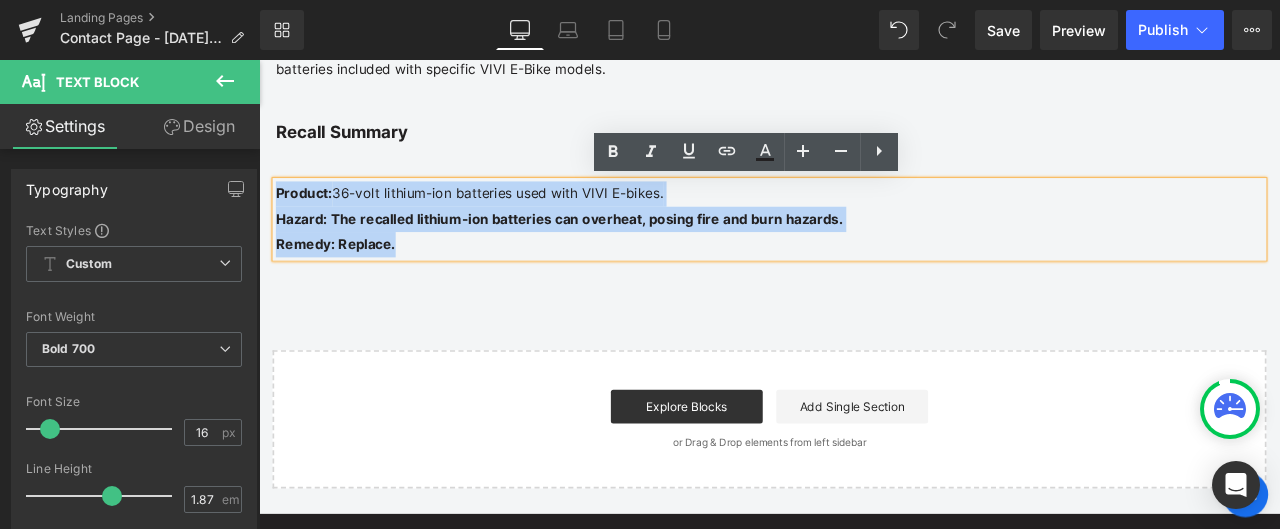 drag, startPoint x: 433, startPoint y: 274, endPoint x: 275, endPoint y: 221, distance: 166.65233 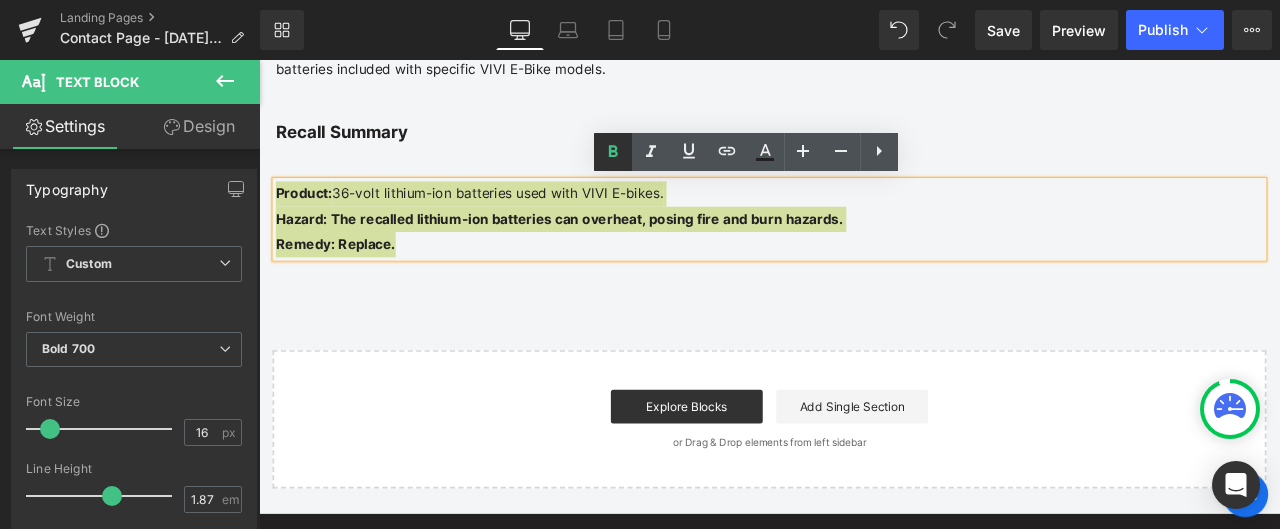 click 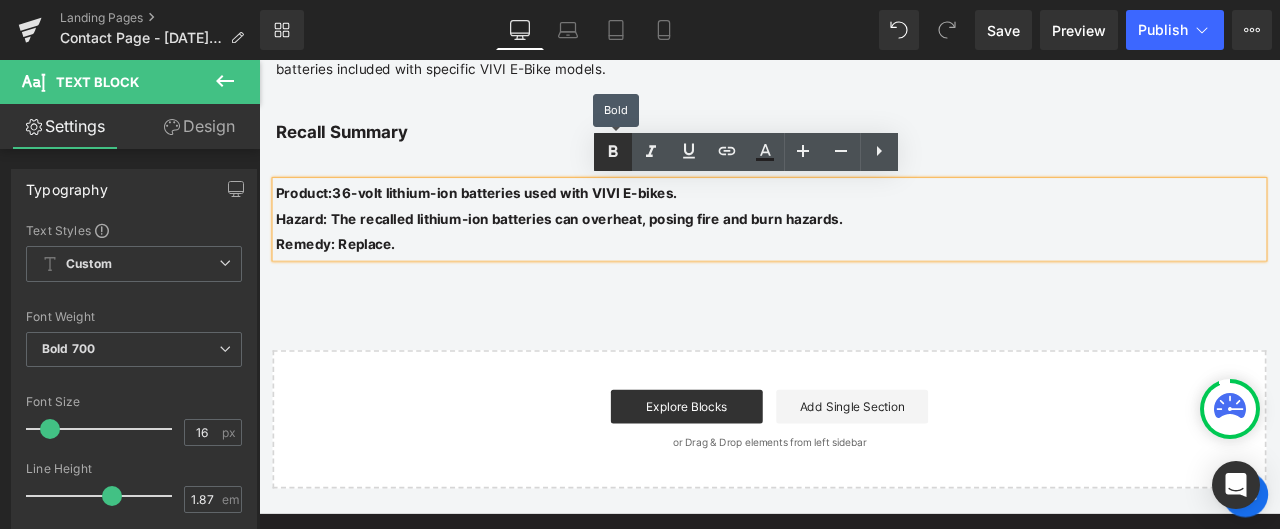click 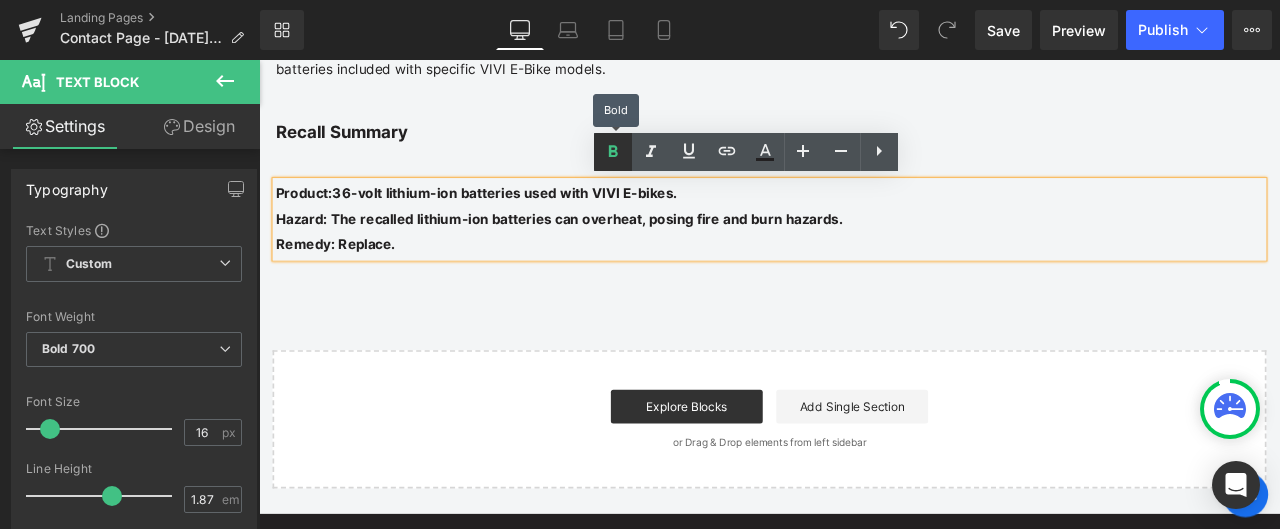 click 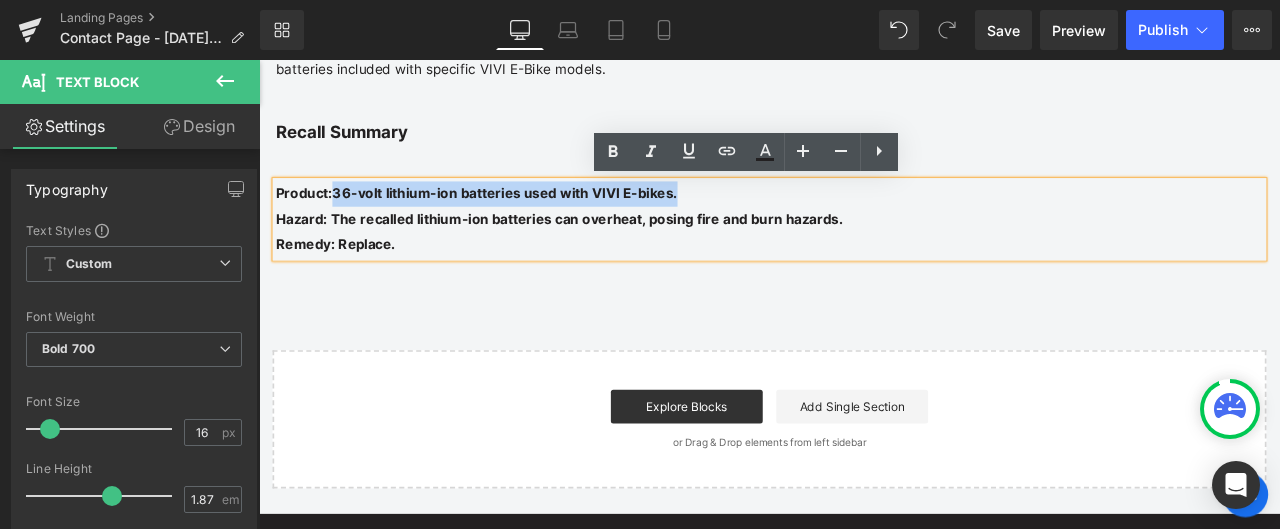 drag, startPoint x: 347, startPoint y: 216, endPoint x: 760, endPoint y: 220, distance: 413.01938 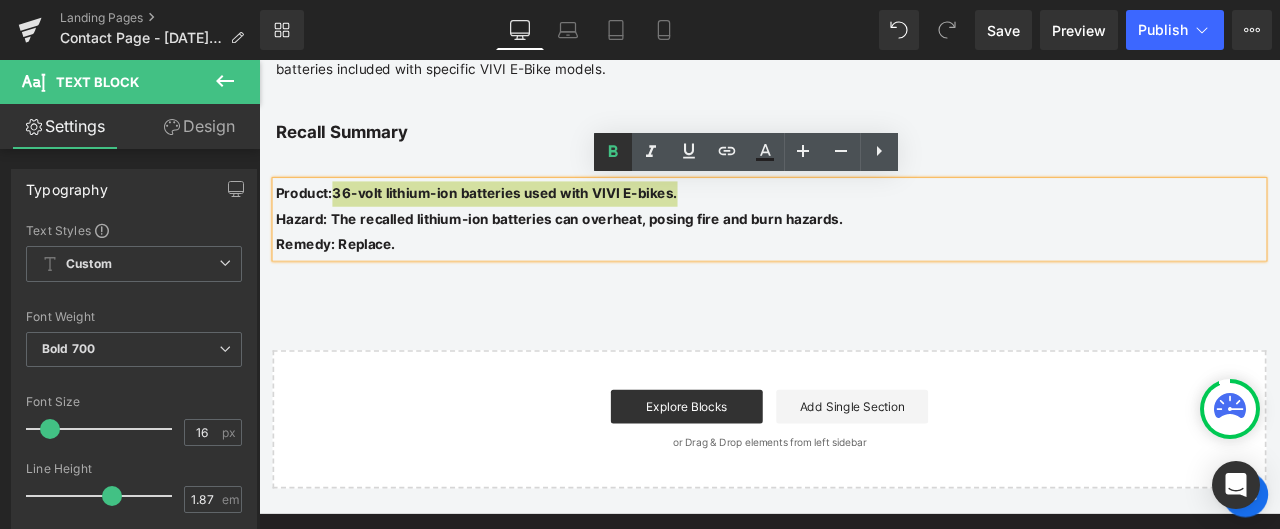 click 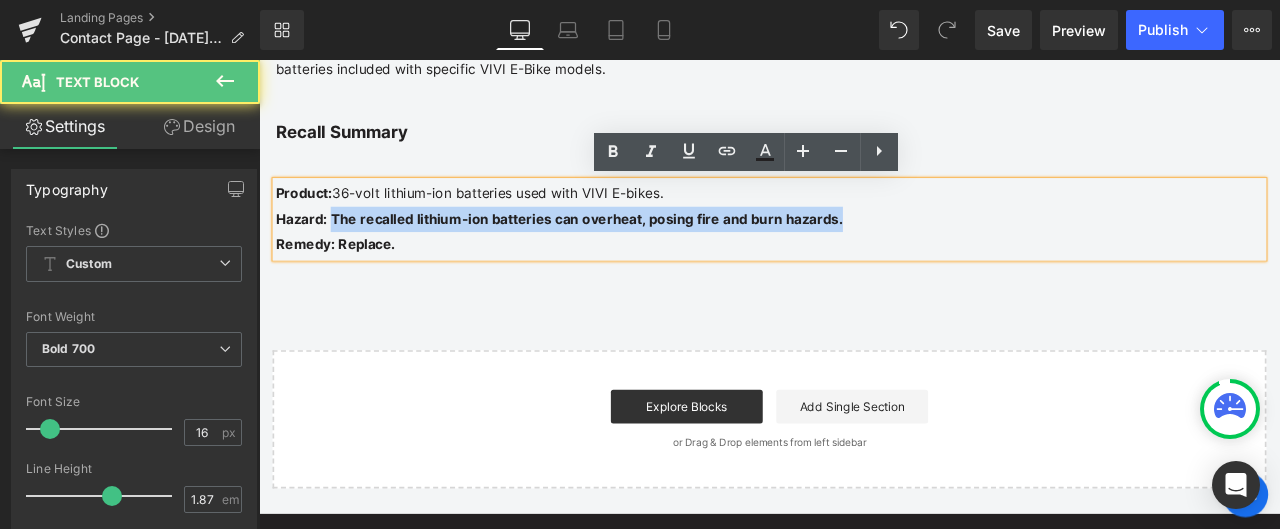 drag, startPoint x: 340, startPoint y: 243, endPoint x: 944, endPoint y: 242, distance: 604.00085 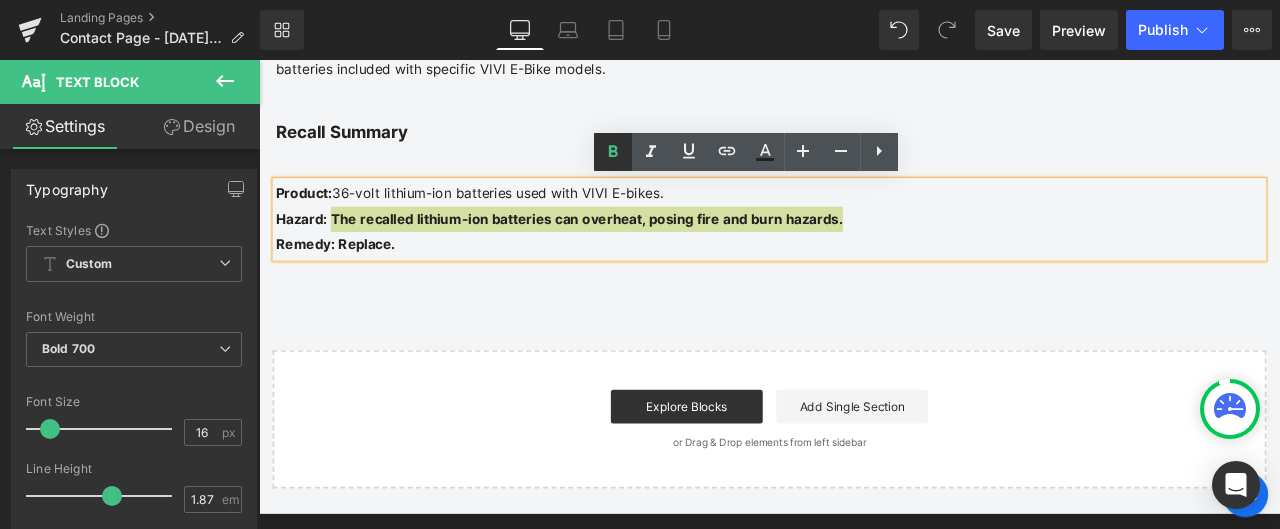 click 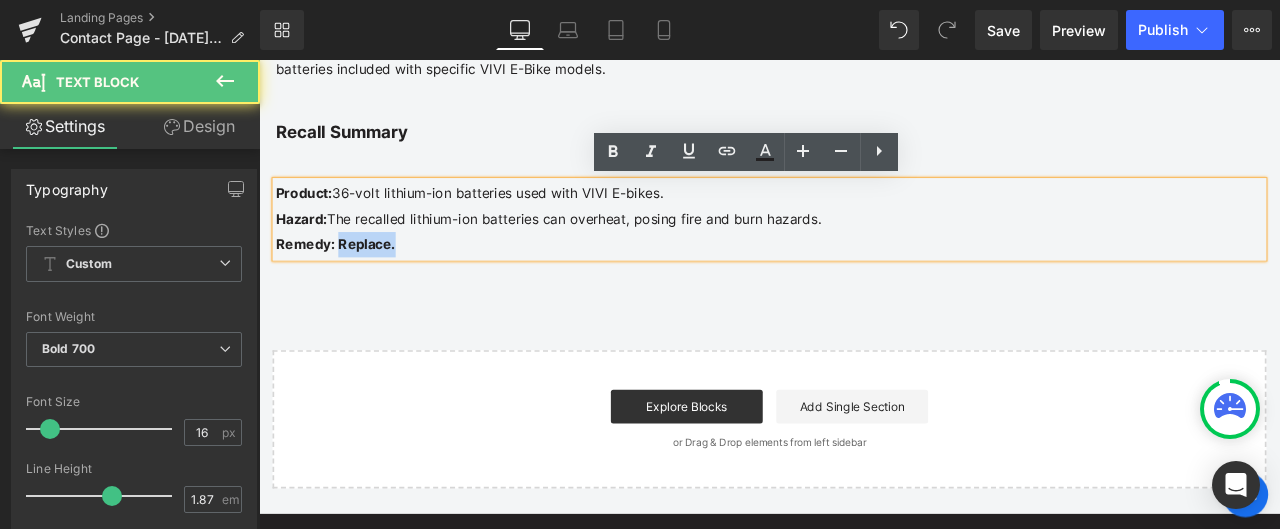 drag, startPoint x: 351, startPoint y: 277, endPoint x: 461, endPoint y: 273, distance: 110.0727 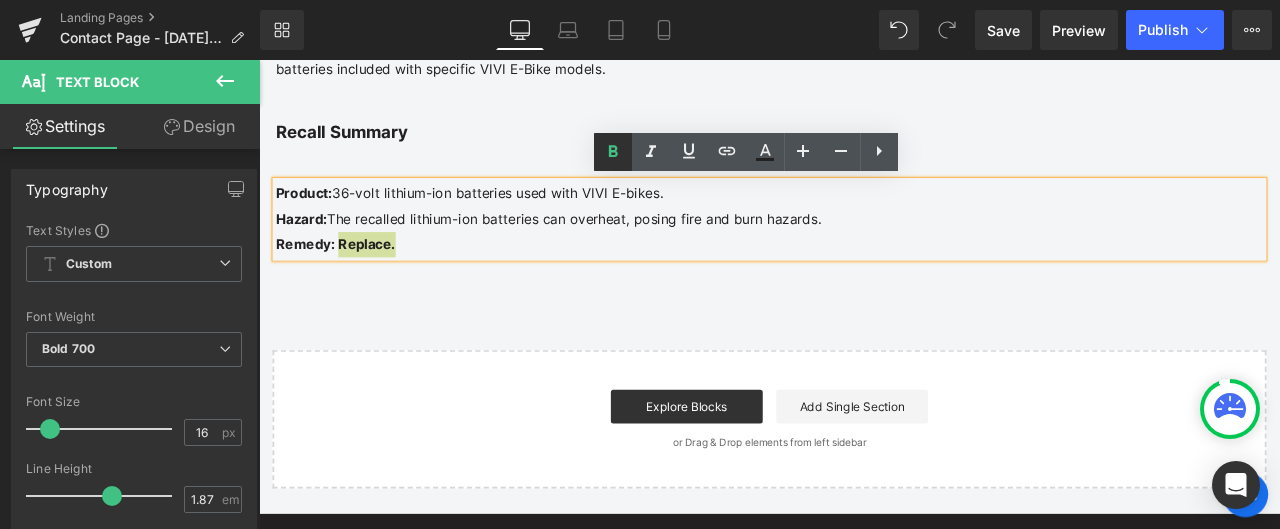 click 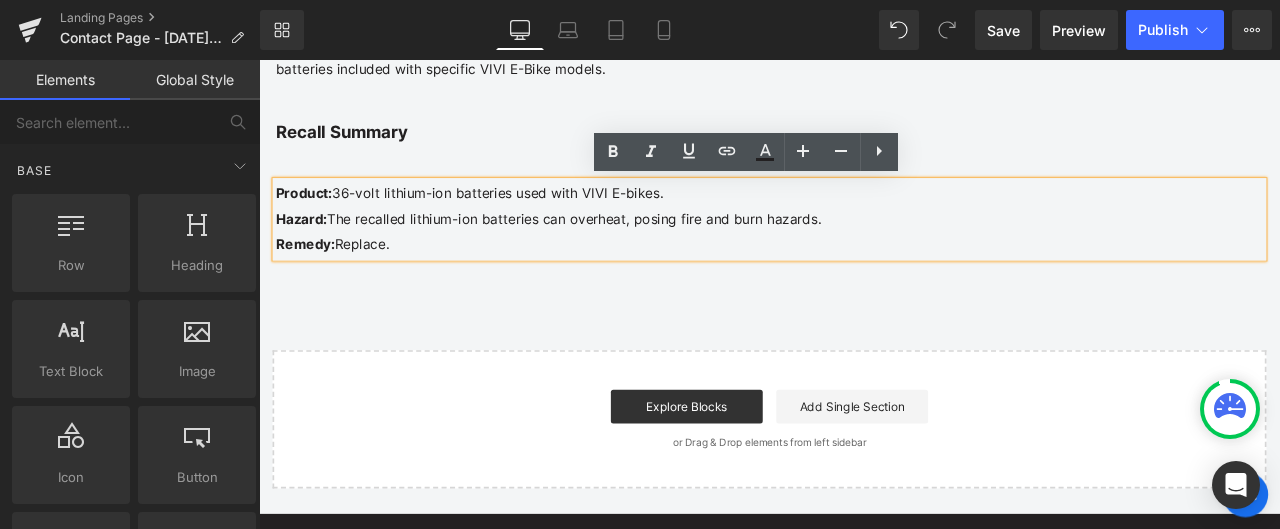 click on "PRODUCT RECALL NOTICE
Heading
Row         [GEOGRAPHIC_DATA] ONLY Heading         Row
36-Volt Lithium-Ion Batteries used with VIVI E-bikes
Heading
Hero Banner         Row         VIVI is conducting a voluntary recall in cooperation with the U.S. Consumer Product Safety Commission of certain 36-volt lithium-ion rechargeable batteries included with specific VIVI E-Bike models.   Text Block         Row         Recall Summary Heading         Row
Product:  36-volt lithium-ion batteries used with VIVI E-bikes. [PERSON_NAME]:  The recalled lithium-ion batteries can overheat, posing fire and burn hazards.
Remedy:  Replace.
Text Block         Row
Select your layout" at bounding box center [864, 64] 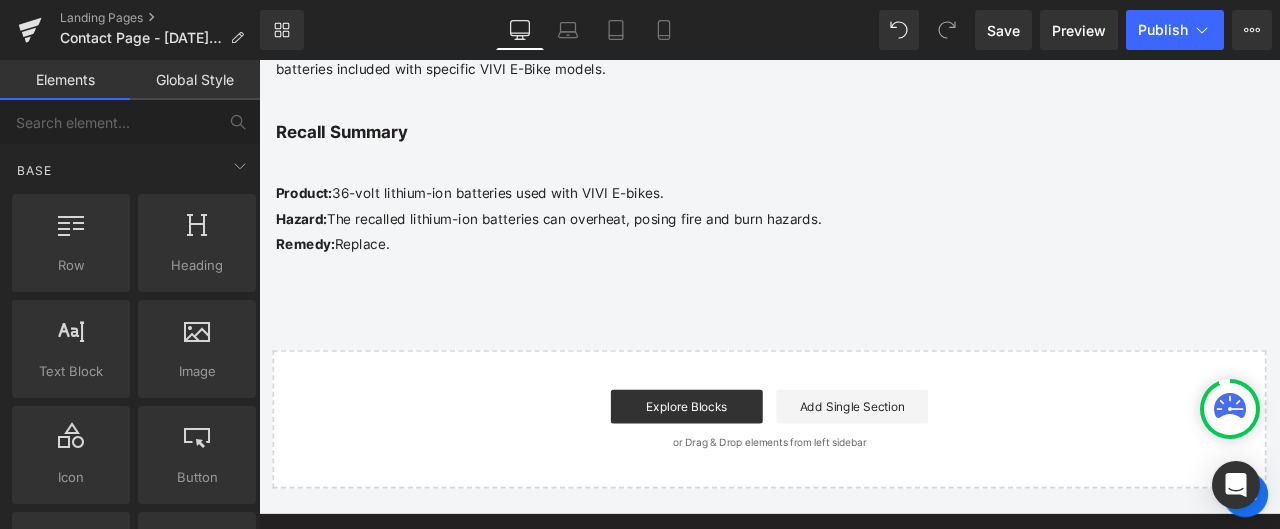 click on "Product:  36-volt lithium-ion batteries used with VIVI E-bikes. [PERSON_NAME]:  The recalled lithium-ion batteries can overheat, posing fire and burn hazards.
Remedy:  Replace.
Text Block         Row" at bounding box center [864, 239] 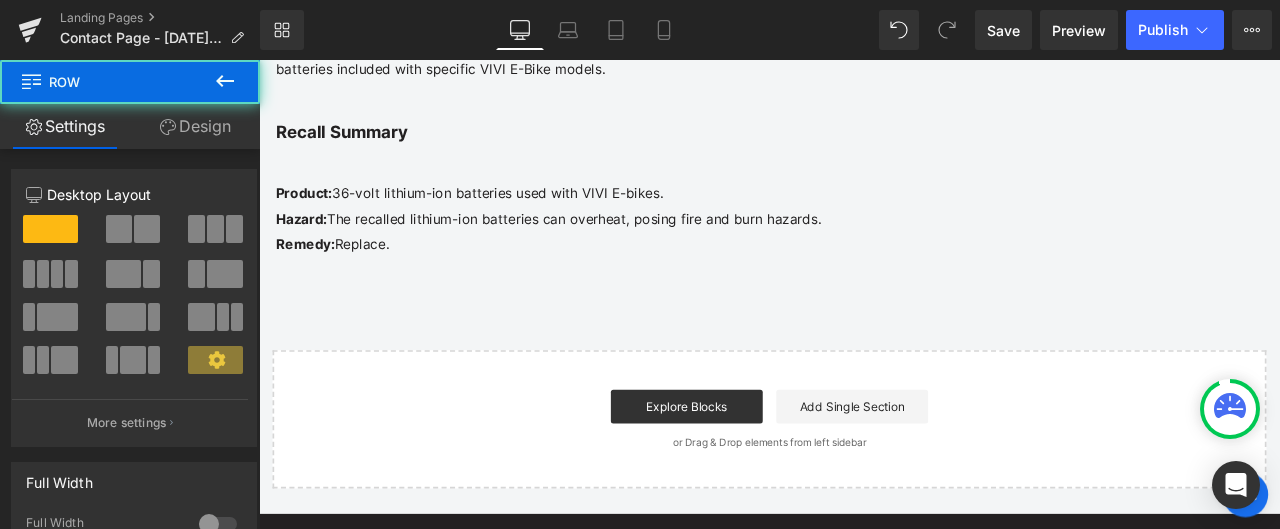 click on "Recall Summary" at bounding box center [864, 145] 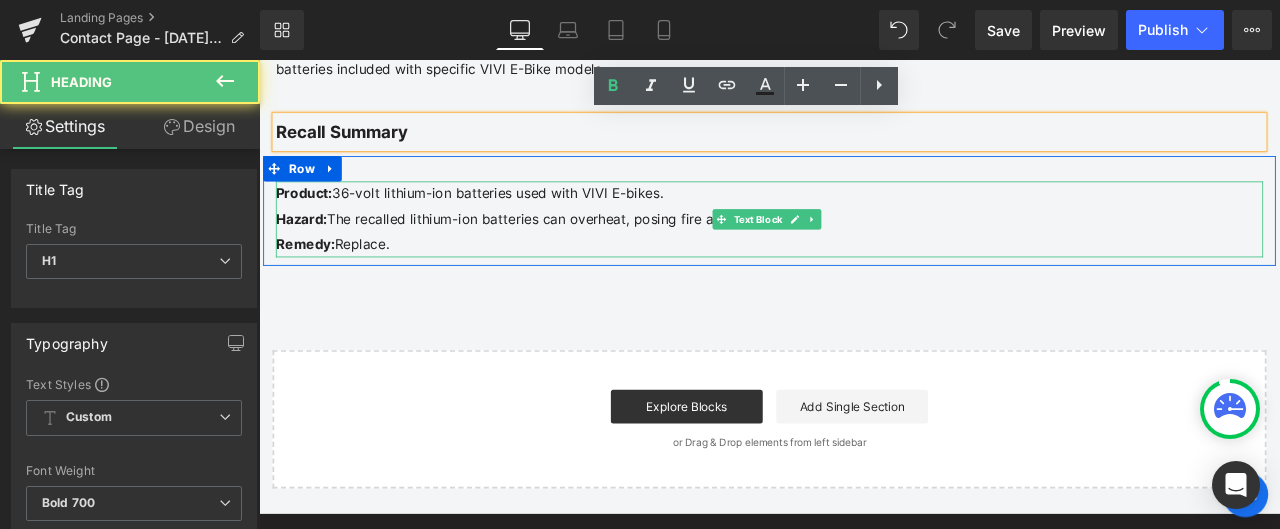 click on "Remedy:  Replace." at bounding box center (864, 279) 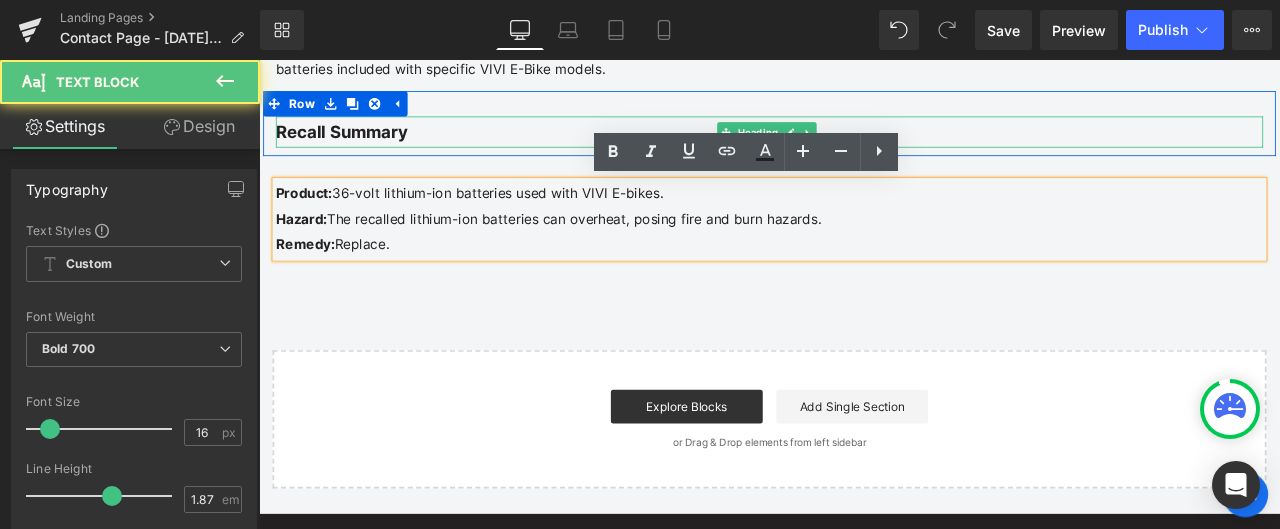 click on "Recall Summary" at bounding box center (864, 145) 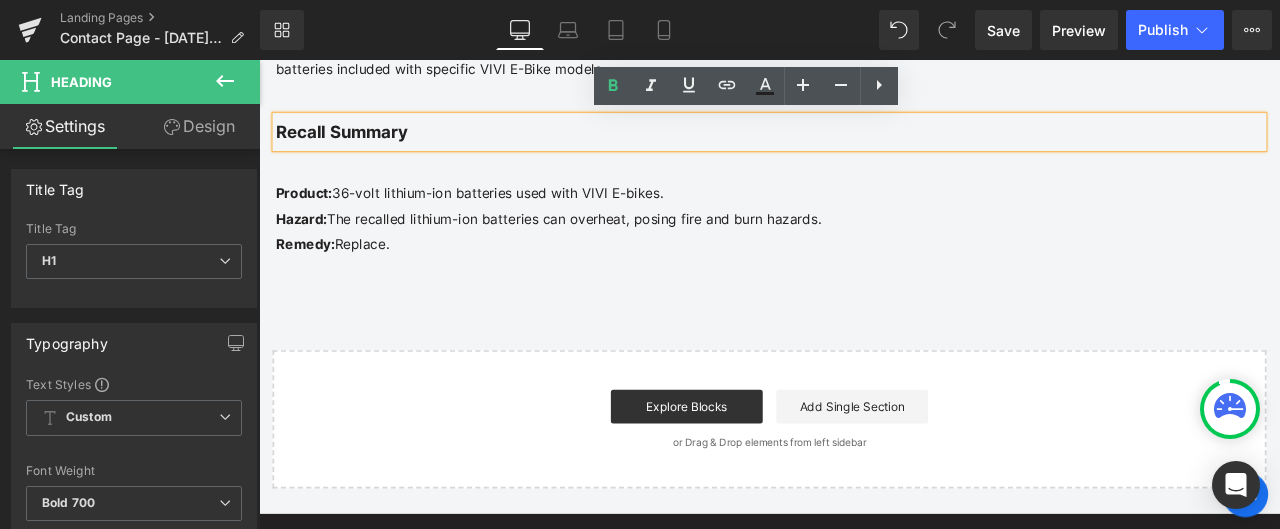 type 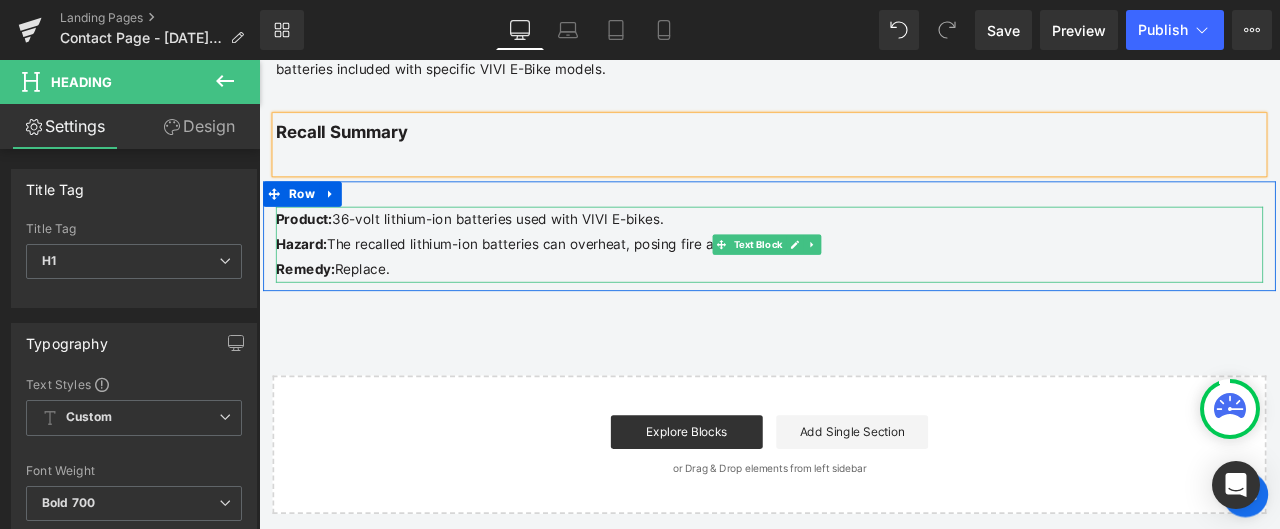 click on "Remedy:  Replace." at bounding box center [864, 309] 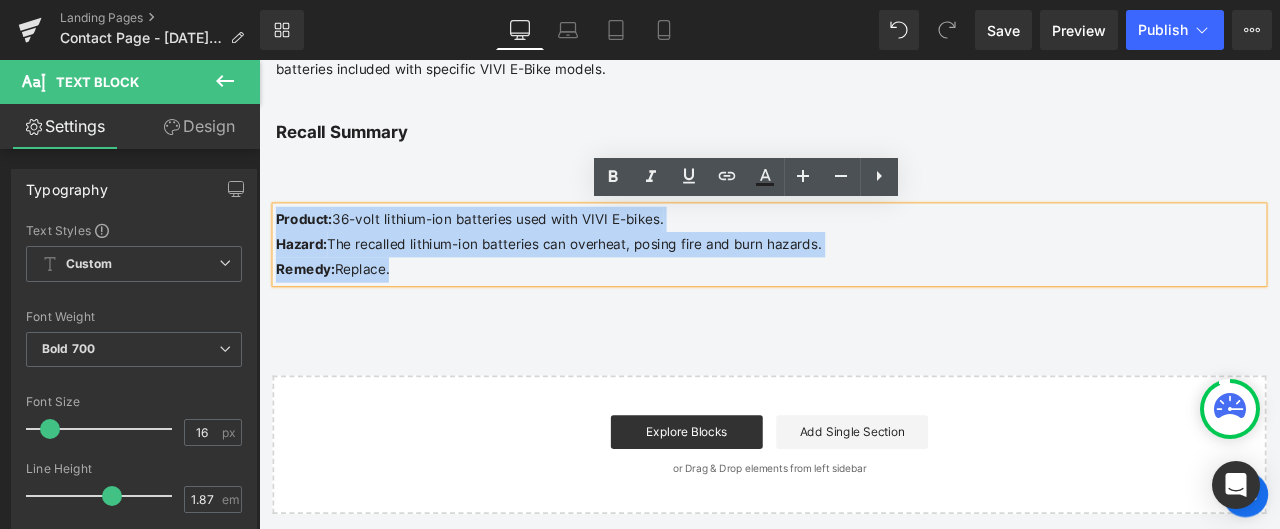 drag, startPoint x: 422, startPoint y: 306, endPoint x: 276, endPoint y: 249, distance: 156.73225 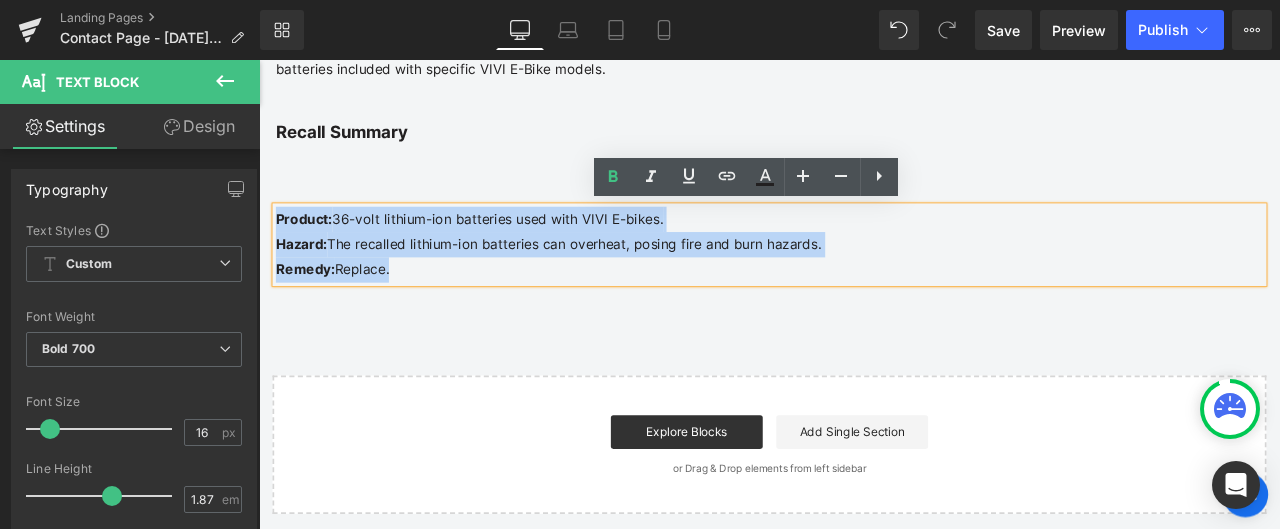 copy on "Product:  36-volt lithium-ion batteries used with VIVI E-bikes. [PERSON_NAME]:  The recalled lithium-ion batteries can overheat, posing fire and burn hazards.
Remedy:  Replace." 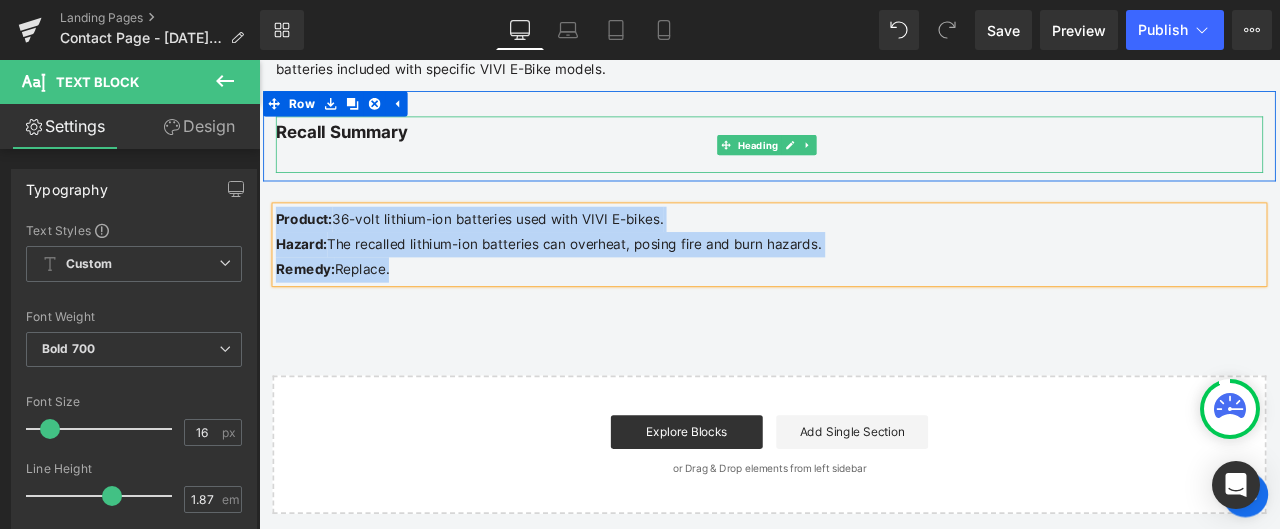 click at bounding box center (864, 179) 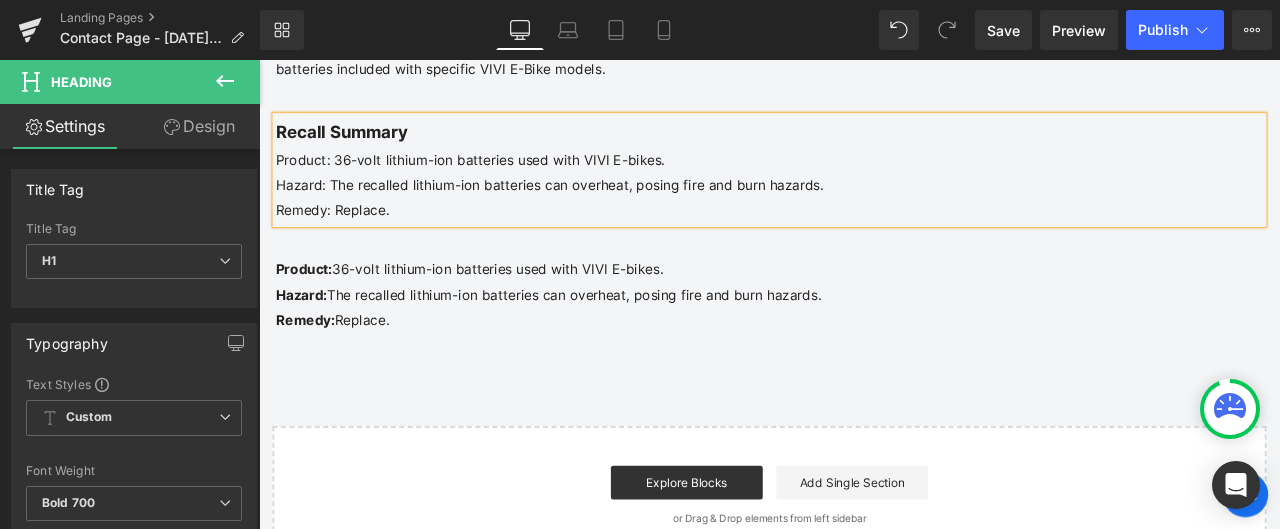 drag, startPoint x: 421, startPoint y: 236, endPoint x: 272, endPoint y: 182, distance: 158.48344 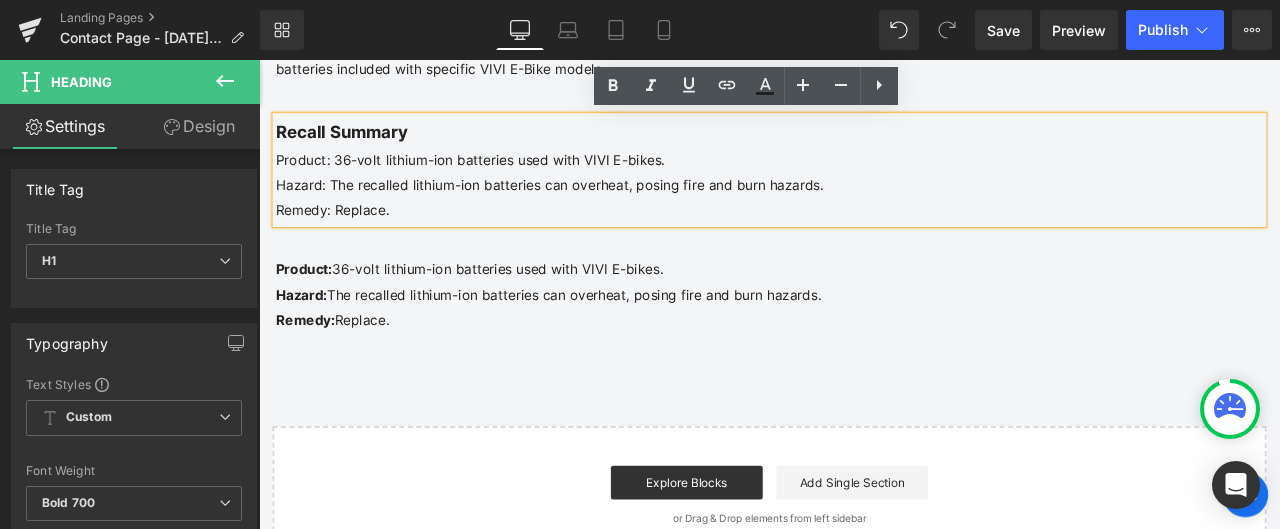 click on "Remedy: Replace." at bounding box center (864, 239) 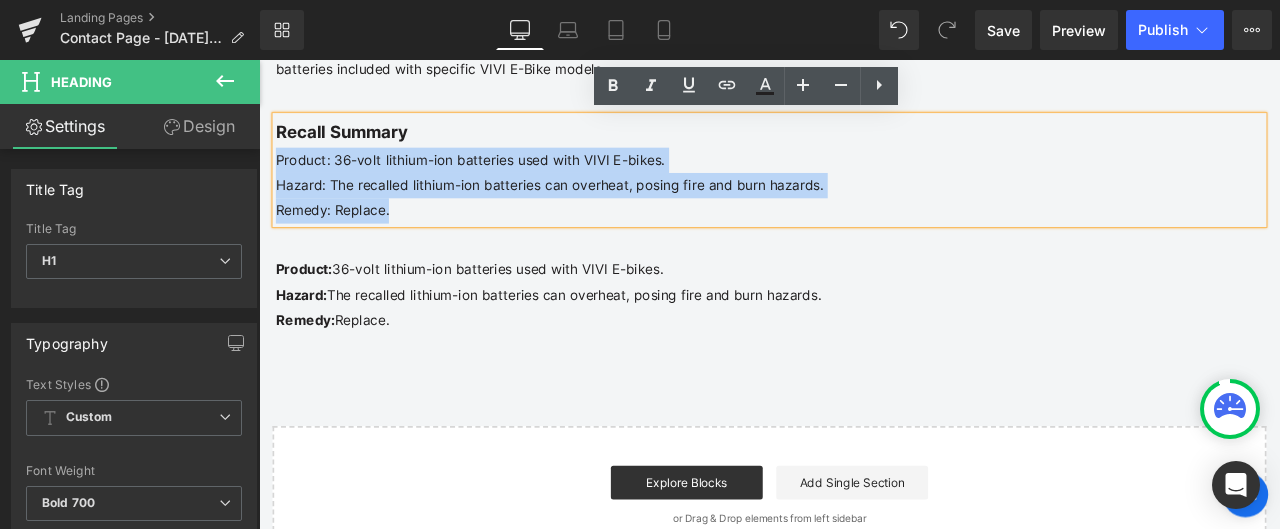 drag, startPoint x: 411, startPoint y: 231, endPoint x: 278, endPoint y: 182, distance: 141.7392 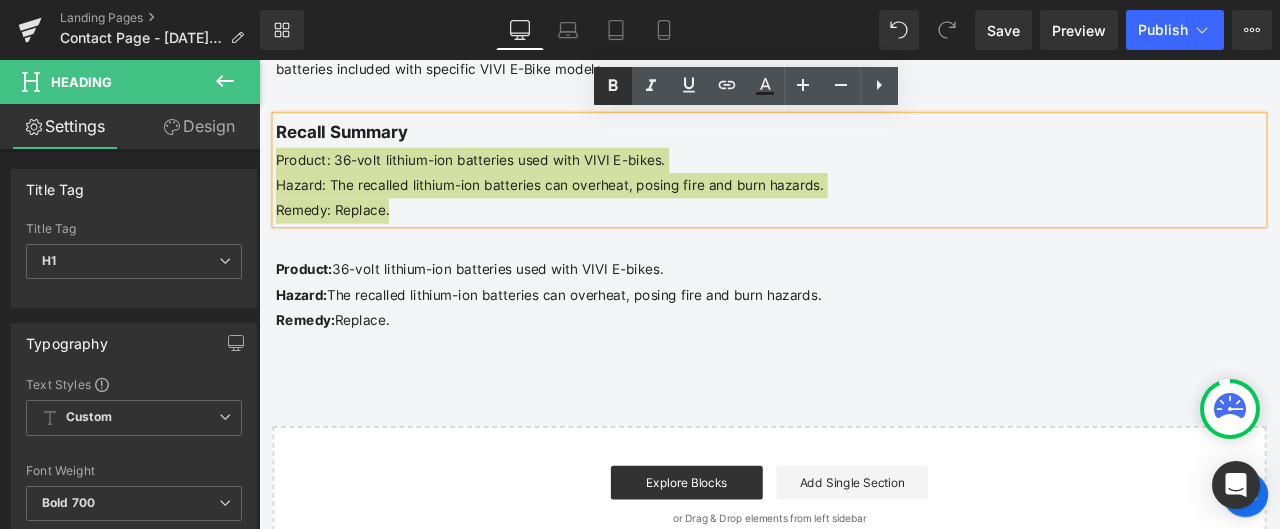 click 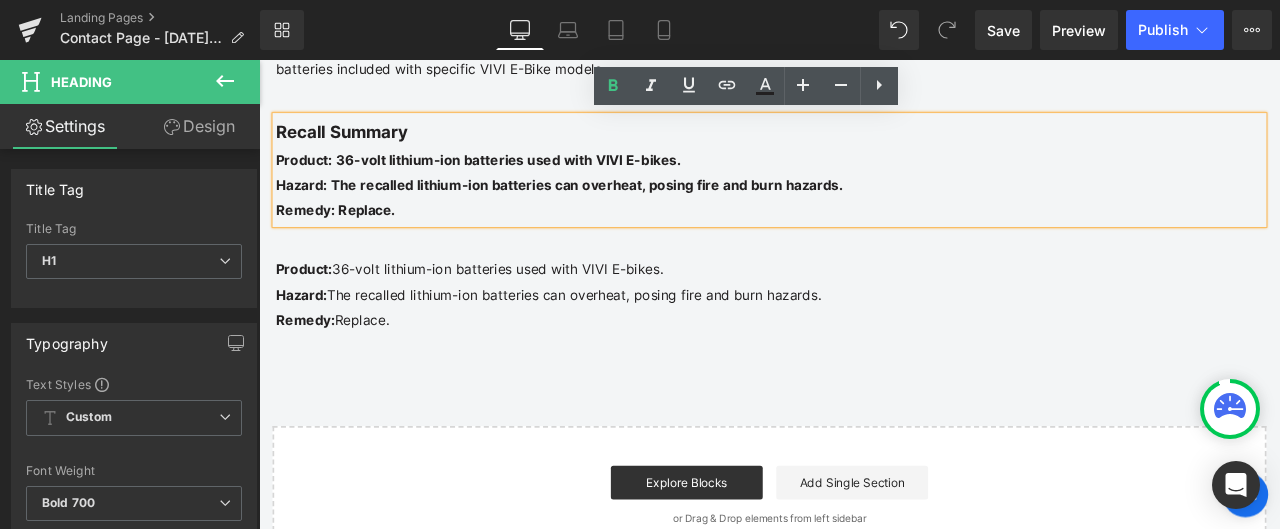 click on "Remedy: Replace." at bounding box center (864, 239) 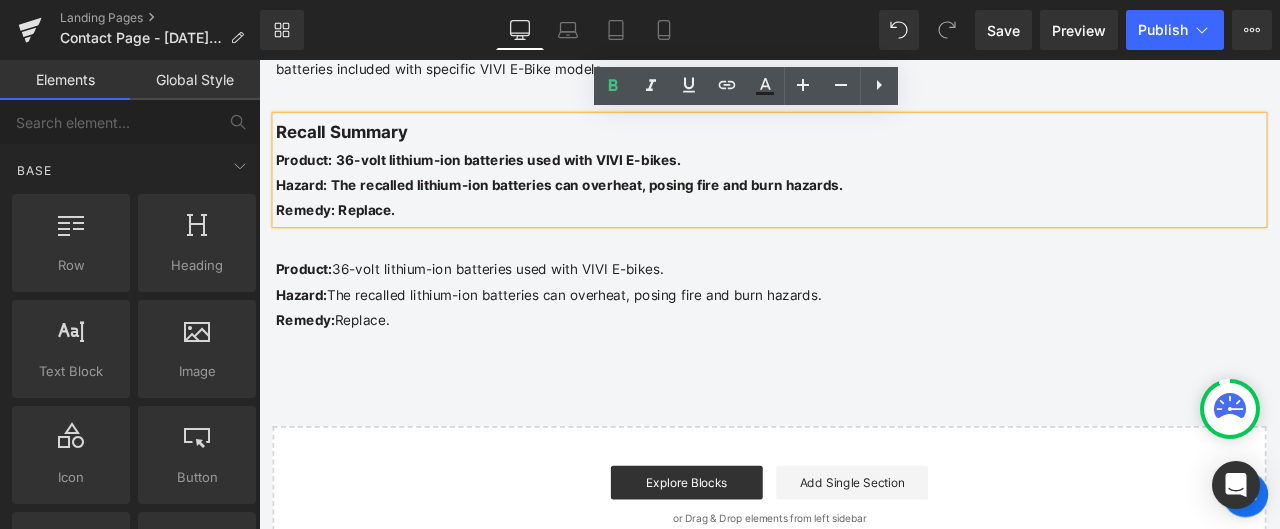 click on "PRODUCT RECALL NOTICE
Heading
Row         [GEOGRAPHIC_DATA] ONLY Heading         Row
36-Volt Lithium-Ion Batteries used with VIVI E-bikes
Heading
Hero Banner         Row         VIVI is conducting a voluntary recall in cooperation with the U.S. Consumer Product Safety Commission of certain 36-volt lithium-ion rechargeable batteries included with specific VIVI E-Bike models.   Text Block         Row         Recall Summary Product: 36-volt lithium-ion batteries used with VIVI E-bikes.
[PERSON_NAME]: The recalled lithium-ion batteries can overheat, posing fire and burn hazards.
Remedy: Replace.
Heading         Row
Product:  36-volt lithium-ion batteries used with VIVI E-bikes. [PERSON_NAME]:  The recalled lithium-ion batteries can overheat, posing fire and burn hazards.
Remedy:  Replace.
Text Block         Row" at bounding box center [864, 109] 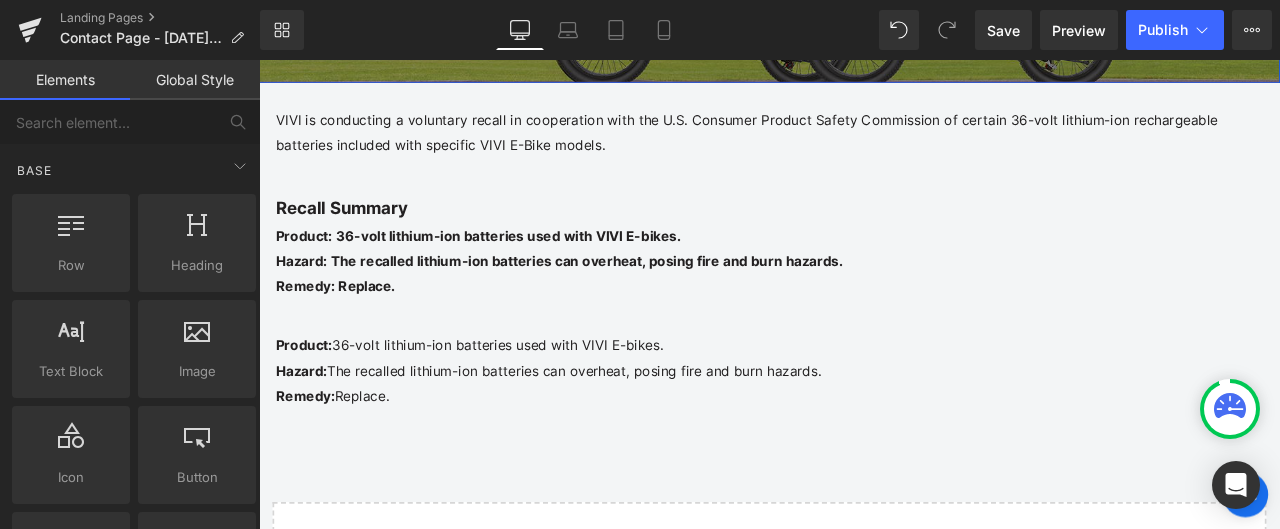 scroll, scrollTop: 492, scrollLeft: 0, axis: vertical 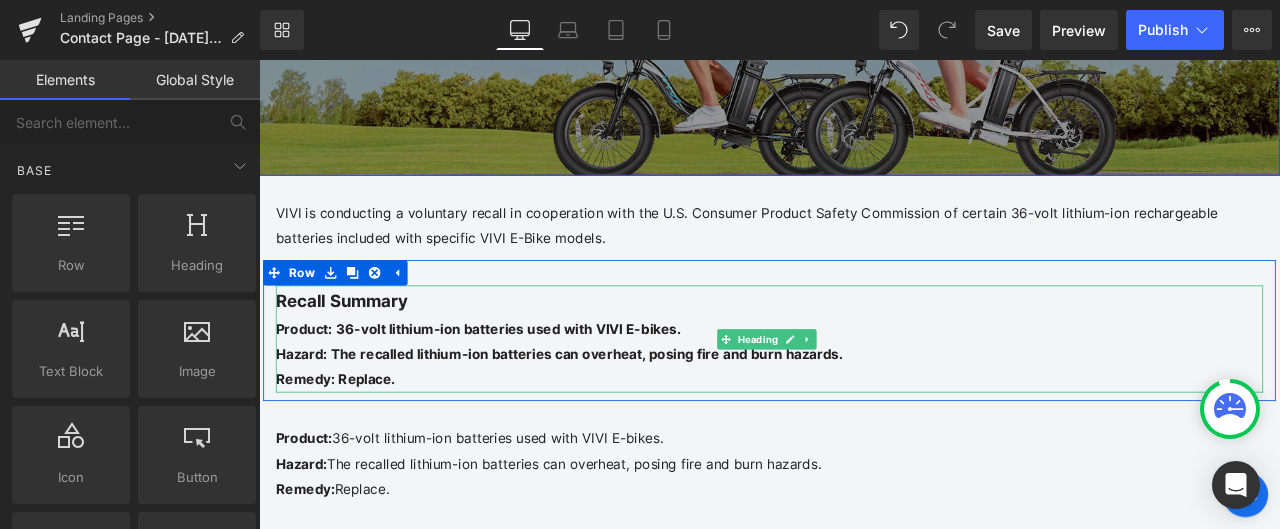 click on "Hazard: The recalled lithium-ion batteries can overheat, posing fire and burn hazards." at bounding box center [615, 408] 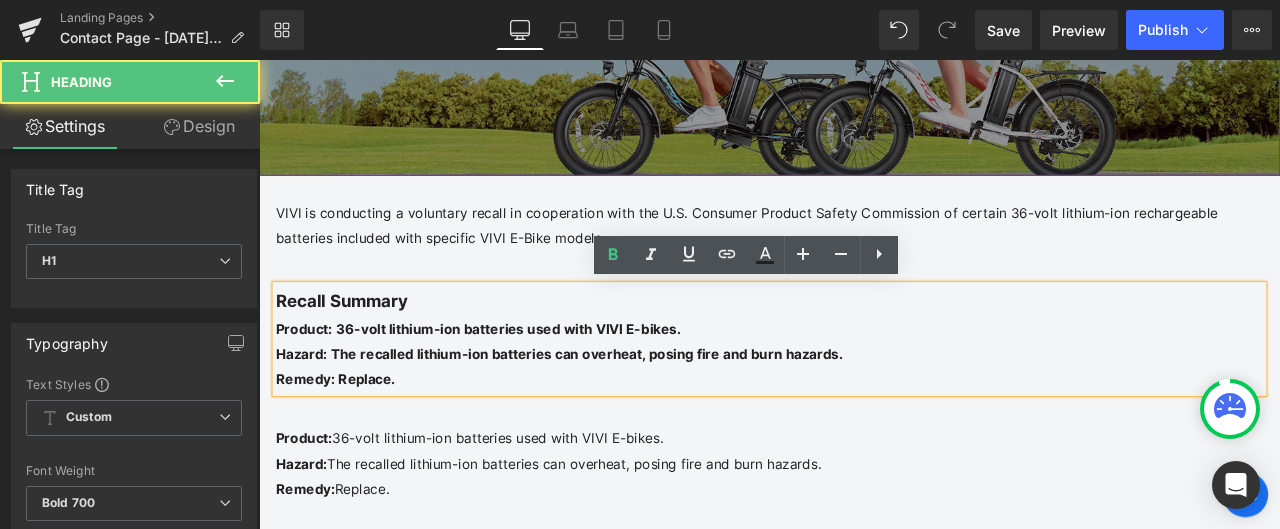 click on "Remedy: Replace." at bounding box center [864, 439] 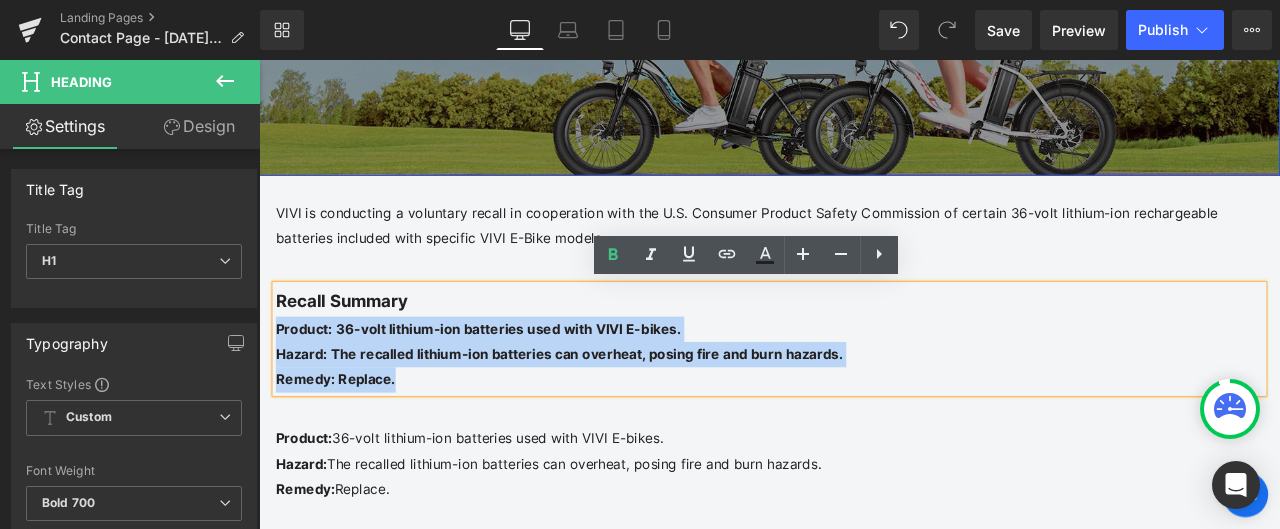 drag, startPoint x: 419, startPoint y: 439, endPoint x: 265, endPoint y: 379, distance: 165.27553 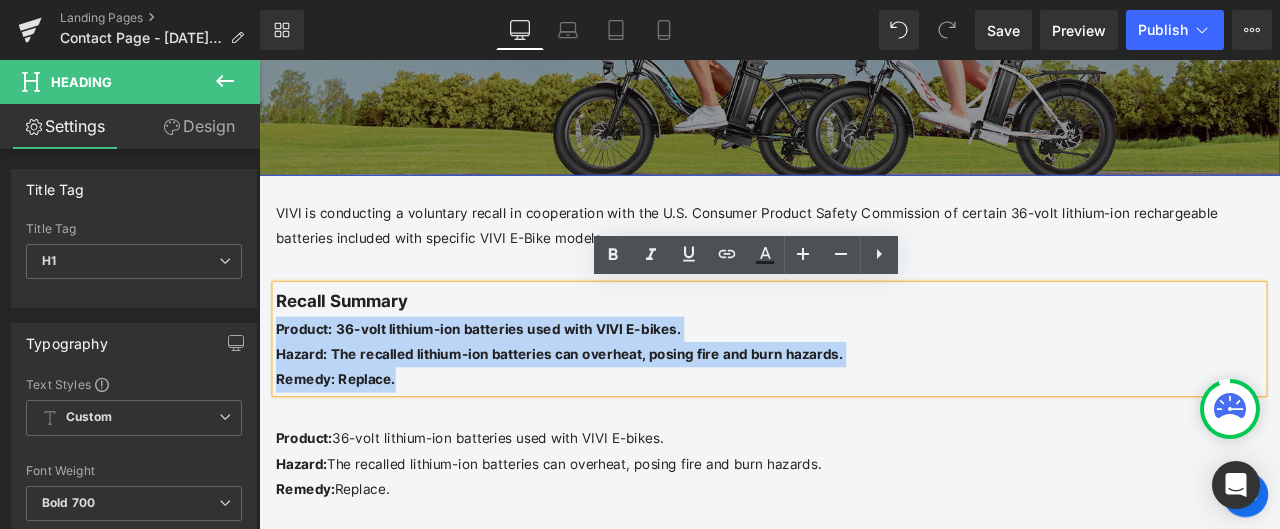 type 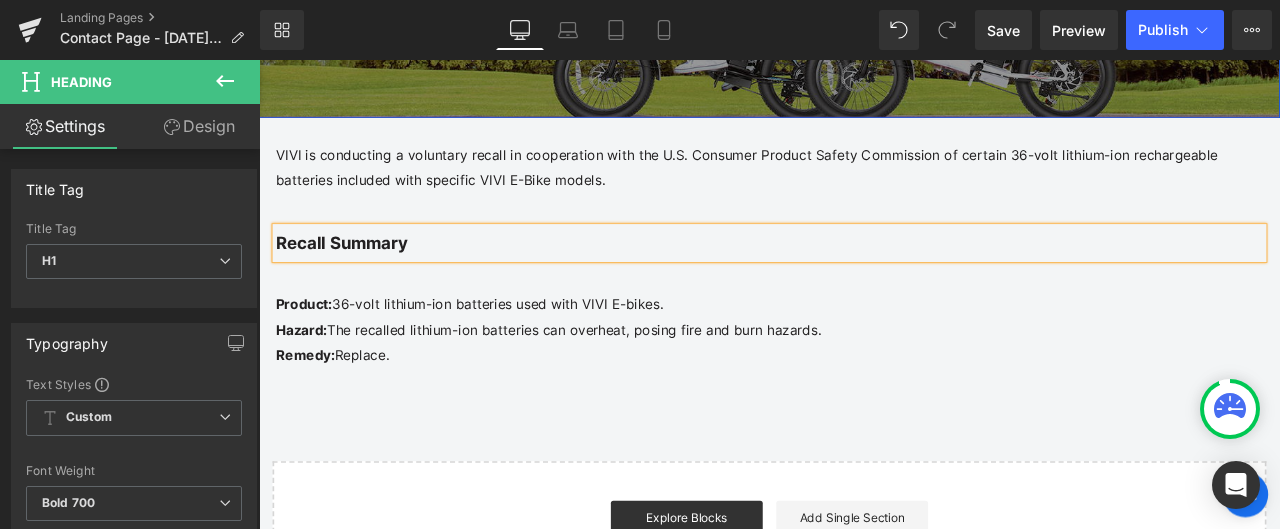 scroll, scrollTop: 592, scrollLeft: 0, axis: vertical 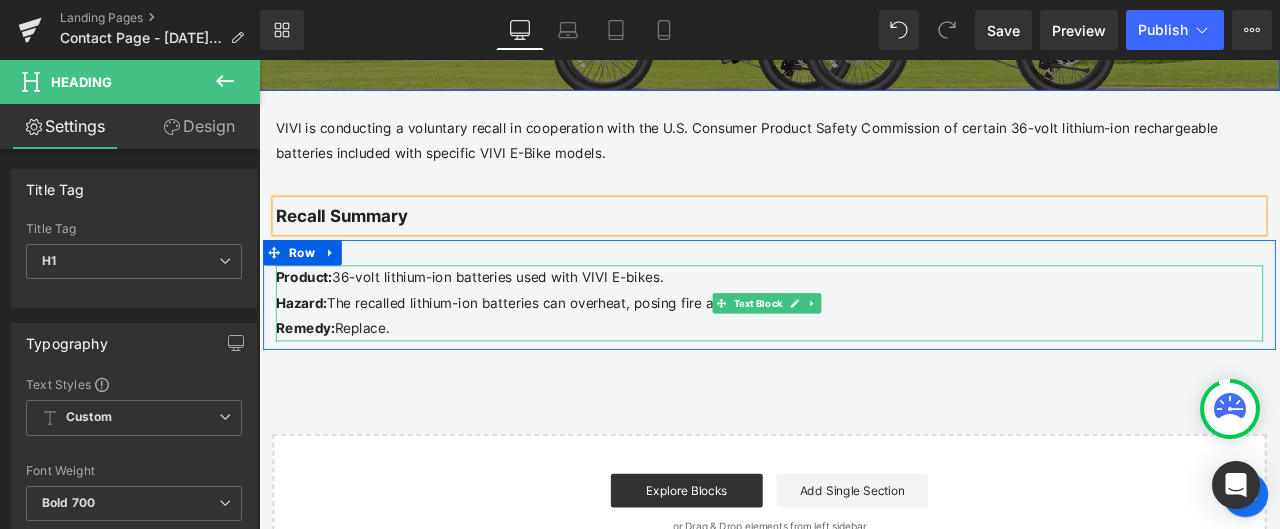 click on "Remedy:  Replace." at bounding box center [864, 379] 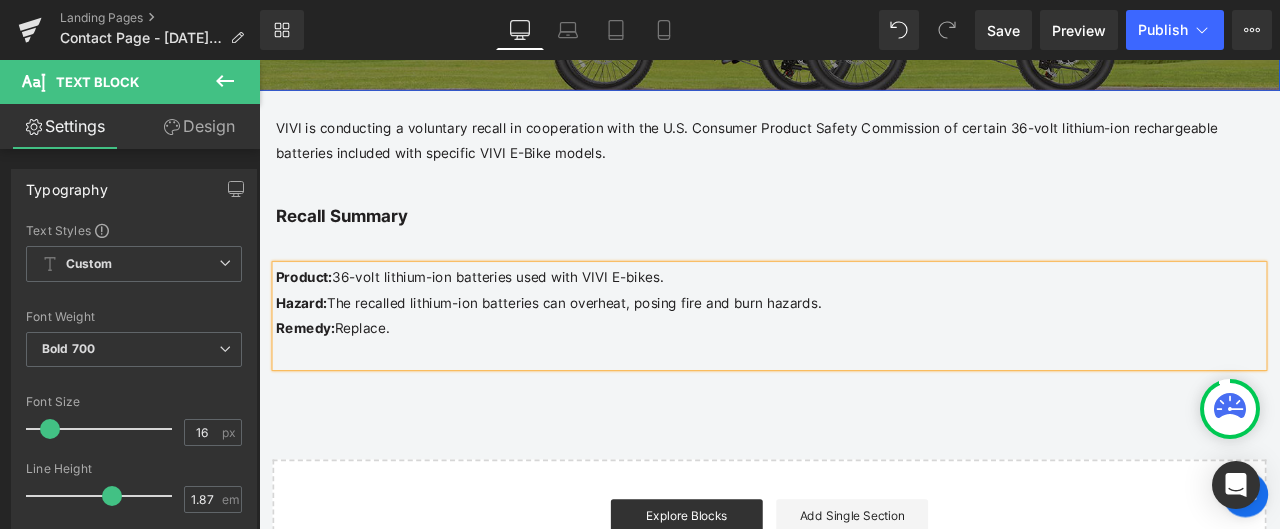 click on "PRODUCT RECALL NOTICE
Heading
Row         [GEOGRAPHIC_DATA] ONLY Heading         Row
36-Volt Lithium-Ion Batteries used with VIVI E-bikes
Heading
Hero Banner         Row         VIVI is conducting a voluntary recall in cooperation with the U.S. Consumer Product Safety Commission of certain 36-volt lithium-ion rechargeable batteries included with specific VIVI E-Bike models.   Text Block         Row         Recall Summary
Heading         Row
Product:  36-volt lithium-ion batteries used with VIVI E-bikes. [PERSON_NAME]:  The recalled lithium-ion batteries can overheat, posing fire and burn hazards.
Remedy:  Replace.
Text Block         Row
Select your layout" at bounding box center [864, 179] 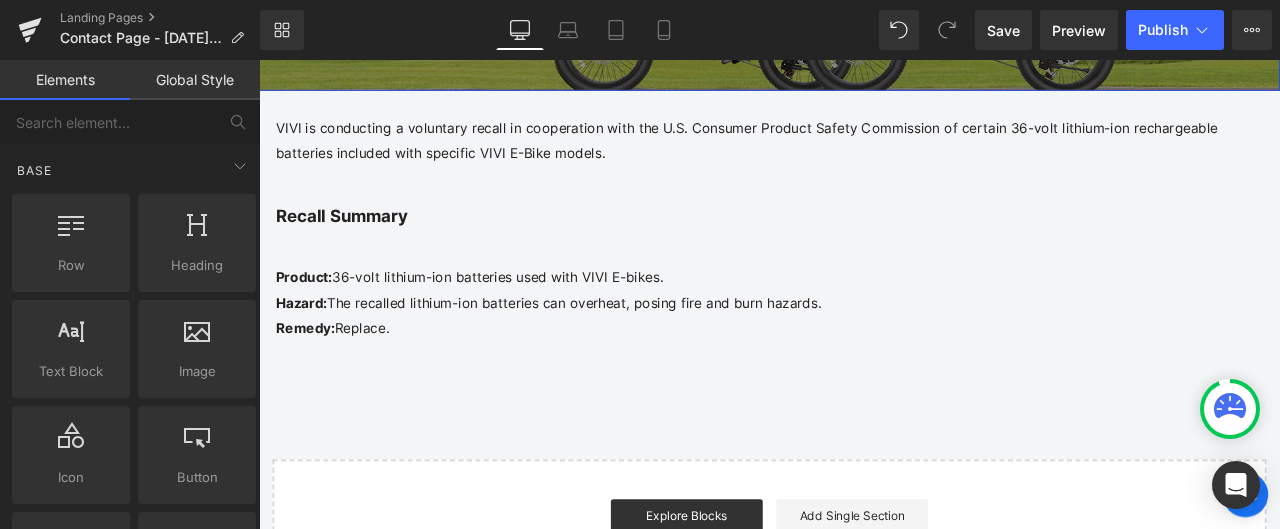 click on "Remedy:  Replace." at bounding box center [864, 379] 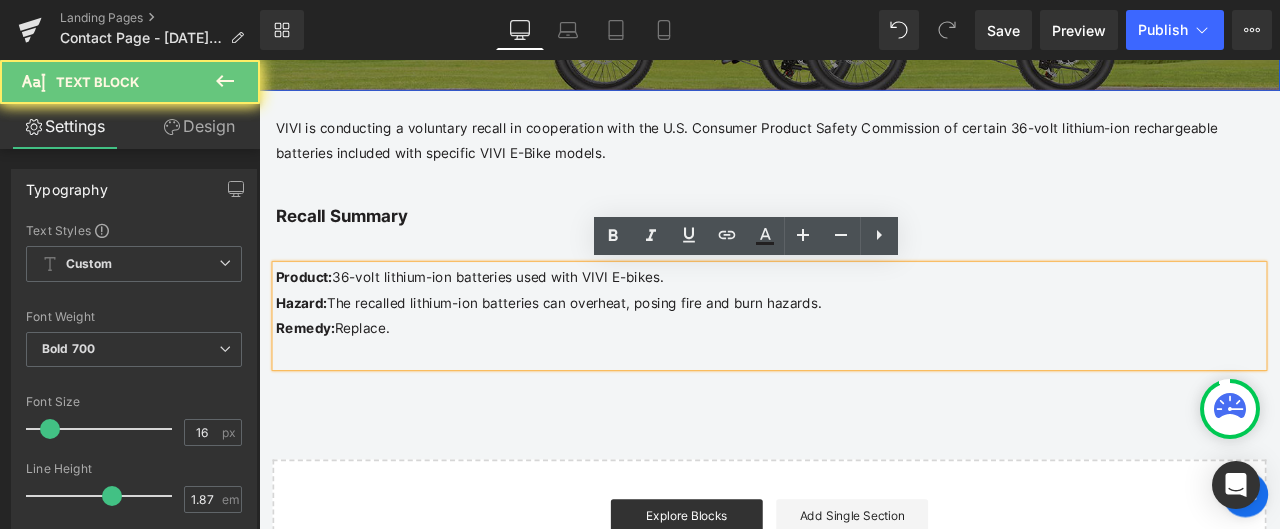 click at bounding box center (864, 409) 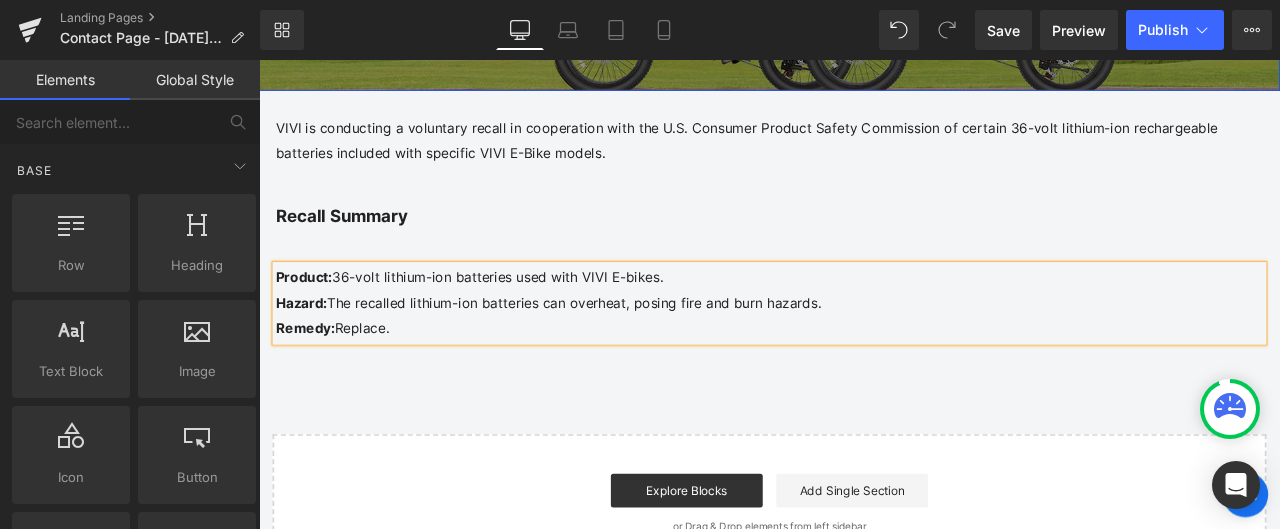 click on "PRODUCT RECALL NOTICE
Heading
Row         [GEOGRAPHIC_DATA] ONLY Heading         Row
36-Volt Lithium-Ion Batteries used with VIVI E-bikes
Heading
Hero Banner         Row         VIVI is conducting a voluntary recall in cooperation with the U.S. Consumer Product Safety Commission of certain 36-volt lithium-ion rechargeable batteries included with specific VIVI E-Bike models.   Text Block         Row         Recall Summary
Heading         Row
Product:  36-volt lithium-ion batteries used with VIVI E-bikes. [PERSON_NAME]:  The recalled lithium-ion batteries can overheat, posing fire and burn hazards.
Remedy:  Replace.
Text Block         Row
Select your layout" at bounding box center (864, 164) 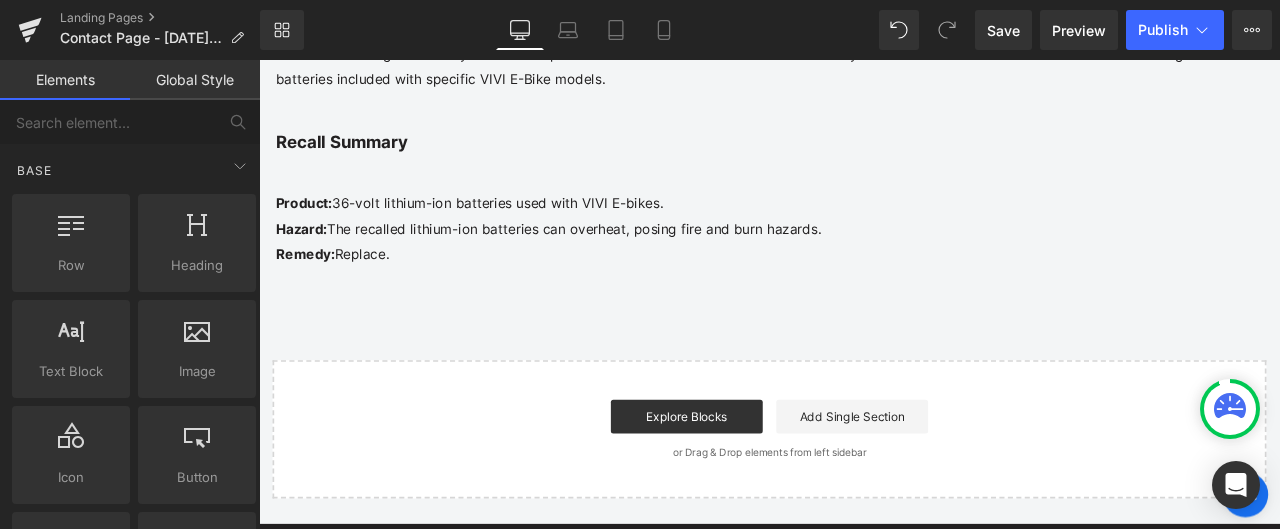 scroll, scrollTop: 792, scrollLeft: 0, axis: vertical 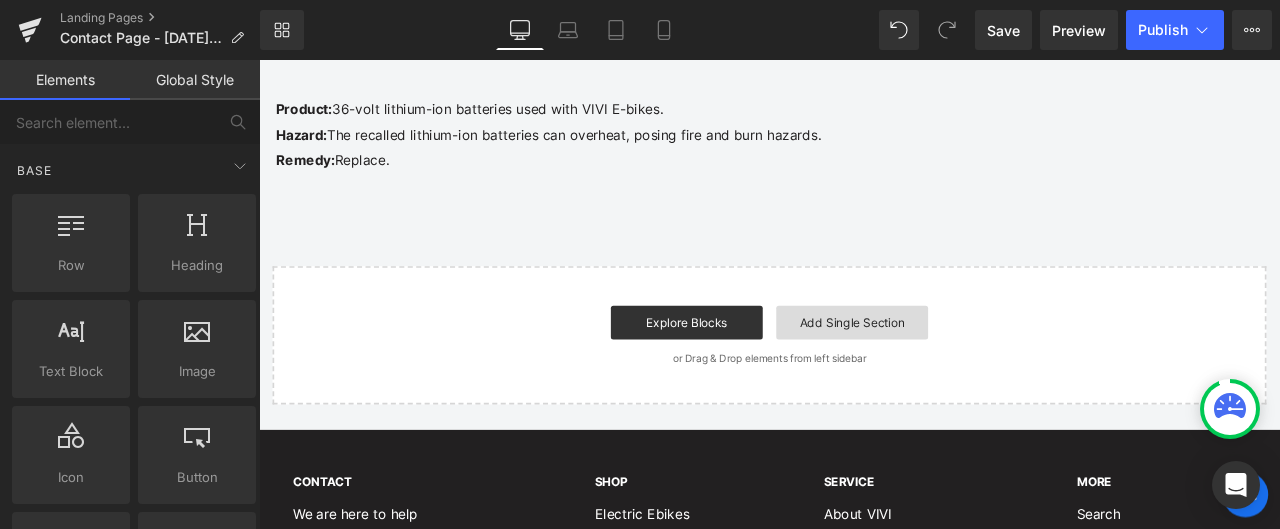 click on "Add Single Section" at bounding box center (962, 371) 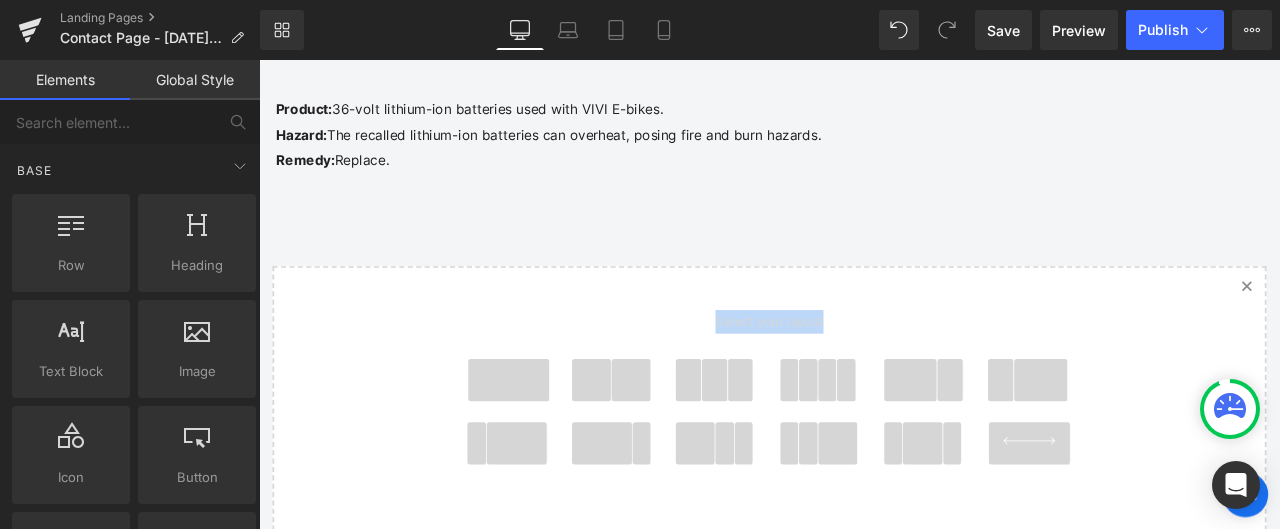 drag, startPoint x: 551, startPoint y: 437, endPoint x: 637, endPoint y: 231, distance: 223.23082 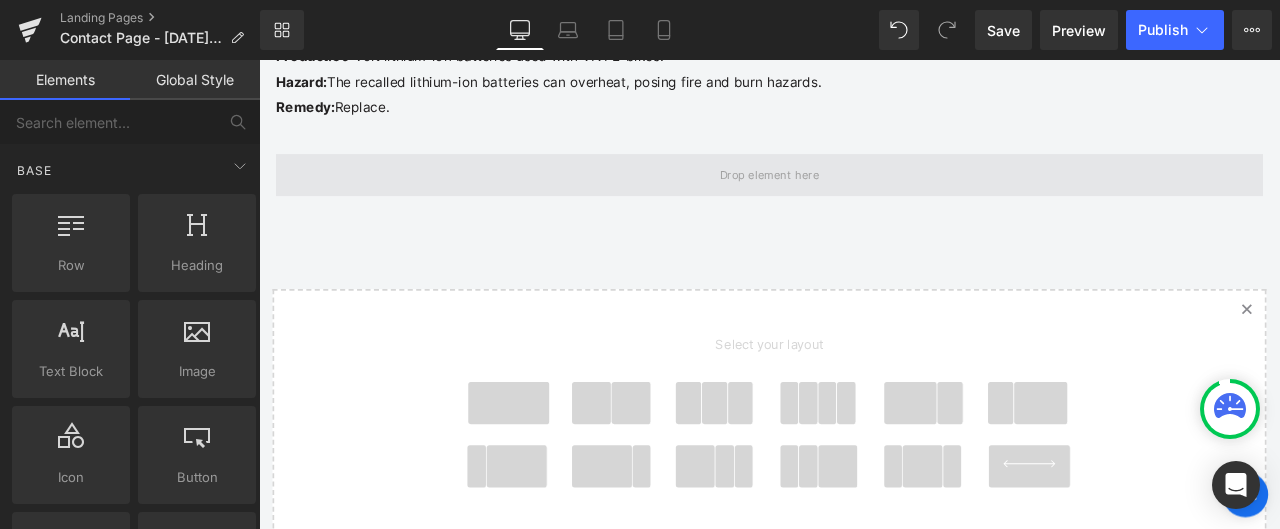 scroll, scrollTop: 855, scrollLeft: 0, axis: vertical 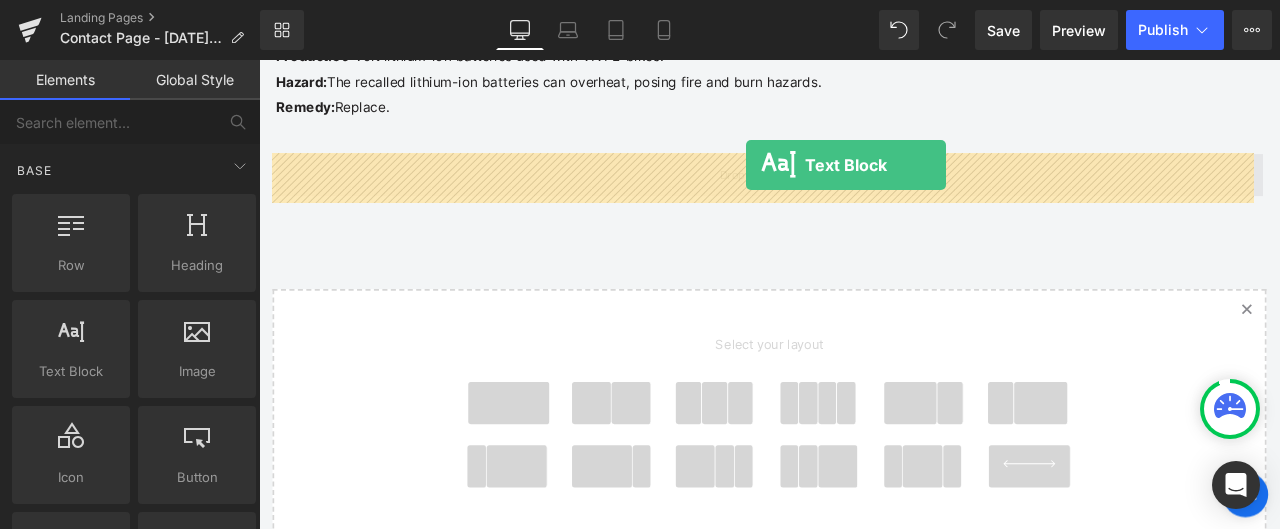 drag, startPoint x: 339, startPoint y: 406, endPoint x: 836, endPoint y: 185, distance: 543.92096 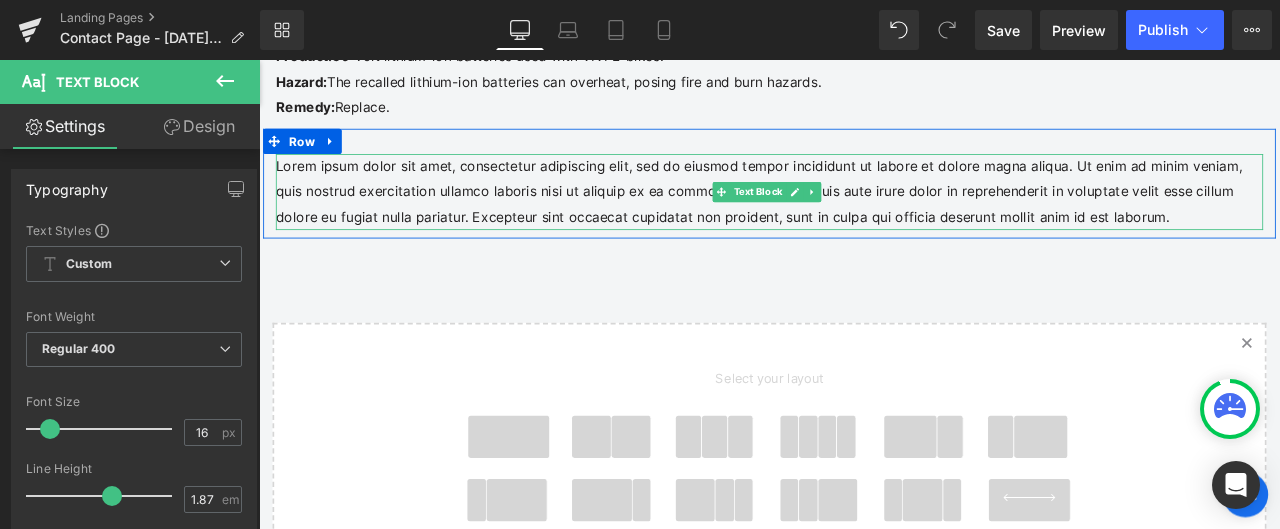 click on "Lorem ipsum dolor sit amet, consectetur adipiscing elit, sed do eiusmod tempor incididunt ut labore et dolore magna aliqua. Ut enim ad minim veniam, quis nostrud exercitation ullamco laboris nisi ut aliquip ex ea commodo consequat. Duis aute irure dolor in reprehenderit in voluptate velit esse cillum dolore eu fugiat nulla pariatur. Excepteur sint occaecat cupidatat non proident, sunt in culpa qui officia deserunt mollit anim id est laborum." at bounding box center (864, 216) 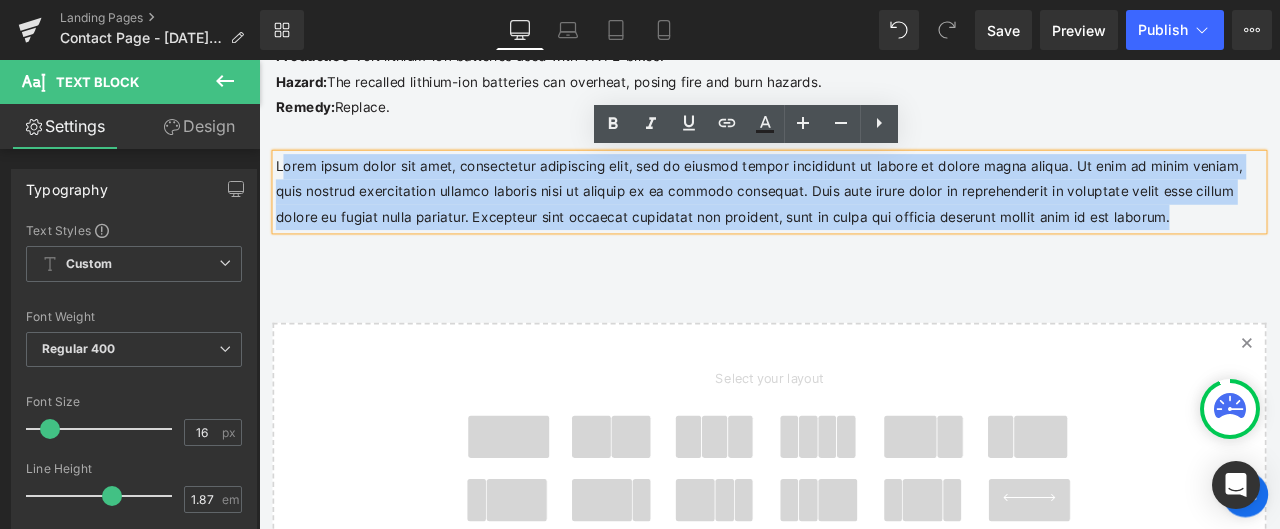drag, startPoint x: 1100, startPoint y: 238, endPoint x: 284, endPoint y: 193, distance: 817.23987 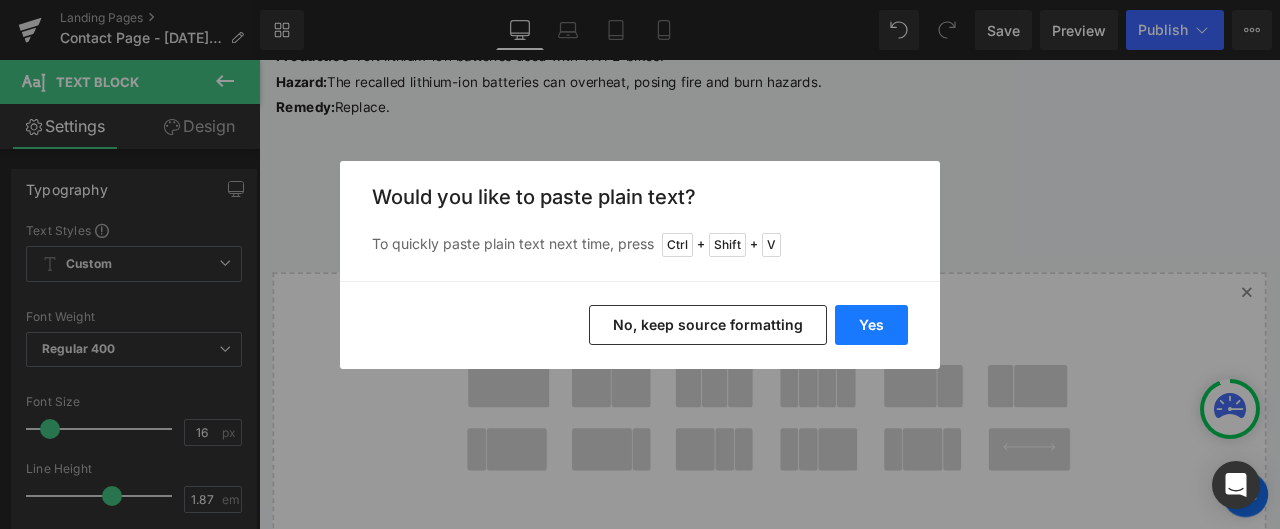 click on "Yes" at bounding box center (871, 325) 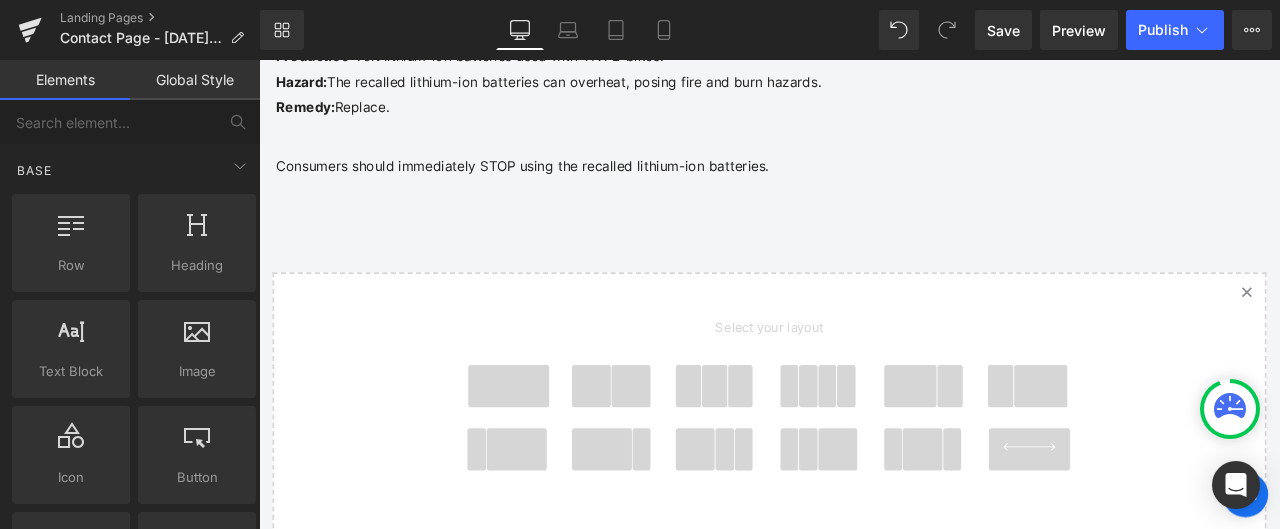click on "PRODUCT RECALL NOTICE
Heading
Row         [GEOGRAPHIC_DATA] ONLY Heading         Row
36-Volt Lithium-Ion Batteries used with VIVI E-bikes
Heading
Hero Banner         Row         VIVI is conducting a voluntary recall in cooperation with the U.S. Consumer Product Safety Commission of certain 36-volt lithium-ion rechargeable batteries included with specific VIVI E-Bike models.   Text Block         Row         Recall Summary
Heading         Row
Product:  36-volt lithium-ion batteries used with VIVI E-bikes. [PERSON_NAME]:  The recalled lithium-ion batteries can overheat, posing fire and burn hazards.
Remedy:  Replace.
Text Block         Row
Consumers should immediately STOP using the recalled lithium-ion batteries.
Text Block
Row" at bounding box center [864, 90] 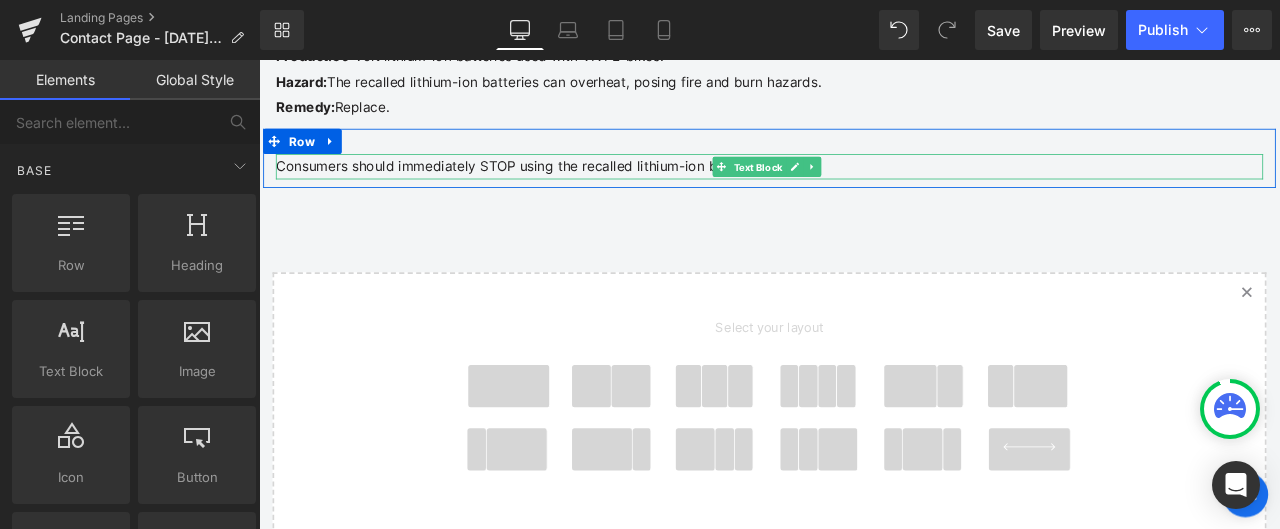 click on "Text Block" at bounding box center (850, 187) 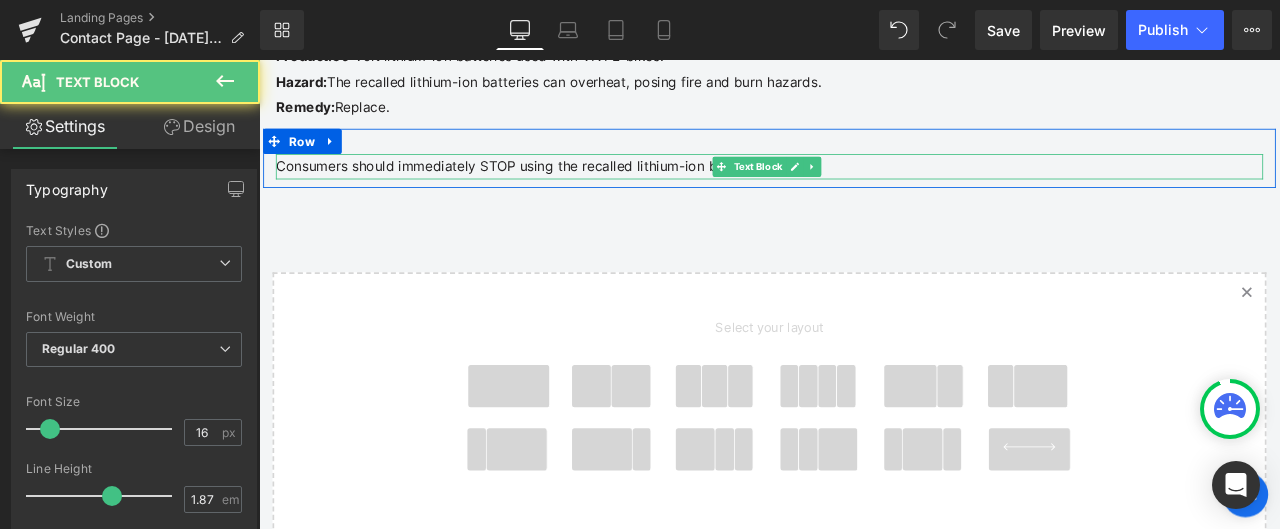 click on "Consumers should immediately STOP using the recalled lithium-ion batteries." at bounding box center [864, 186] 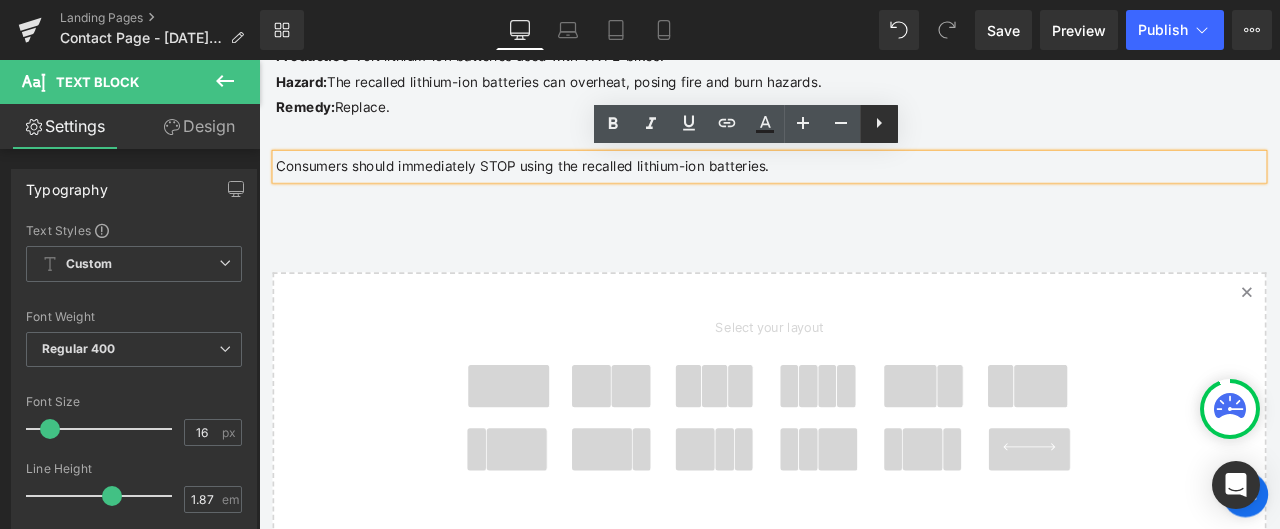 click 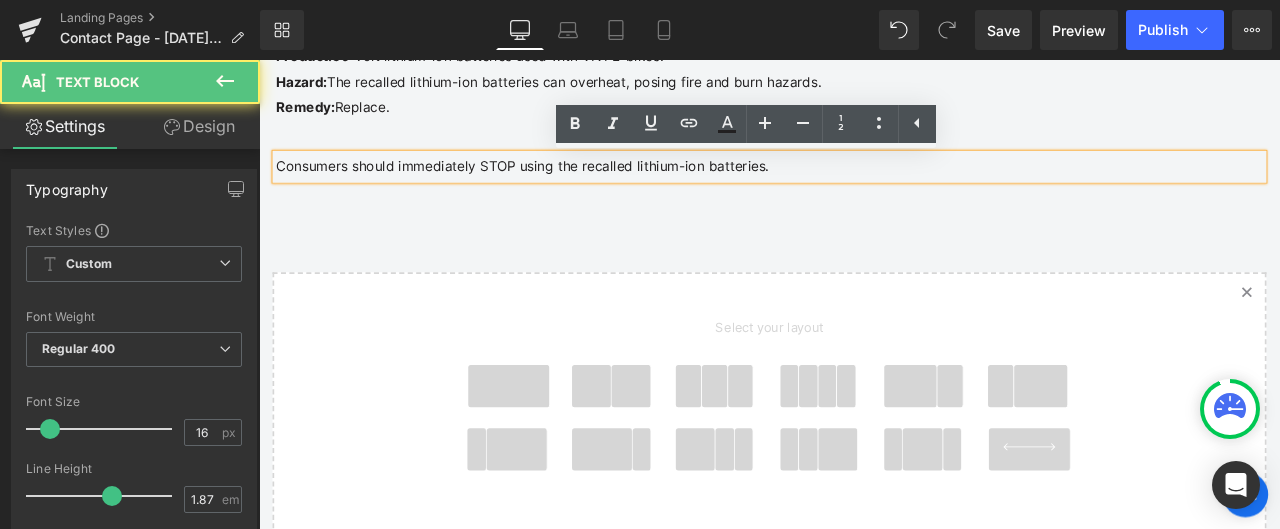click on "Consumers should immediately STOP using the recalled lithium-ion batteries." at bounding box center [864, 186] 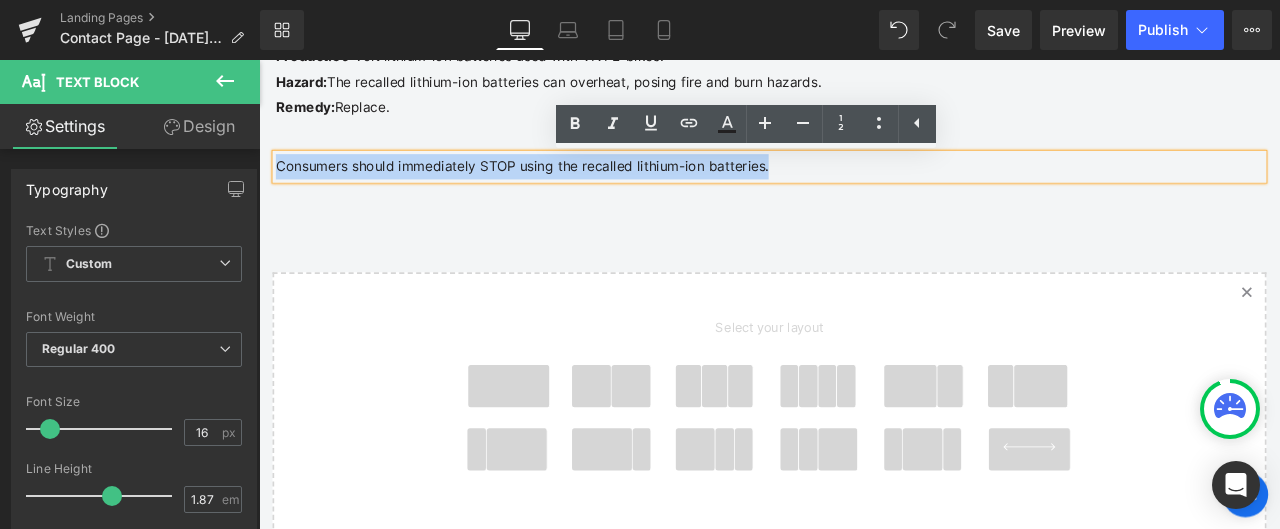drag, startPoint x: 839, startPoint y: 186, endPoint x: 276, endPoint y: 186, distance: 563 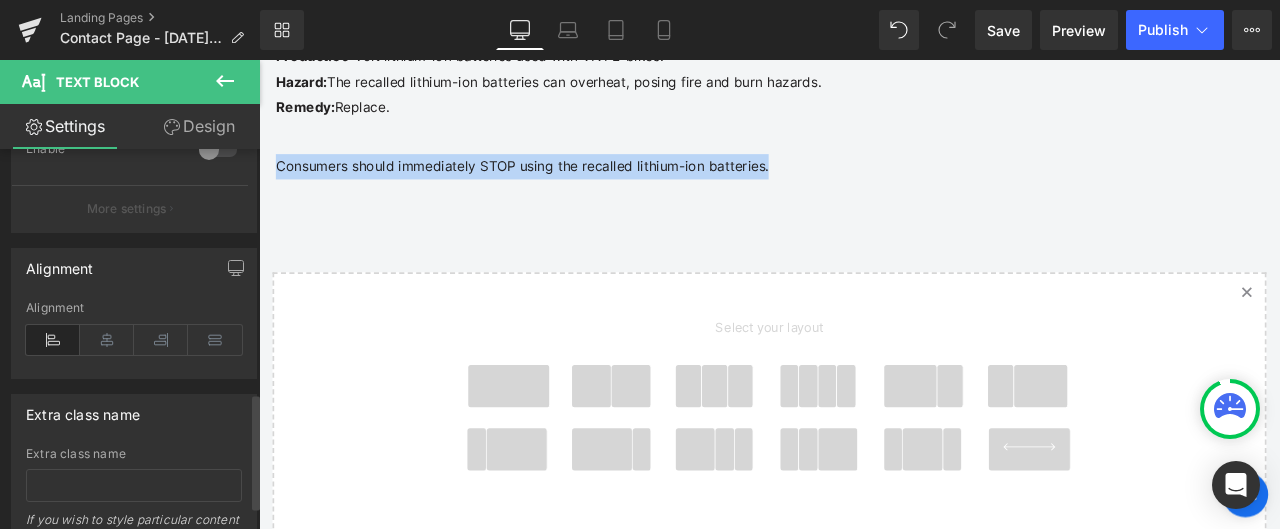 scroll, scrollTop: 800, scrollLeft: 0, axis: vertical 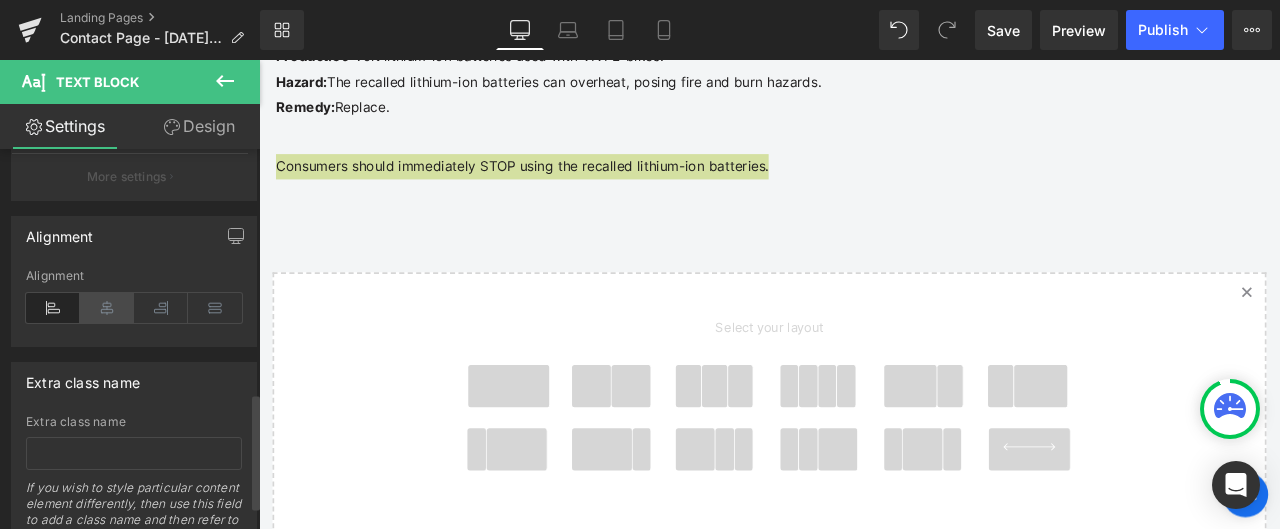 click at bounding box center [107, 308] 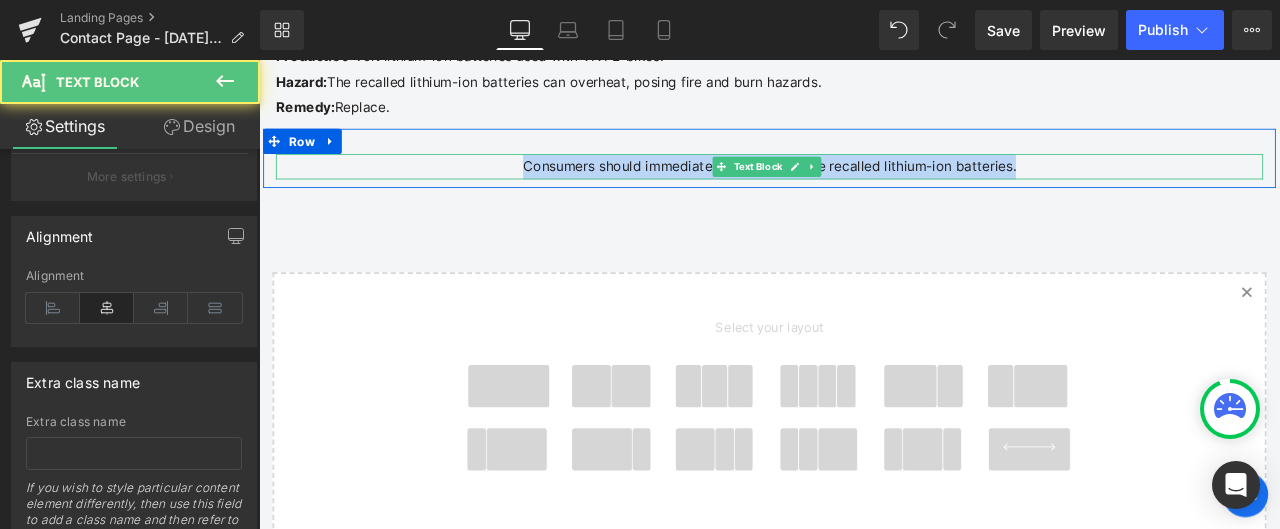 click on "Consumers should immediately STOP using the recalled lithium-ion batteries." at bounding box center (864, 186) 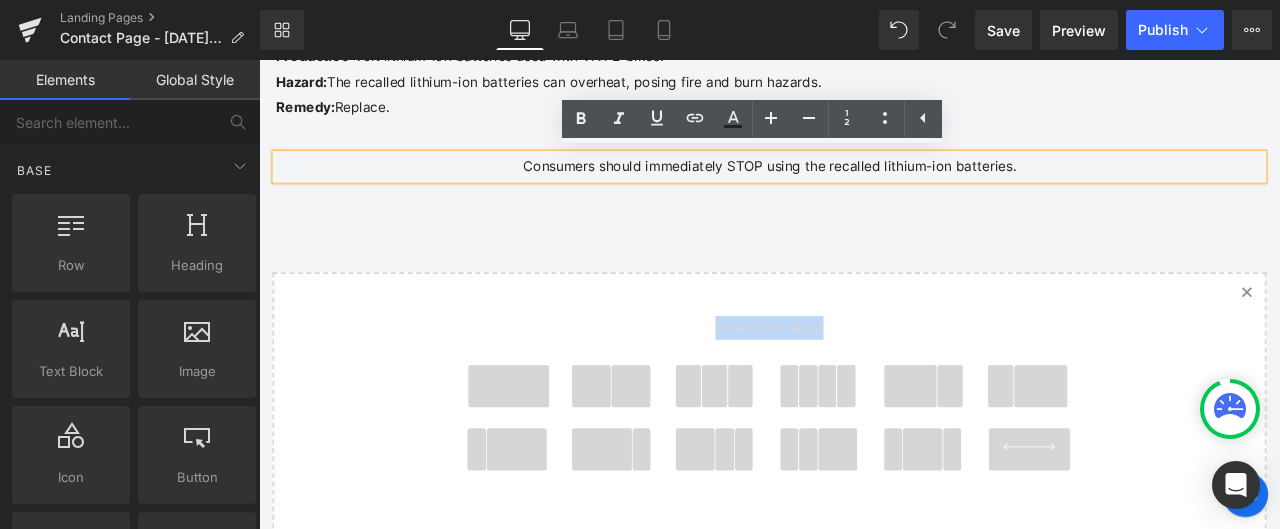 drag, startPoint x: 536, startPoint y: 445, endPoint x: 755, endPoint y: 198, distance: 330.10605 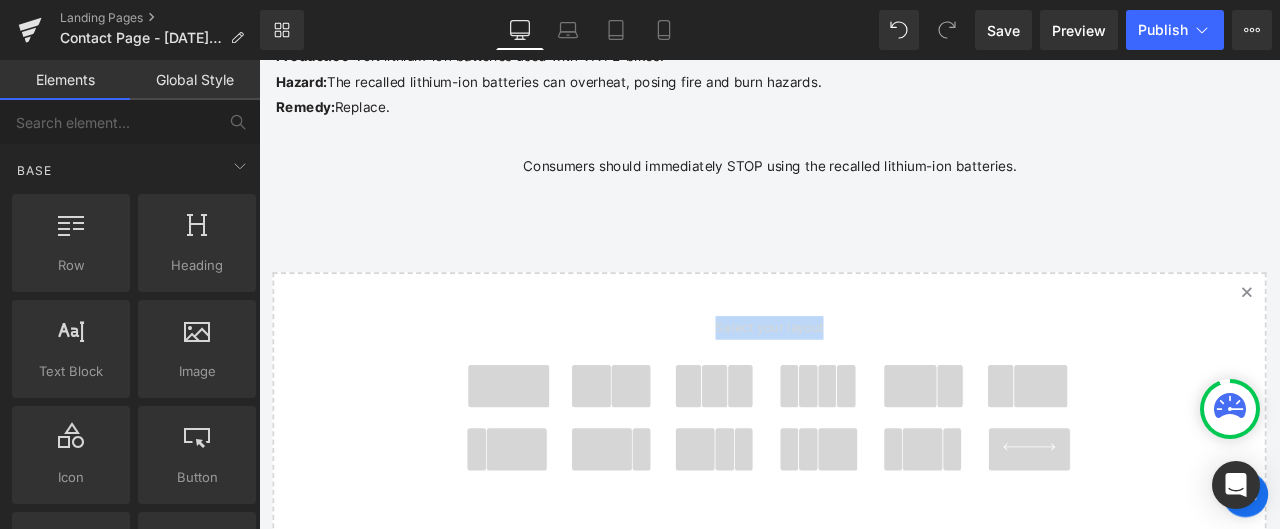 click at bounding box center (555, 446) 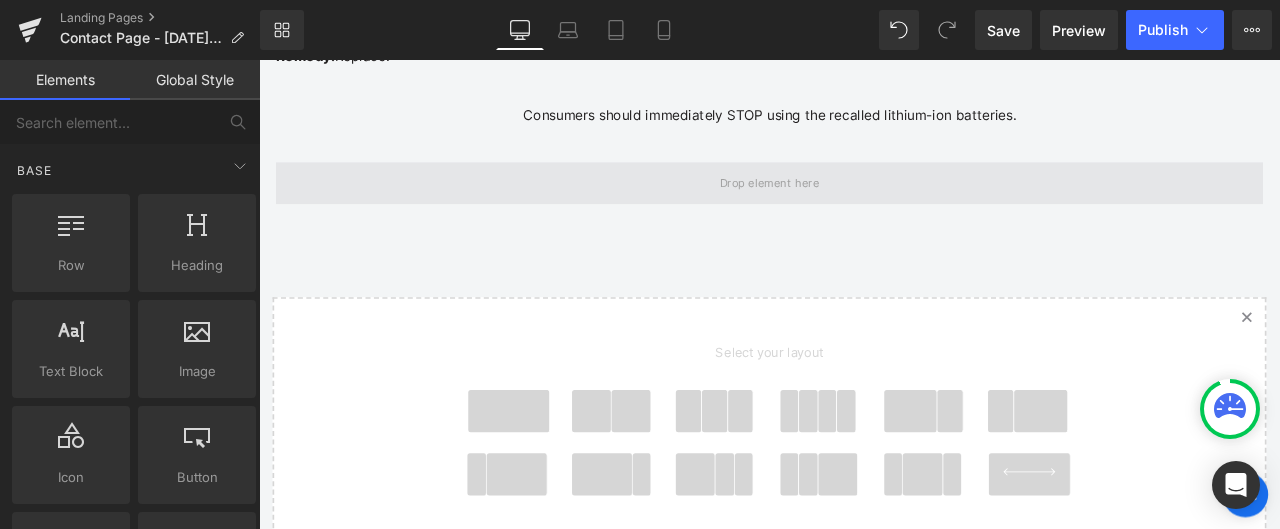 scroll, scrollTop: 925, scrollLeft: 0, axis: vertical 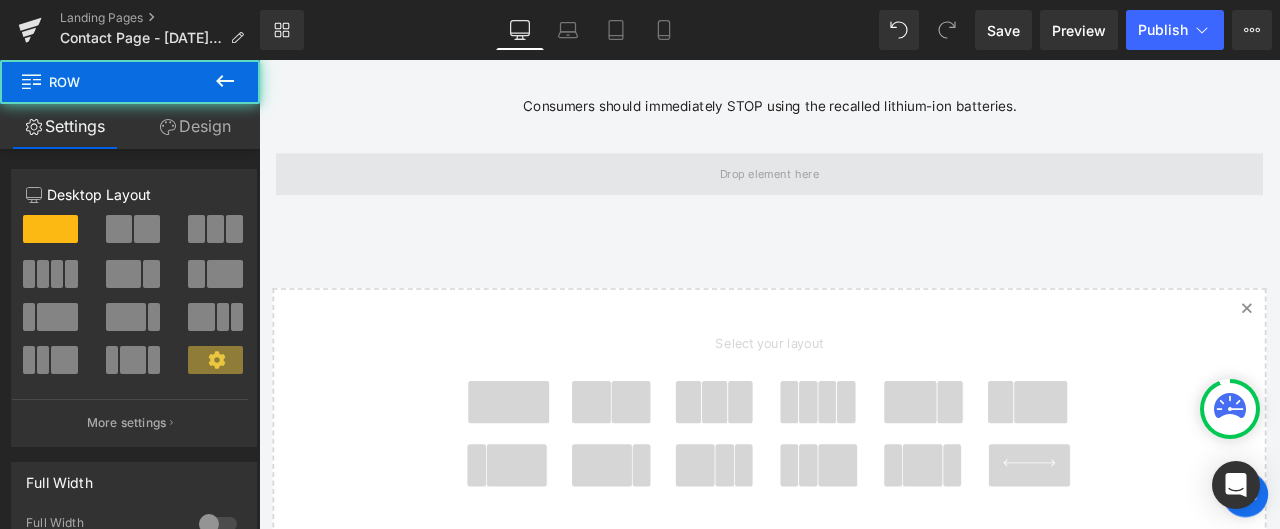 click at bounding box center (864, 196) 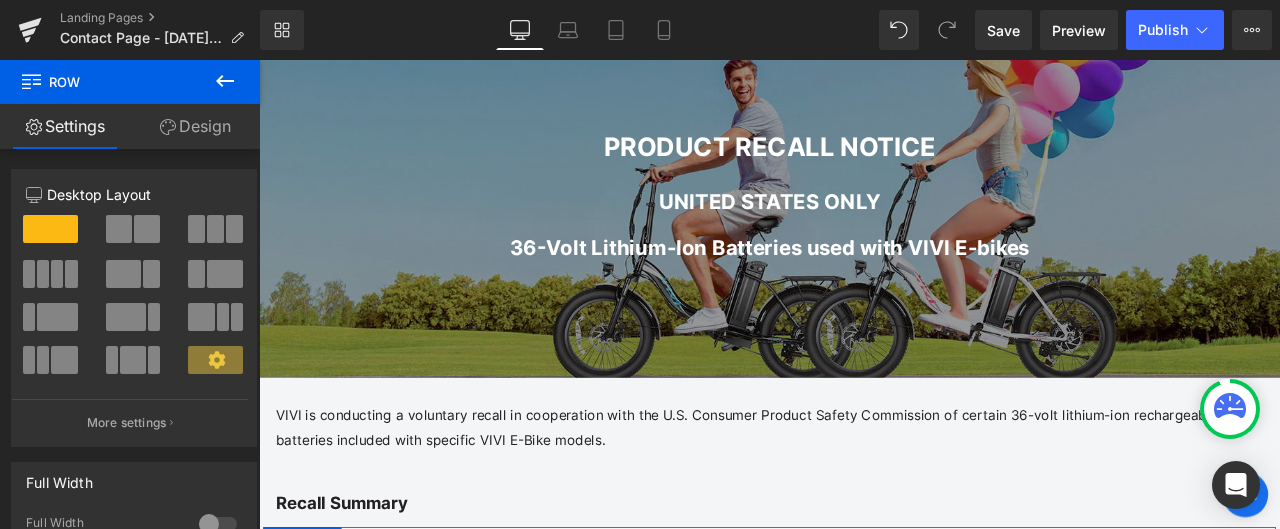 scroll, scrollTop: 825, scrollLeft: 0, axis: vertical 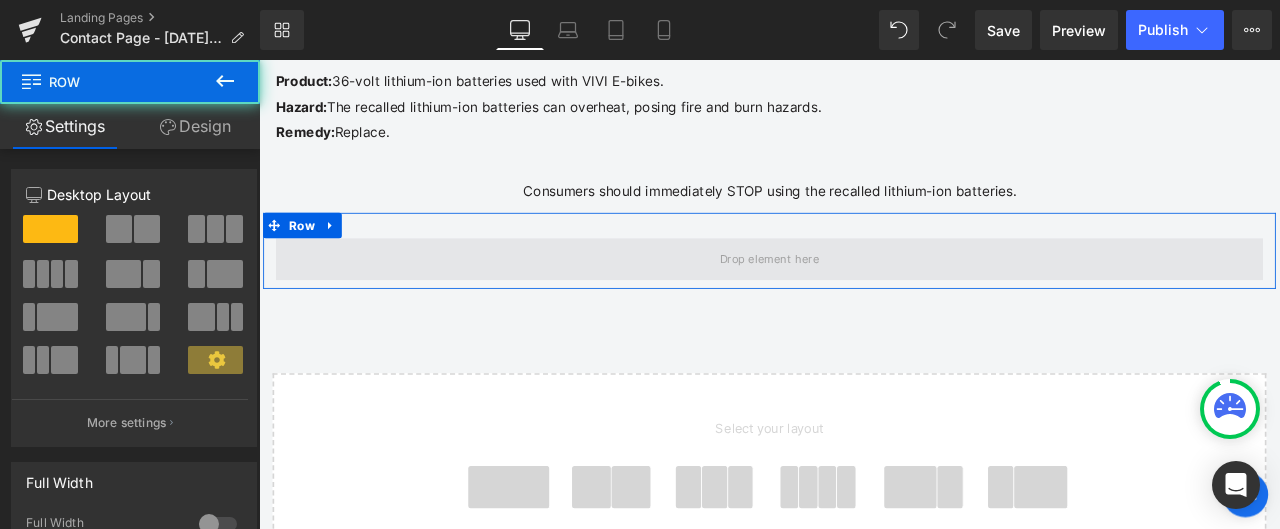 click at bounding box center (864, 296) 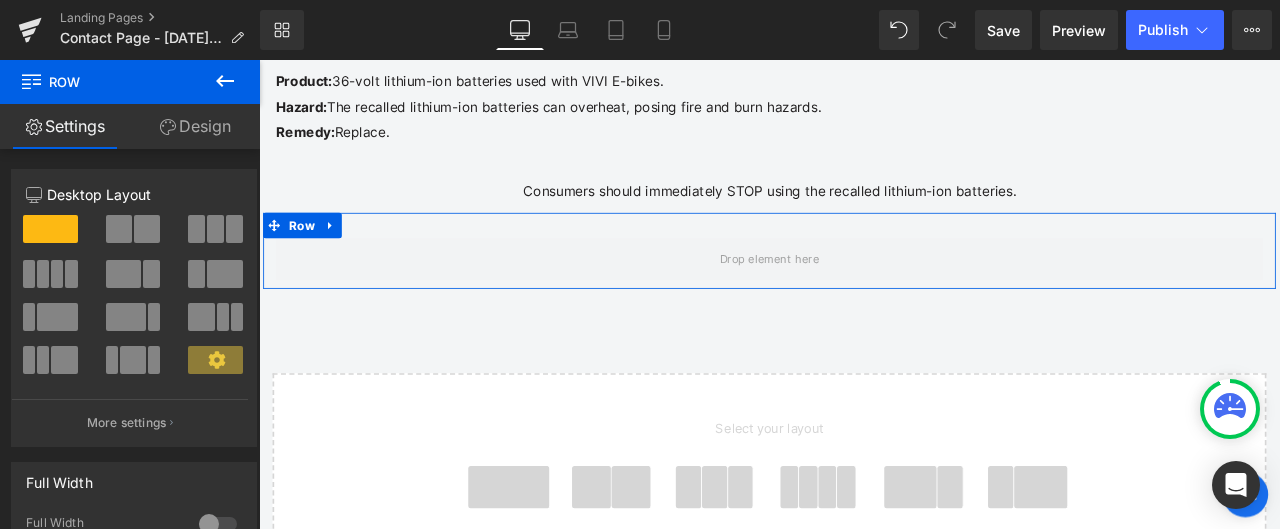 click on "Design" at bounding box center [195, 126] 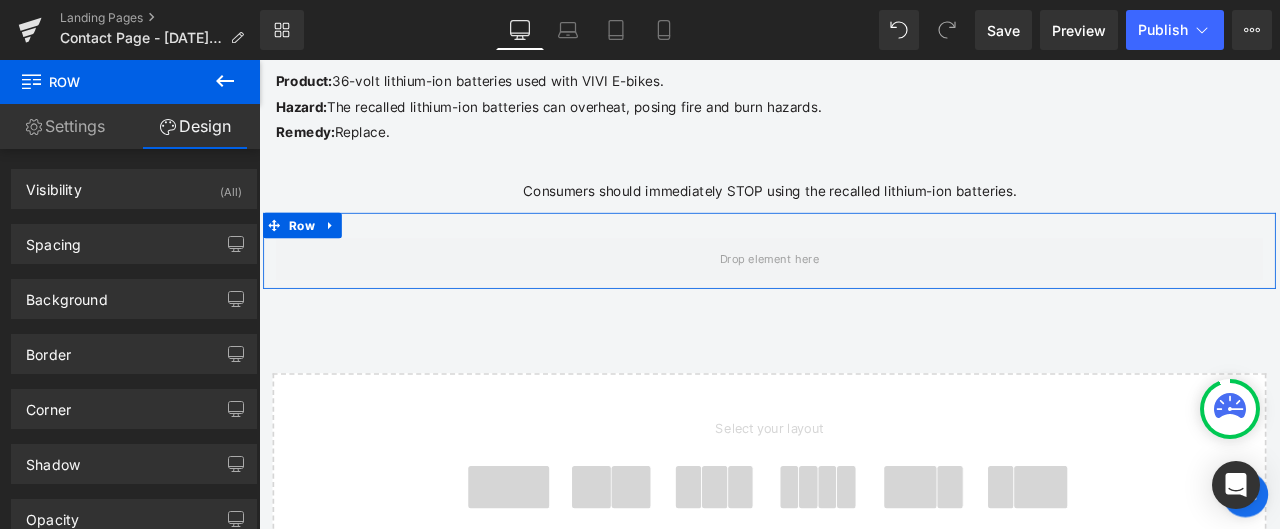 drag, startPoint x: 61, startPoint y: 125, endPoint x: 135, endPoint y: 106, distance: 76.40026 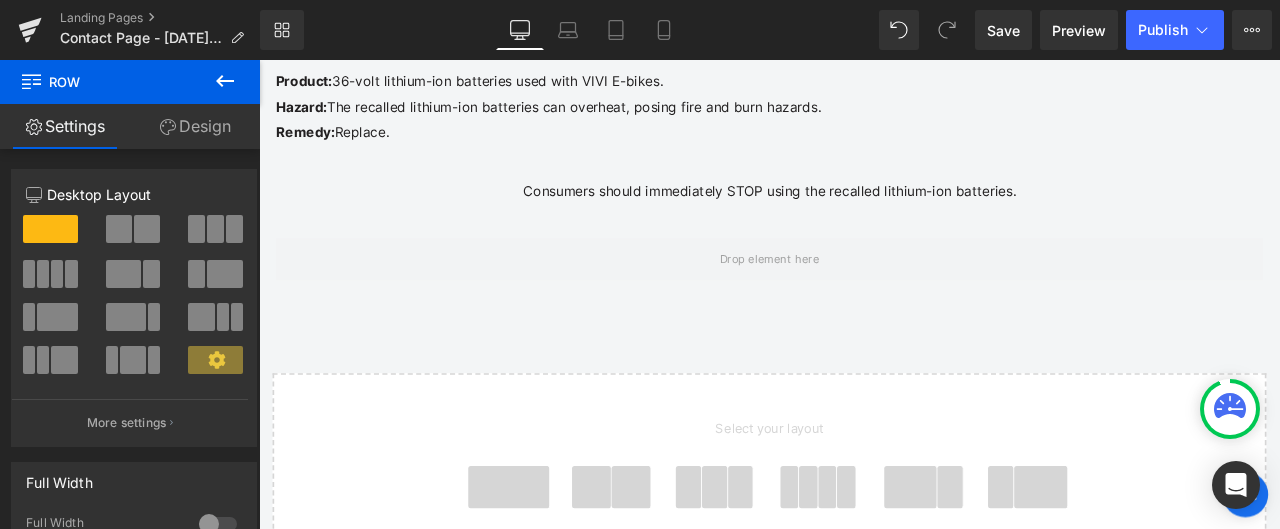 click 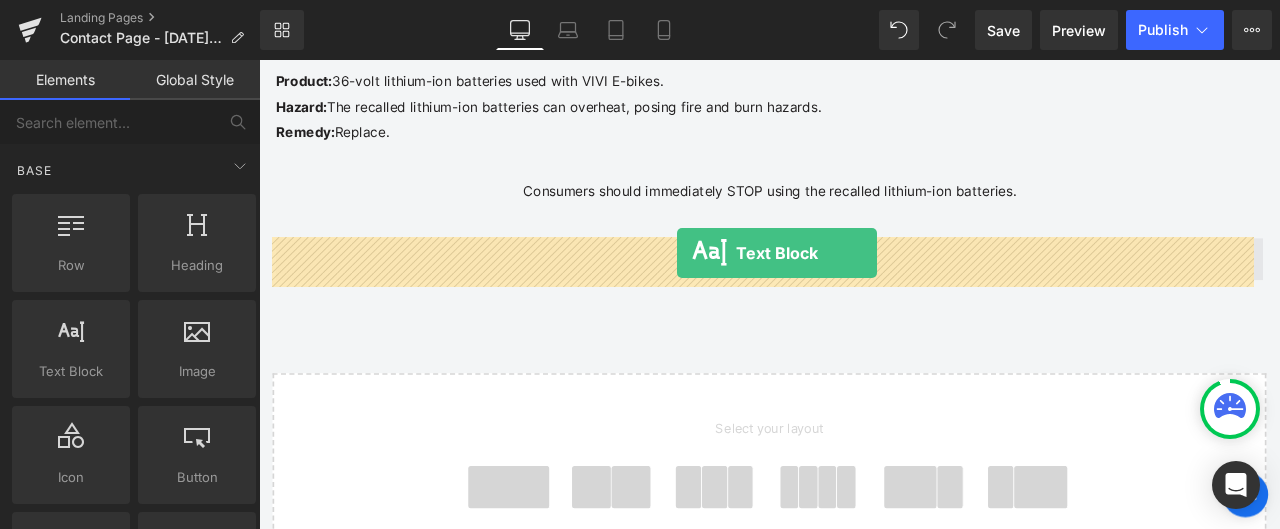 drag, startPoint x: 318, startPoint y: 412, endPoint x: 754, endPoint y: 289, distance: 453.01767 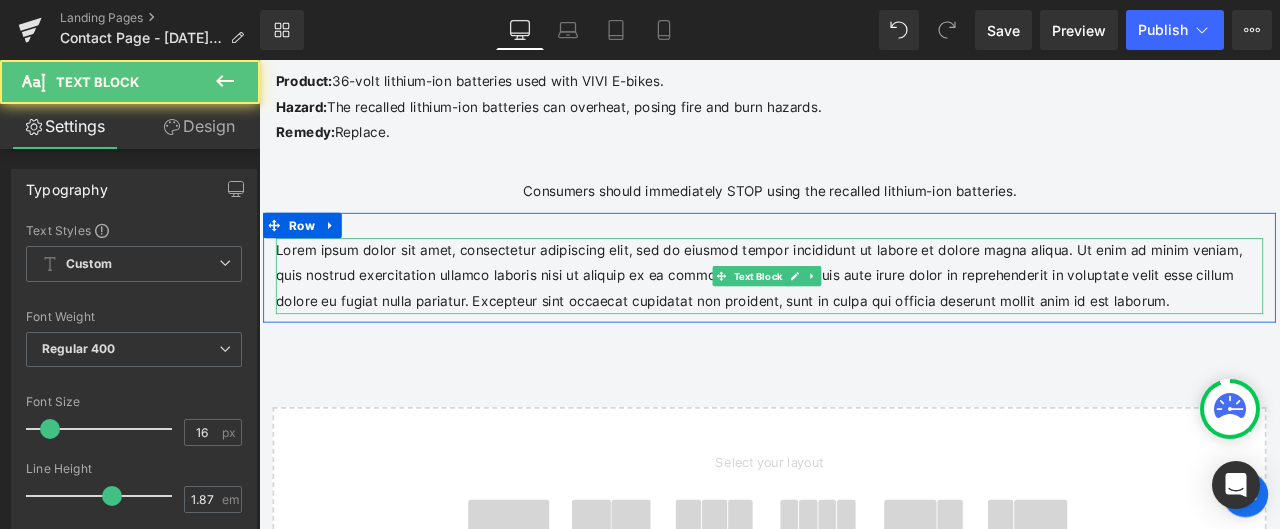 click on "Lorem ipsum dolor sit amet, consectetur adipiscing elit, sed do eiusmod tempor incididunt ut labore et dolore magna aliqua. Ut enim ad minim veniam, quis nostrud exercitation ullamco laboris nisi ut aliquip ex ea commodo consequat. Duis aute irure dolor in reprehenderit in voluptate velit esse cillum dolore eu fugiat nulla pariatur. Excepteur sint occaecat cupidatat non proident, sunt in culpa qui officia deserunt mollit anim id est laborum." at bounding box center [864, 316] 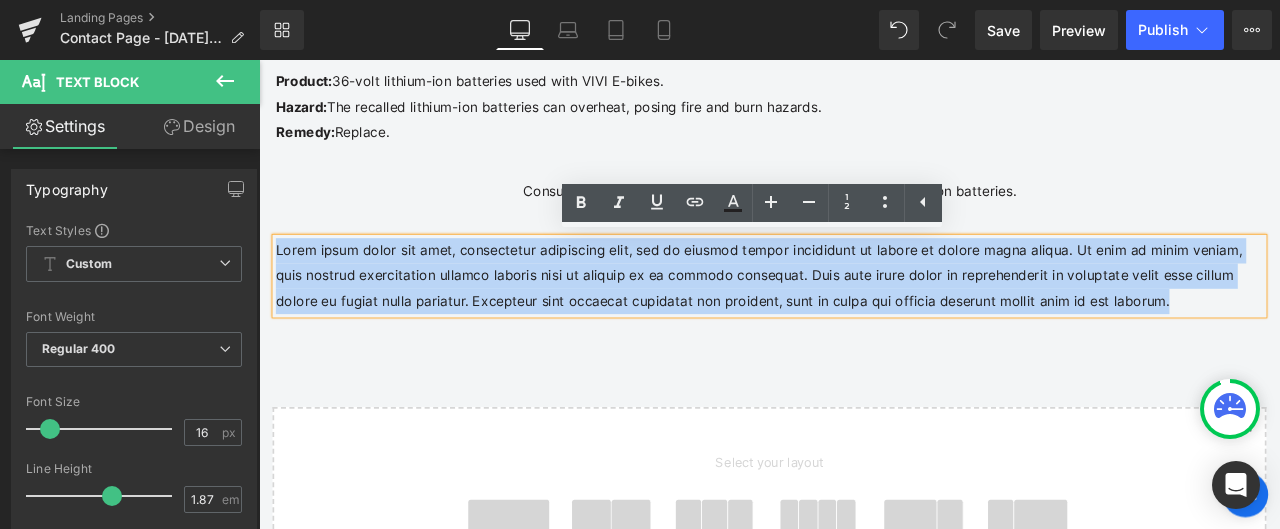 drag, startPoint x: 1110, startPoint y: 341, endPoint x: 276, endPoint y: 279, distance: 836.3014 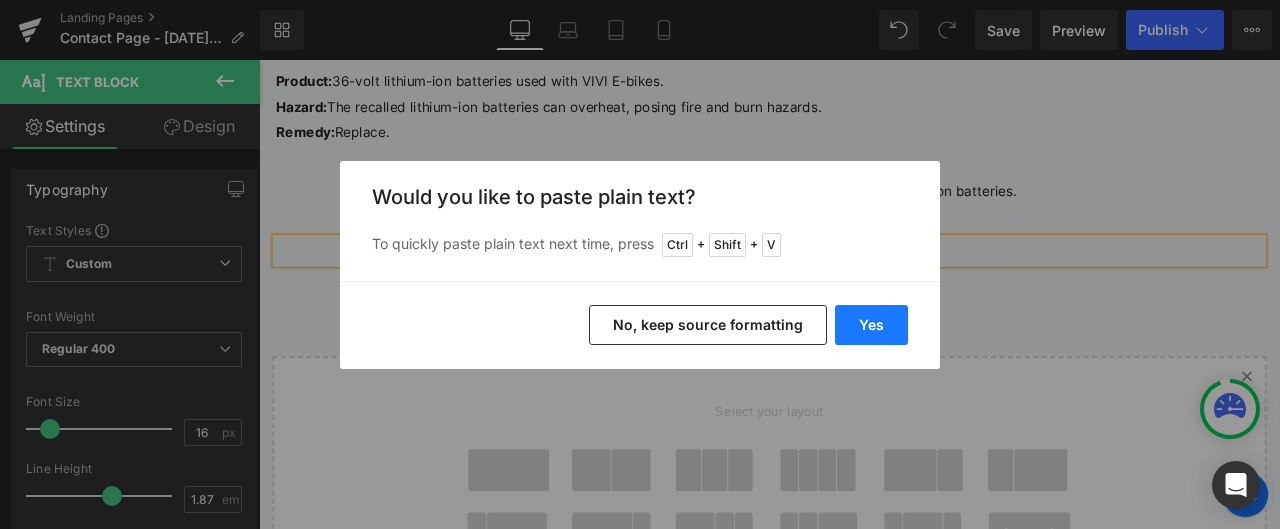 click on "Yes" at bounding box center (871, 325) 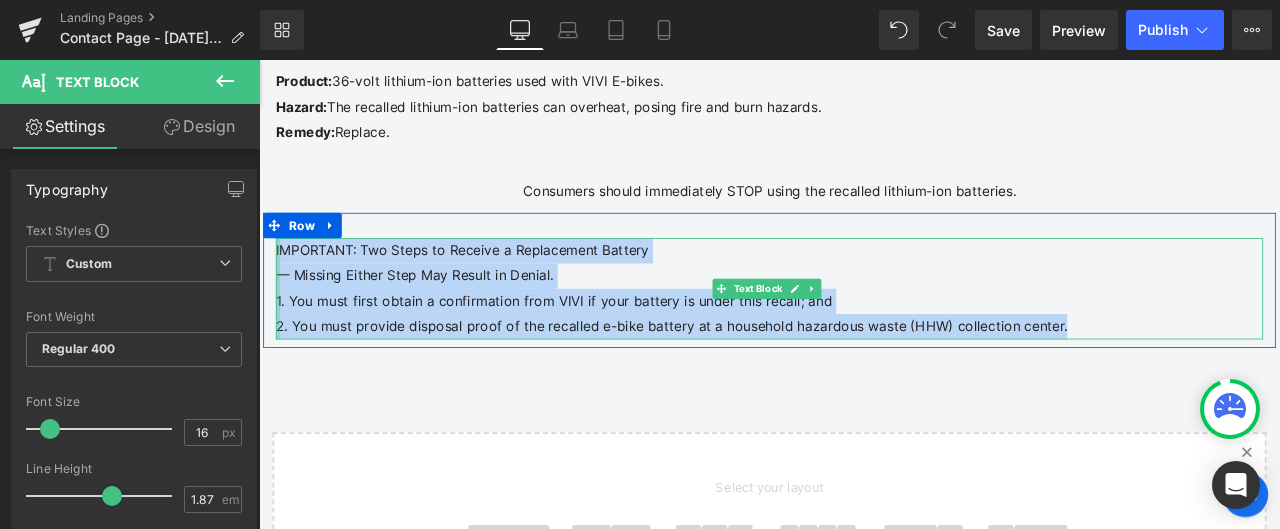 drag, startPoint x: 1160, startPoint y: 372, endPoint x: 275, endPoint y: 279, distance: 889.87305 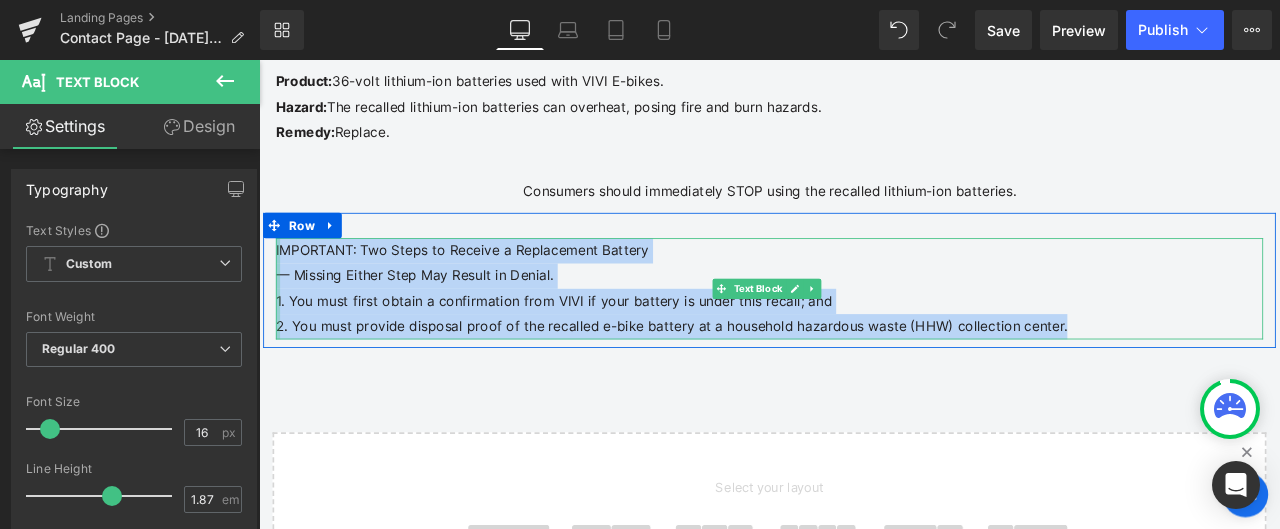 click on "IMPORTANT: Two Steps to Receive a Replacement Battery — Missing Either Step May Result in Denial. 1.  You must first obtain a confirmation from VIVI if your battery is under this recall; and 2.  You must provide disposal proof of the recalled e-bike battery at a household hazardous waste (HHW) collection center.
Text Block" at bounding box center (864, 331) 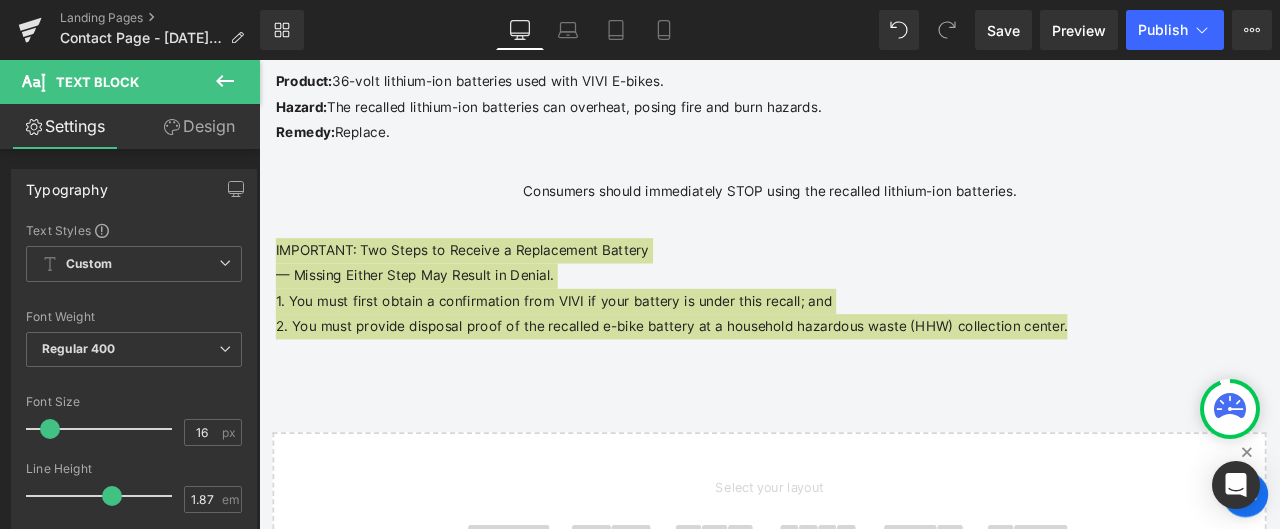 drag, startPoint x: 190, startPoint y: 141, endPoint x: 189, endPoint y: 151, distance: 10.049875 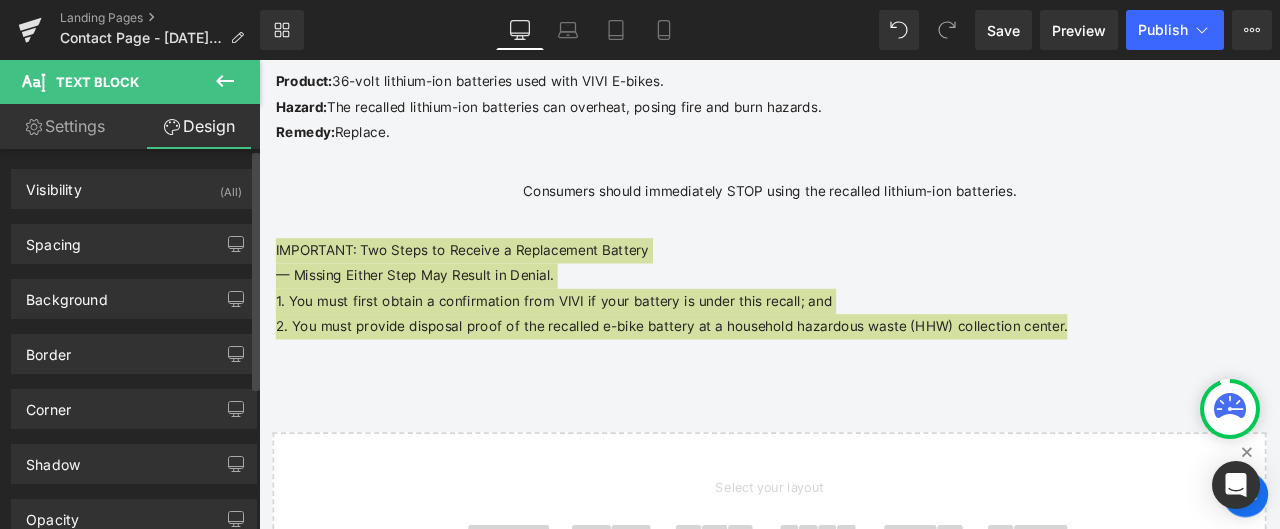 type on "#222021" 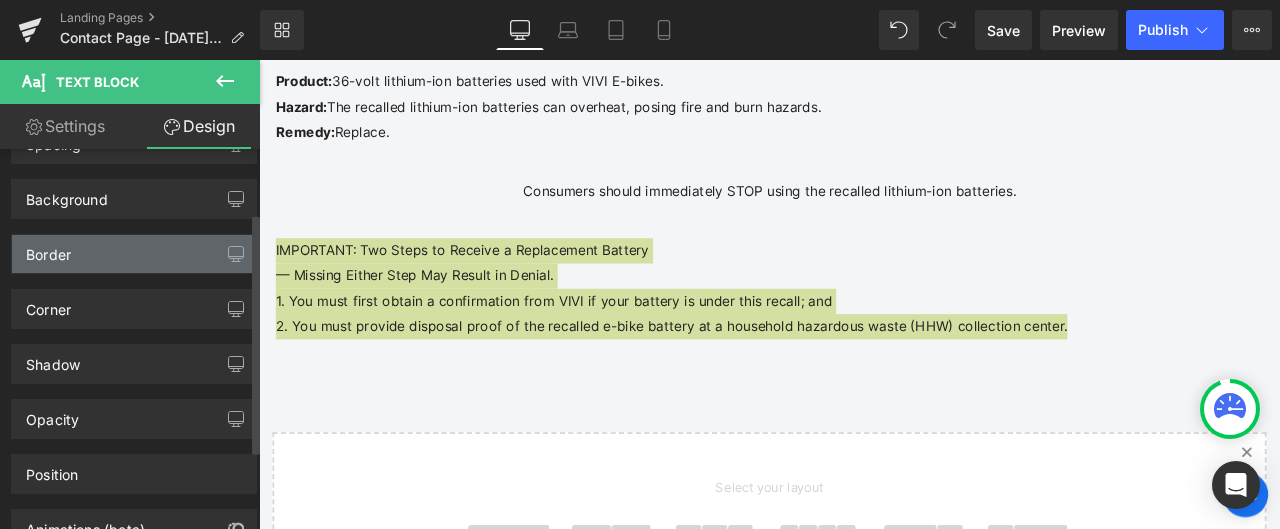 click on "Border" at bounding box center (134, 254) 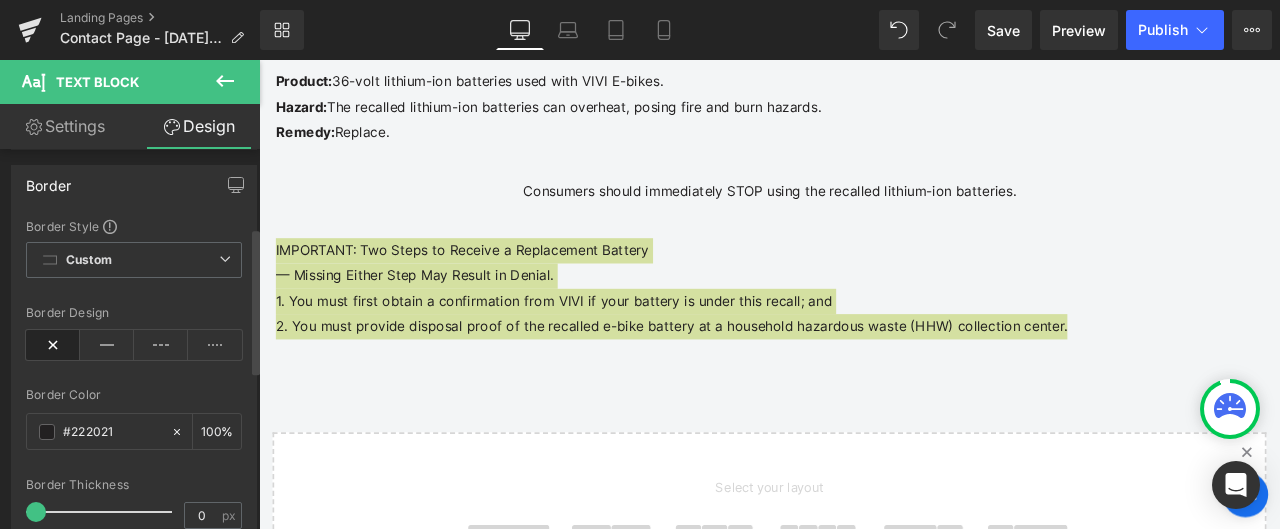 scroll, scrollTop: 300, scrollLeft: 0, axis: vertical 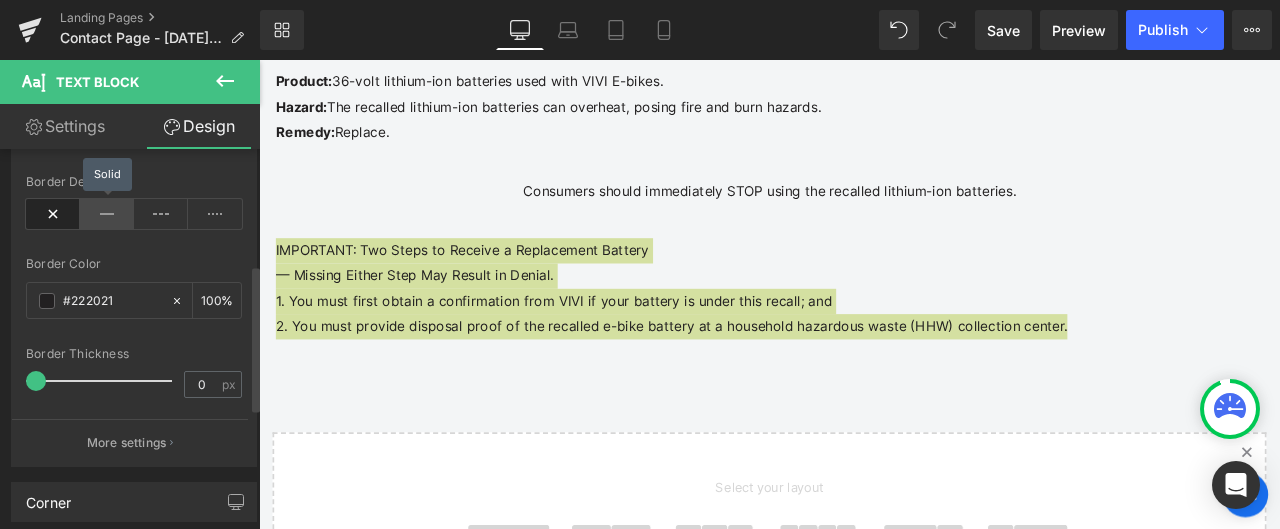 click at bounding box center (107, 214) 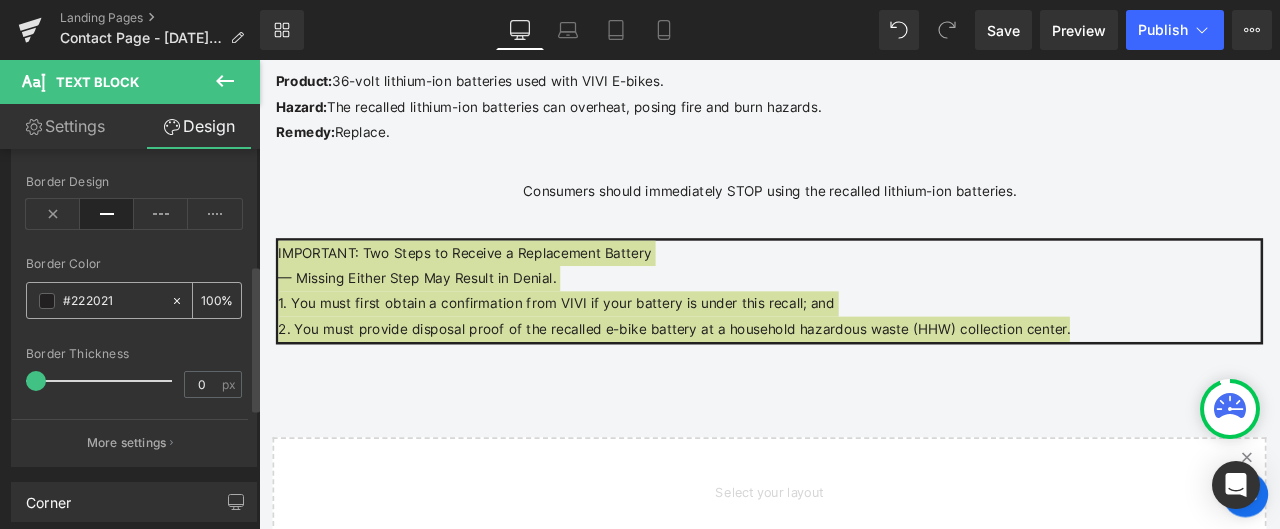 click at bounding box center (47, 301) 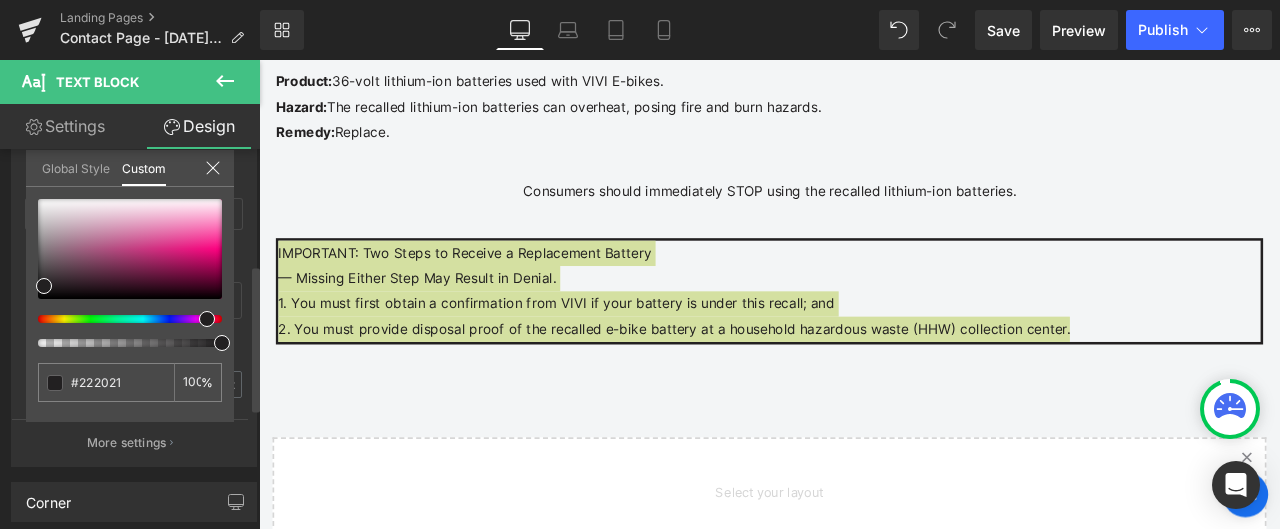 type on "#222120" 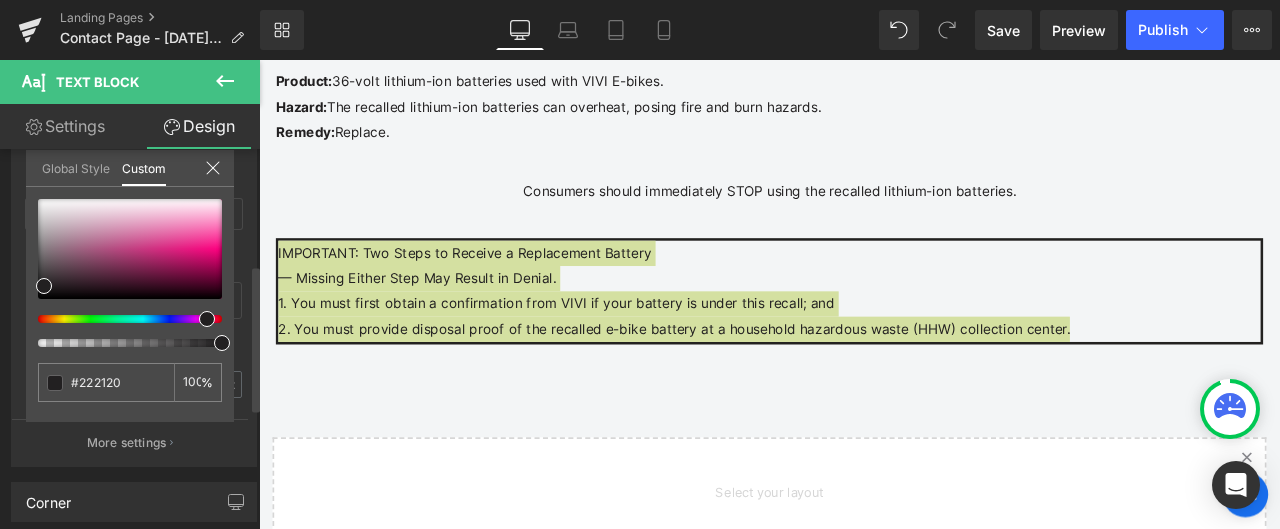 type on "#222020" 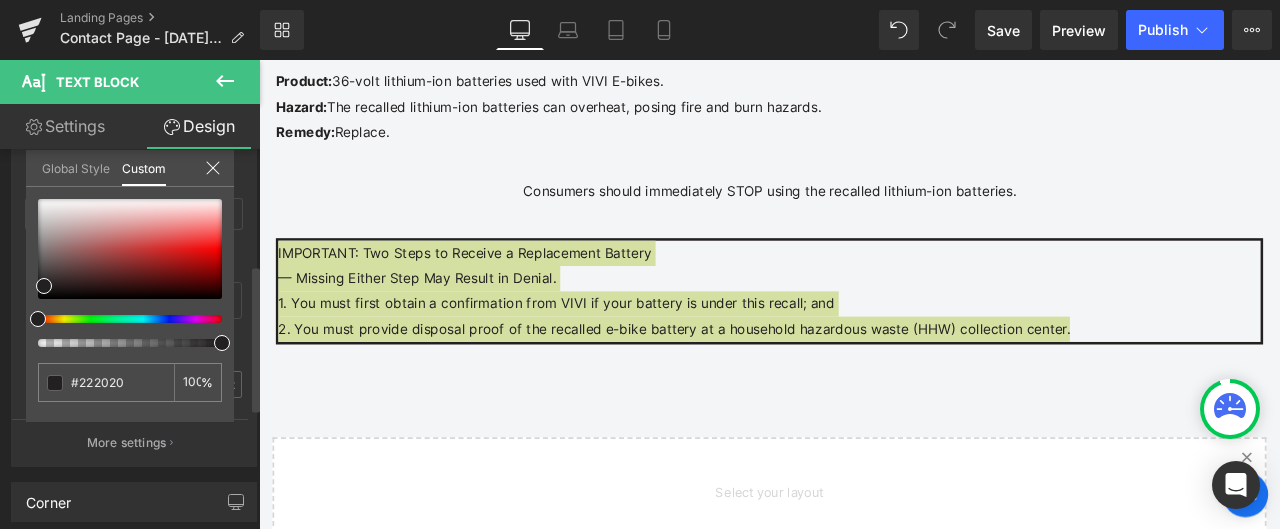 drag, startPoint x: 44, startPoint y: 317, endPoint x: 0, endPoint y: 330, distance: 45.88028 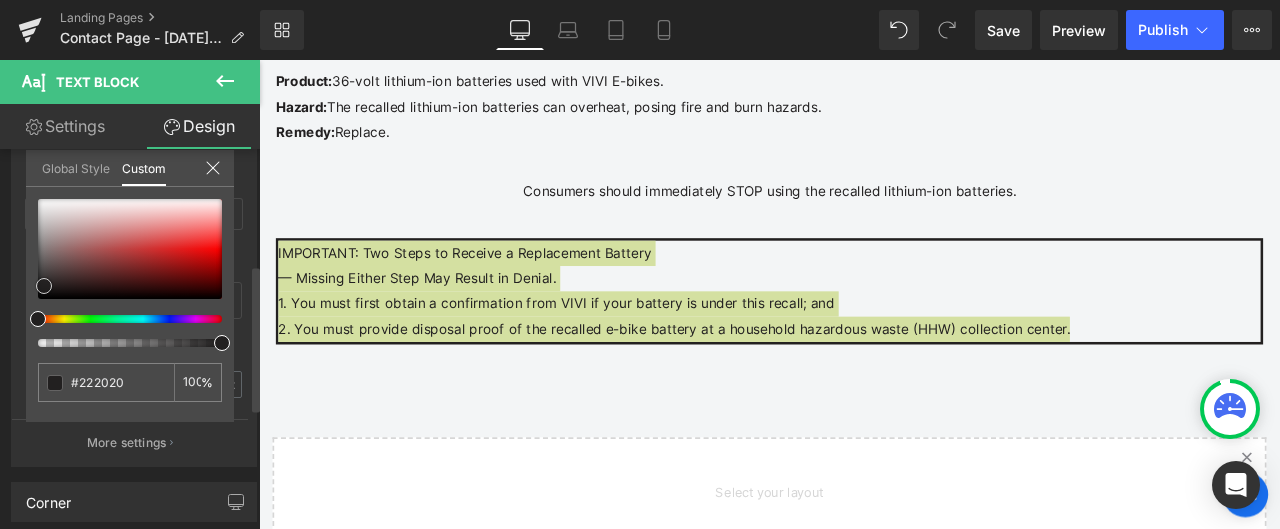 type on "#f76363" 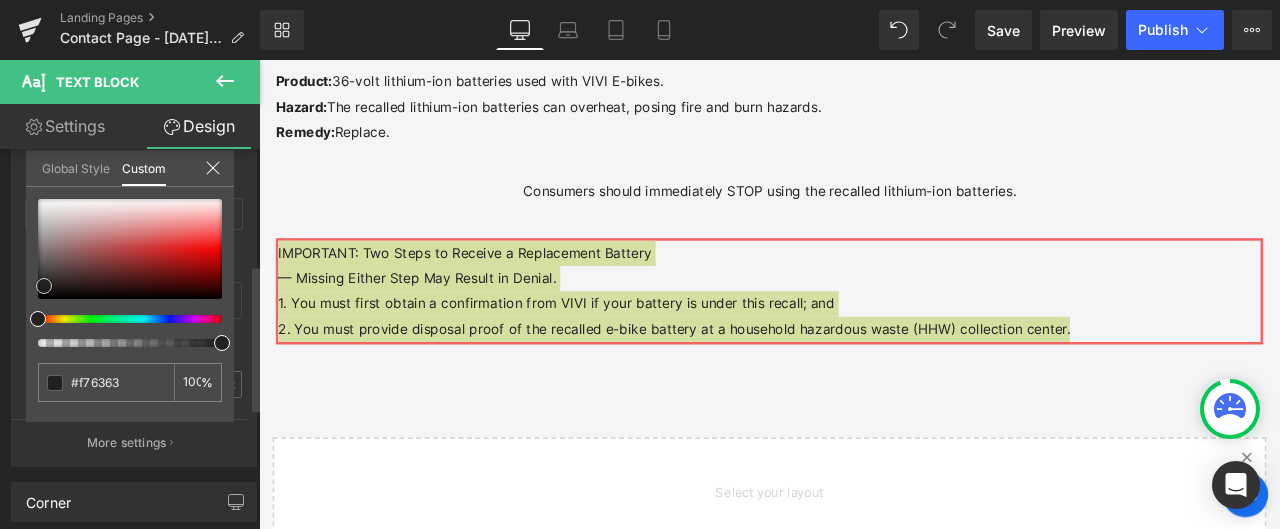 click at bounding box center (130, 249) 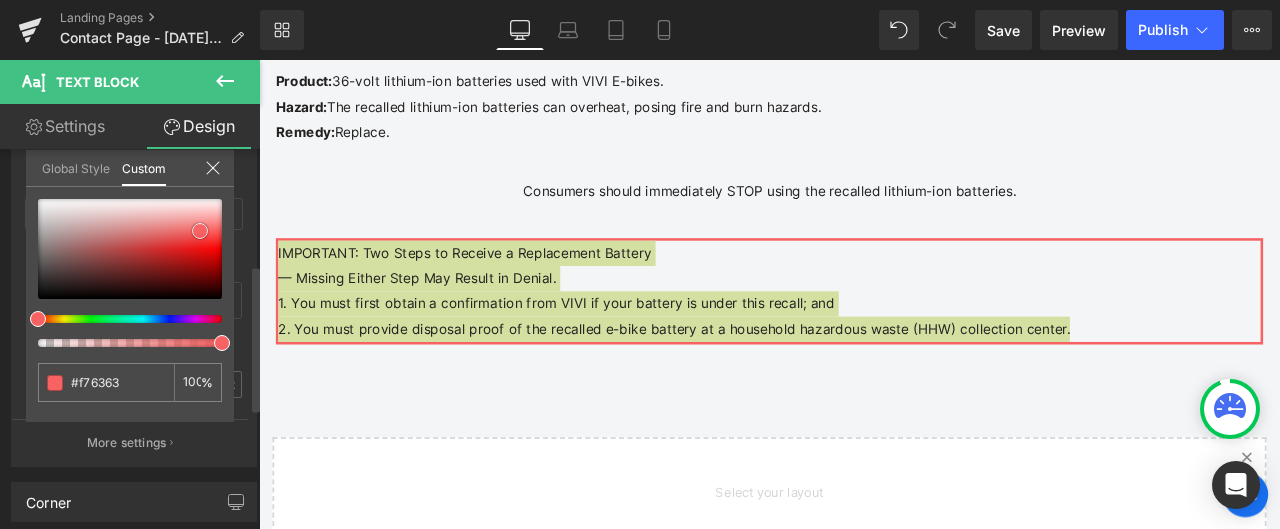 type on "#e90505" 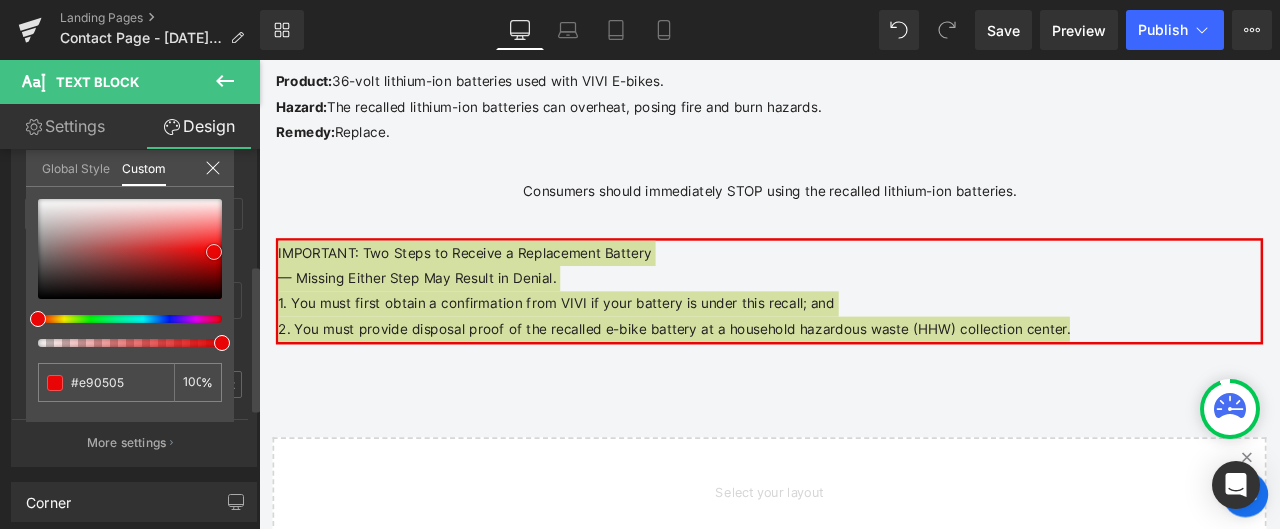 click at bounding box center [130, 249] 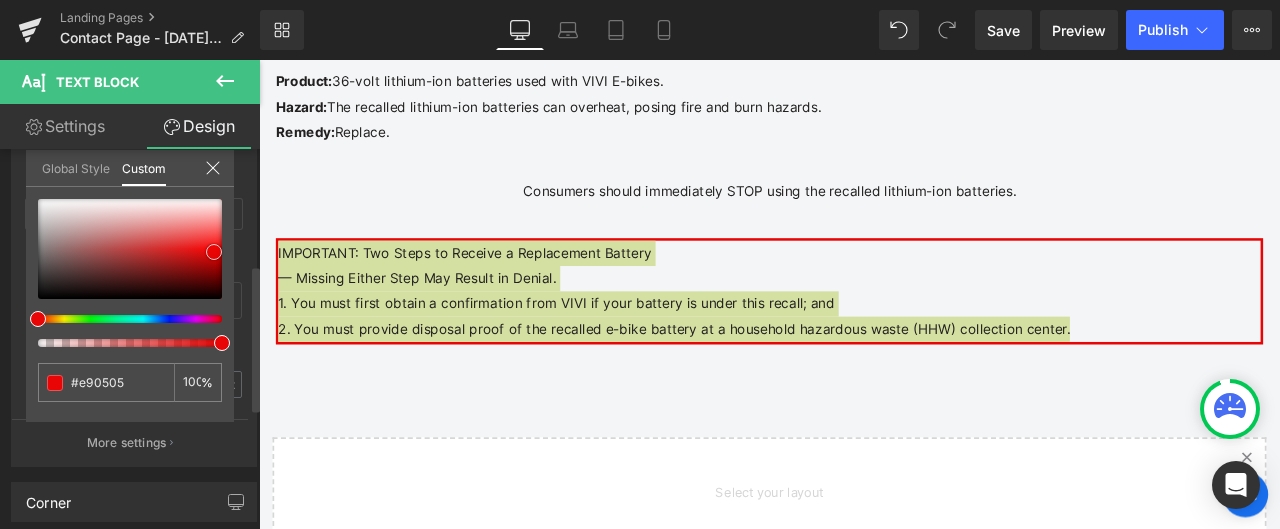 type on "#cf0202" 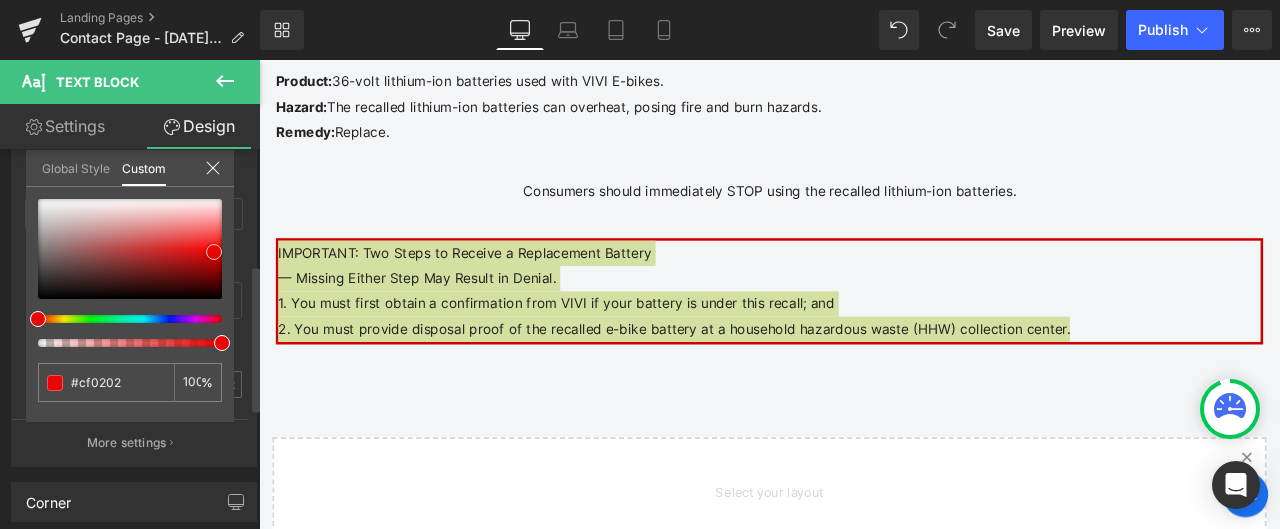 click at bounding box center [130, 249] 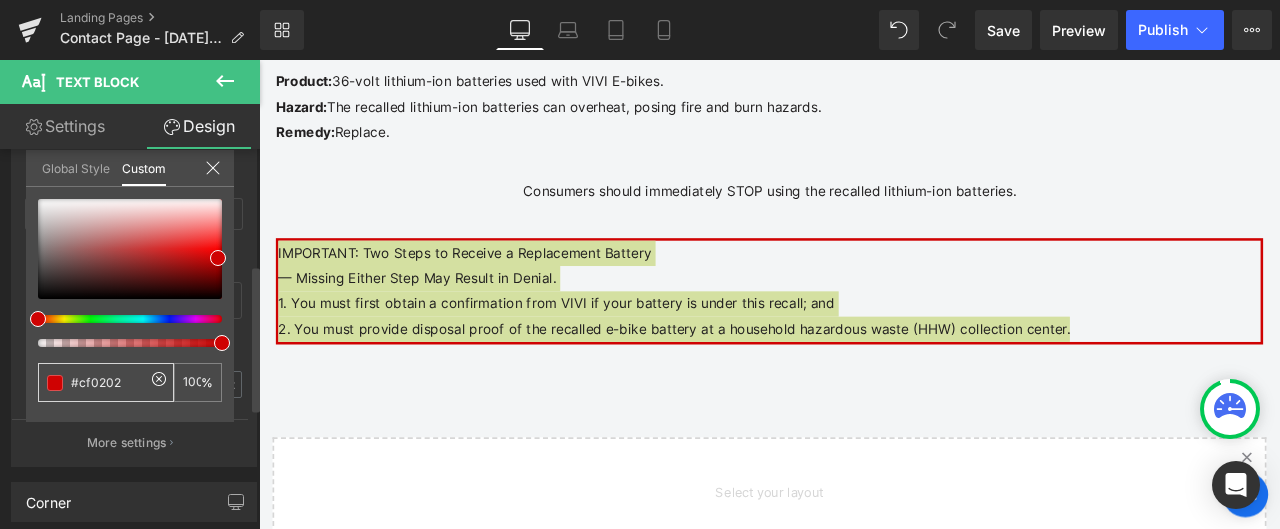 click on "#cf0202" at bounding box center (108, 382) 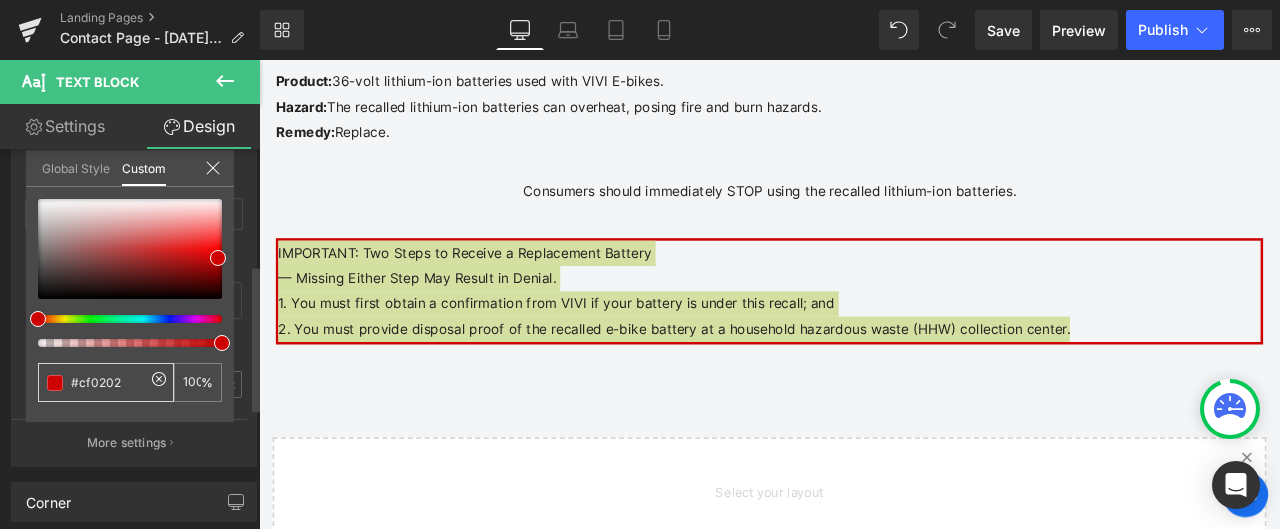 drag, startPoint x: 84, startPoint y: 380, endPoint x: 131, endPoint y: 384, distance: 47.169907 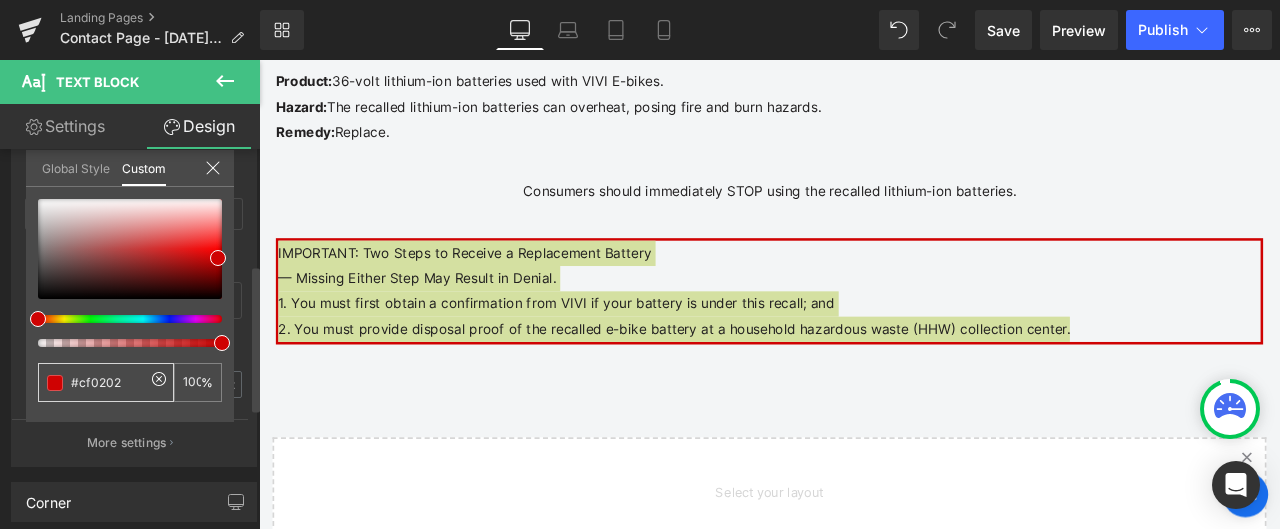 click on "#cf0202" at bounding box center [108, 382] 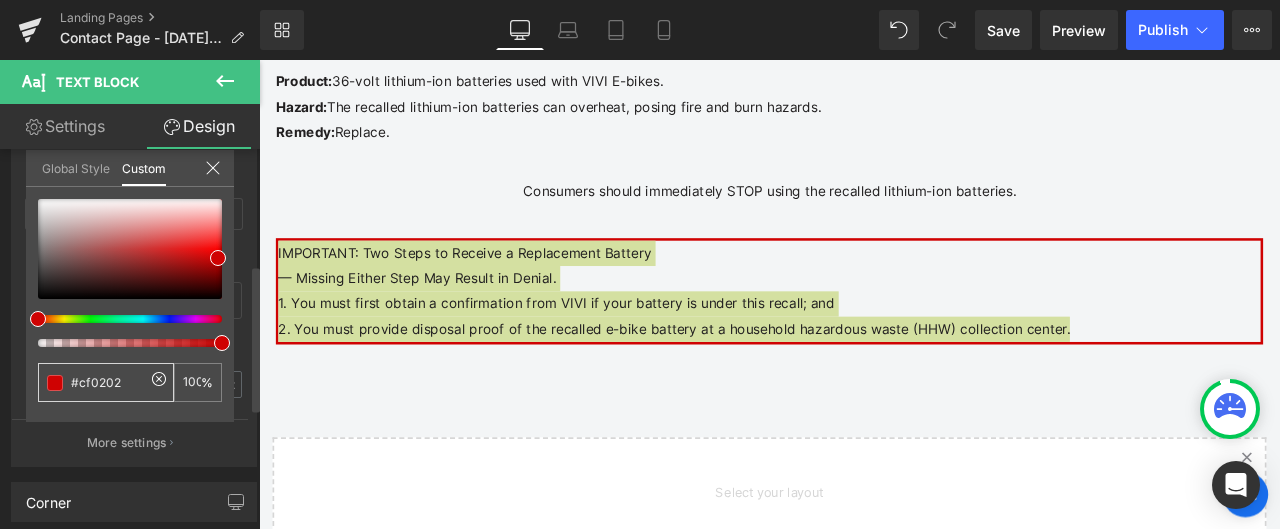type on "#c" 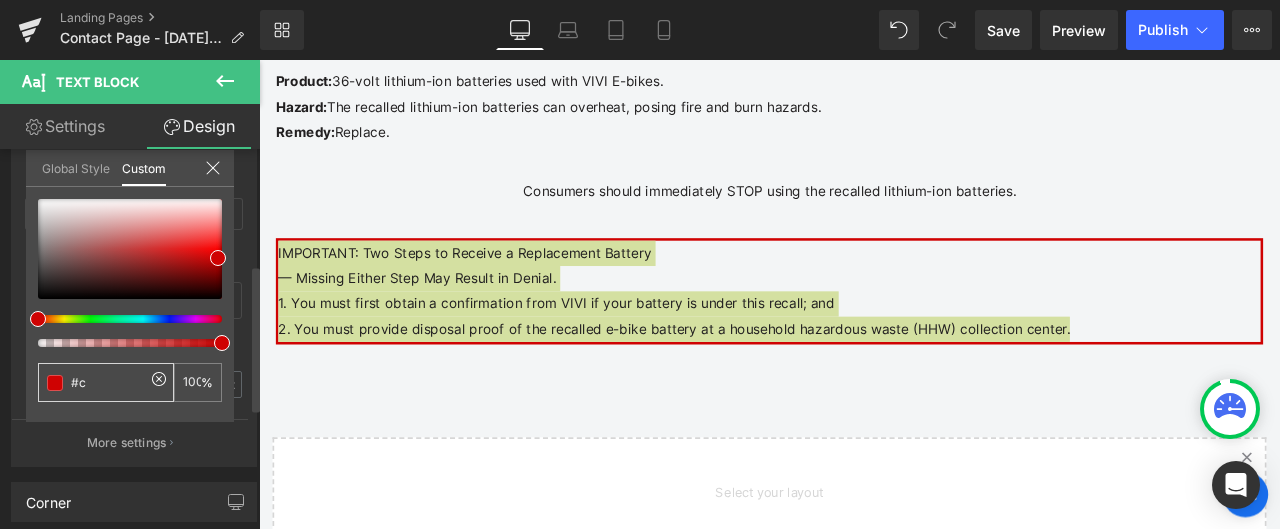 type on "#c" 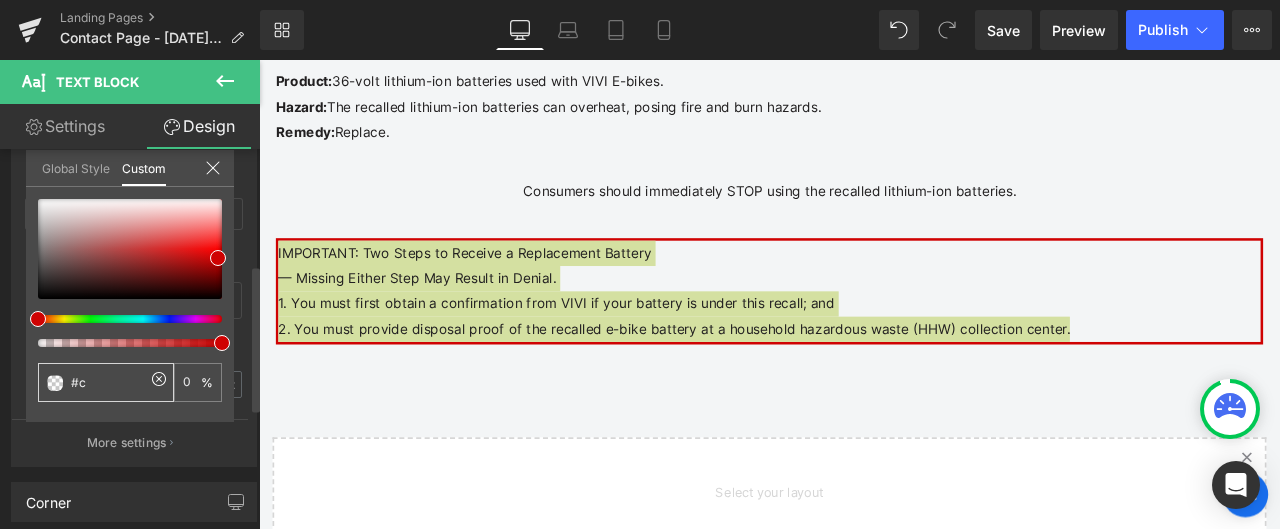 type on "#cC" 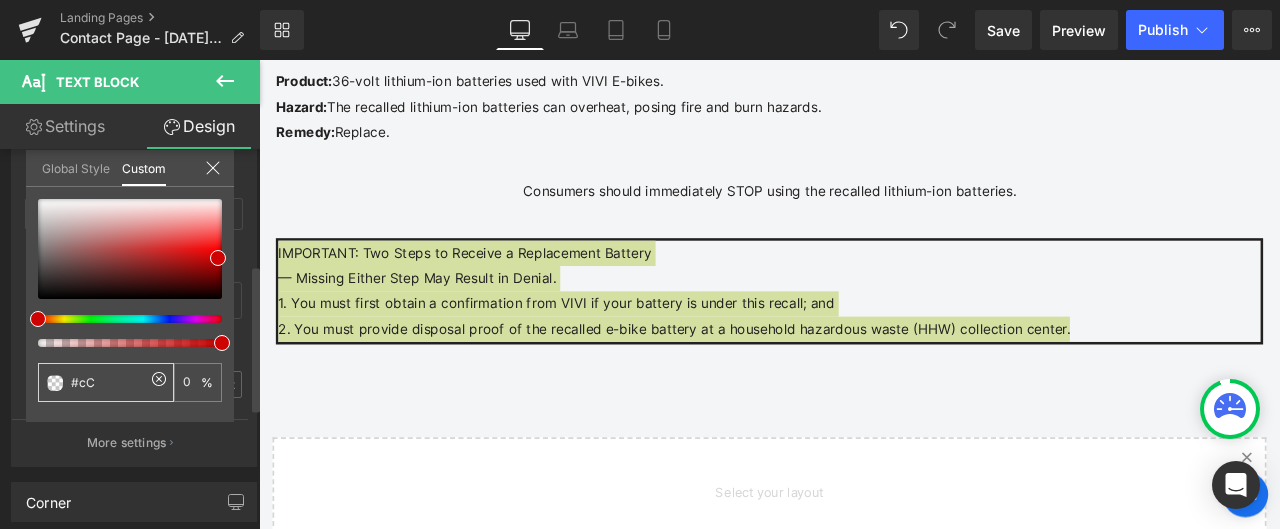 type on "#cC" 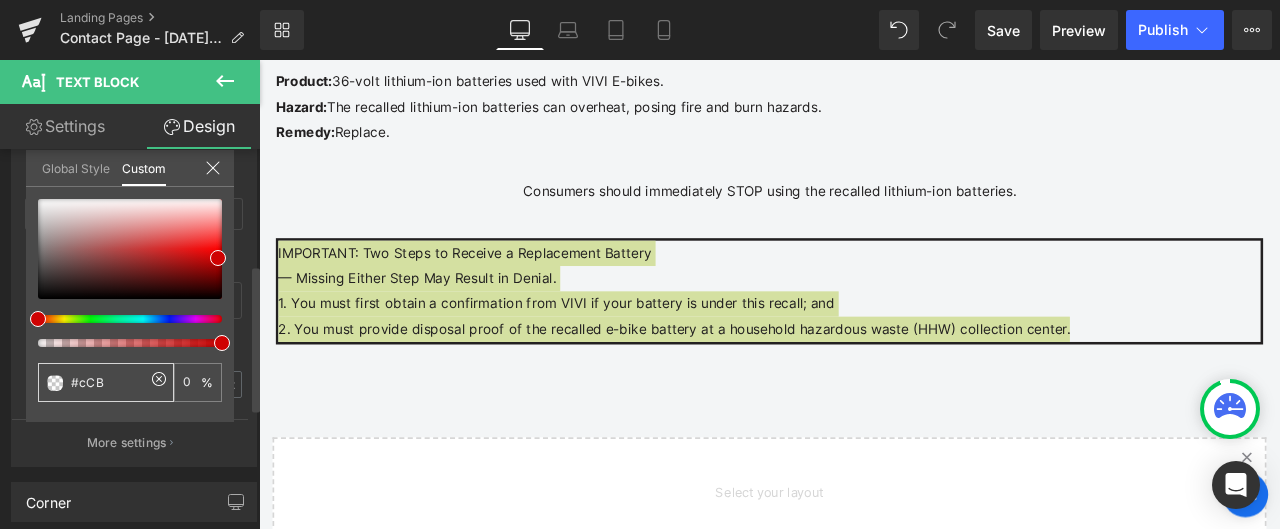 type on "#cCB" 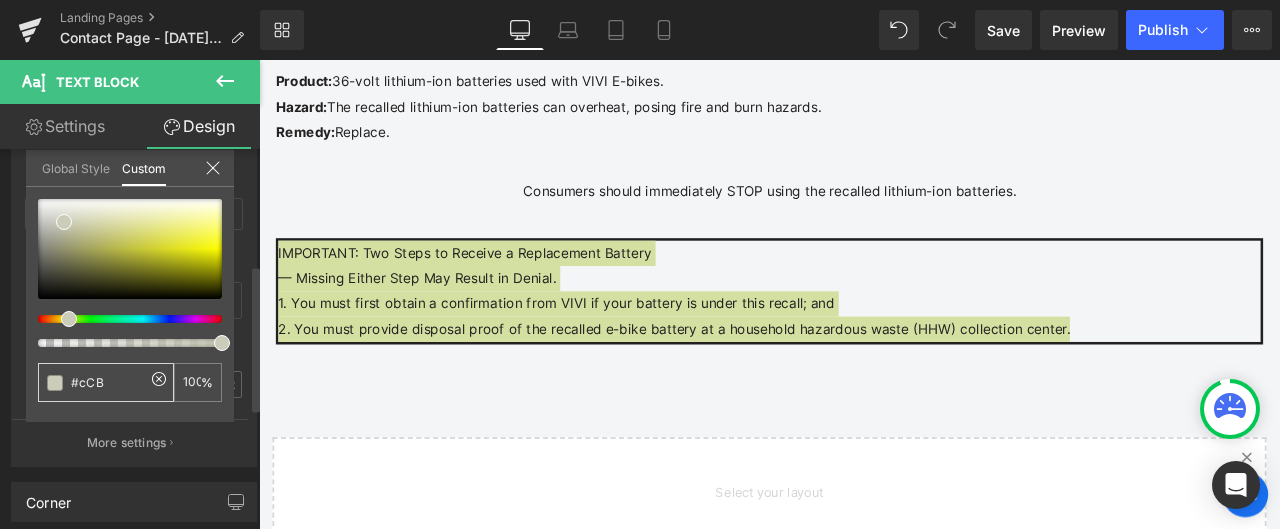 type on "#cCB1" 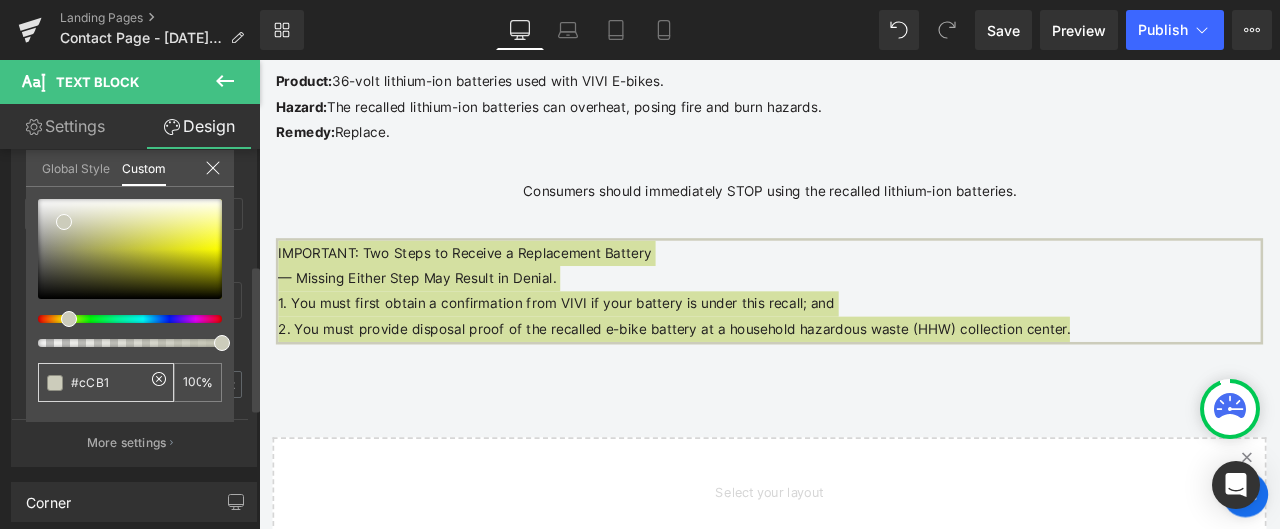 type on "#cCB1" 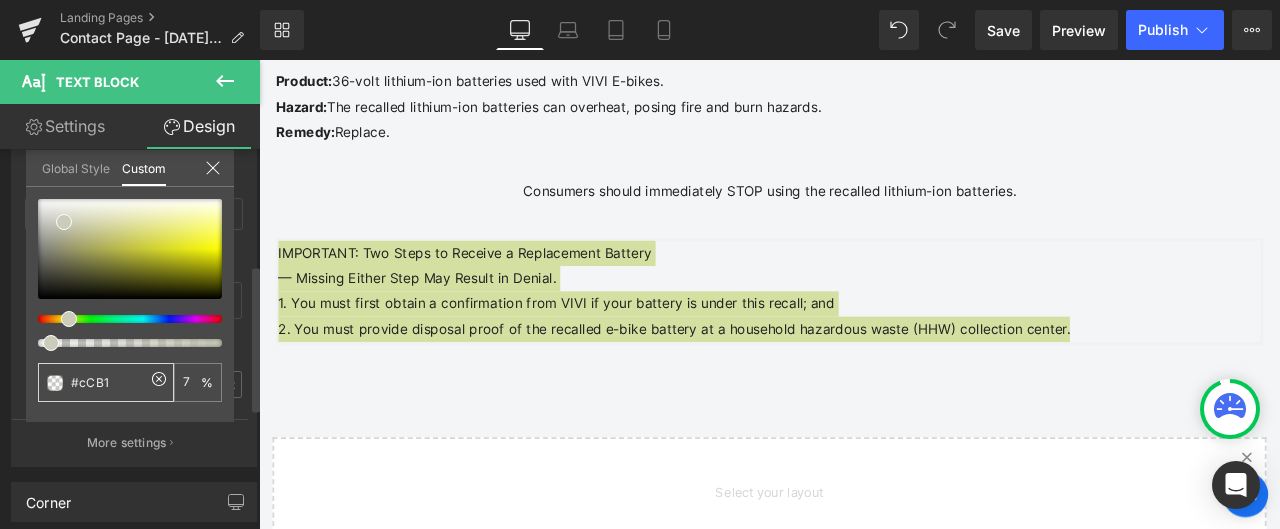 type on "#cCB18" 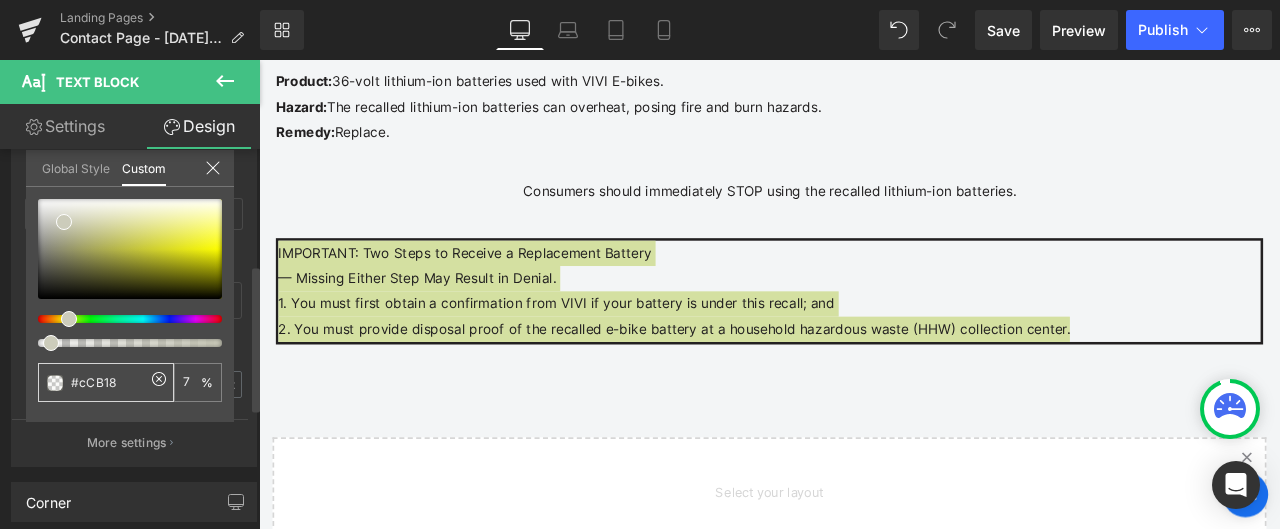 type on "#cCB18" 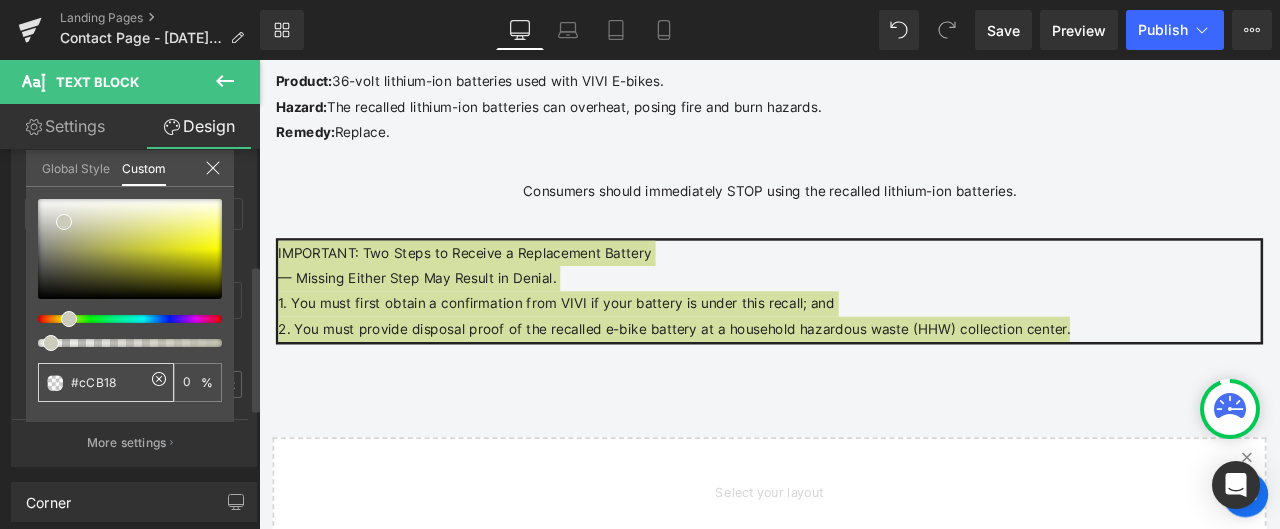 type on "#cCB183" 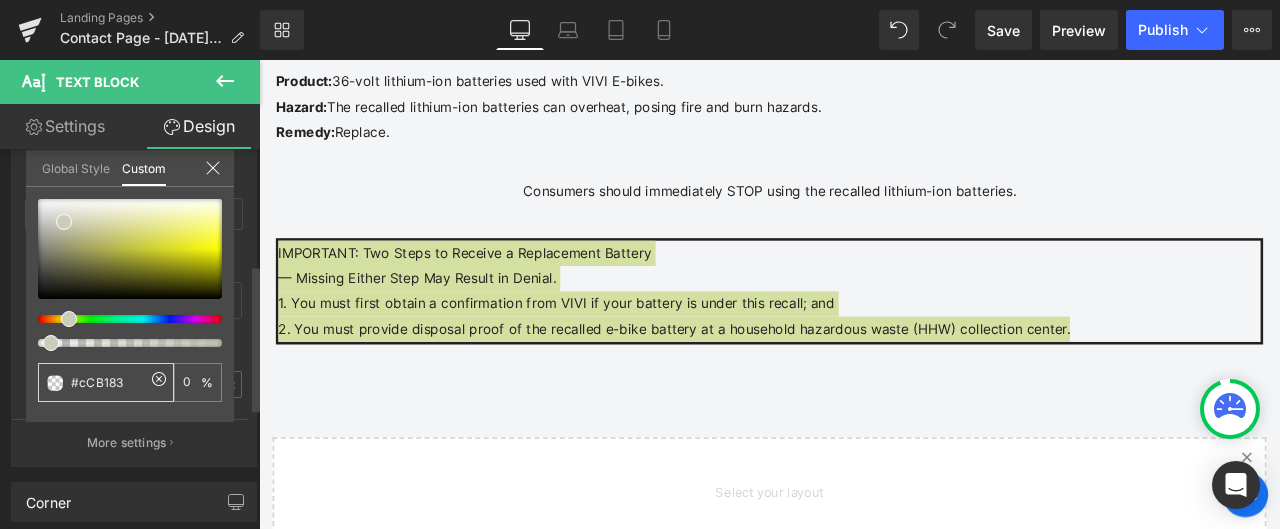 type on "#cCB183" 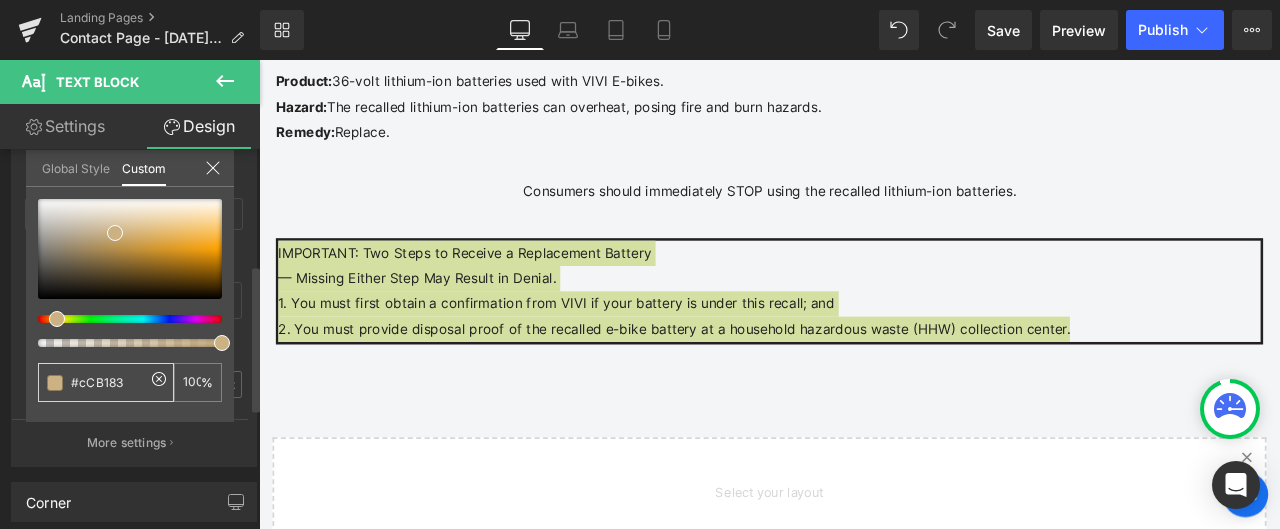 type on "#cCB1836" 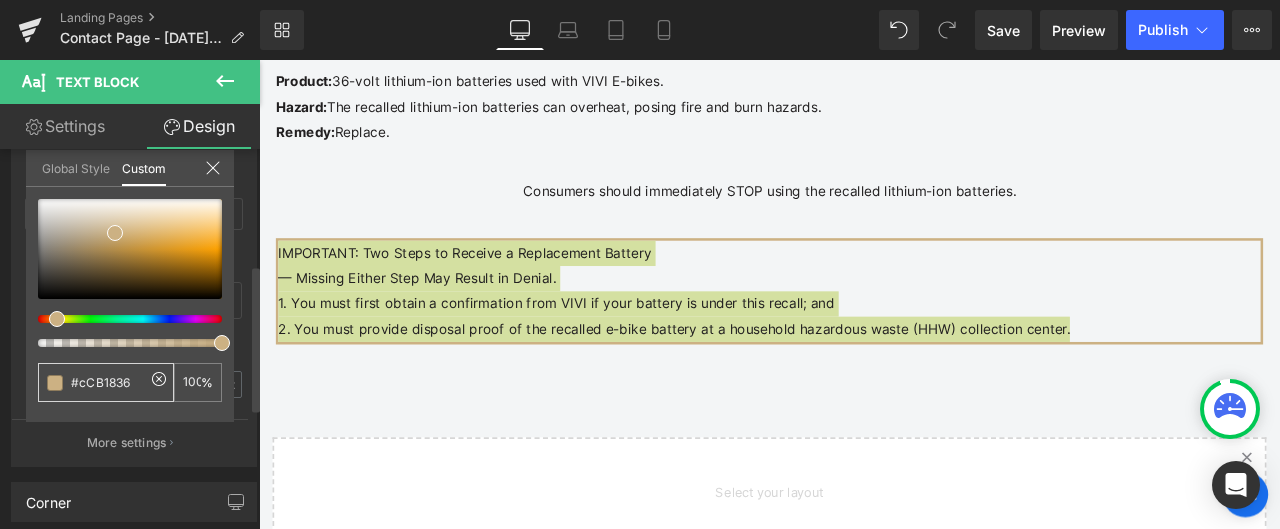 type on "#cCB1836" 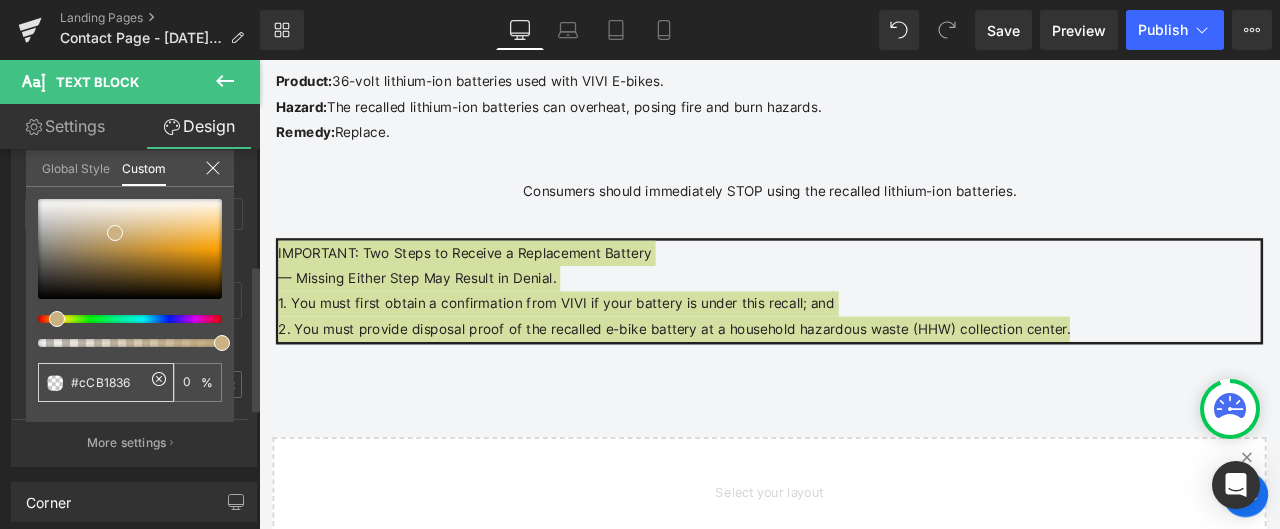 click on "#cCB1836" at bounding box center [108, 382] 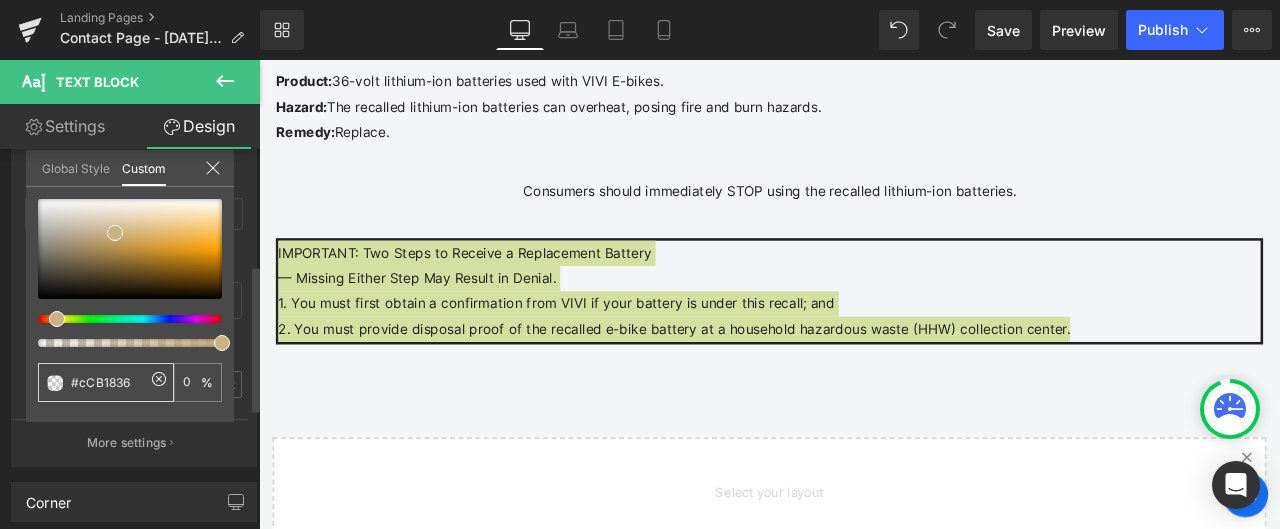 type on "#CB1836" 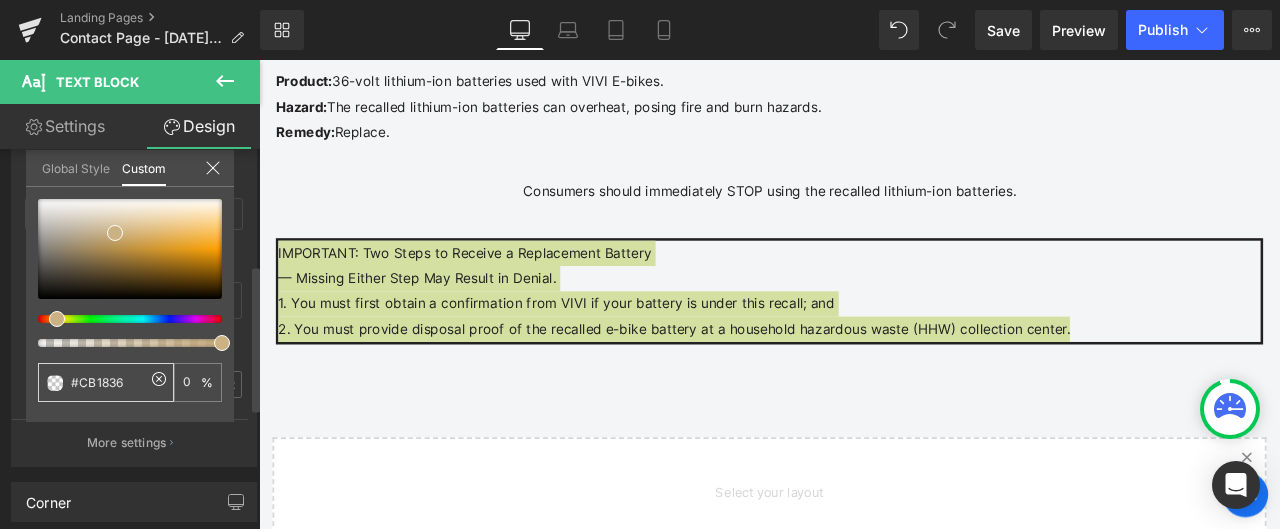 type on "#CB1836" 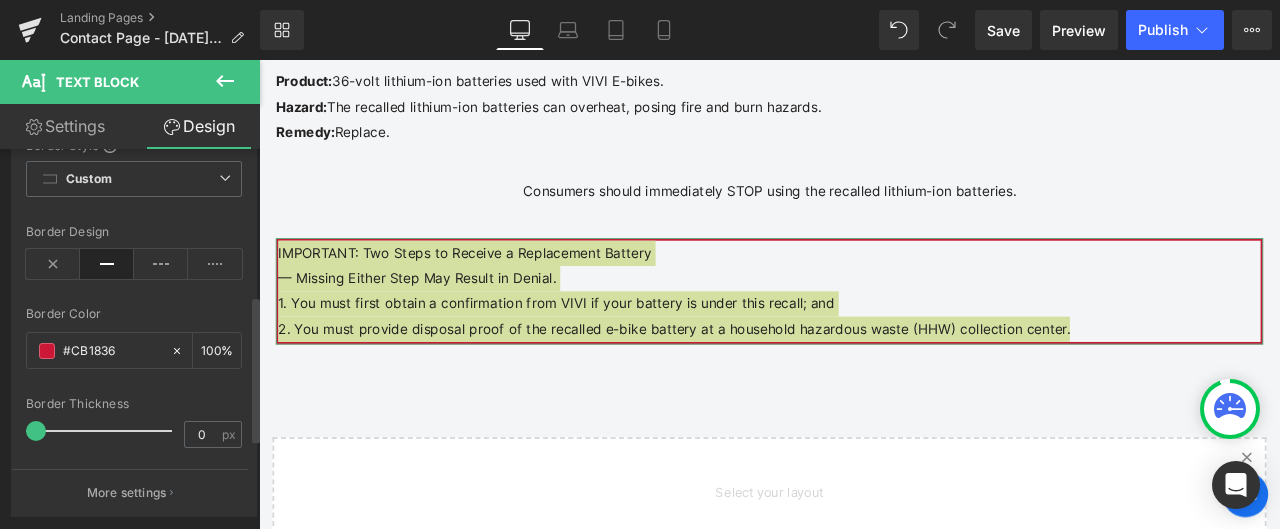 scroll, scrollTop: 100, scrollLeft: 0, axis: vertical 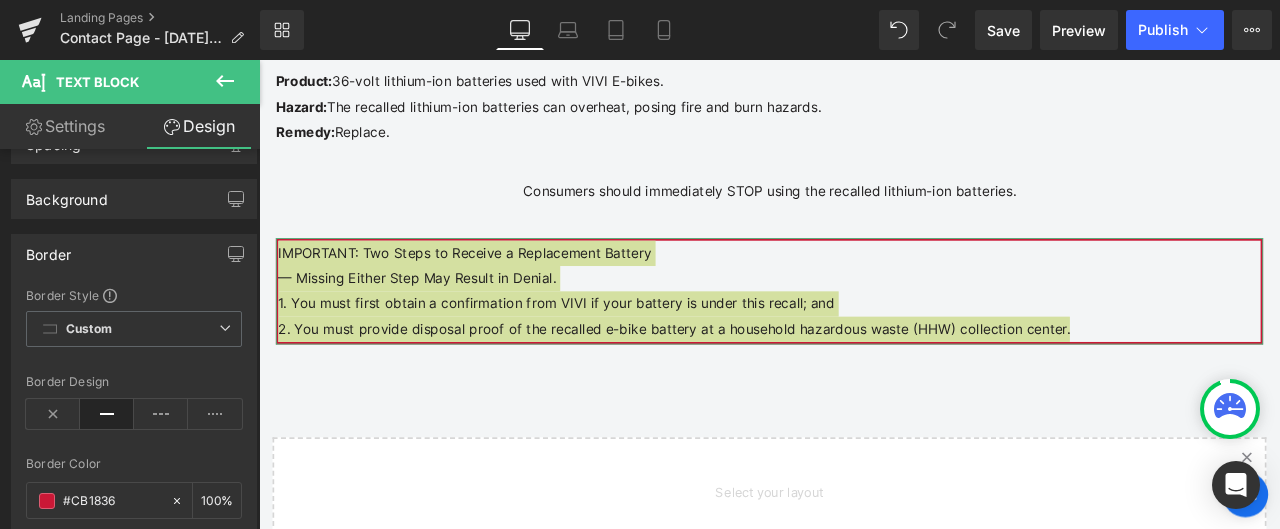 click on "Settings" at bounding box center (65, 126) 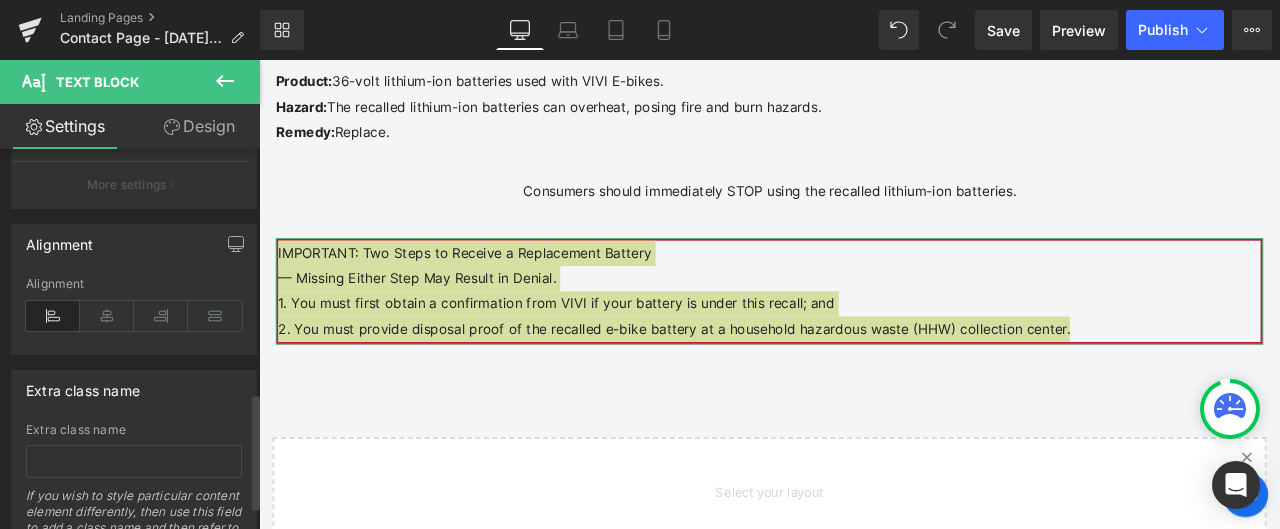 scroll, scrollTop: 800, scrollLeft: 0, axis: vertical 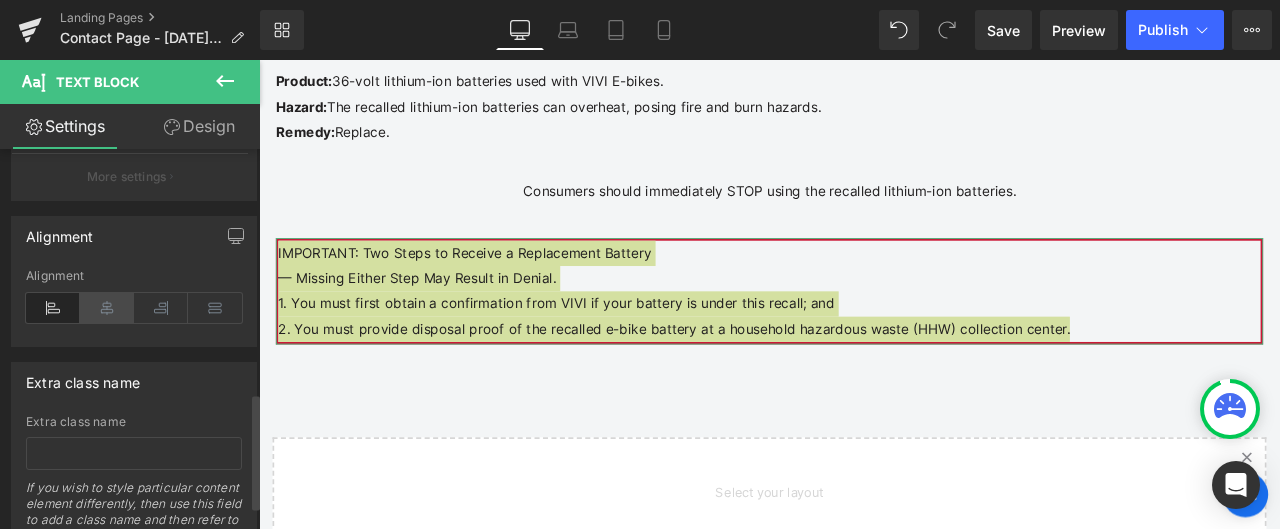 click at bounding box center (107, 308) 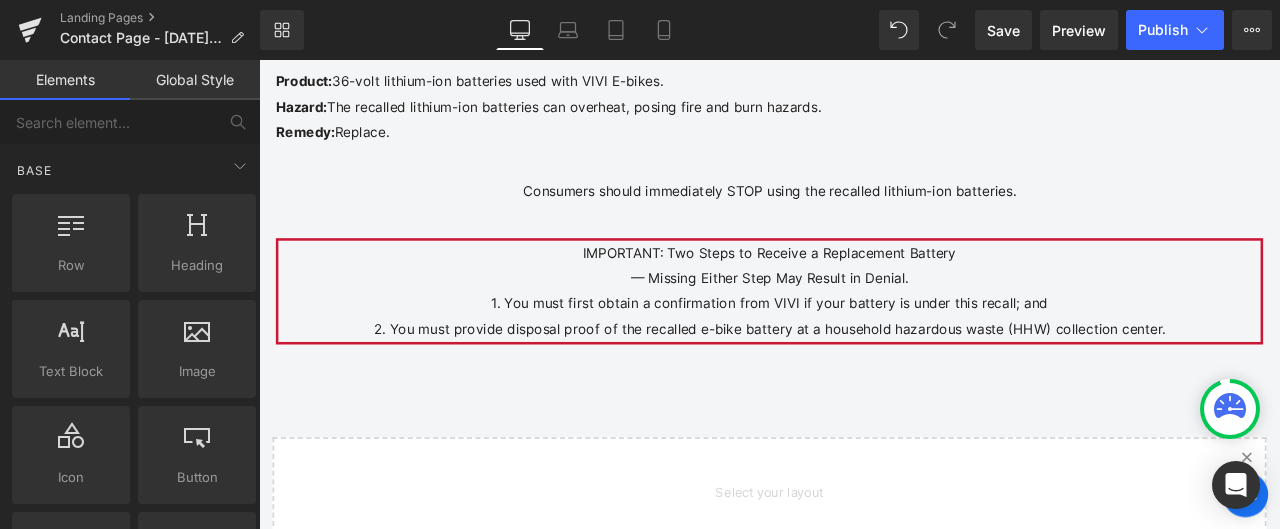 click on "PRODUCT RECALL NOTICE
Heading
Row         [GEOGRAPHIC_DATA] ONLY Heading         Row
36-Volt Lithium-Ion Batteries used with VIVI E-bikes
Heading
Hero Banner         Row         VIVI is conducting a voluntary recall in cooperation with the U.S. Consumer Product Safety Commission of certain 36-volt lithium-ion rechargeable batteries included with specific VIVI E-Bike models.   Text Block         Row         Recall Summary
Heading         Row
Product:  36-volt lithium-ion batteries used with VIVI E-bikes. [PERSON_NAME]:  The recalled lithium-ion batteries can overheat, posing fire and burn hazards.
Remedy:  Replace.
Text Block         Row
Consumers should immediately STOP using the recalled lithium-ion batteries.
Text Block
Row" at bounding box center [864, 203] 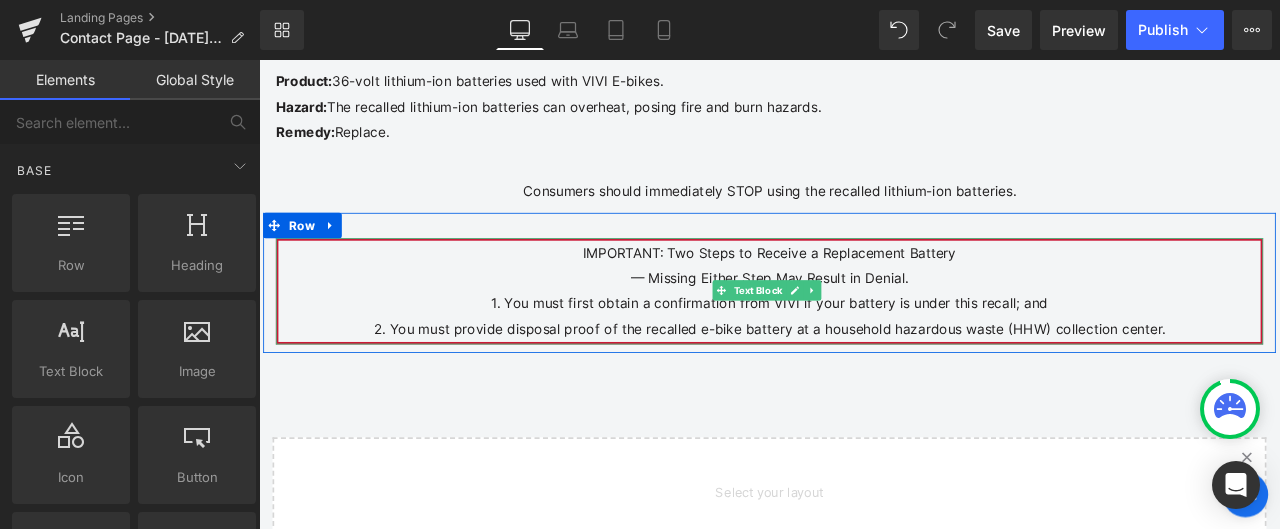 click on "1.  You must first obtain a confirmation from VIVI if your battery is under this recall; and" at bounding box center [864, 349] 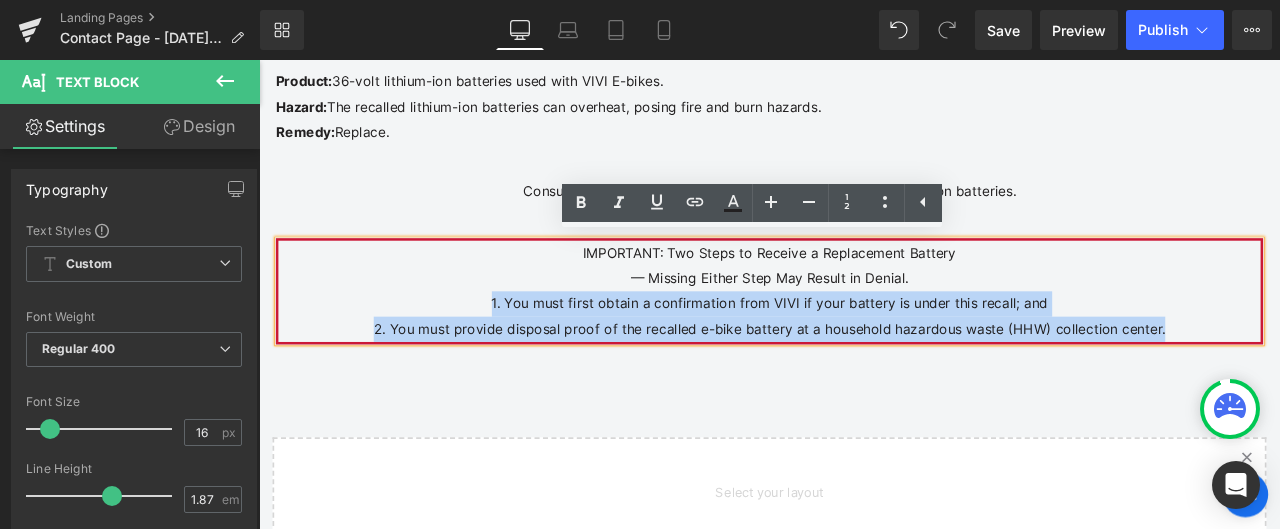 drag, startPoint x: 548, startPoint y: 335, endPoint x: 1294, endPoint y: 379, distance: 747.29645 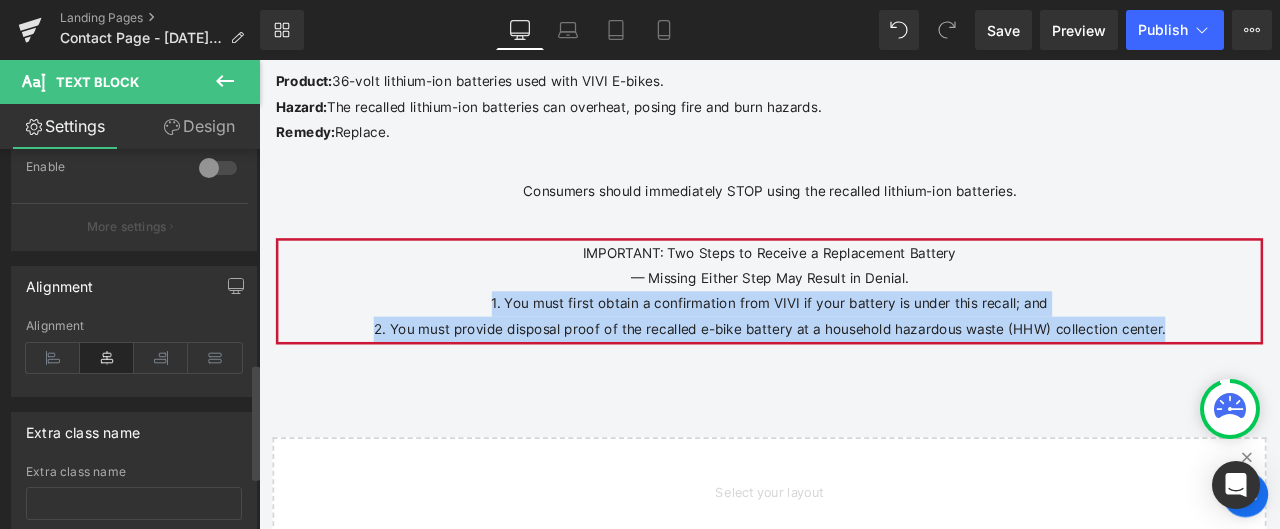 scroll, scrollTop: 800, scrollLeft: 0, axis: vertical 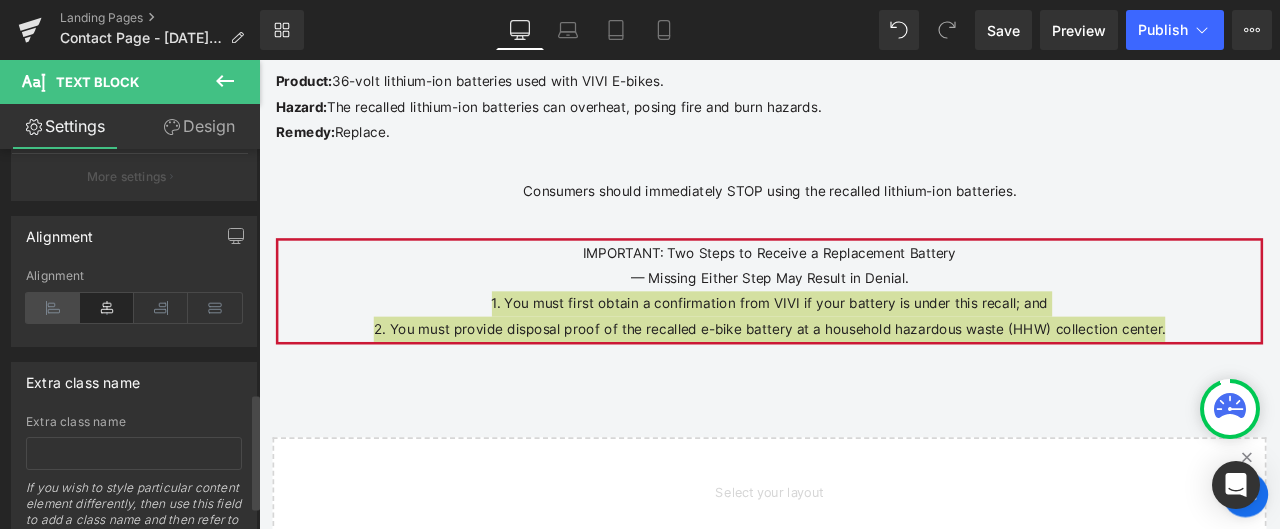 click at bounding box center (53, 308) 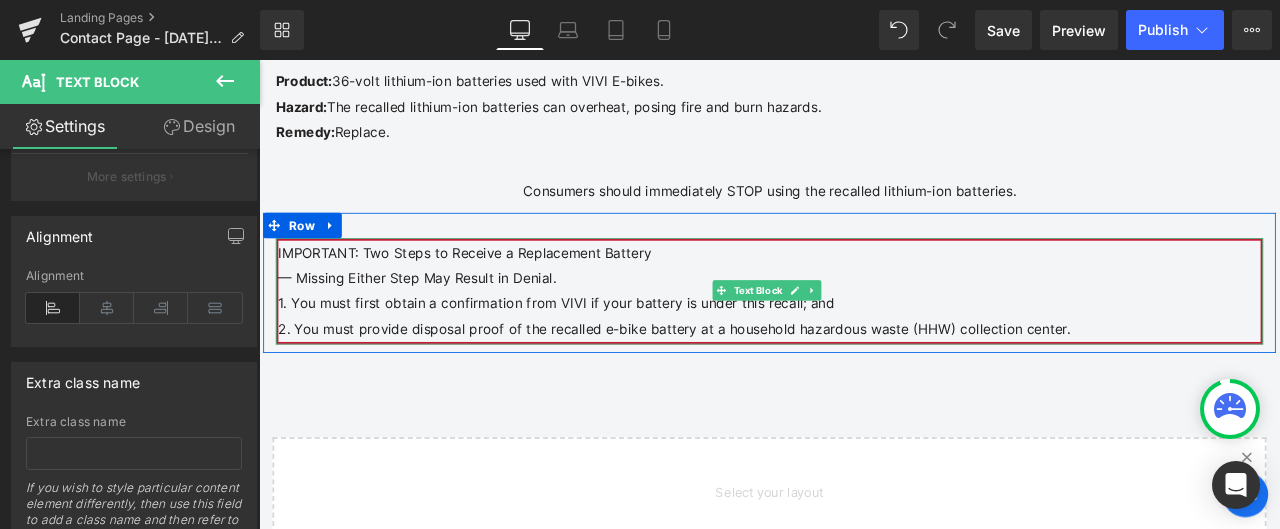 click on "— Missing Either Step May Result in Denial." at bounding box center (864, 319) 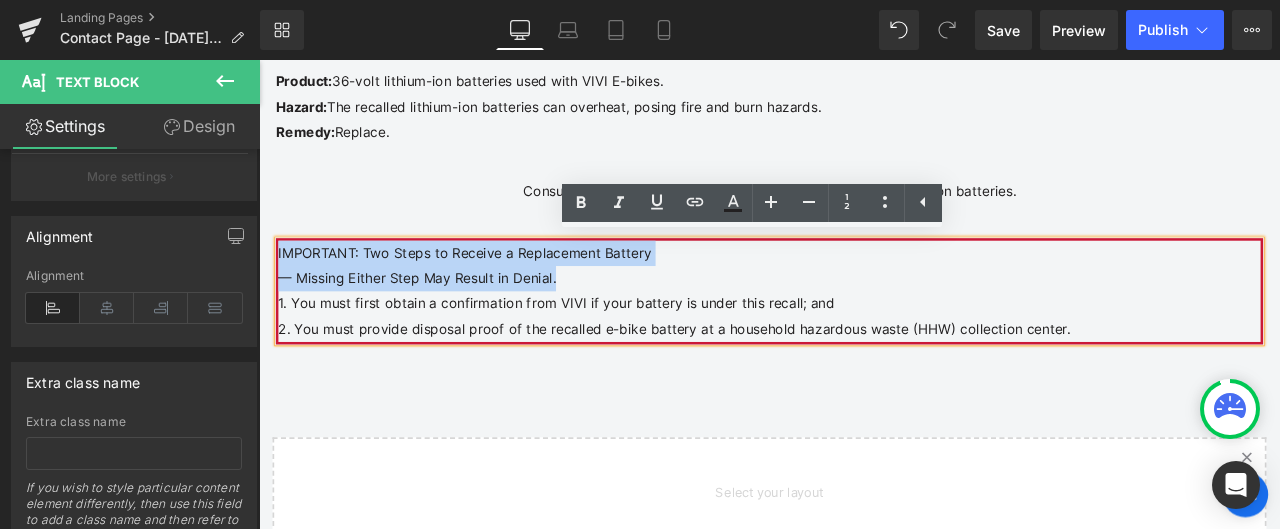 drag, startPoint x: 611, startPoint y: 315, endPoint x: 274, endPoint y: 275, distance: 339.36557 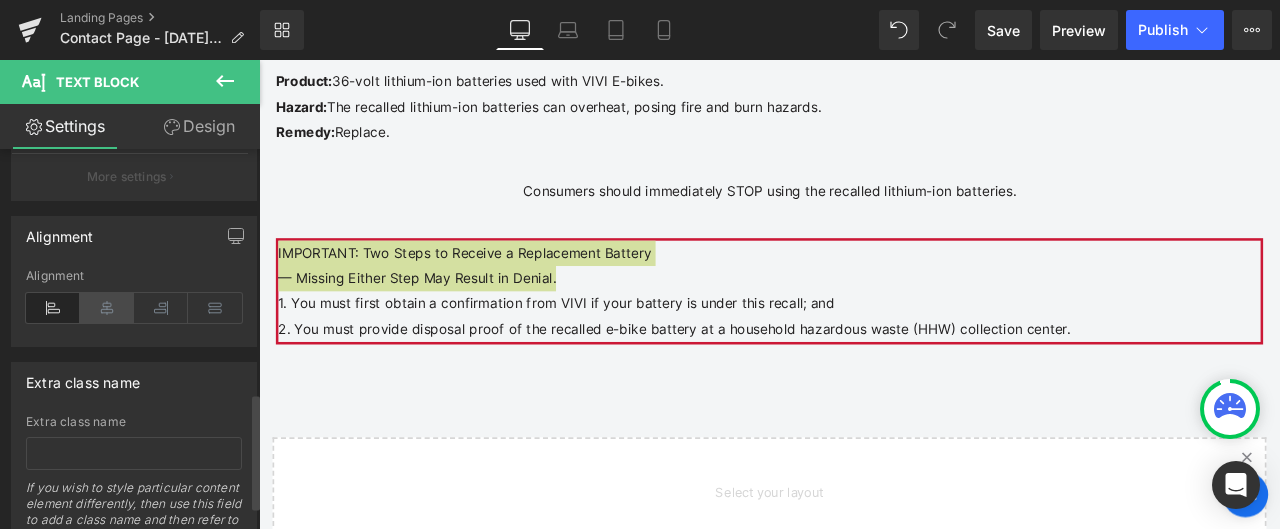 click at bounding box center [107, 308] 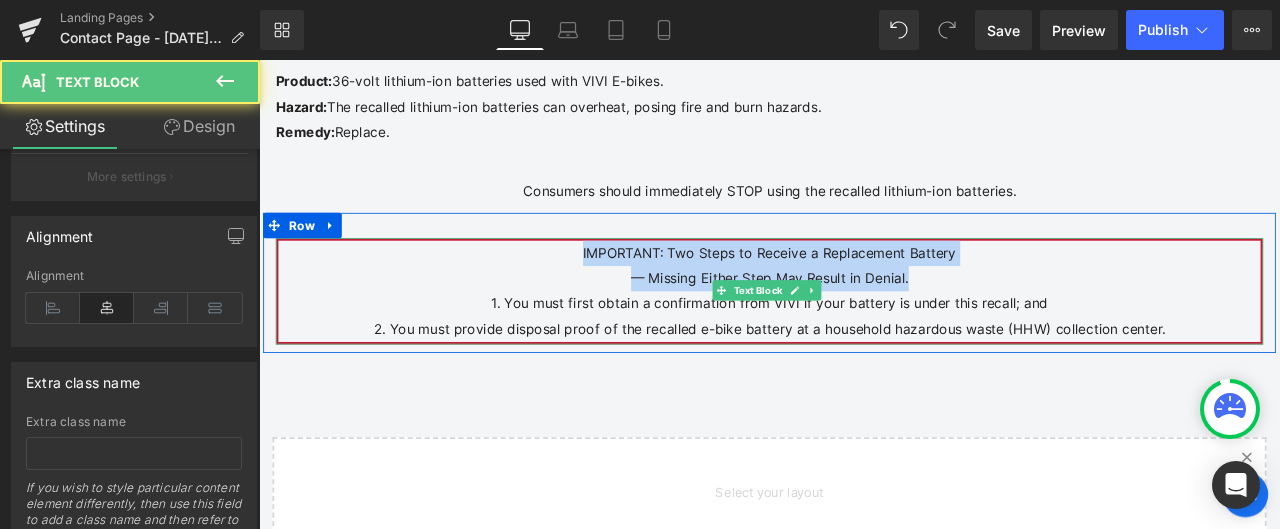 click on "— Missing Either Step May Result in Denial." at bounding box center (864, 319) 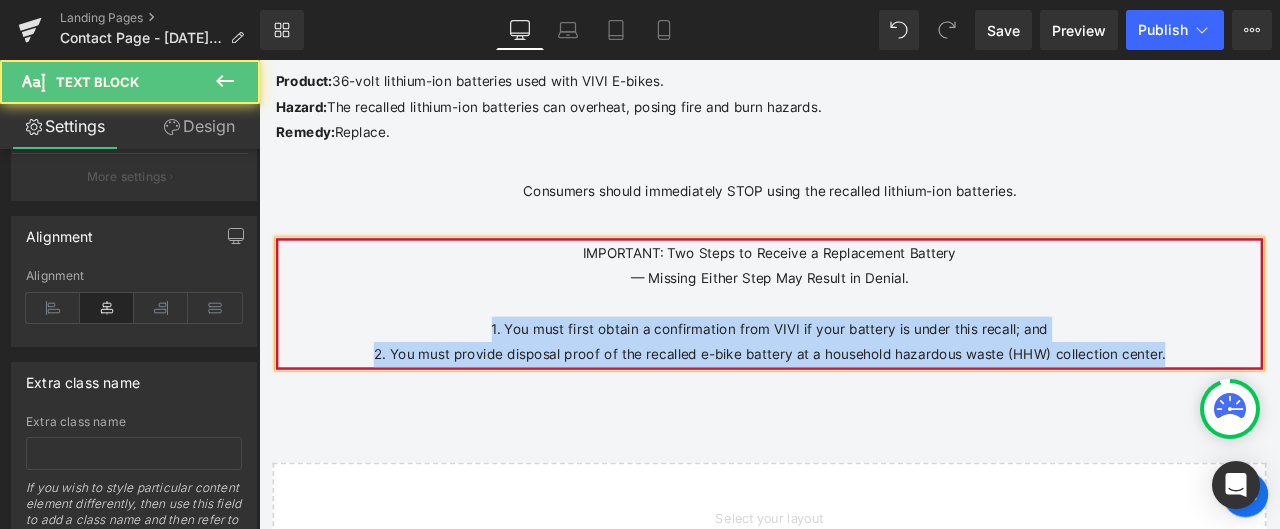 drag, startPoint x: 550, startPoint y: 377, endPoint x: 1300, endPoint y: 405, distance: 750.52246 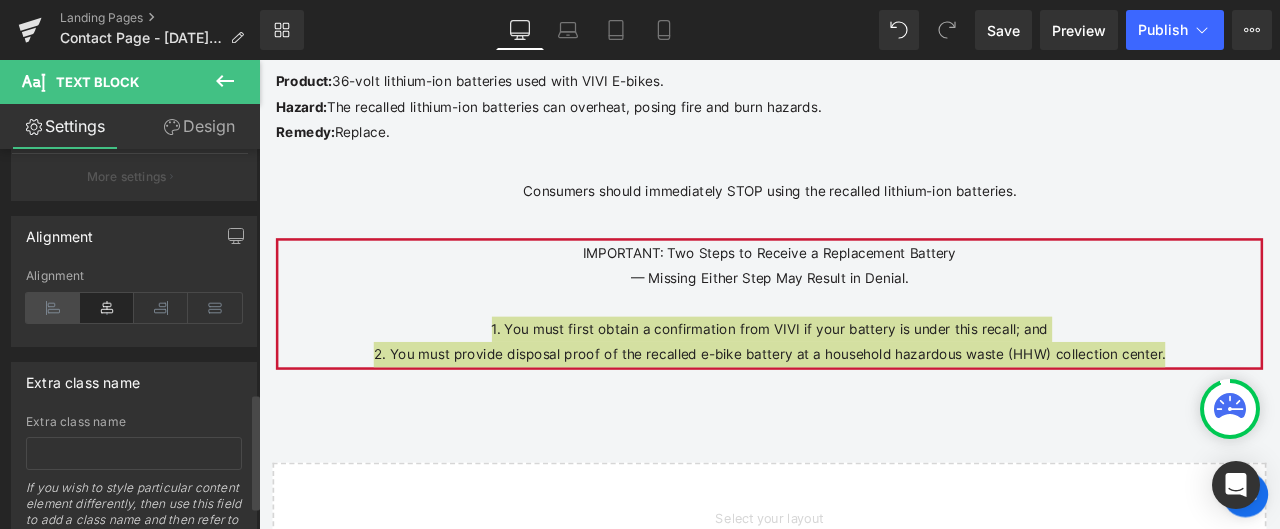 click at bounding box center [53, 308] 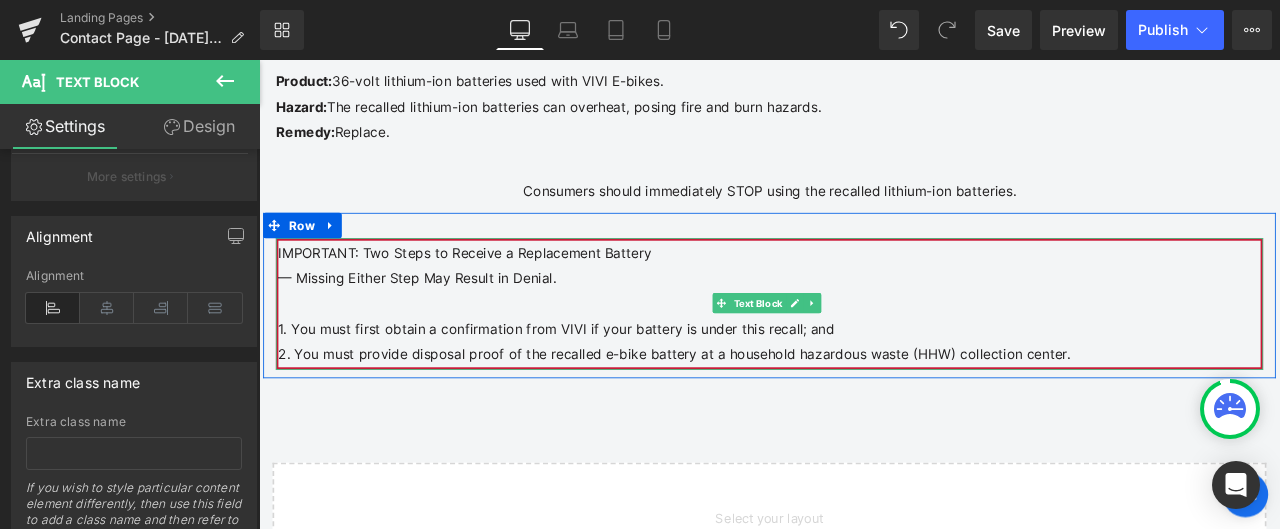 click on "— Missing Either Step May Result in Denial." at bounding box center (864, 319) 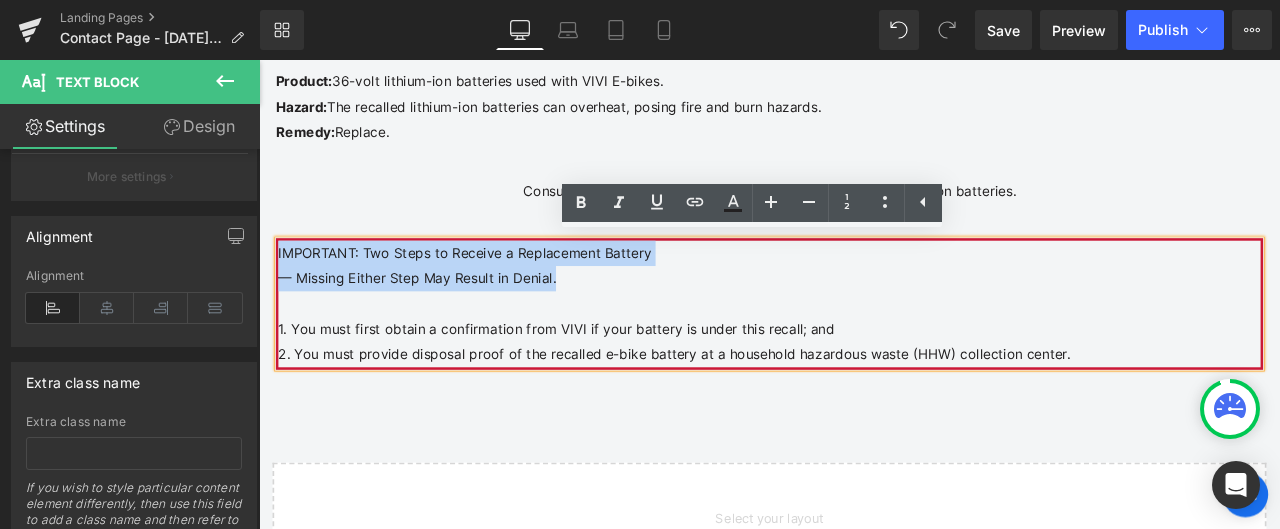 drag, startPoint x: 613, startPoint y: 317, endPoint x: 274, endPoint y: 276, distance: 341.47034 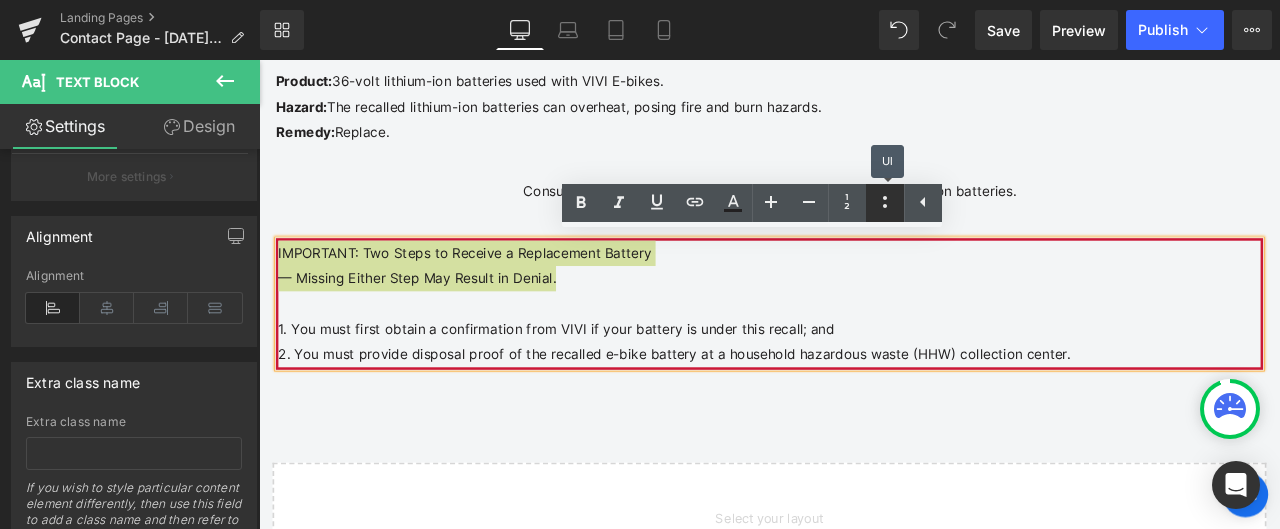 click 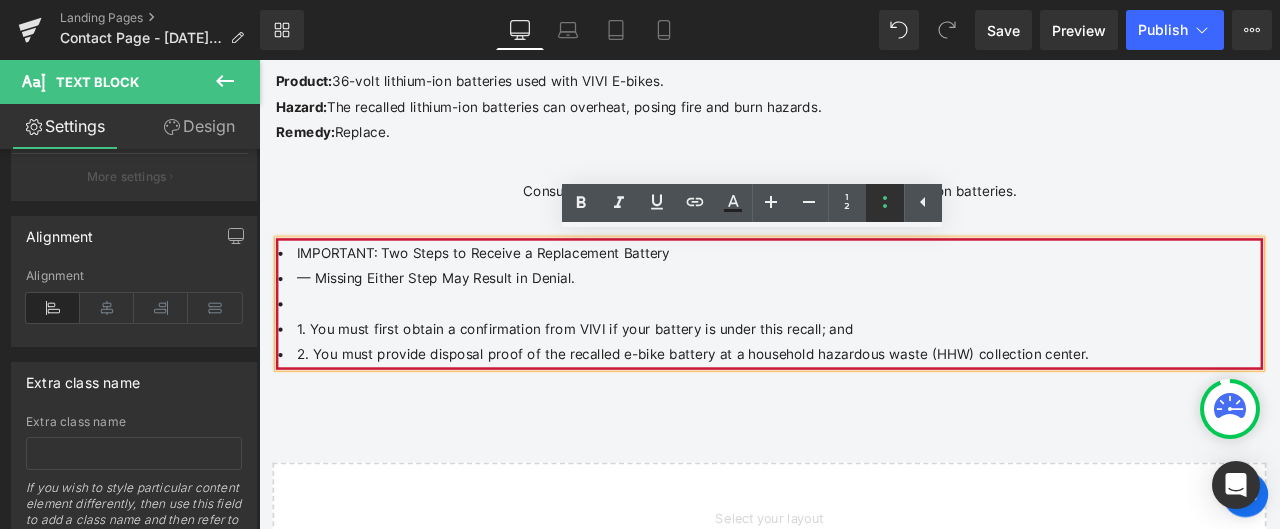click 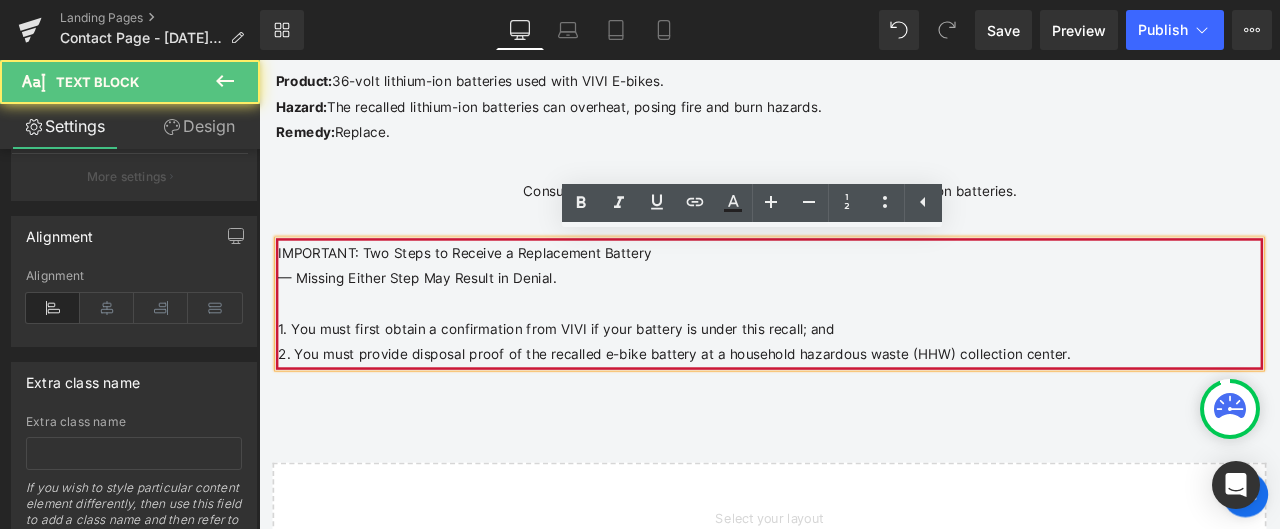 click on "IMPORTANT: Two Steps to Receive a Replacement Battery — Missing Either Step May Result in Denial. 1.  You must first obtain a confirmation from VIVI if your battery is under this recall; and 2.  You must provide disposal proof of the recalled e-bike battery at a household hazardous waste (HHW) collection center." at bounding box center (864, 349) 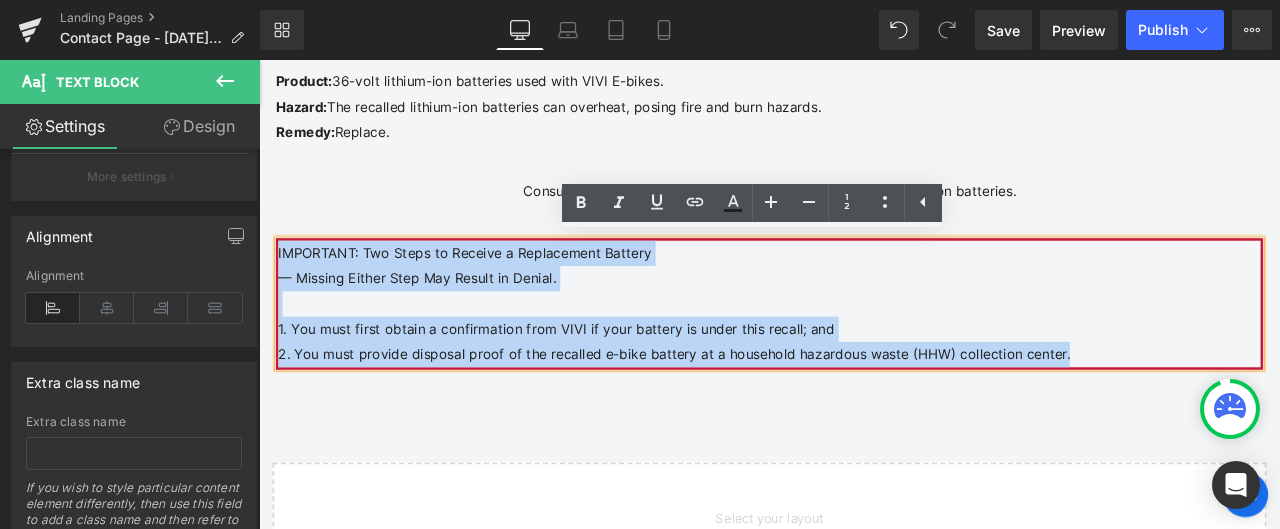 drag, startPoint x: 1162, startPoint y: 394, endPoint x: 260, endPoint y: 276, distance: 909.68567 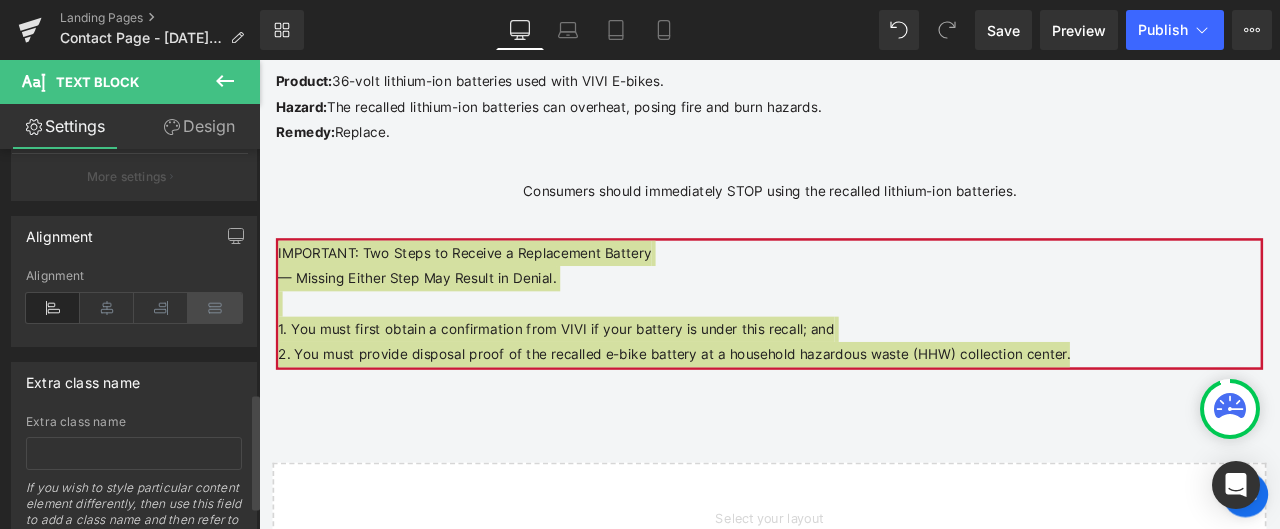 click at bounding box center (215, 308) 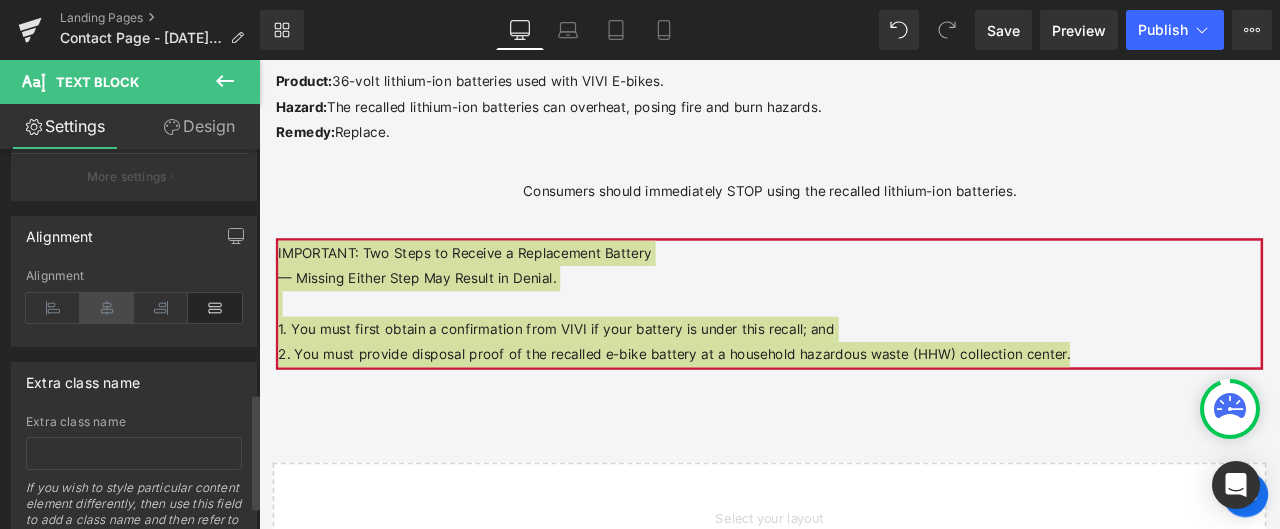 click at bounding box center (107, 308) 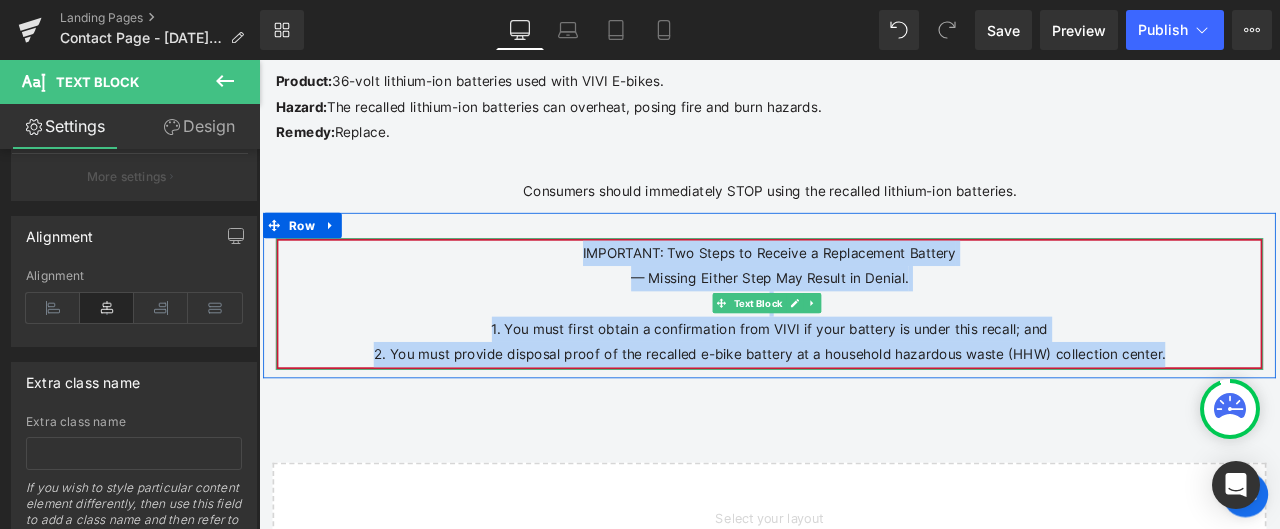 click on "IMPORTANT: Two Steps to Receive a Replacement Battery — Missing Either Step May Result in Denial. 1.  You must first obtain a confirmation from VIVI if your battery is under this recall; and 2.  You must provide disposal proof of the recalled e-bike battery at a household hazardous waste (HHW) collection center." at bounding box center [864, 349] 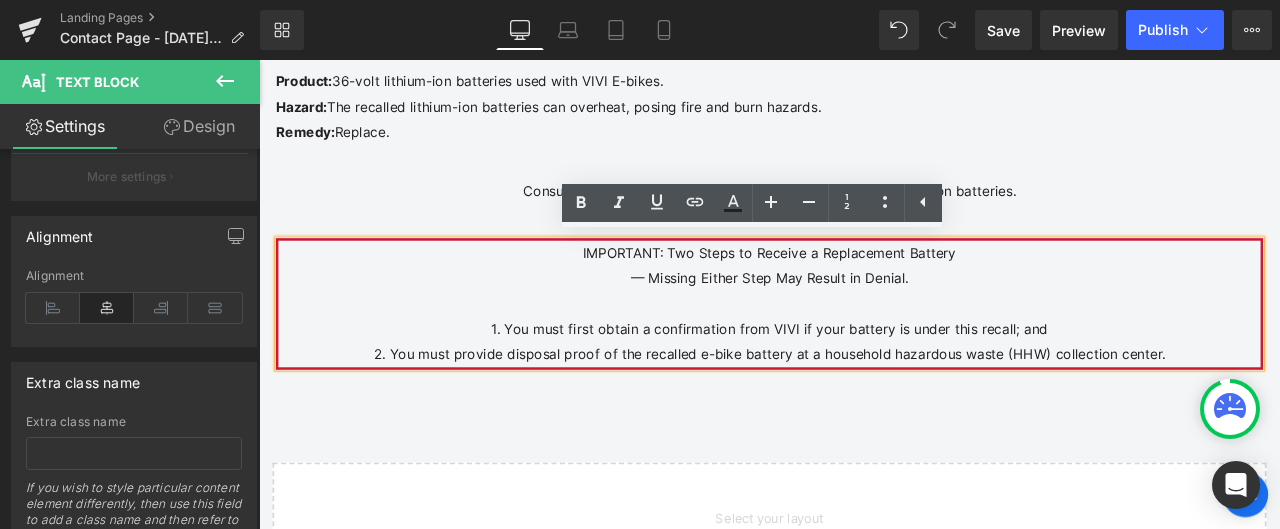 click on "PRODUCT RECALL NOTICE
Heading
Row         [GEOGRAPHIC_DATA] ONLY Heading         Row
36-Volt Lithium-Ion Batteries used with VIVI E-bikes
Heading
Hero Banner         Row         VIVI is conducting a voluntary recall in cooperation with the U.S. Consumer Product Safety Commission of certain 36-volt lithium-ion rechargeable batteries included with specific VIVI E-Bike models.   Text Block         Row         Recall Summary
Heading         Row
Product:  36-volt lithium-ion batteries used with VIVI E-bikes. [PERSON_NAME]:  The recalled lithium-ion batteries can overheat, posing fire and burn hazards.
Remedy:  Replace.
Text Block         Row
Consumers should immediately STOP using the recalled lithium-ion batteries.
Text Block
Row" at bounding box center [864, 218] 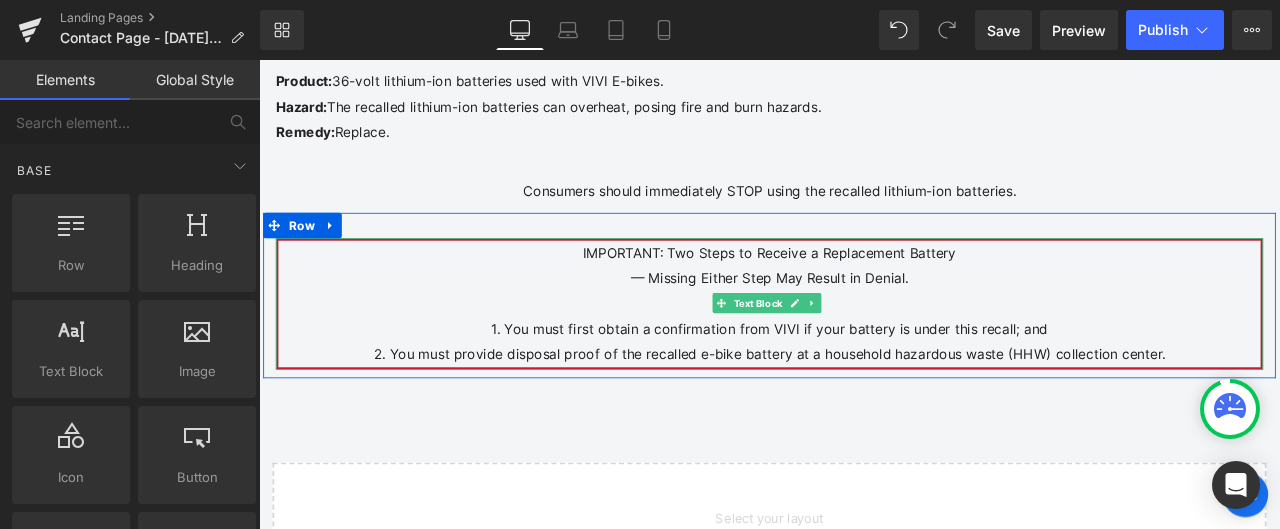 click on "IMPORTANT: Two Steps to Receive a Replacement Battery — Missing Either Step May Result in Denial. 1.  You must first obtain a confirmation from VIVI if your battery is under this recall; and 2.  You must provide disposal proof of the recalled e-bike battery at a household hazardous waste (HHW) collection center." at bounding box center [864, 349] 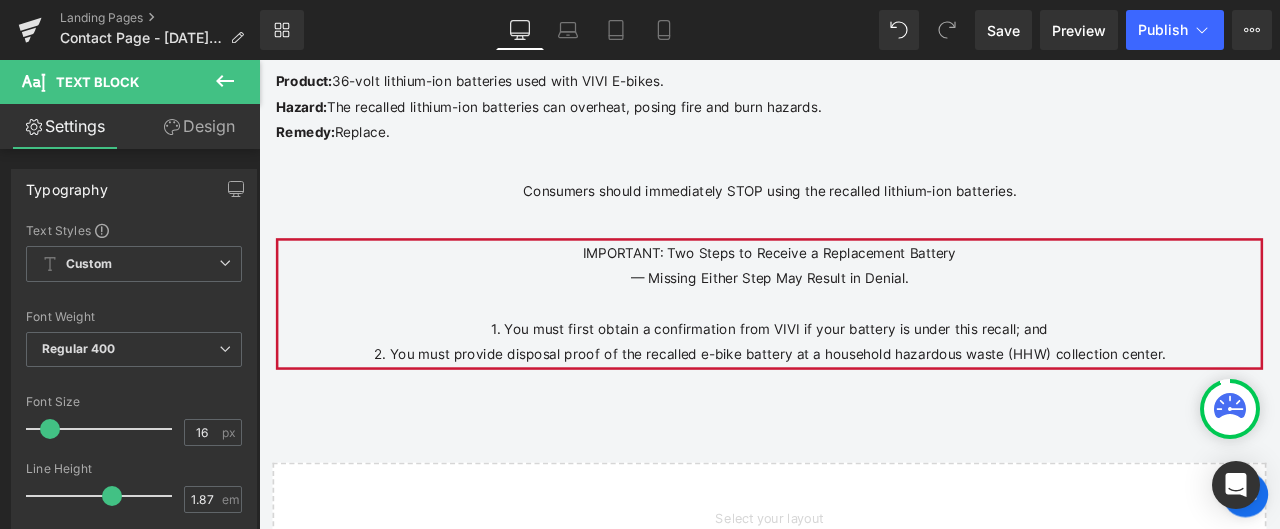 click on "Design" at bounding box center [199, 126] 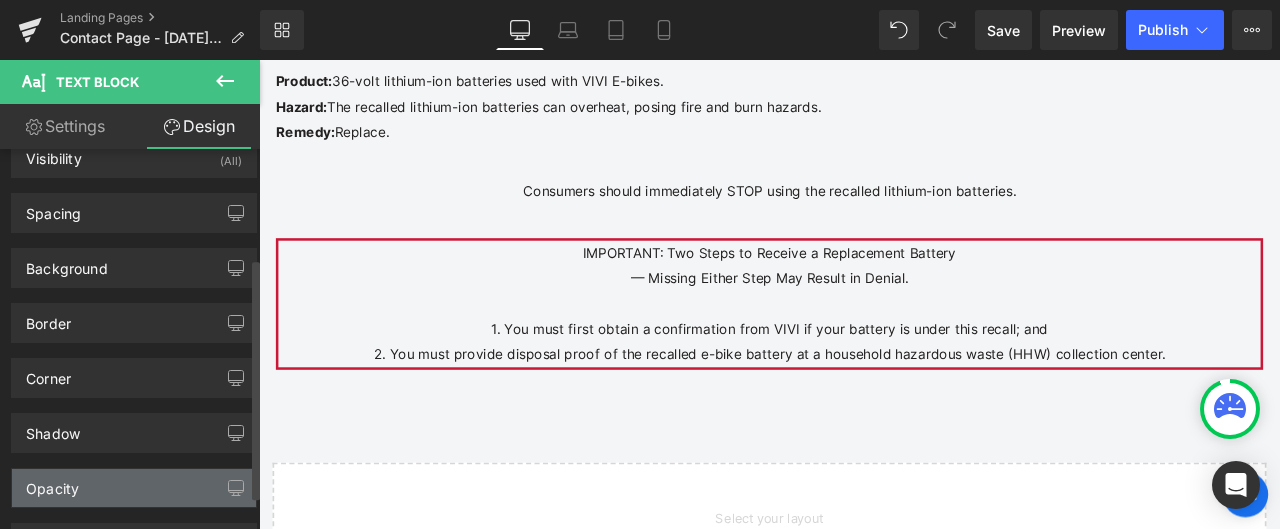 scroll, scrollTop: 25, scrollLeft: 0, axis: vertical 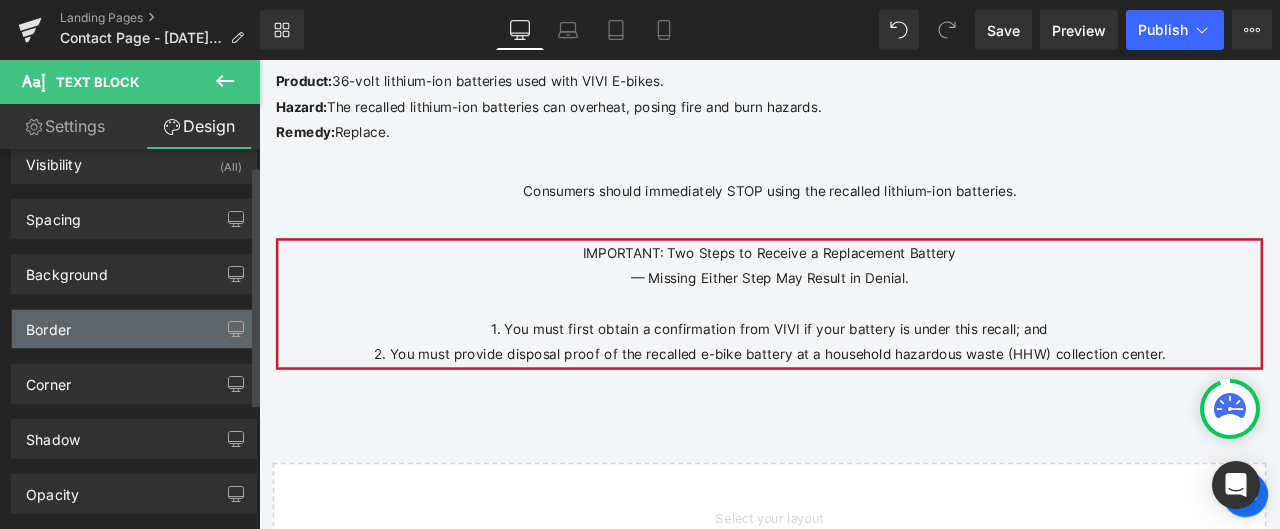 click on "Border" at bounding box center [134, 329] 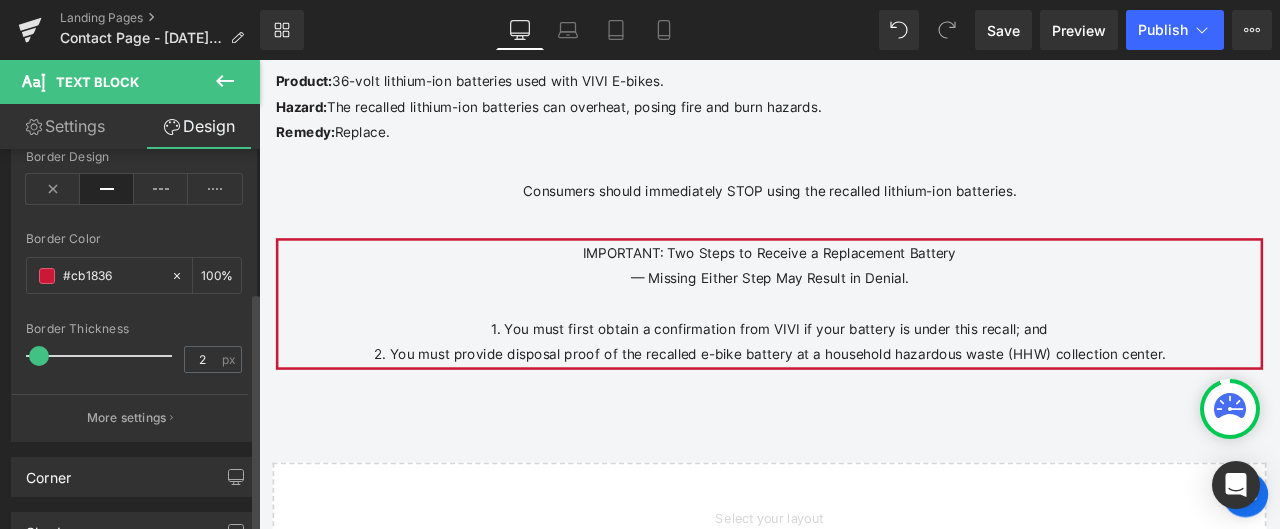 scroll, scrollTop: 425, scrollLeft: 0, axis: vertical 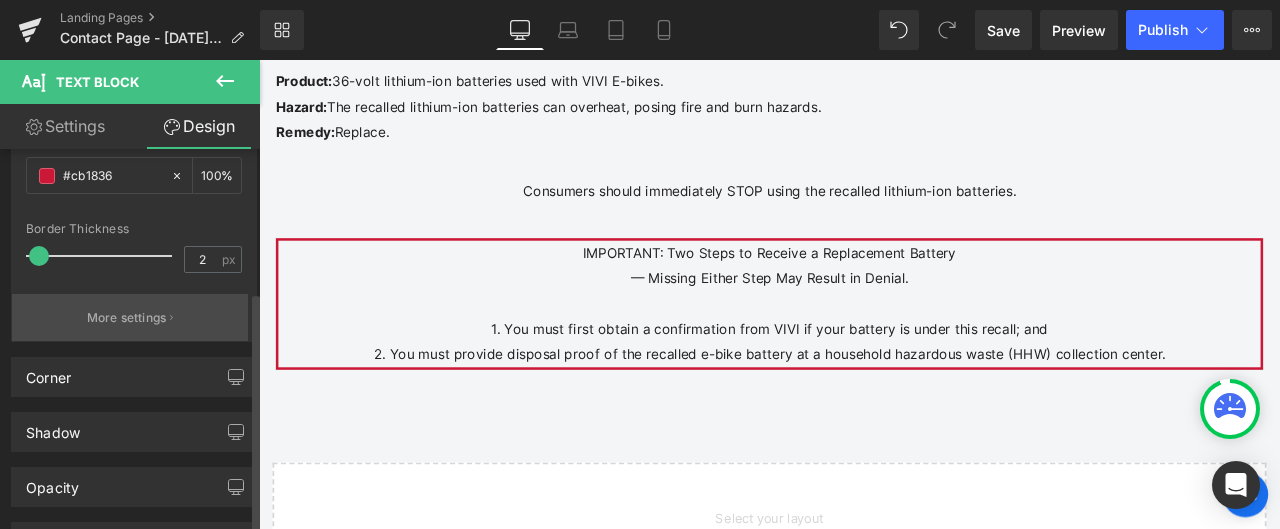 click on "More settings" at bounding box center [127, 318] 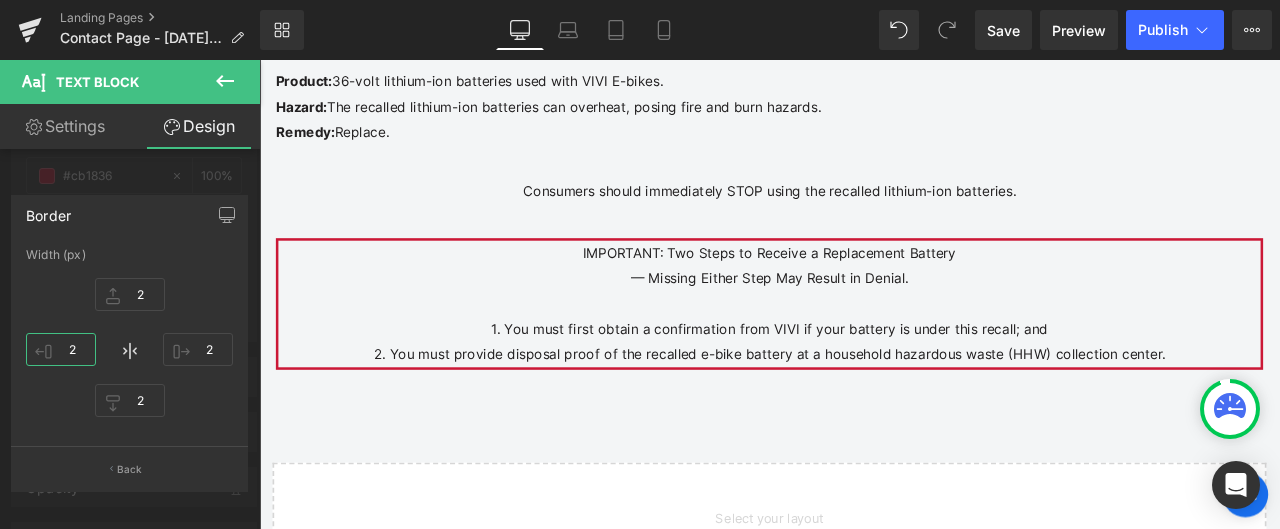 click on "2" at bounding box center (61, 349) 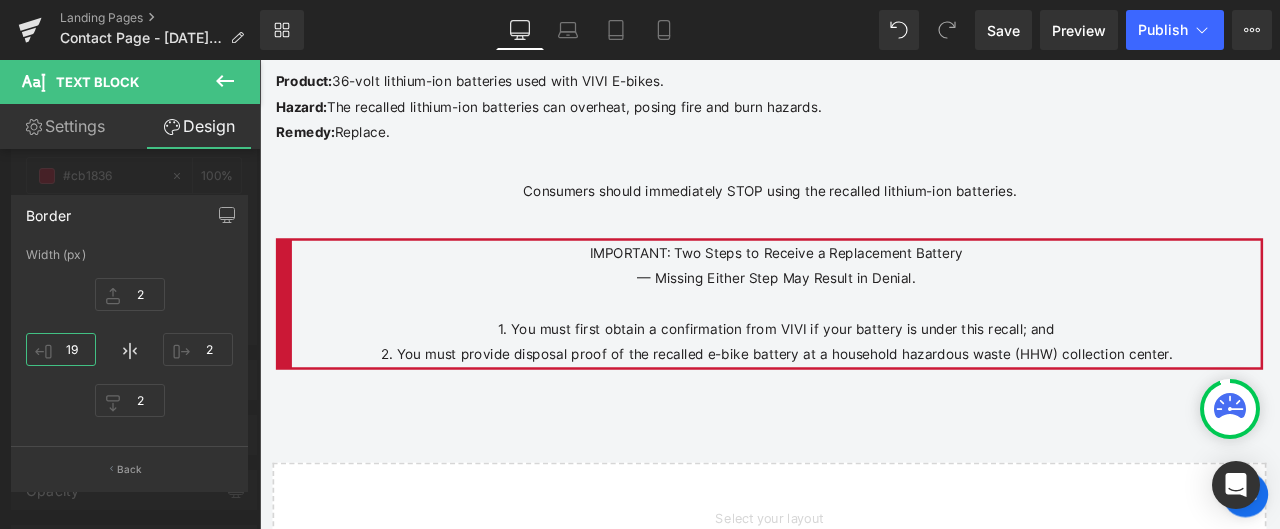 click on "19" at bounding box center [61, 349] 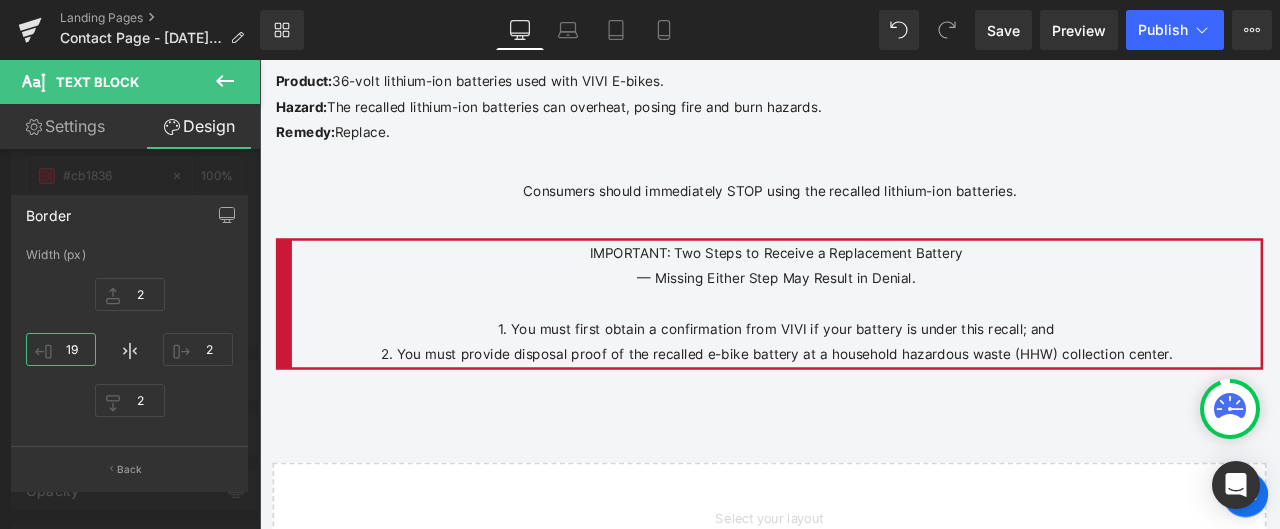 type on "1" 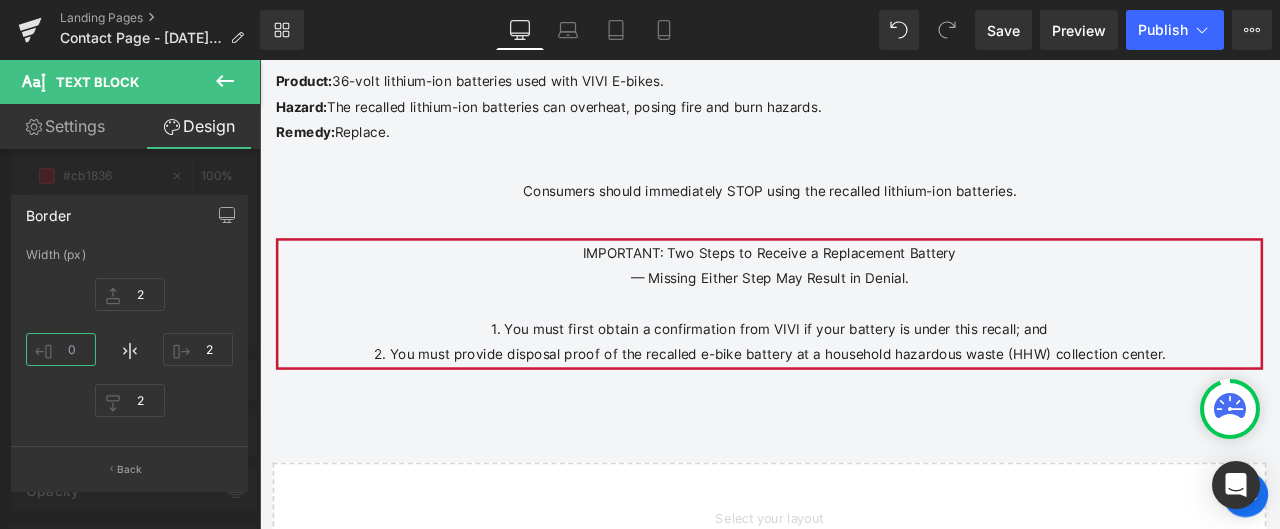 type on "2" 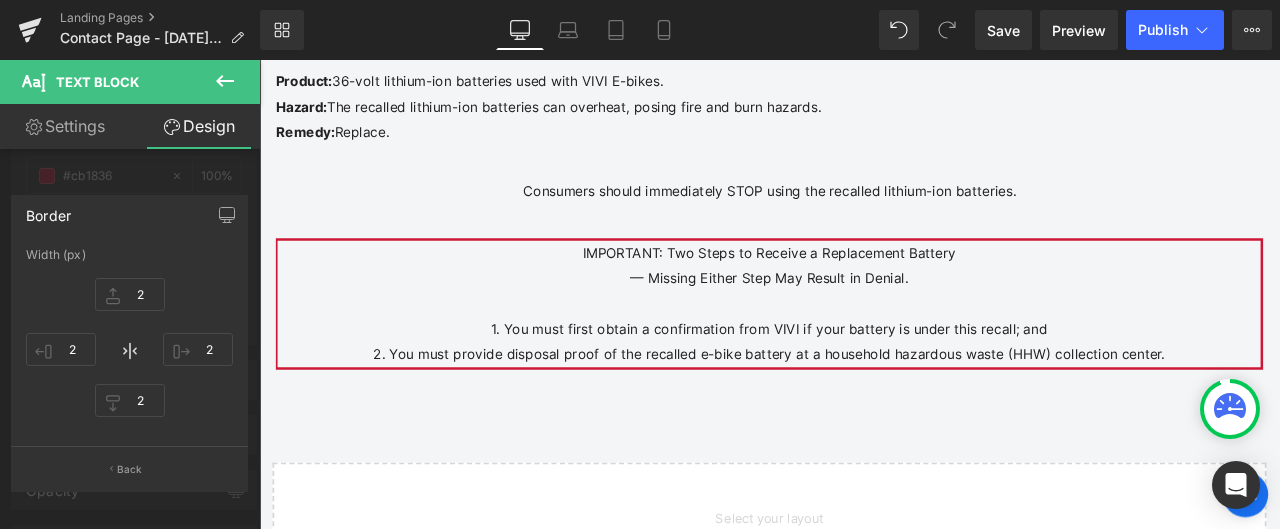 click on "2px 2
2px 2
2px 2
2px 2" at bounding box center (129, 350) 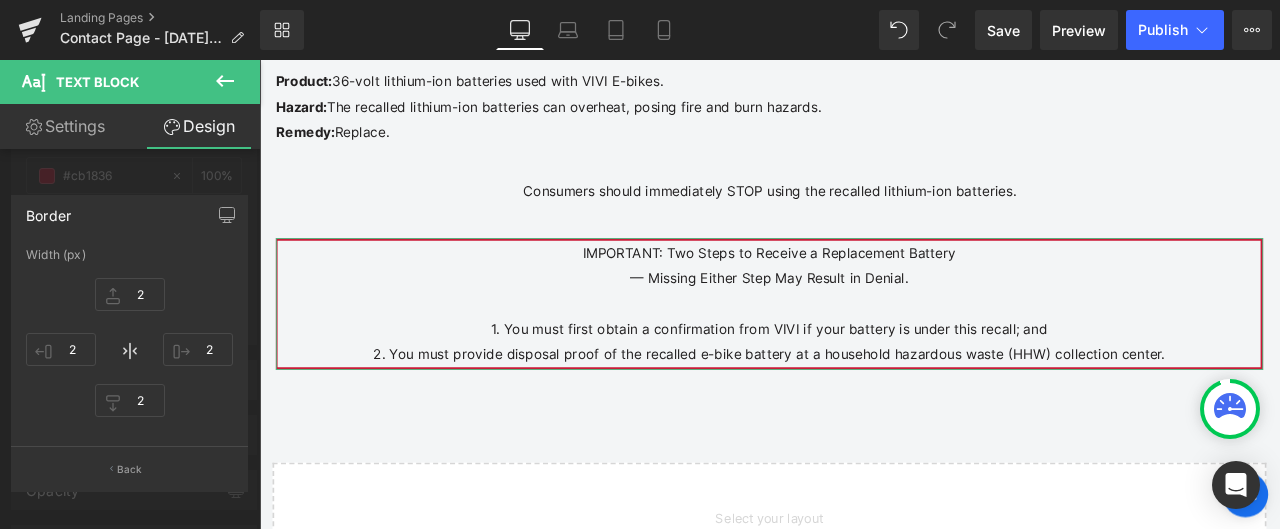 click on "Settings" at bounding box center [65, 126] 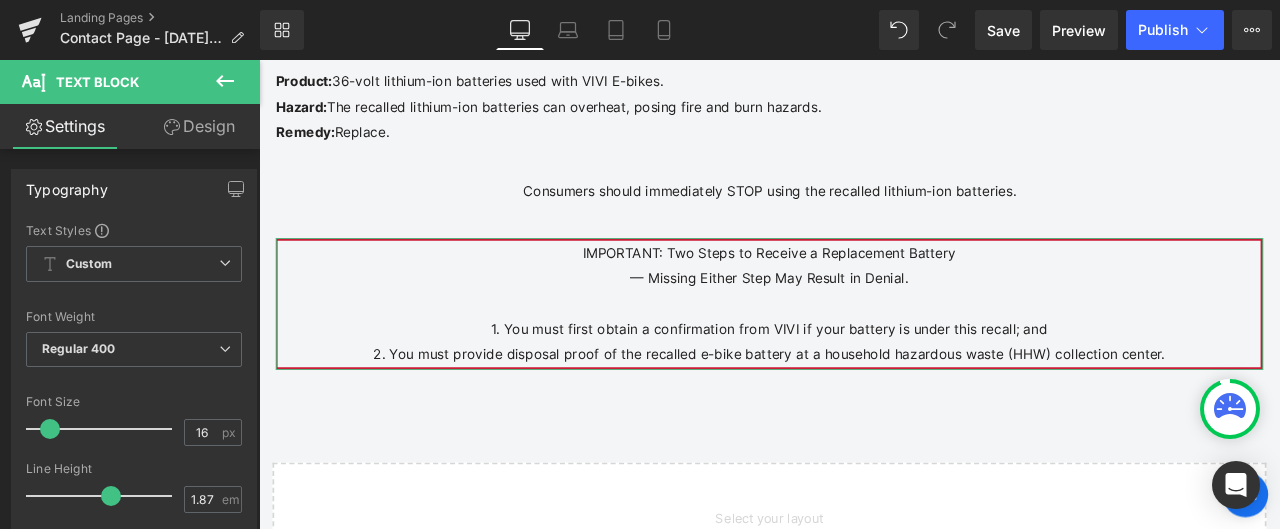 click on "Design" at bounding box center [199, 126] 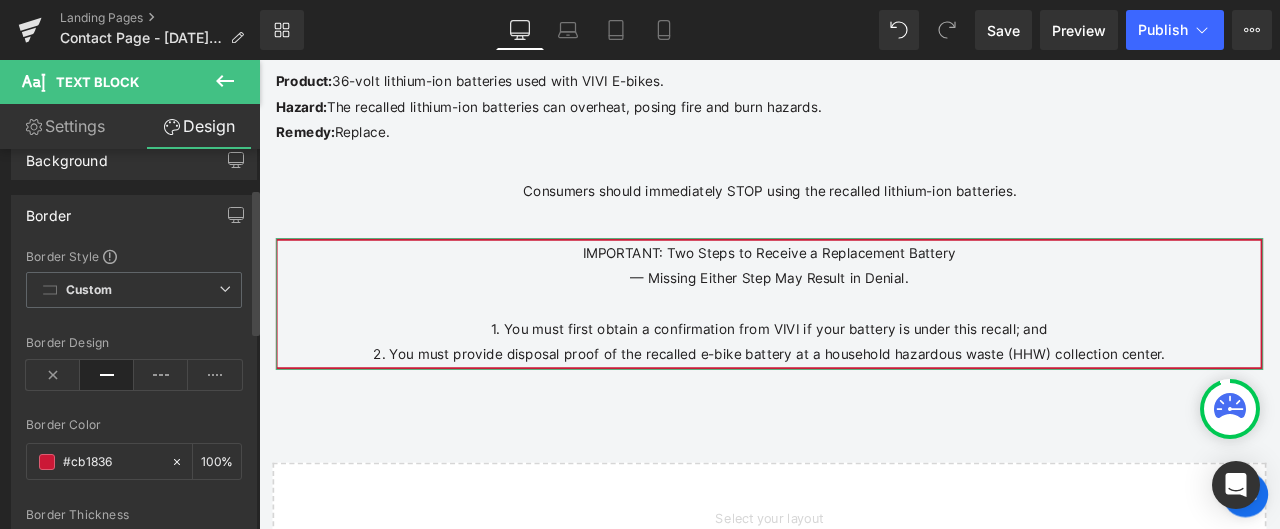 scroll, scrollTop: 100, scrollLeft: 0, axis: vertical 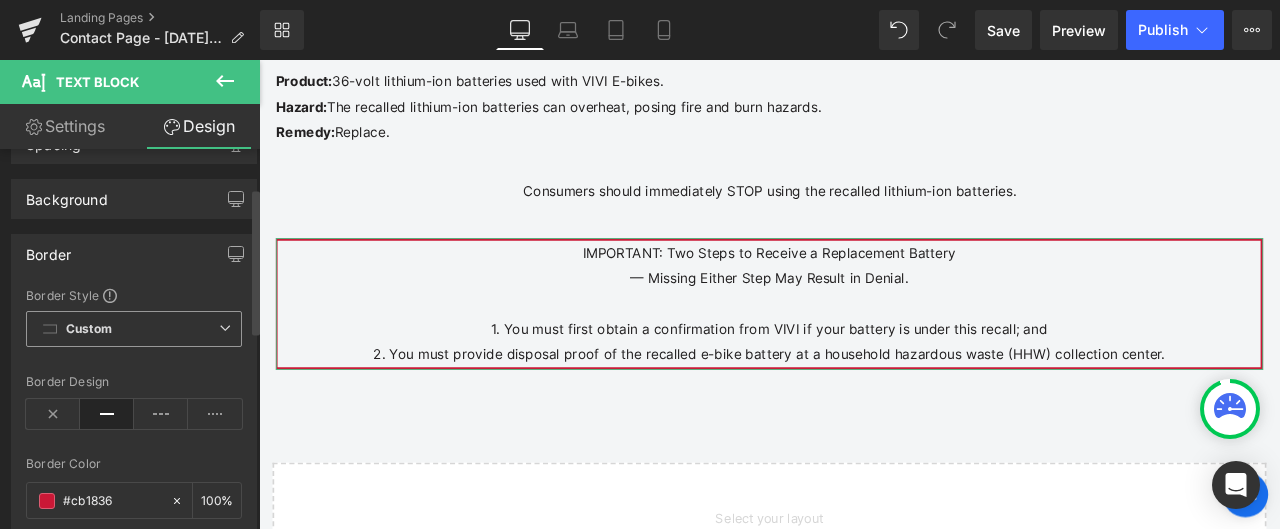 click on "Custom
Setup Global Style" at bounding box center (134, 329) 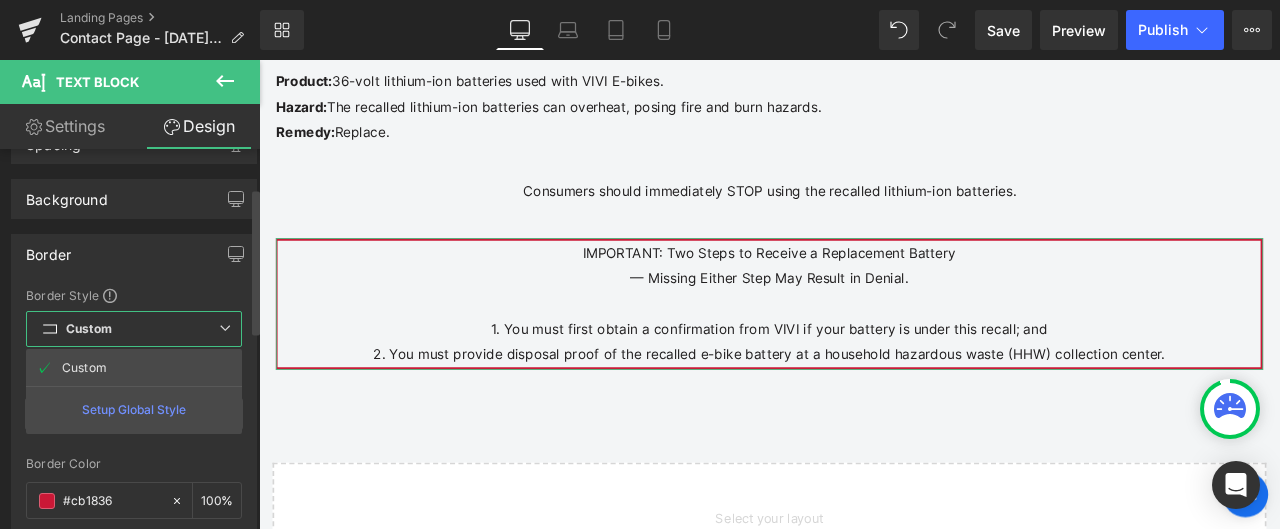 click on "Custom
Setup Global Style" at bounding box center (134, 329) 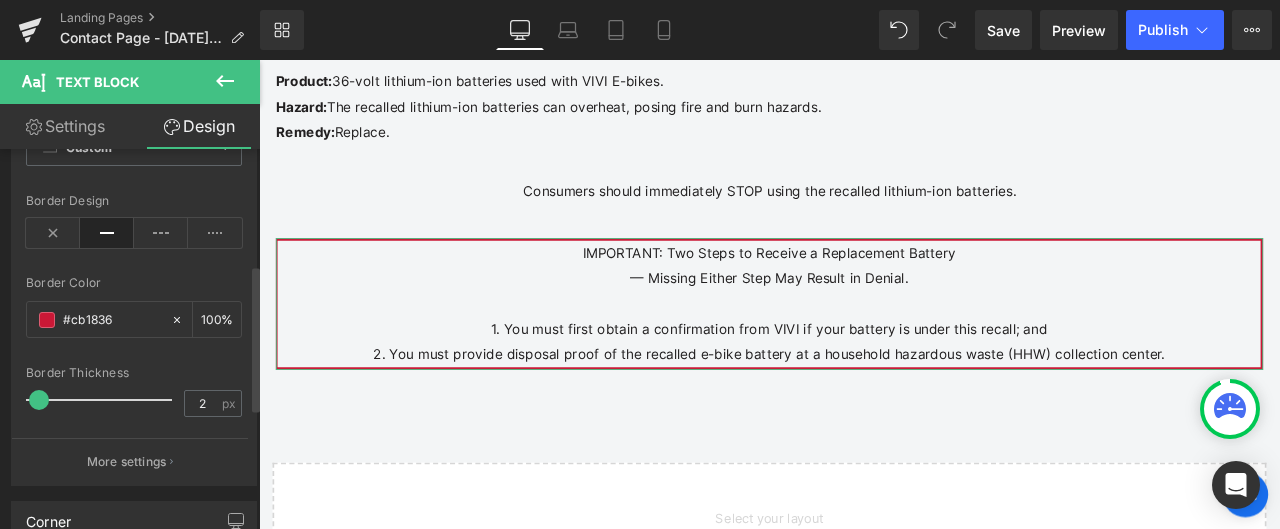 scroll, scrollTop: 300, scrollLeft: 0, axis: vertical 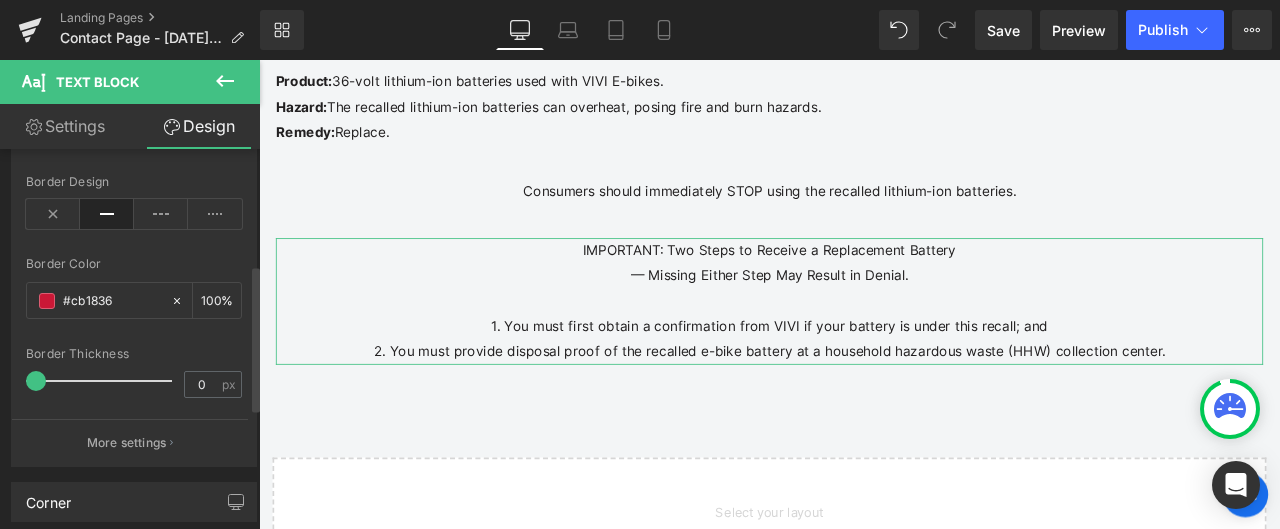 click at bounding box center (36, 381) 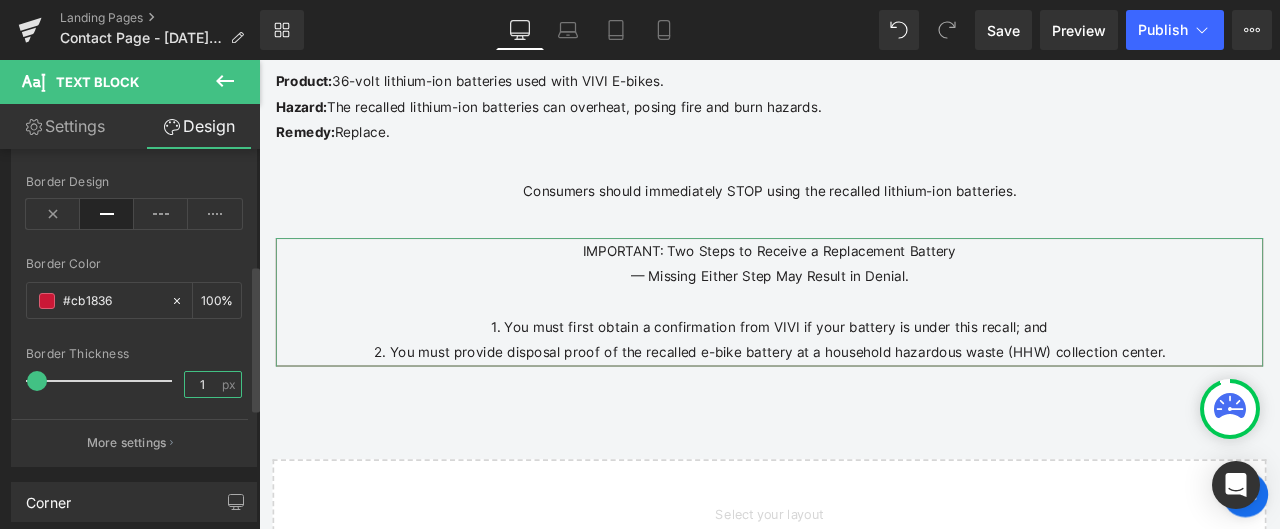 drag, startPoint x: 205, startPoint y: 376, endPoint x: 170, endPoint y: 383, distance: 35.69314 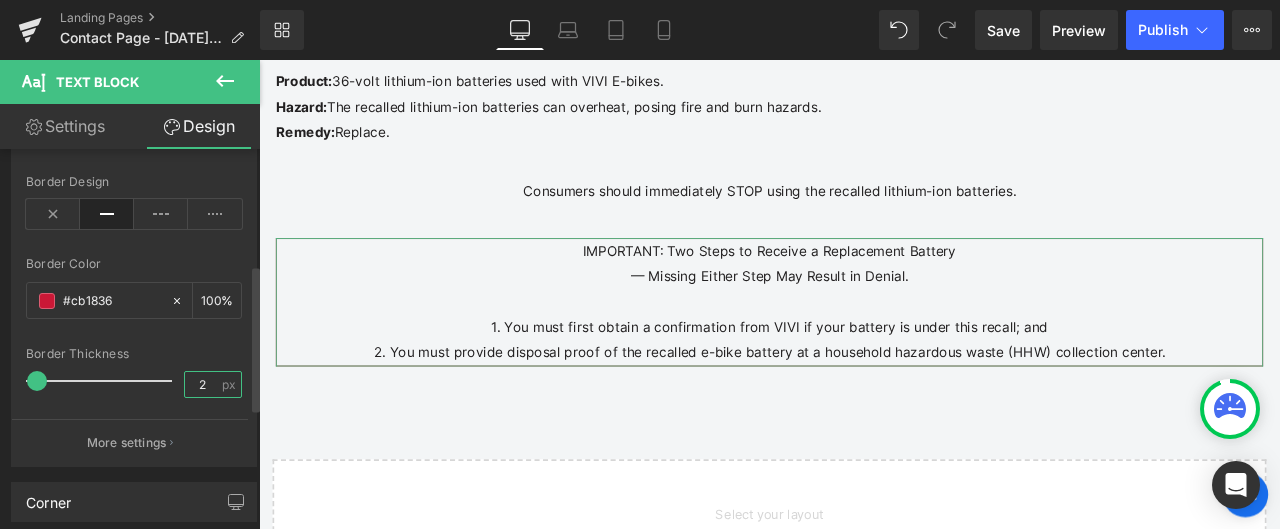 type on "2" 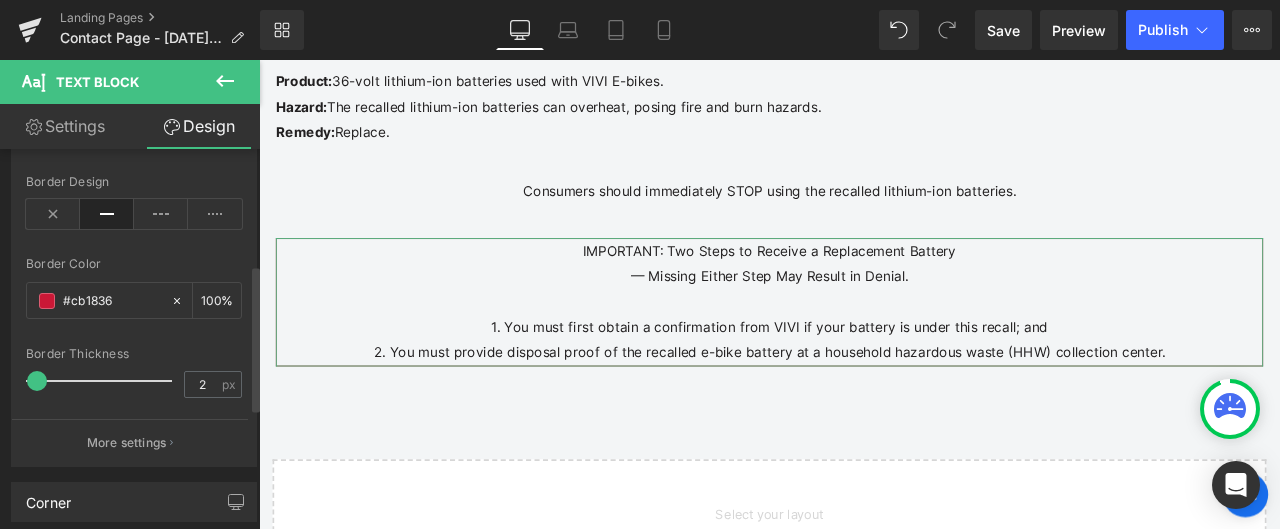 click at bounding box center (134, 407) 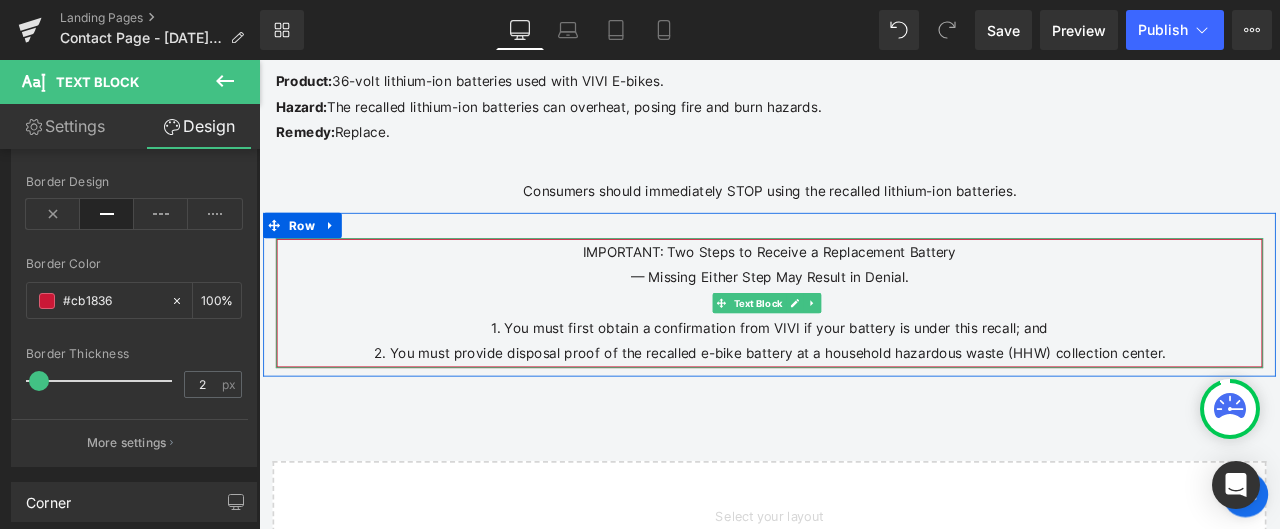 click on "IMPORTANT: Two Steps to Receive a Replacement Battery — Missing Either Step May Result in Denial. 1.  You must first obtain a confirmation from VIVI if your battery is under this recall; and 2.  You must provide disposal proof of the recalled e-bike battery at a household hazardous waste (HHW) collection center." at bounding box center (864, 348) 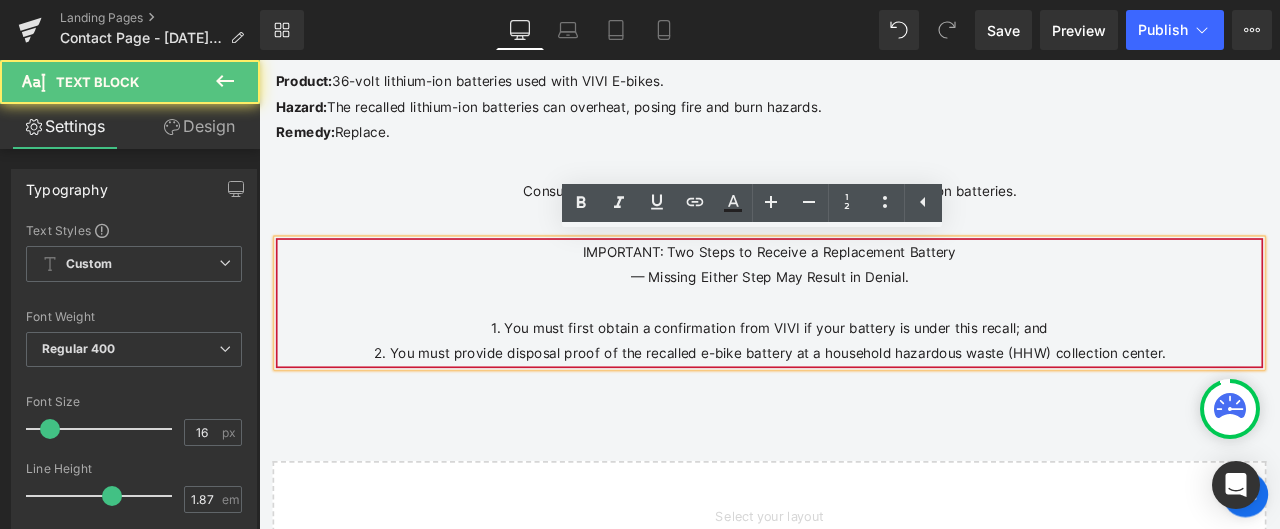 click on "IMPORTANT: Two Steps to Receive a Replacement Battery — Missing Either Step May Result in Denial. 1.  You must first obtain a confirmation from VIVI if your battery is under this recall; and 2.  You must provide disposal proof of the recalled e-bike battery at a household hazardous waste (HHW) collection center." at bounding box center (864, 348) 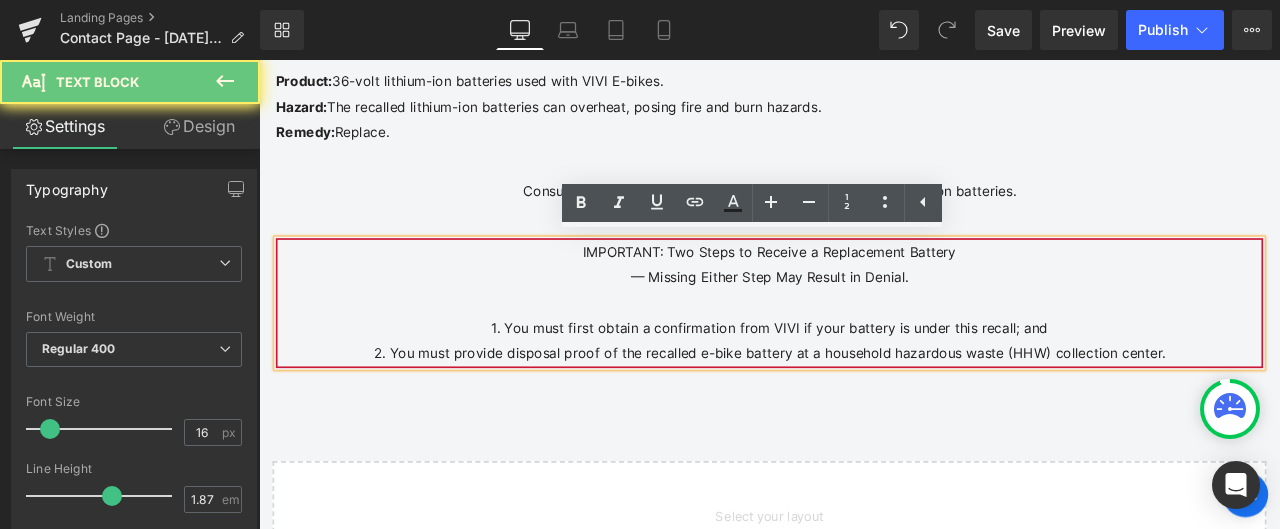 click on "IMPORTANT: Two Steps to Receive a Replacement Battery — Missing Either Step May Result in Denial. 1.  You must first obtain a confirmation from VIVI if your battery is under this recall; and 2.  You must provide disposal proof of the recalled e-bike battery at a household hazardous waste (HHW) collection center." at bounding box center [864, 348] 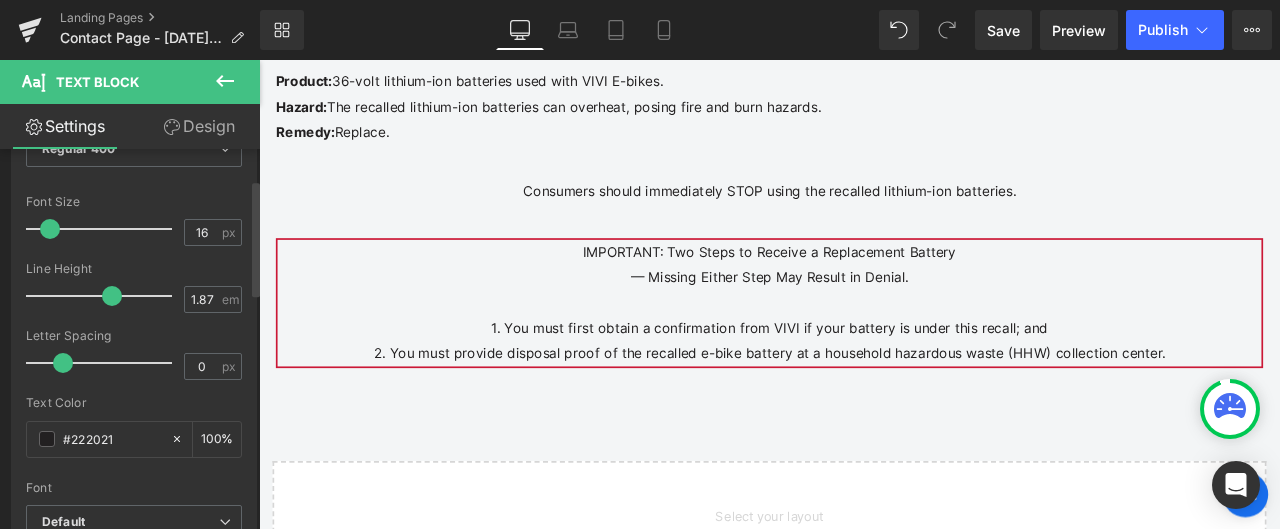 scroll, scrollTop: 0, scrollLeft: 0, axis: both 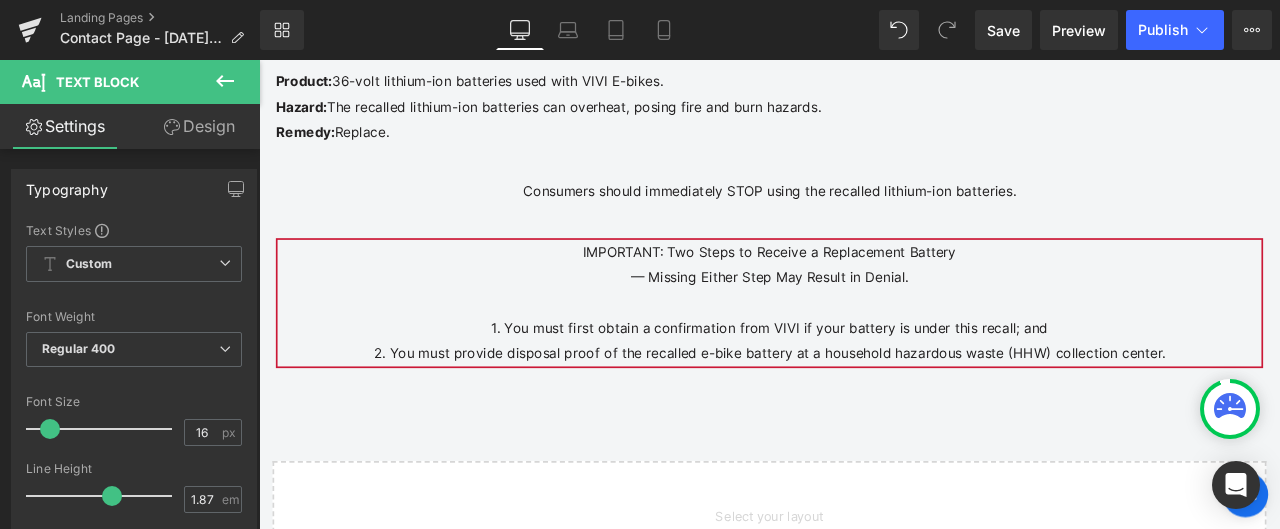 click on "Design" at bounding box center (199, 126) 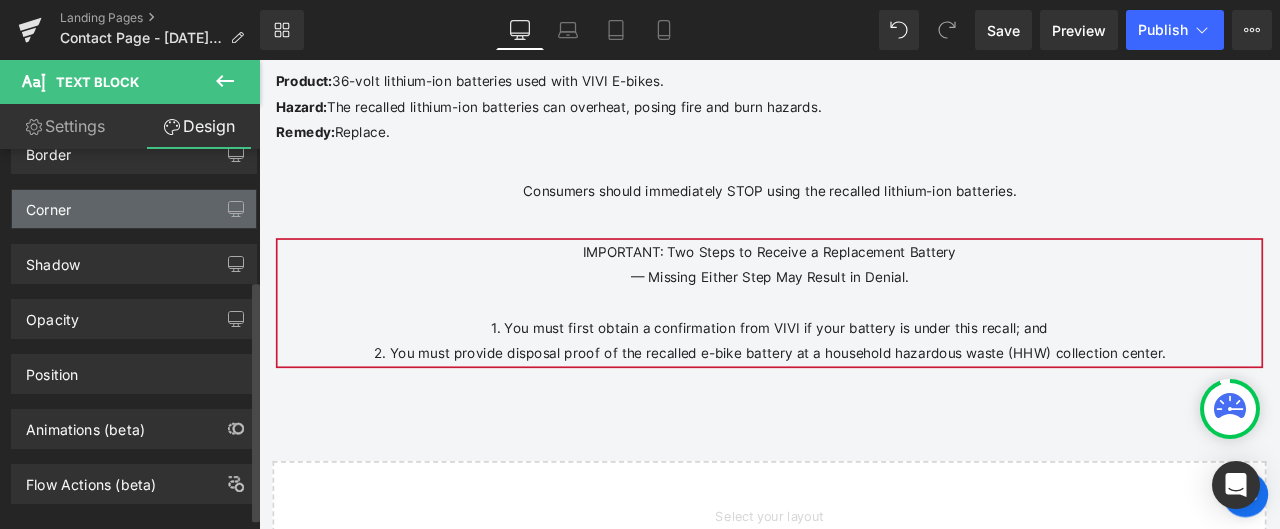 scroll, scrollTop: 225, scrollLeft: 0, axis: vertical 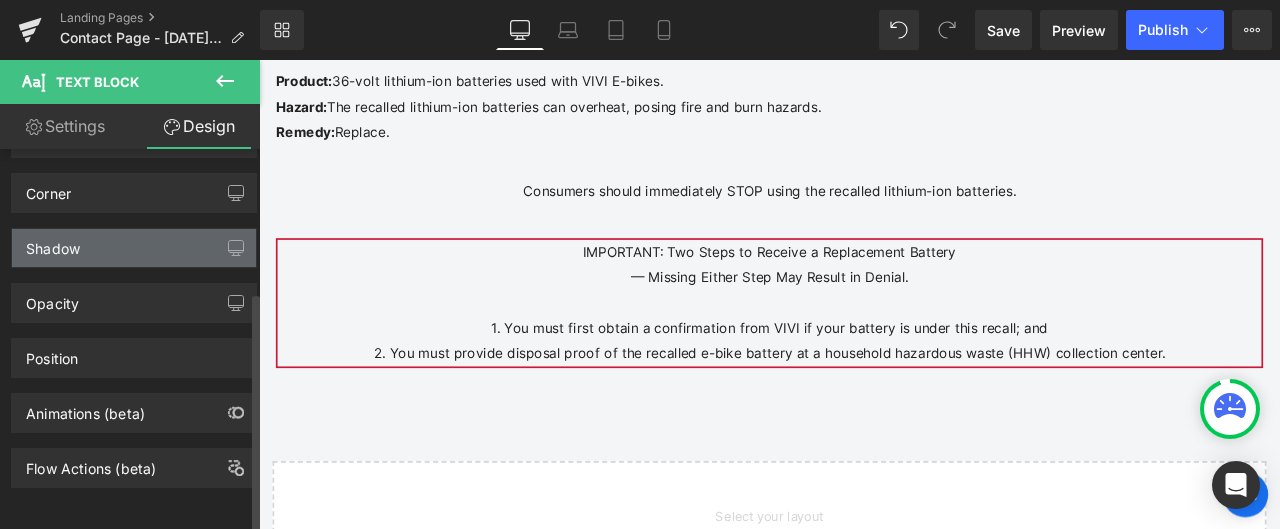 click on "Shadow" at bounding box center [134, 248] 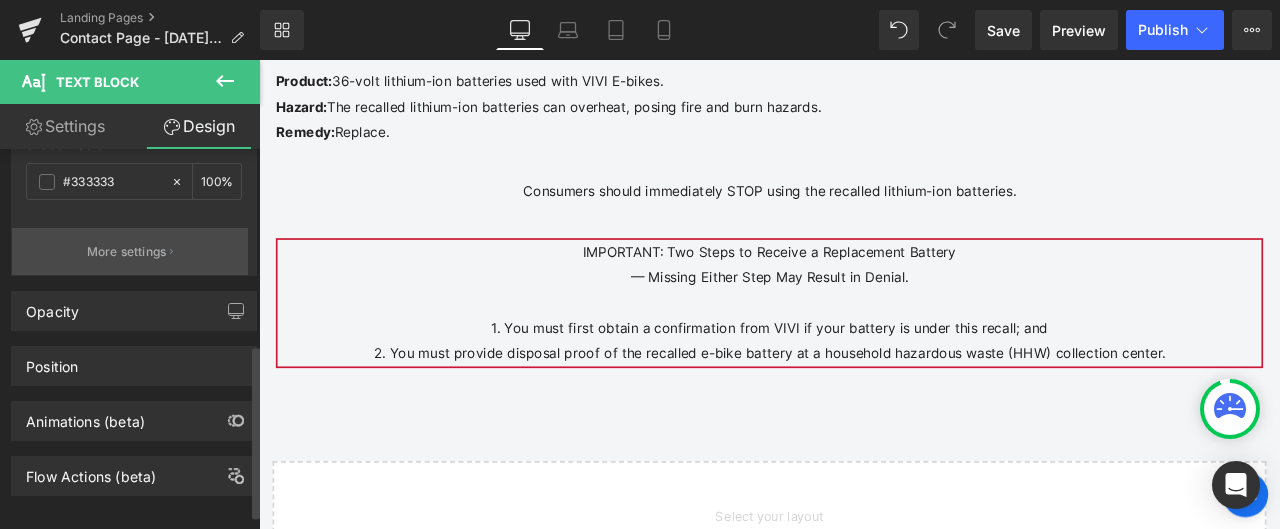 scroll, scrollTop: 457, scrollLeft: 0, axis: vertical 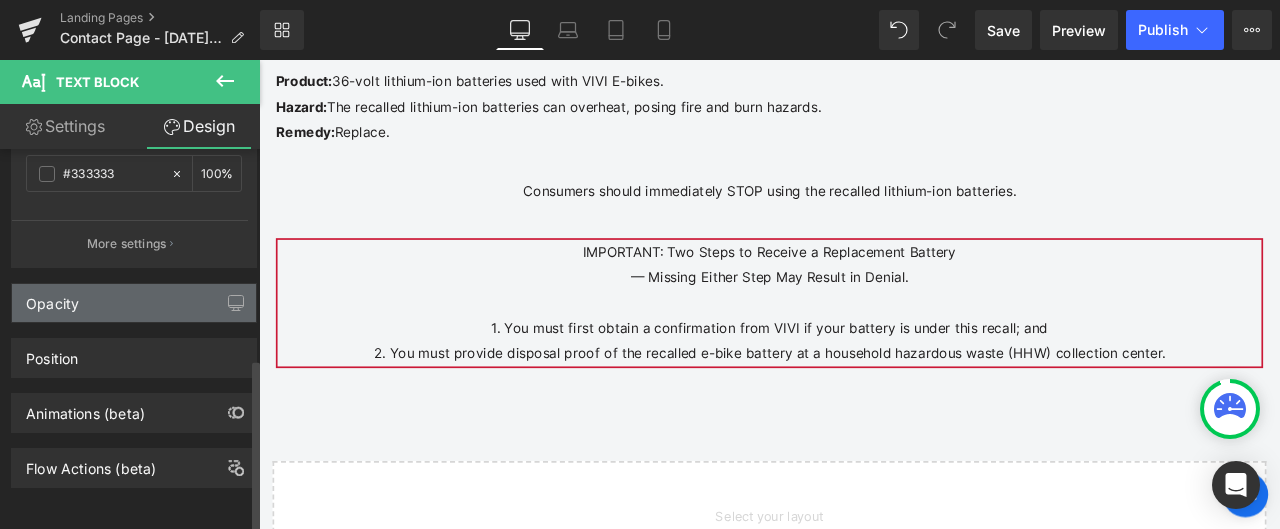 click on "Opacity" at bounding box center [134, 303] 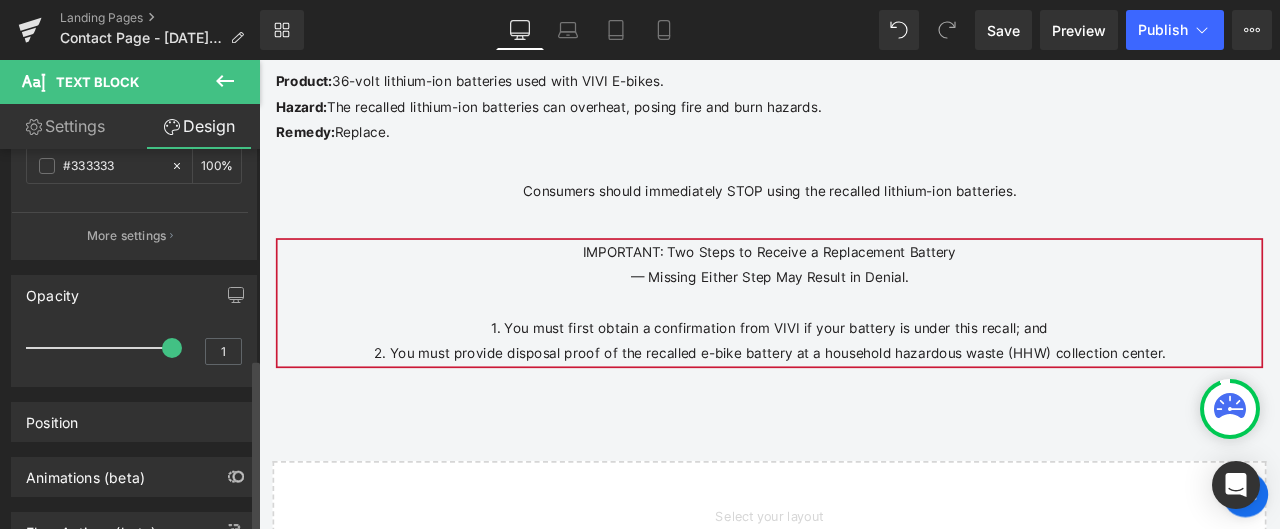 scroll, scrollTop: 529, scrollLeft: 0, axis: vertical 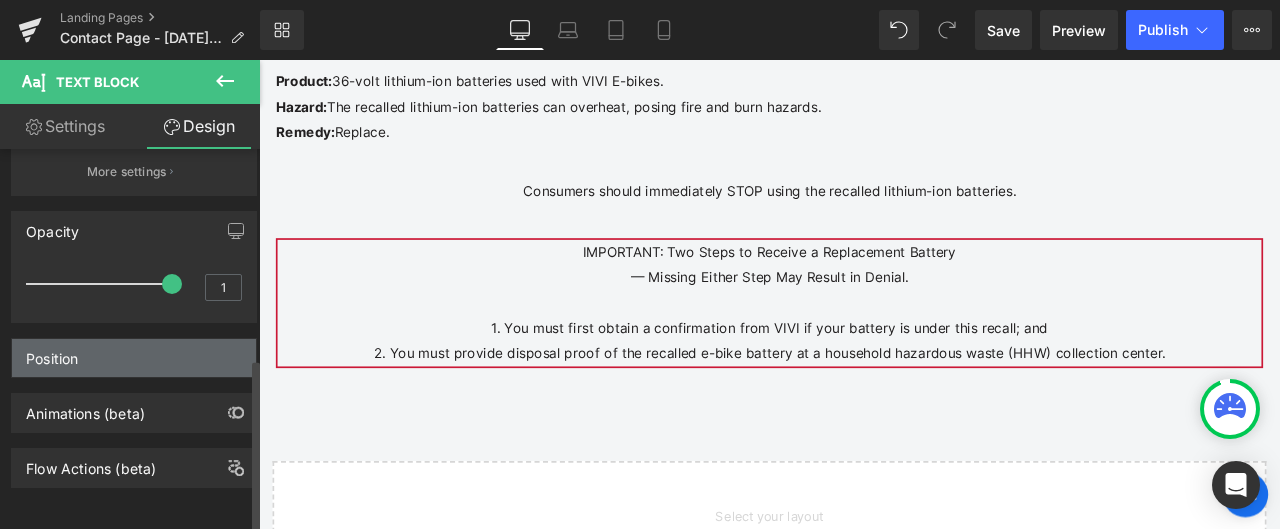 click on "Position" at bounding box center [134, 358] 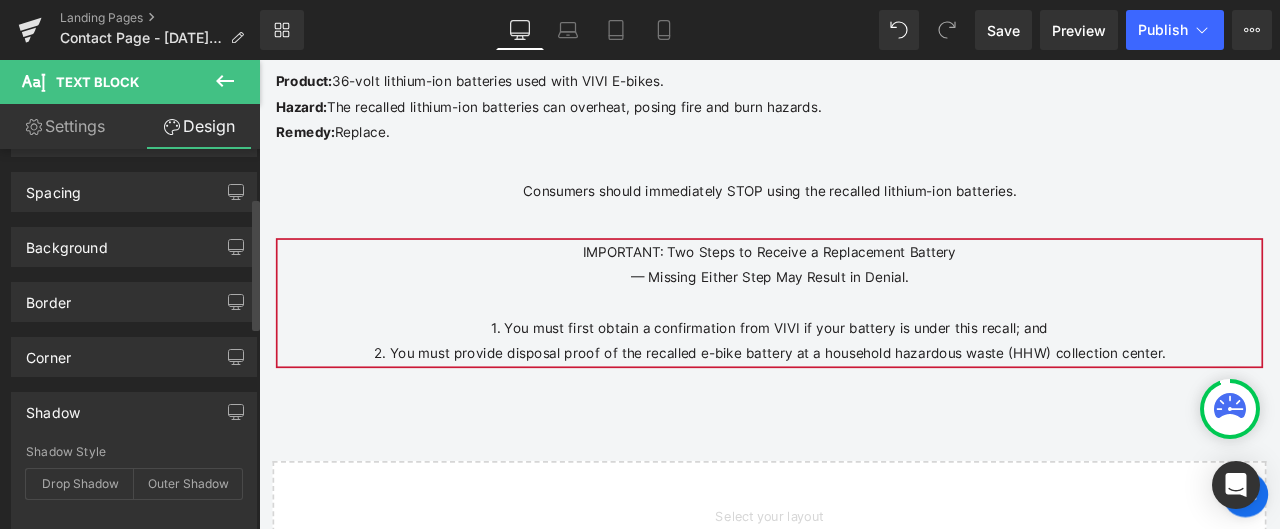 scroll, scrollTop: 19, scrollLeft: 0, axis: vertical 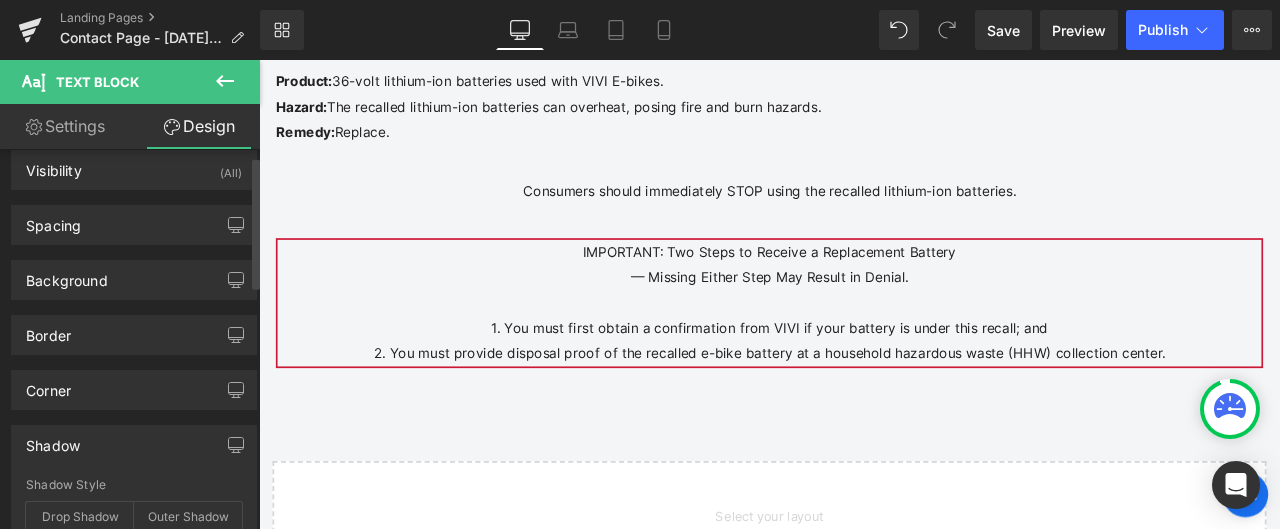 click on "Border
Border Style Custom
Custom
Setup Global Style
Custom
Setup Global Style
solid Border Design
#cb1836 Border Color #cb1836 100 %
2px Border Thickness 2 px
More settings" at bounding box center [134, 327] 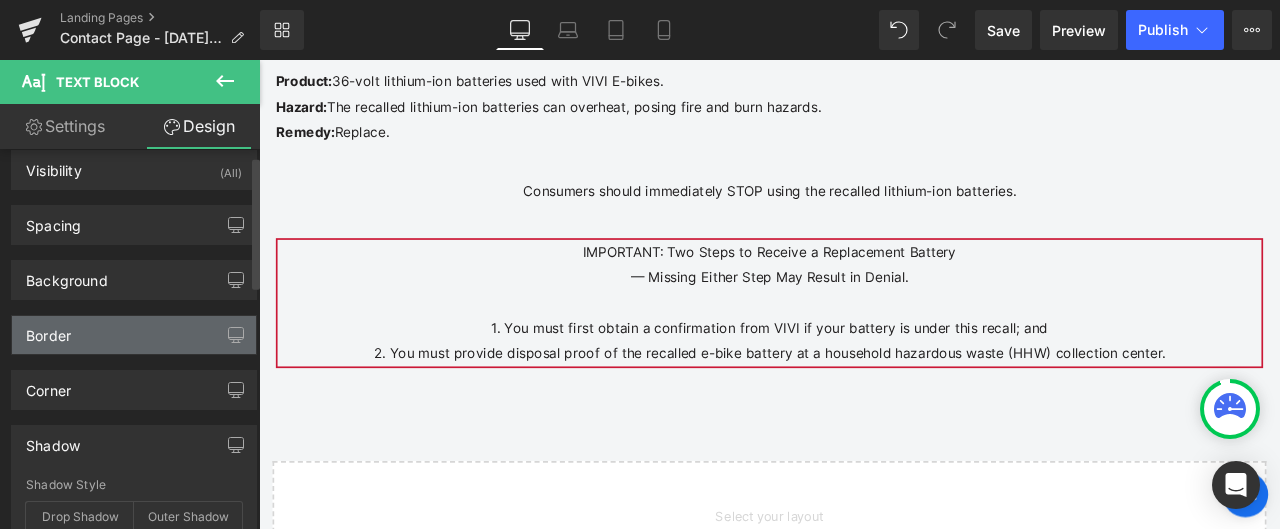 click on "Border" at bounding box center (134, 335) 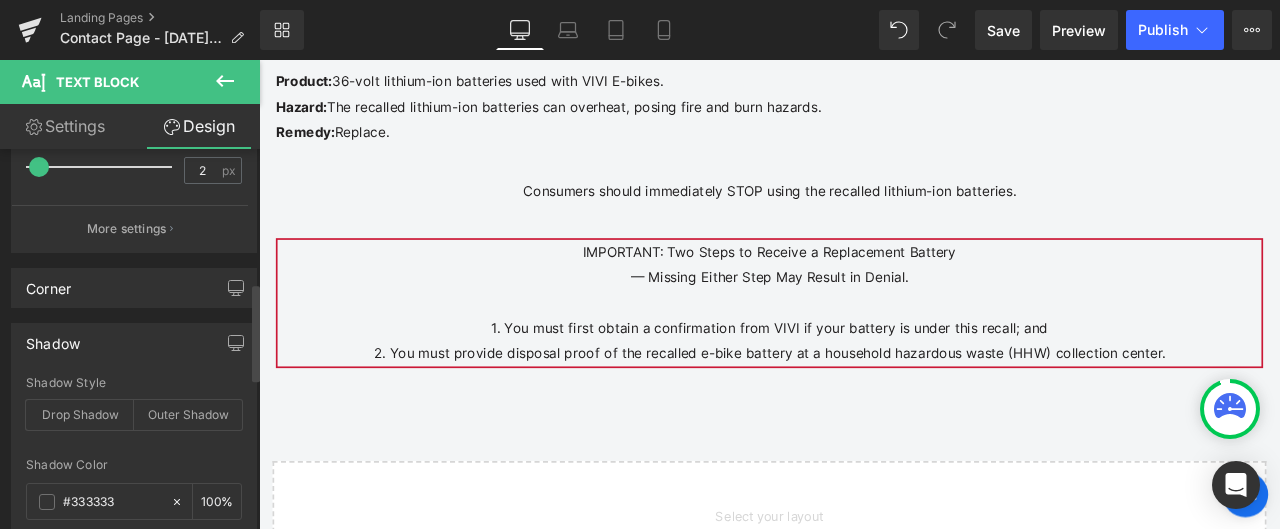 scroll, scrollTop: 519, scrollLeft: 0, axis: vertical 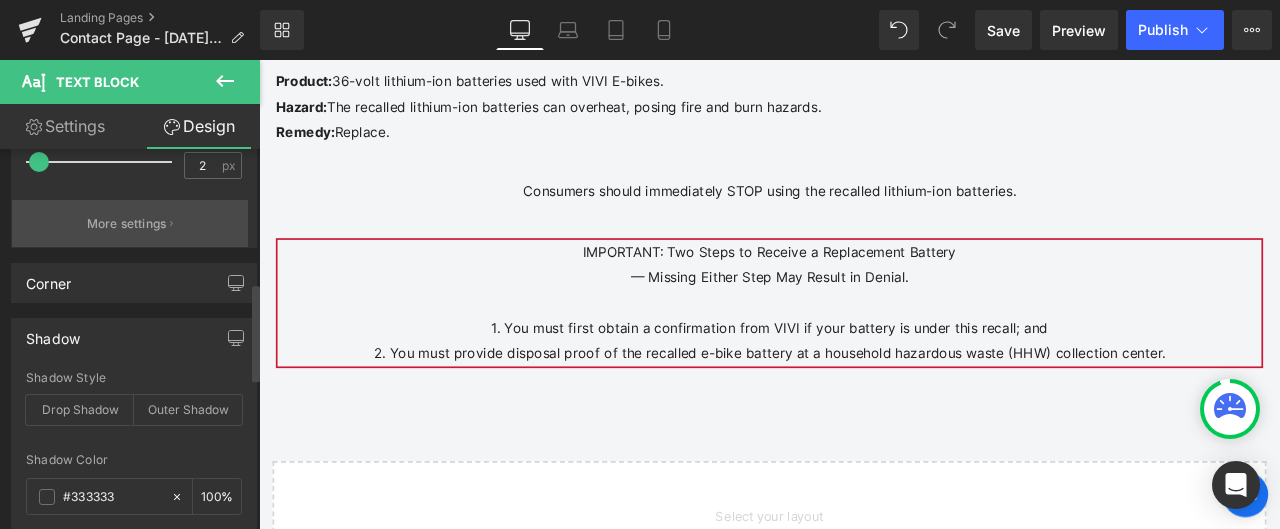 click on "More settings" at bounding box center (130, 223) 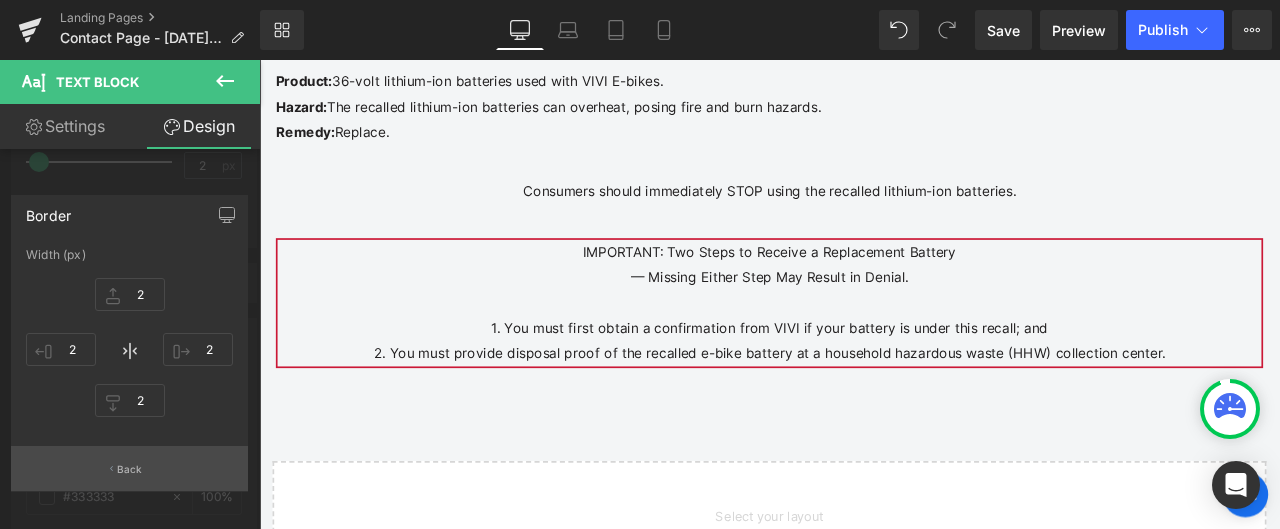 click 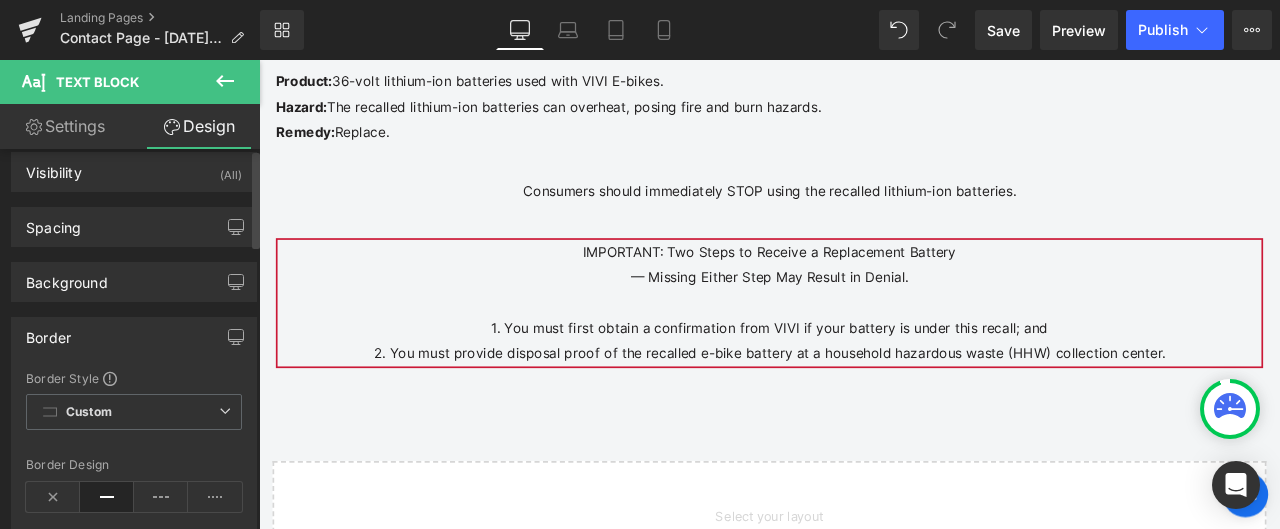 scroll, scrollTop: 0, scrollLeft: 0, axis: both 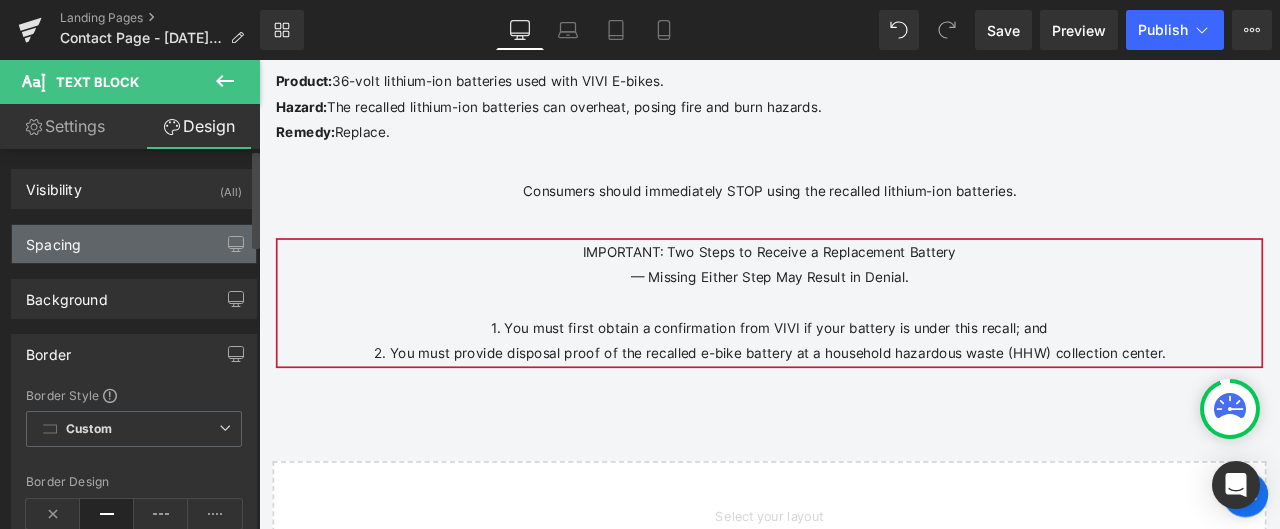 click on "Spacing" at bounding box center (134, 244) 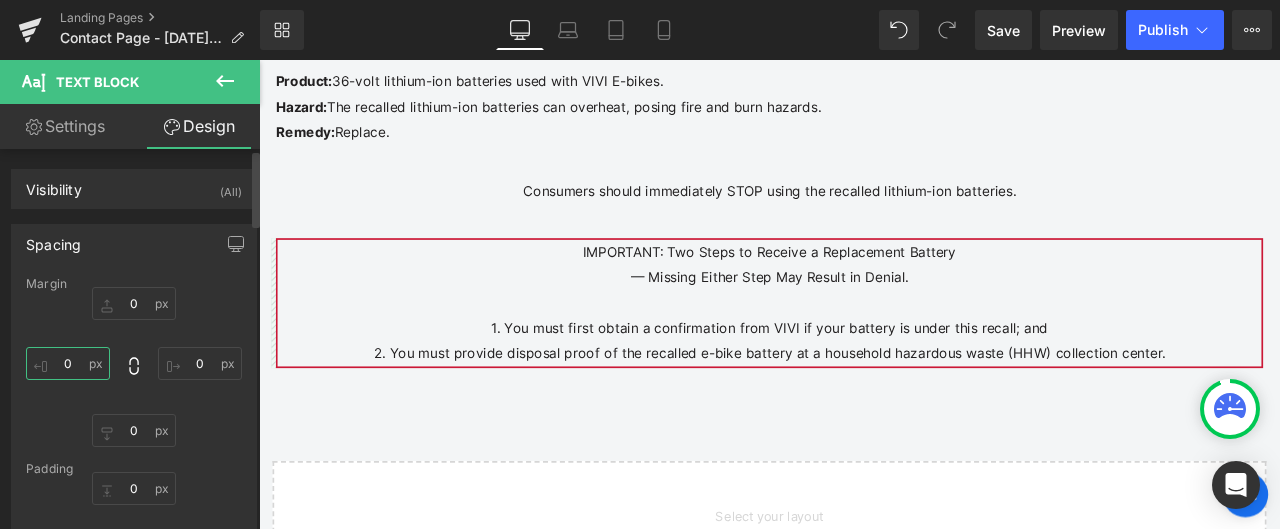 click on "0" at bounding box center [68, 363] 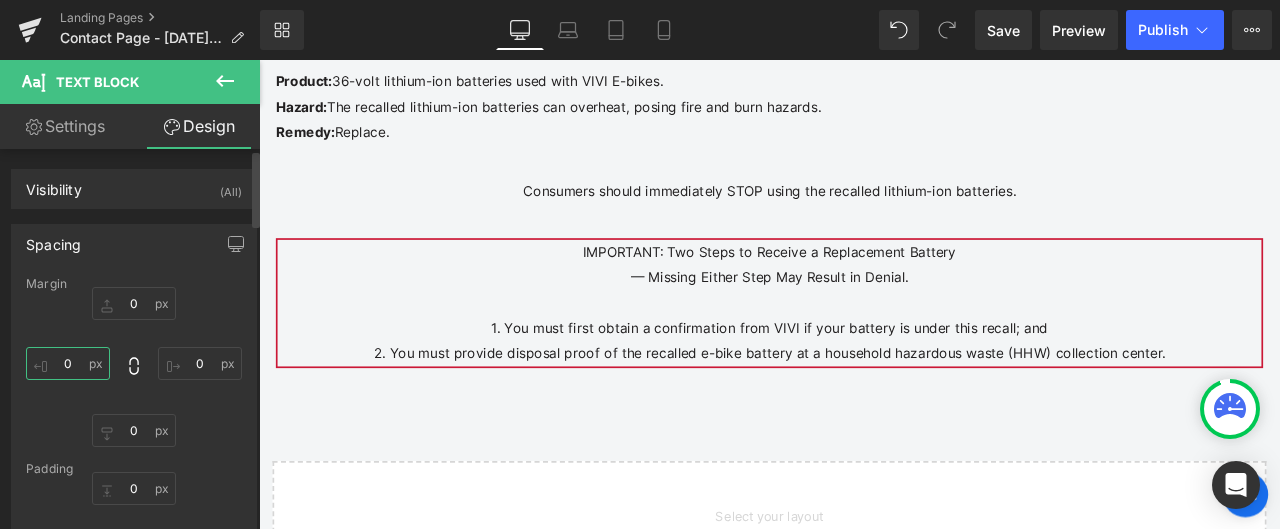 click on "0" at bounding box center (68, 363) 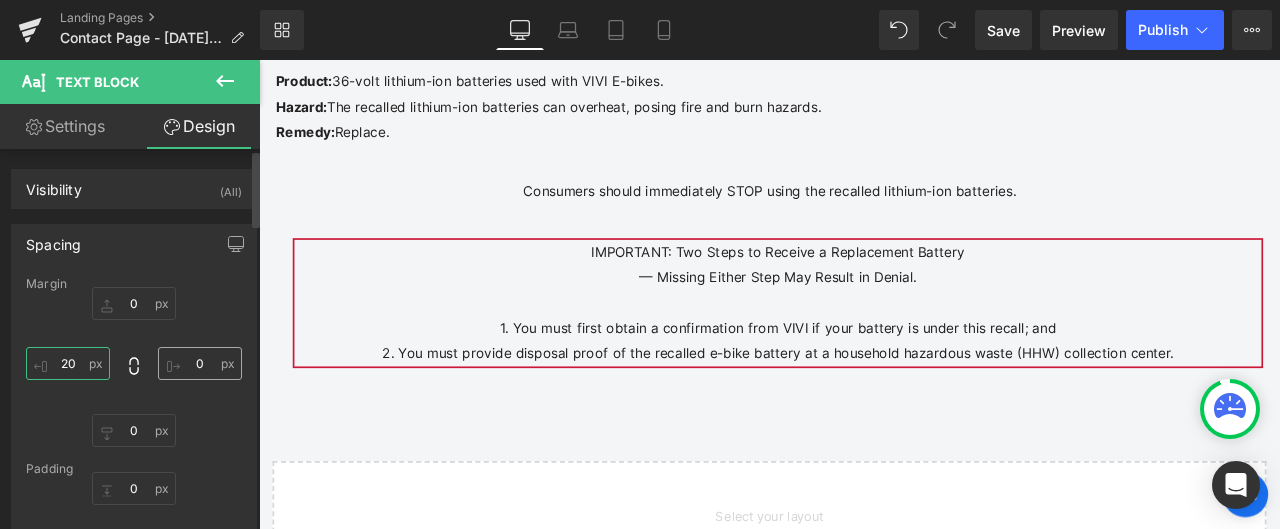 type on "20" 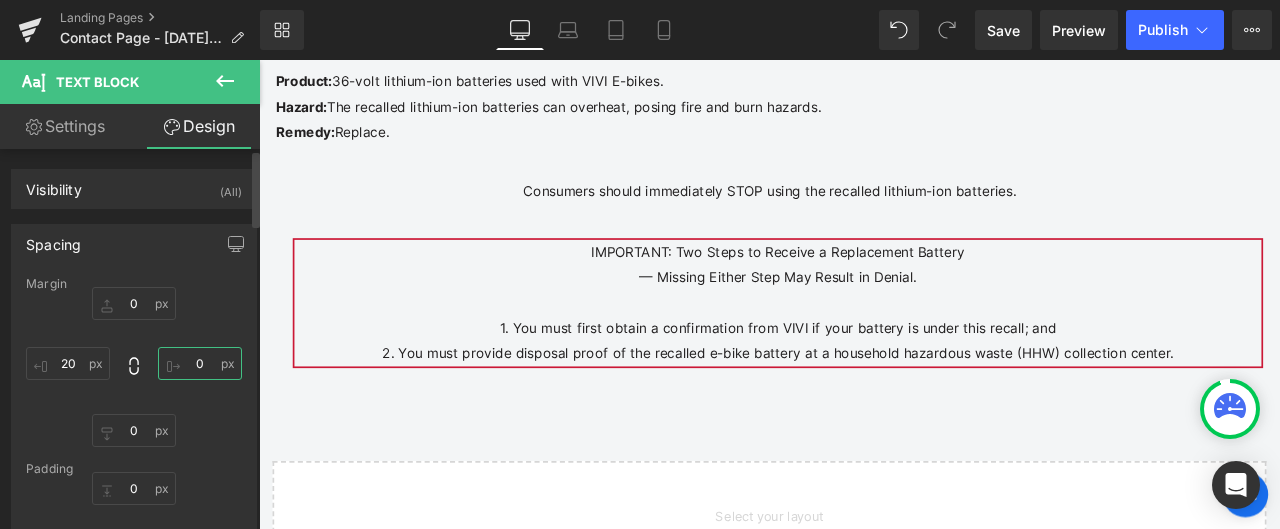 click on "0" at bounding box center [200, 363] 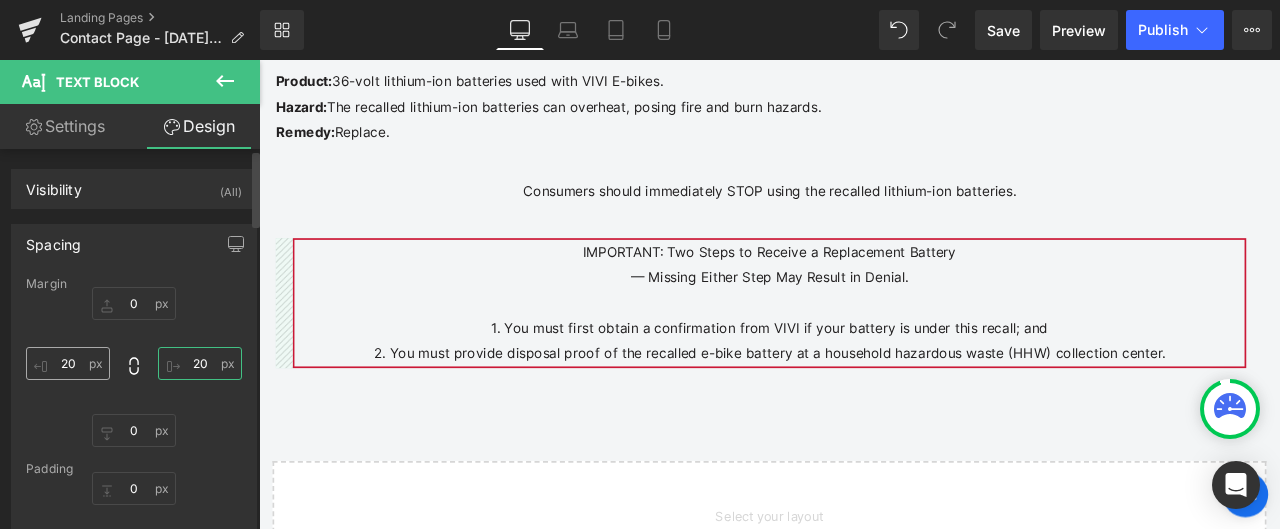 type on "20" 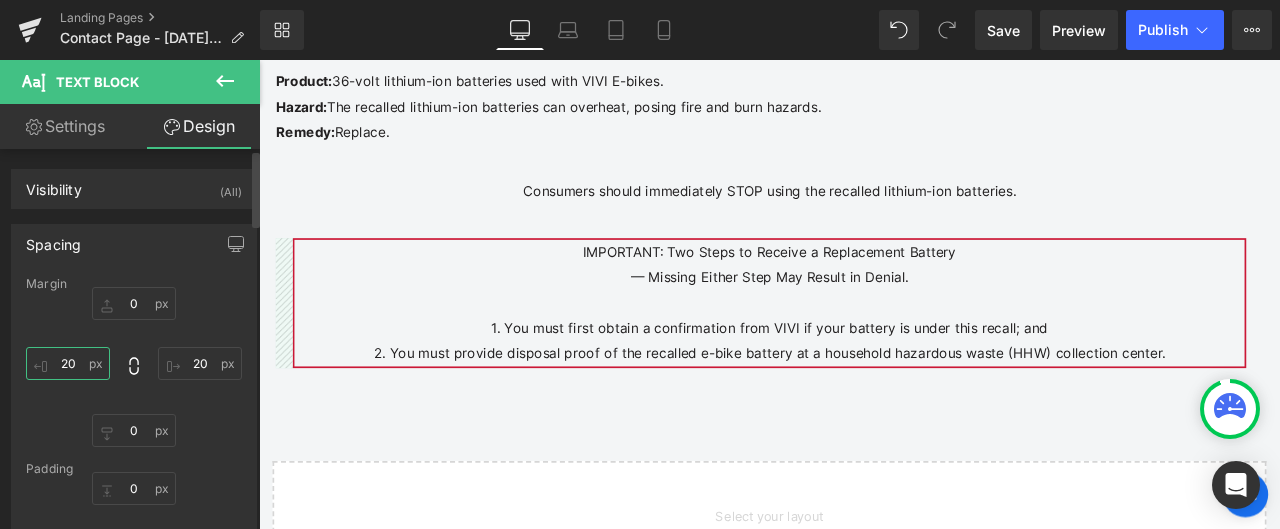 click on "20" at bounding box center [68, 363] 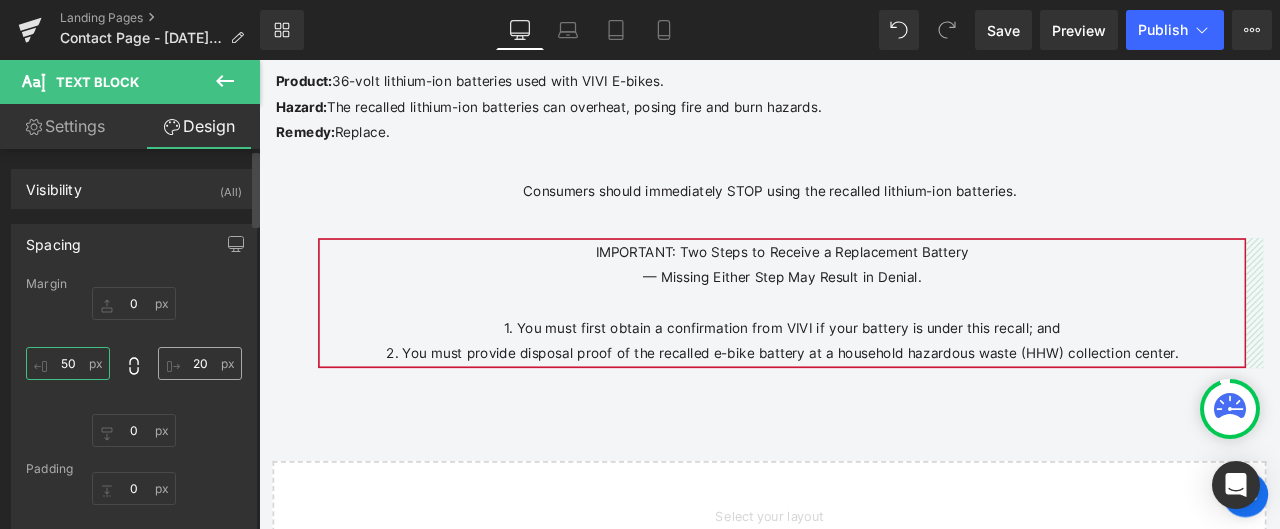 type on "50" 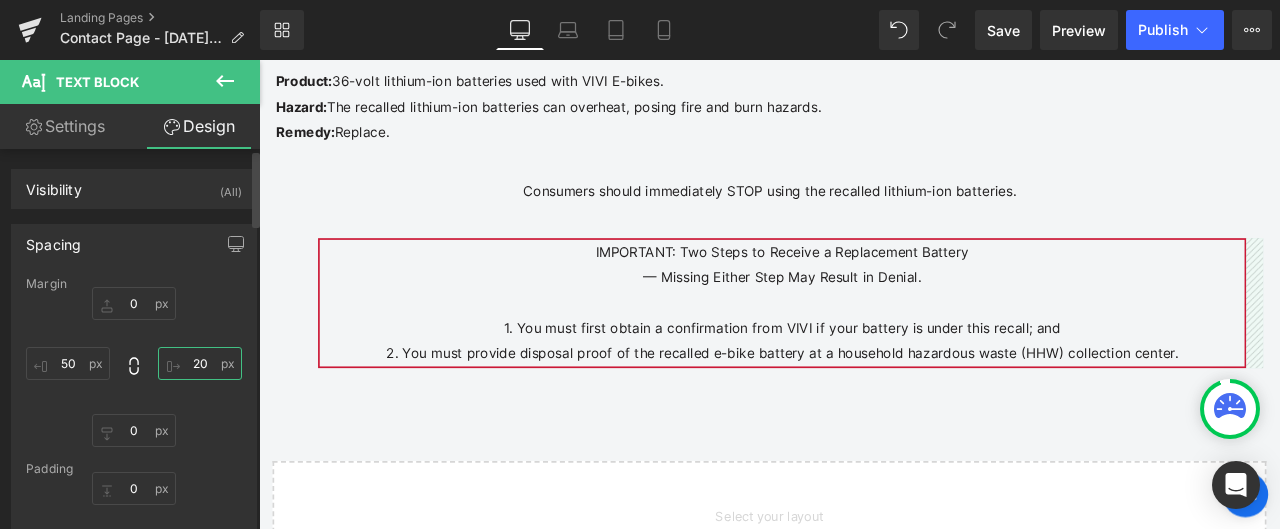 click on "20" at bounding box center (200, 363) 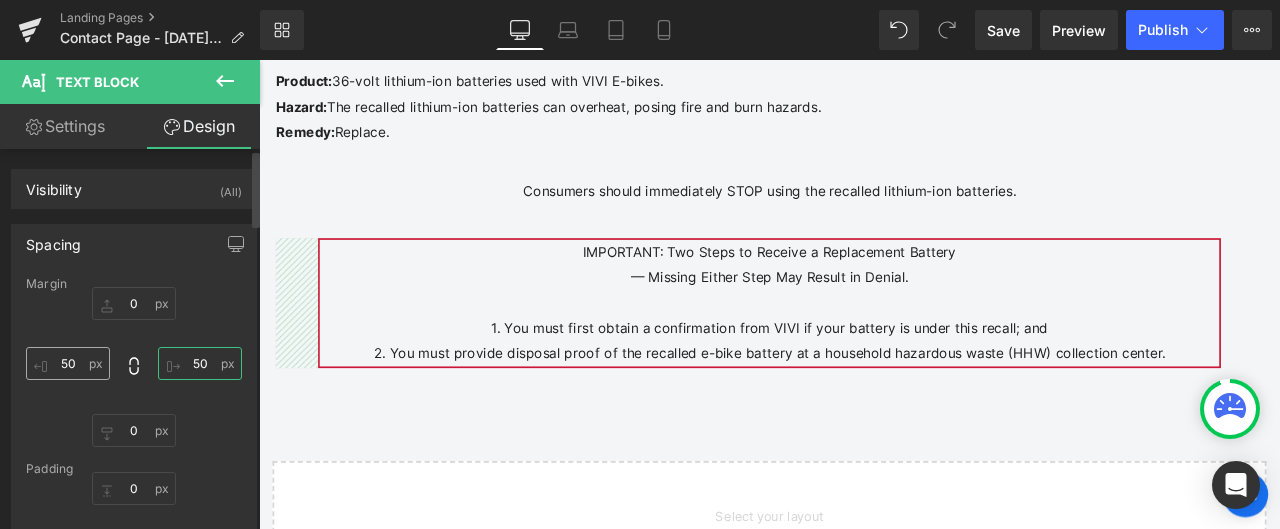 type on "50" 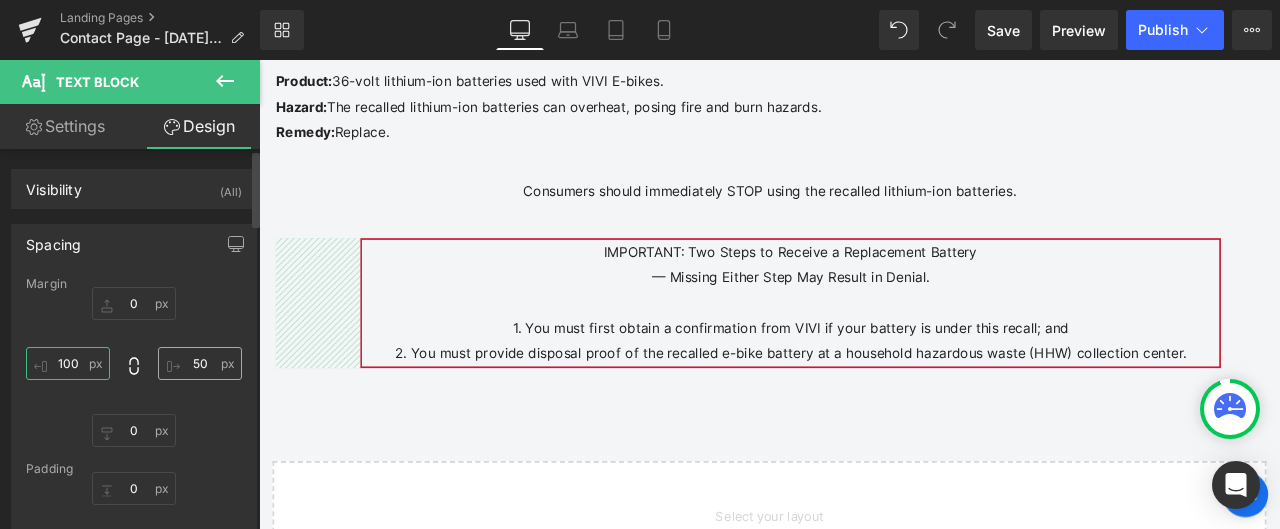 type on "100" 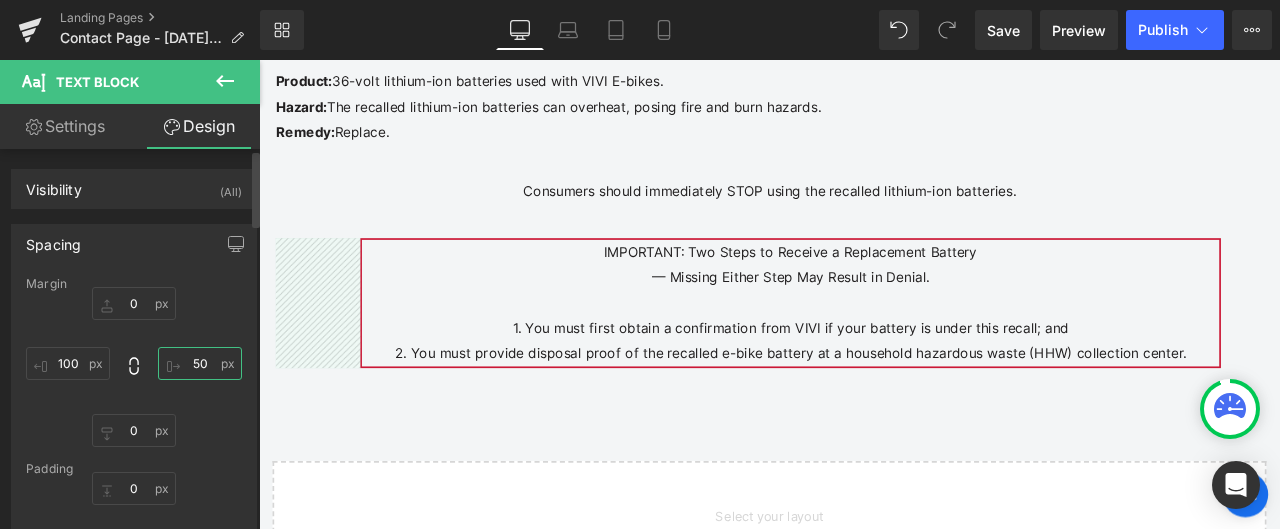 click on "50" at bounding box center (200, 363) 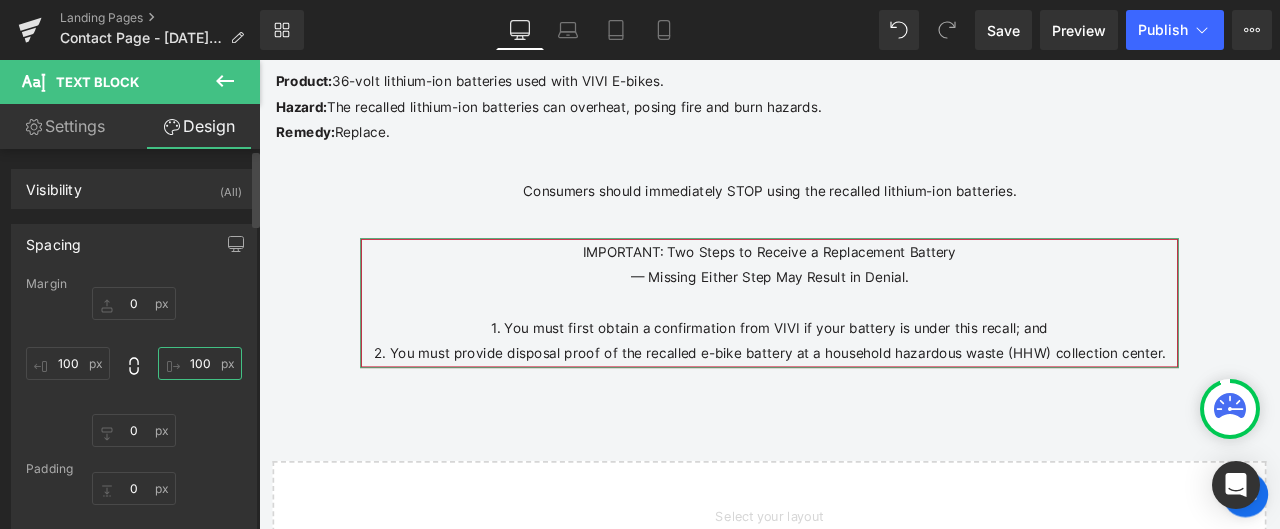 type on "100" 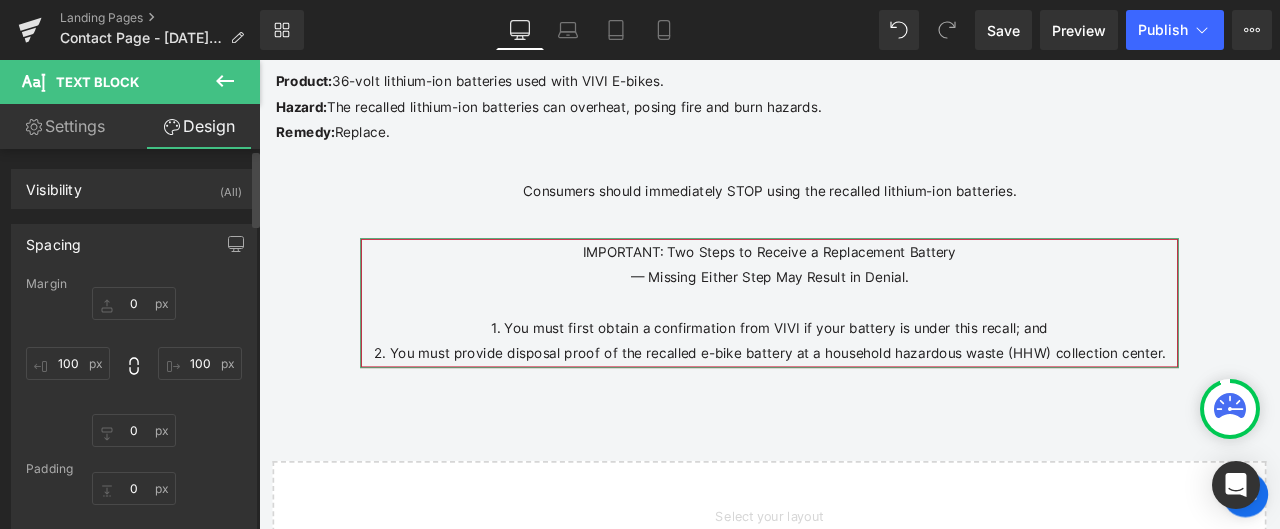 click on "0px 0
100 100
0px 0
100 100" at bounding box center (134, 367) 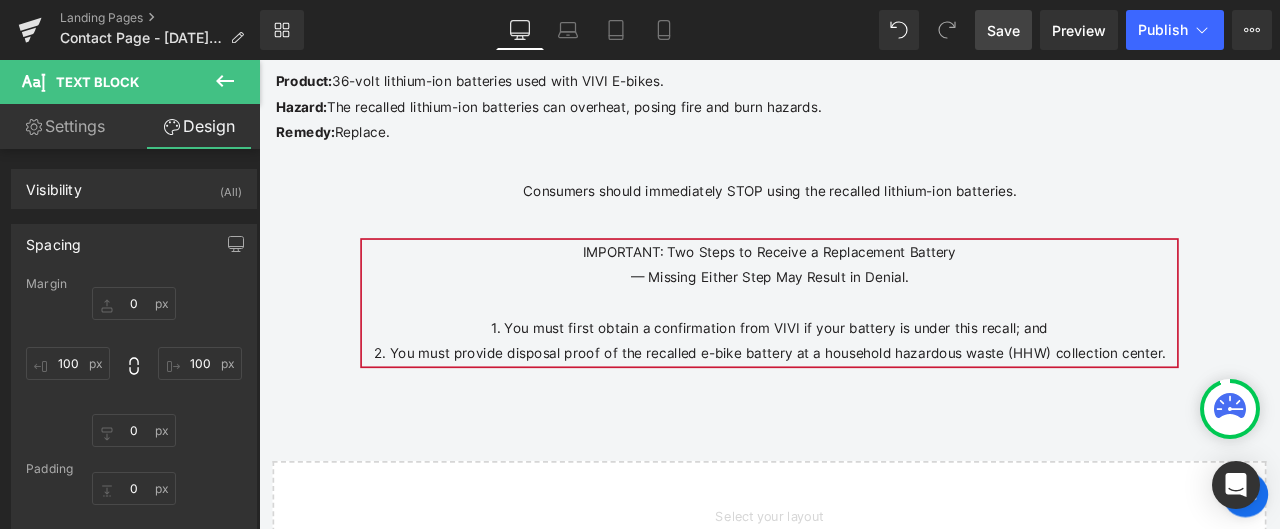 click on "Save" at bounding box center [1003, 30] 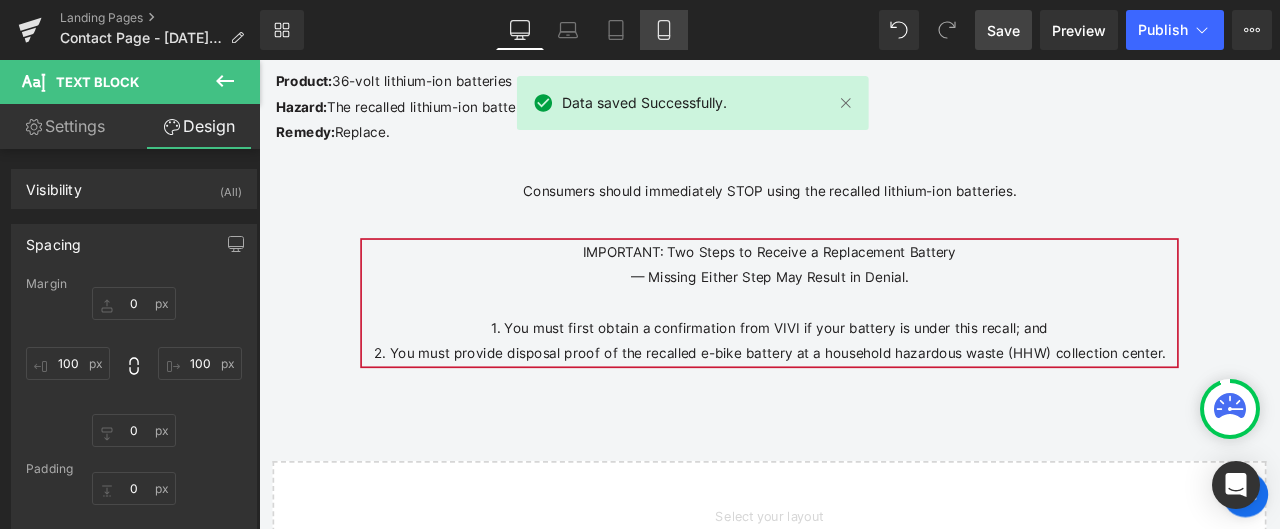 click 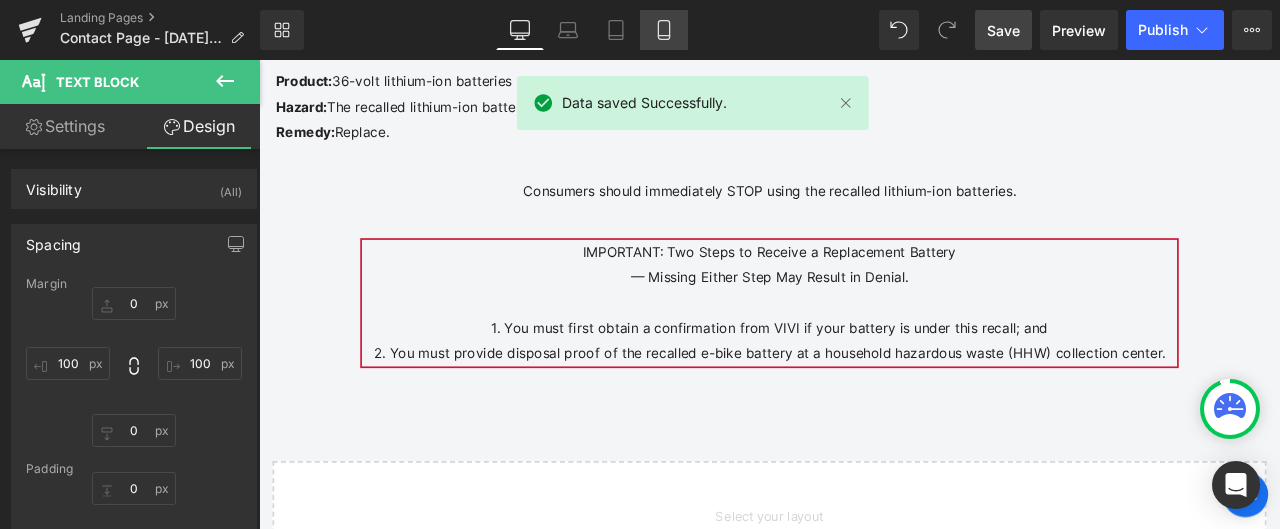 type on "0" 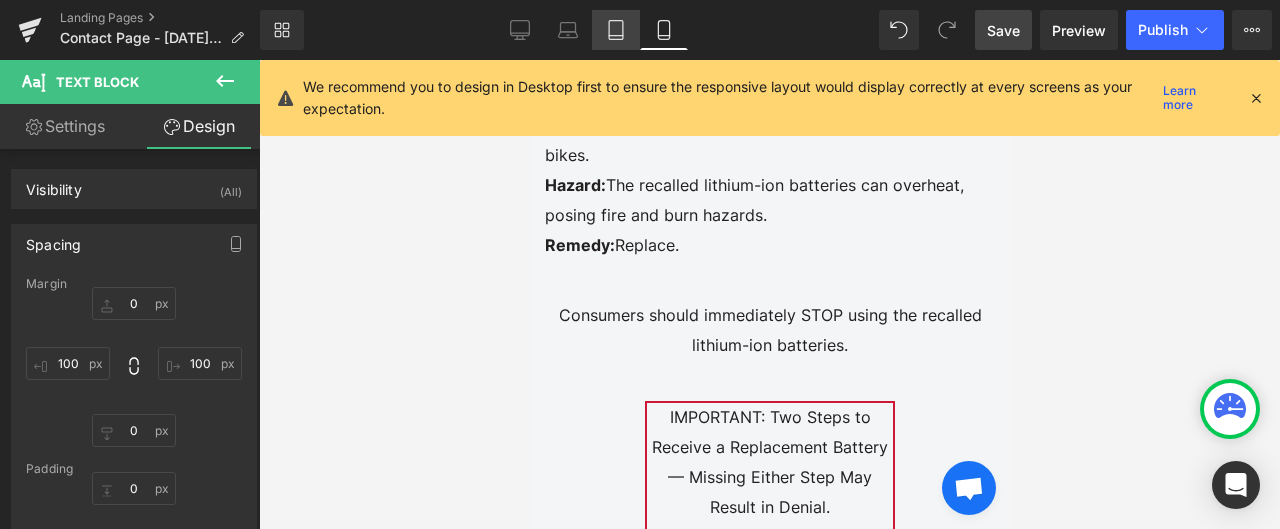 click 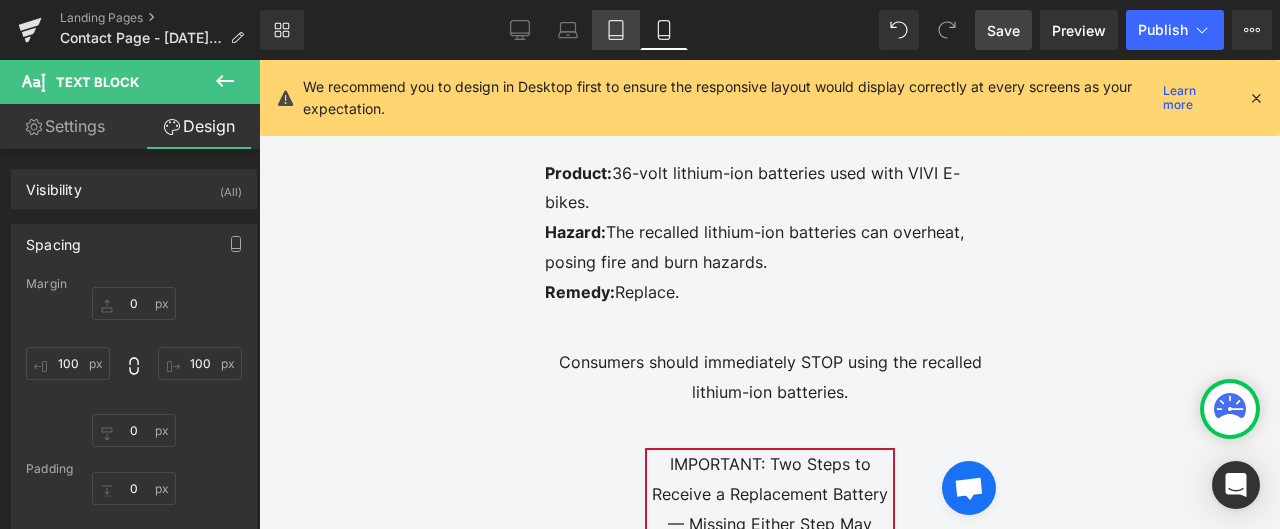 type on "0" 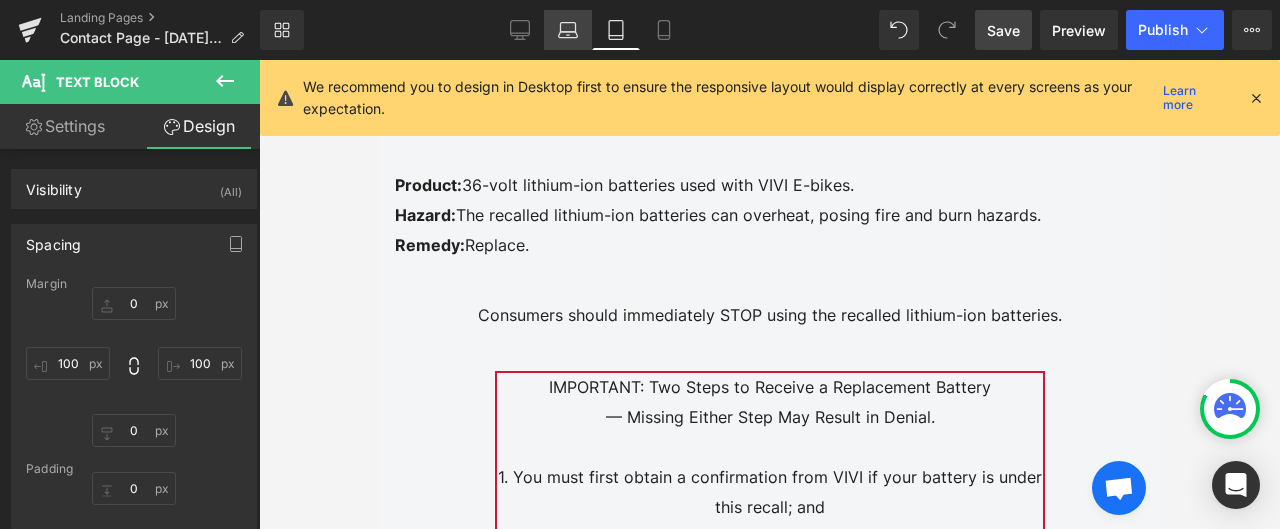 click on "Laptop" at bounding box center [568, 30] 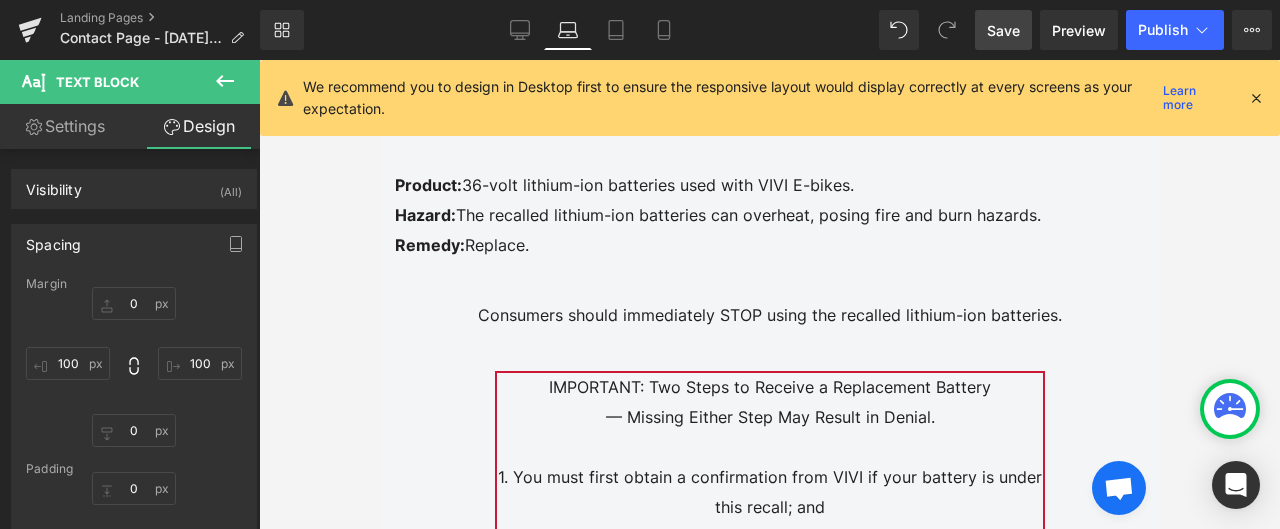 type on "0" 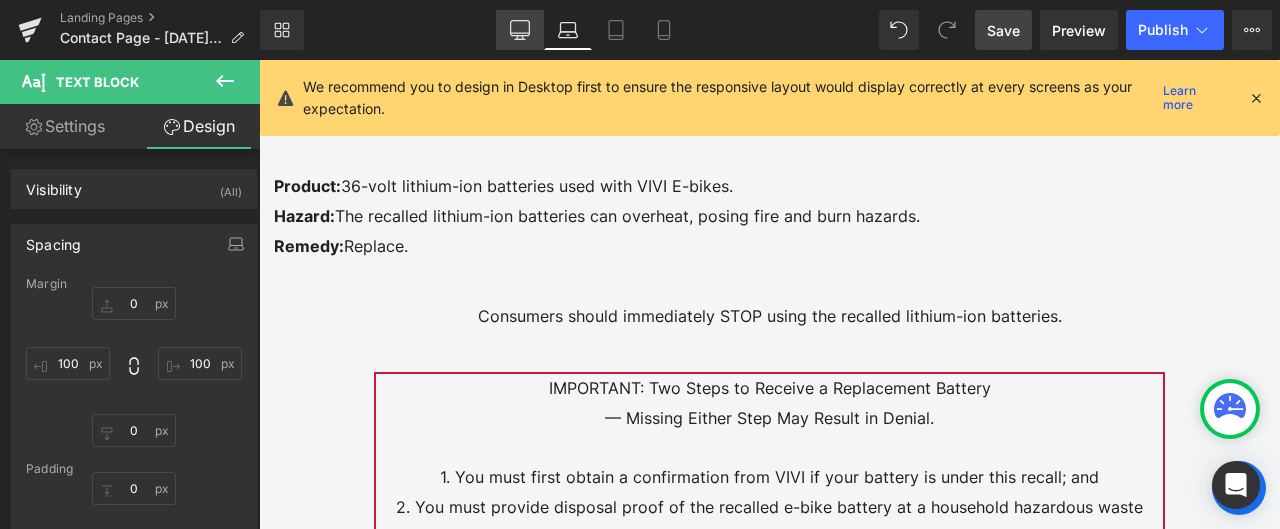click 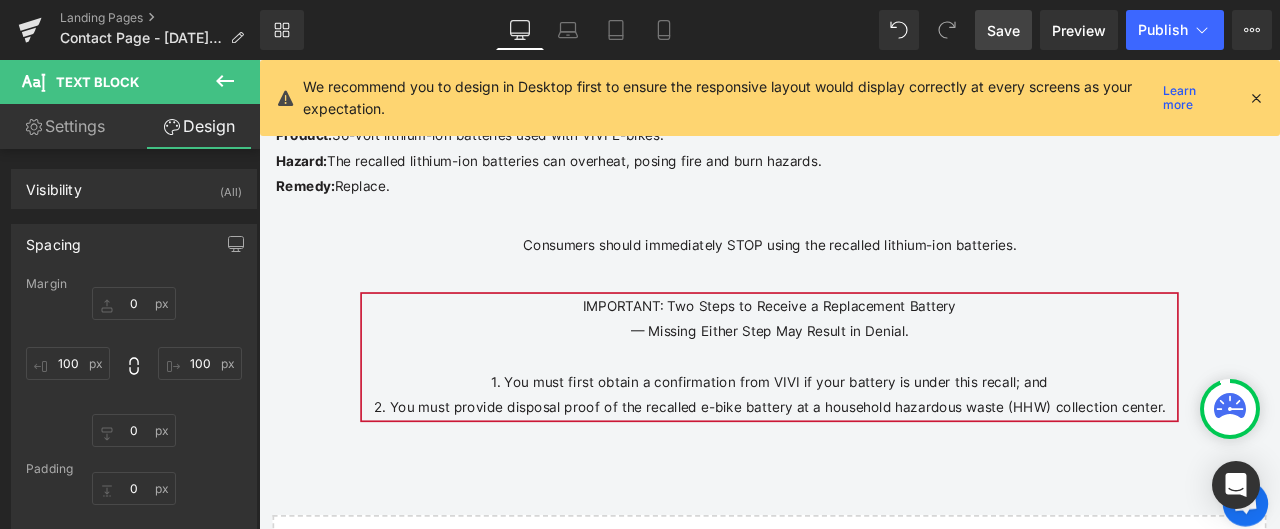 type on "0" 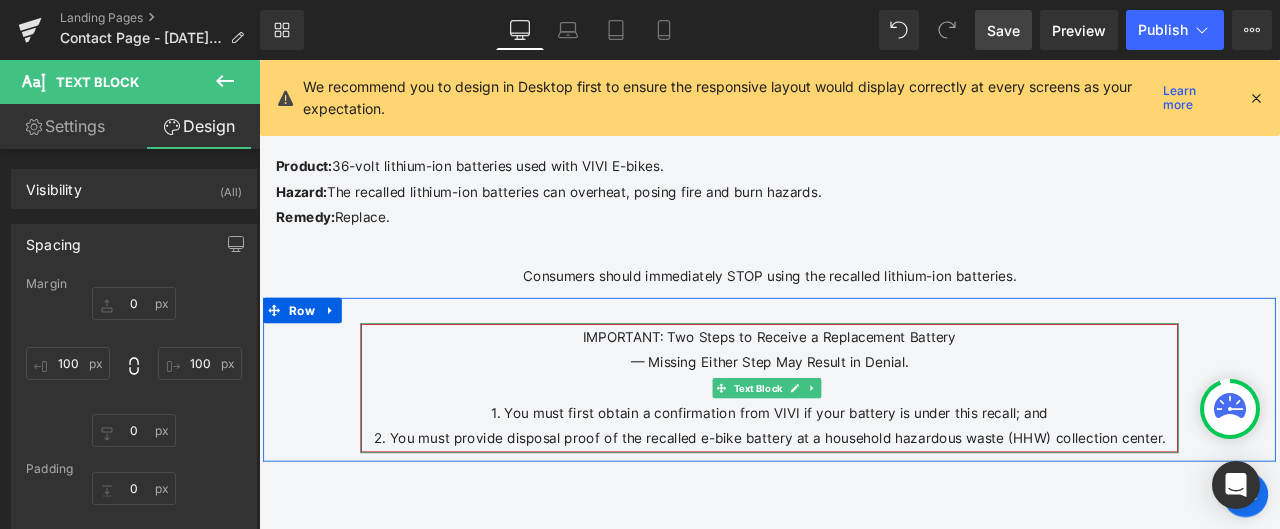 click on "IMPORTANT: Two Steps to Receive a Replacement Battery — Missing Either Step May Result in Denial. 1.  You must first obtain a confirmation from VIVI if your battery is under this recall; and 2.  You must provide disposal proof of the recalled e-bike battery at a household hazardous waste (HHW) collection center." at bounding box center [864, 449] 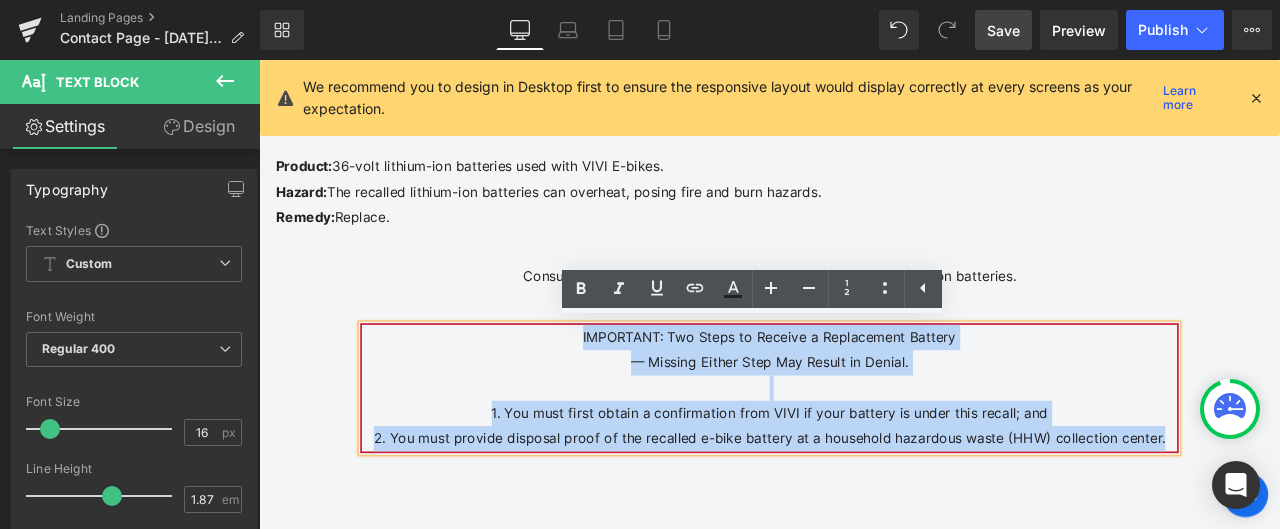 drag, startPoint x: 638, startPoint y: 387, endPoint x: 1297, endPoint y: 513, distance: 670.9374 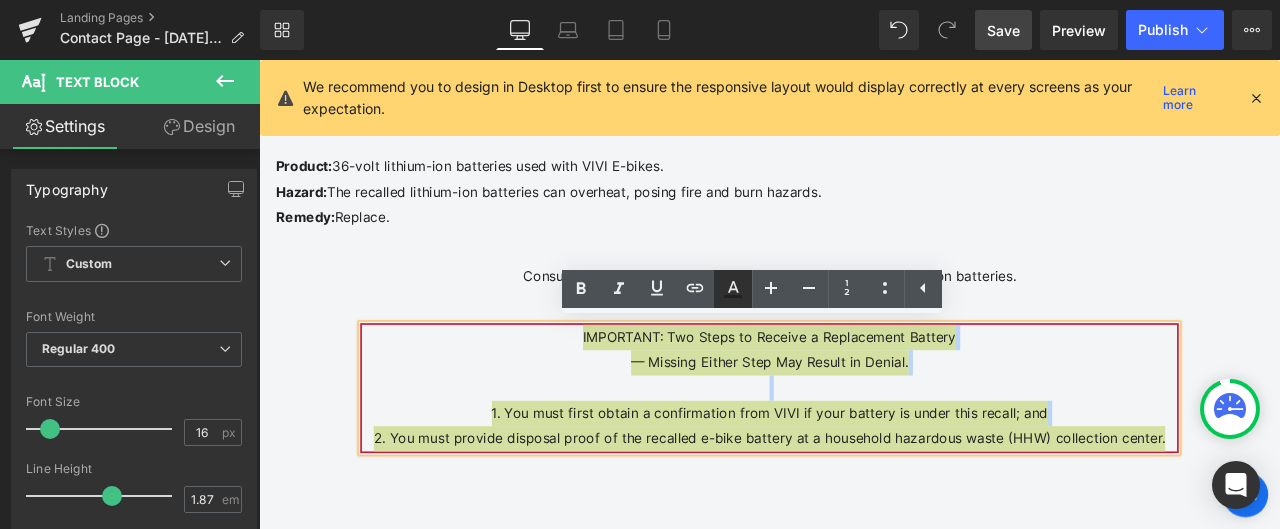 click 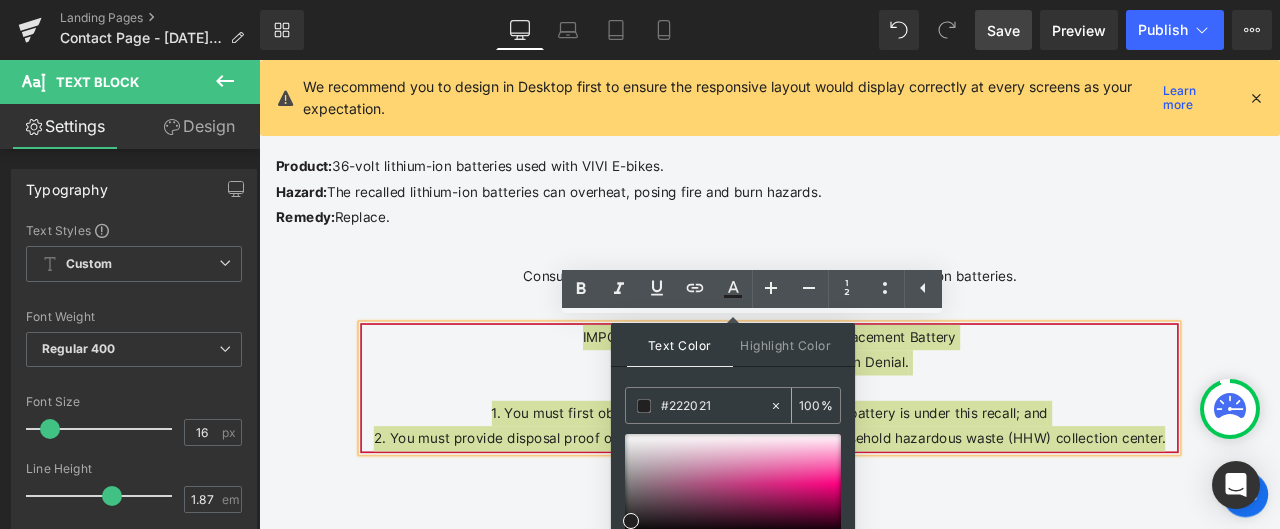 click at bounding box center [644, 406] 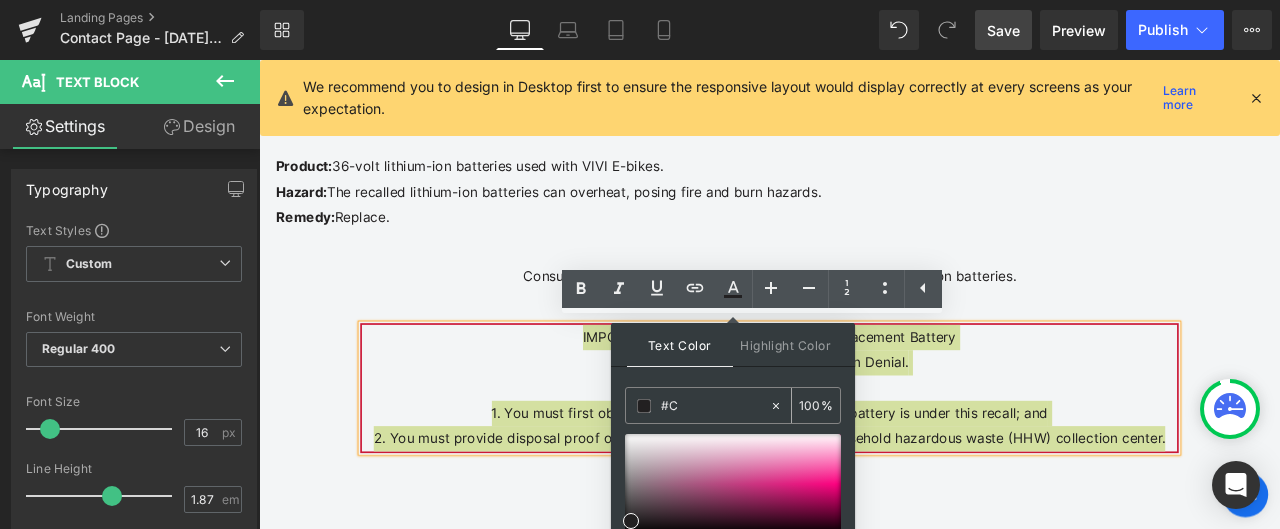 type on "0" 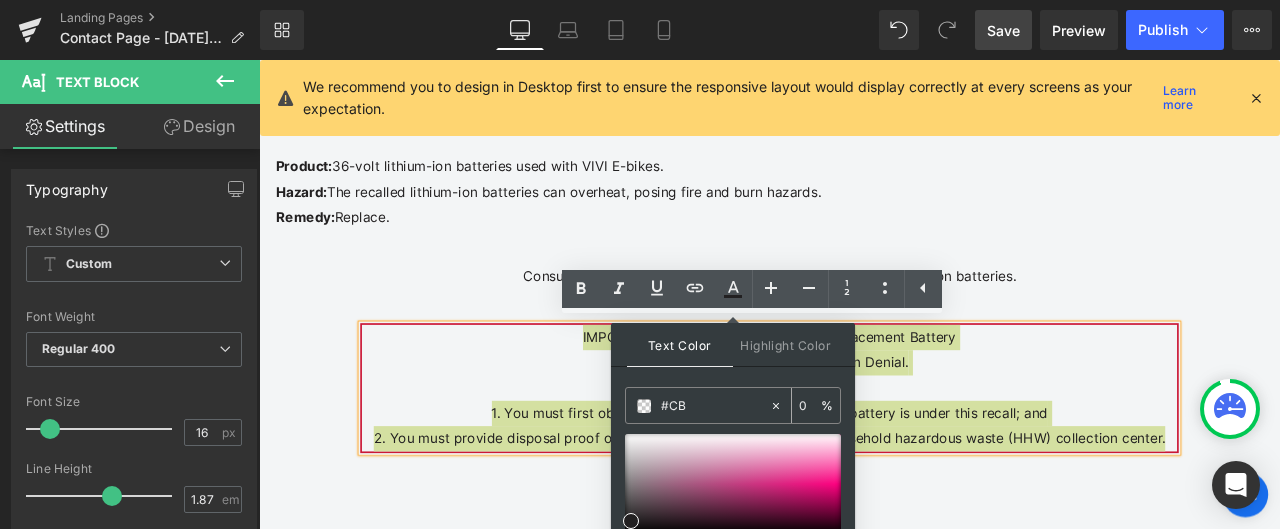type on "#CB1" 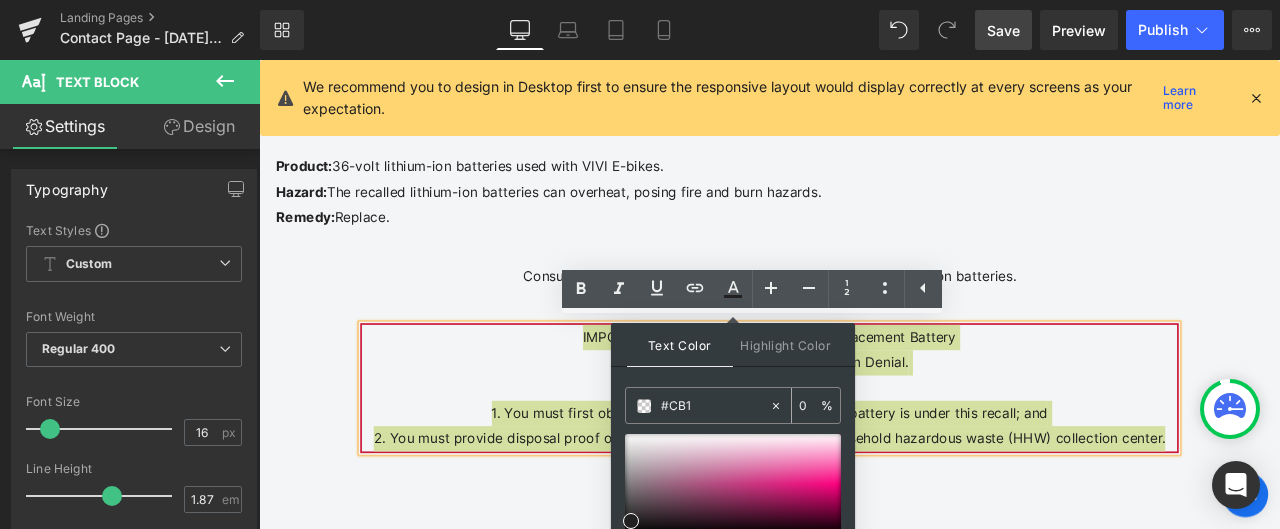 type on "100" 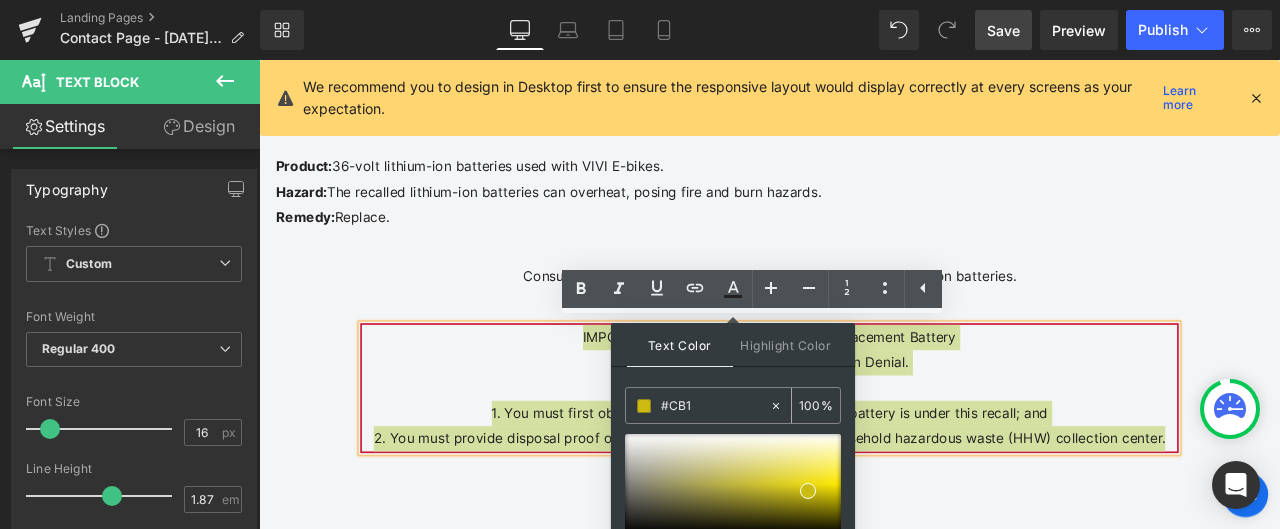 type on "#CB18" 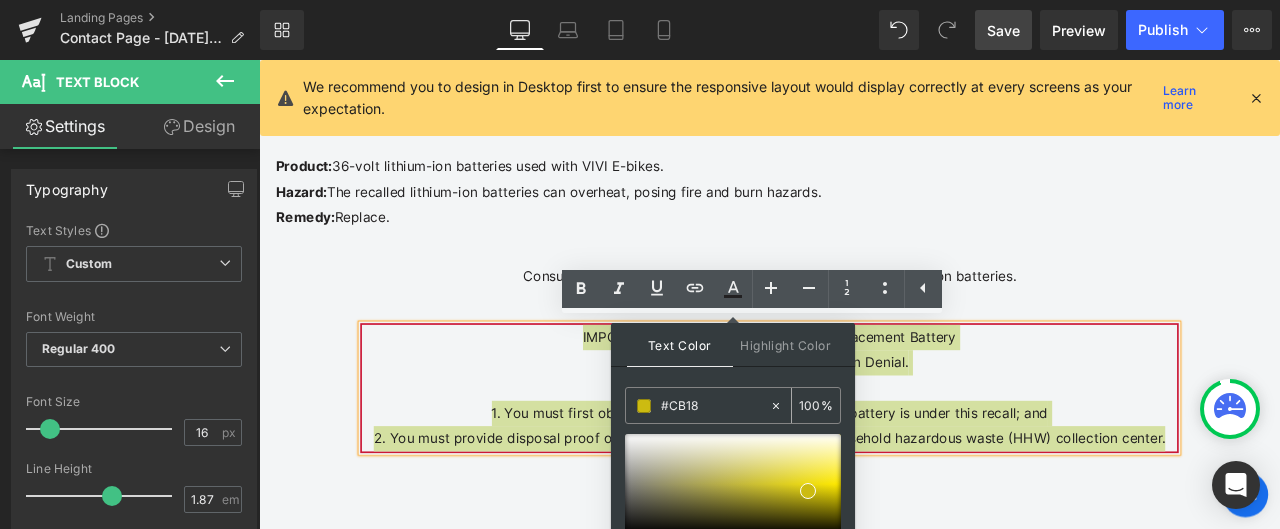 type on "53" 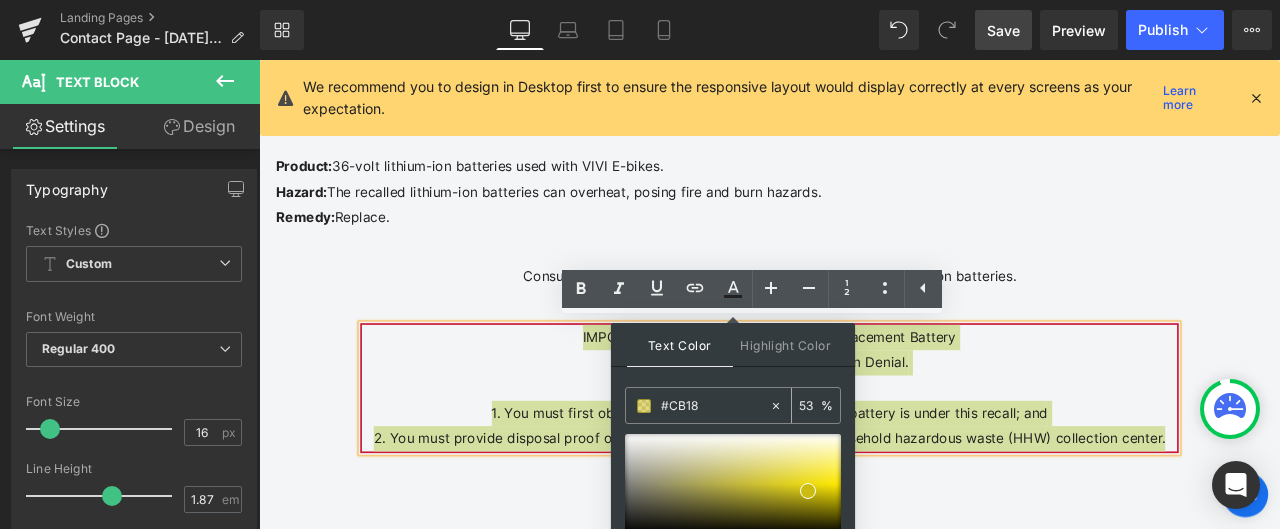 type on "#CB183" 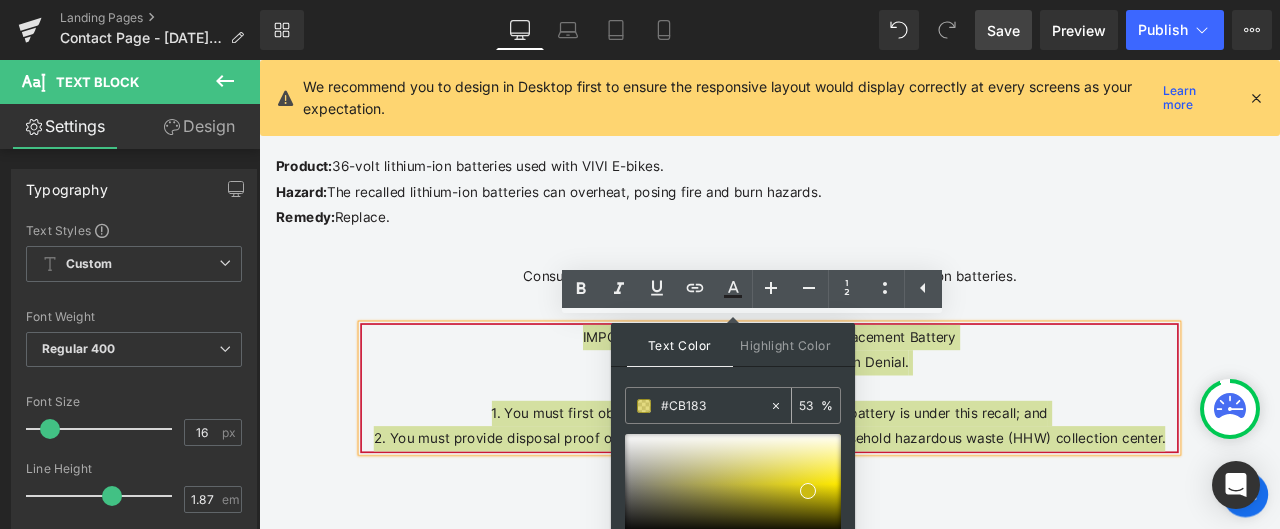 type on "0" 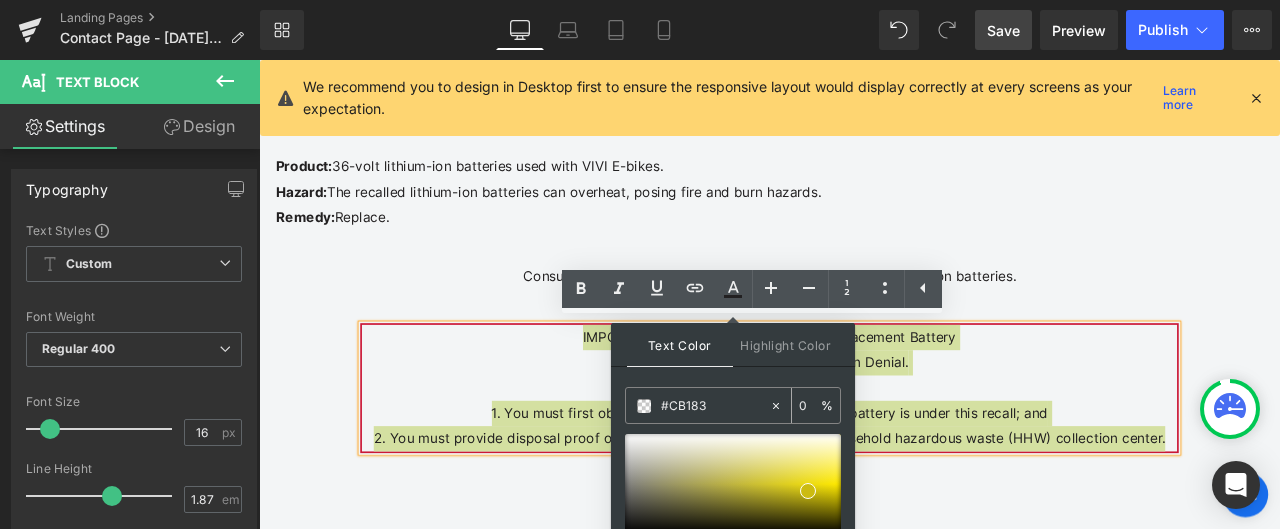 type on "#CB1836" 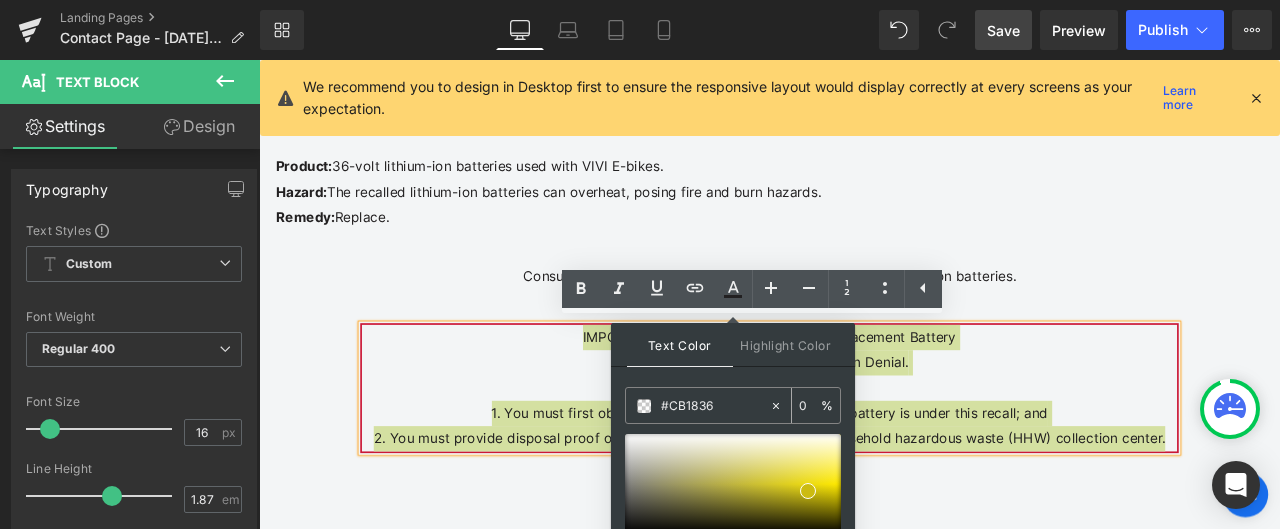 type on "100" 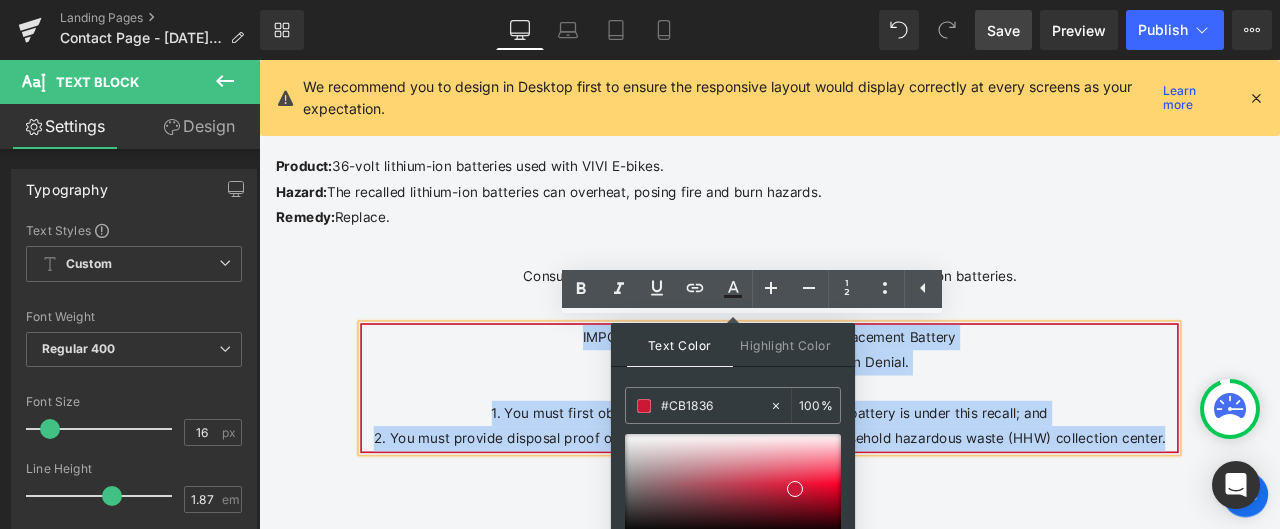 click on "IMPORTANT: Two Steps to Receive a Replacement Battery — Missing Either Step May Result in Denial. 1.  You must first obtain a confirmation from VIVI if your battery is under this recall; and 2.  You must provide disposal proof of the recalled e-bike battery at a household hazardous waste (HHW) collection center.
Text Block" at bounding box center (864, 449) 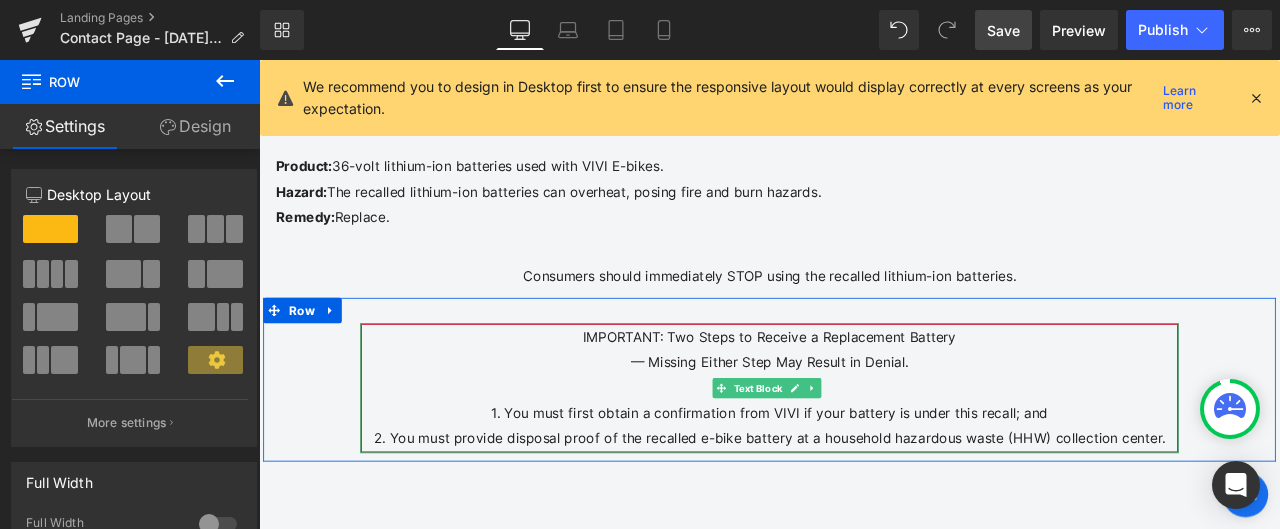 click on "IMPORTANT: Two Steps to Receive a Replacement Battery — Missing Either Step May Result in Denial. 1.  You must first obtain a confirmation from VIVI if your battery is under this recall; and 2.  You must provide disposal proof of the recalled e-bike battery at a household hazardous waste (HHW) collection center." at bounding box center [864, 449] 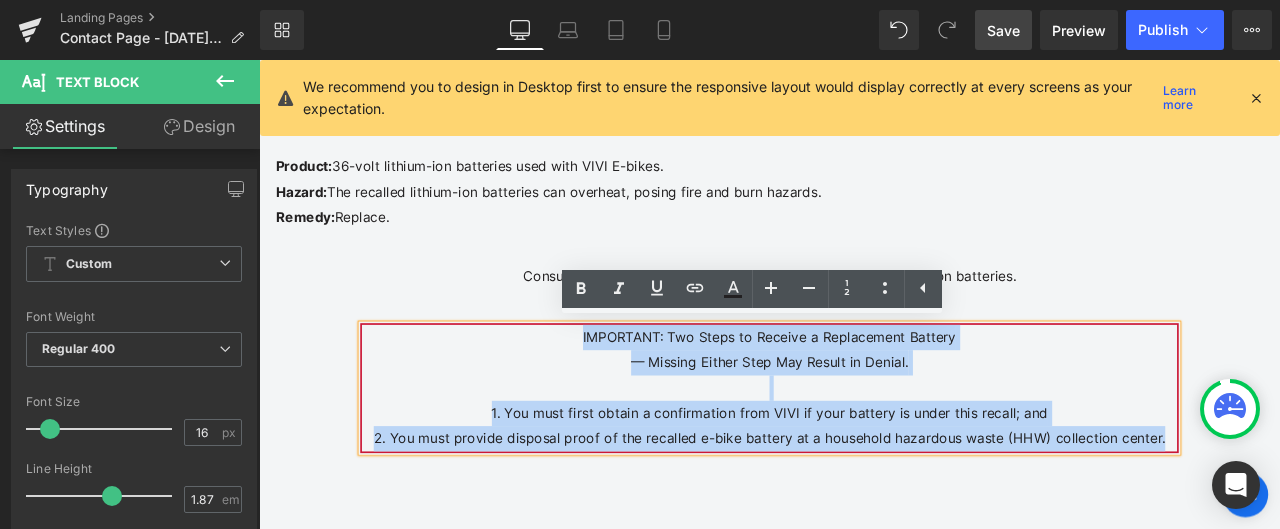 drag, startPoint x: 637, startPoint y: 385, endPoint x: 1295, endPoint y: 501, distance: 668.14667 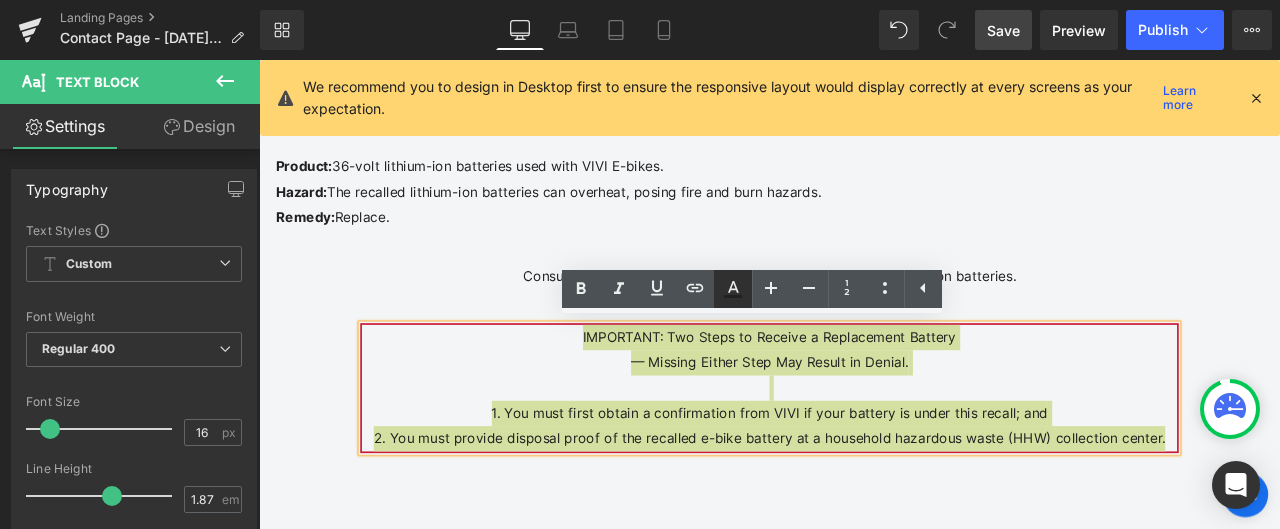 click 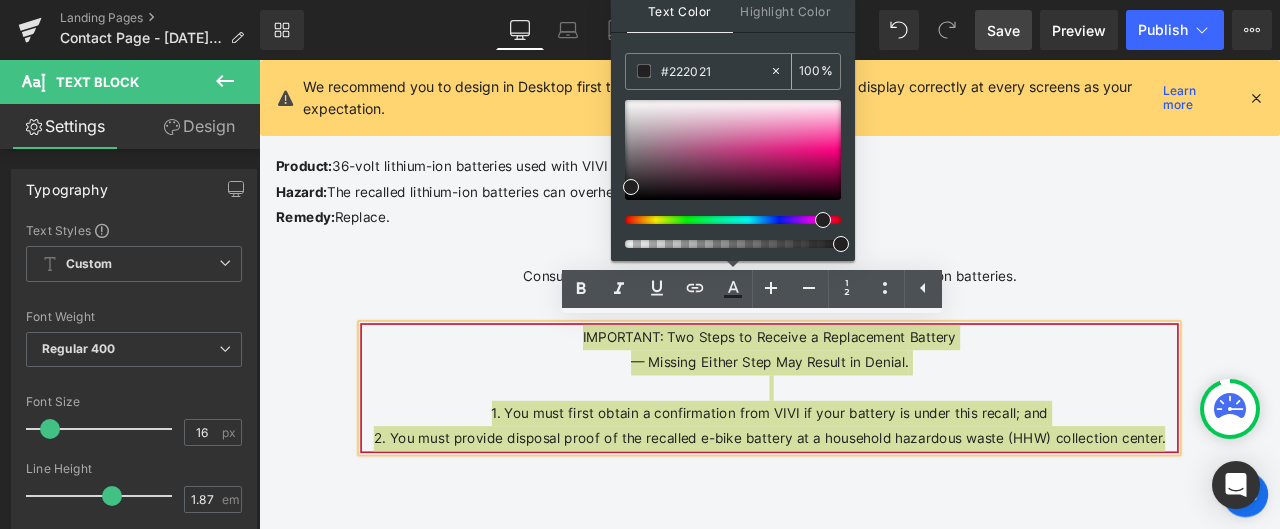 drag, startPoint x: 669, startPoint y: 67, endPoint x: 725, endPoint y: 70, distance: 56.0803 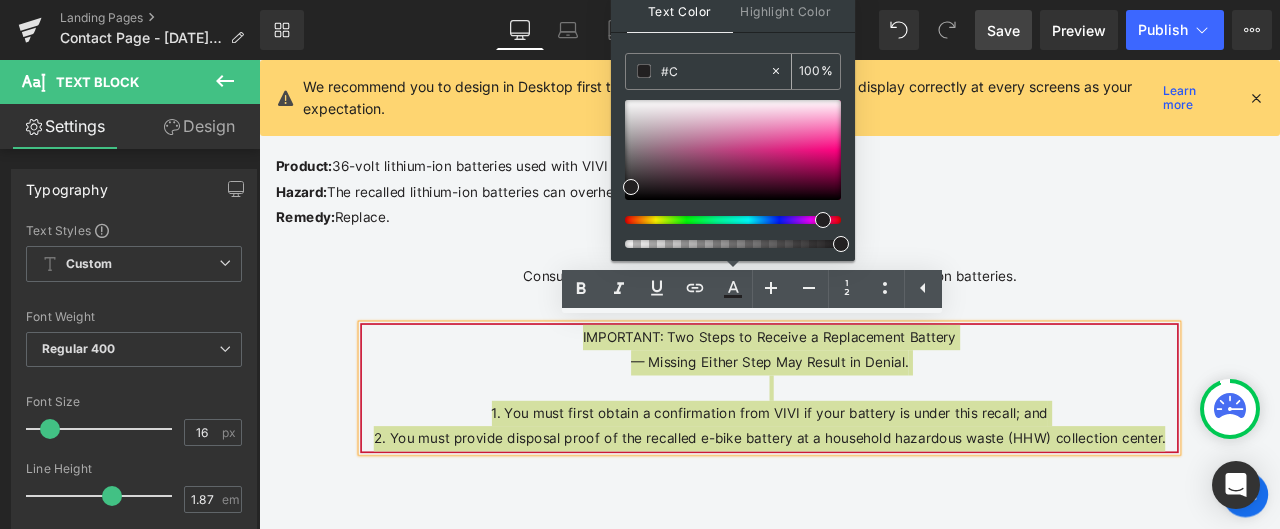 type on "0" 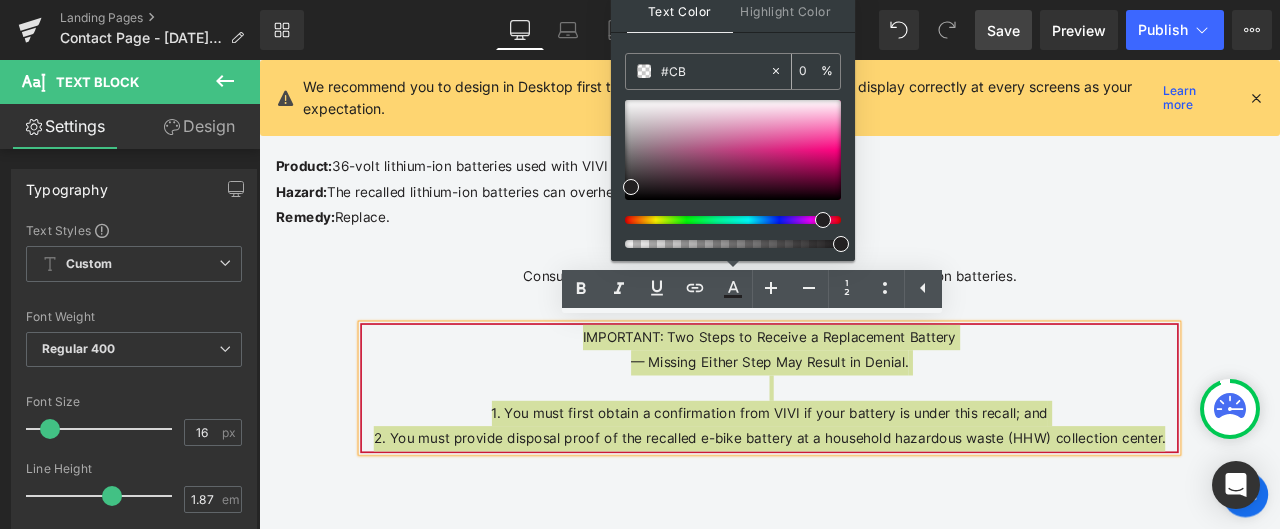 type on "#CB1" 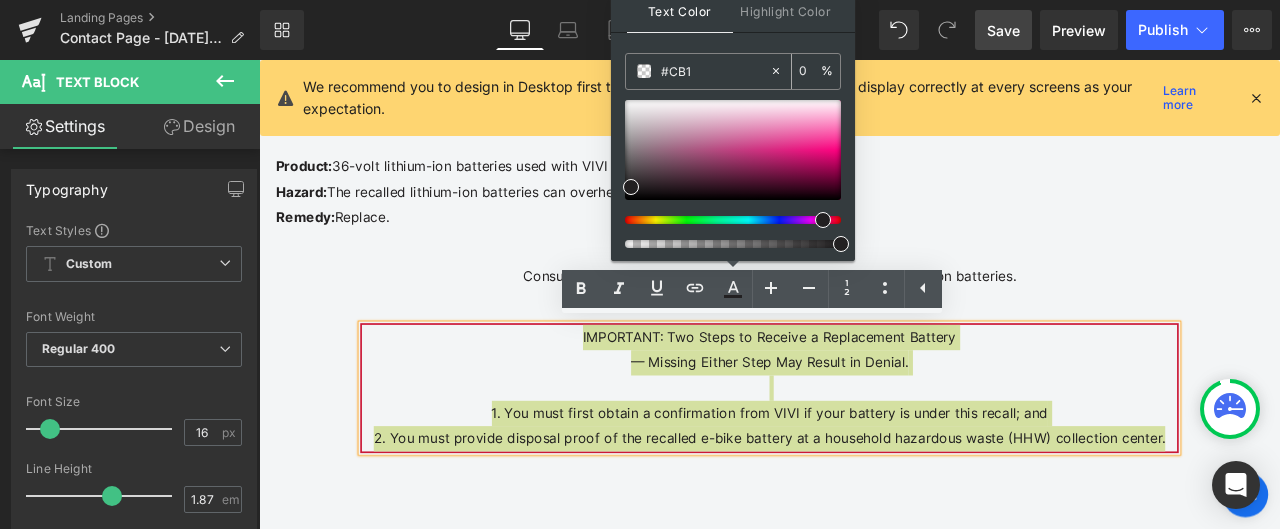 type on "100" 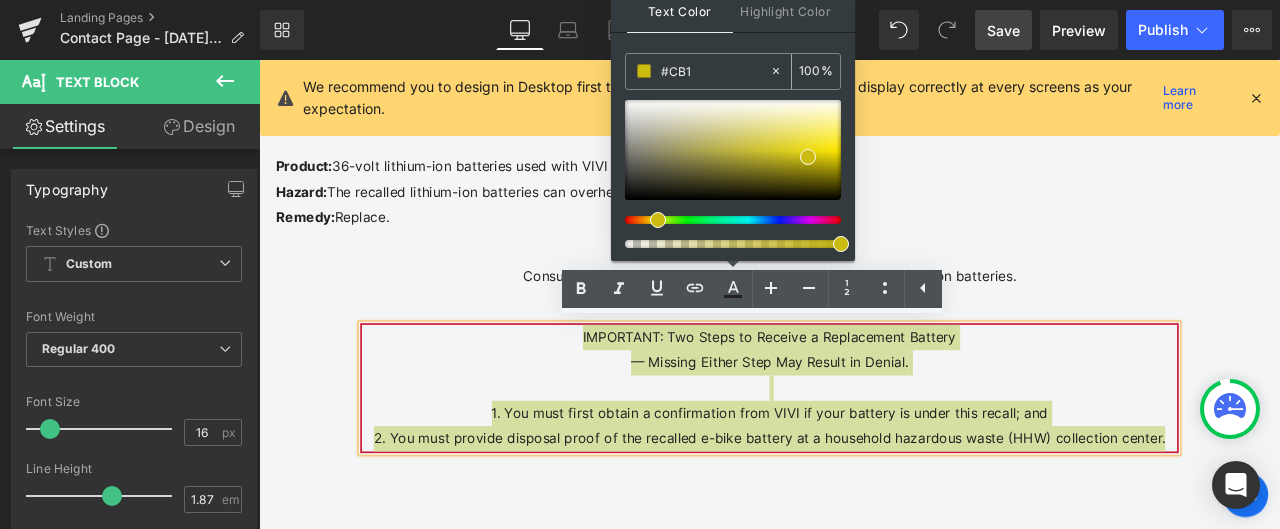 type on "#CB18" 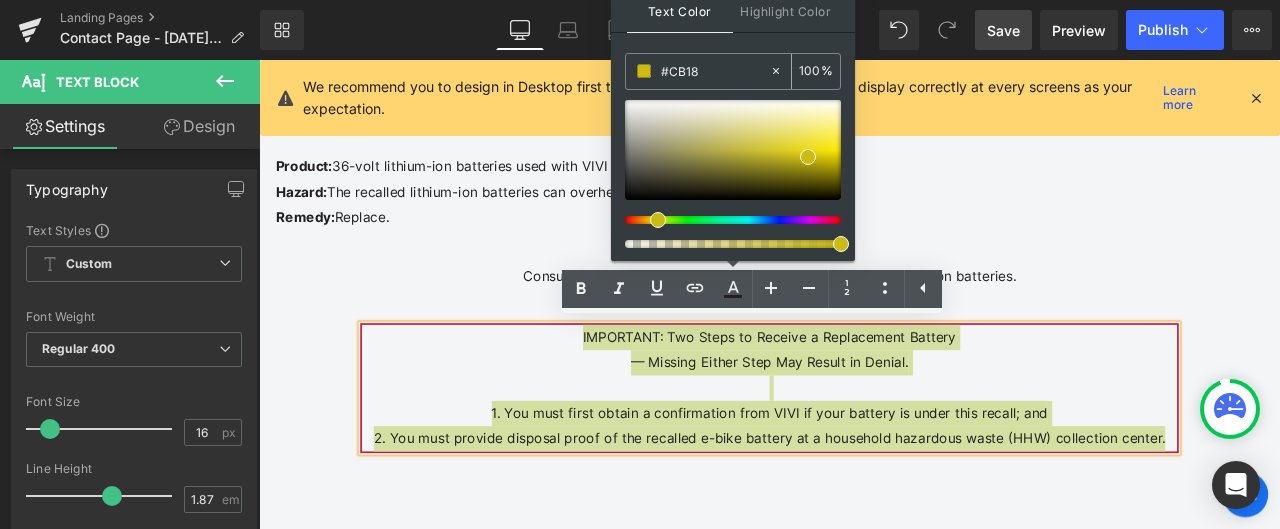 type on "53" 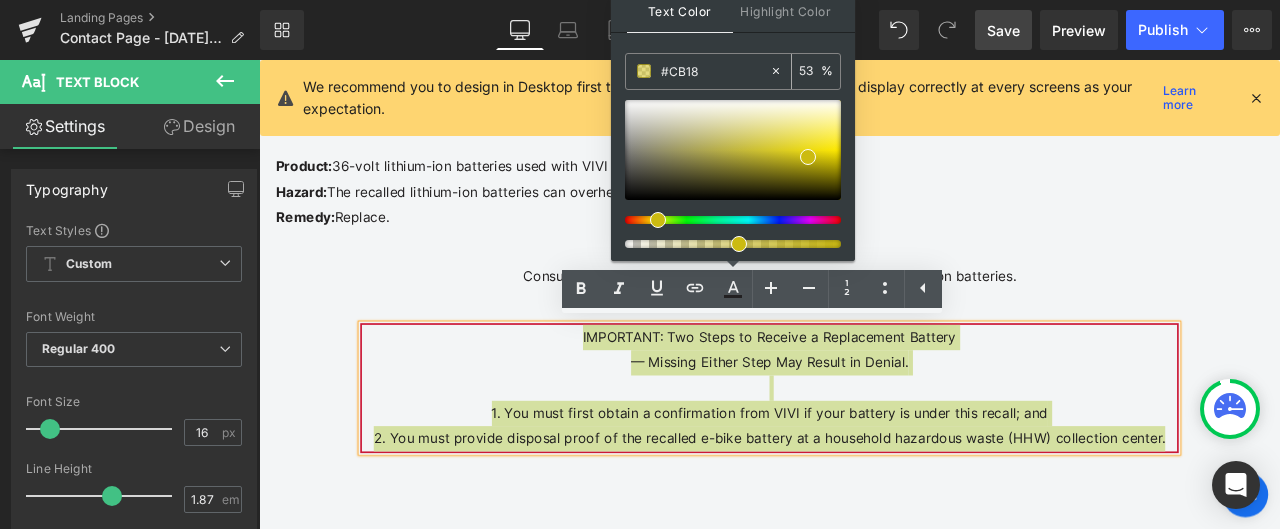 type on "#CB183" 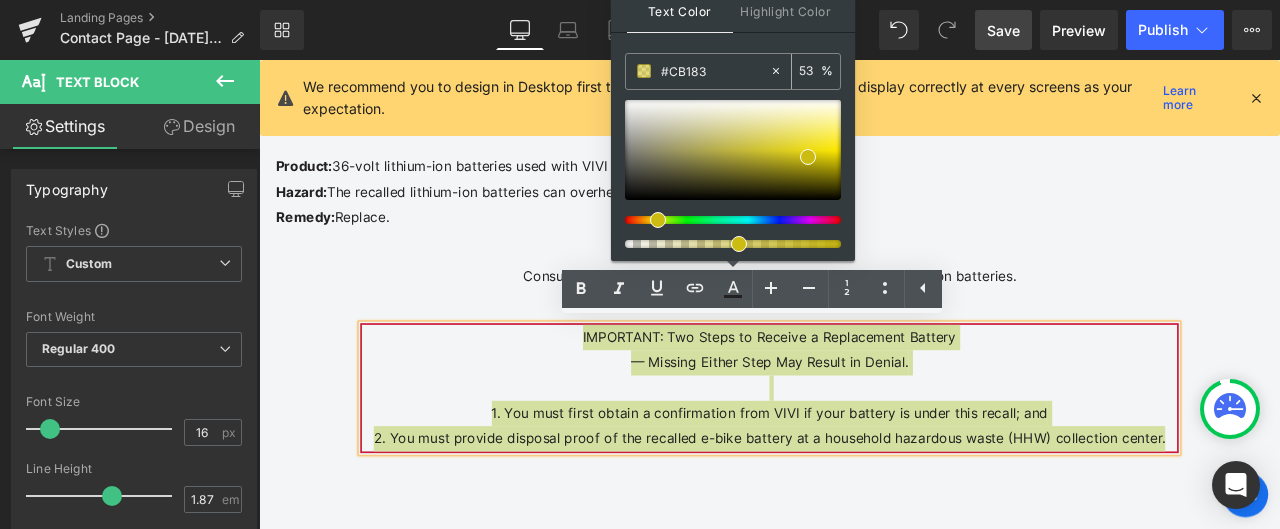 type on "0" 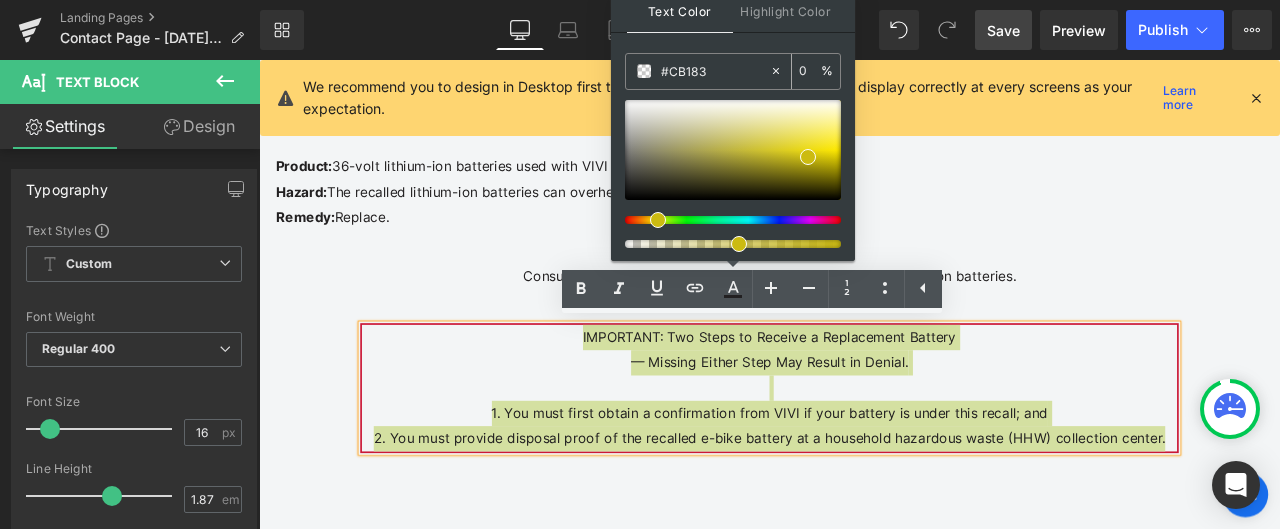type on "#CB1836" 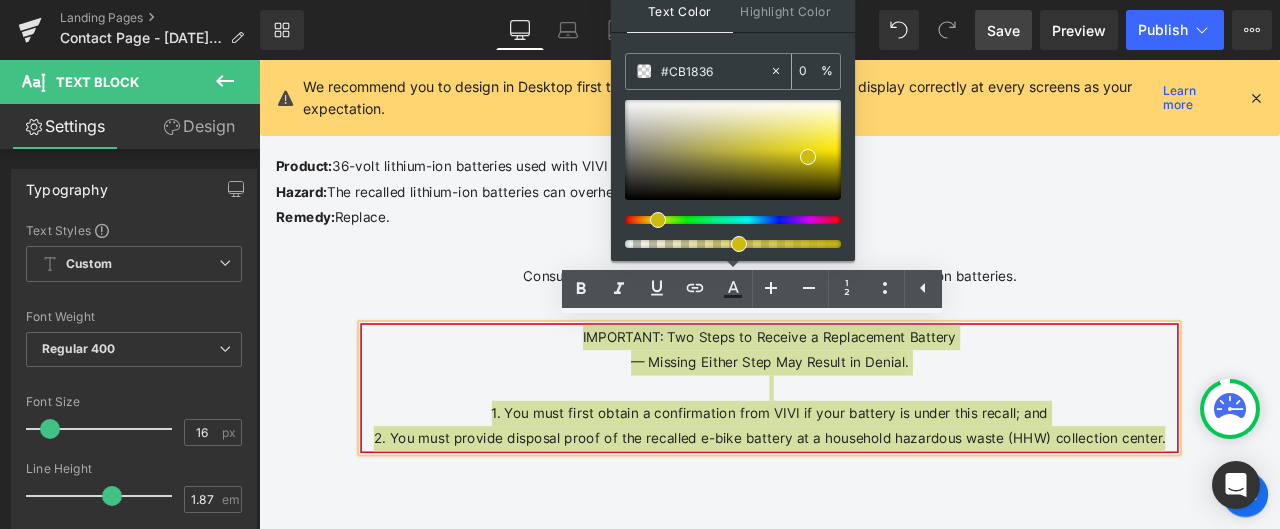 type on "100" 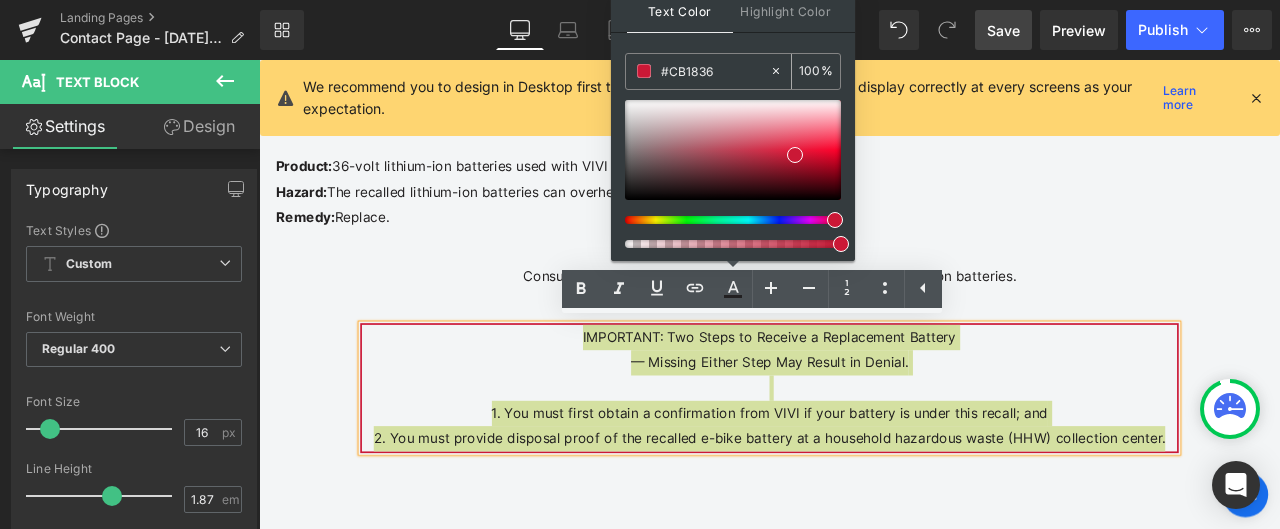 drag, startPoint x: 718, startPoint y: 67, endPoint x: 642, endPoint y: 61, distance: 76.23647 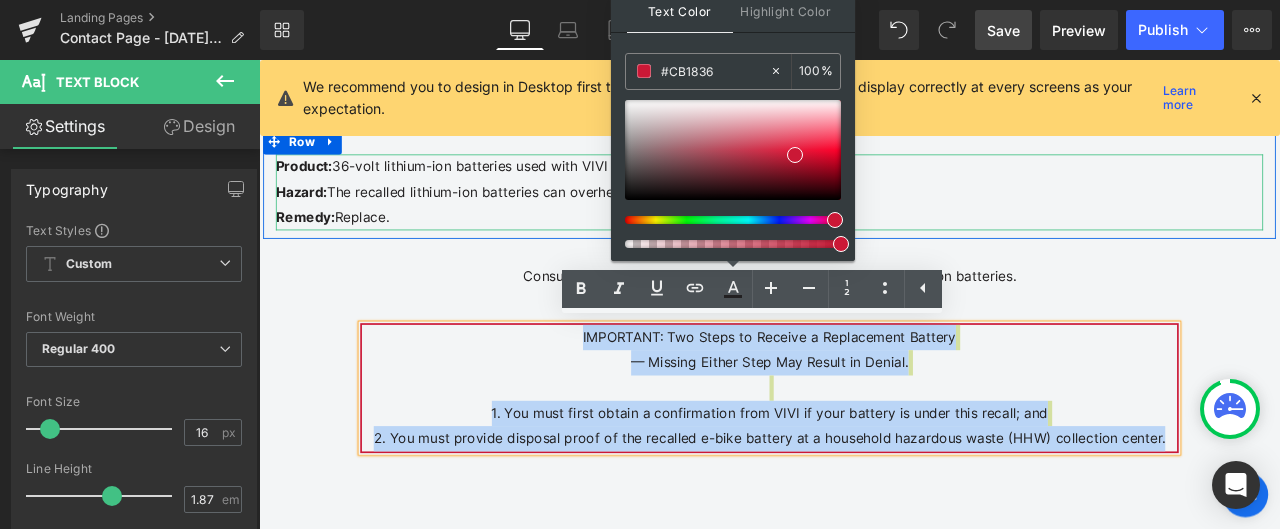 click on "Remedy:  Replace." at bounding box center (864, 247) 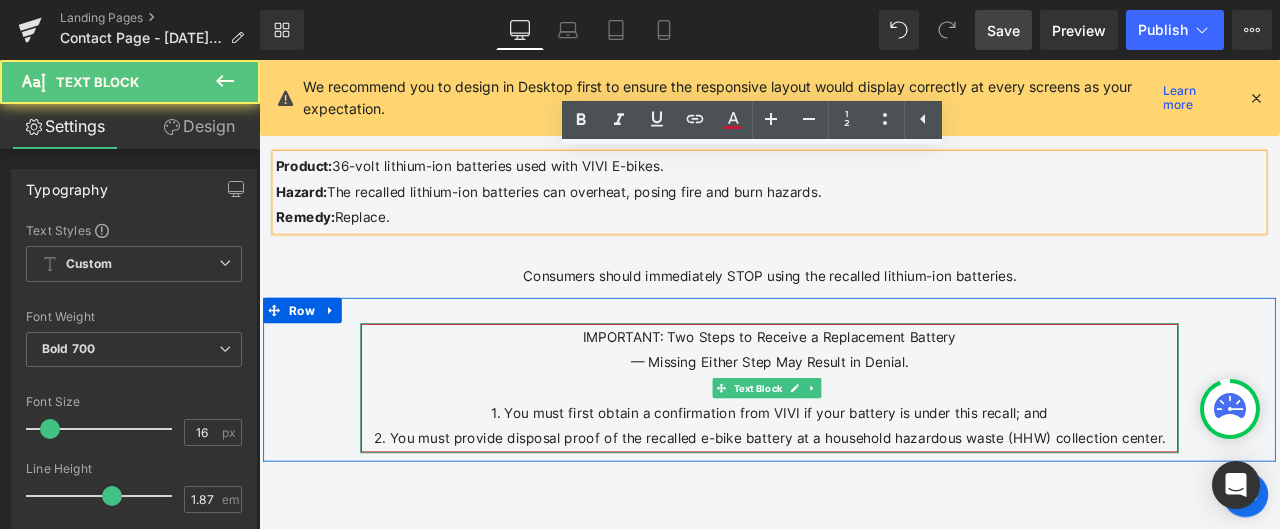 click on "IMPORTANT: Two Steps to Receive a Replacement Battery — Missing Either Step May Result in Denial. 1.  You must first obtain a confirmation from VIVI if your battery is under this recall; and 2.  You must provide disposal proof of the recalled e-bike battery at a household hazardous waste (HHW) collection center." at bounding box center (864, 449) 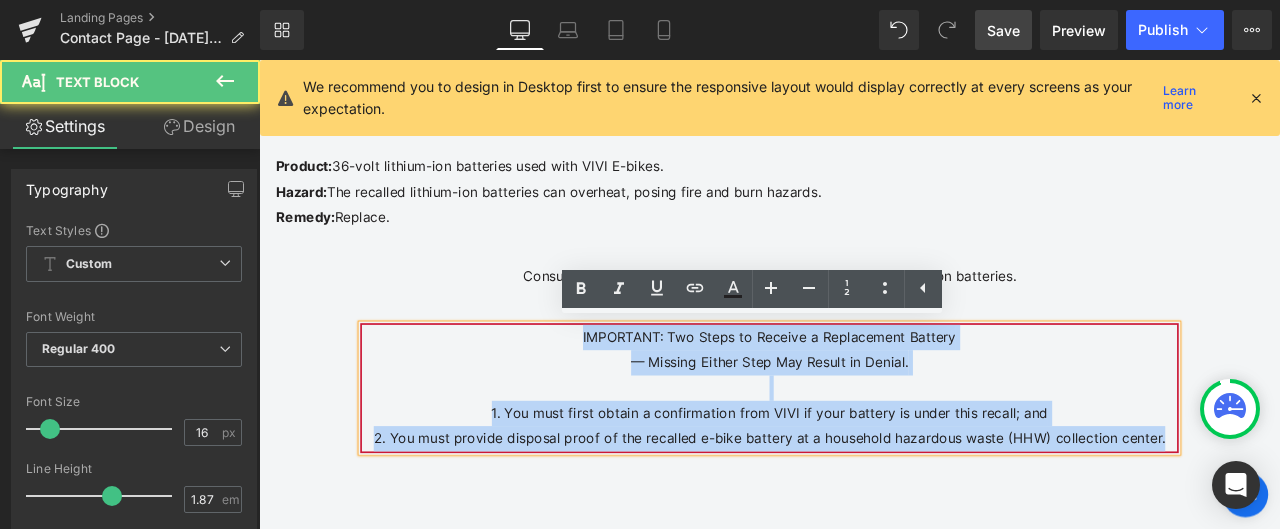 drag, startPoint x: 642, startPoint y: 383, endPoint x: 1313, endPoint y: 505, distance: 682.00073 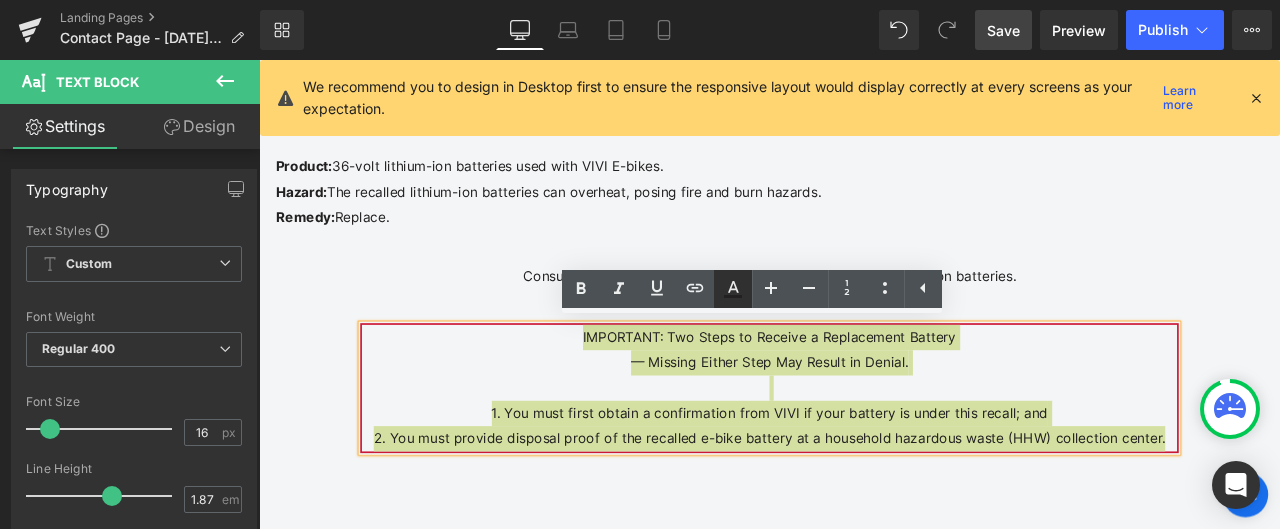 click 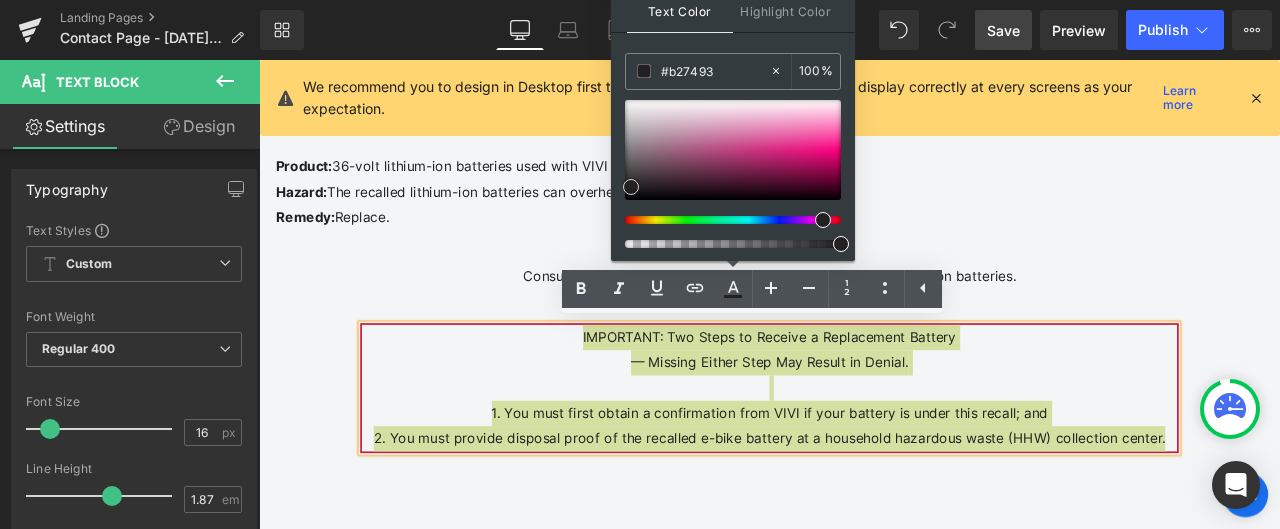 click at bounding box center (733, 150) 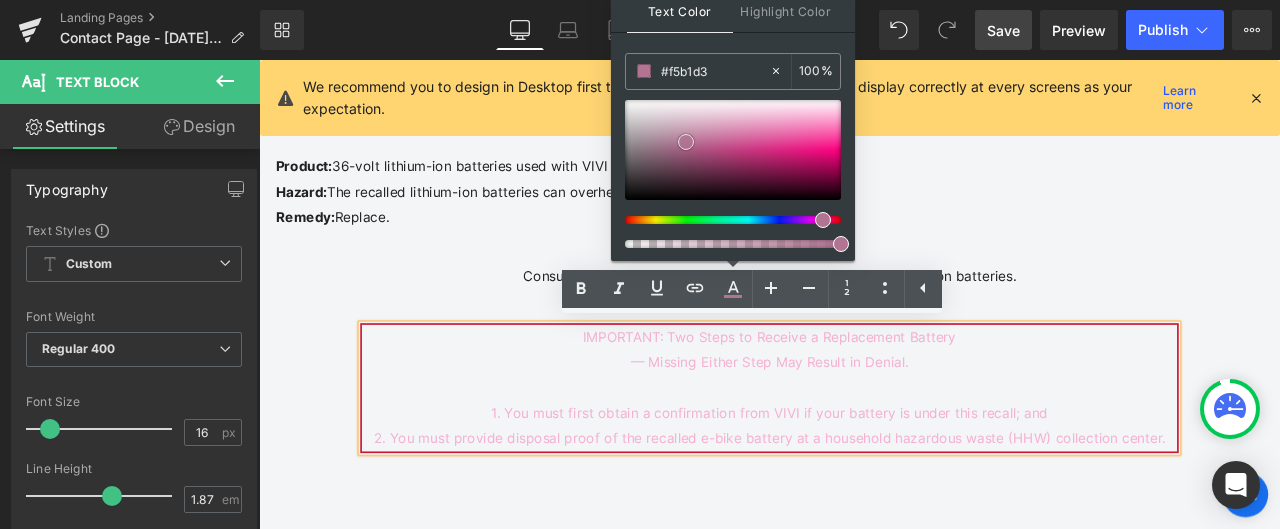 click at bounding box center [733, 150] 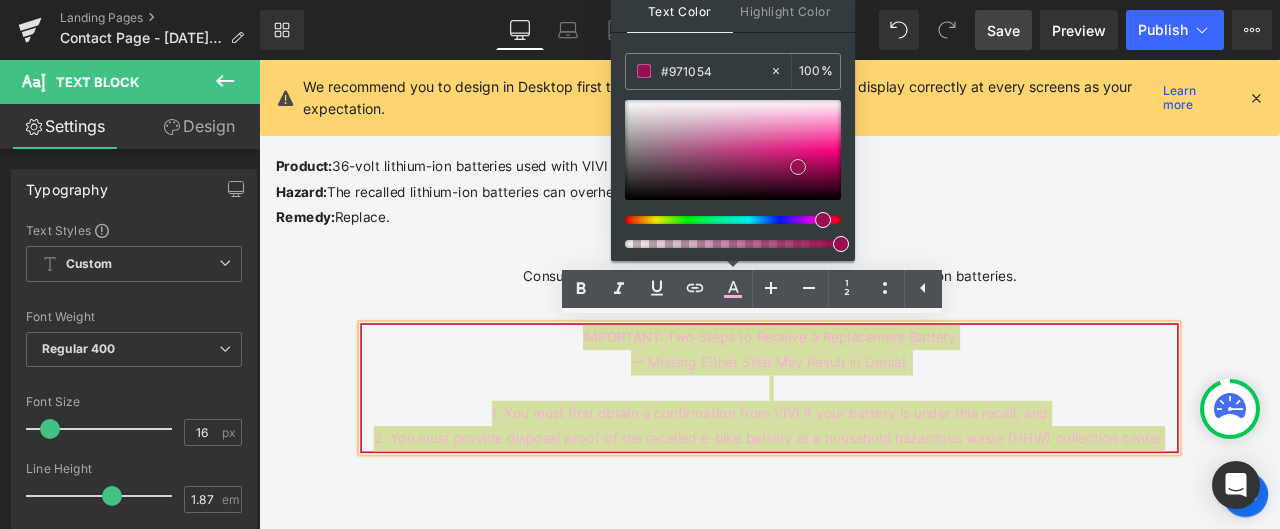 click at bounding box center [733, 150] 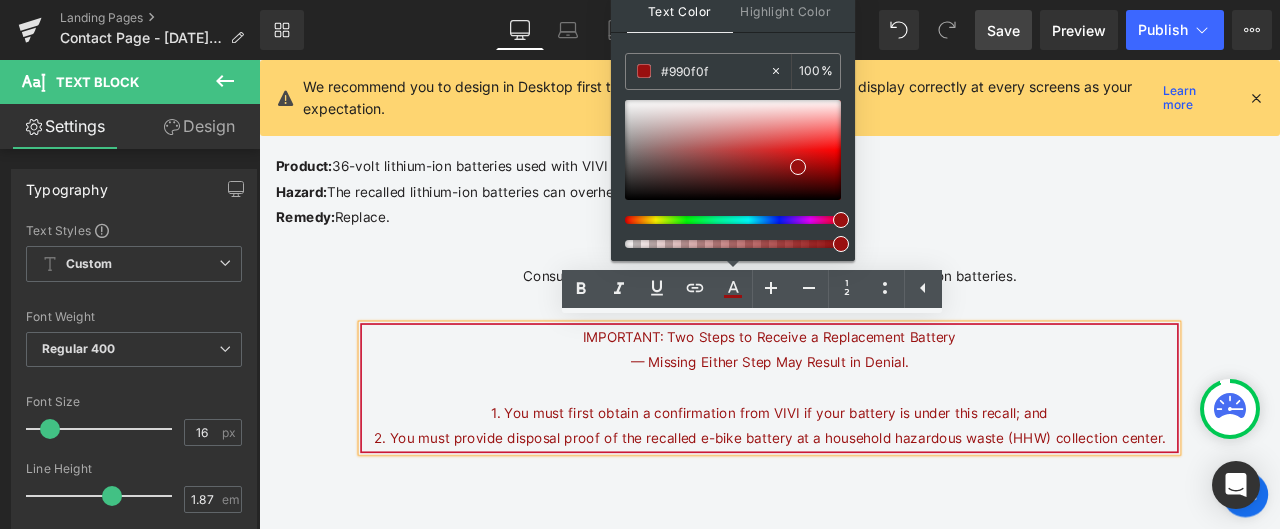 drag, startPoint x: 826, startPoint y: 218, endPoint x: 852, endPoint y: 223, distance: 26.476404 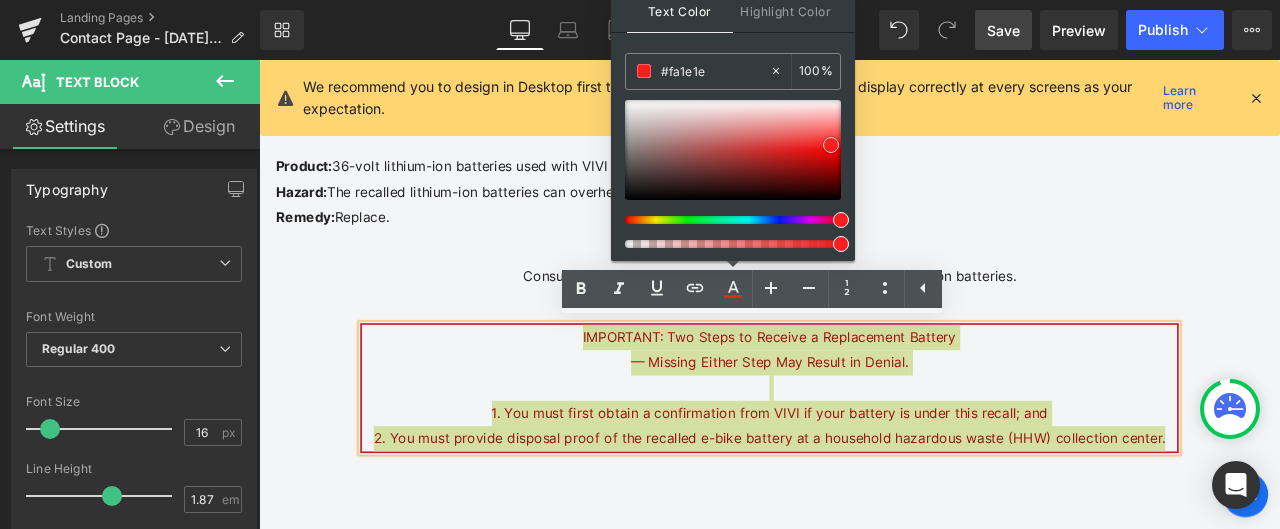 click at bounding box center [733, 150] 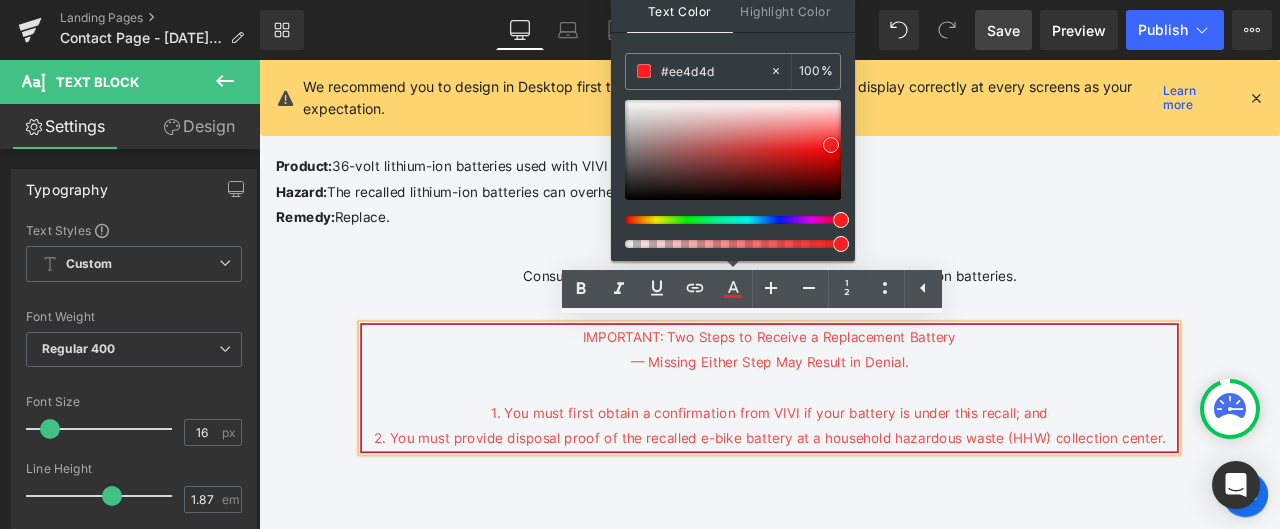 click at bounding box center [733, 150] 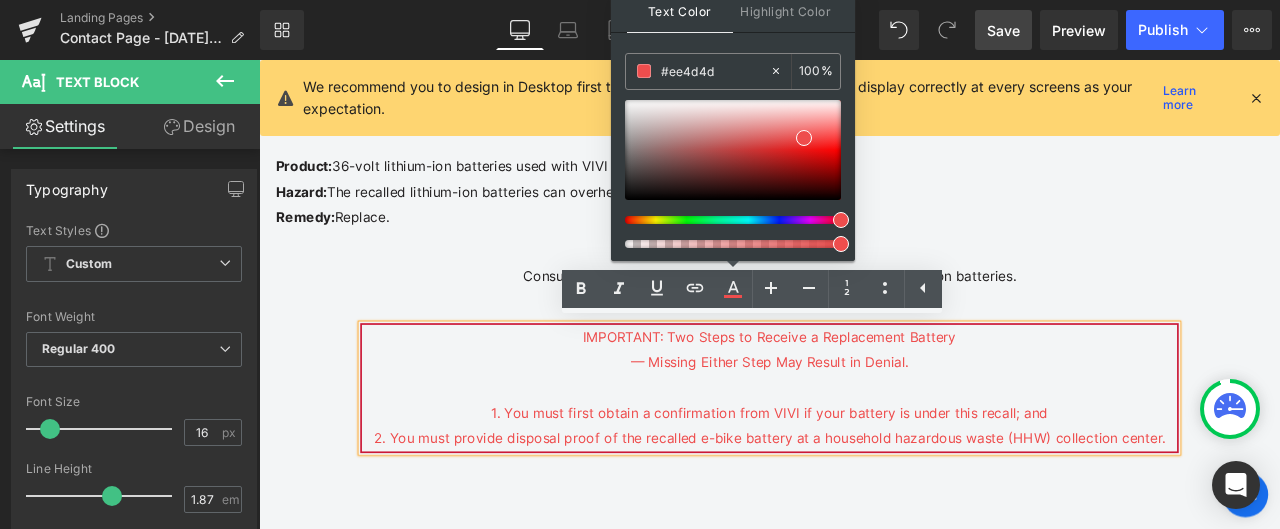 click on "Text Color Highlight Color rgba(238, 77, 77, 1) #ee4d4d 100 % transparent transparent 0 %" at bounding box center [733, 125] 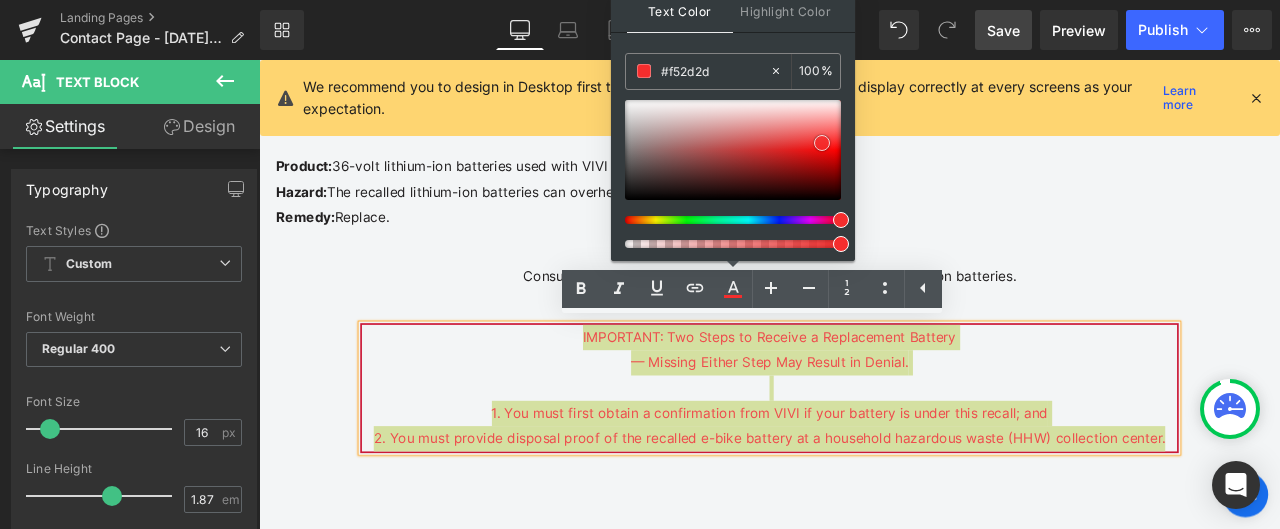 click at bounding box center (733, 150) 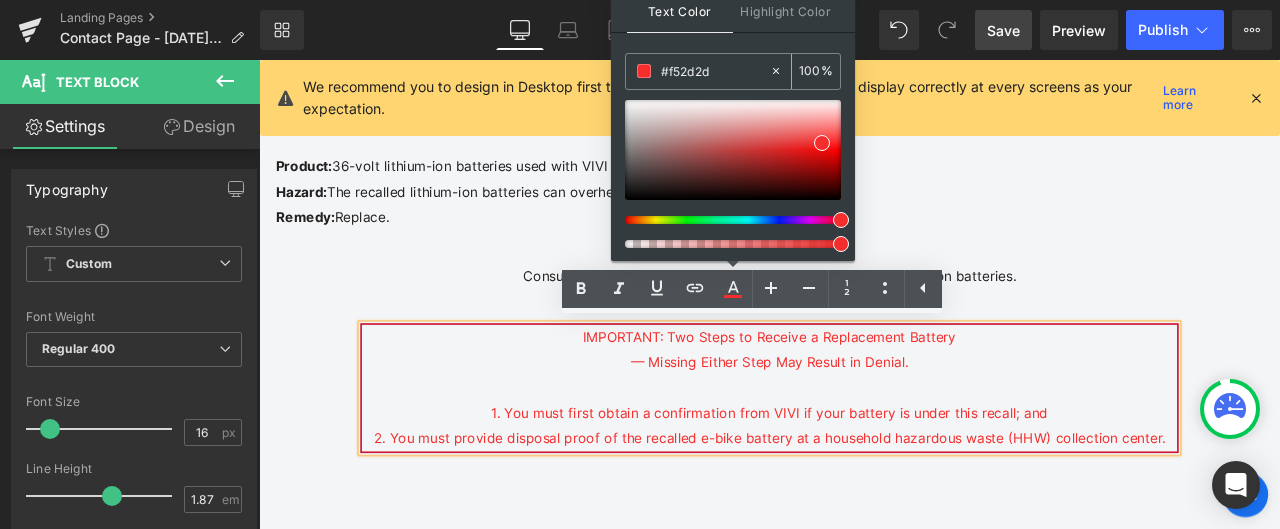 drag, startPoint x: 669, startPoint y: 62, endPoint x: 718, endPoint y: 72, distance: 50.01 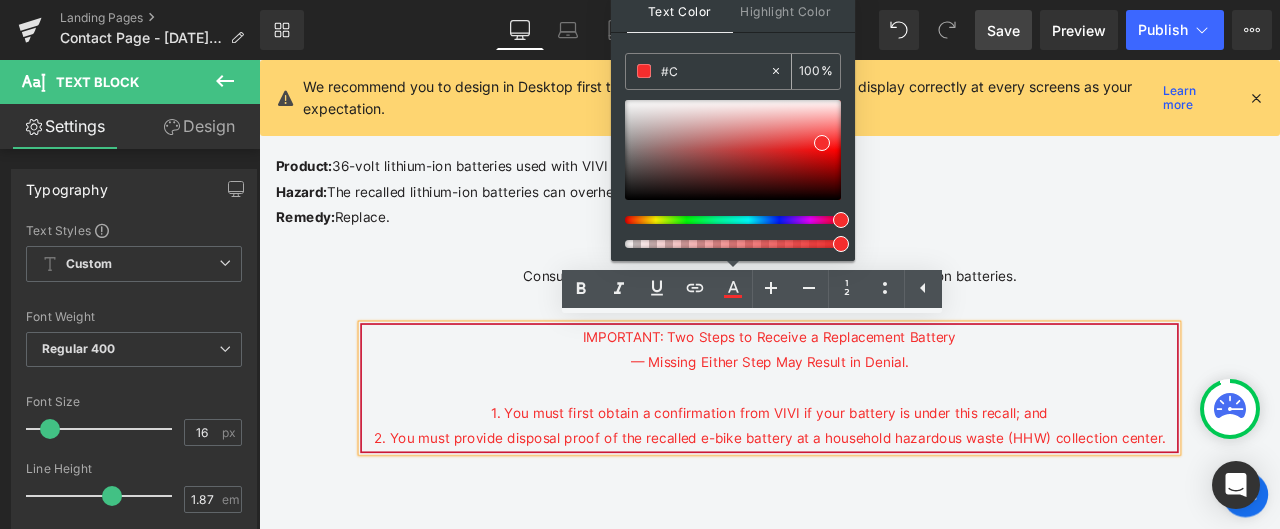 type on "0" 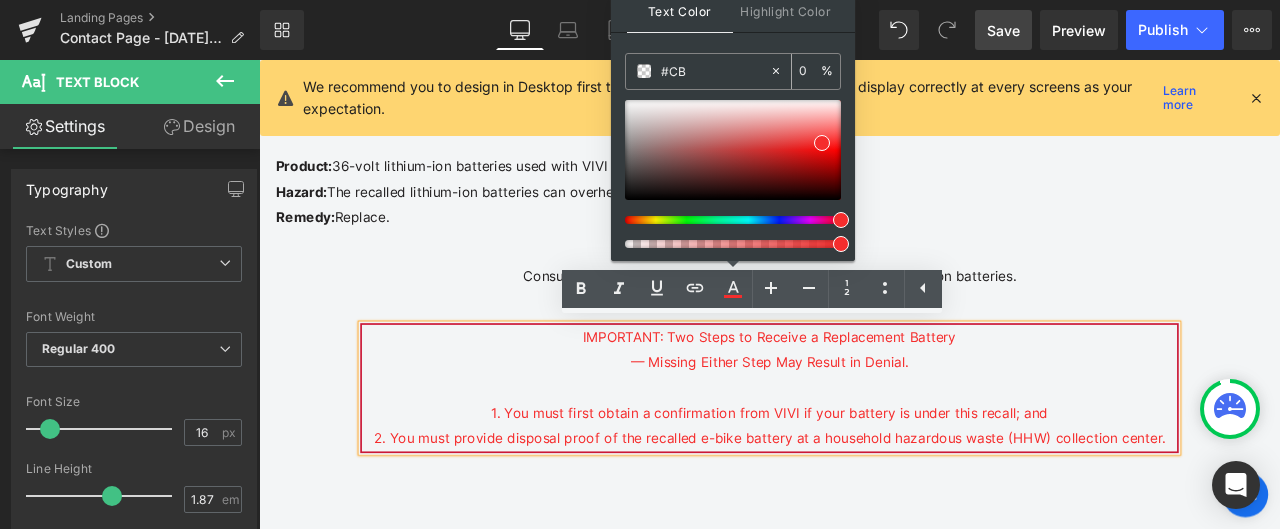 type on "#CB1" 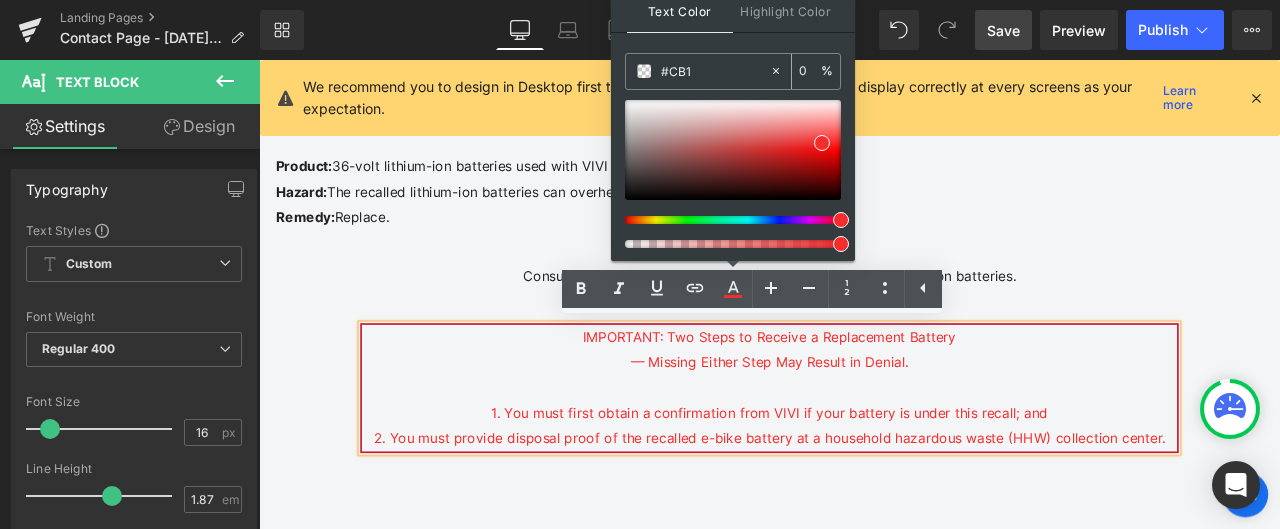 type on "100" 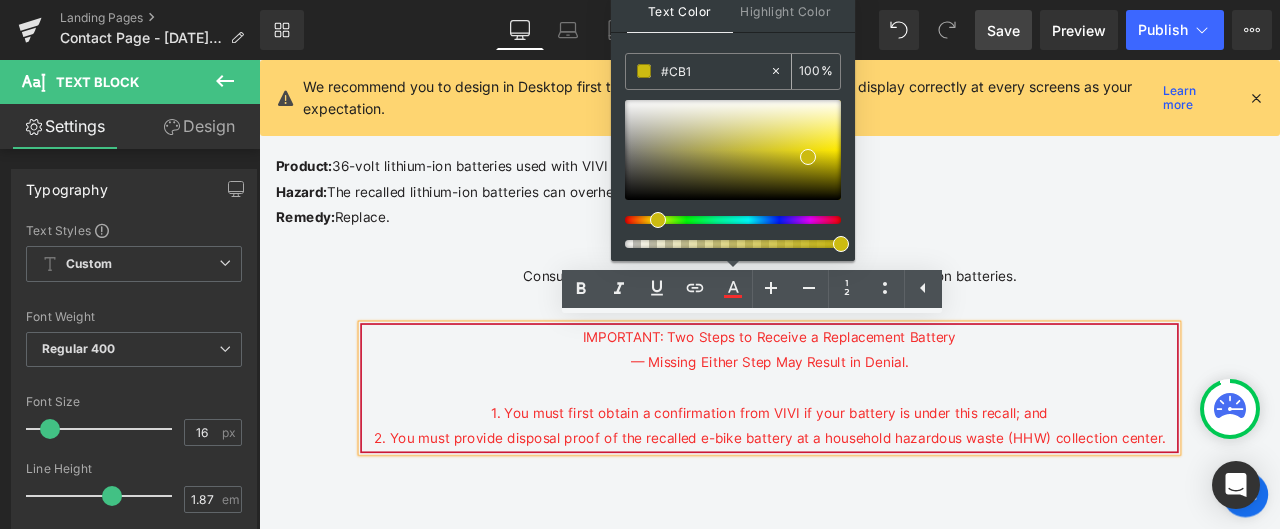type on "#CB18" 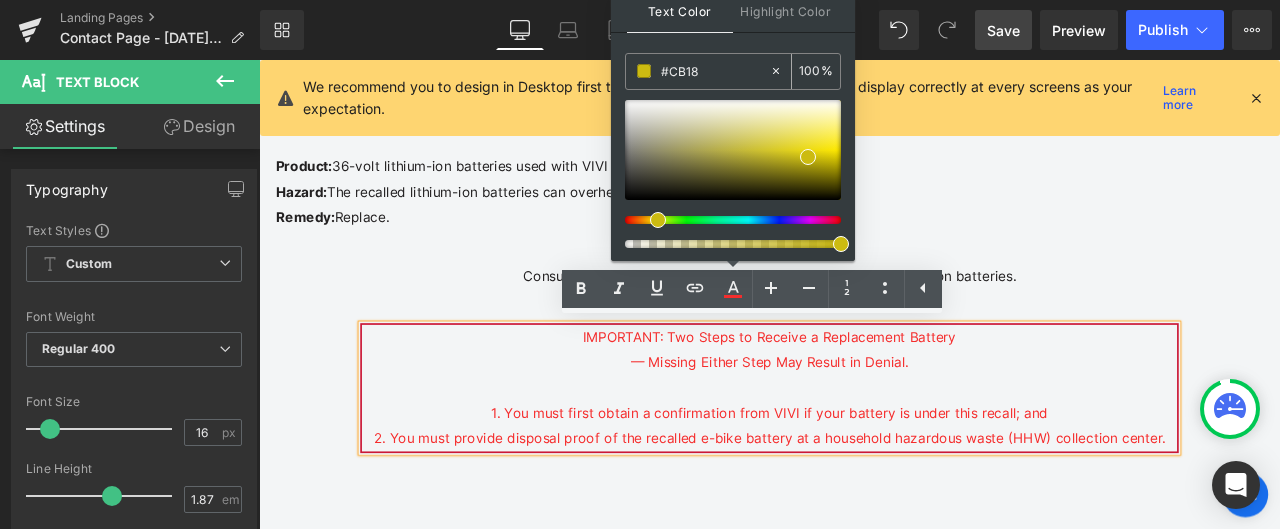 type on "53" 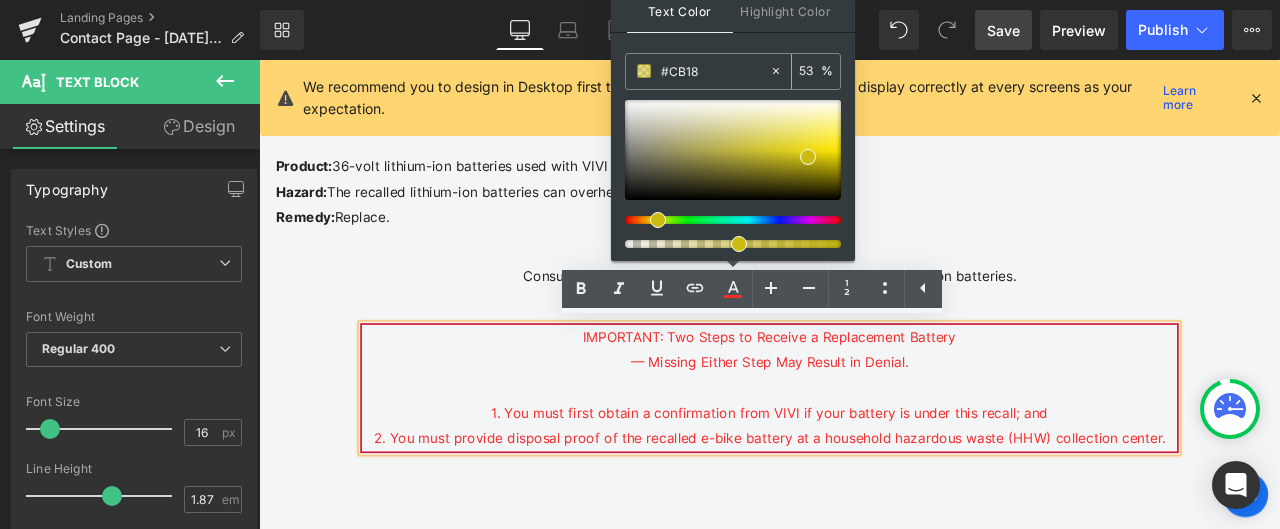 type on "#CB183" 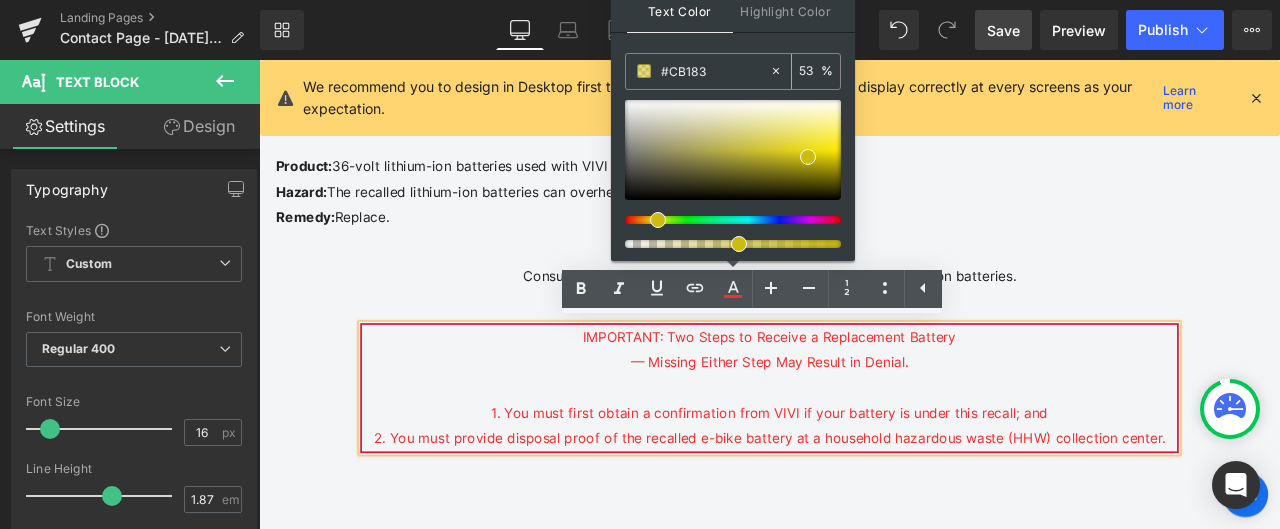 type on "0" 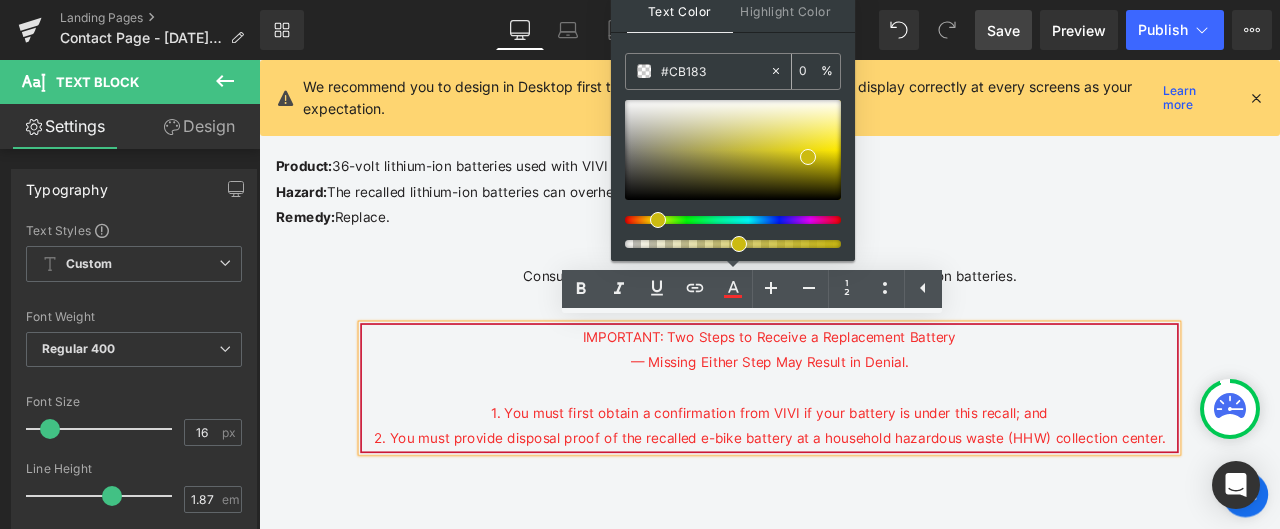type on "#CB1836" 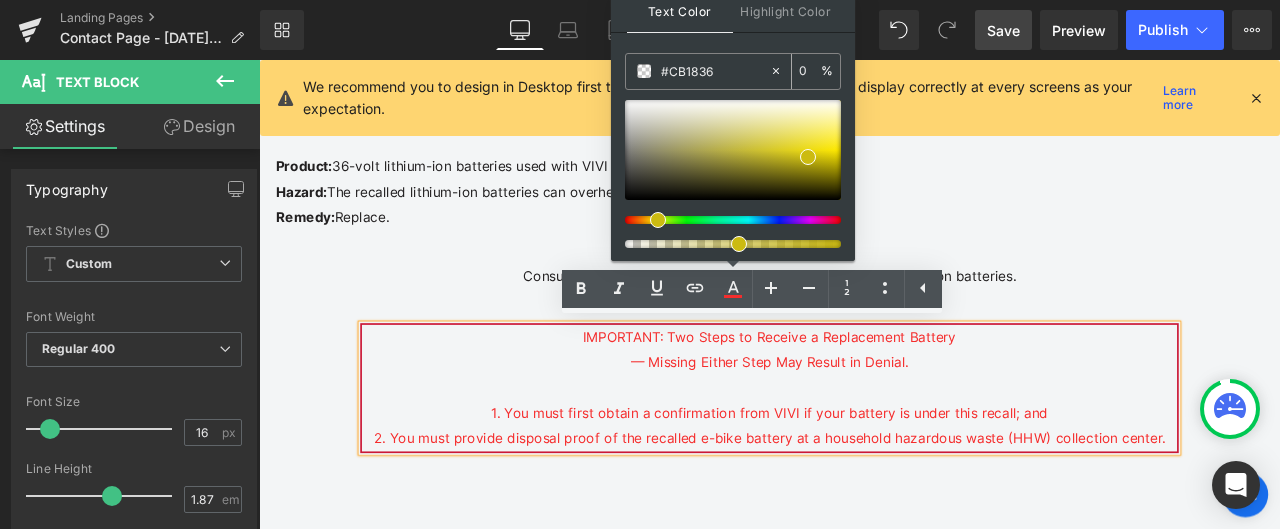 type on "100" 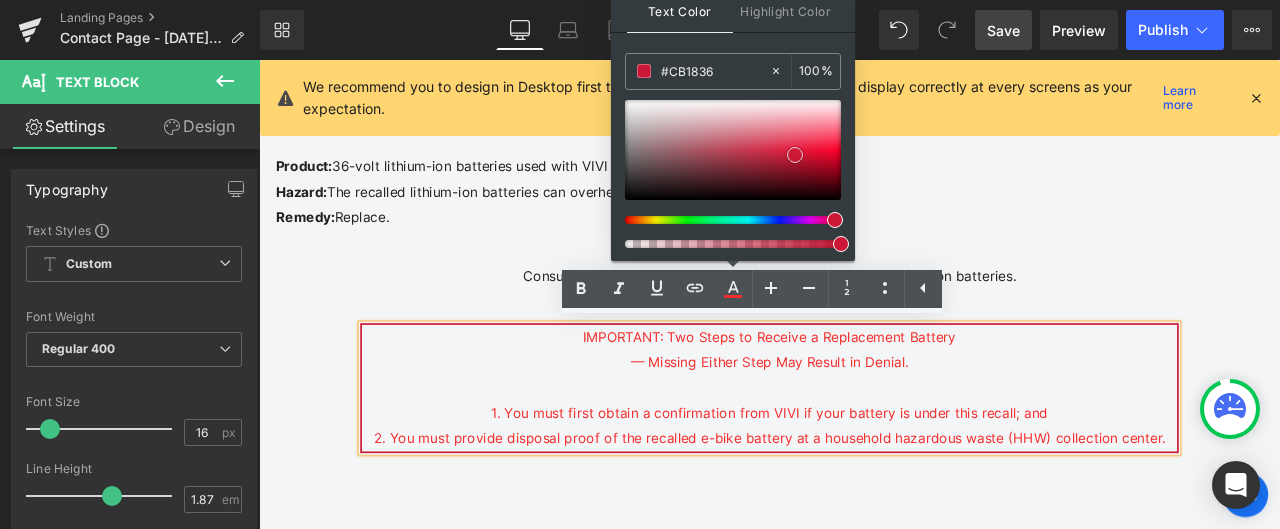 type on "#cb1836" 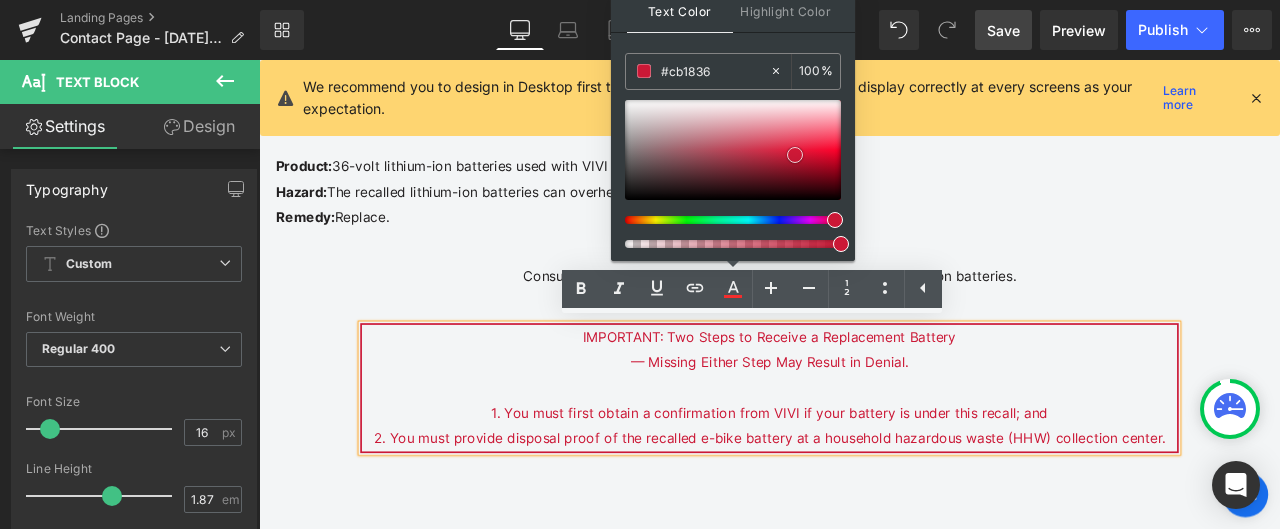 click at bounding box center (795, 155) 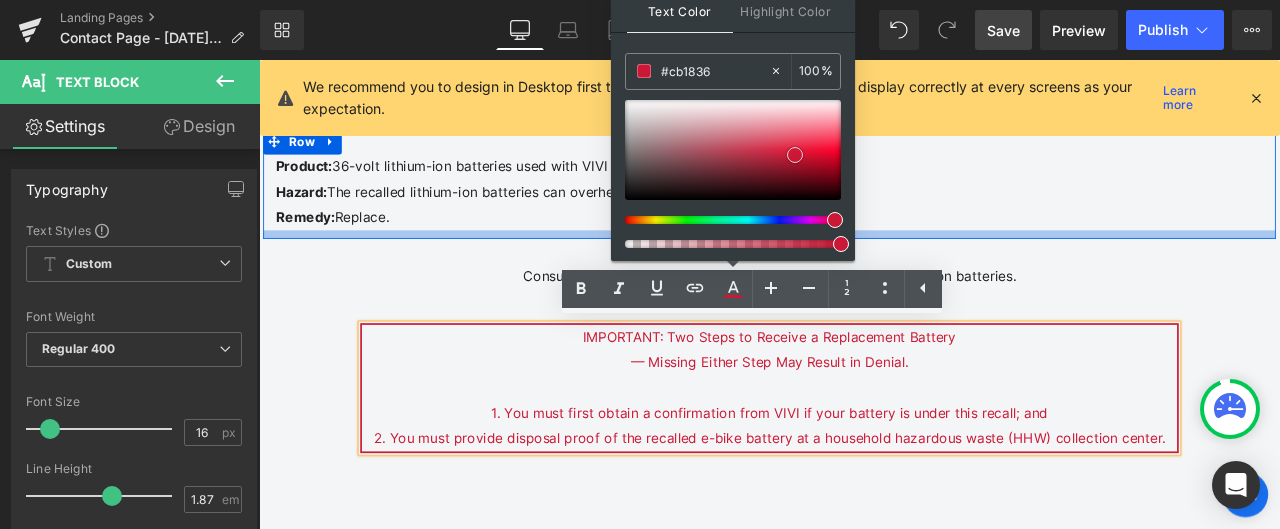 click at bounding box center [864, 267] 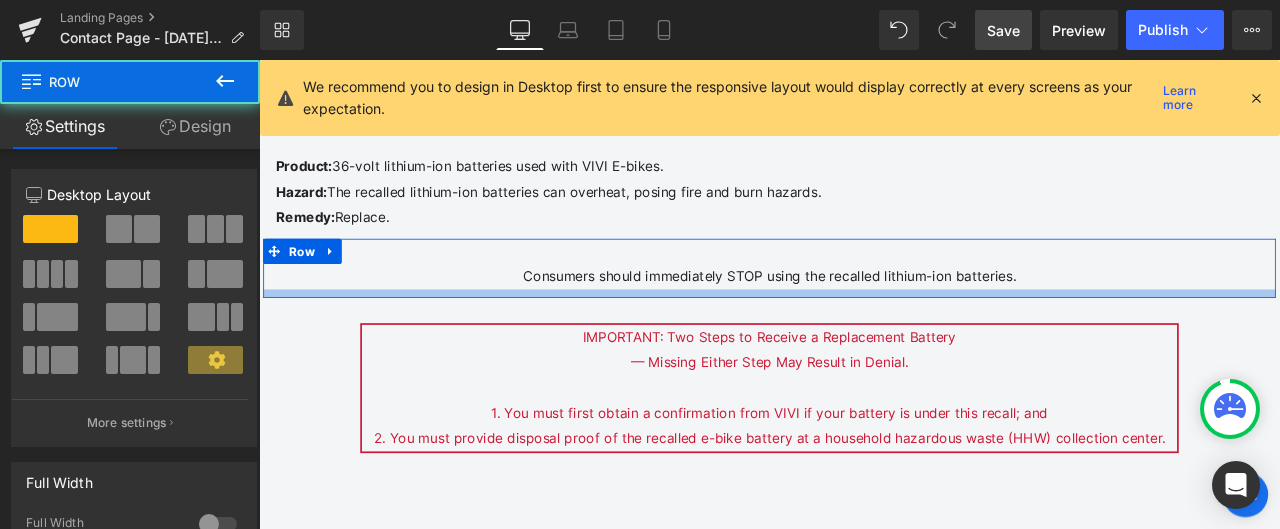 click at bounding box center [864, 337] 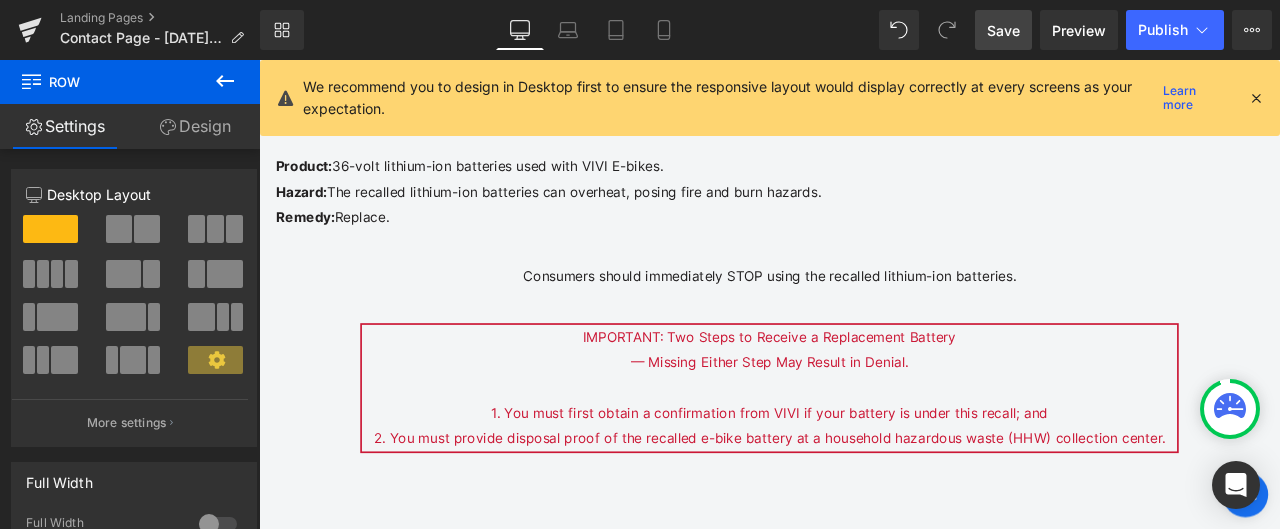 click on "Remedy:  Replace." at bounding box center (864, 247) 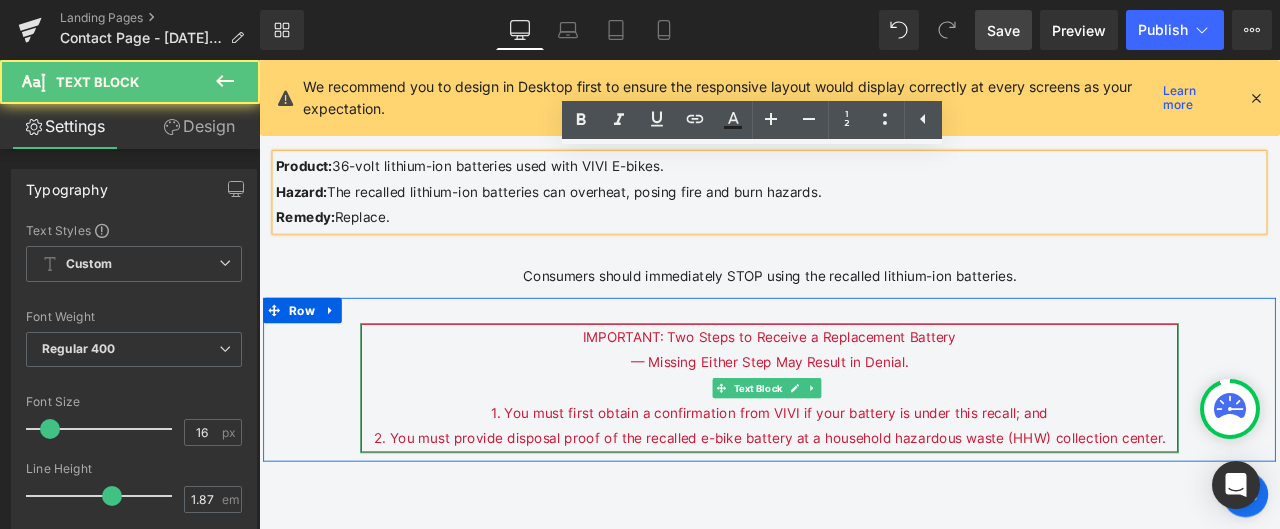 click on "IMPORTANT: Two Steps to Receive a Replacement Battery" at bounding box center [864, 388] 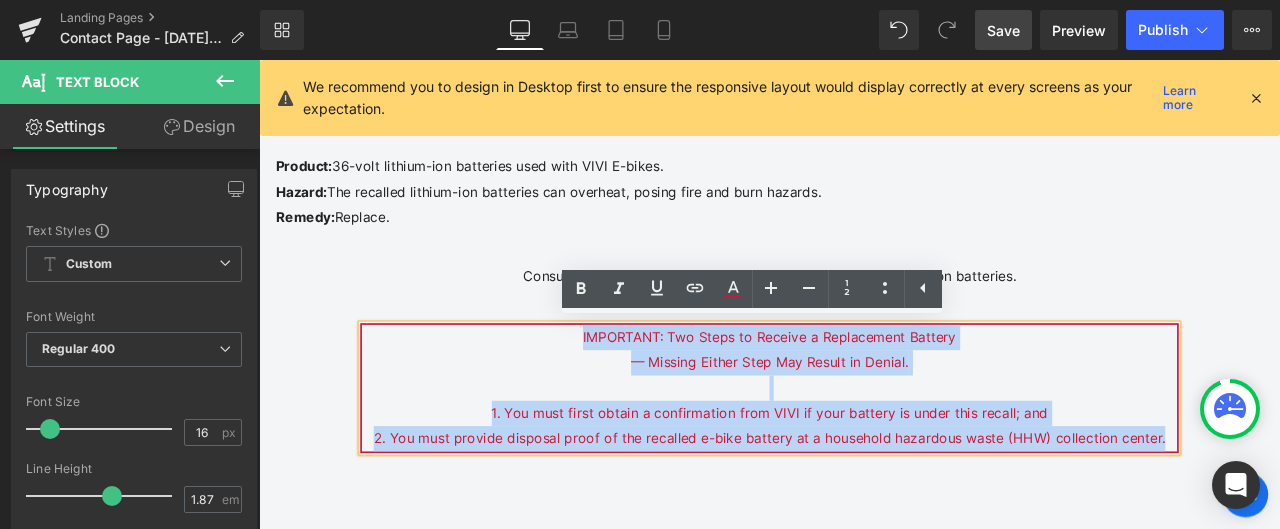 drag, startPoint x: 645, startPoint y: 385, endPoint x: 1328, endPoint y: 509, distance: 694.165 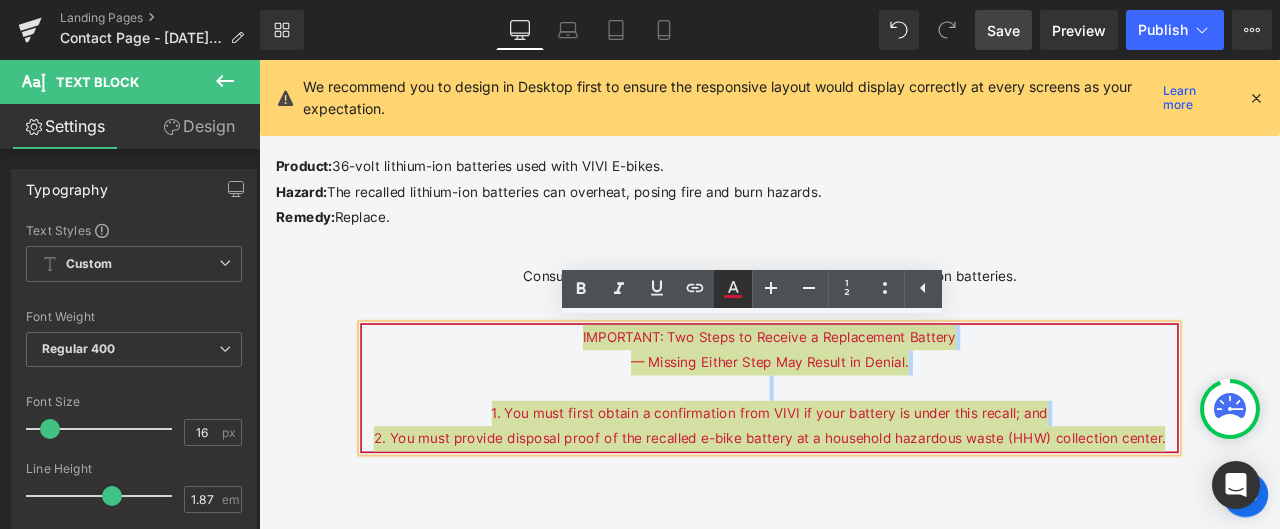 click 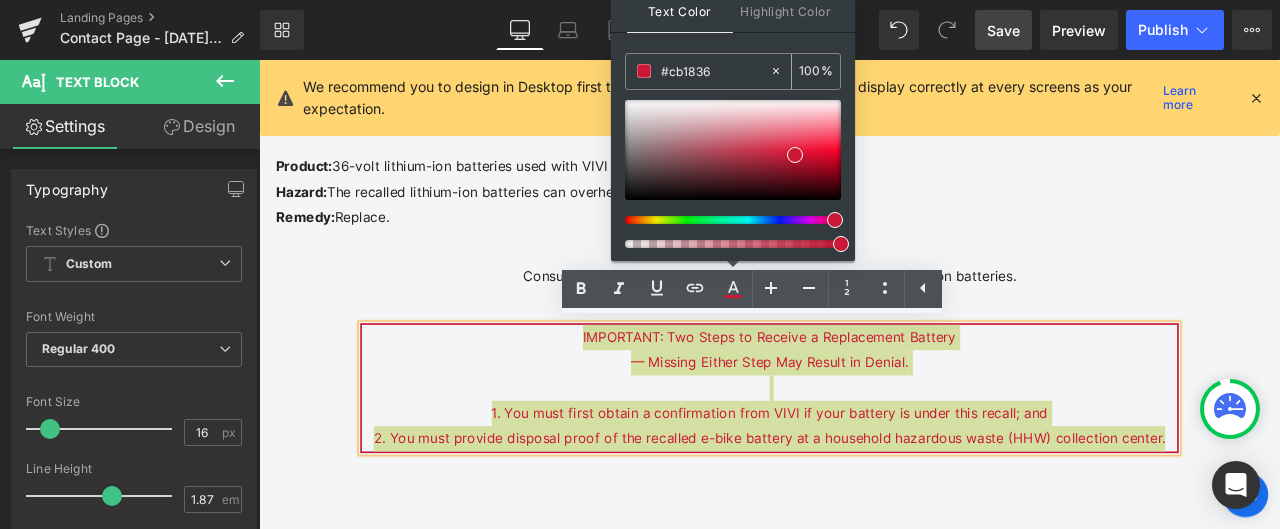 click on "#cb1836" at bounding box center (715, 71) 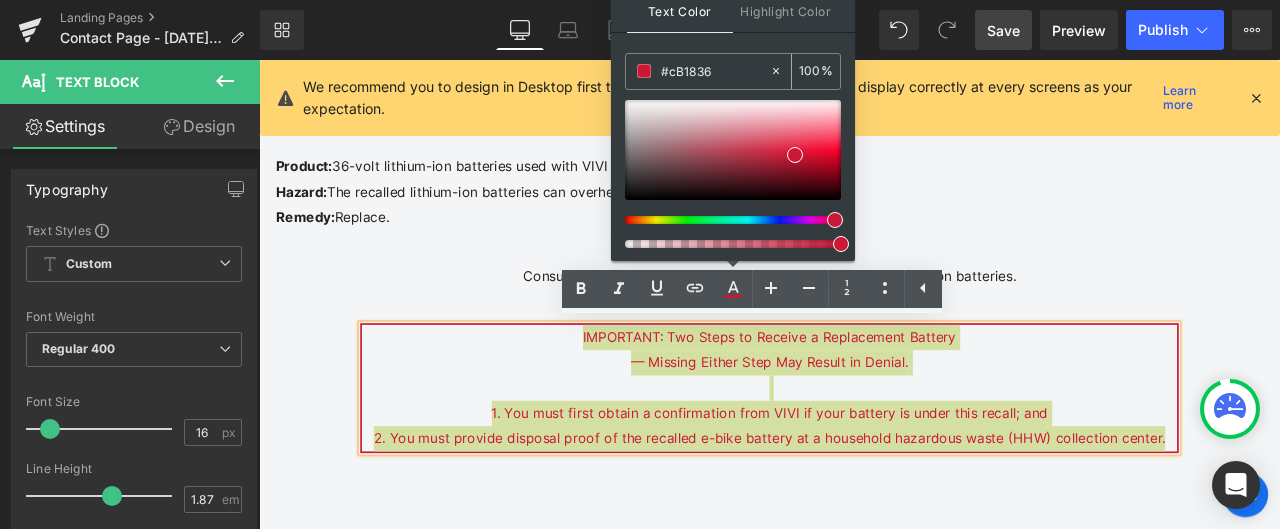 click on "#cB1836" at bounding box center (715, 71) 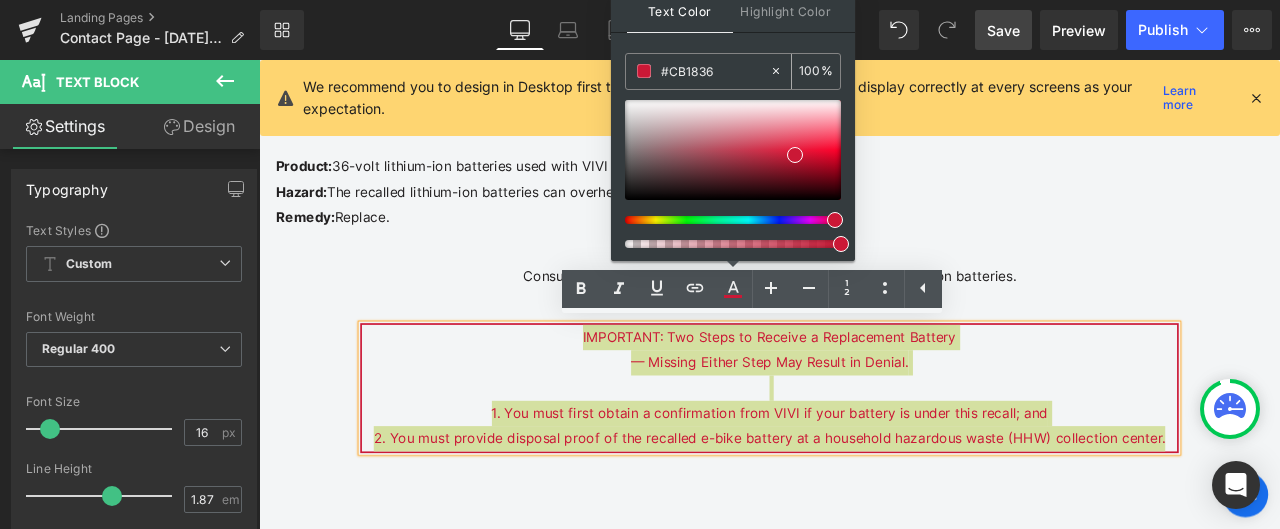 click on "#CB1836" at bounding box center (715, 71) 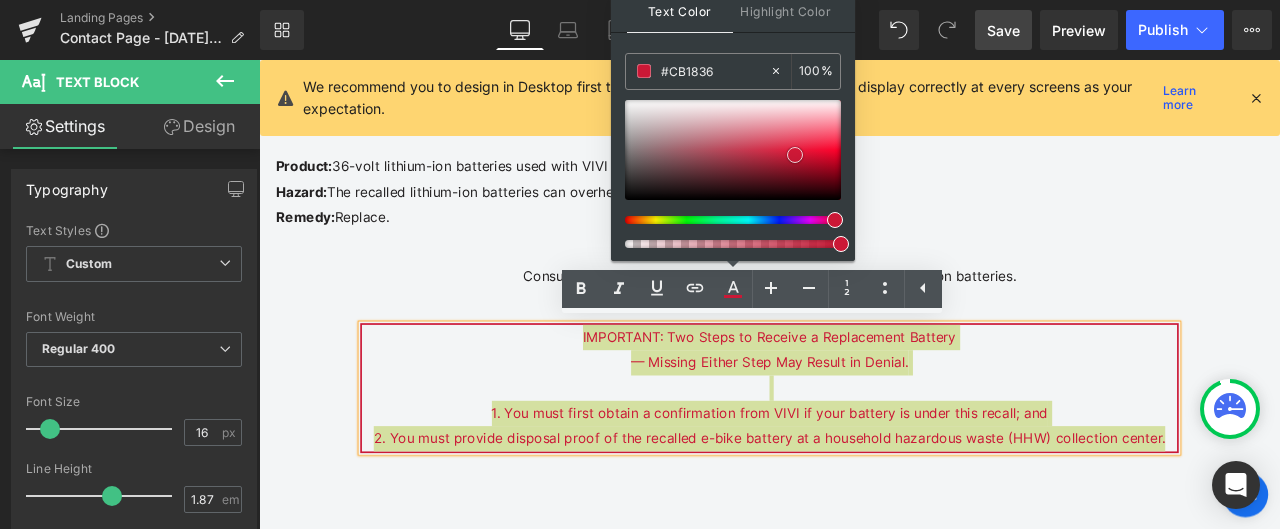 click at bounding box center [795, 155] 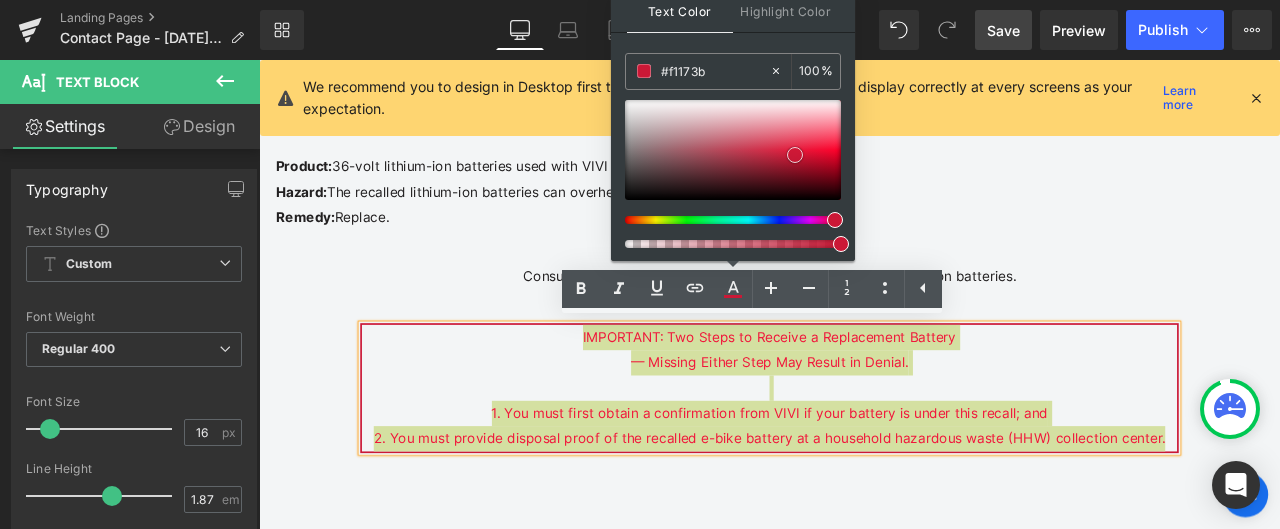 click at bounding box center [733, 150] 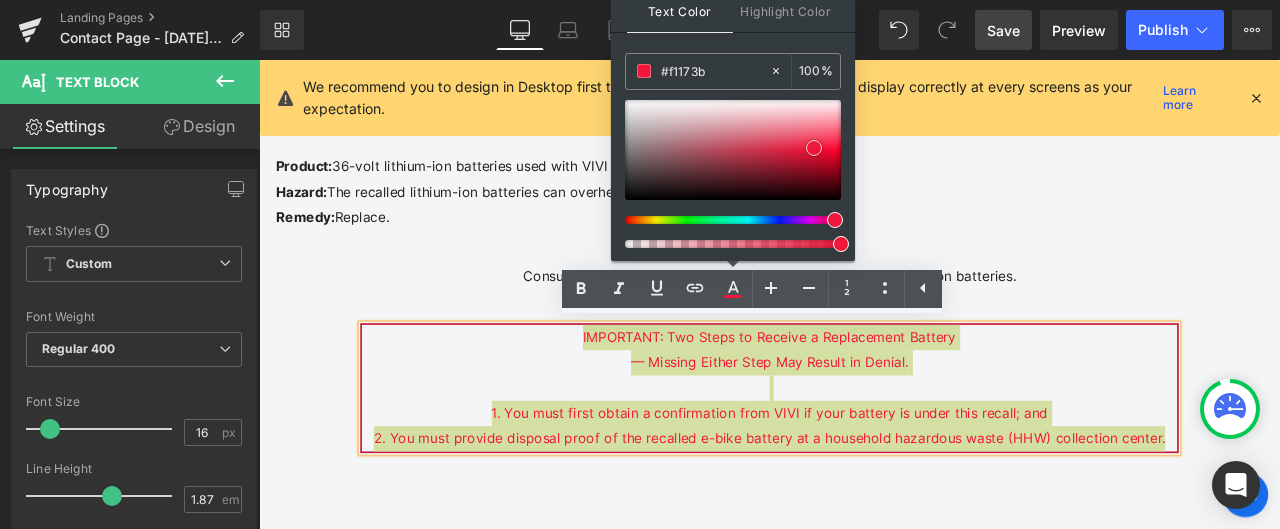 type on "#fa0f36" 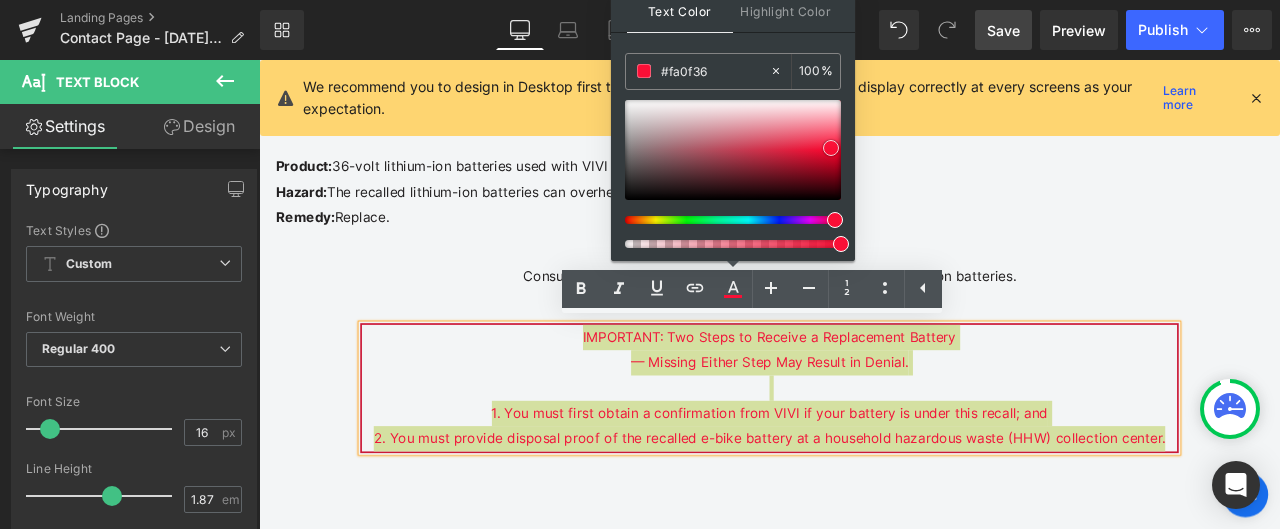 click at bounding box center [733, 150] 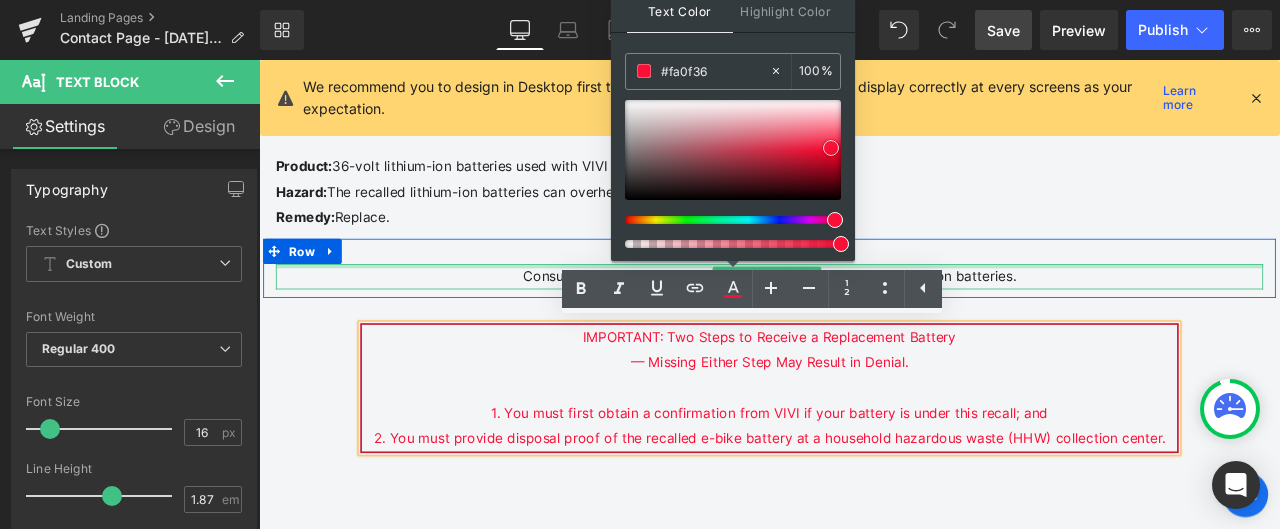 click at bounding box center [864, 304] 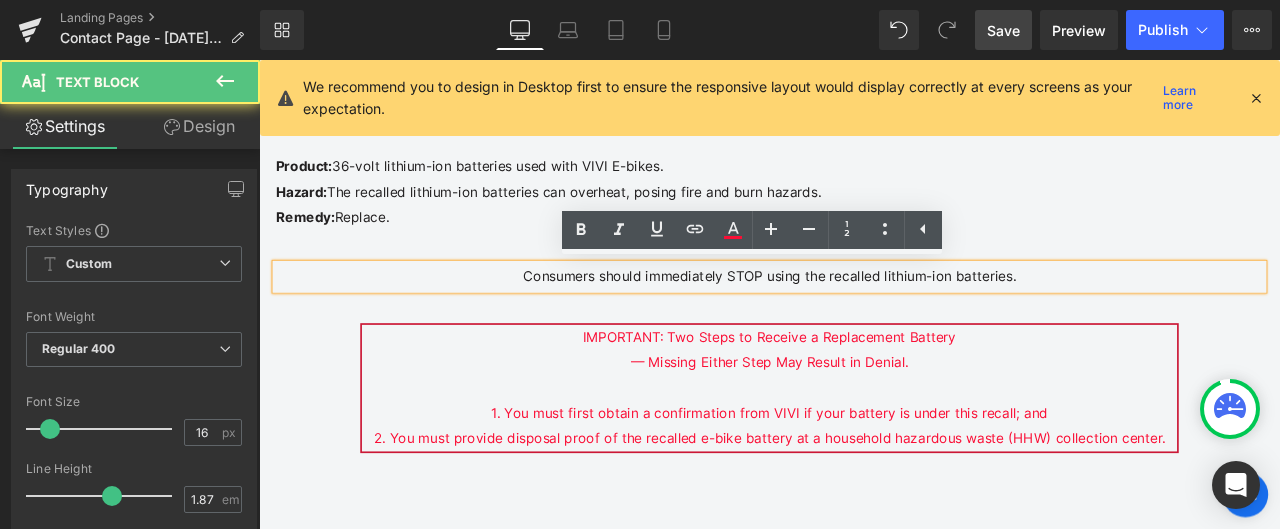 click on "Consumers should immediately STOP using the recalled lithium-ion batteries." at bounding box center (864, 317) 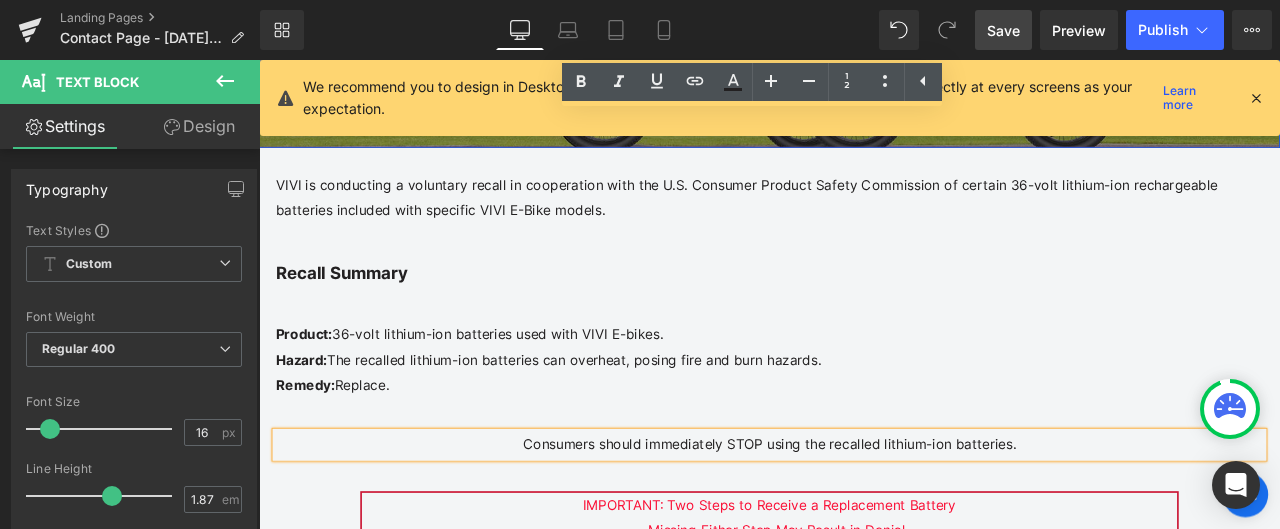 scroll, scrollTop: 424, scrollLeft: 0, axis: vertical 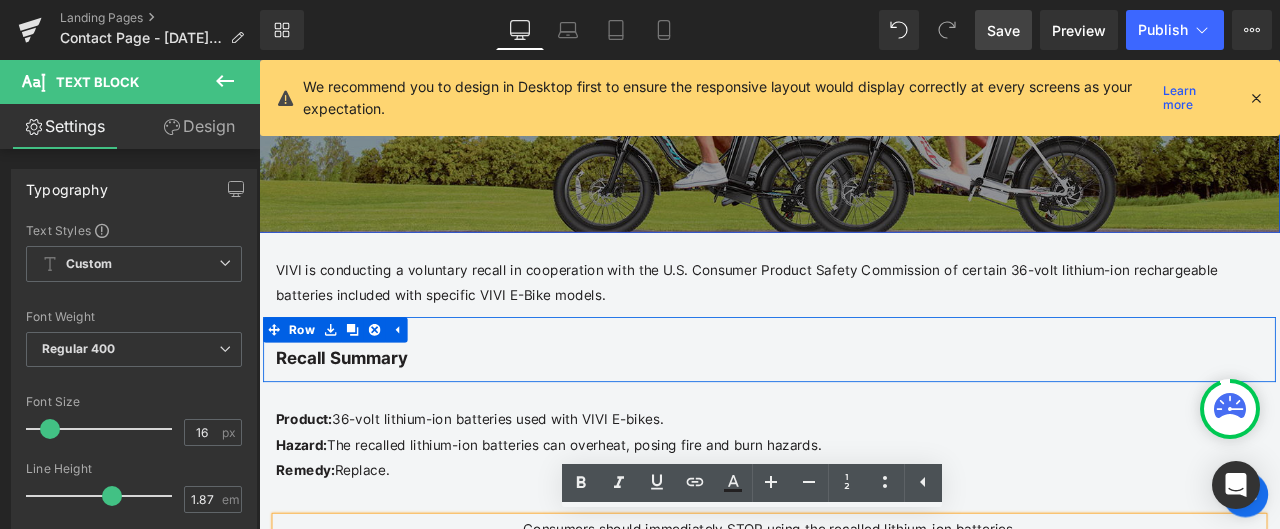 click on "Recall Summary
Heading         Row" at bounding box center (864, 403) 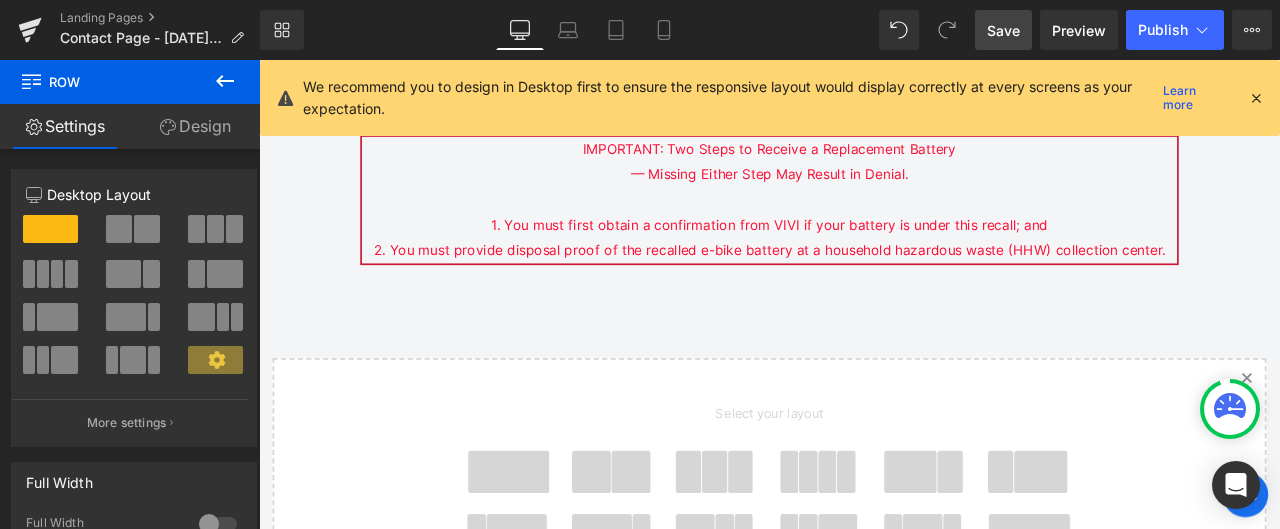 scroll, scrollTop: 824, scrollLeft: 0, axis: vertical 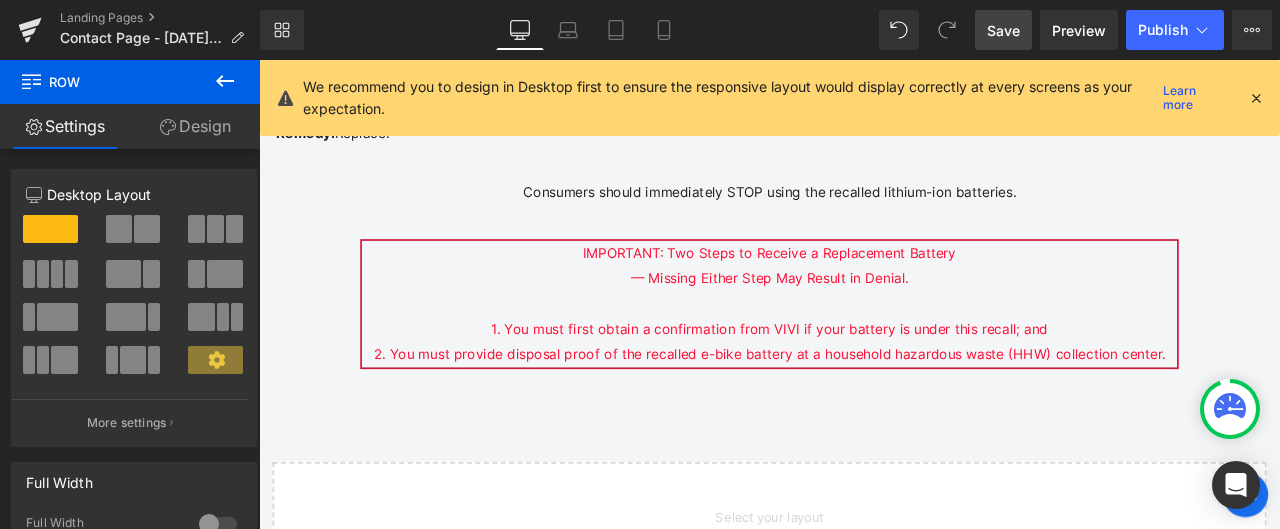 click on "Save" at bounding box center (1003, 30) 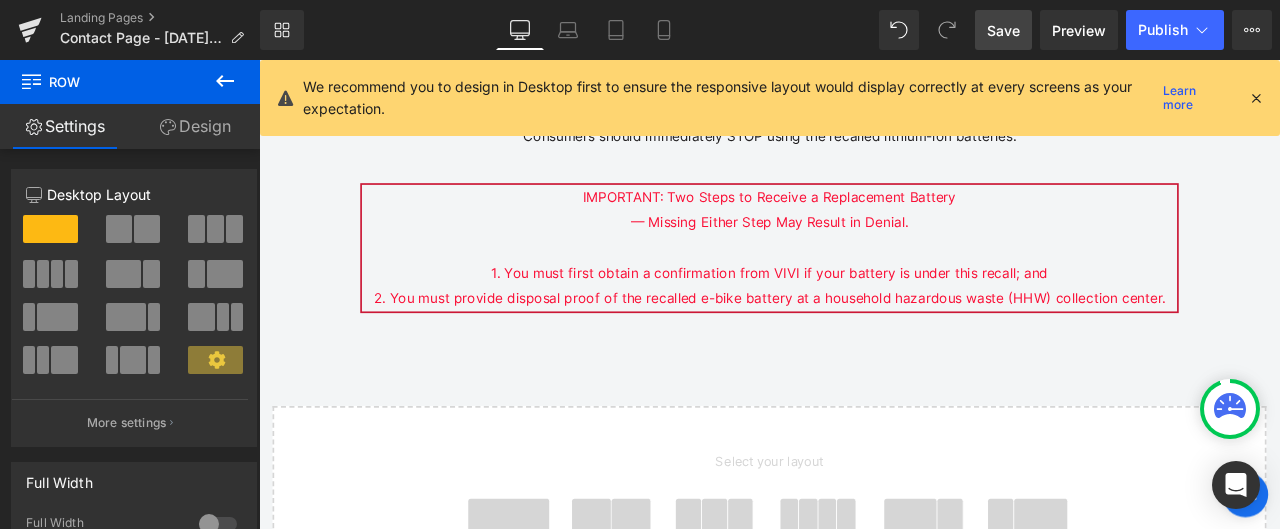 scroll, scrollTop: 1024, scrollLeft: 0, axis: vertical 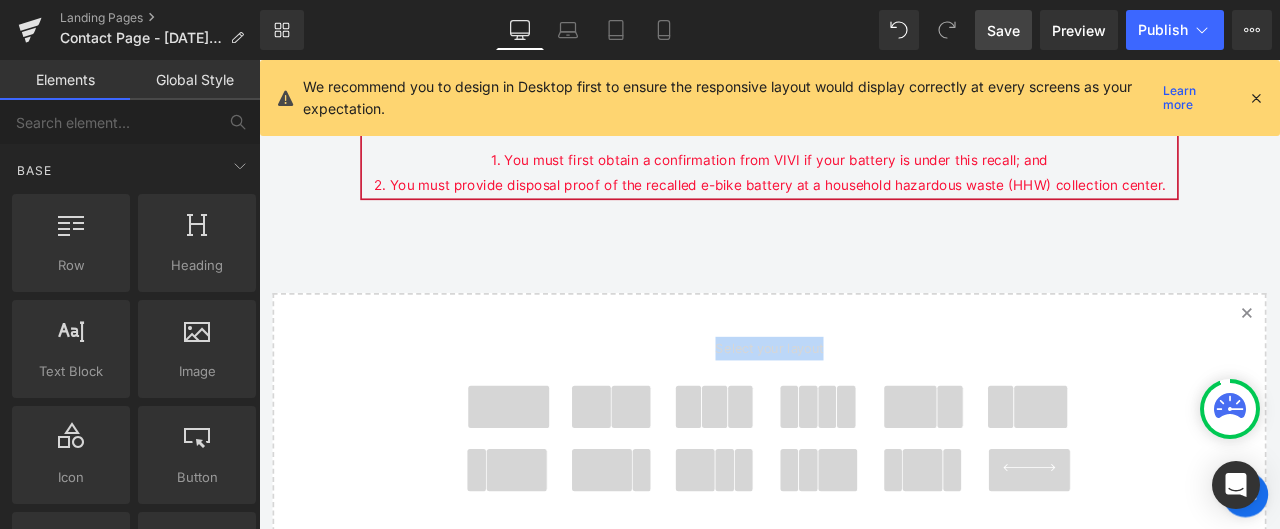 drag, startPoint x: 550, startPoint y: 468, endPoint x: 752, endPoint y: 268, distance: 284.26044 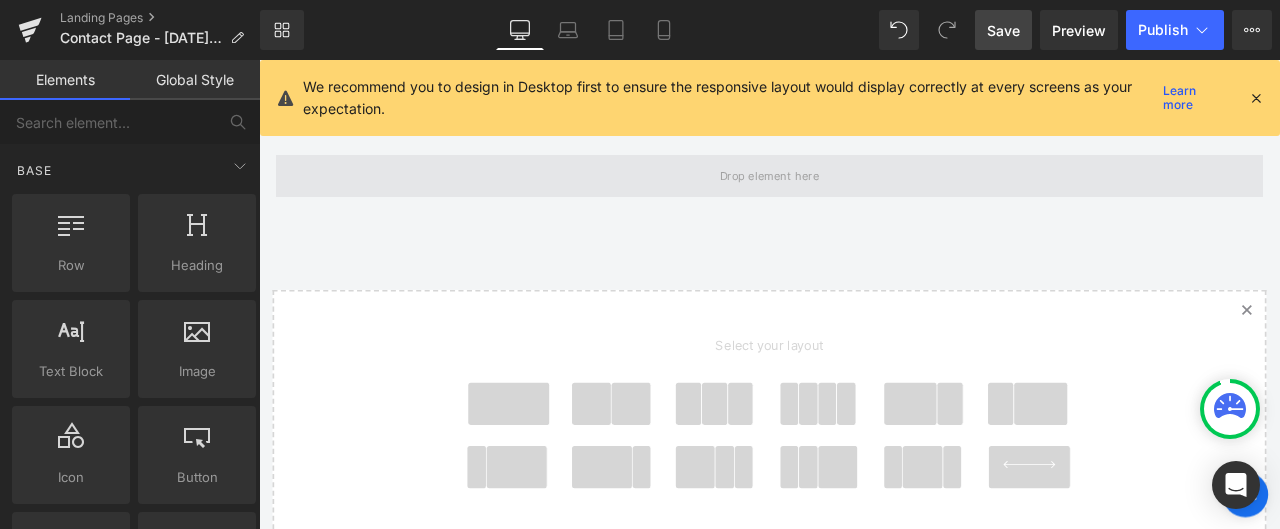 scroll, scrollTop: 1118, scrollLeft: 0, axis: vertical 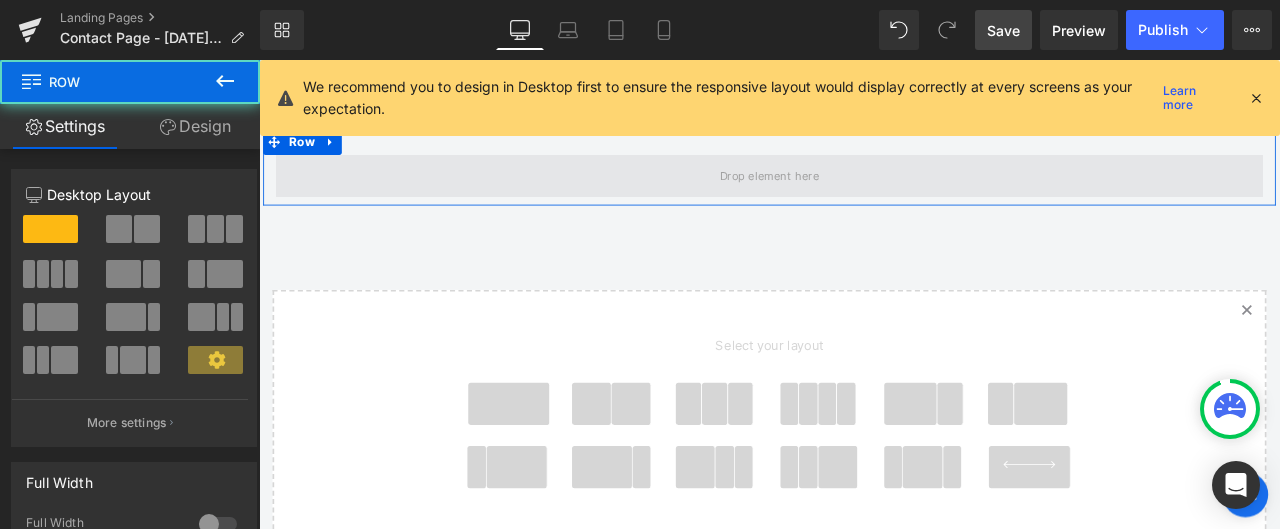click at bounding box center [864, 197] 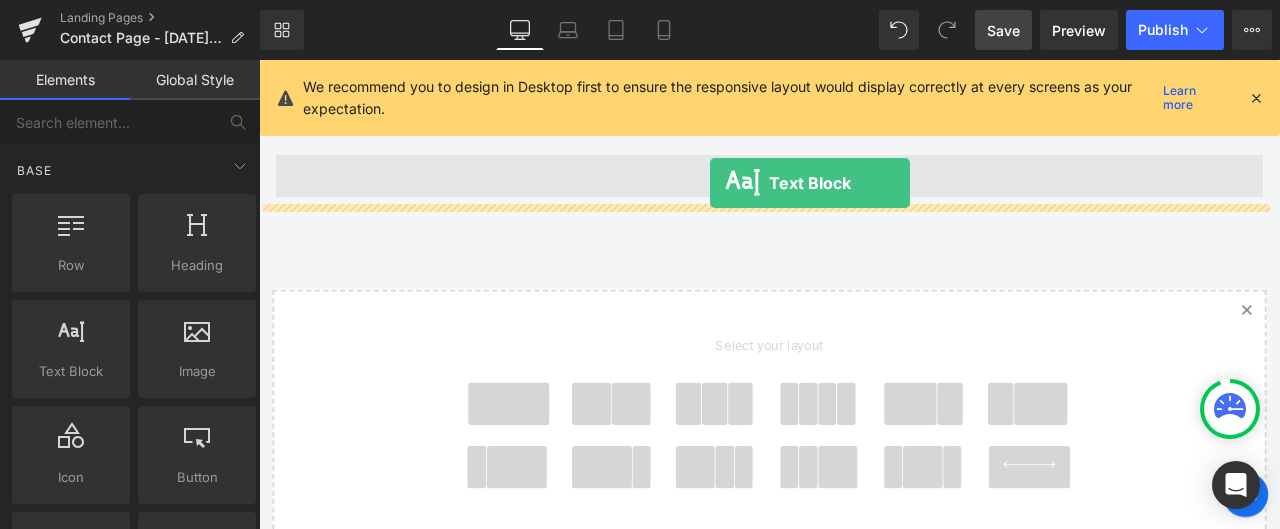 drag, startPoint x: 327, startPoint y: 425, endPoint x: 794, endPoint y: 206, distance: 515.80035 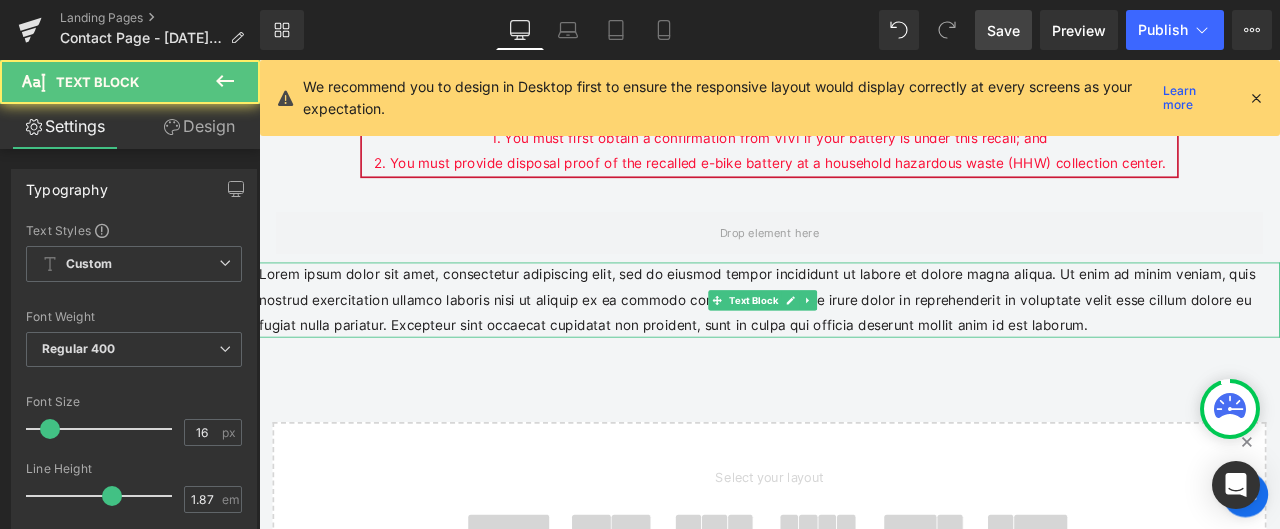 scroll, scrollTop: 1018, scrollLeft: 0, axis: vertical 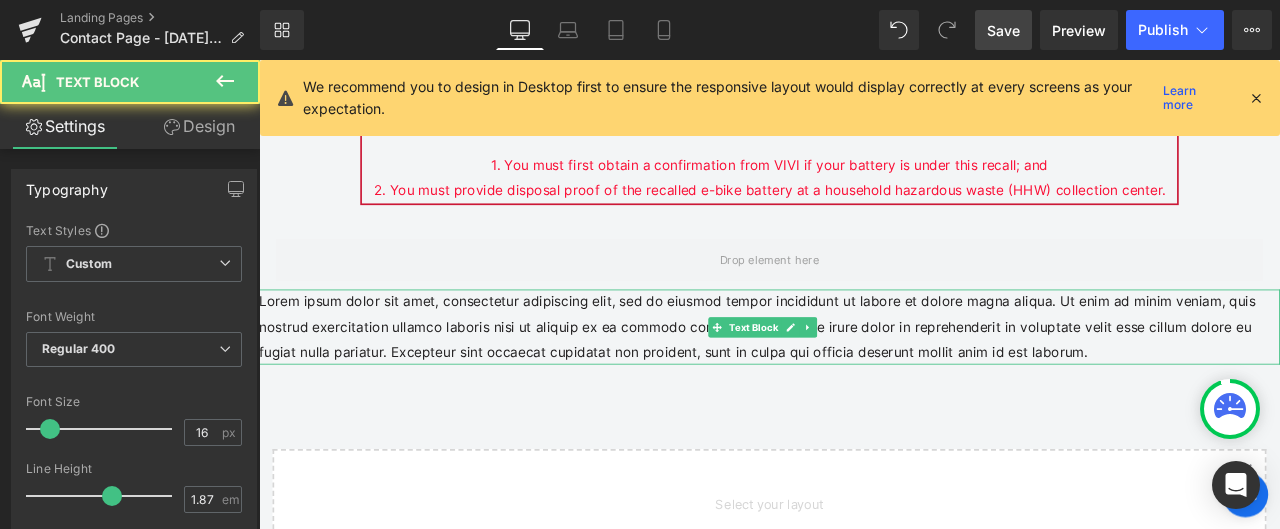 click on "Lorem ipsum dolor sit amet, consectetur adipiscing elit, sed do eiusmod tempor incididunt ut labore et dolore magna aliqua. Ut enim ad minim veniam, quis nostrud exercitation ullamco laboris nisi ut aliquip ex ea commodo consequat. Duis aute irure dolor in reprehenderit in voluptate velit esse cillum dolore eu fugiat nulla pariatur. Excepteur sint occaecat cupidatat non proident, sunt in culpa qui officia deserunt mollit anim id est laborum." at bounding box center [864, 377] 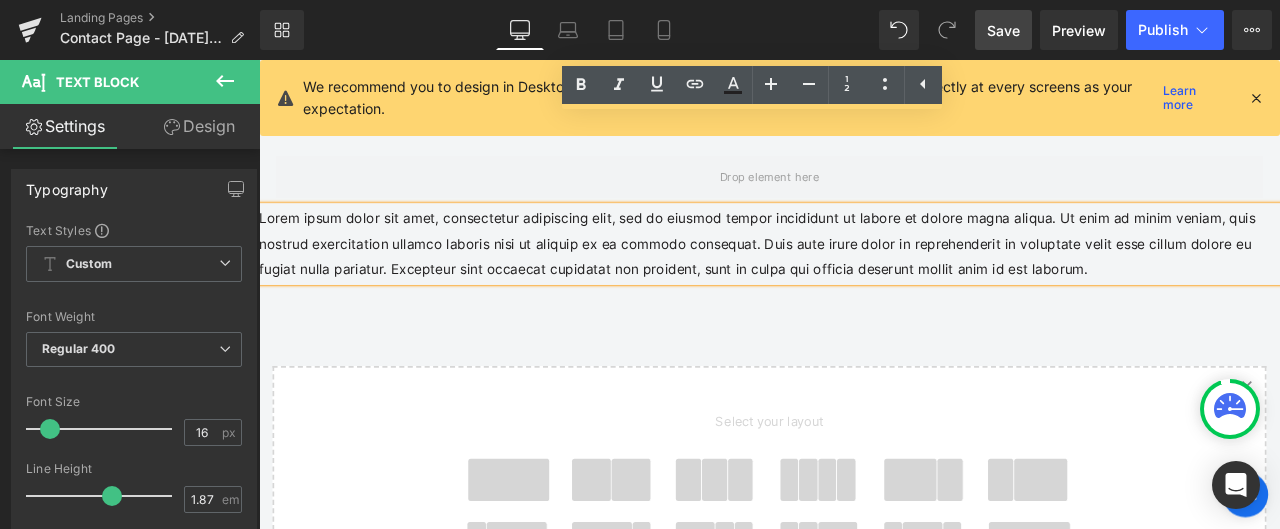 scroll, scrollTop: 1018, scrollLeft: 0, axis: vertical 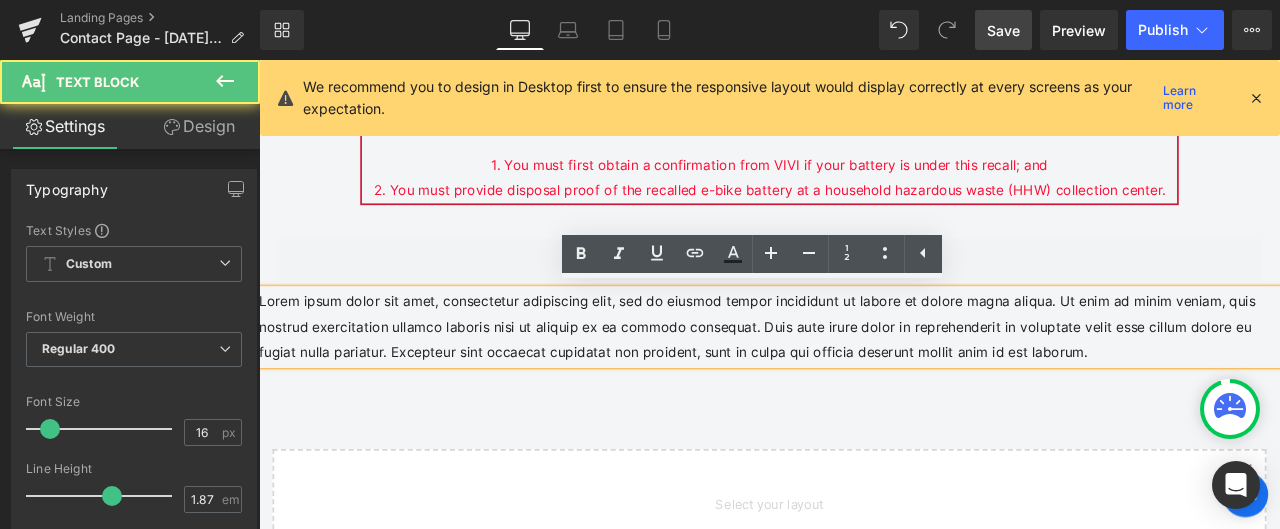 click on "Lorem ipsum dolor sit amet, consectetur adipiscing elit, sed do eiusmod tempor incididunt ut labore et dolore magna aliqua. Ut enim ad minim veniam, quis nostrud exercitation ullamco laboris nisi ut aliquip ex ea commodo consequat. Duis aute irure dolor in reprehenderit in voluptate velit esse cillum dolore eu fugiat nulla pariatur. Excepteur sint occaecat cupidatat non proident, sunt in culpa qui officia deserunt mollit anim id est laborum." at bounding box center [864, 377] 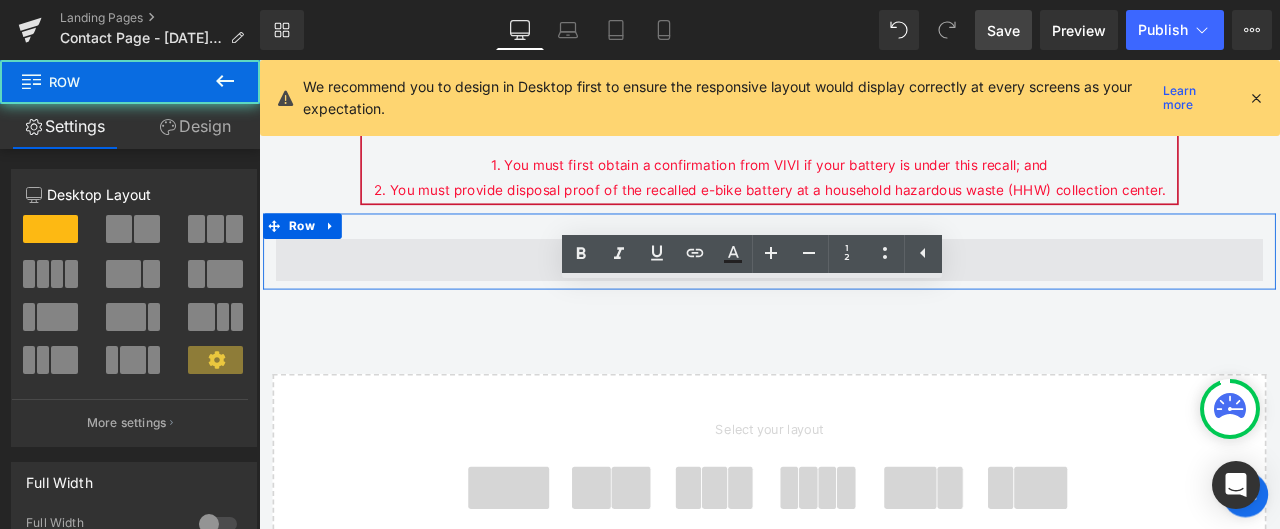 click at bounding box center (864, 297) 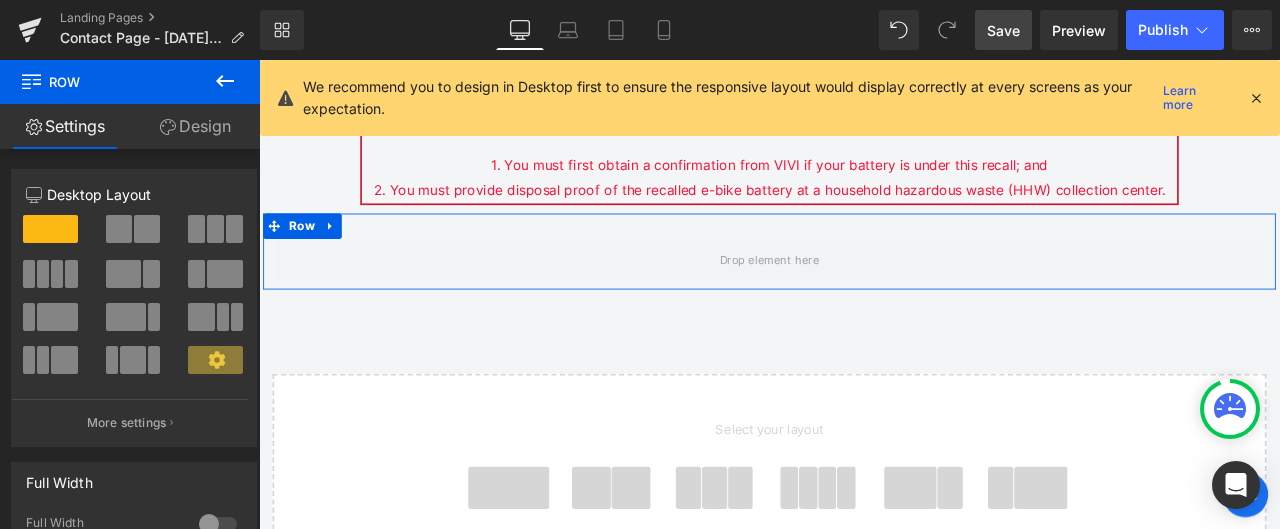 click on "Design" at bounding box center (195, 126) 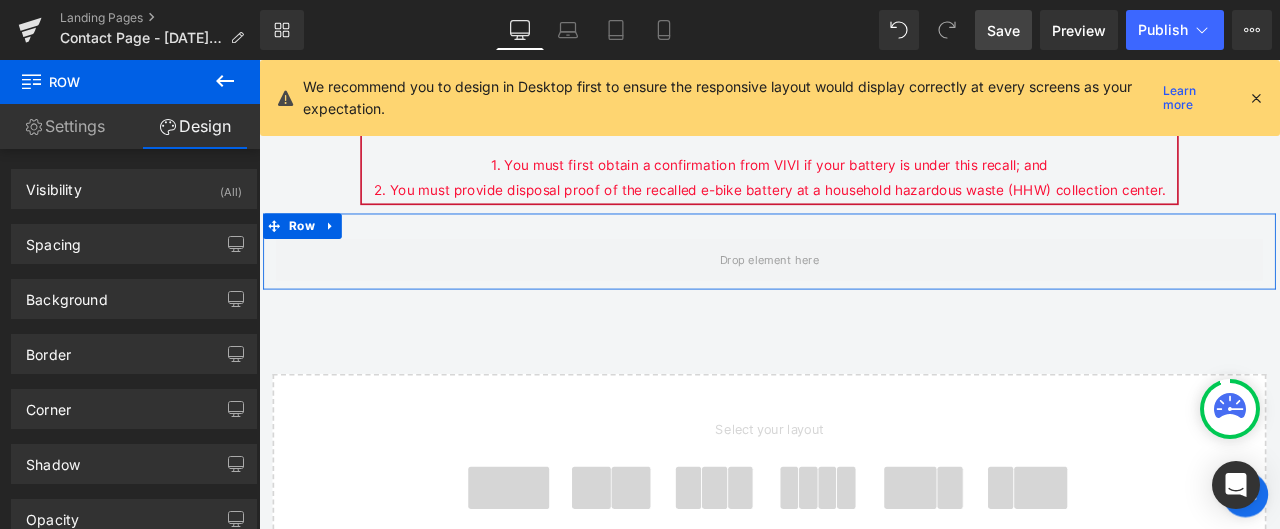 drag, startPoint x: 63, startPoint y: 129, endPoint x: 201, endPoint y: 104, distance: 140.24622 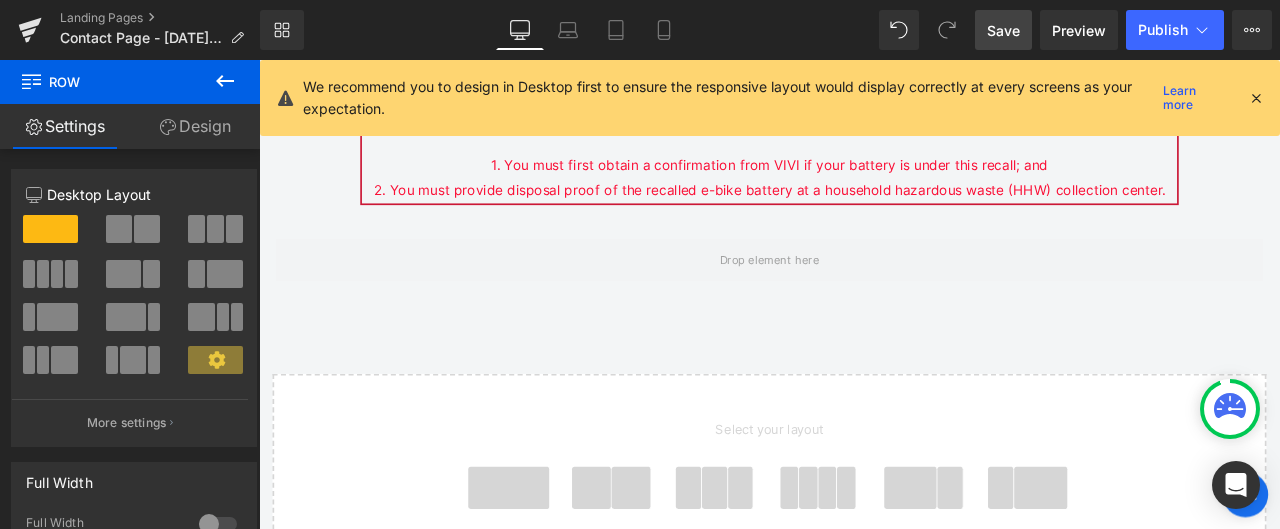 click 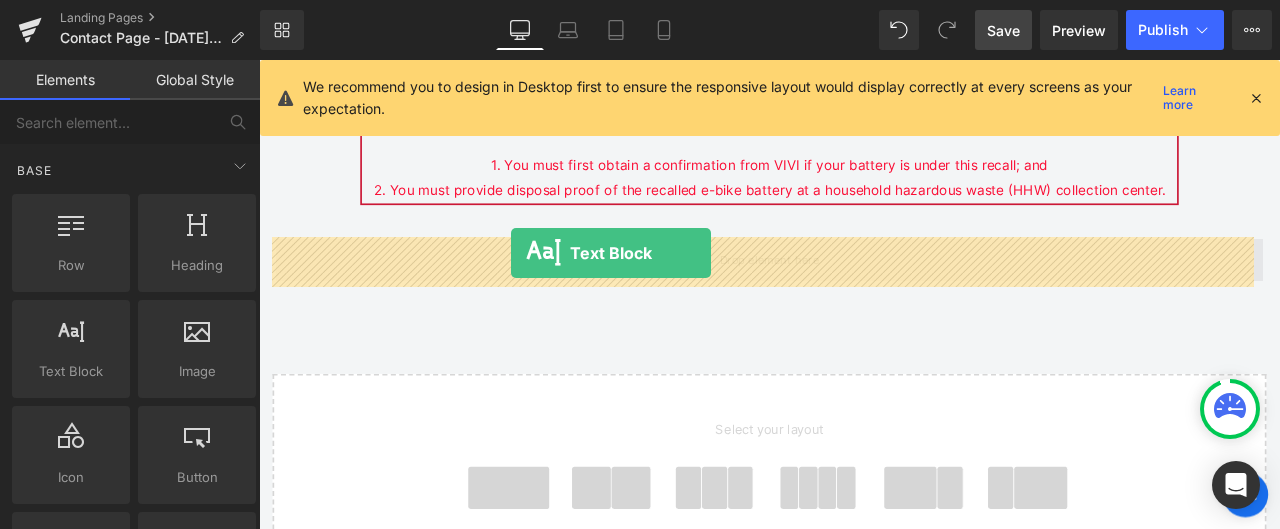 drag, startPoint x: 340, startPoint y: 425, endPoint x: 558, endPoint y: 288, distance: 257.47427 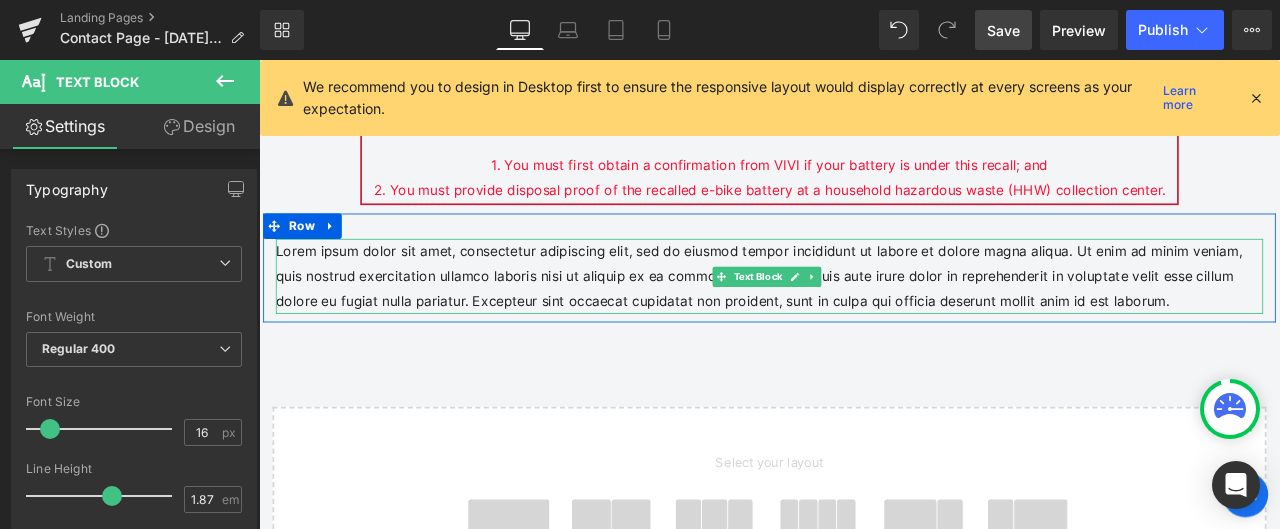 click on "Lorem ipsum dolor sit amet, consectetur adipiscing elit, sed do eiusmod tempor incididunt ut labore et dolore magna aliqua. Ut enim ad minim veniam, quis nostrud exercitation ullamco laboris nisi ut aliquip ex ea commodo consequat. Duis aute irure dolor in reprehenderit in voluptate velit esse cillum dolore eu fugiat nulla pariatur. Excepteur sint occaecat cupidatat non proident, sunt in culpa qui officia deserunt mollit anim id est laborum." at bounding box center [864, 317] 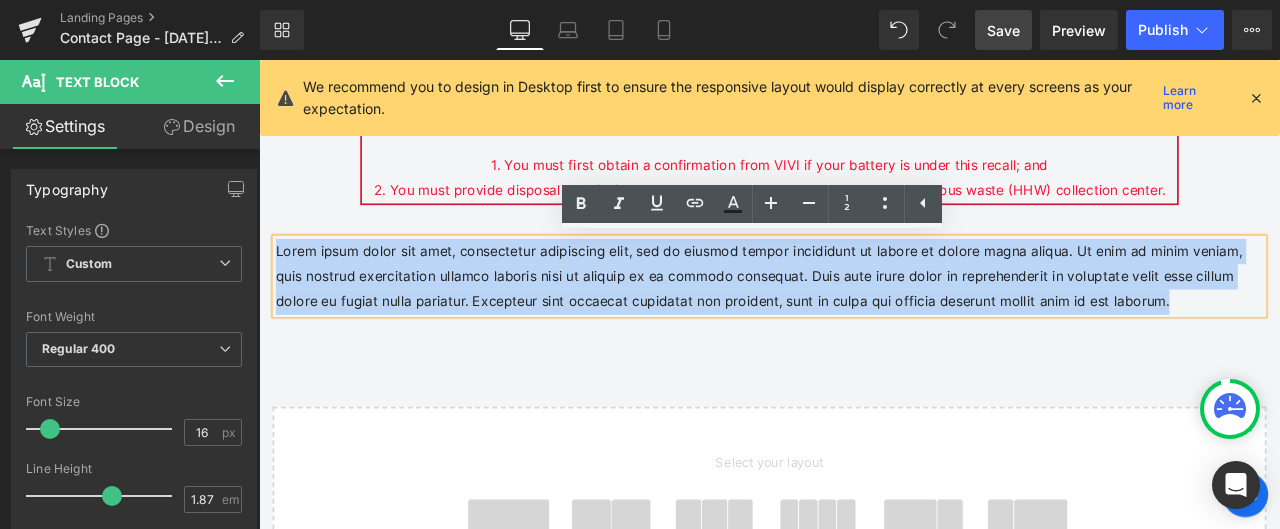 drag, startPoint x: 1115, startPoint y: 338, endPoint x: 277, endPoint y: 283, distance: 839.803 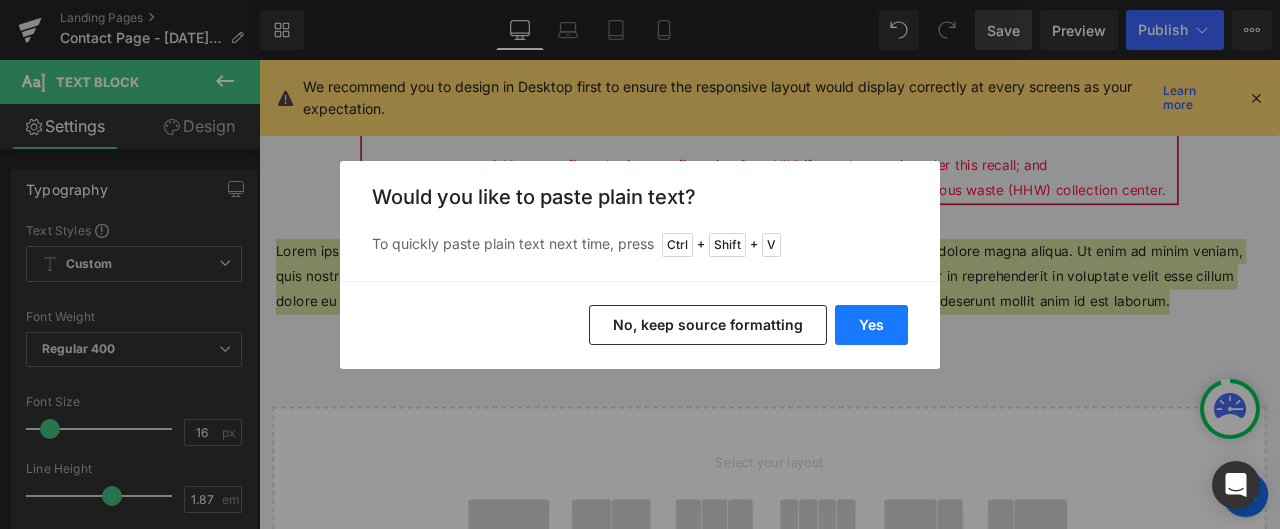 click on "Yes" at bounding box center [871, 325] 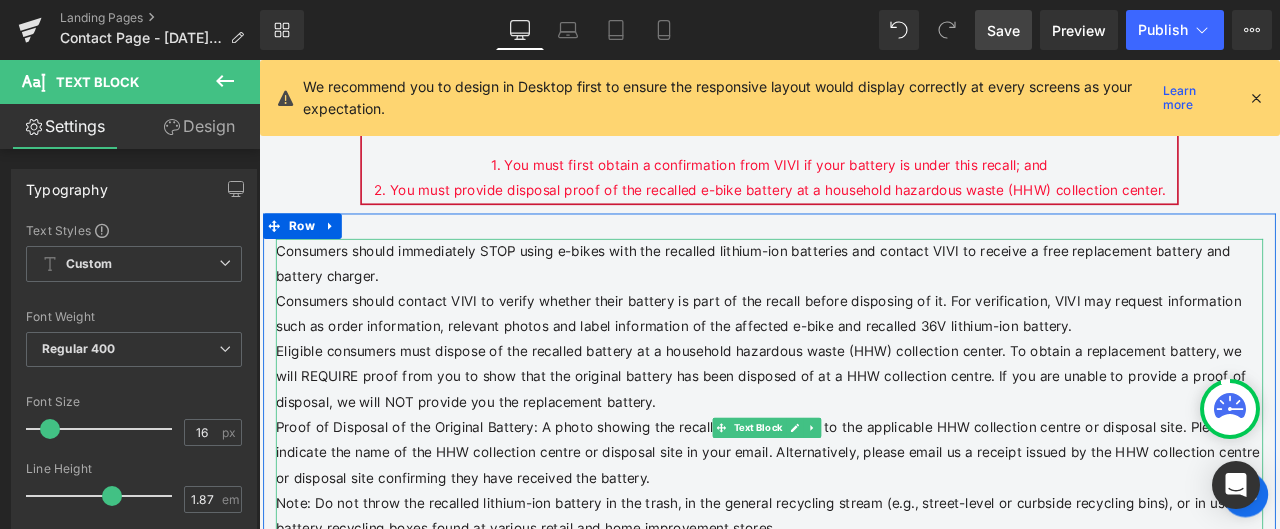 click on "Consumers should immediately STOP using e-bikes with the recalled lithium-ion batteries and contact VIVI to receive a free replacement battery and battery charger." at bounding box center [864, 302] 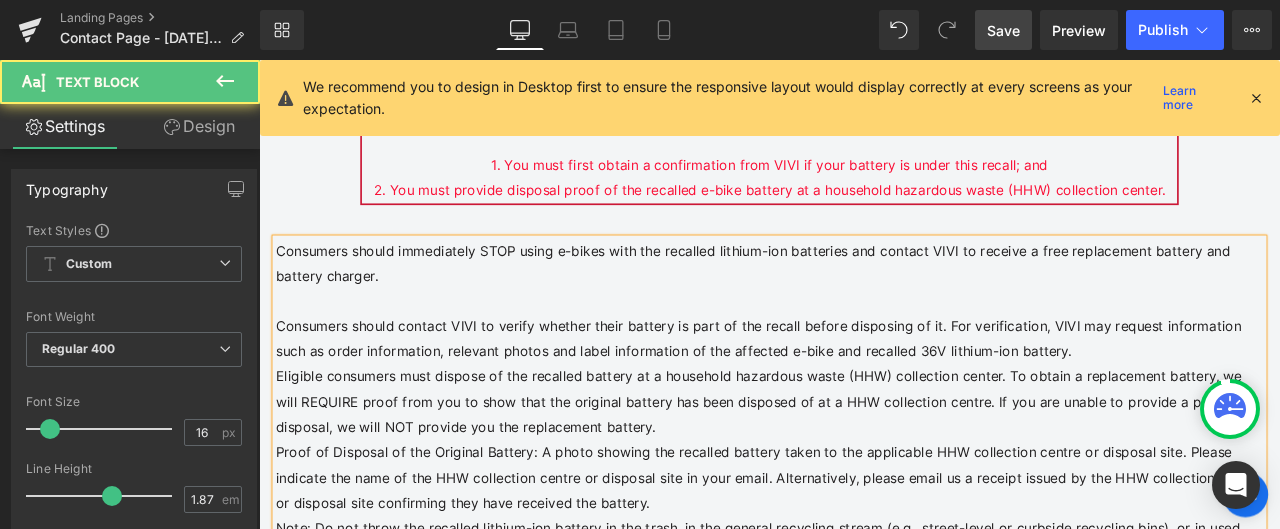 click on "Consumers should contact VIVI to verify whether their battery is part of the recall before disposing of it. For verification, VIVI may request information such as order information, relevant photos and label information of the affected e-bike and recalled 36V lithium-ion battery." at bounding box center [864, 391] 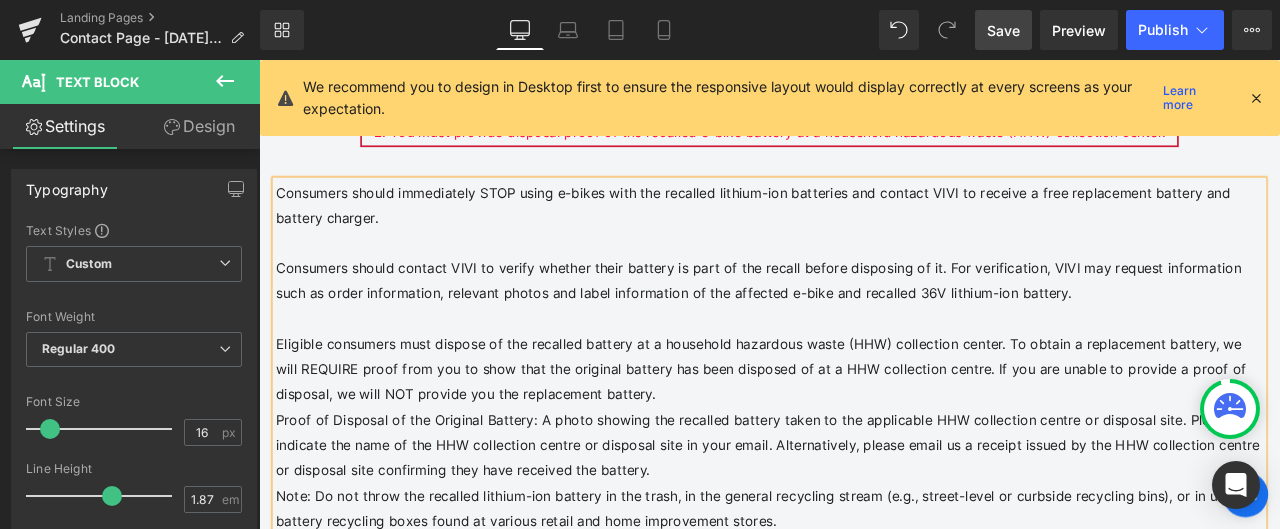 scroll, scrollTop: 1118, scrollLeft: 0, axis: vertical 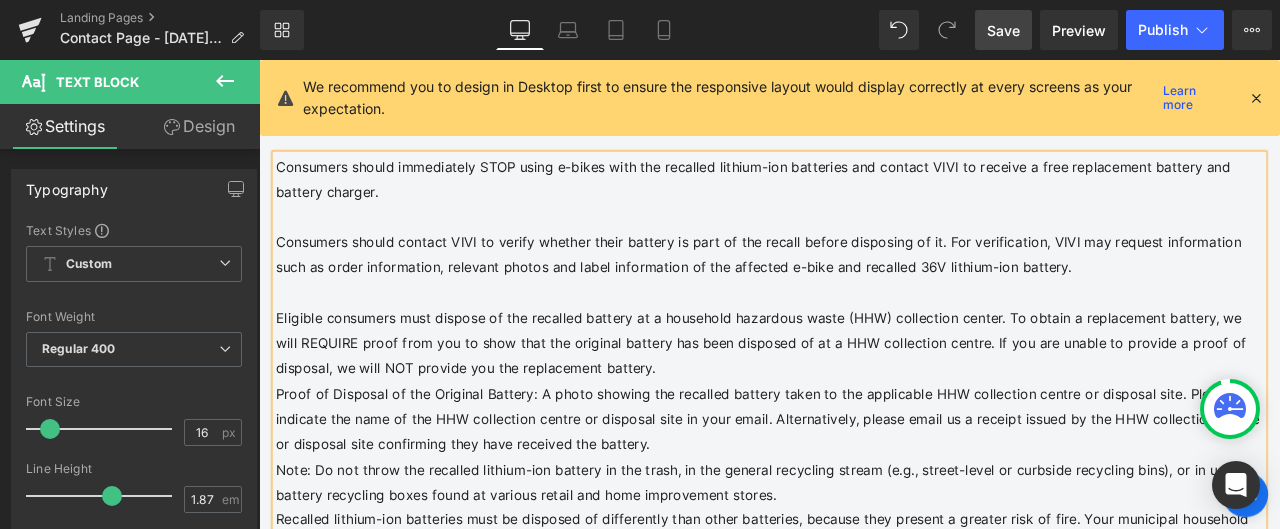 click on "Eligible consumers must dispose of the recalled battery at a household hazardous waste (HHW) collection center.  To obtain a replacement battery, we will REQUIRE proof from you to show that the original battery has been disposed of at a HHW collection centre. If you are unable to provide a proof of disposal, we will NOT provide you the replacement battery." at bounding box center [864, 396] 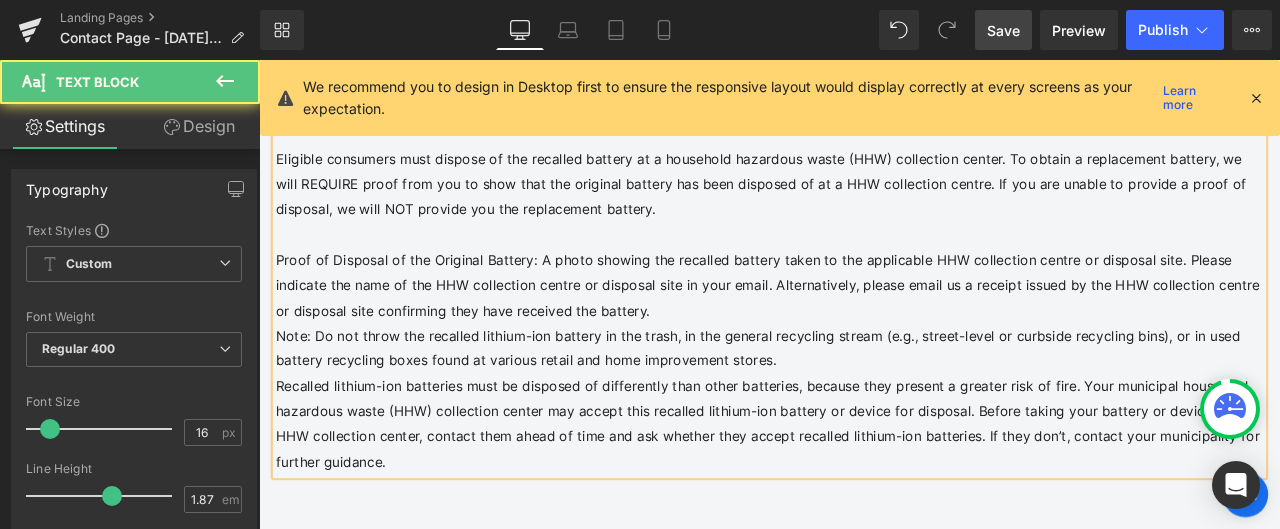 scroll, scrollTop: 1318, scrollLeft: 0, axis: vertical 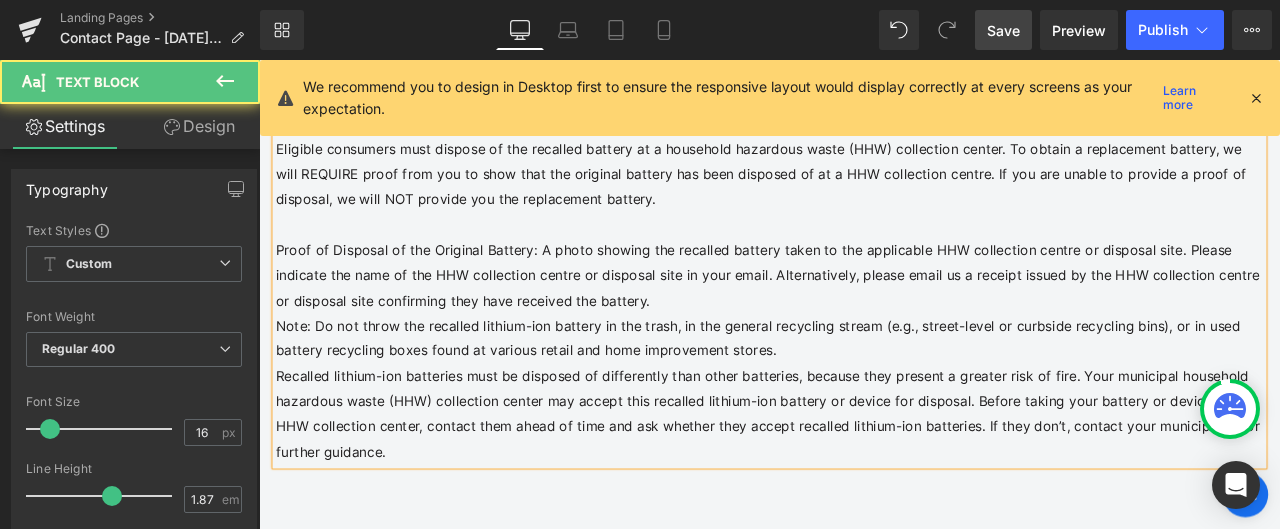 click on "Proof of Disposal of the Original Battery:  A photo showing the recalled battery taken to the applicable HHW collection centre or disposal site. Please indicate the name of the HHW collection centre or disposal site in your email. Alternatively, please email us a receipt issued by the HHW collection centre or disposal site confirming they have received the battery." at bounding box center (864, 316) 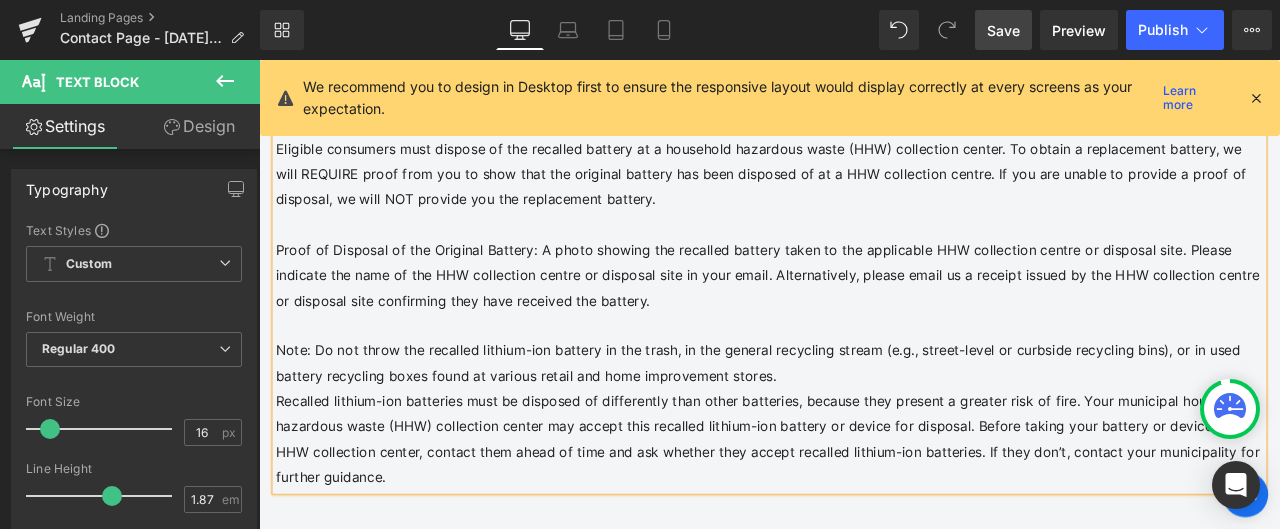 click on "Note: Do not throw the recalled lithium-ion battery in the trash, in the general recycling stream (e.g., street-level or curbside recycling bins), or in used battery recycling boxes found at various retail and home improvement stores." at bounding box center (864, 420) 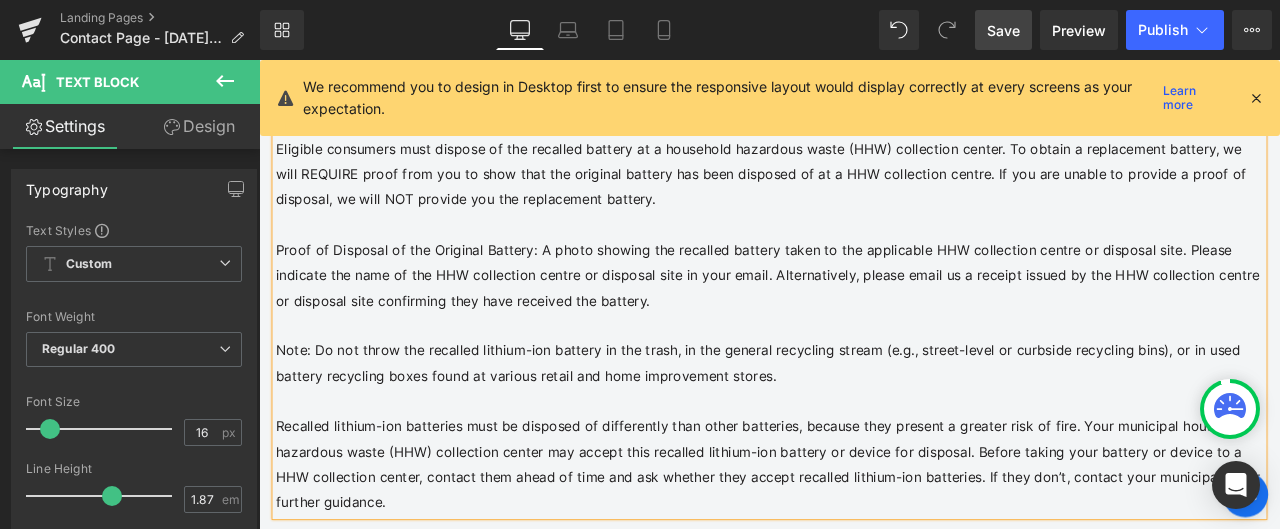 scroll, scrollTop: 1418, scrollLeft: 0, axis: vertical 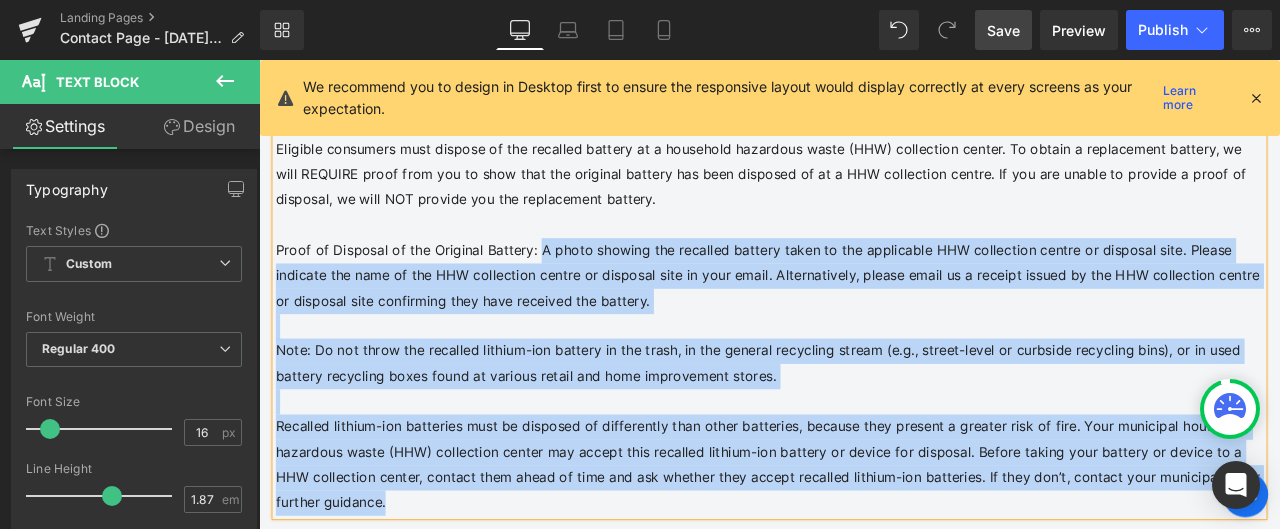 drag, startPoint x: 563, startPoint y: 282, endPoint x: 272, endPoint y: 281, distance: 291.0017 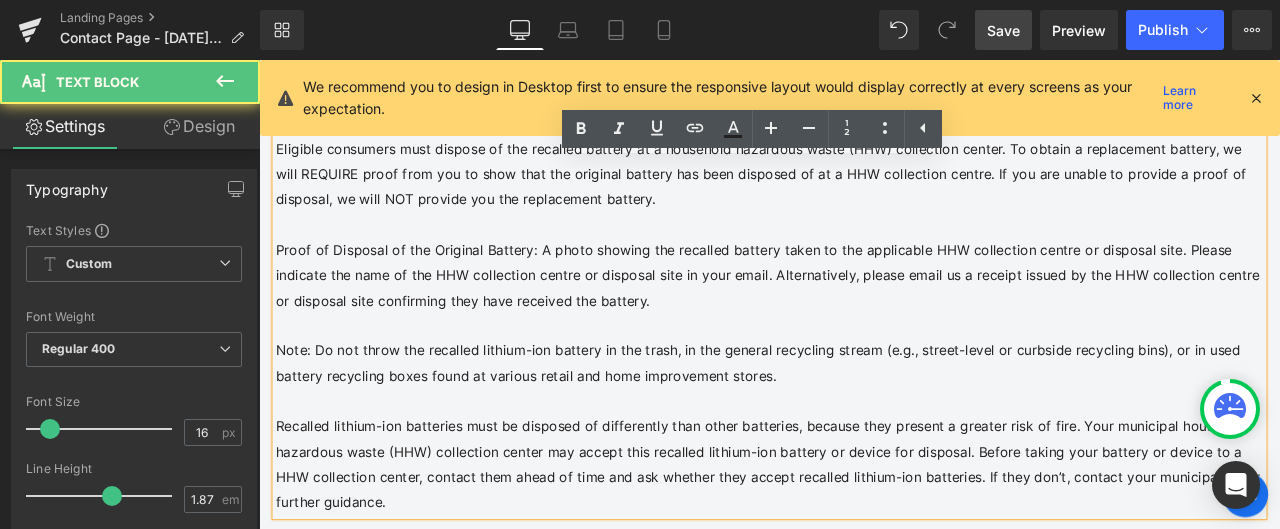 click on "Proof of Disposal of the Original Battery:  A photo showing the recalled battery taken to the applicable HHW collection centre or disposal site. Please indicate the name of the HHW collection centre or disposal site in your email. Alternatively, please email us a receipt issued by the HHW collection centre or disposal site confirming they have received the battery." at bounding box center (864, 316) 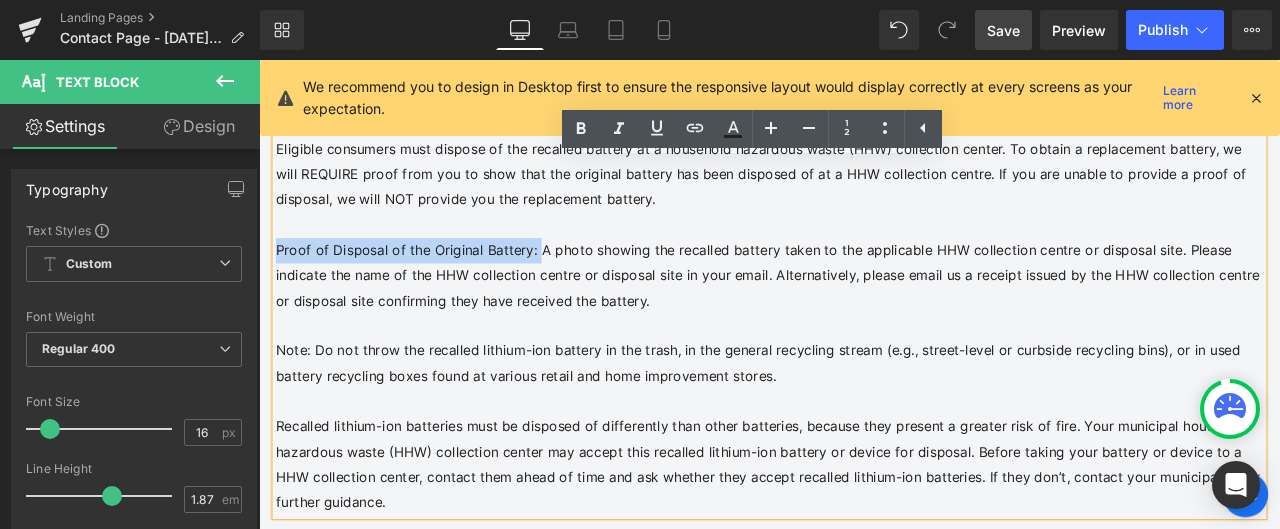 drag, startPoint x: 562, startPoint y: 282, endPoint x: 275, endPoint y: 275, distance: 287.08536 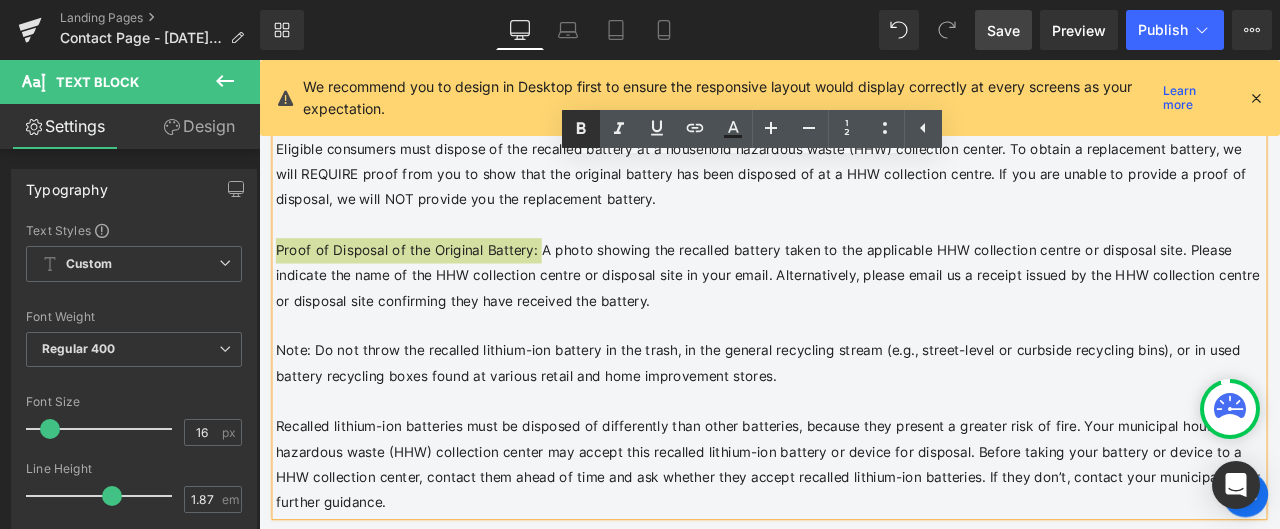 click 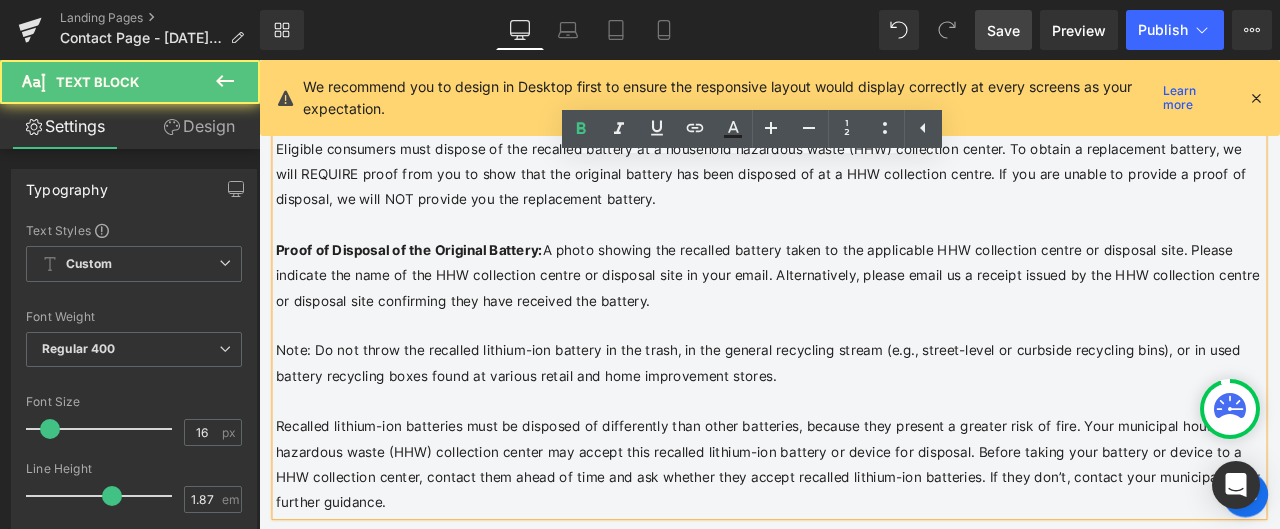 click on "Proof of Disposal of the Original Battery:   A photo showing the recalled battery taken to the applicable HHW collection centre or disposal site. Please indicate the name of the HHW collection centre or disposal site in your email. Alternatively, please email us a receipt issued by the HHW collection centre or disposal site confirming they have received the battery." at bounding box center (864, 316) 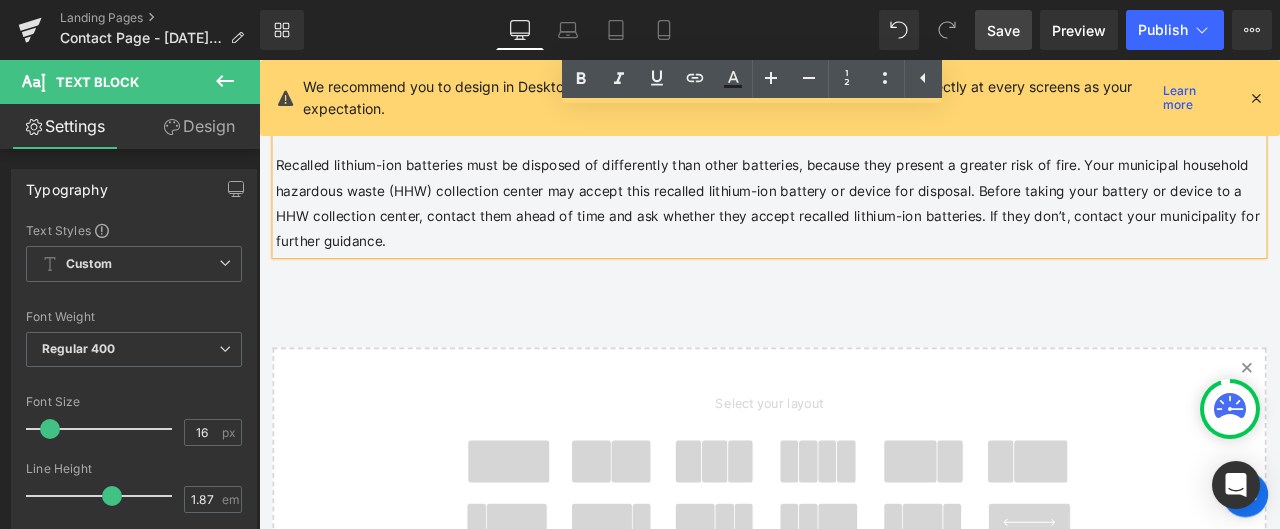 scroll, scrollTop: 1718, scrollLeft: 0, axis: vertical 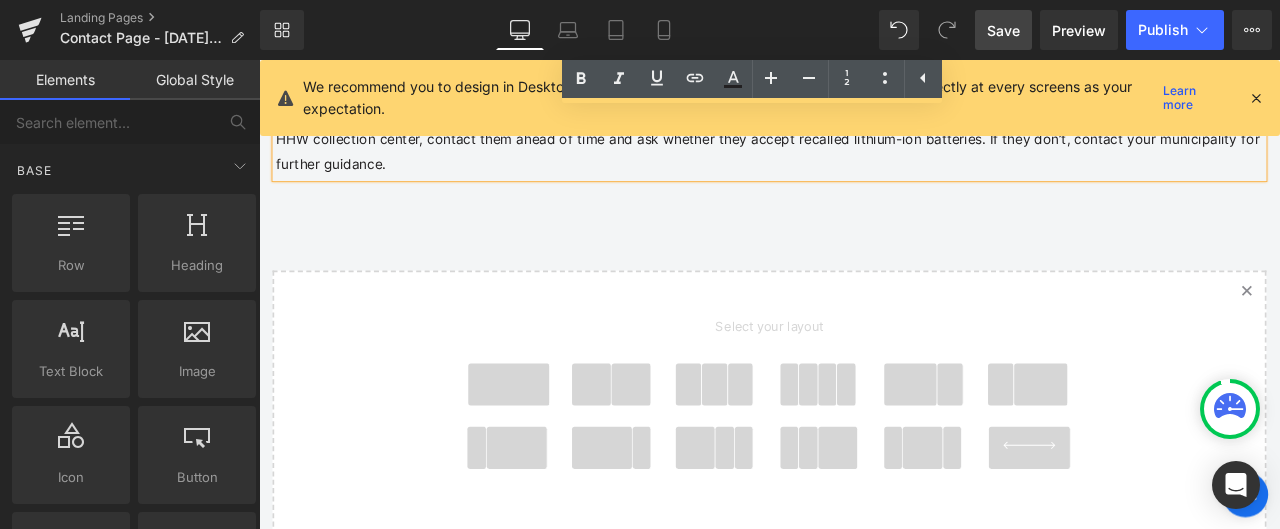 click at bounding box center (555, 445) 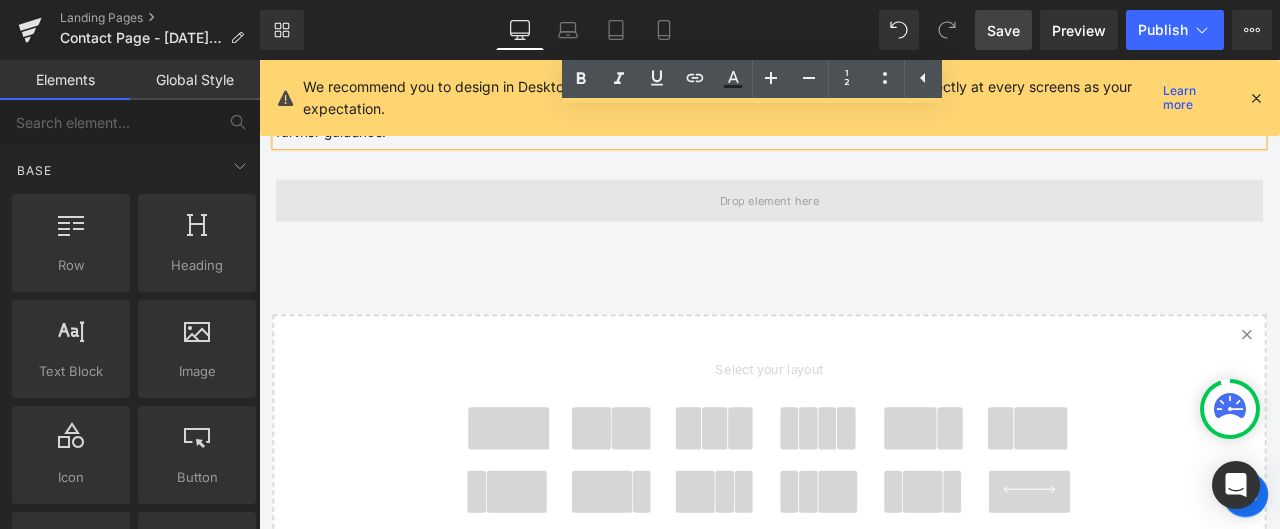 scroll, scrollTop: 1757, scrollLeft: 0, axis: vertical 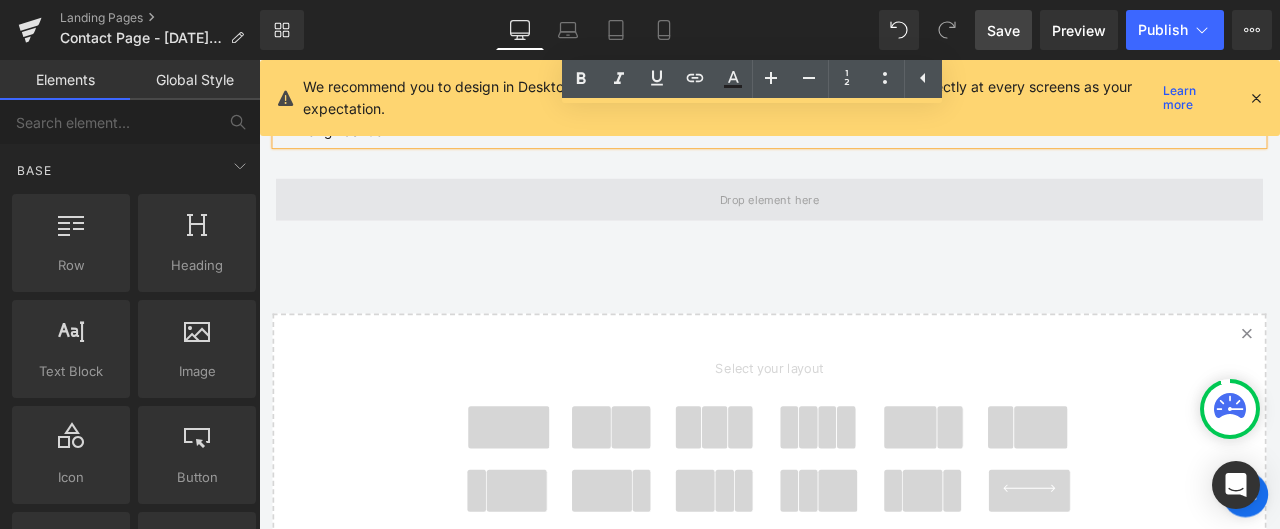 click at bounding box center [864, 226] 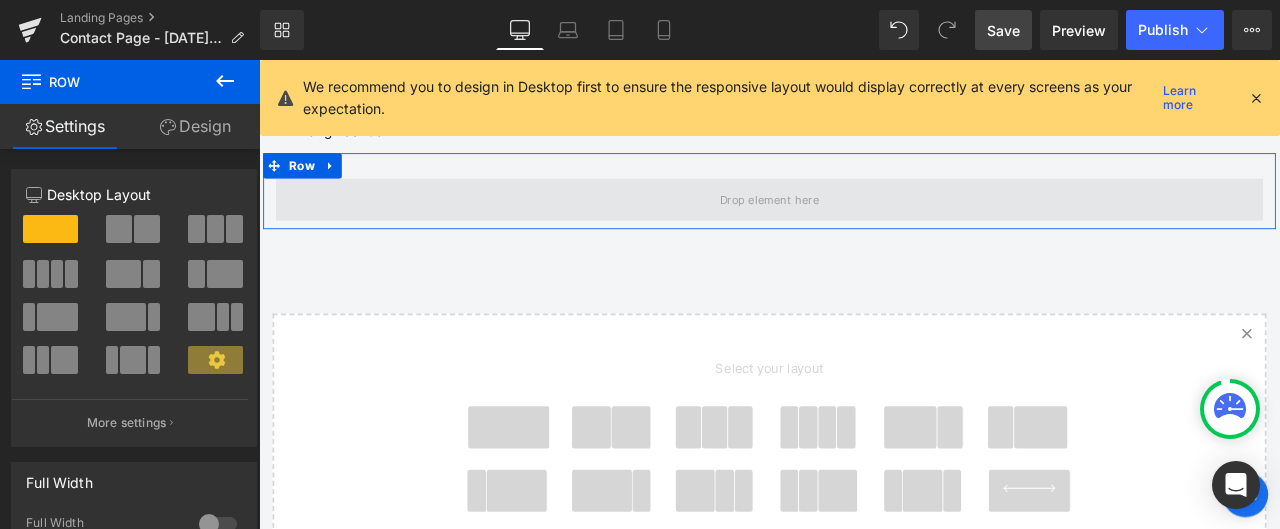 click at bounding box center (864, 226) 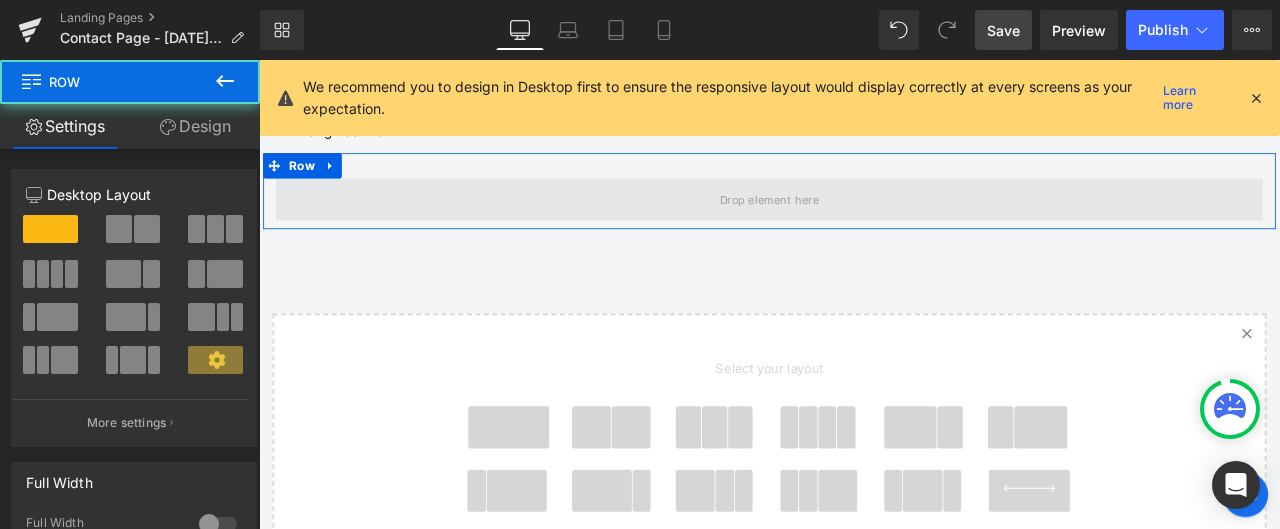 click at bounding box center (864, 226) 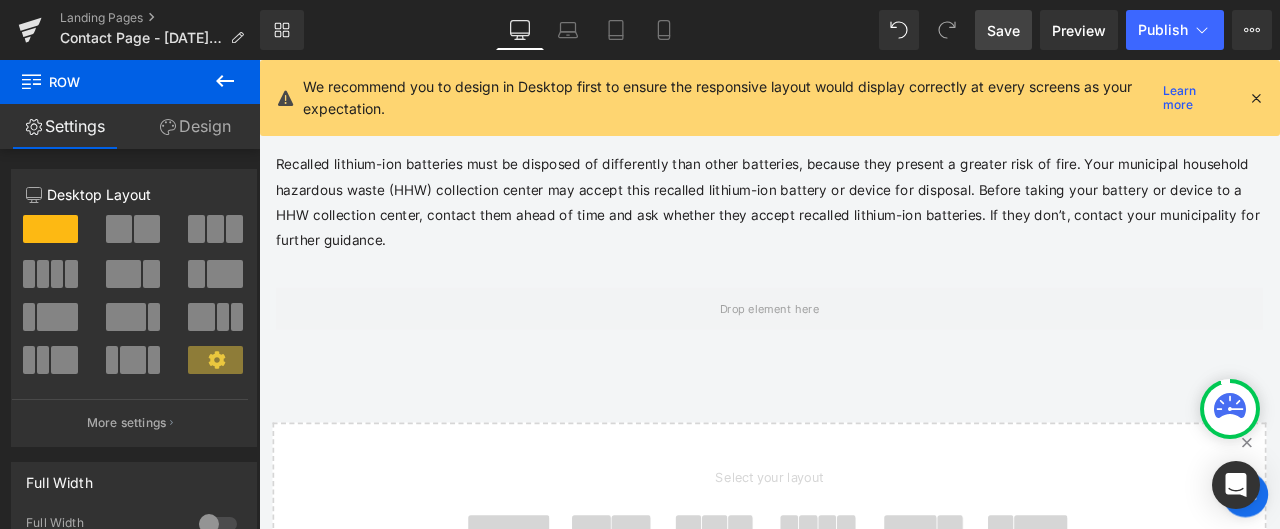 scroll, scrollTop: 1557, scrollLeft: 0, axis: vertical 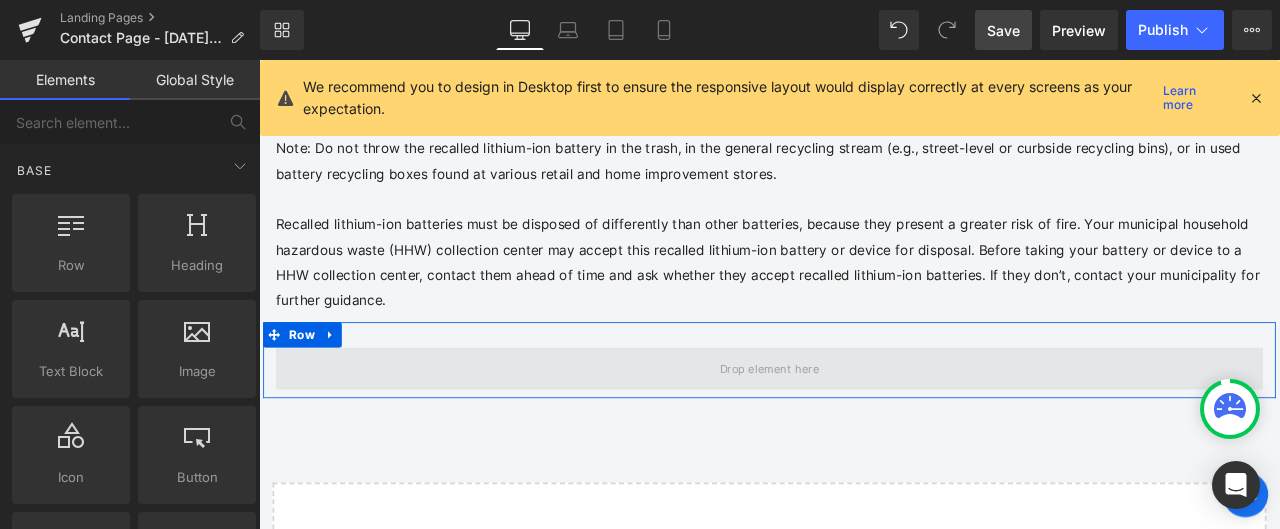 click at bounding box center [864, 426] 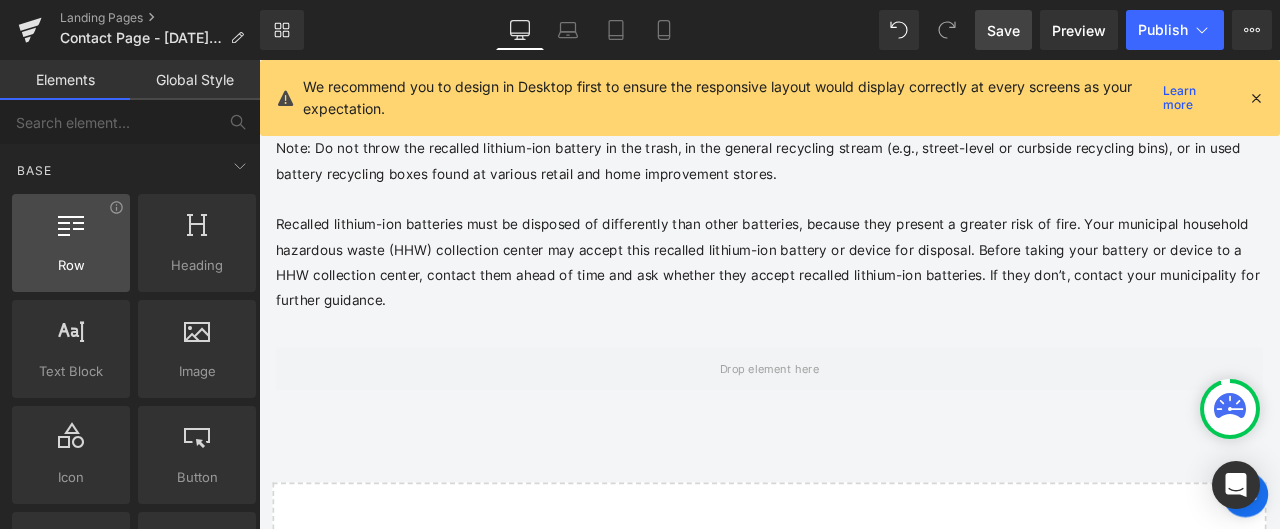 click at bounding box center (71, 232) 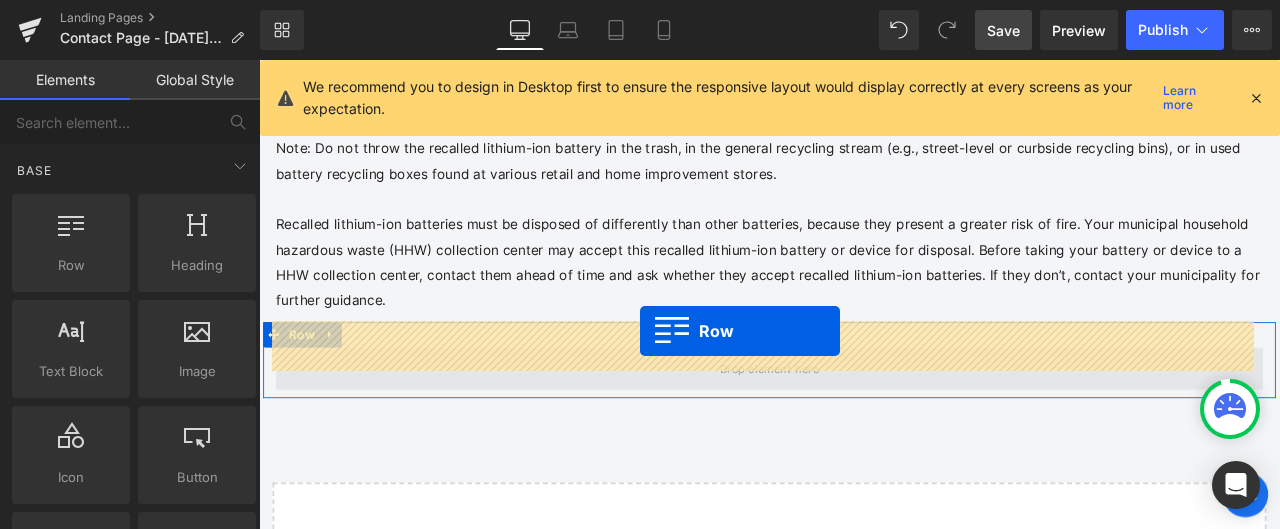 drag, startPoint x: 347, startPoint y: 309, endPoint x: 710, endPoint y: 381, distance: 370.07162 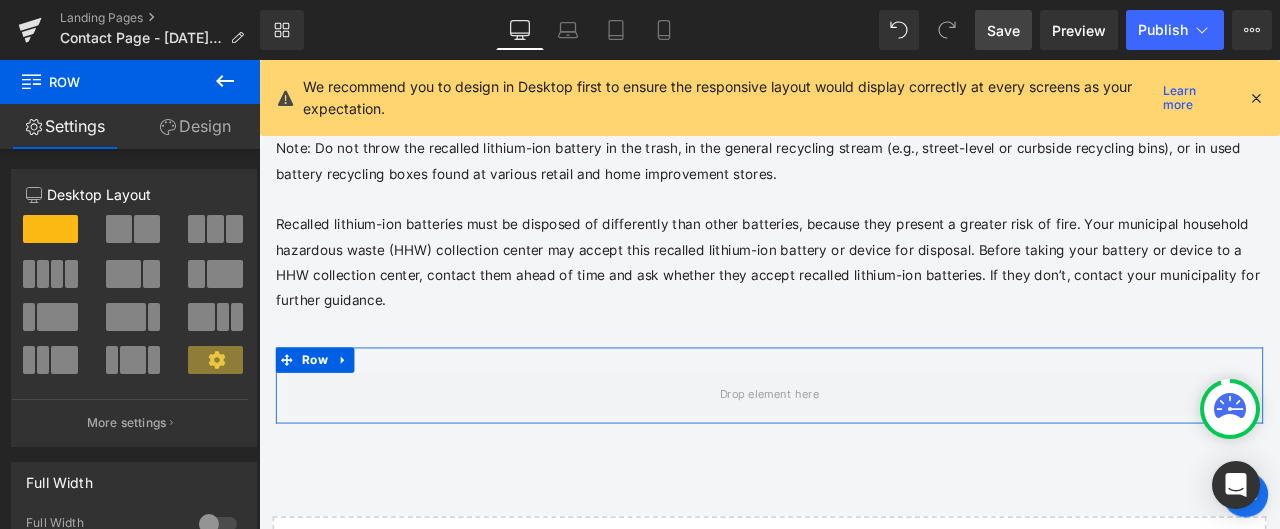 click on "Design" at bounding box center (195, 126) 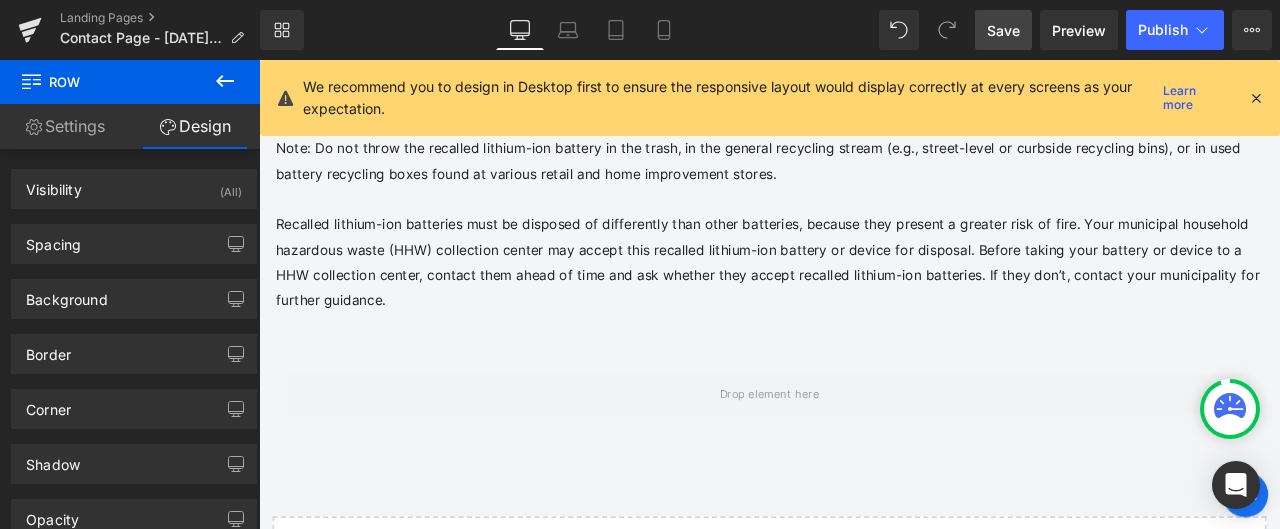 click at bounding box center [225, 82] 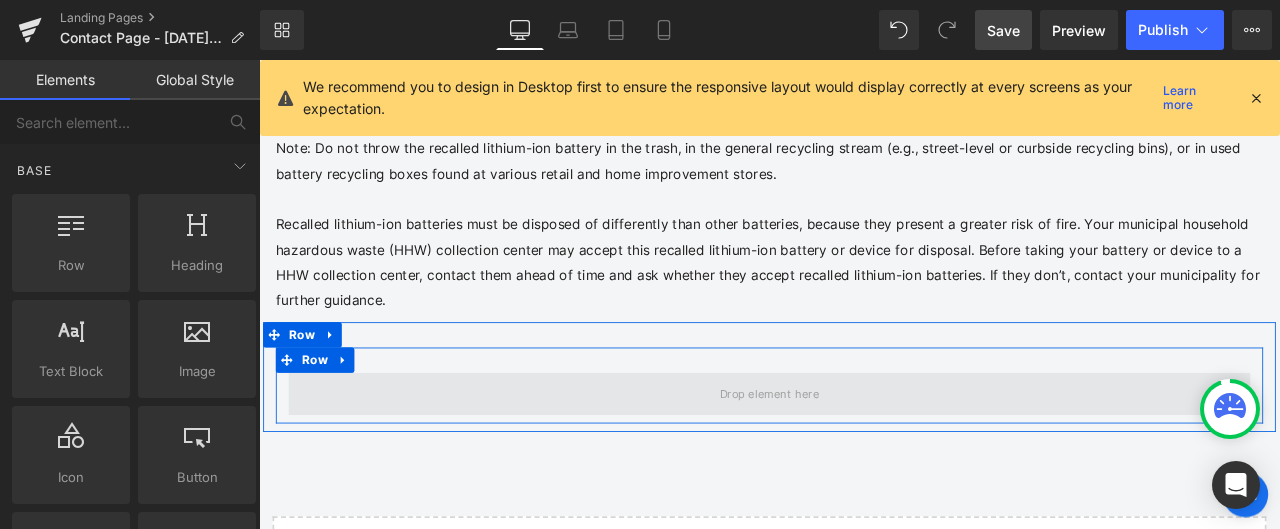 click at bounding box center [864, 456] 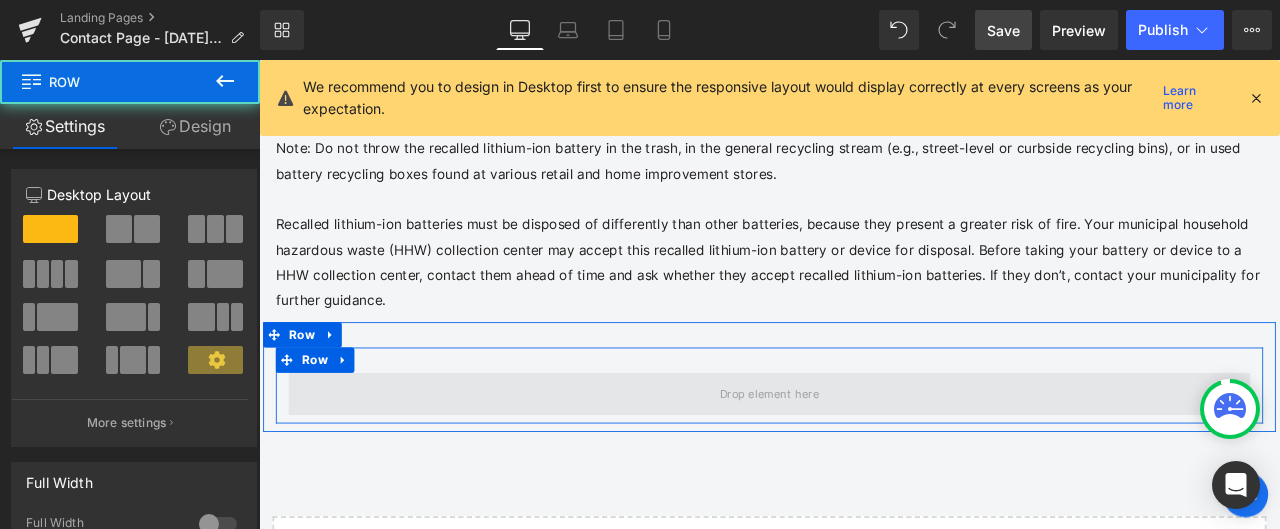 click at bounding box center [864, 456] 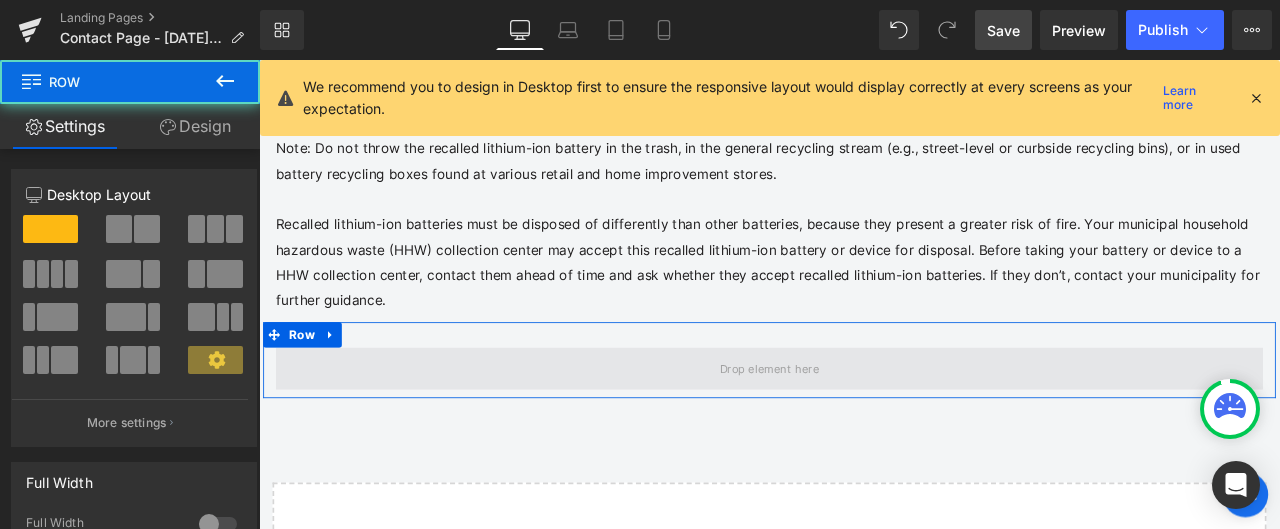 click at bounding box center (864, 426) 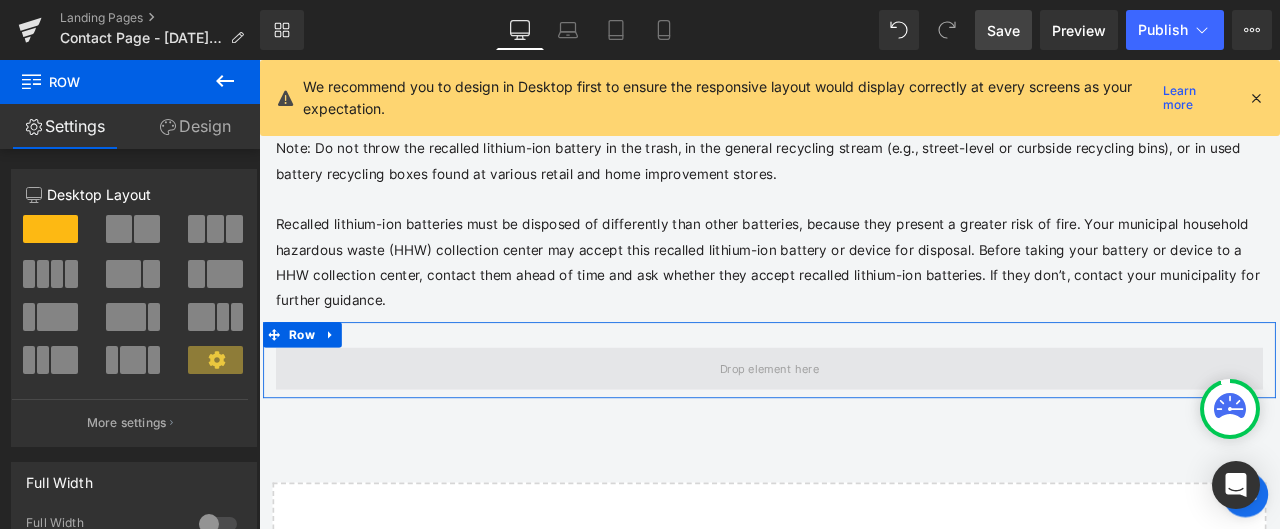 drag, startPoint x: 385, startPoint y: 286, endPoint x: 671, endPoint y: 370, distance: 298.08054 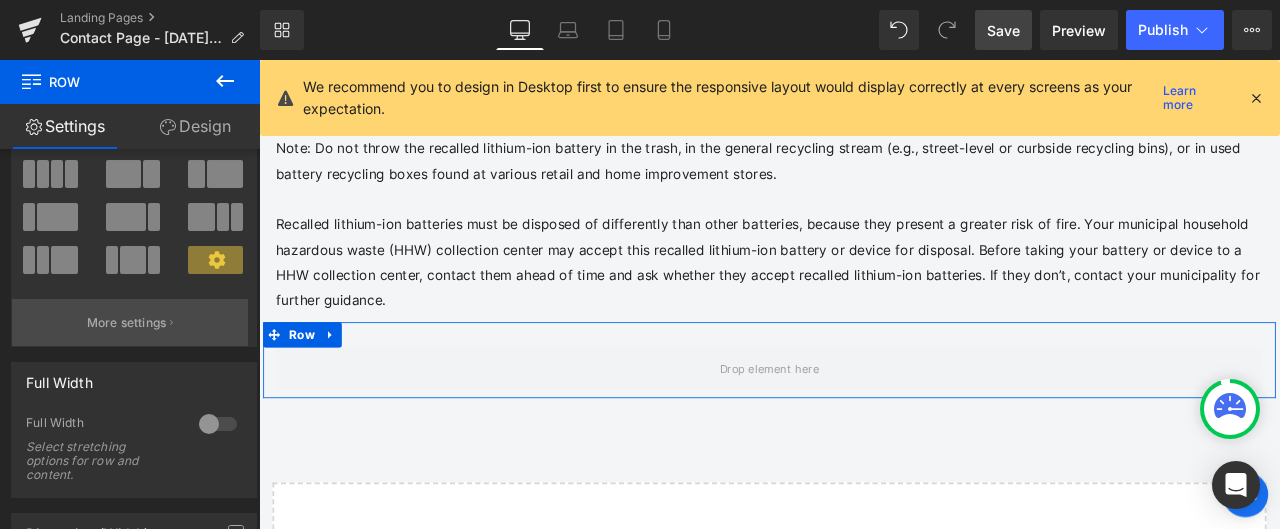 scroll, scrollTop: 0, scrollLeft: 0, axis: both 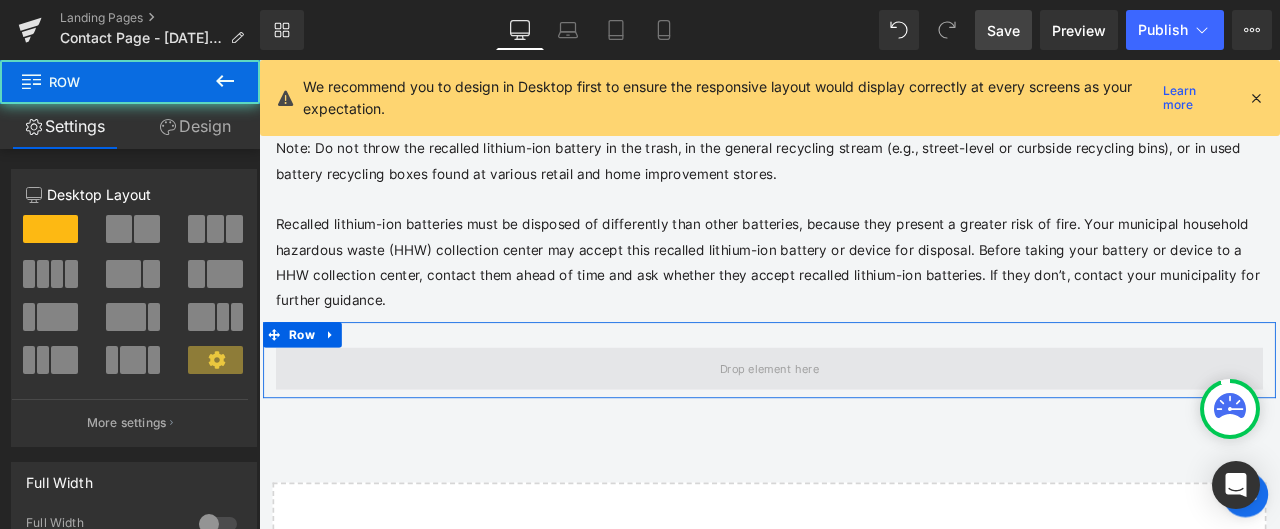 click at bounding box center [864, 426] 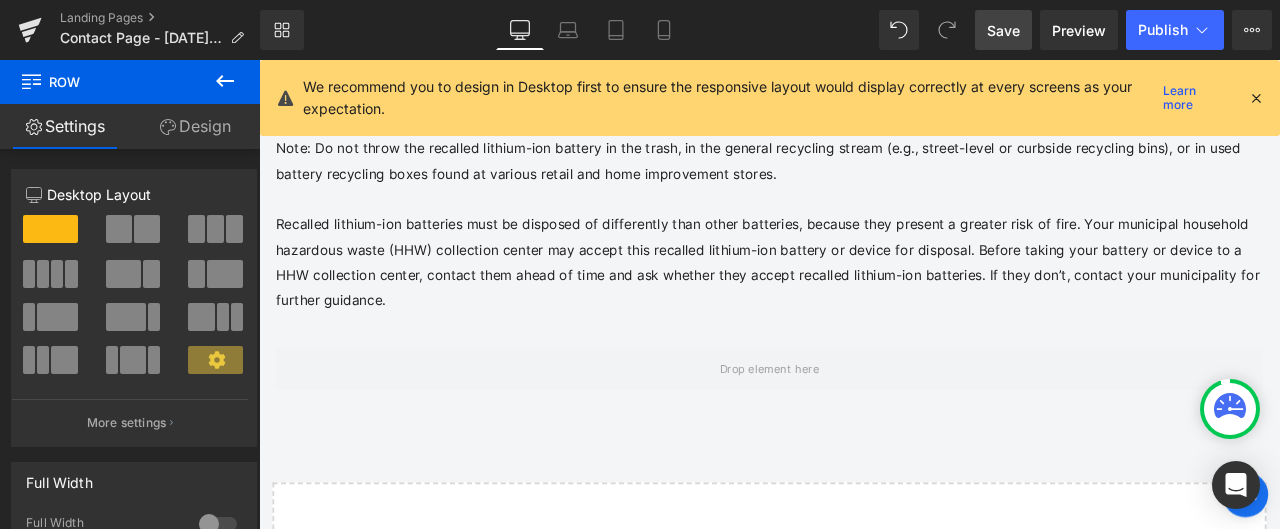 click 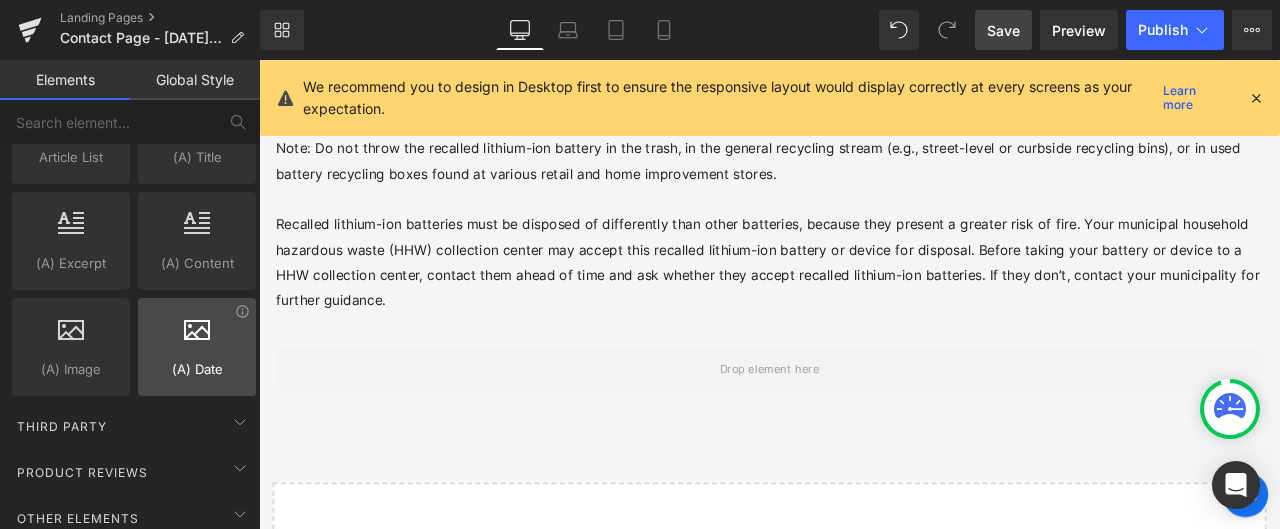 scroll, scrollTop: 4000, scrollLeft: 0, axis: vertical 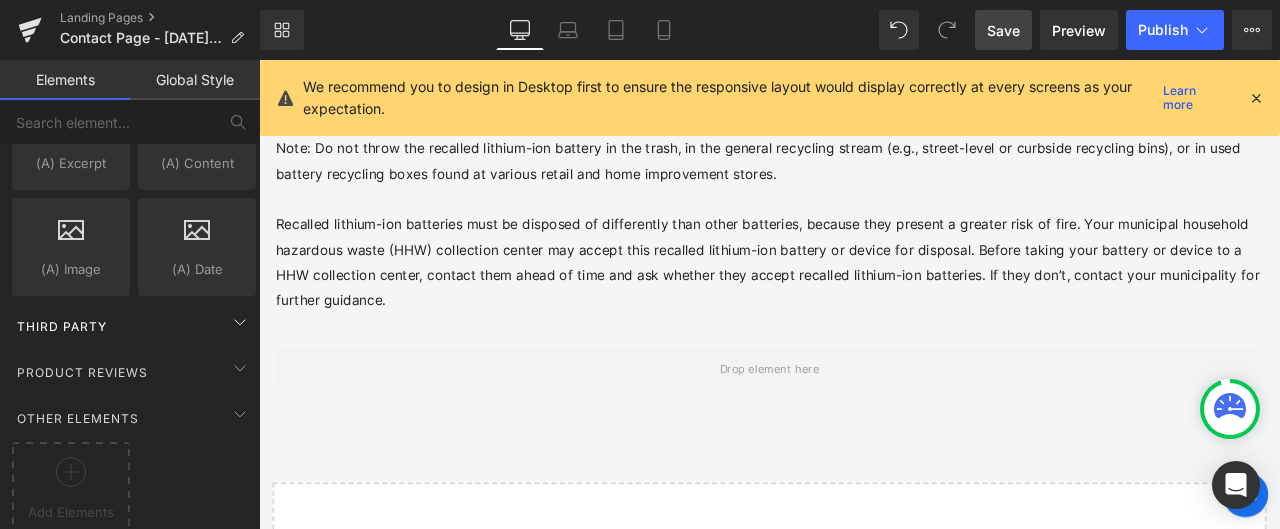 click on "Third Party" at bounding box center [134, 326] 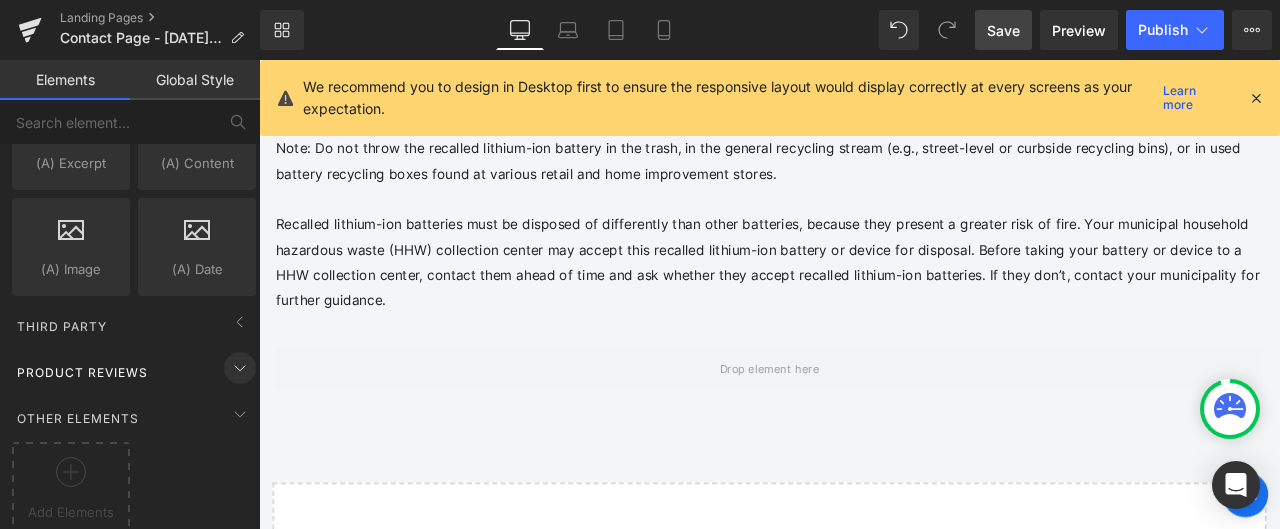 click at bounding box center [240, 368] 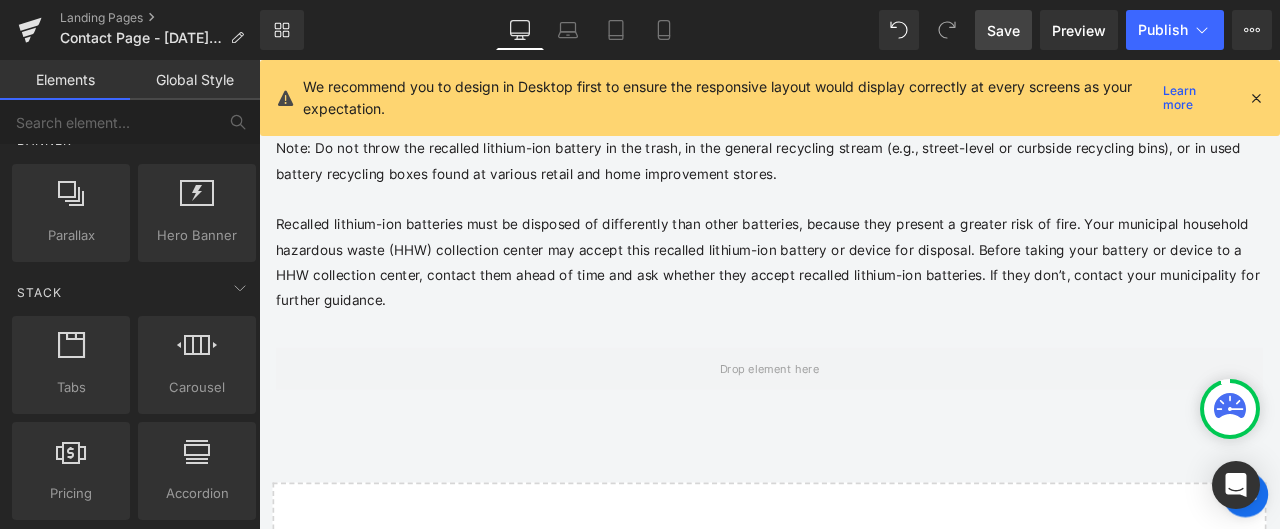 scroll, scrollTop: 0, scrollLeft: 0, axis: both 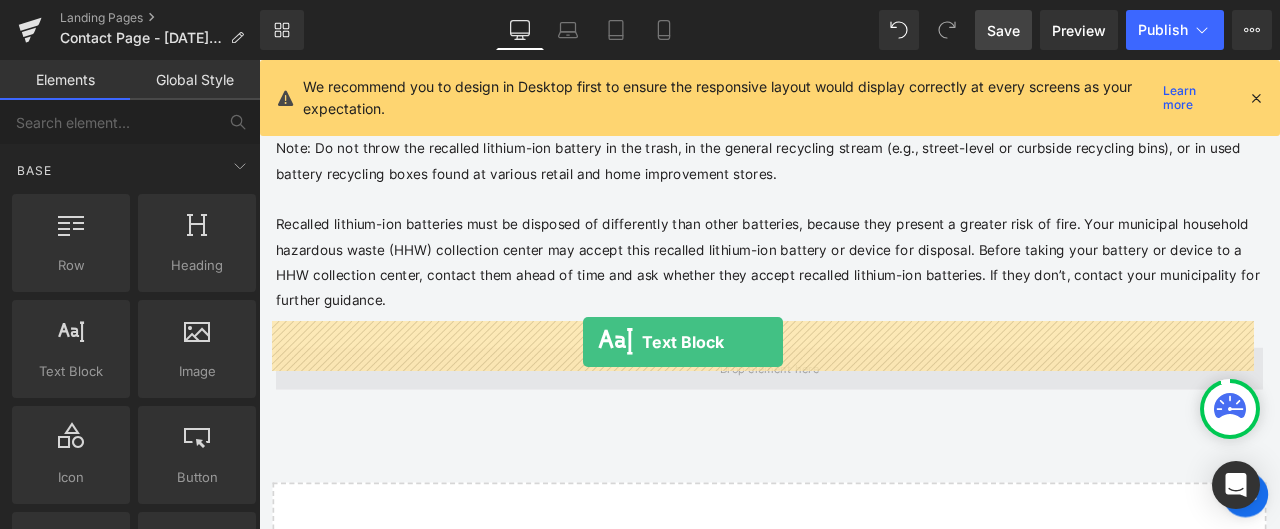 drag, startPoint x: 337, startPoint y: 403, endPoint x: 643, endPoint y: 393, distance: 306.16336 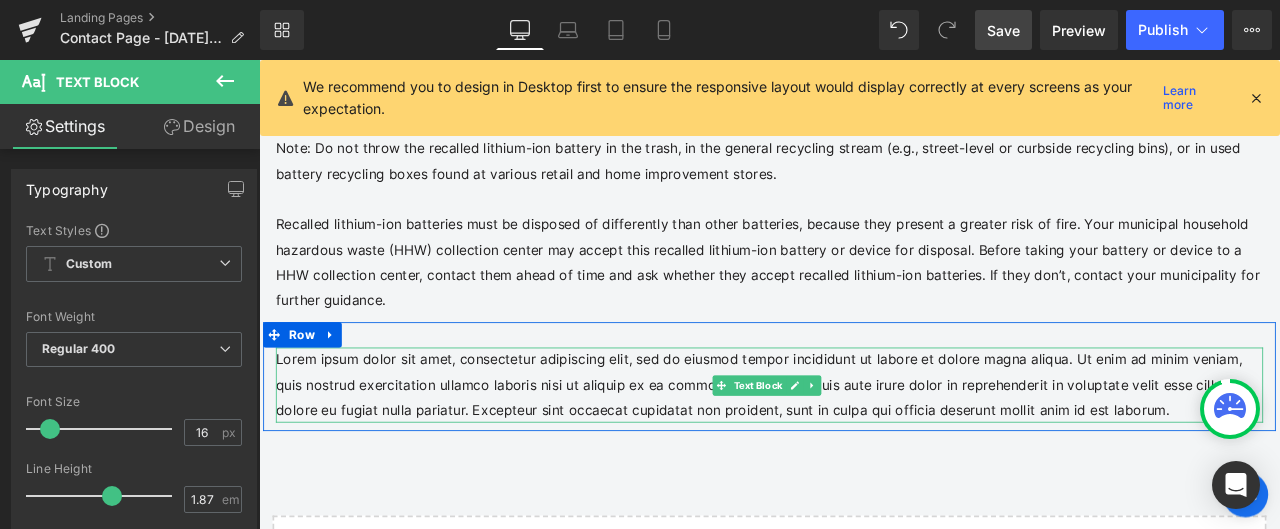 click on "Lorem ipsum dolor sit amet, consectetur adipiscing elit, sed do eiusmod tempor incididunt ut labore et dolore magna aliqua. Ut enim ad minim veniam, quis nostrud exercitation ullamco laboris nisi ut aliquip ex ea commodo consequat. Duis aute irure dolor in reprehenderit in voluptate velit esse cillum dolore eu fugiat nulla pariatur. Excepteur sint occaecat cupidatat non proident, sunt in culpa qui officia deserunt mollit anim id est laborum." at bounding box center [864, 446] 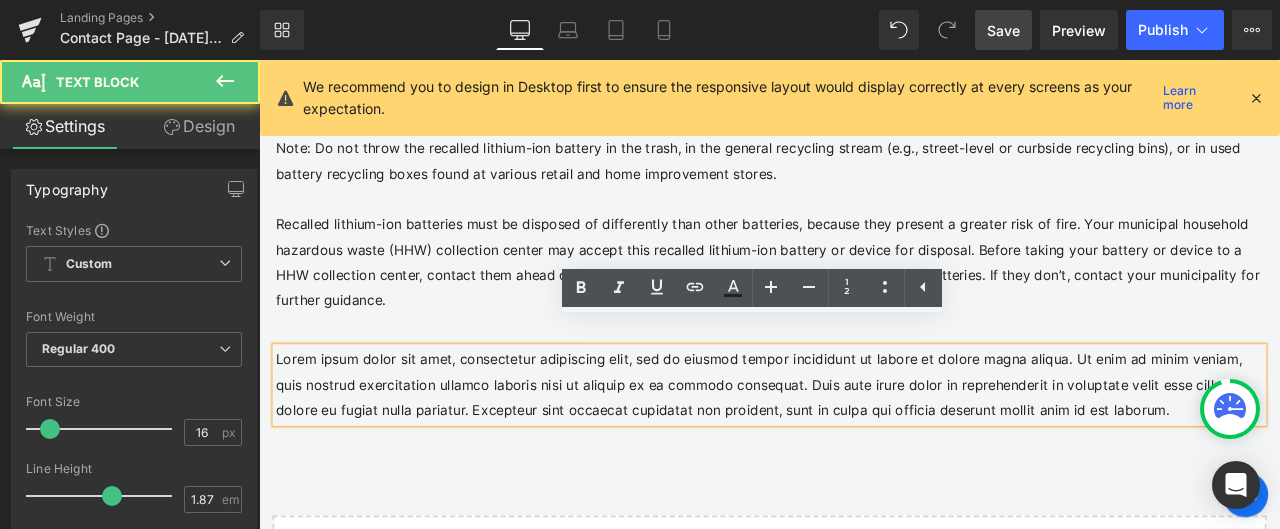 type 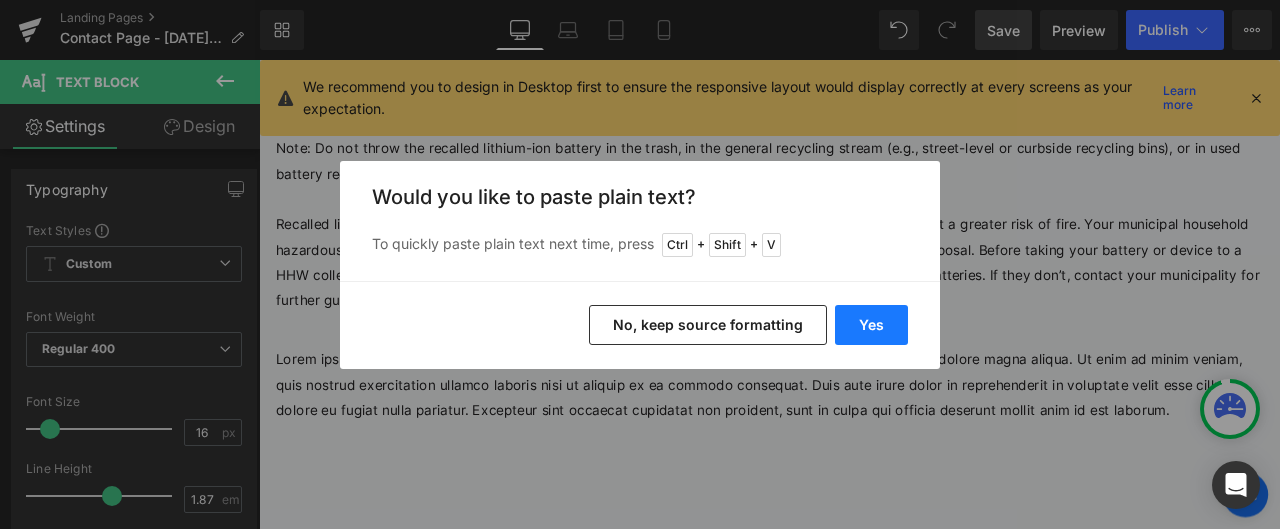 click on "Yes" at bounding box center [871, 325] 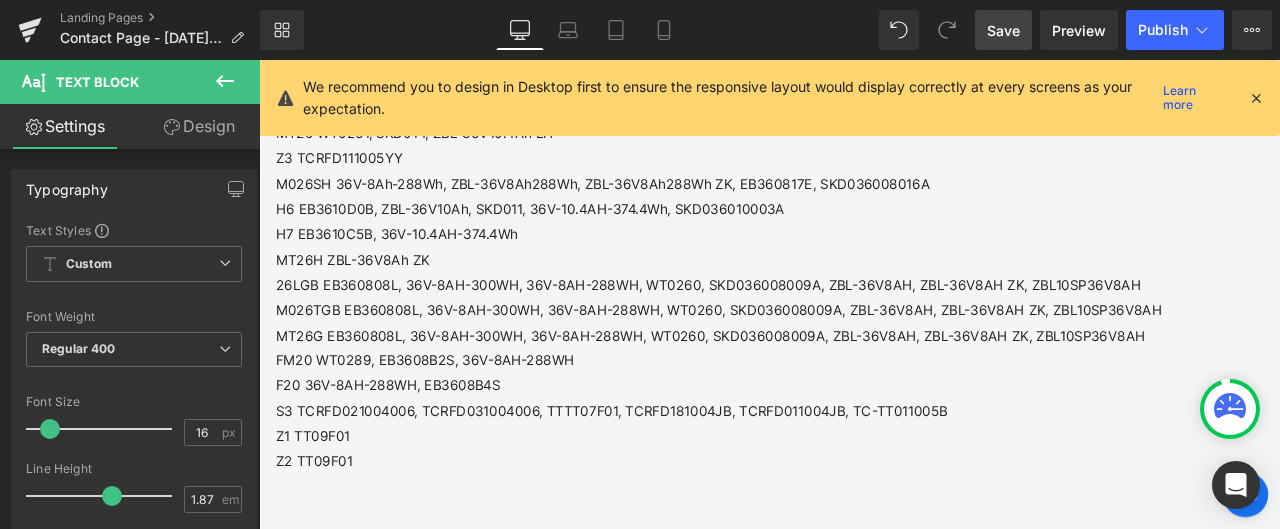scroll, scrollTop: 1957, scrollLeft: 0, axis: vertical 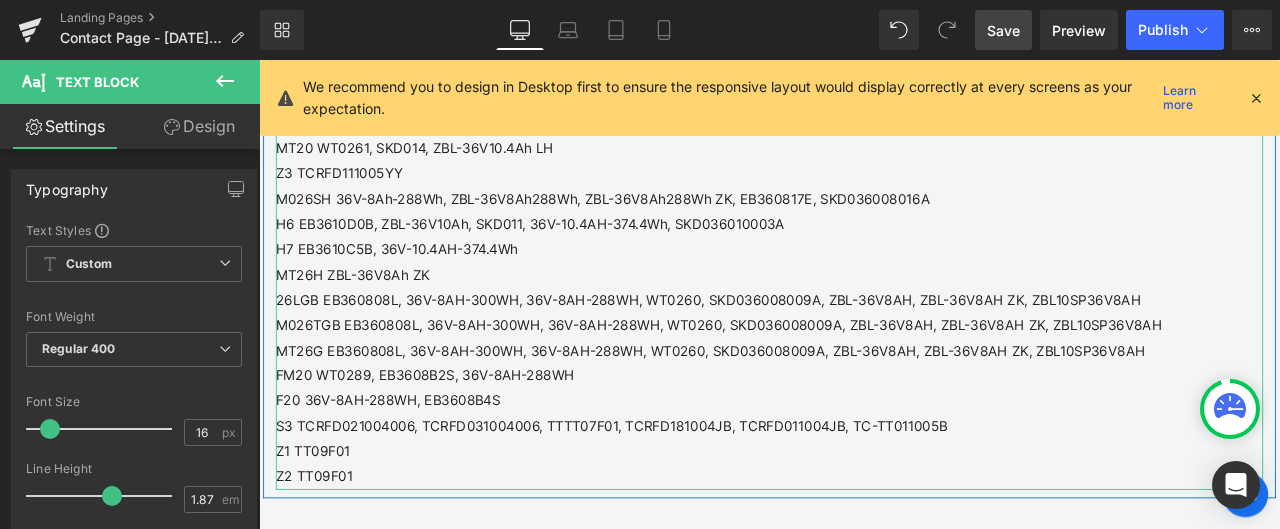 click on "S3	TCRFD021004006, TCRFD031004006, TTTT07F01, TCRFD181004JB, TCRFD011004JB, TC-TT011005B" at bounding box center (864, 494) 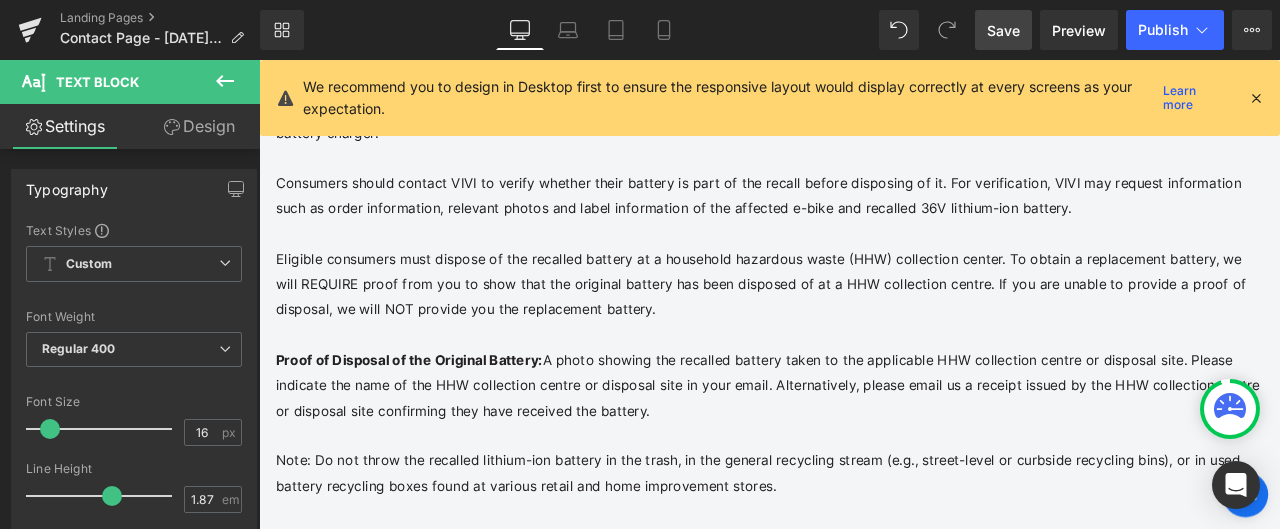 scroll, scrollTop: 1644, scrollLeft: 0, axis: vertical 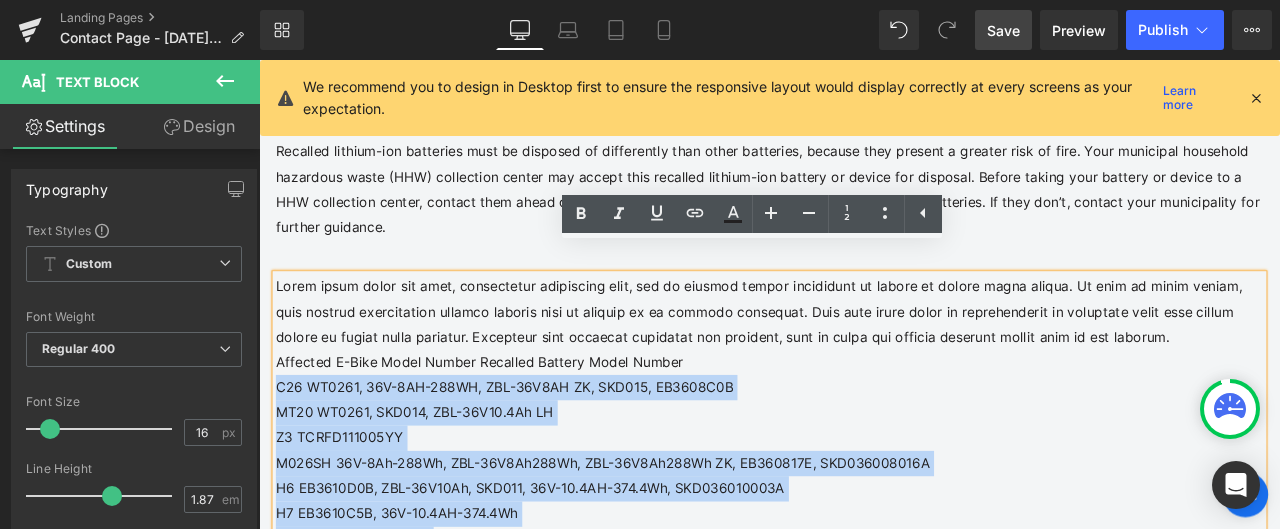 drag, startPoint x: 376, startPoint y: 521, endPoint x: 278, endPoint y: 420, distance: 140.73024 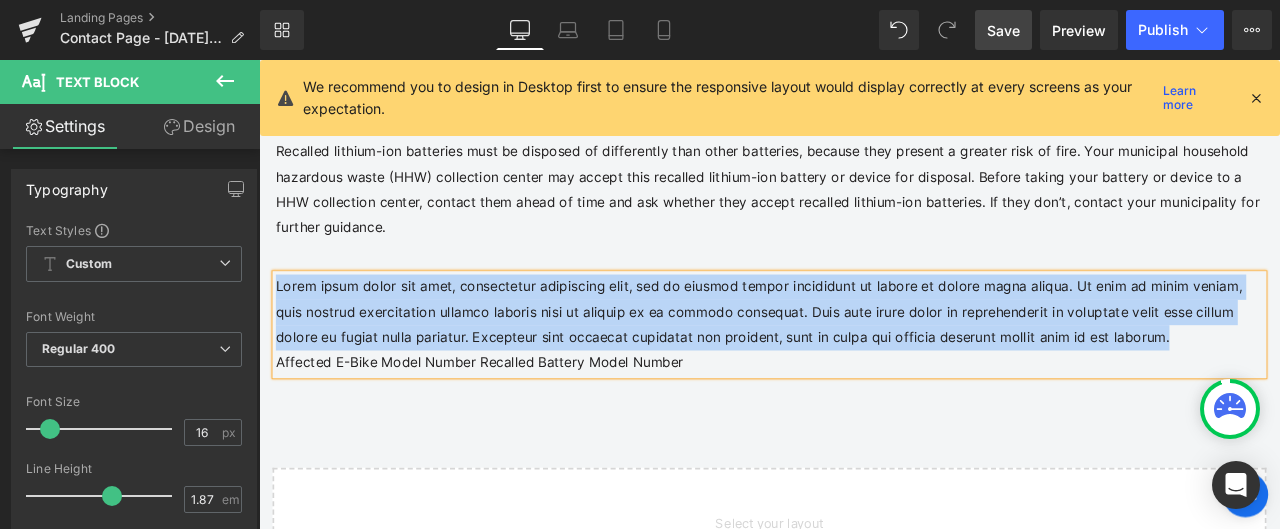 drag, startPoint x: 1108, startPoint y: 355, endPoint x: 262, endPoint y: 302, distance: 847.65857 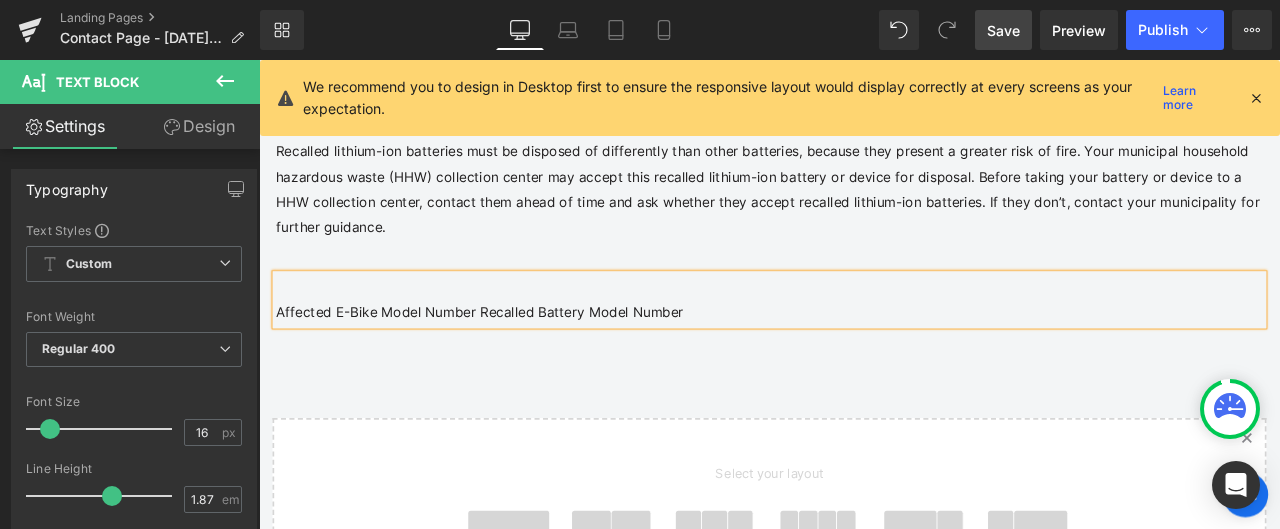 click on "Affected E-Bike Model Number	Recalled Battery Model Number" at bounding box center (864, 359) 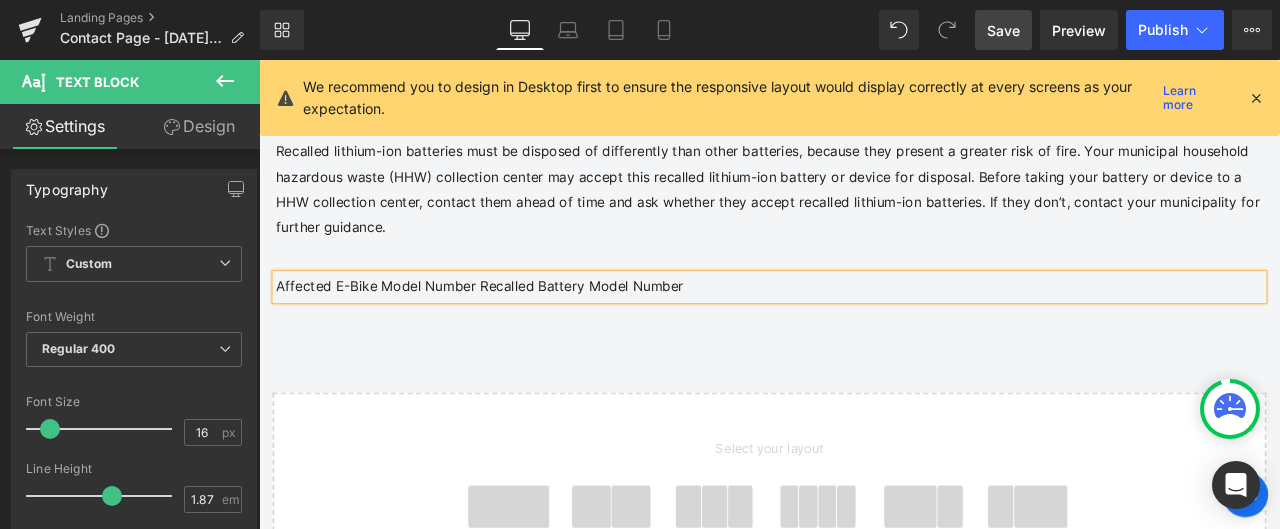 click at bounding box center [555, 589] 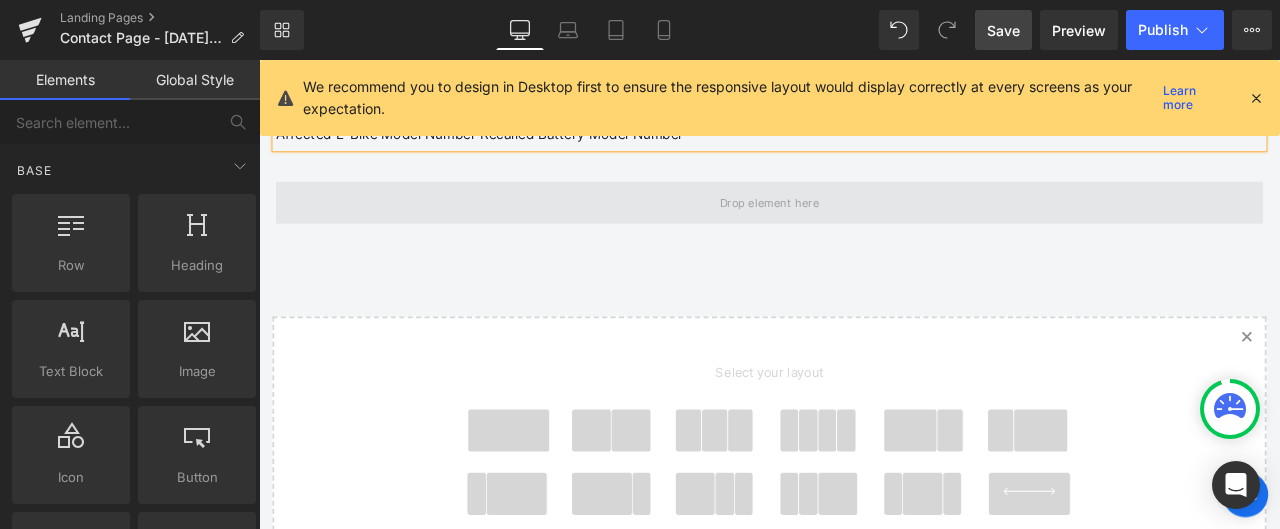 scroll, scrollTop: 1826, scrollLeft: 0, axis: vertical 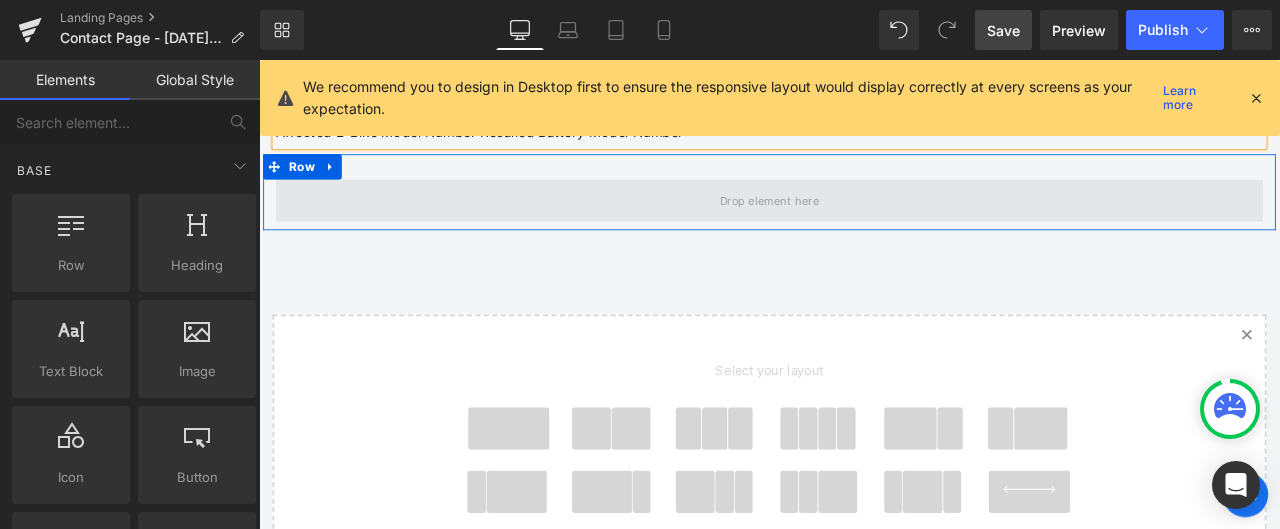 click at bounding box center [864, 227] 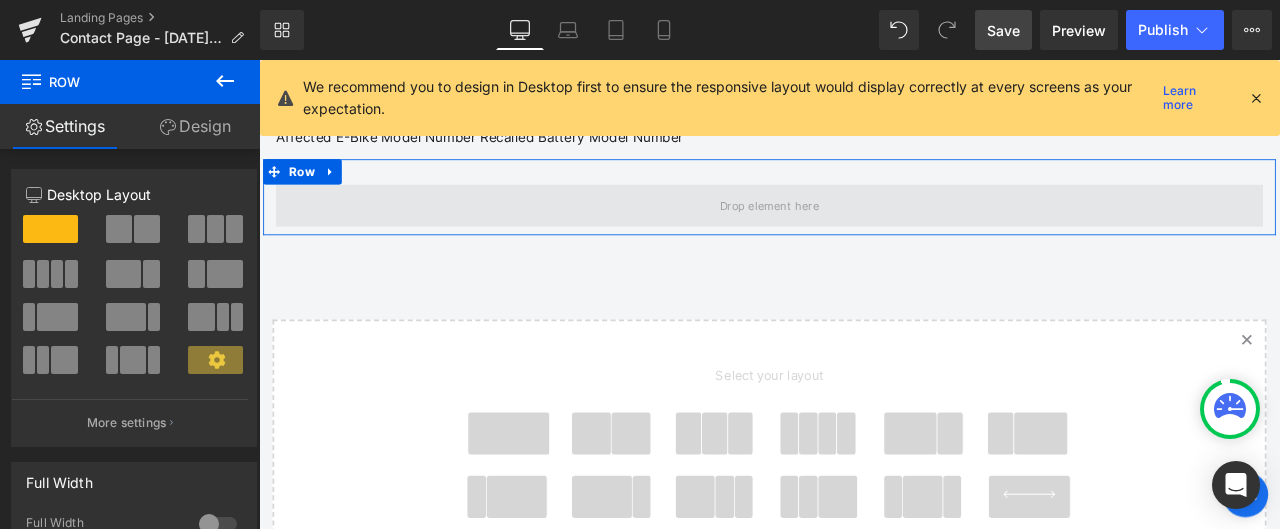 scroll, scrollTop: 1726, scrollLeft: 0, axis: vertical 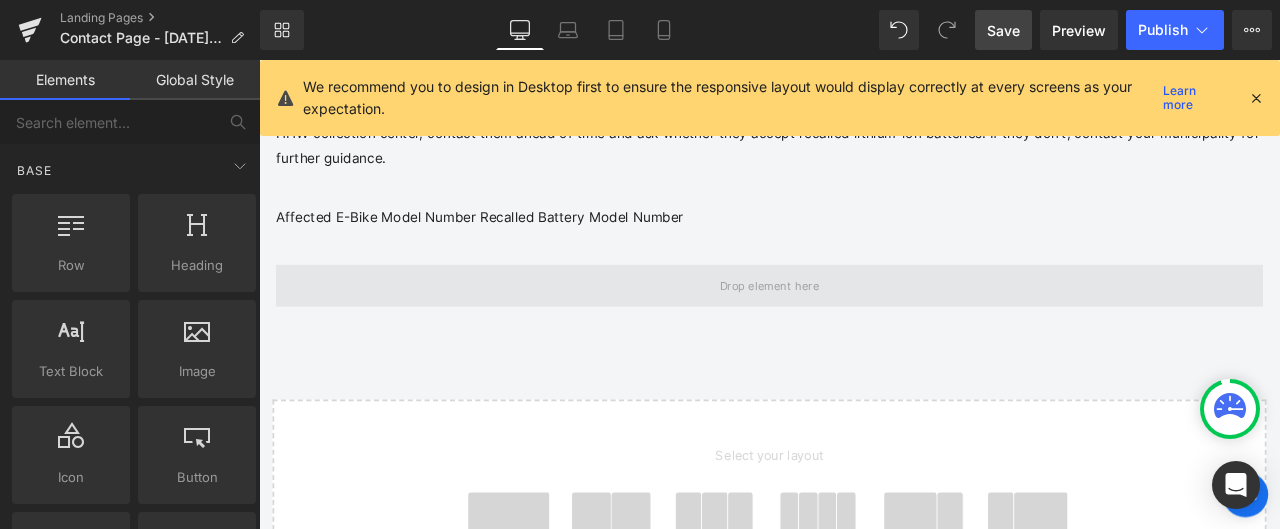 click at bounding box center [864, 327] 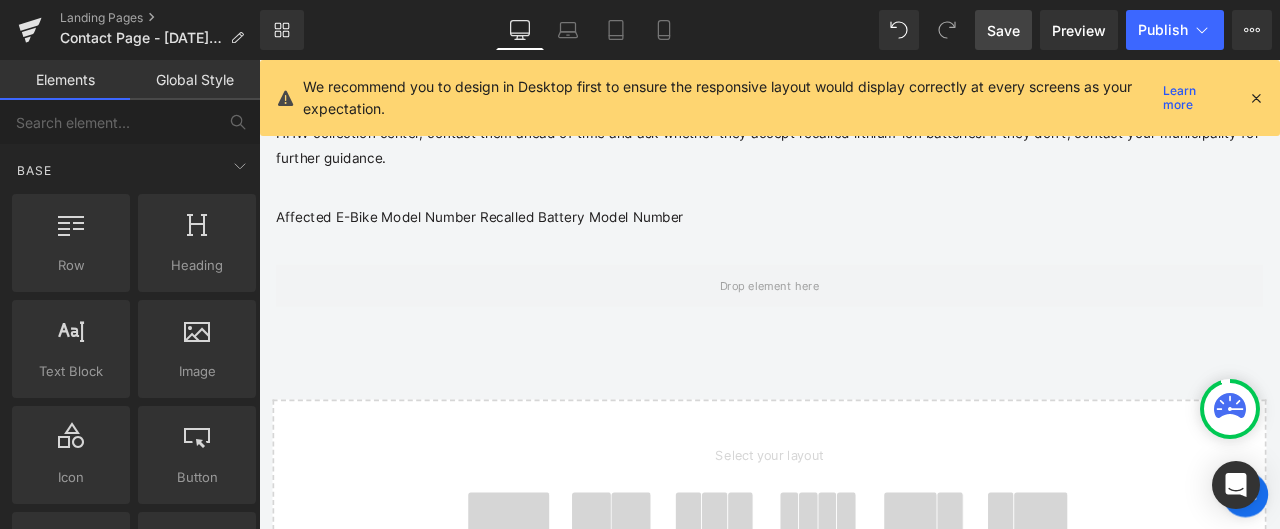 click at bounding box center [555, 597] 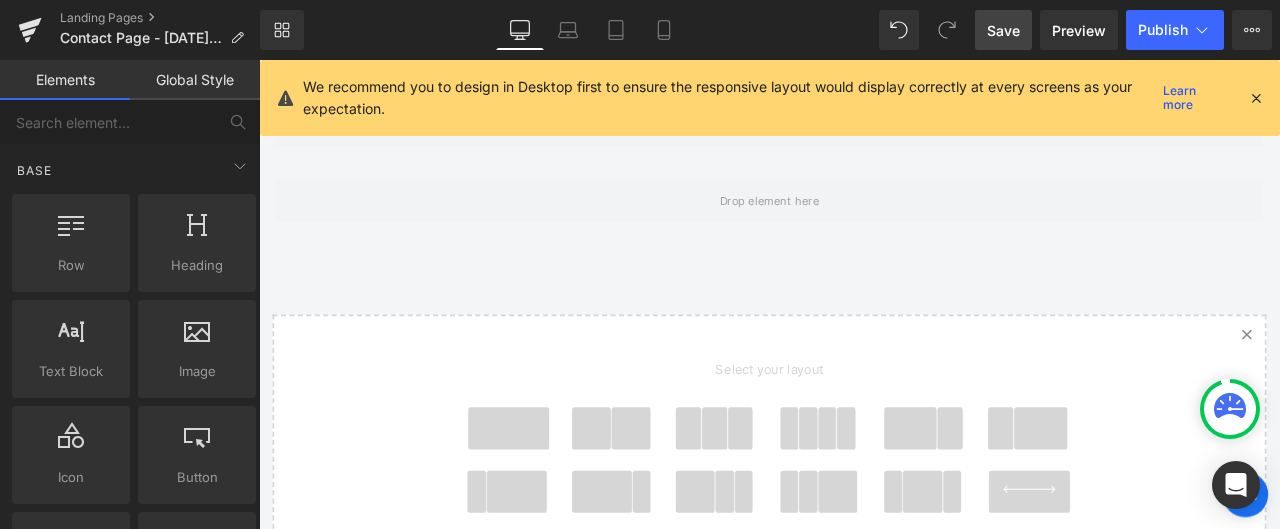 scroll, scrollTop: 1816, scrollLeft: 0, axis: vertical 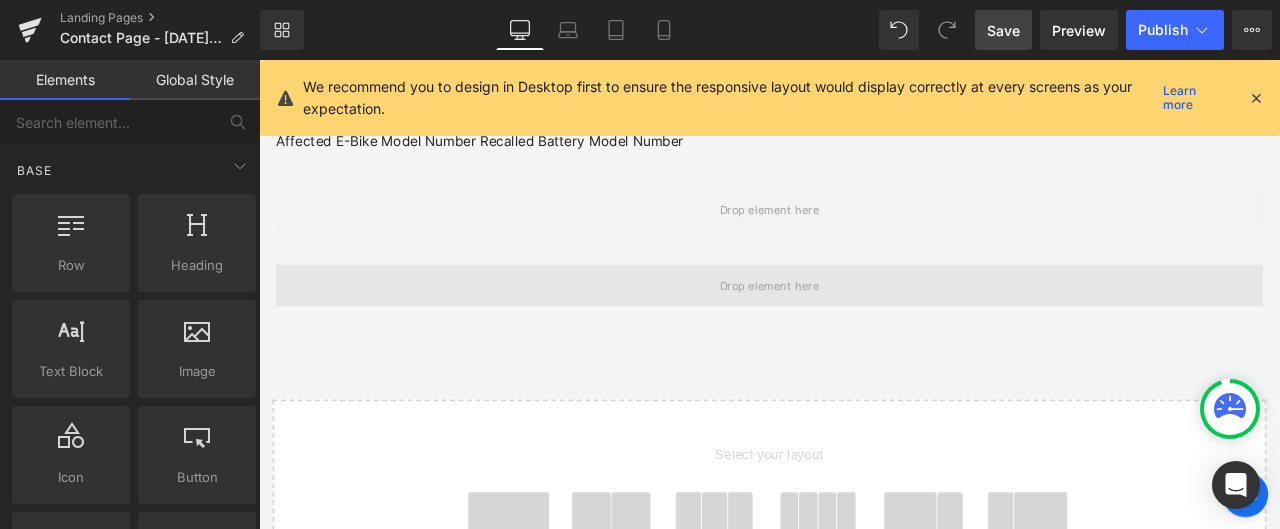 click at bounding box center (864, 327) 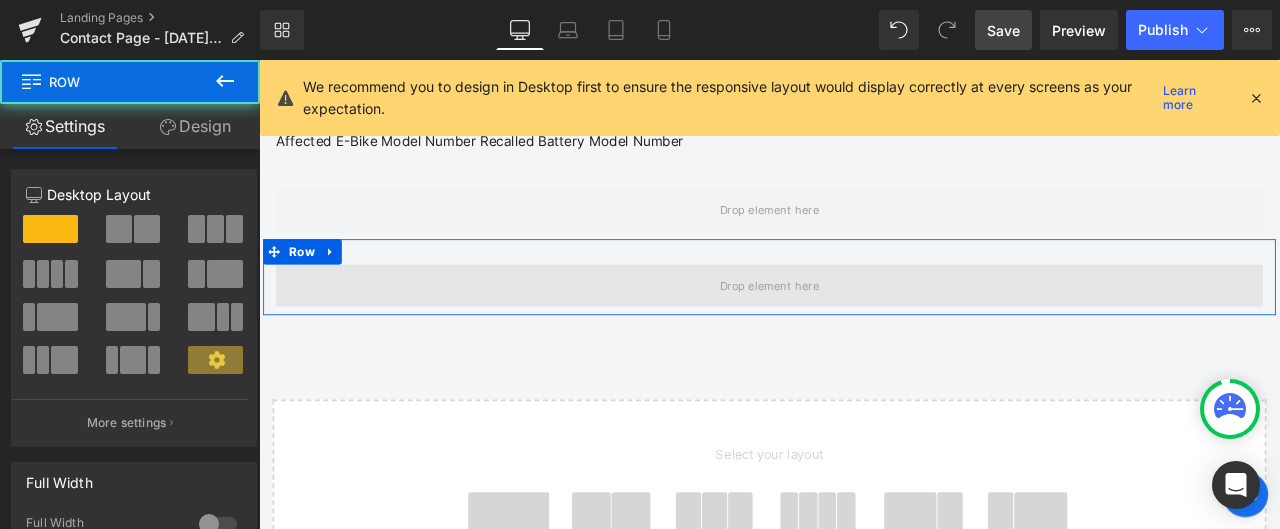 click at bounding box center (864, 327) 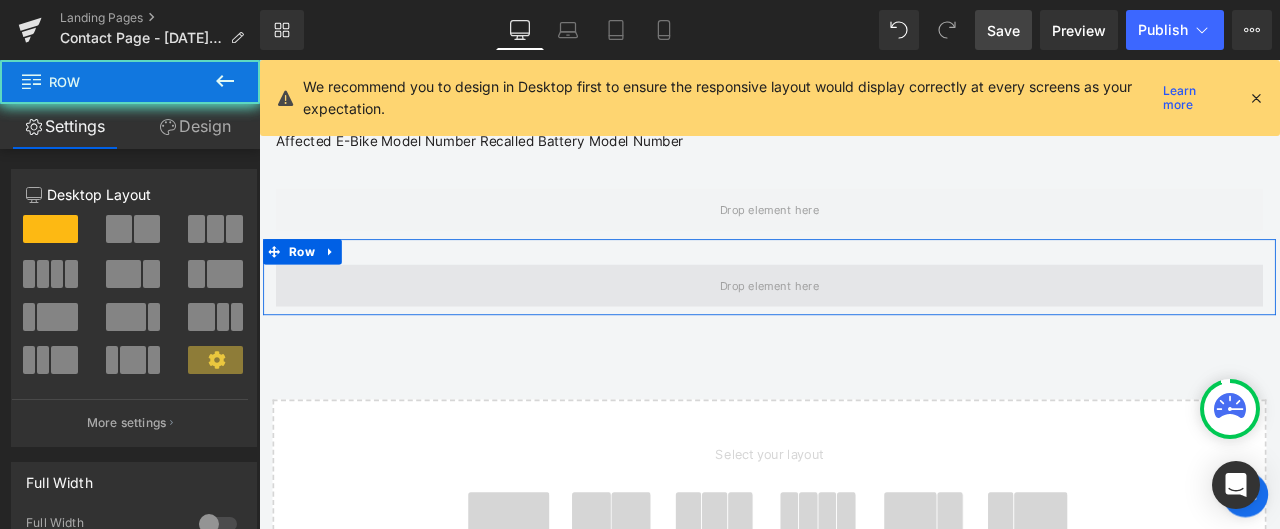 click at bounding box center (864, 327) 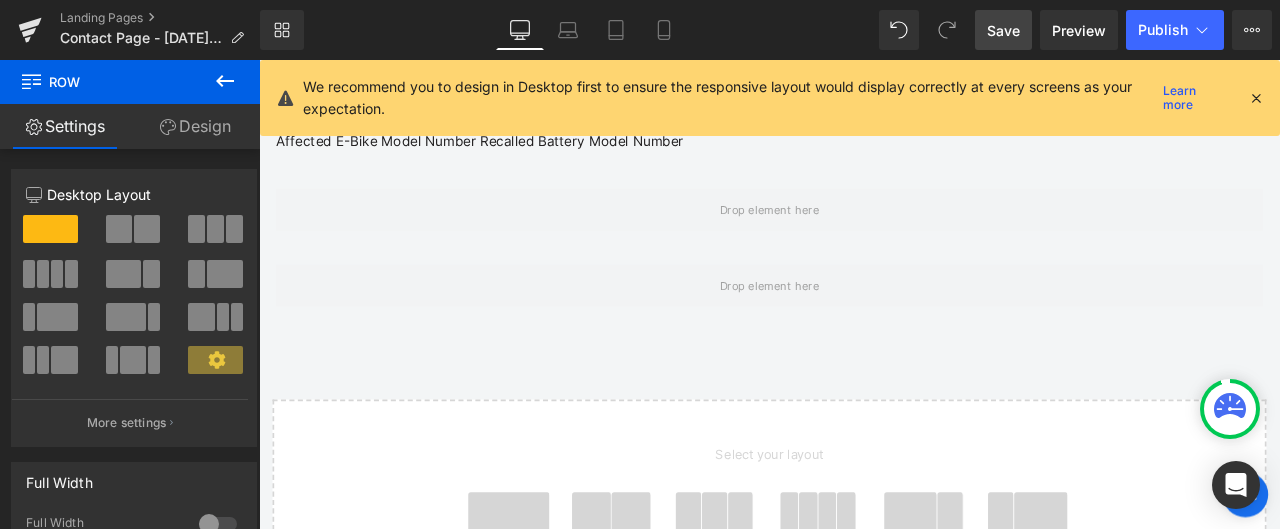 click 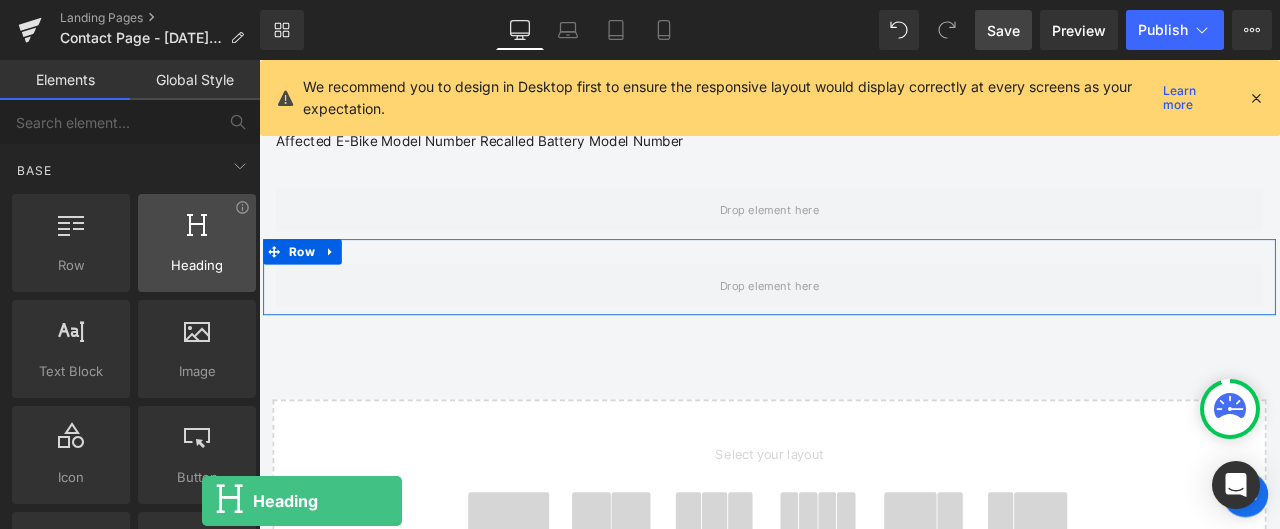 drag, startPoint x: 198, startPoint y: 243, endPoint x: 202, endPoint y: 217, distance: 26.305893 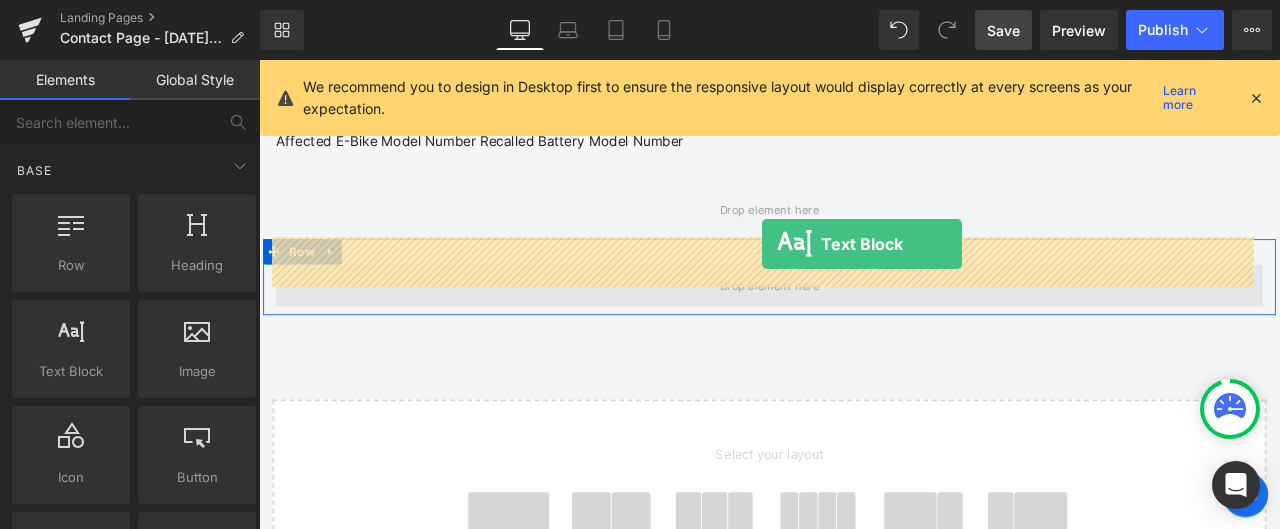 drag, startPoint x: 325, startPoint y: 414, endPoint x: 855, endPoint y: 280, distance: 546.67725 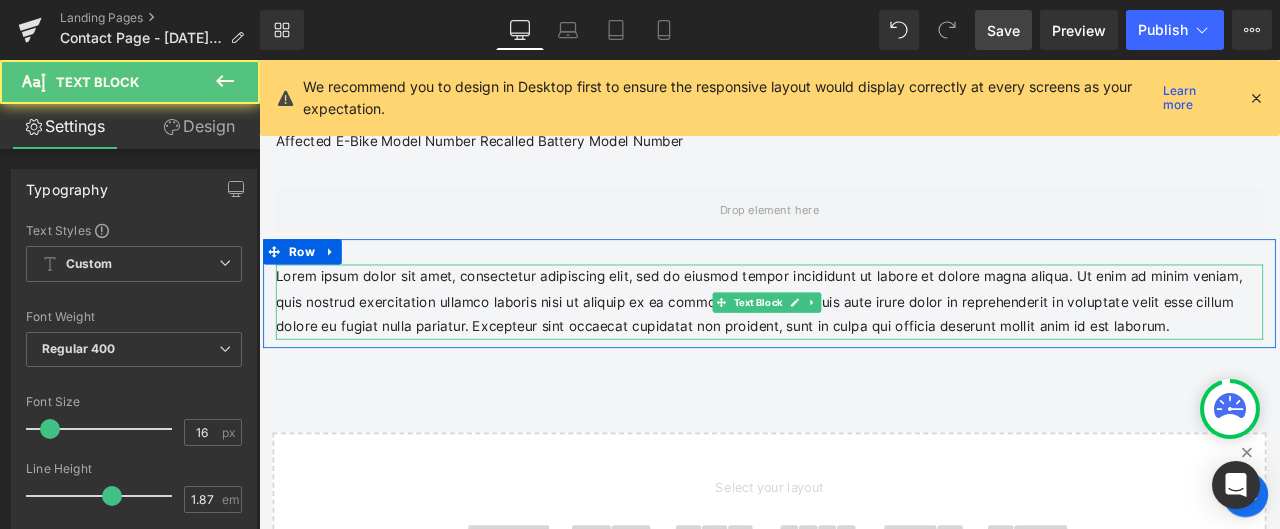 click on "Lorem ipsum dolor sit amet, consectetur adipiscing elit, sed do eiusmod tempor incididunt ut labore et dolore magna aliqua. Ut enim ad minim veniam, quis nostrud exercitation ullamco laboris nisi ut aliquip ex ea commodo consequat. Duis aute irure dolor in reprehenderit in voluptate velit esse cillum dolore eu fugiat nulla pariatur. Excepteur sint occaecat cupidatat non proident, sunt in culpa qui officia deserunt mollit anim id est laborum." at bounding box center (864, 347) 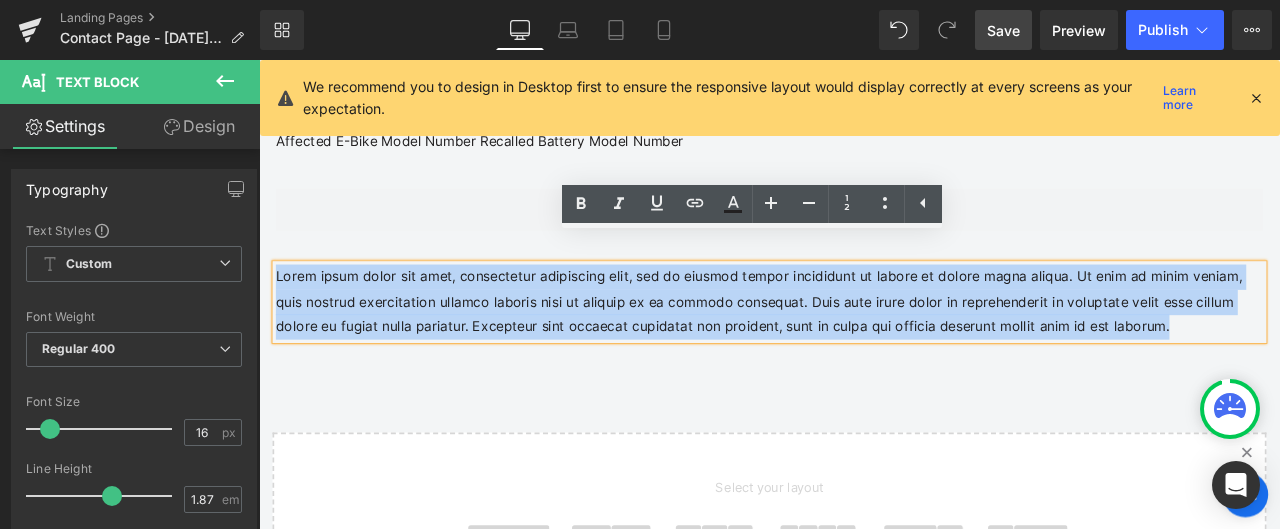 drag, startPoint x: 1113, startPoint y: 346, endPoint x: 283, endPoint y: 281, distance: 832.54126 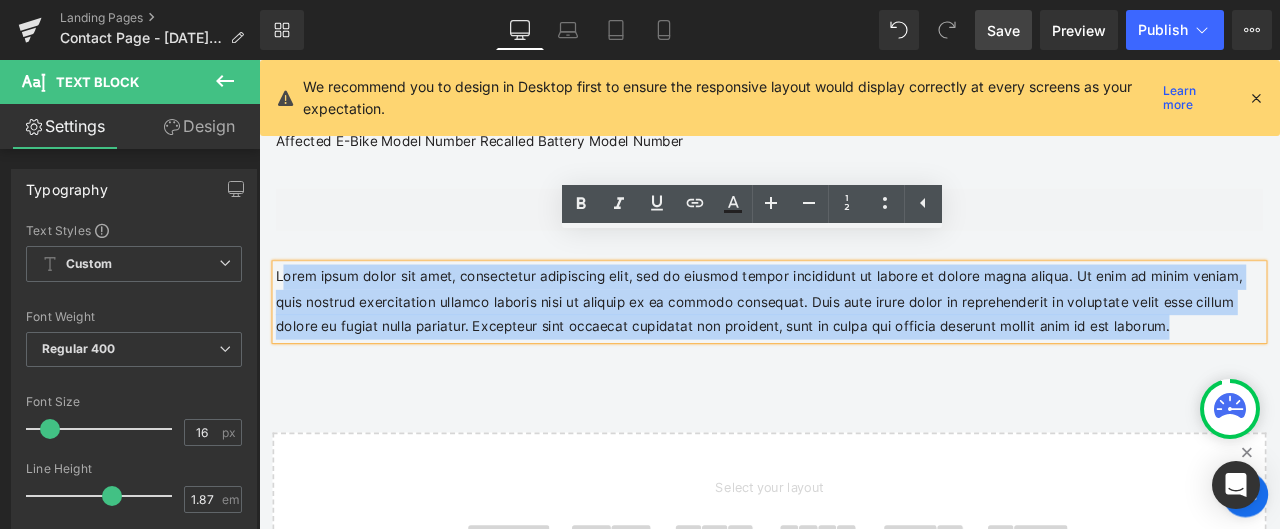paste 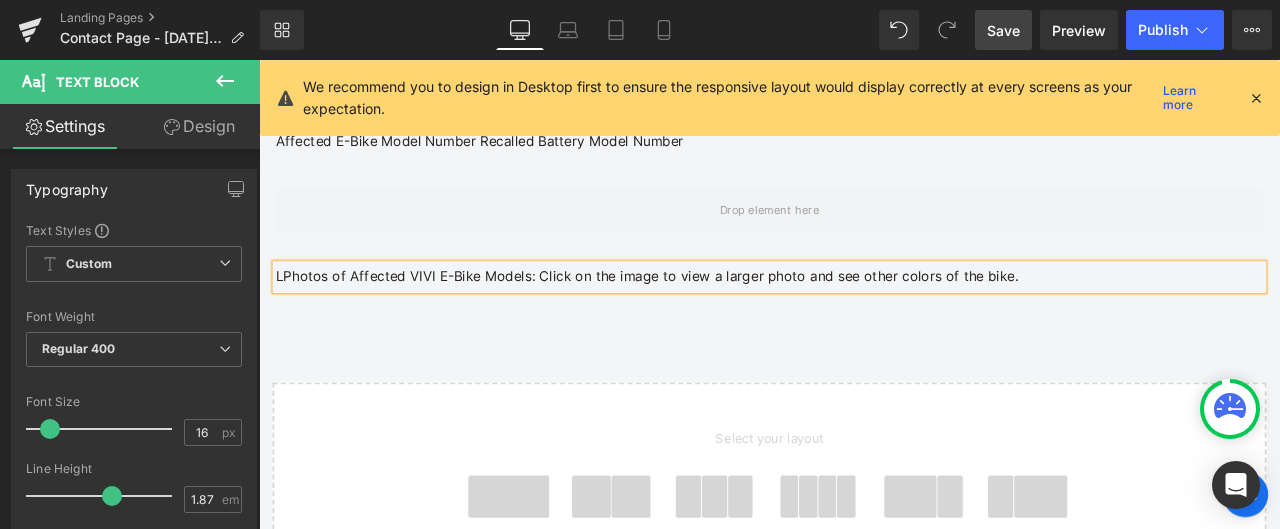 click on "LPhotos of Affected VIVI E-Bike Models: Click on the image to view a larger photo and see other colors of the bike." at bounding box center [864, 317] 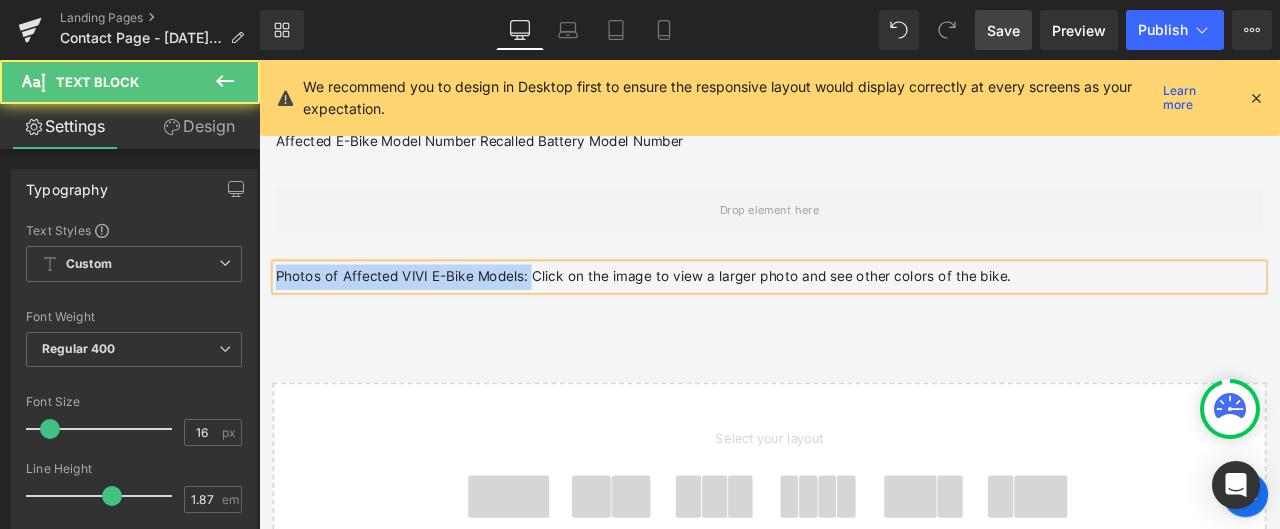 drag, startPoint x: 554, startPoint y: 279, endPoint x: 275, endPoint y: 282, distance: 279.01614 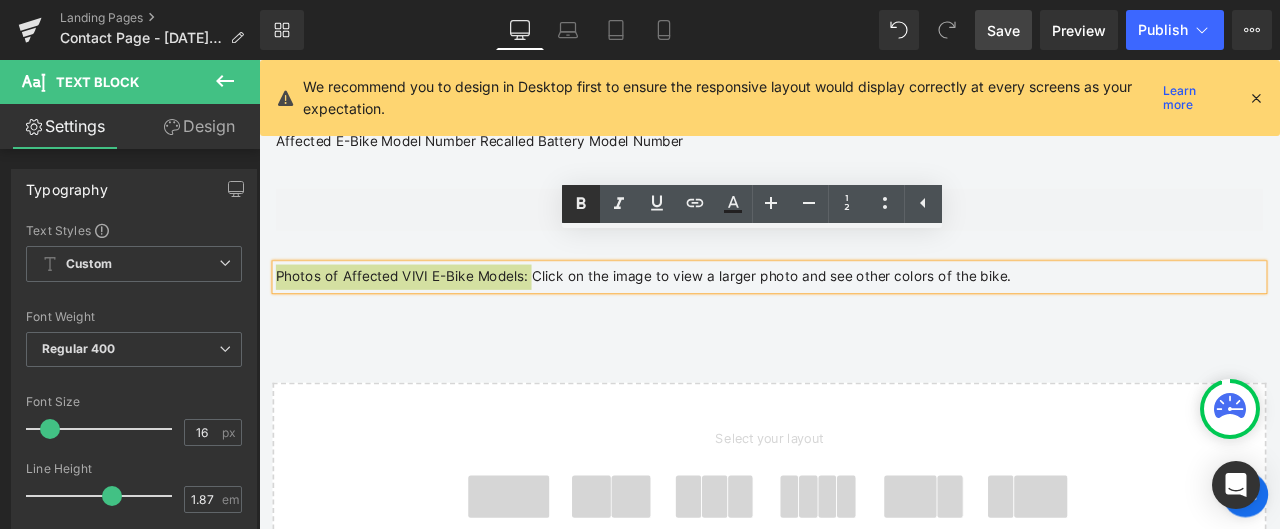 click 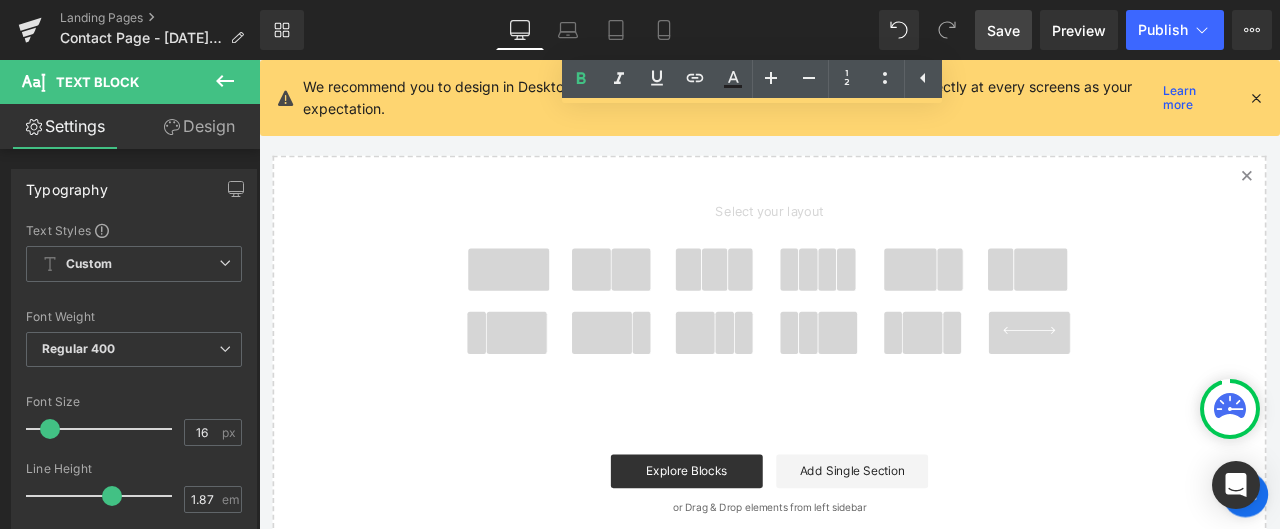 scroll, scrollTop: 2116, scrollLeft: 0, axis: vertical 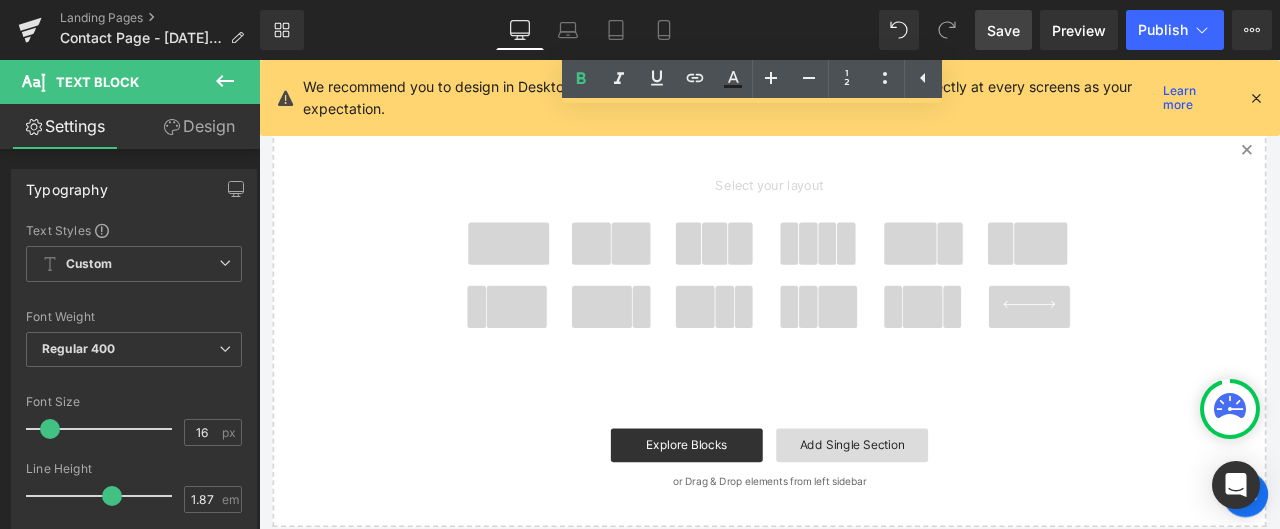 click on "Add Single Section" at bounding box center [962, 516] 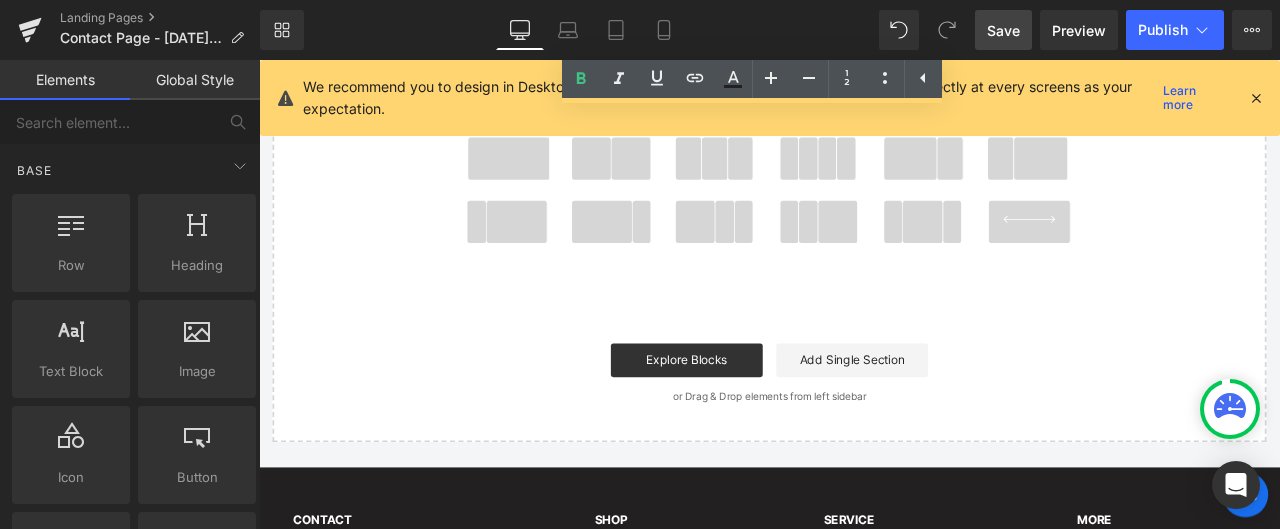 scroll, scrollTop: 2216, scrollLeft: 0, axis: vertical 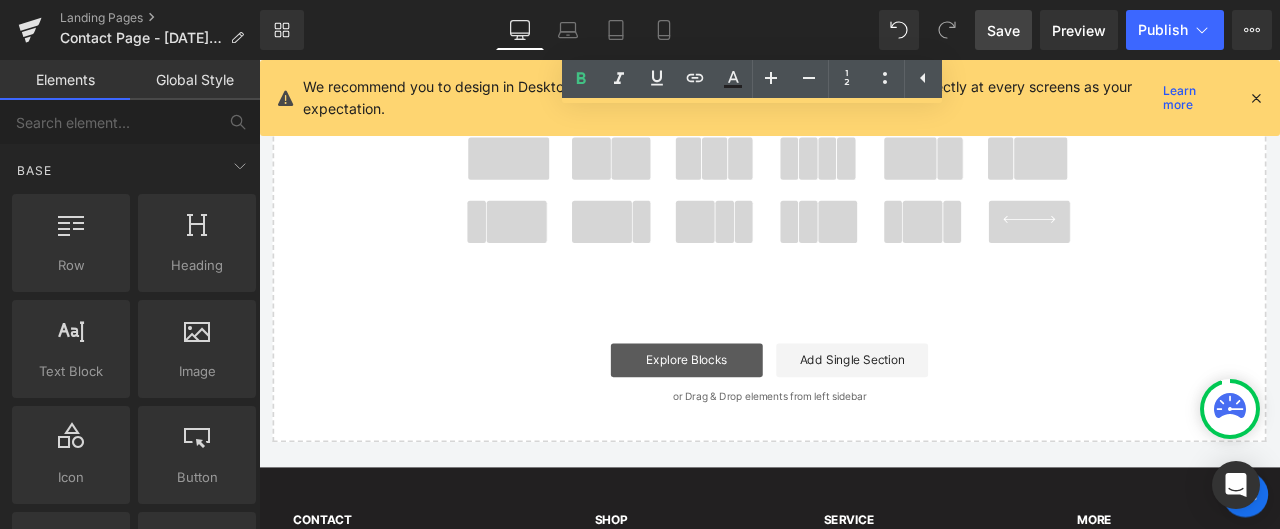 click on "Explore Blocks" at bounding box center [766, 416] 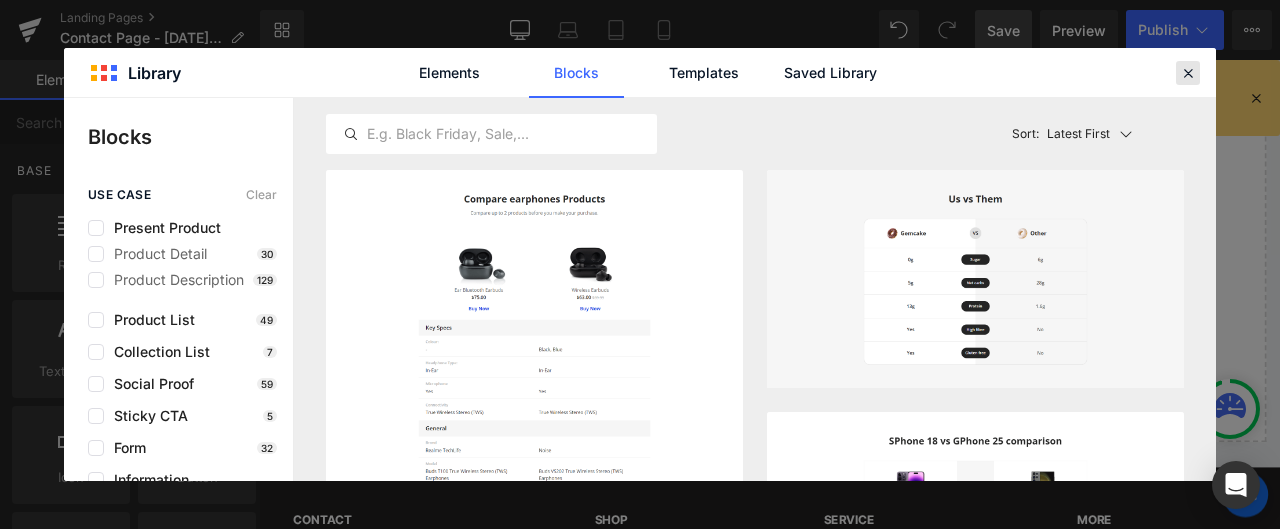 click at bounding box center (1188, 73) 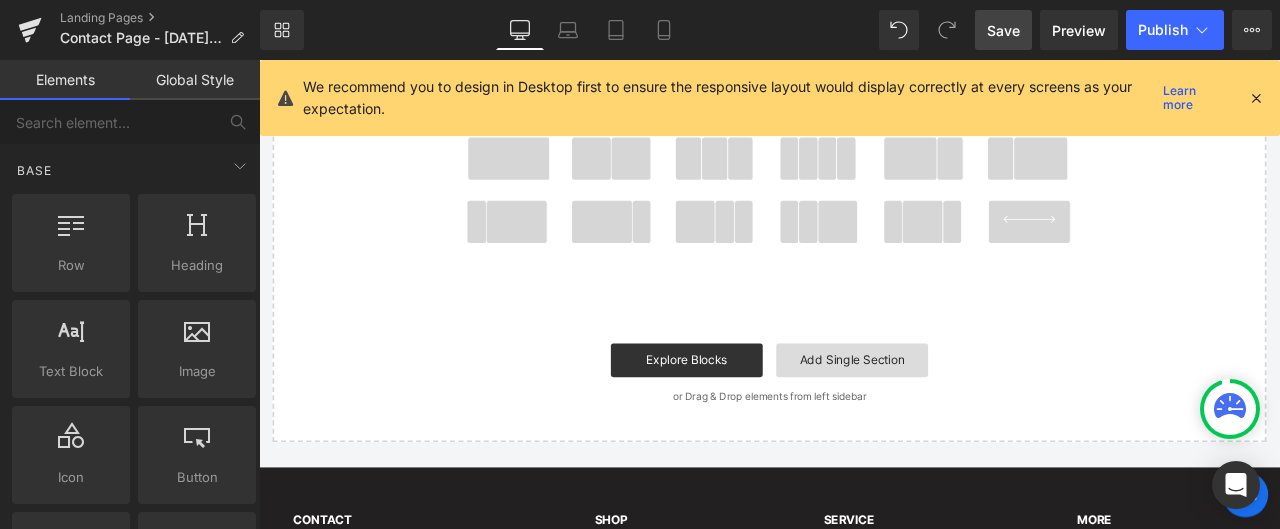 click on "Add Single Section" at bounding box center (962, 416) 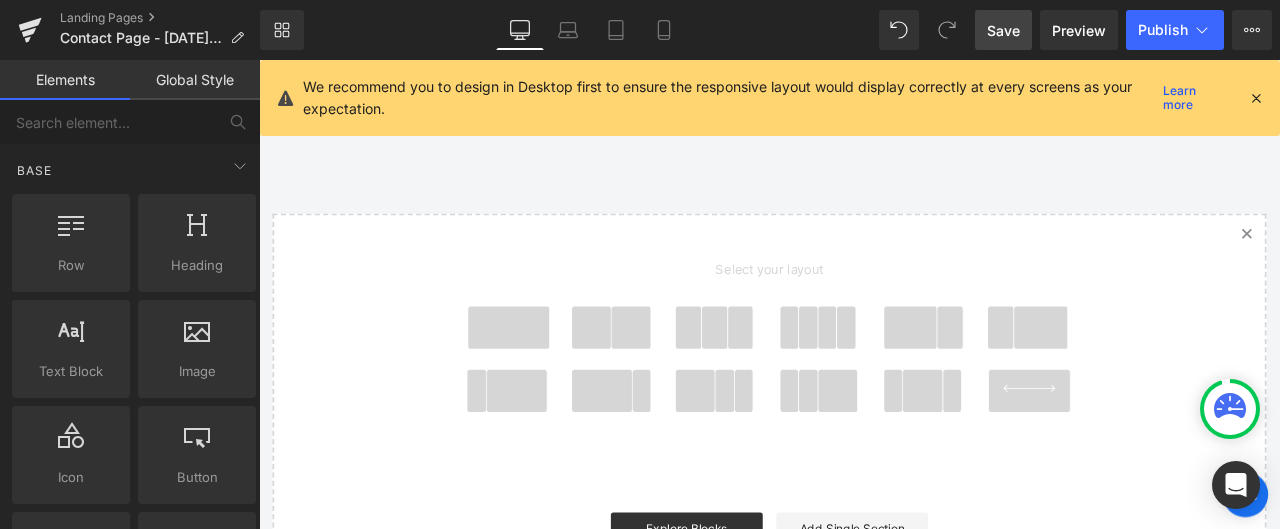 click at bounding box center (933, 377) 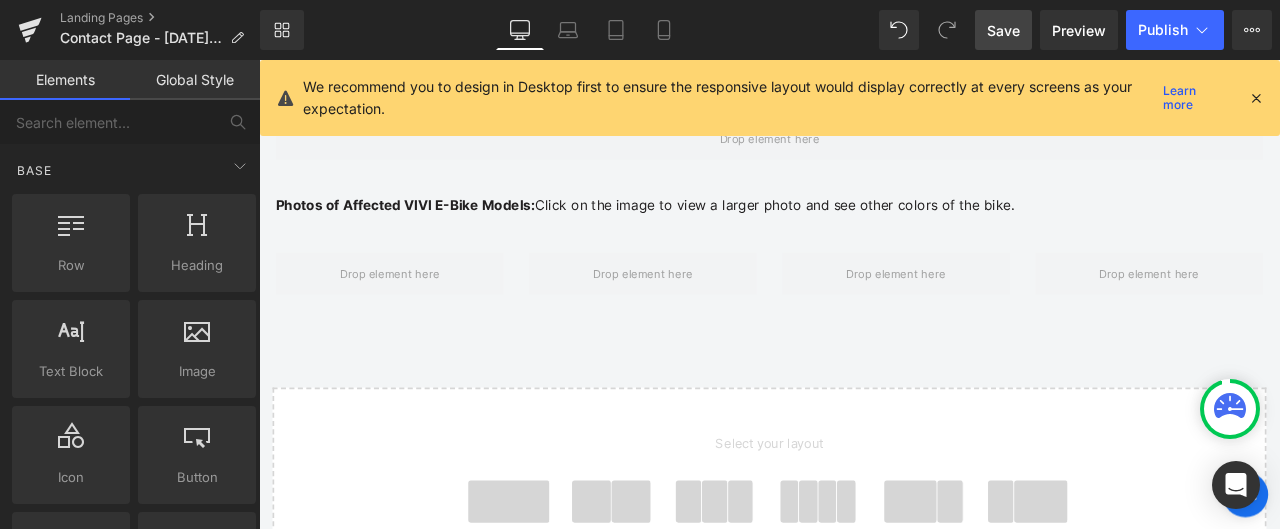 scroll, scrollTop: 1786, scrollLeft: 0, axis: vertical 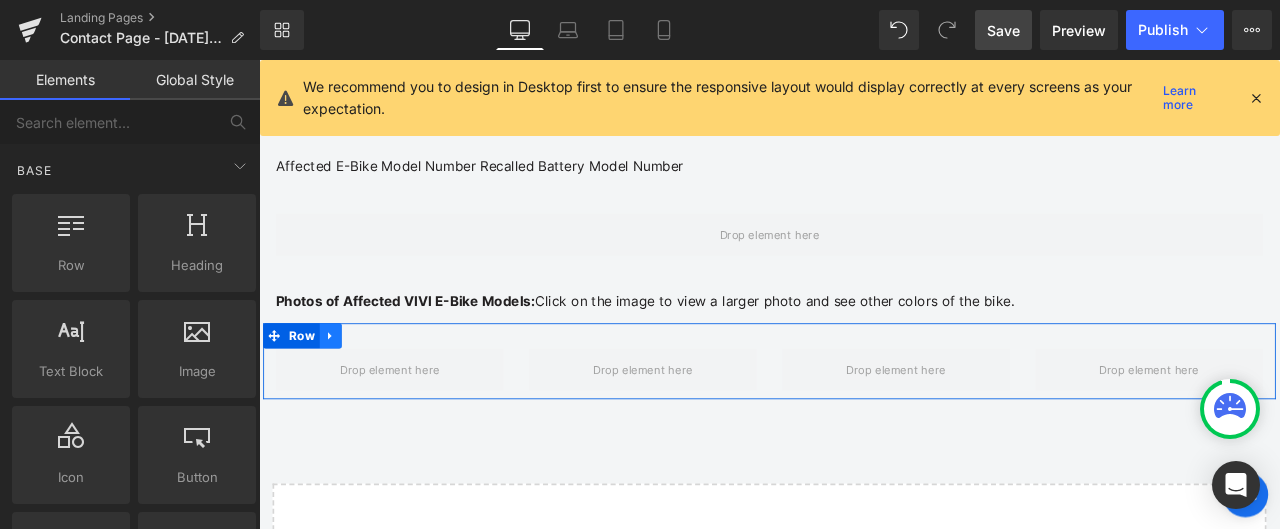 click 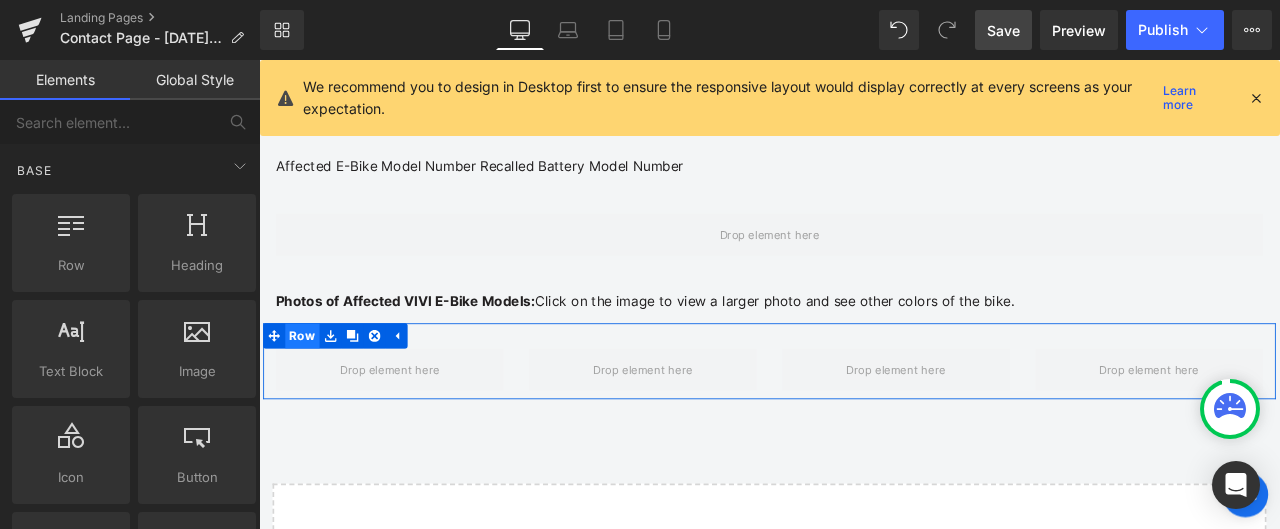 click on "Row" at bounding box center [310, 387] 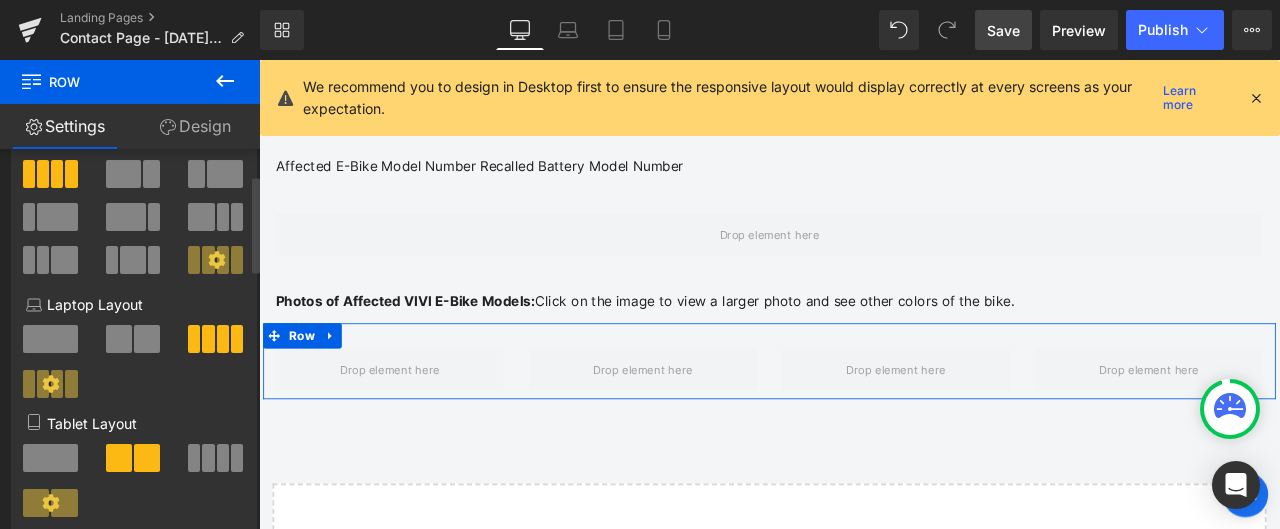 scroll, scrollTop: 200, scrollLeft: 0, axis: vertical 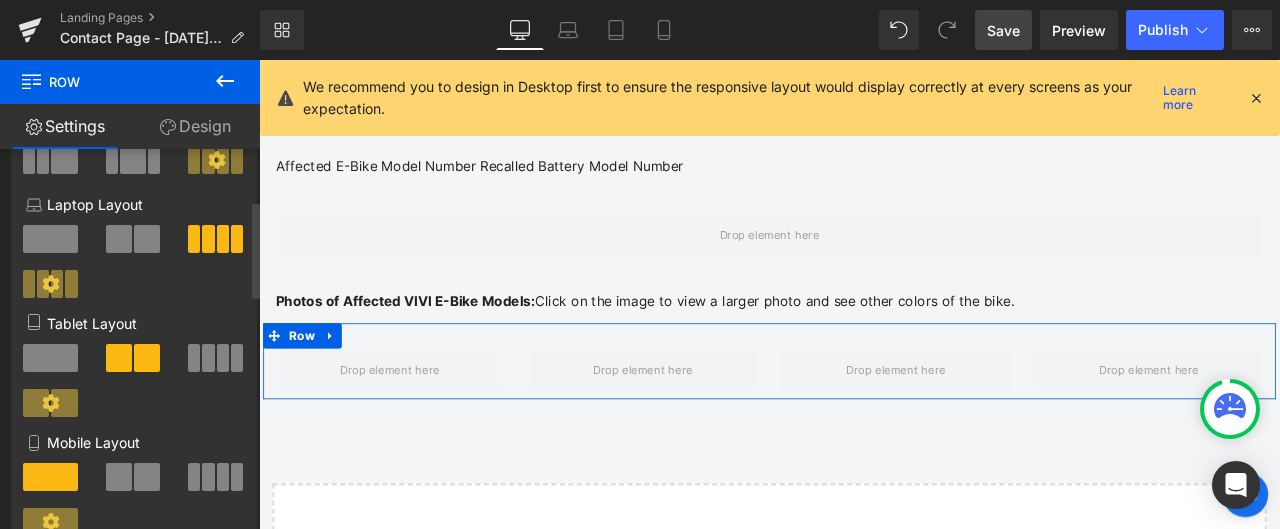click at bounding box center (223, 358) 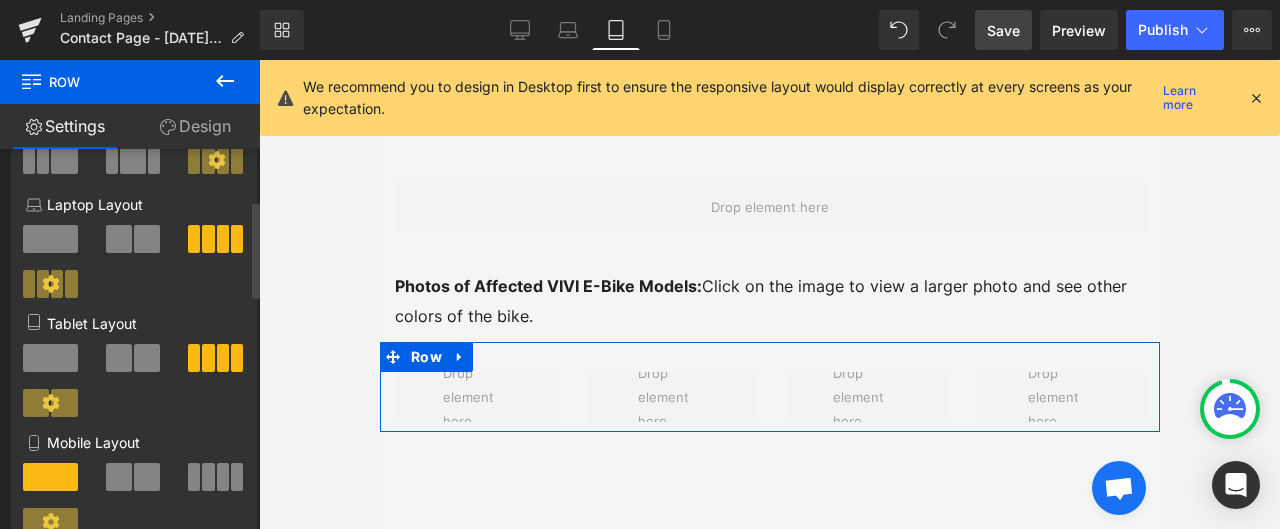 scroll, scrollTop: 0, scrollLeft: 0, axis: both 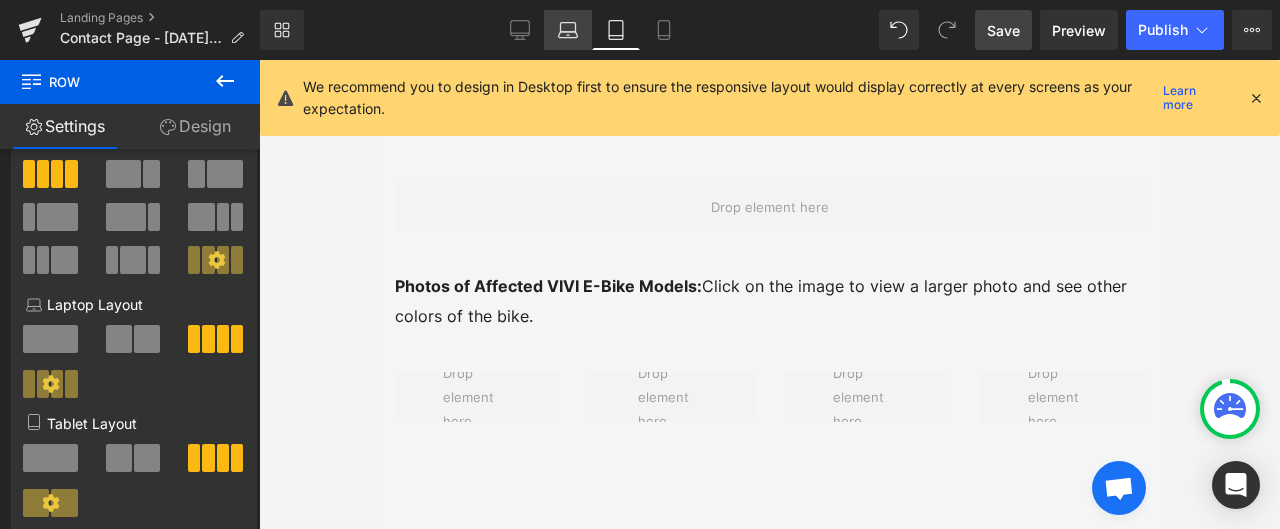 click 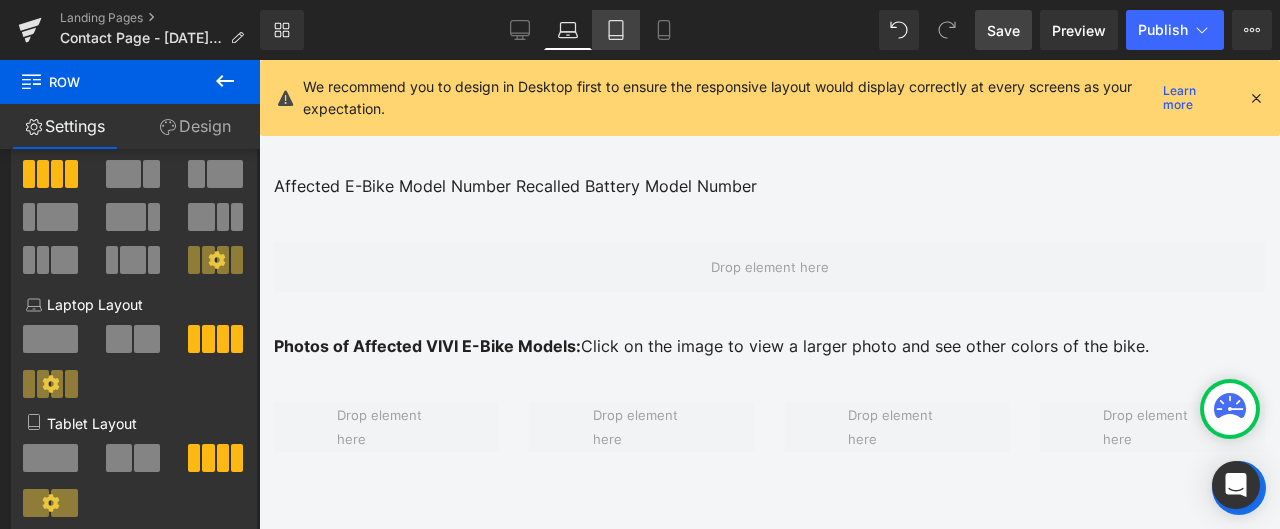 click 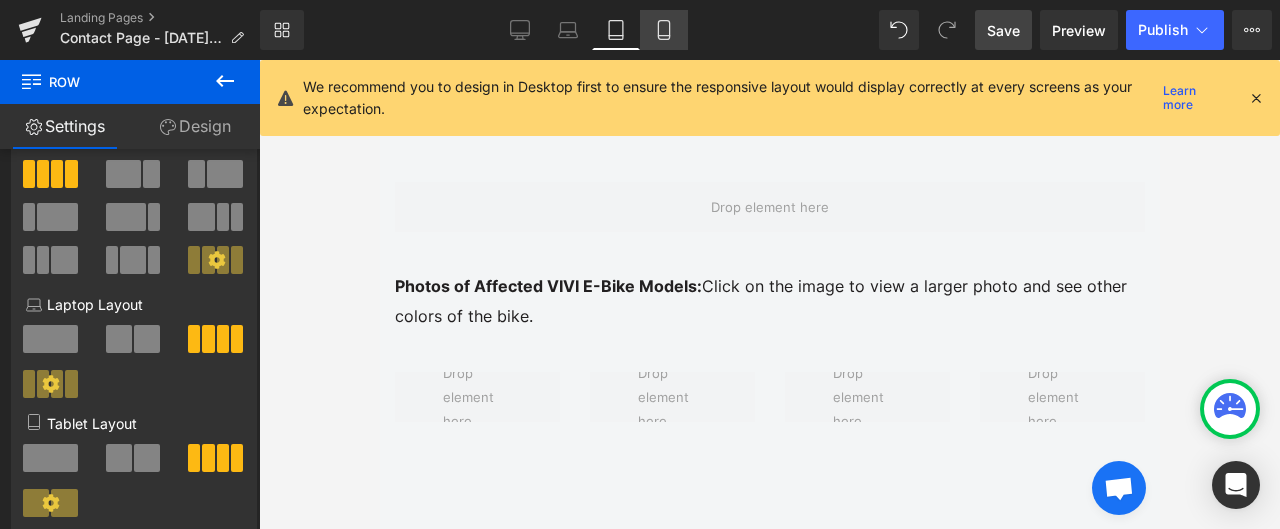 click 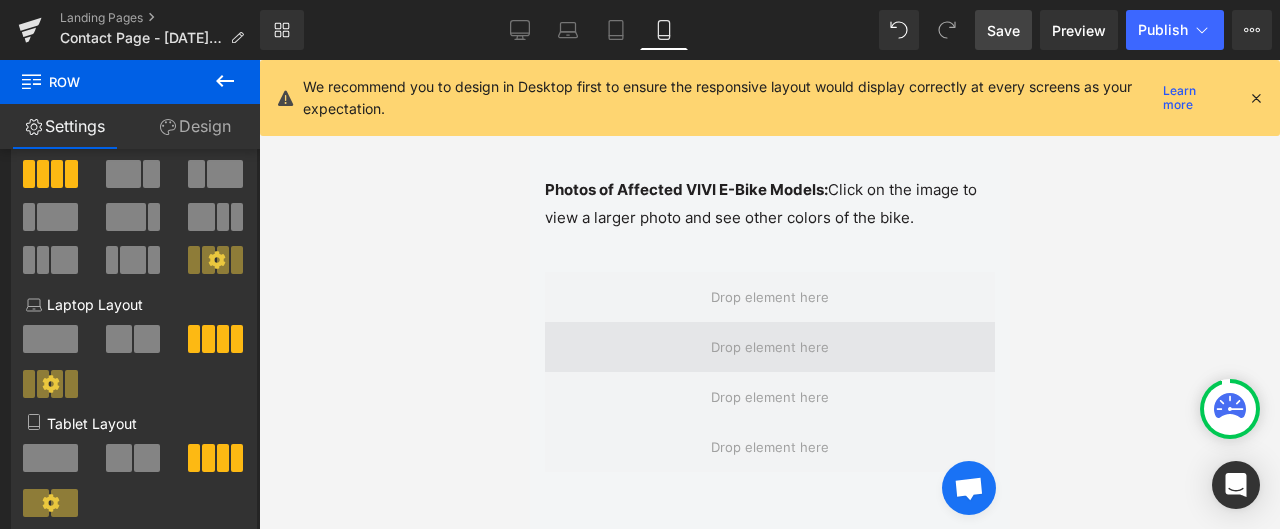 scroll, scrollTop: 2488, scrollLeft: 0, axis: vertical 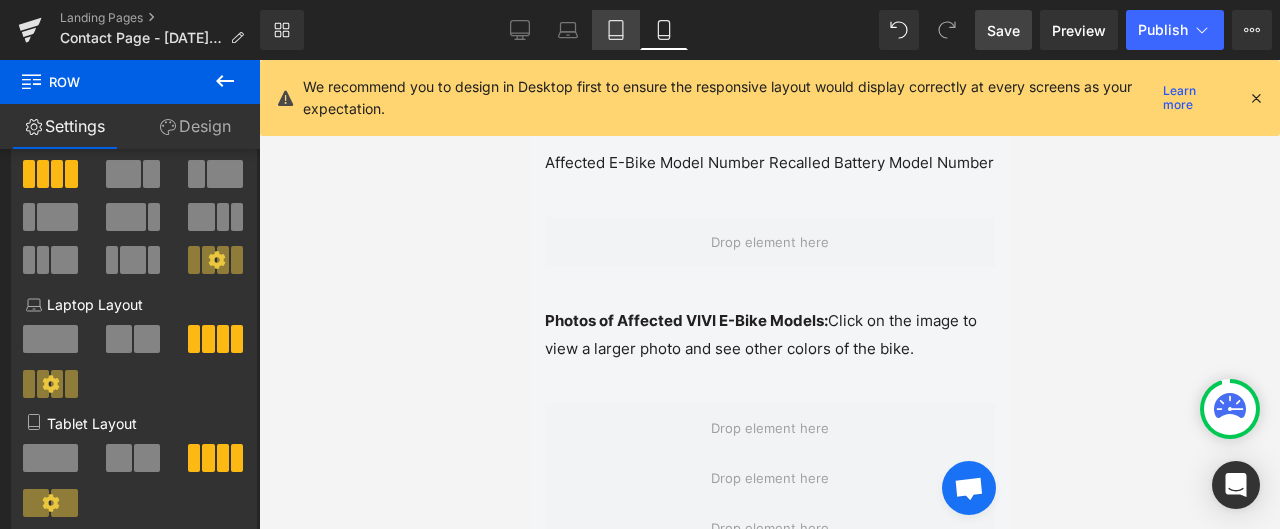 click 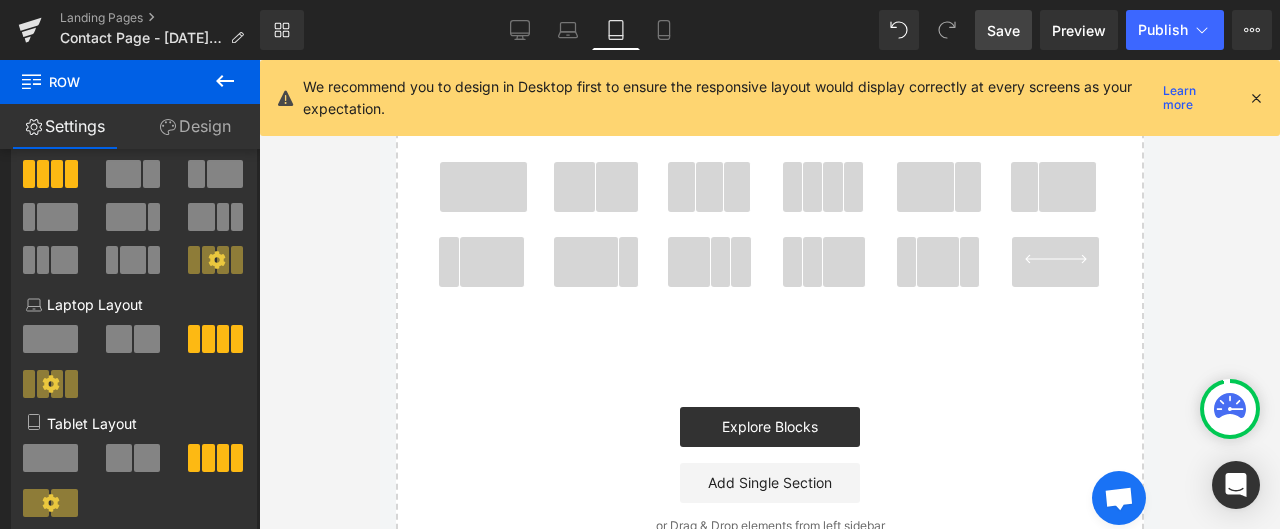 scroll, scrollTop: 2007, scrollLeft: 0, axis: vertical 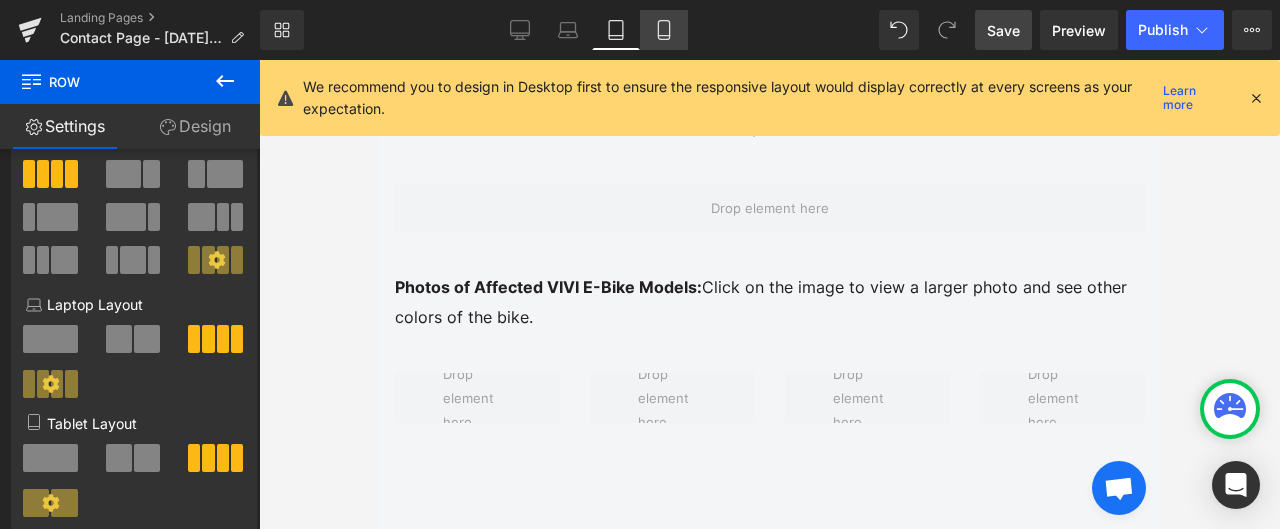 click 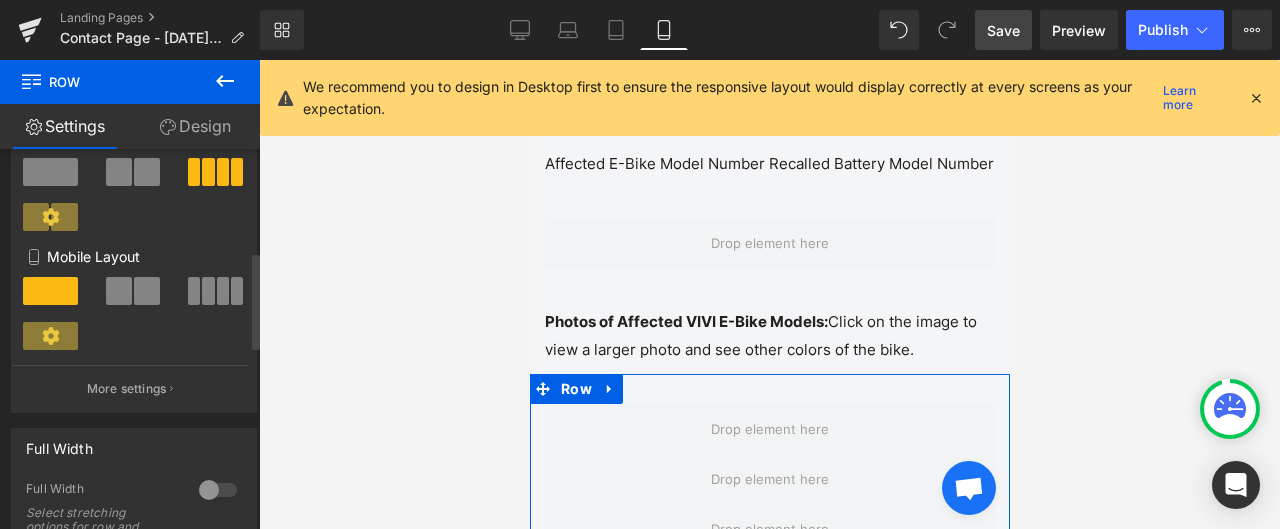 scroll, scrollTop: 400, scrollLeft: 0, axis: vertical 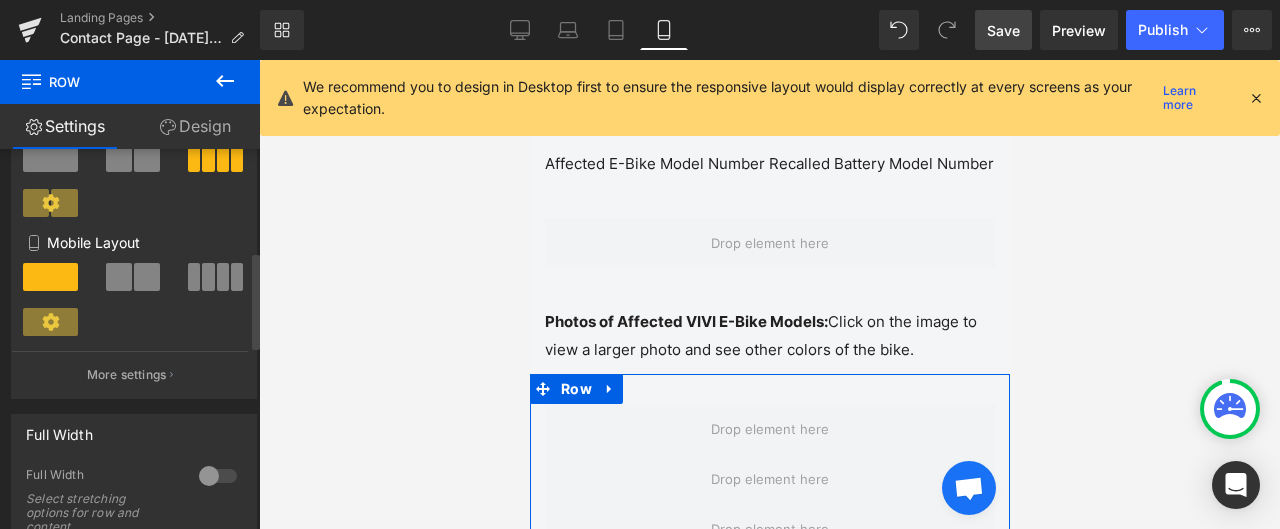 click at bounding box center (147, 277) 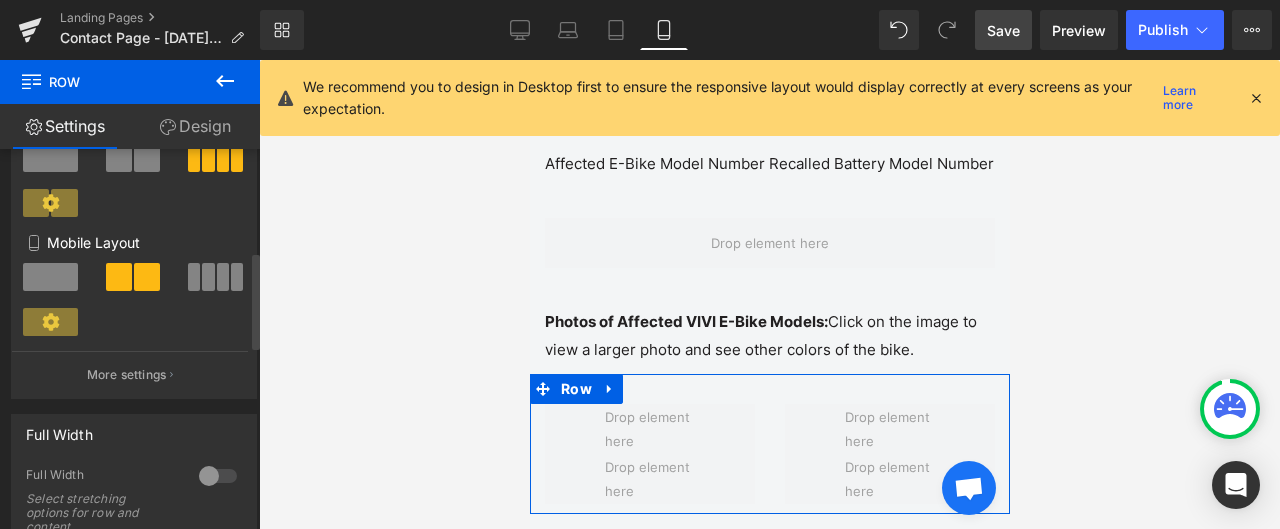 click at bounding box center (223, 277) 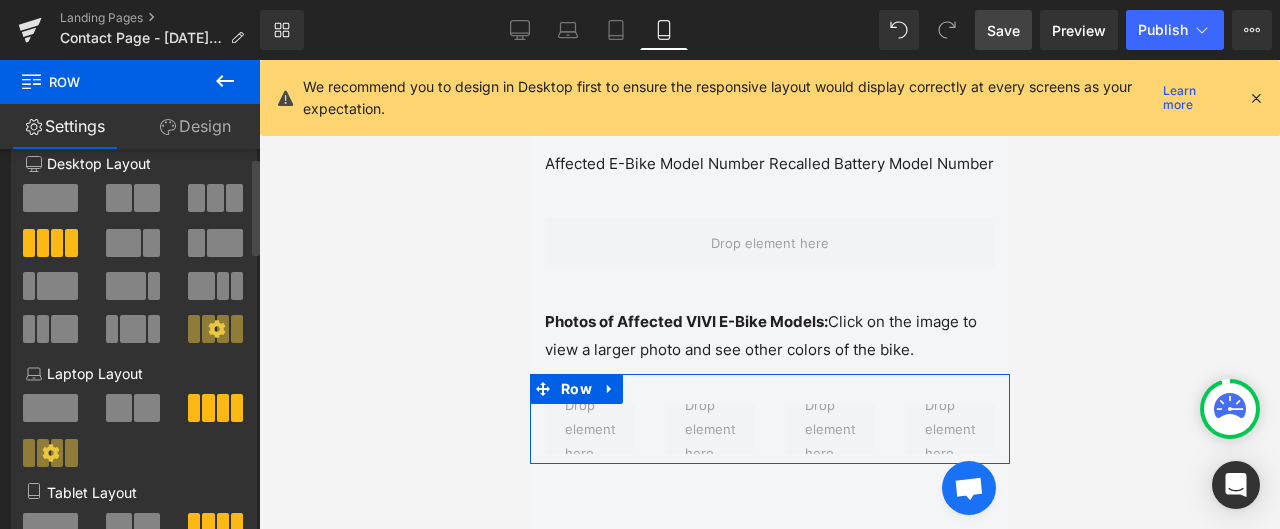 scroll, scrollTop: 0, scrollLeft: 0, axis: both 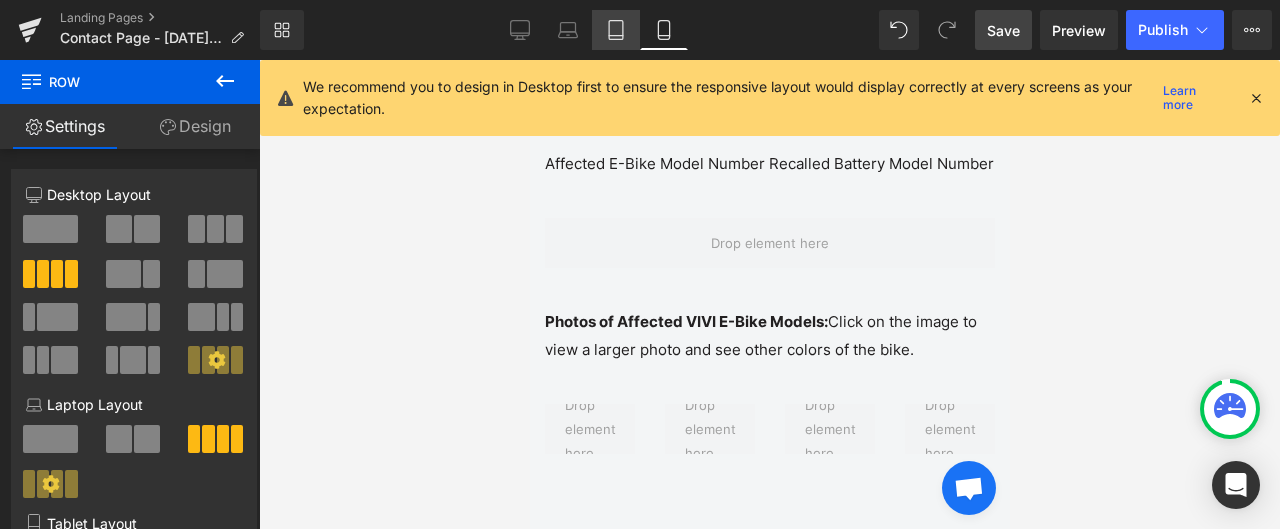 click 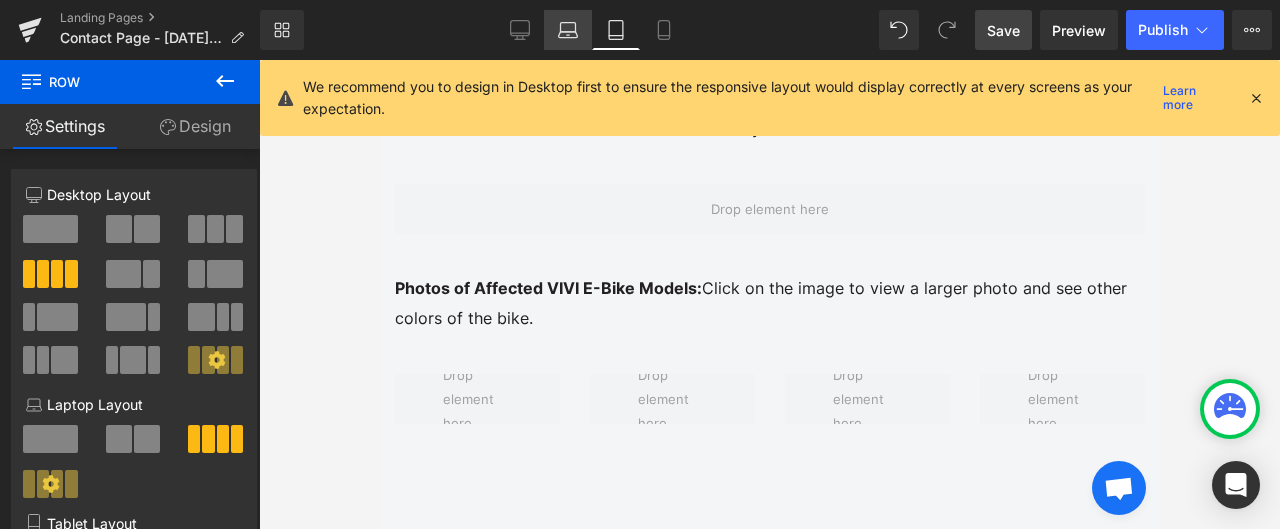 click 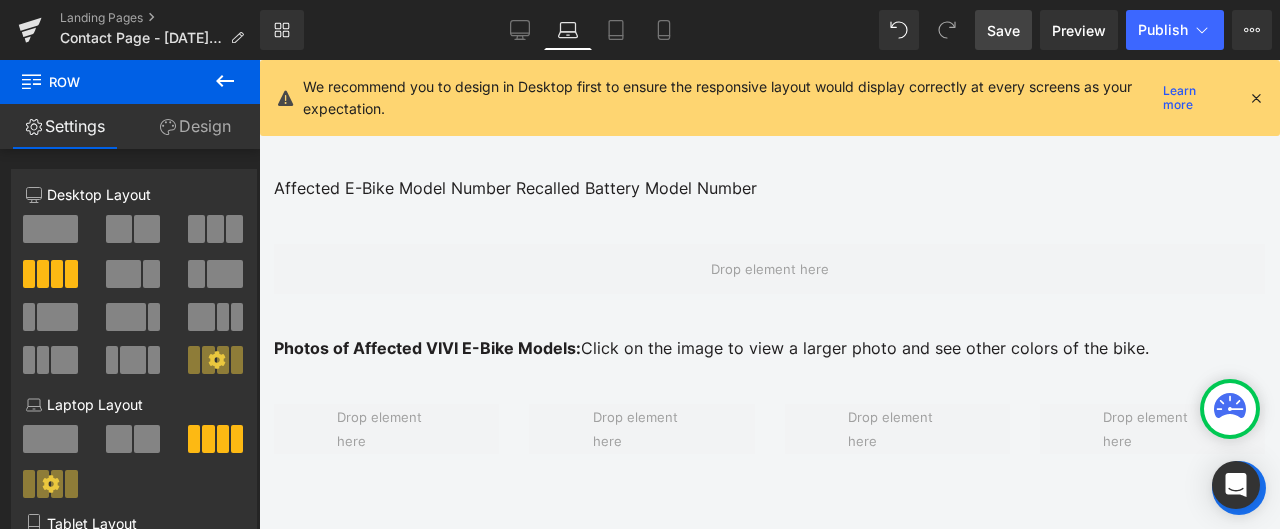 click 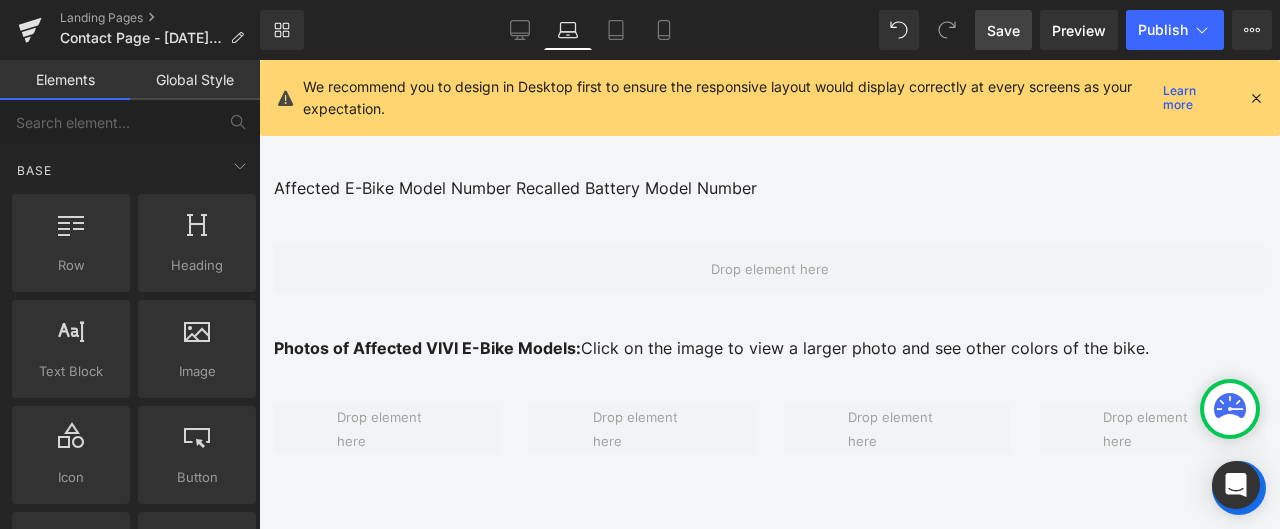 scroll, scrollTop: 100, scrollLeft: 0, axis: vertical 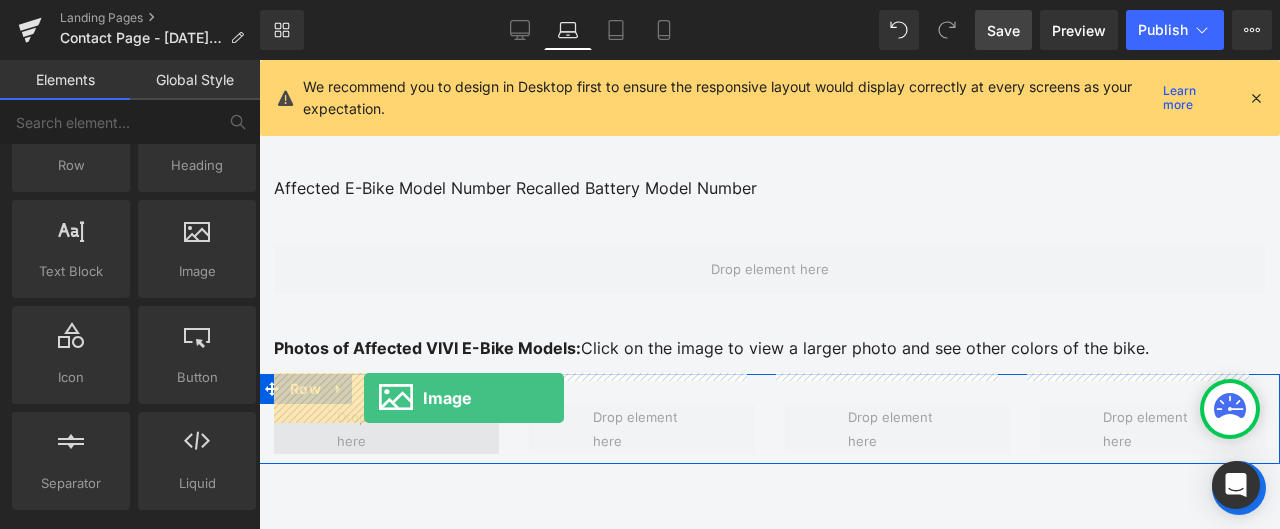 drag, startPoint x: 446, startPoint y: 310, endPoint x: 364, endPoint y: 398, distance: 120.283 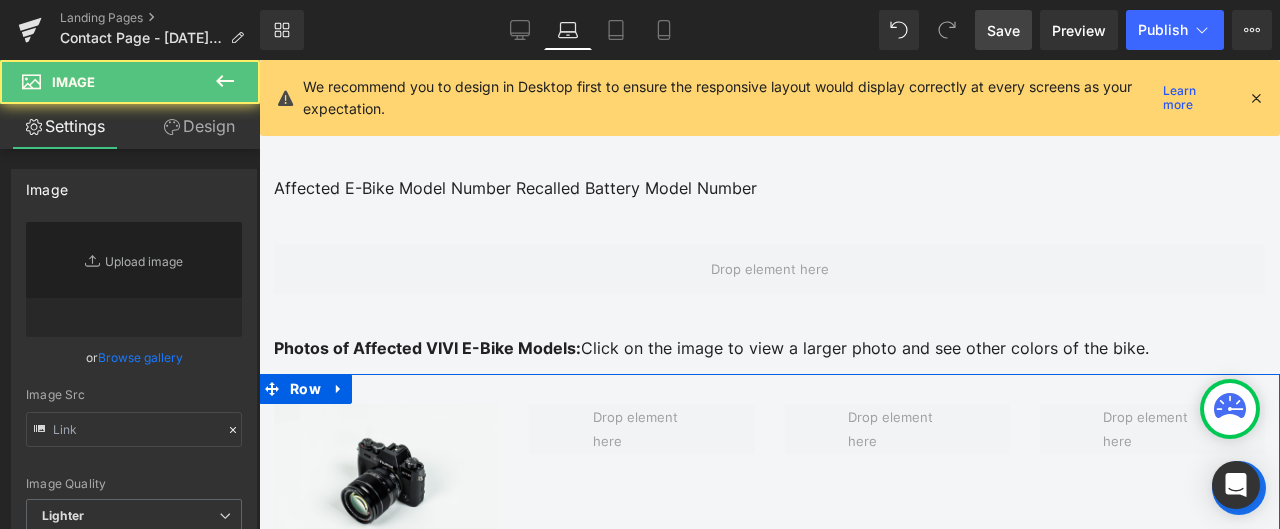 type on "//[DOMAIN_NAME][URL]" 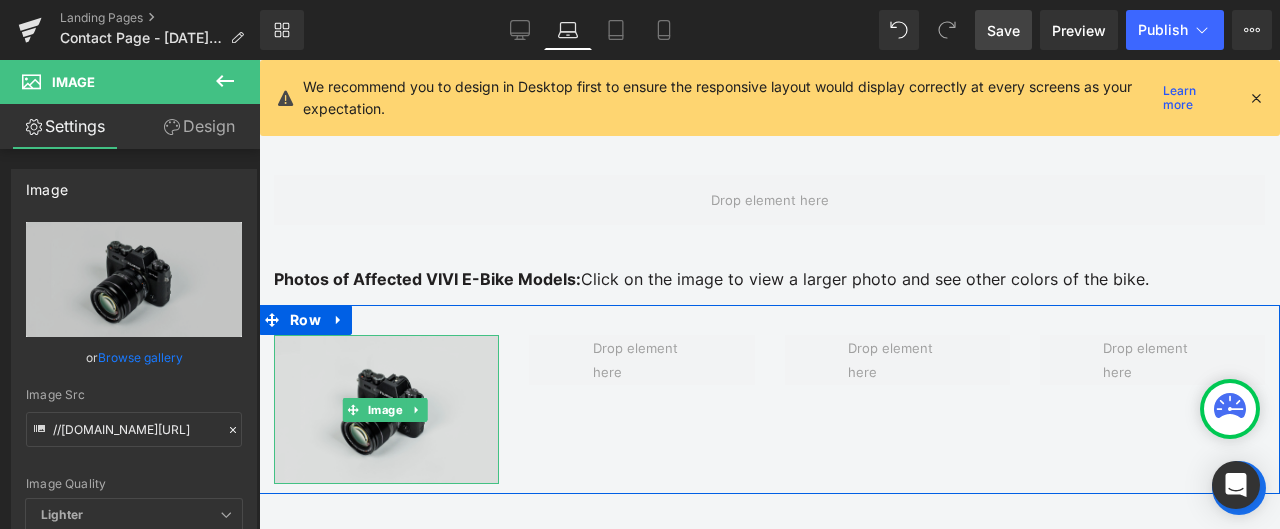 scroll, scrollTop: 1981, scrollLeft: 0, axis: vertical 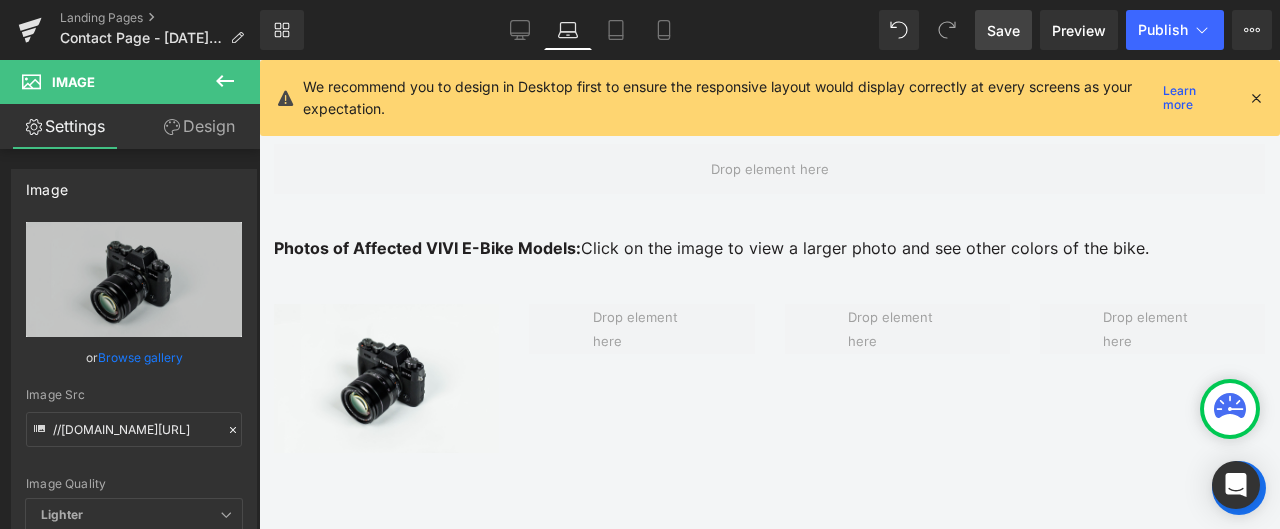 click 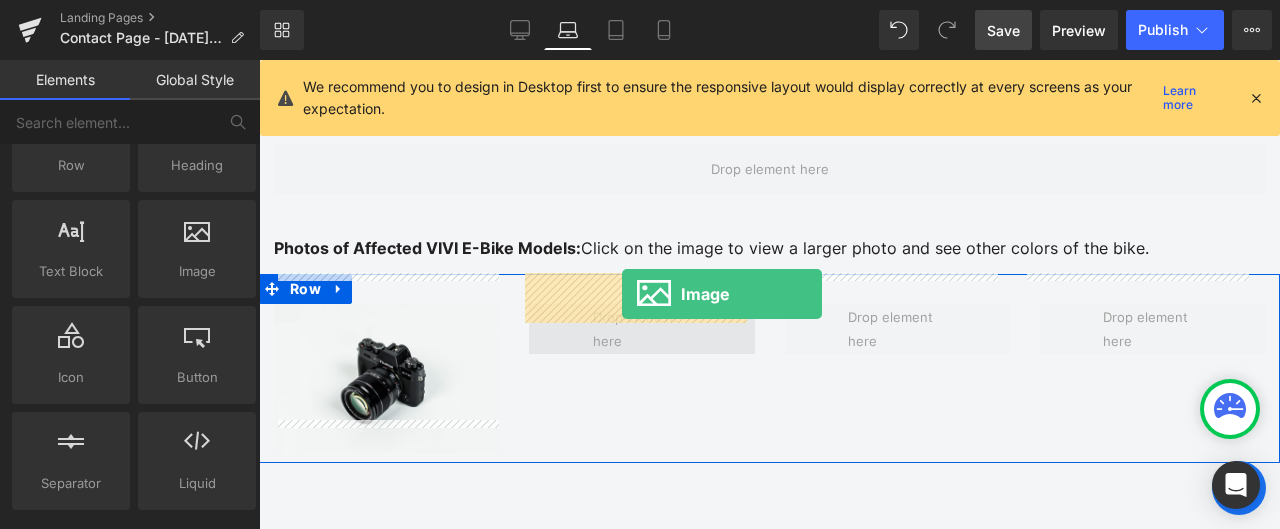 drag, startPoint x: 454, startPoint y: 315, endPoint x: 622, endPoint y: 293, distance: 169.43436 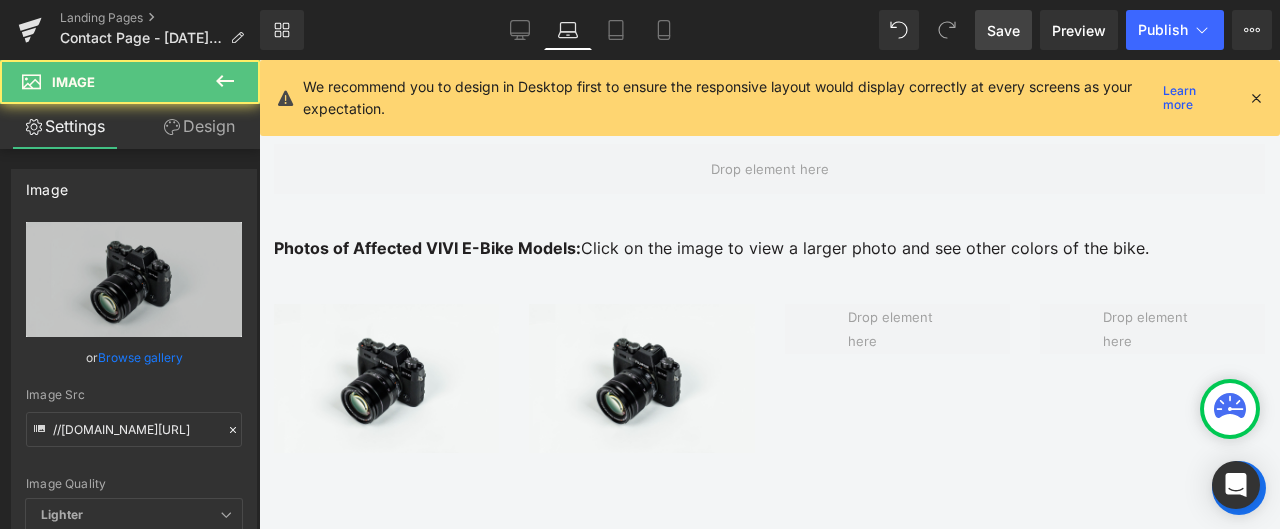 click 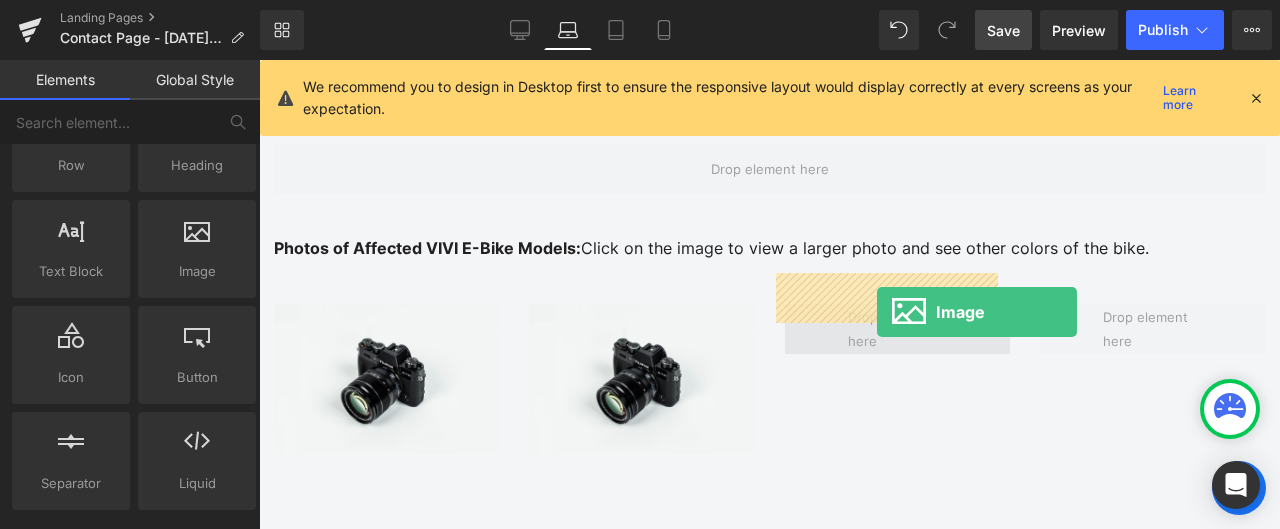 drag, startPoint x: 445, startPoint y: 311, endPoint x: 877, endPoint y: 311, distance: 432 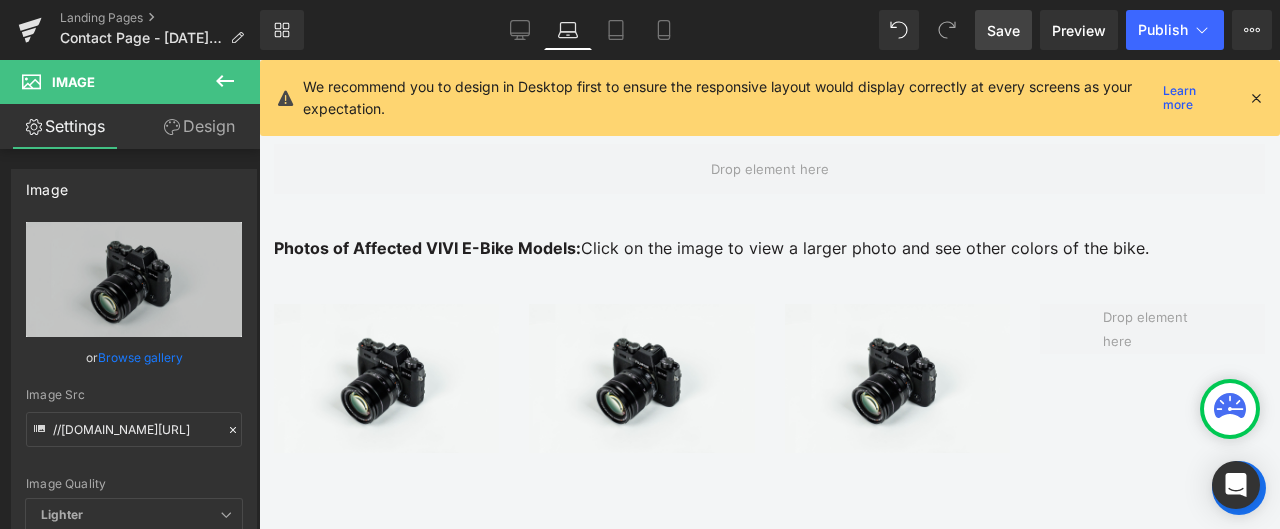 click at bounding box center [225, 82] 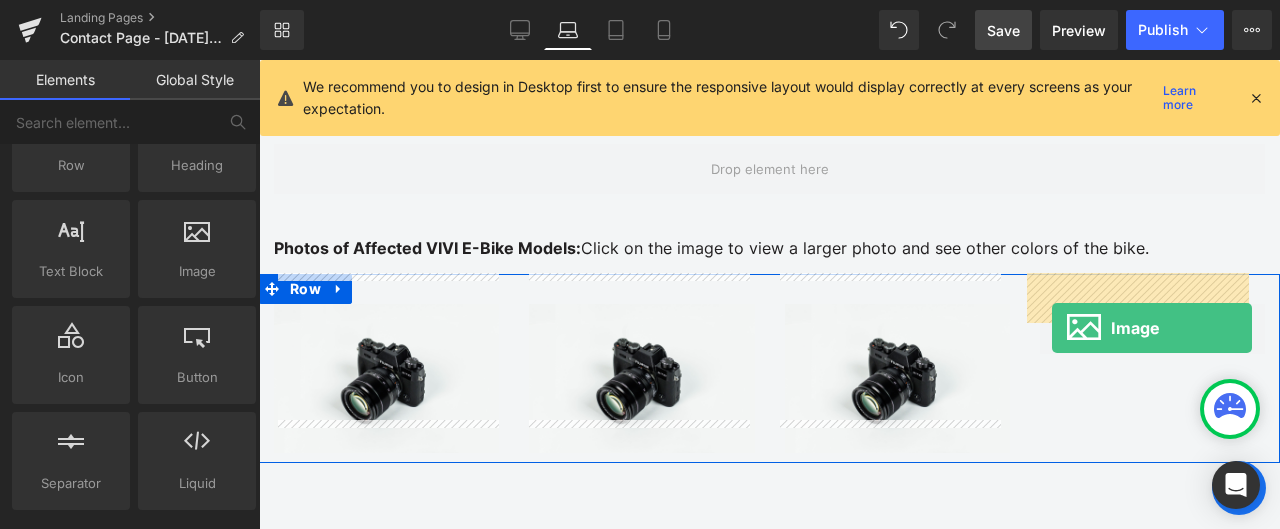 drag, startPoint x: 378, startPoint y: 261, endPoint x: 1052, endPoint y: 329, distance: 677.4216 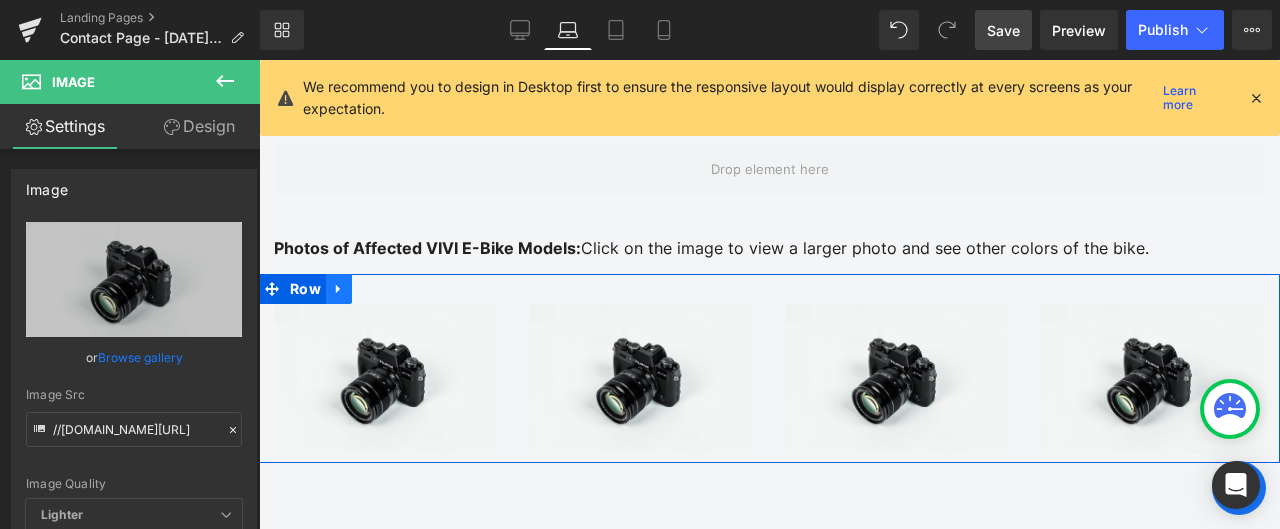 click 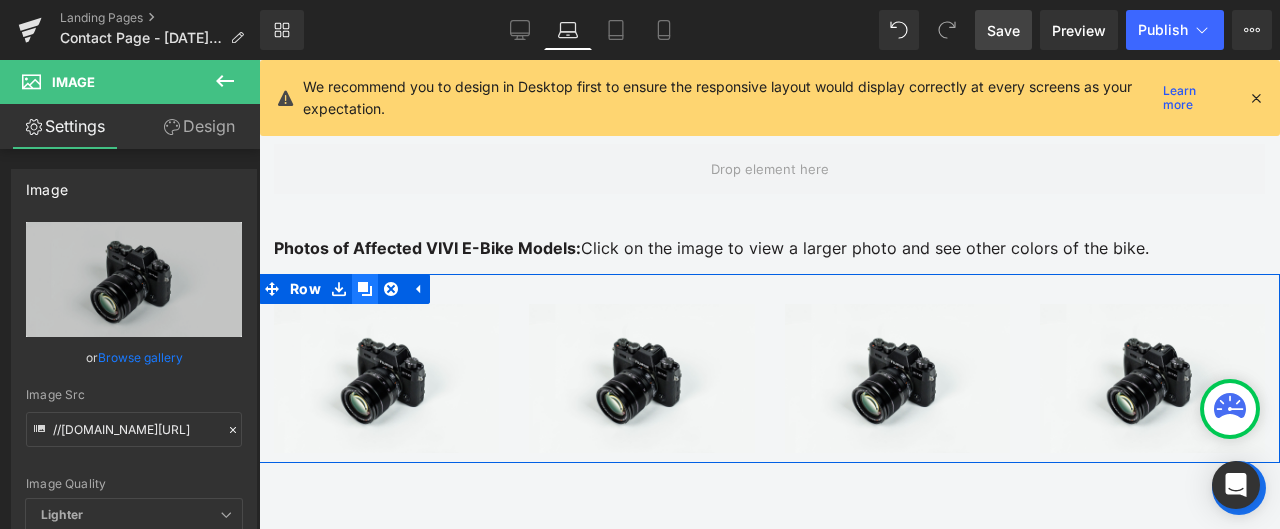 click 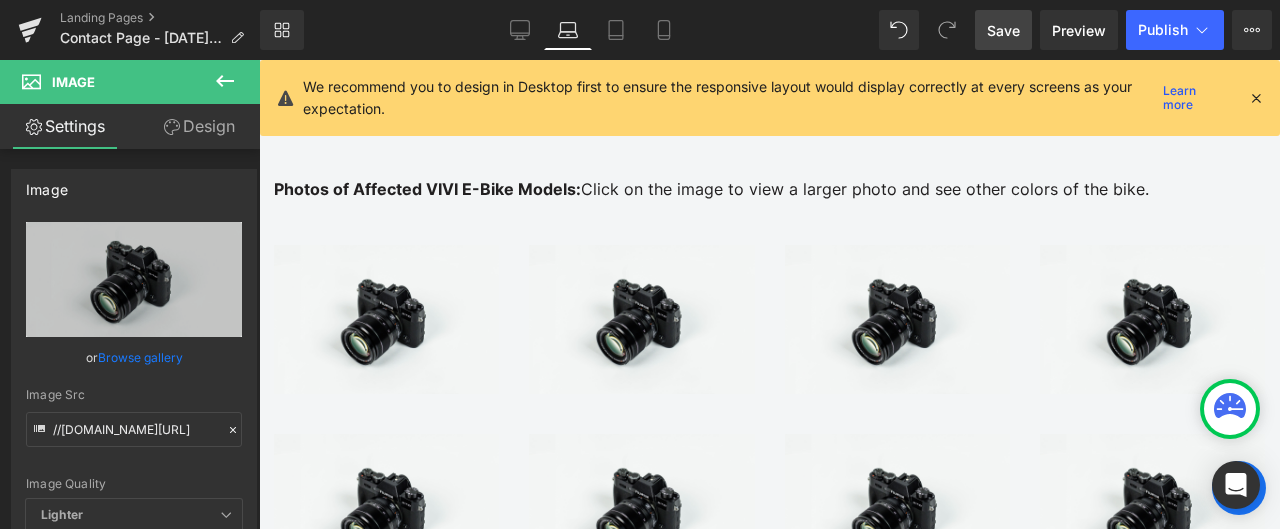 scroll, scrollTop: 1970, scrollLeft: 0, axis: vertical 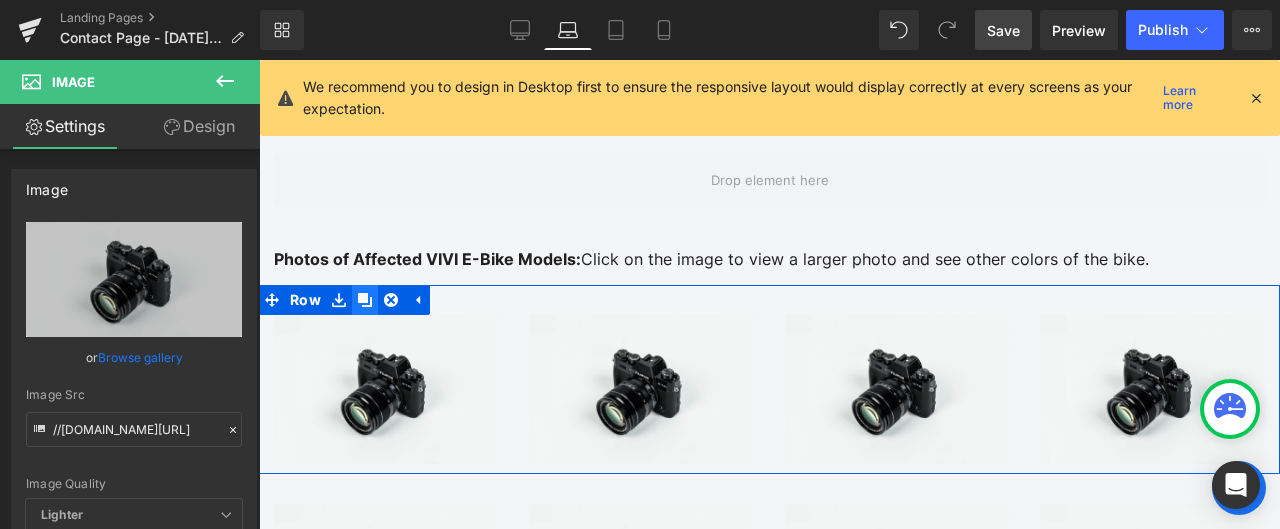 click 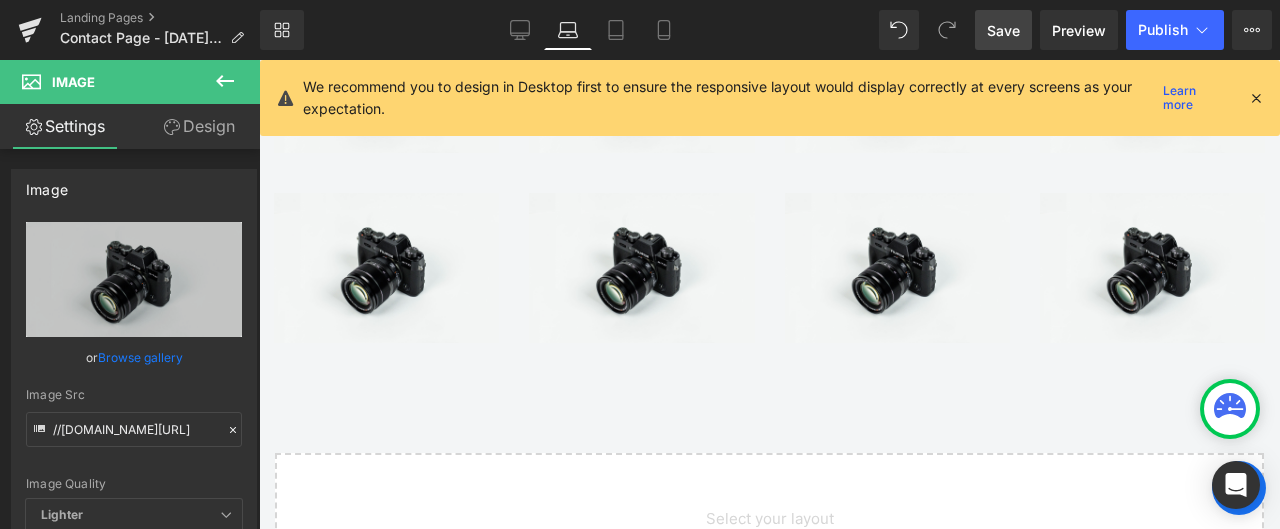 scroll, scrollTop: 2570, scrollLeft: 0, axis: vertical 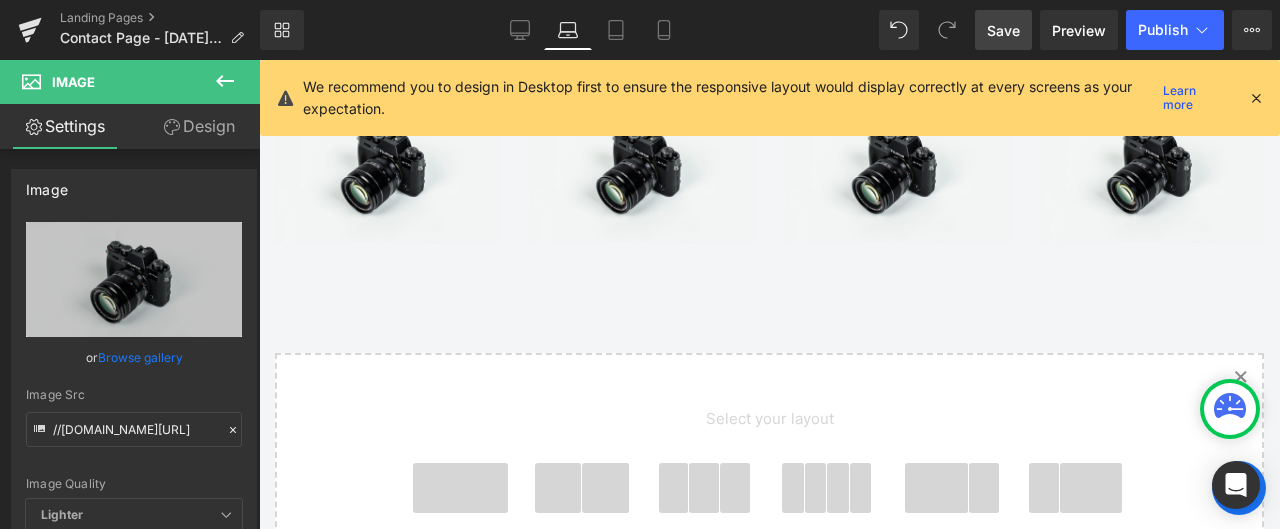 click 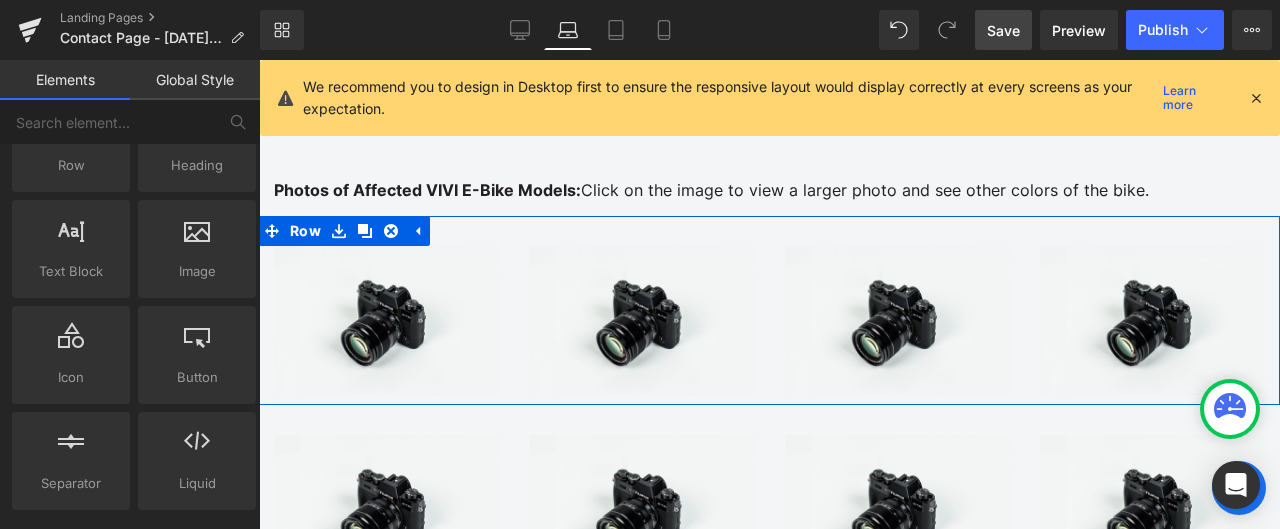 scroll, scrollTop: 2070, scrollLeft: 0, axis: vertical 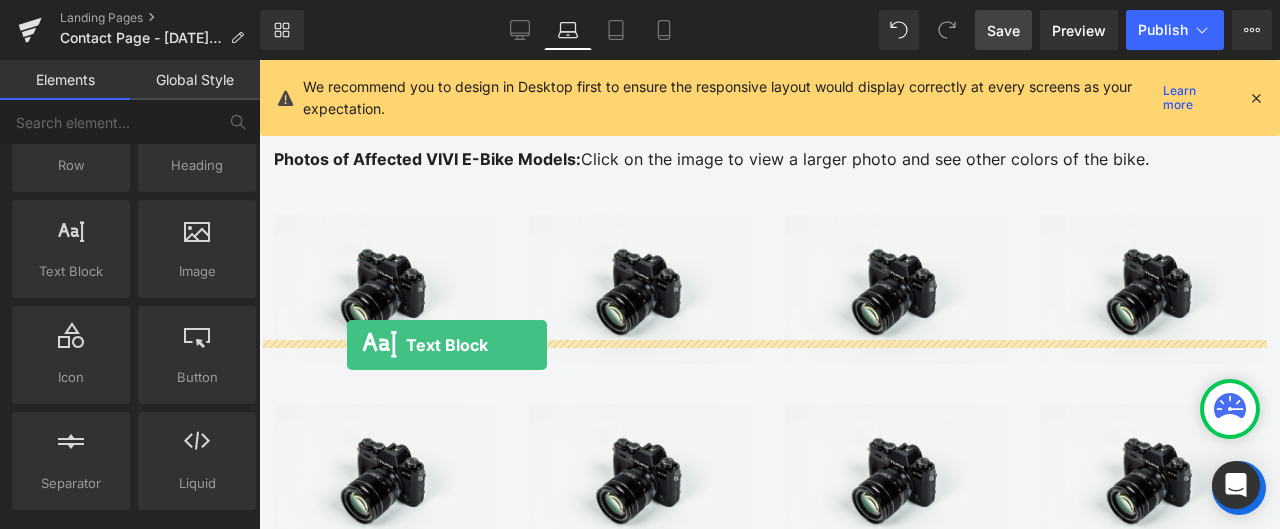 drag, startPoint x: 330, startPoint y: 331, endPoint x: 348, endPoint y: 343, distance: 21.633308 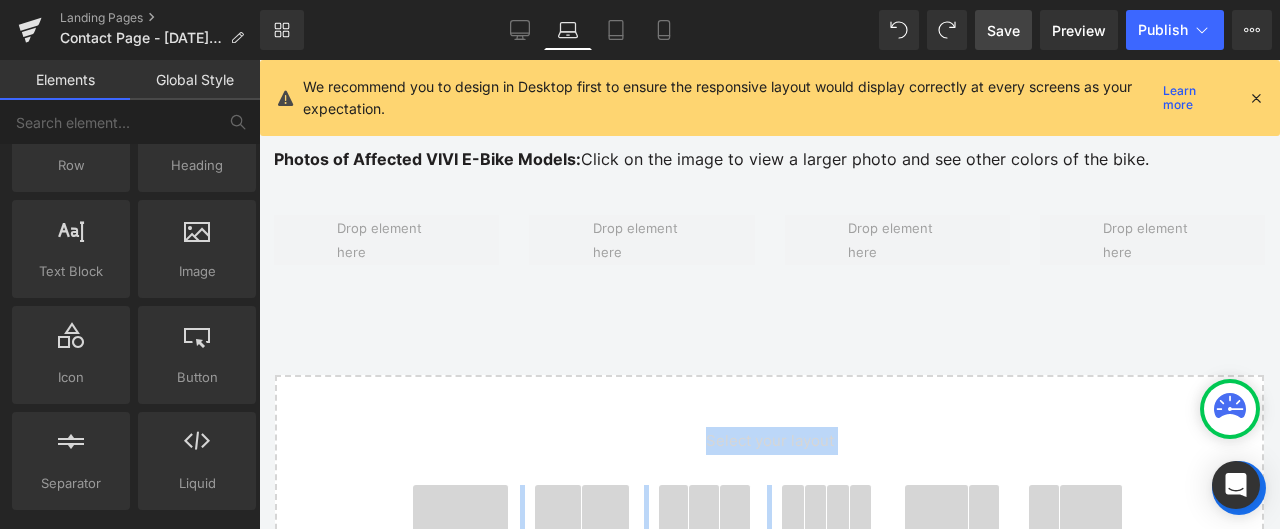 drag, startPoint x: 818, startPoint y: 483, endPoint x: 702, endPoint y: 249, distance: 261.1743 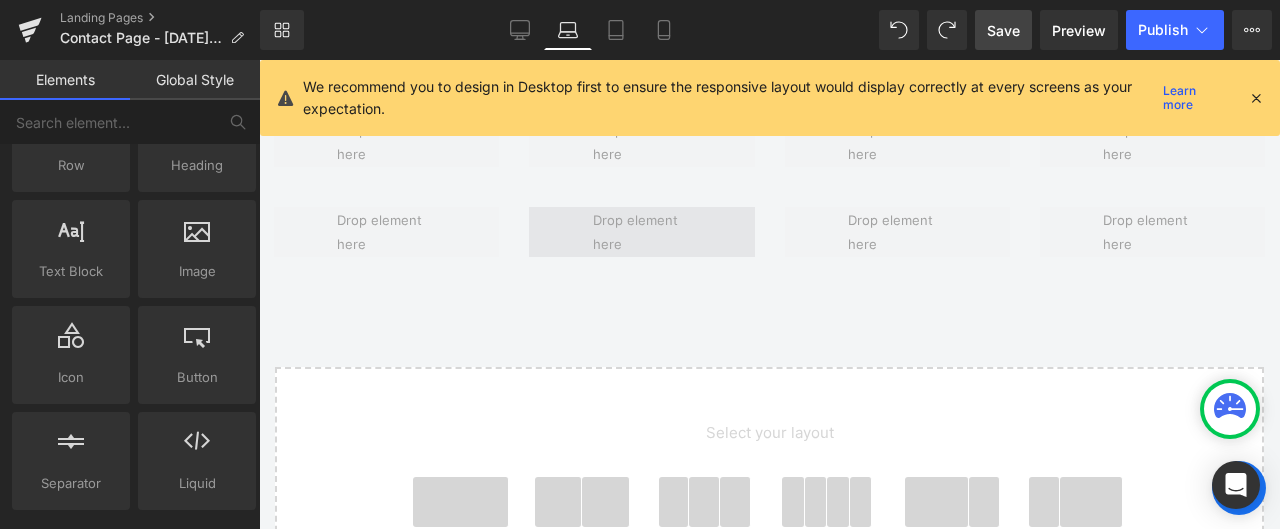 scroll, scrollTop: 2074, scrollLeft: 0, axis: vertical 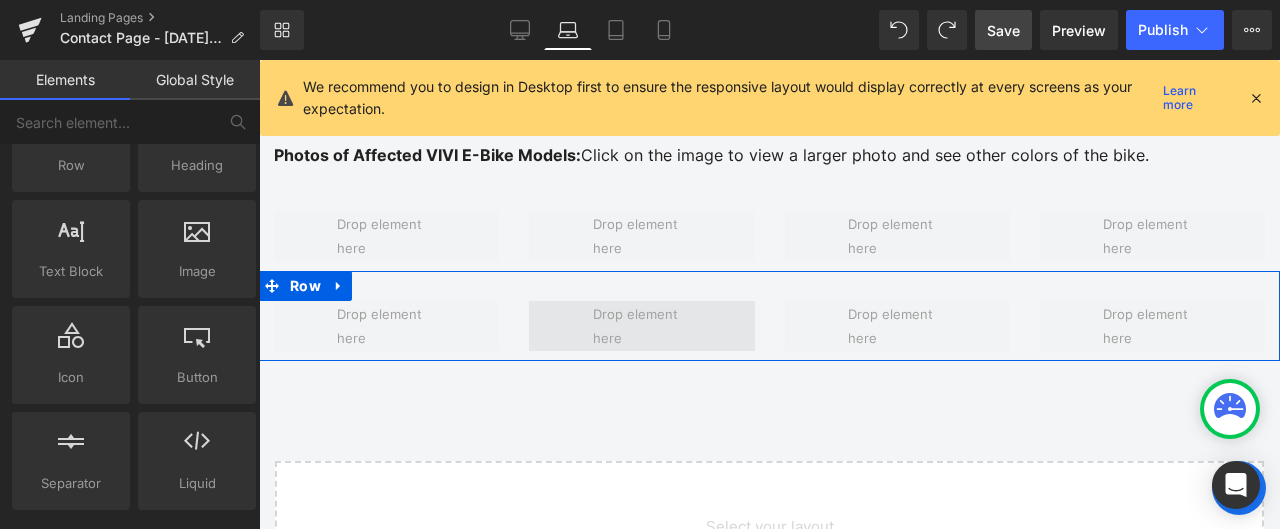 click at bounding box center (642, 326) 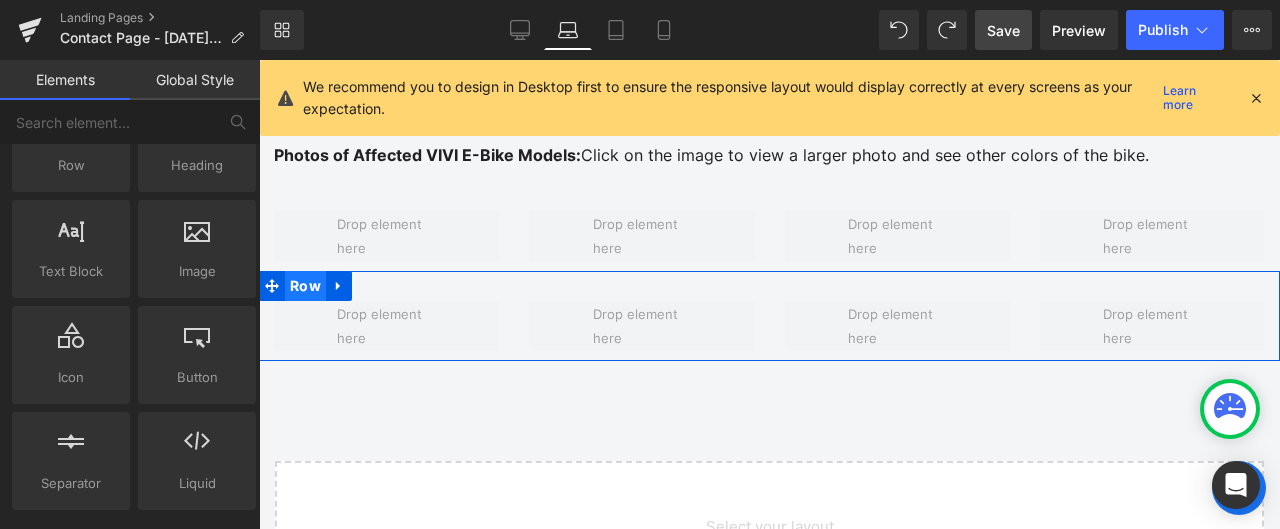 click on "Row" at bounding box center (305, 286) 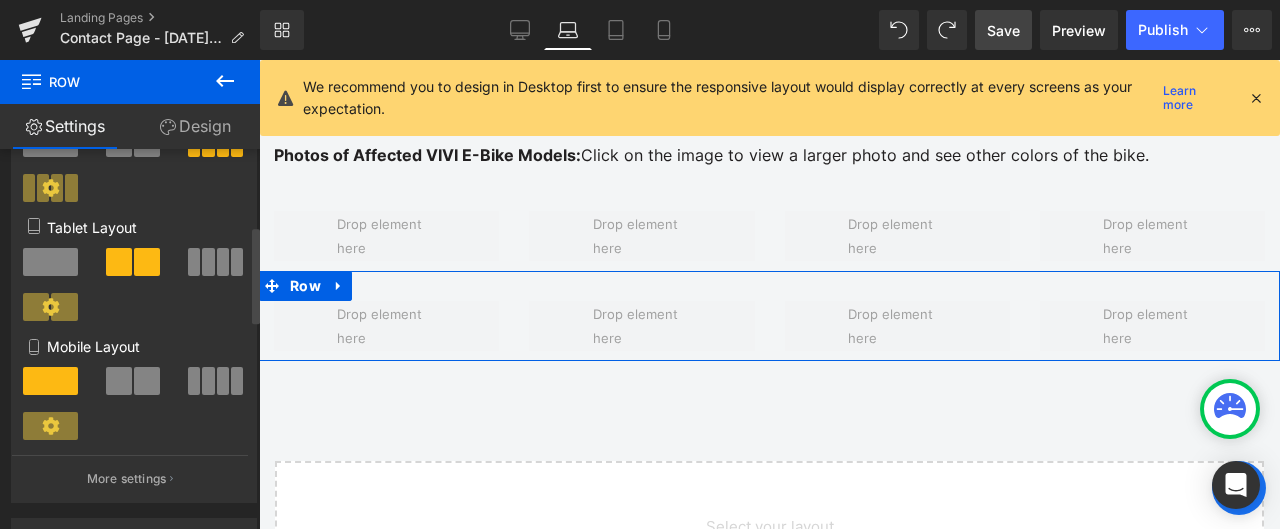 scroll, scrollTop: 300, scrollLeft: 0, axis: vertical 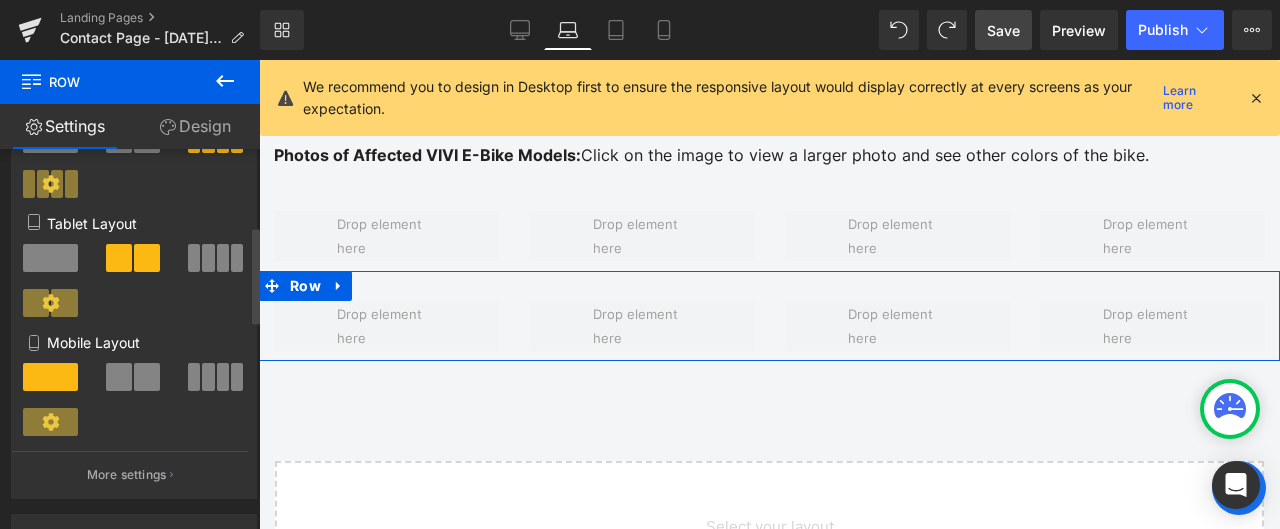 click at bounding box center (208, 377) 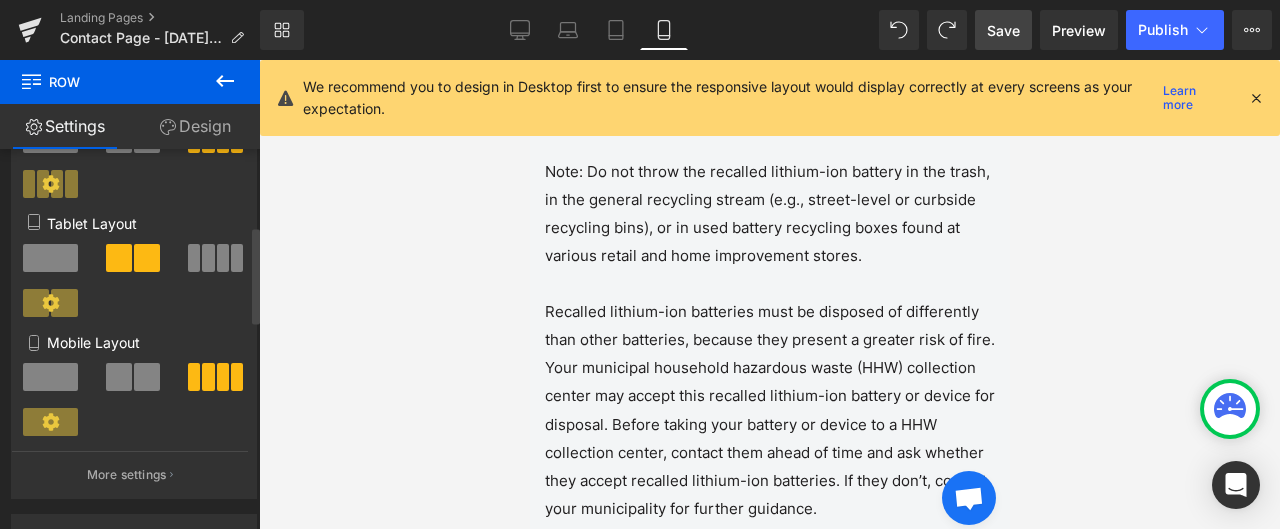 scroll, scrollTop: 2679, scrollLeft: 0, axis: vertical 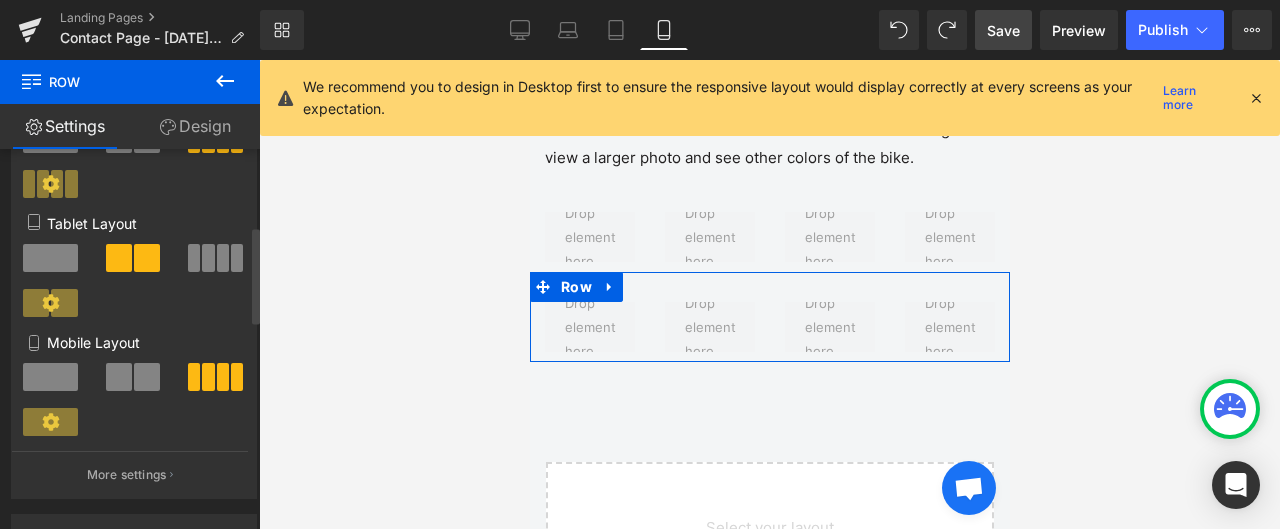 click at bounding box center (208, 258) 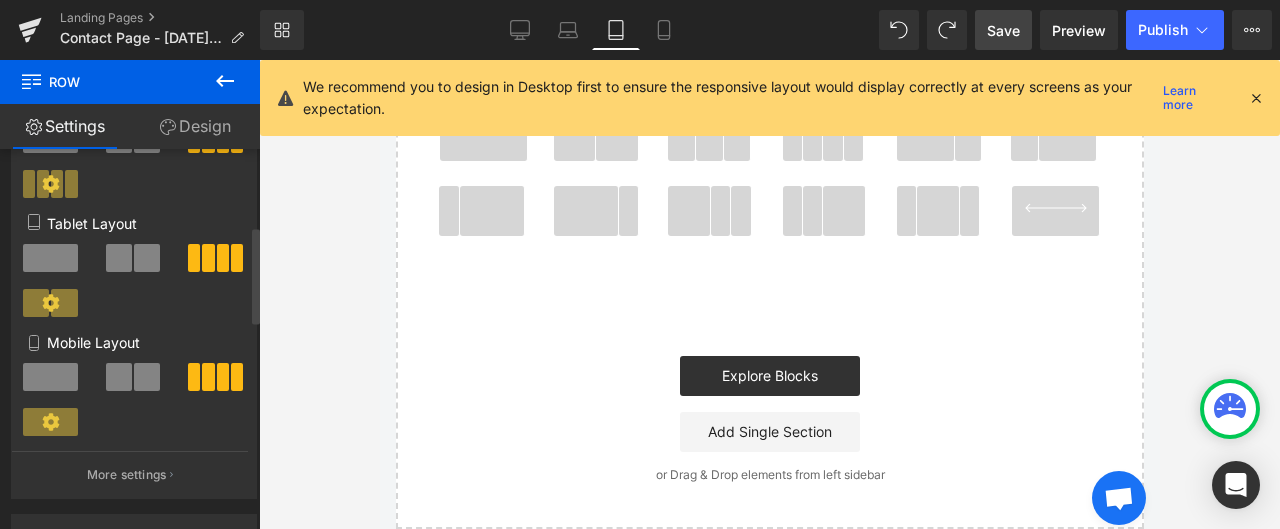 scroll, scrollTop: 2198, scrollLeft: 0, axis: vertical 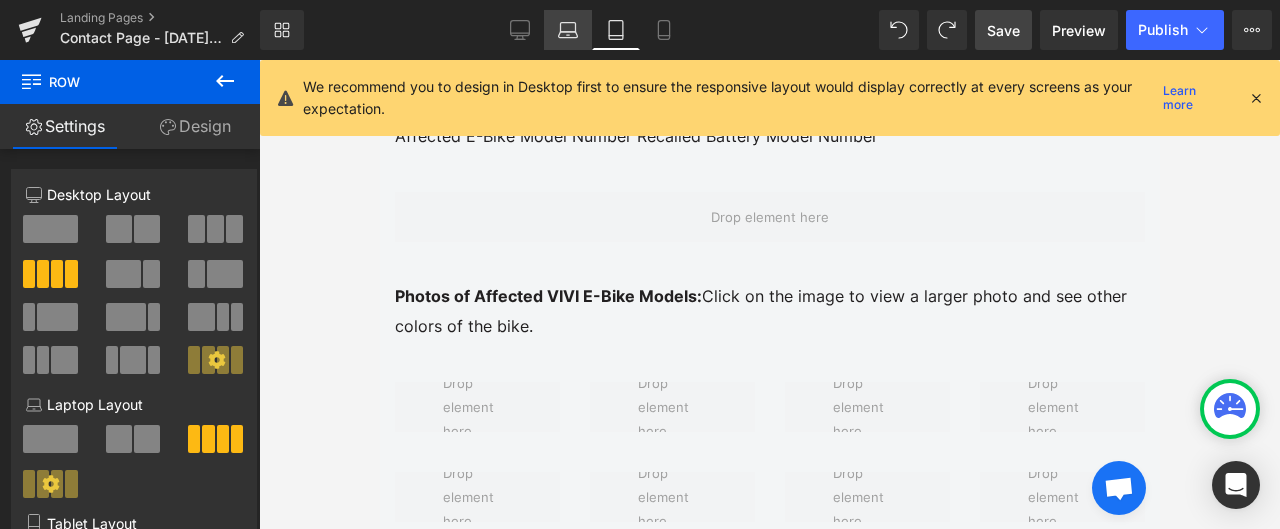 click on "Laptop" at bounding box center (568, 30) 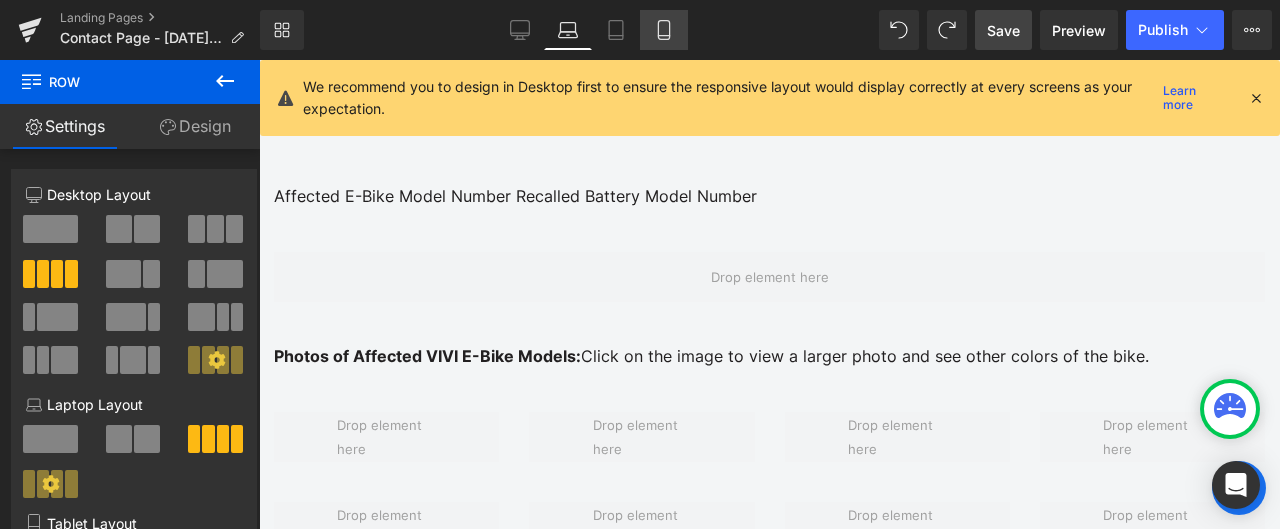click on "Mobile" at bounding box center (664, 30) 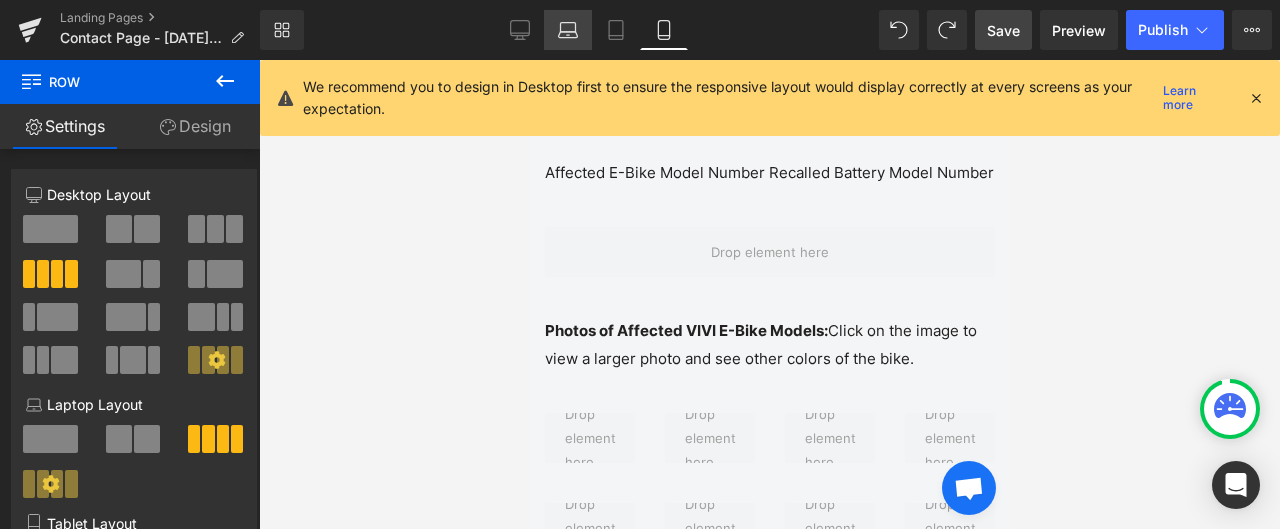 click 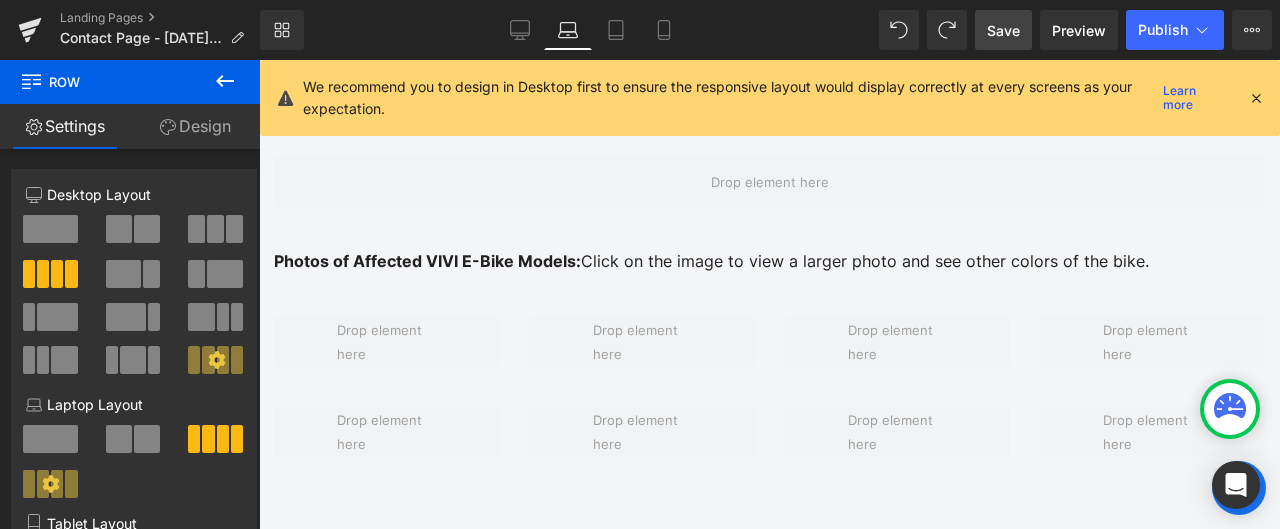 scroll, scrollTop: 2072, scrollLeft: 0, axis: vertical 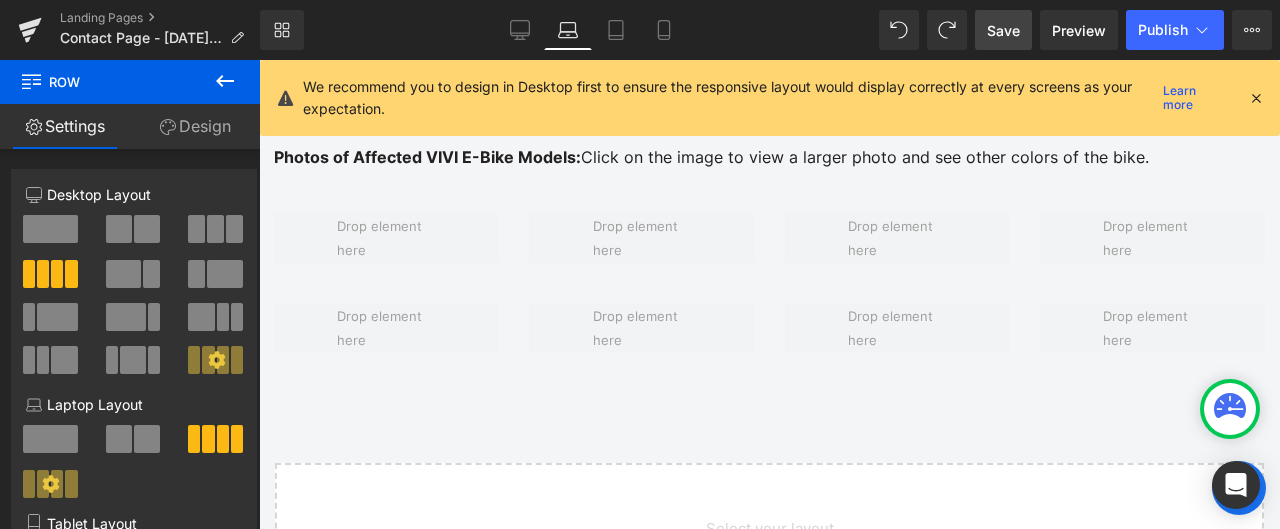 click 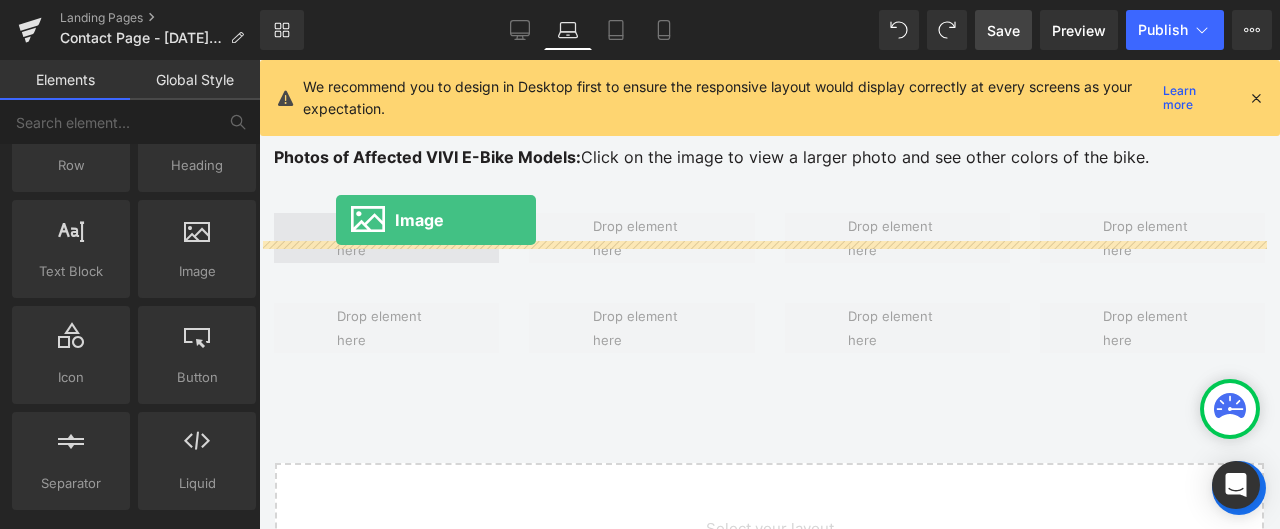 drag, startPoint x: 447, startPoint y: 313, endPoint x: 336, endPoint y: 220, distance: 144.81023 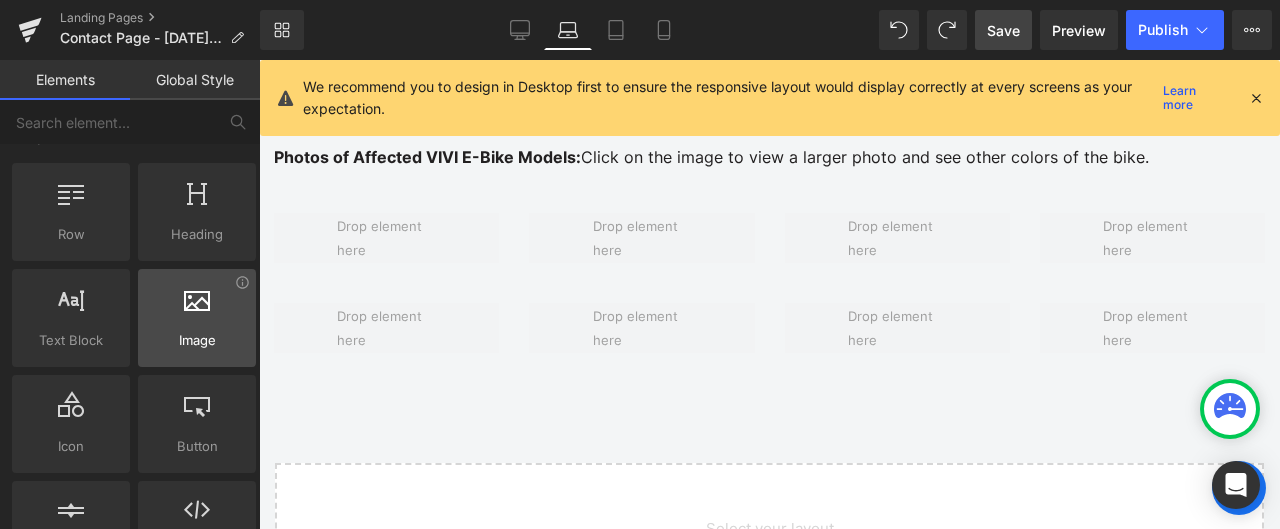 scroll, scrollTop: 0, scrollLeft: 0, axis: both 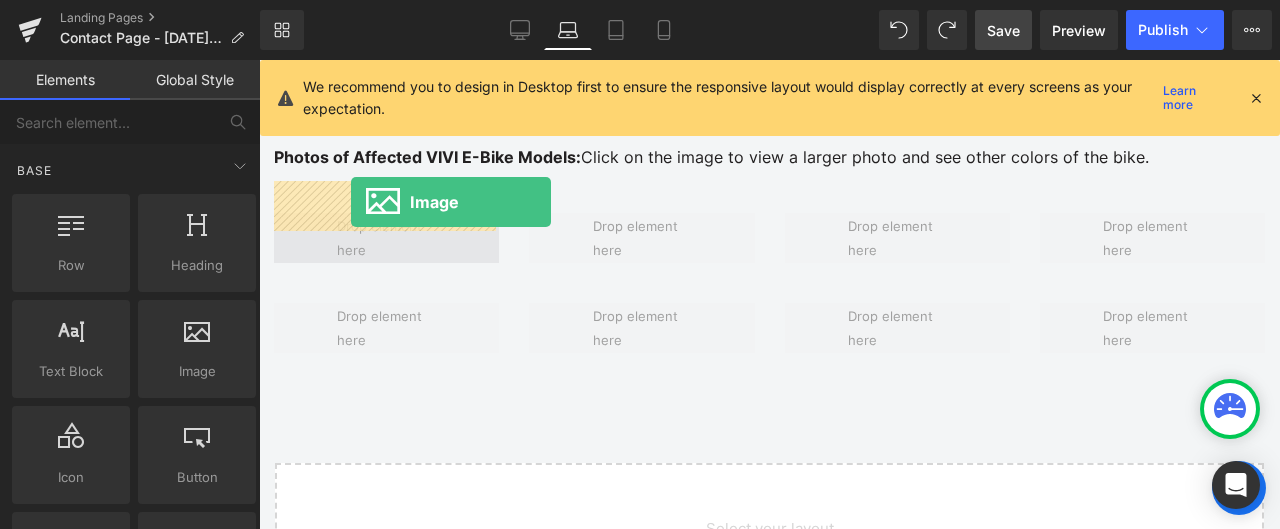 drag, startPoint x: 462, startPoint y: 414, endPoint x: 351, endPoint y: 203, distance: 238.4156 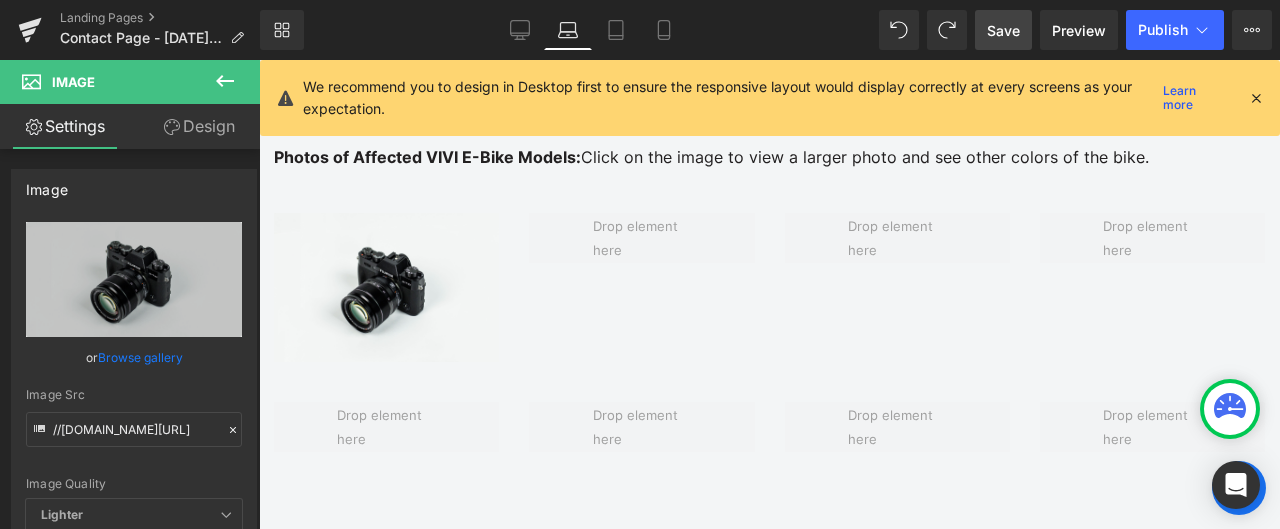 click 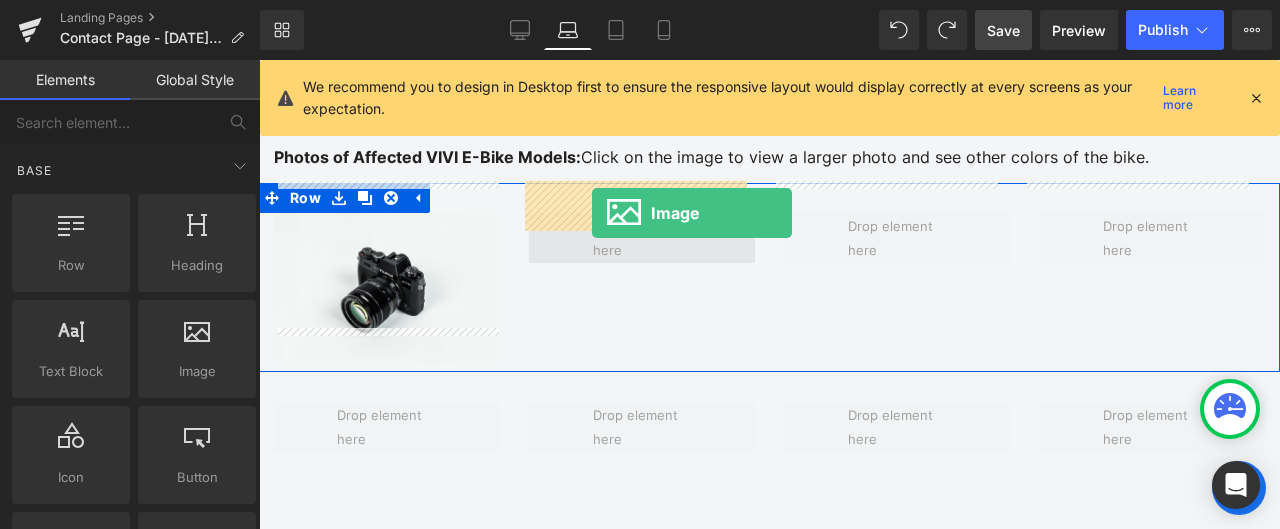 drag, startPoint x: 445, startPoint y: 419, endPoint x: 592, endPoint y: 213, distance: 253.07114 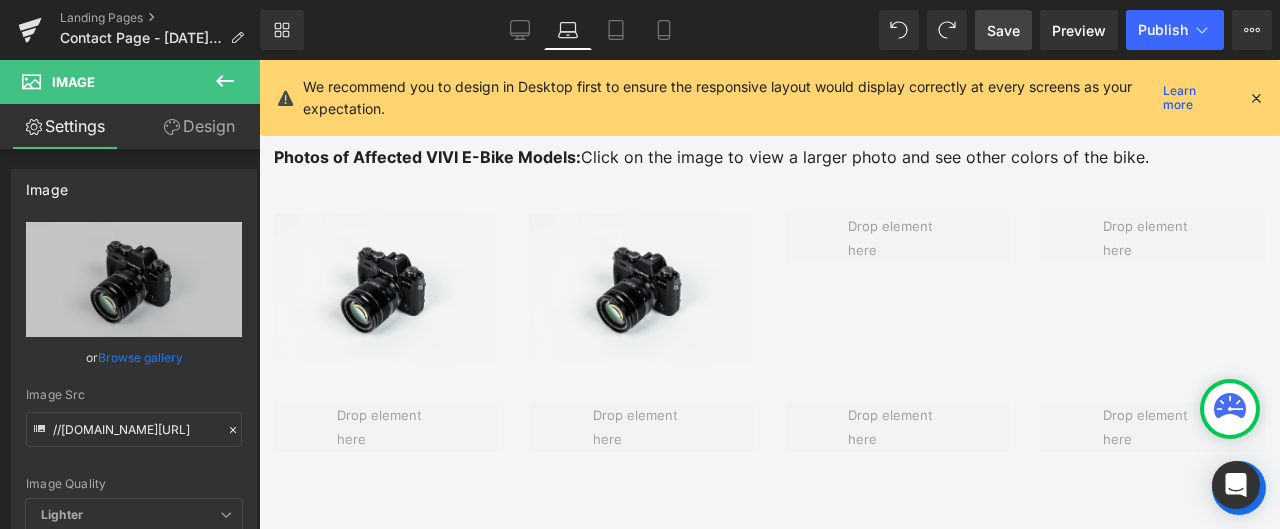 click 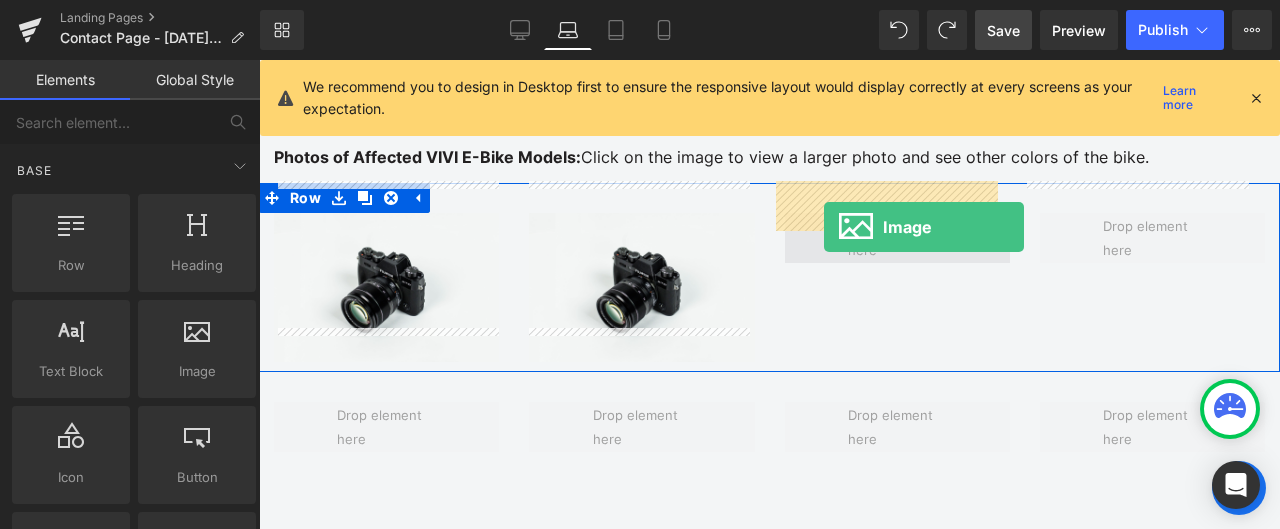 drag, startPoint x: 446, startPoint y: 401, endPoint x: 824, endPoint y: 227, distance: 416.12497 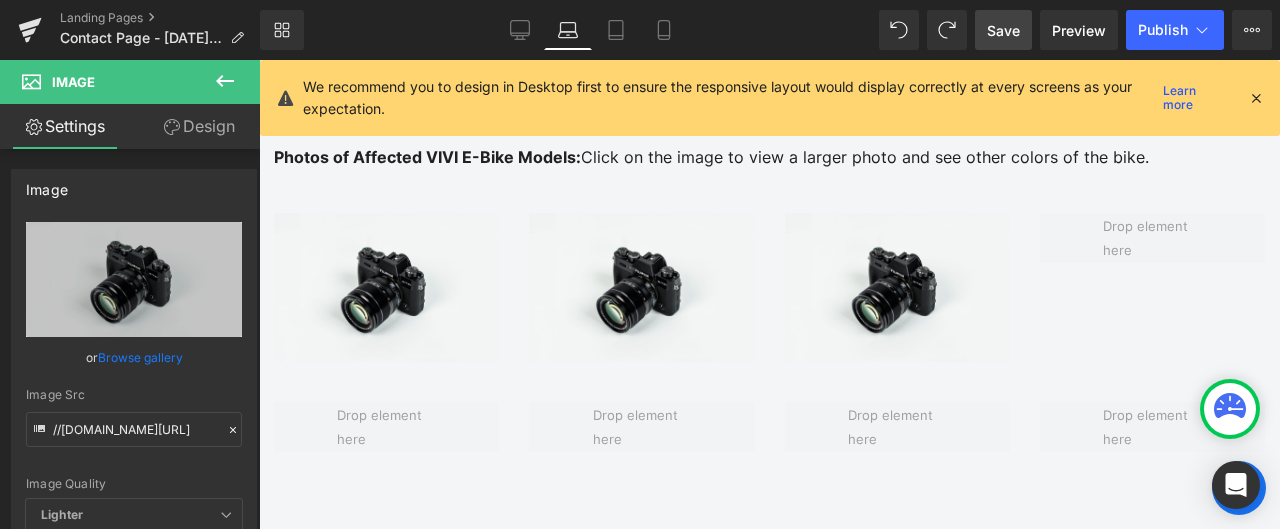 click 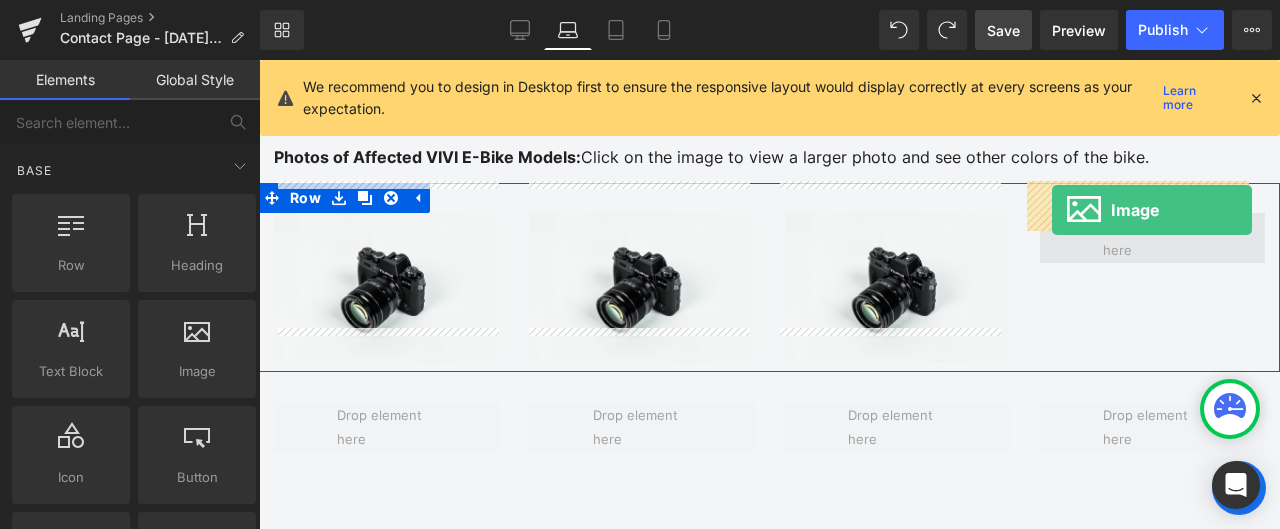 drag, startPoint x: 310, startPoint y: 347, endPoint x: 1052, endPoint y: 210, distance: 754.54156 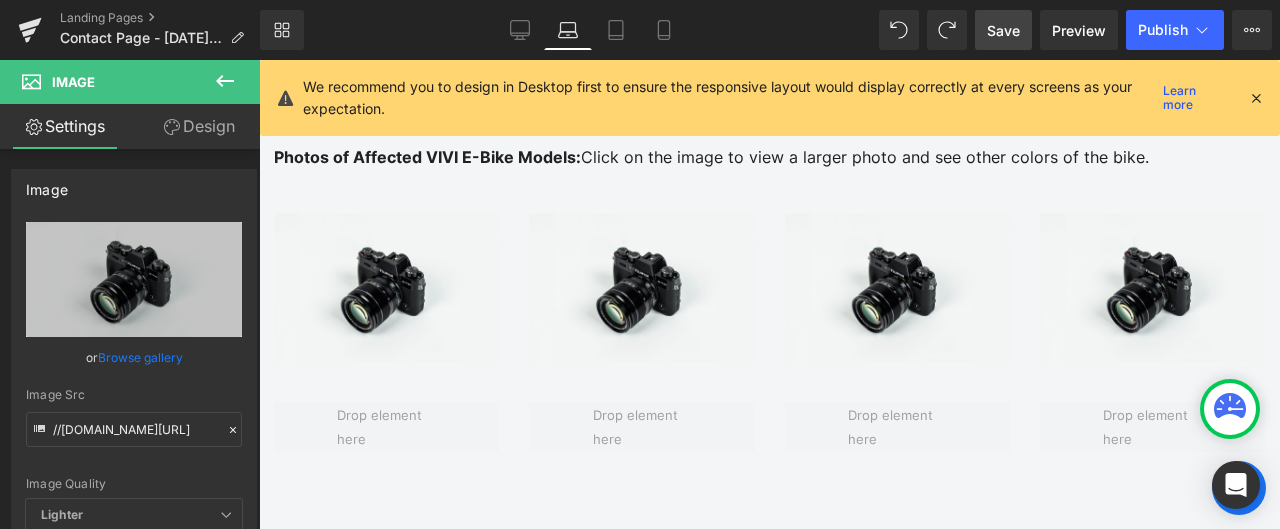 click 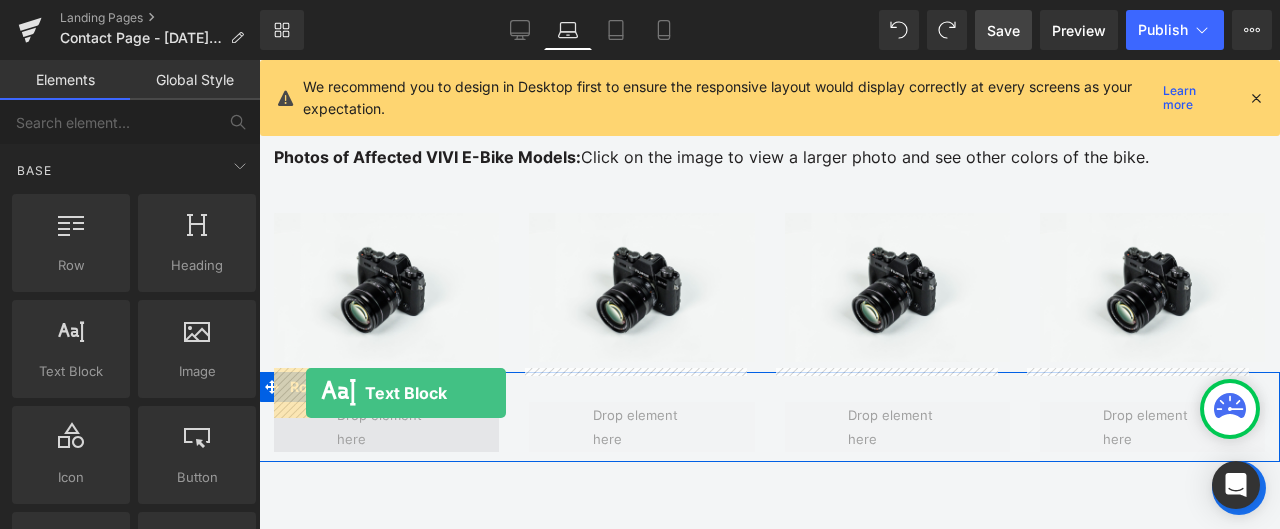 drag, startPoint x: 325, startPoint y: 417, endPoint x: 306, endPoint y: 393, distance: 30.610456 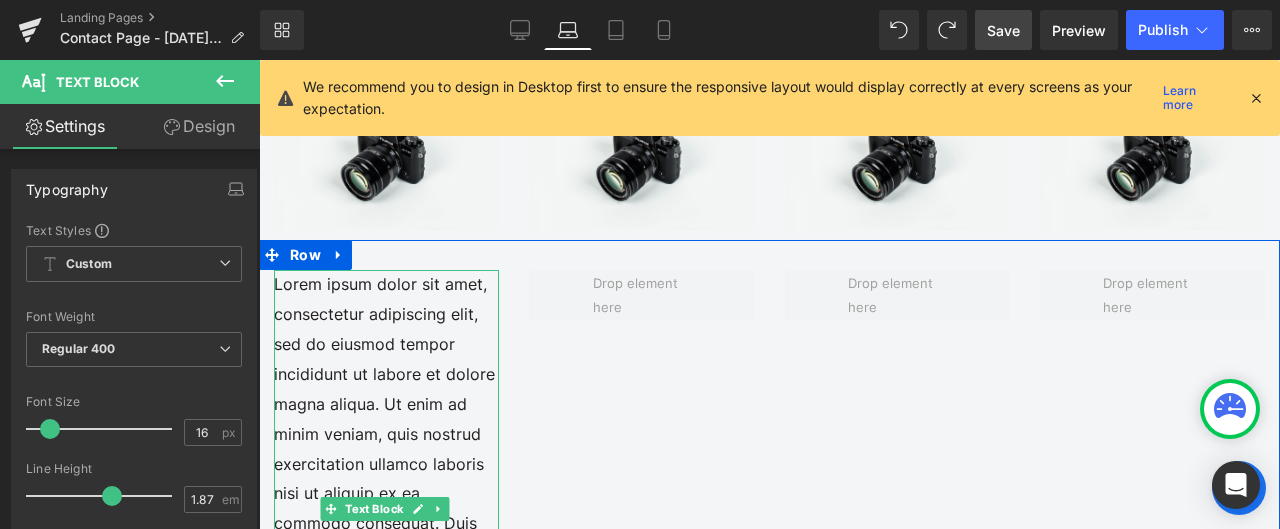 scroll, scrollTop: 2172, scrollLeft: 0, axis: vertical 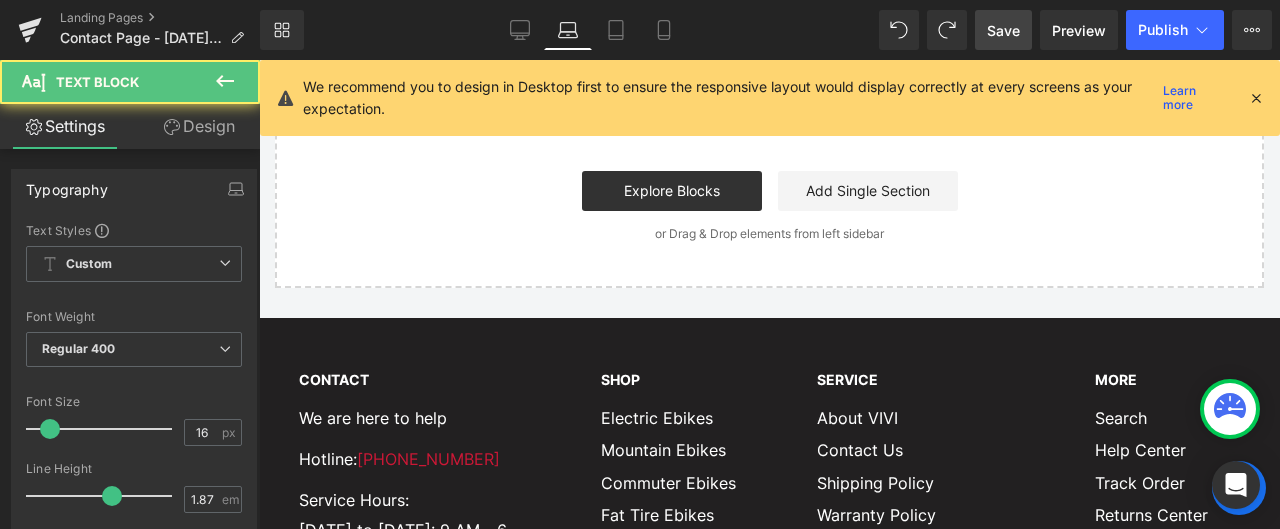 drag, startPoint x: 368, startPoint y: 279, endPoint x: 460, endPoint y: 485, distance: 225.61029 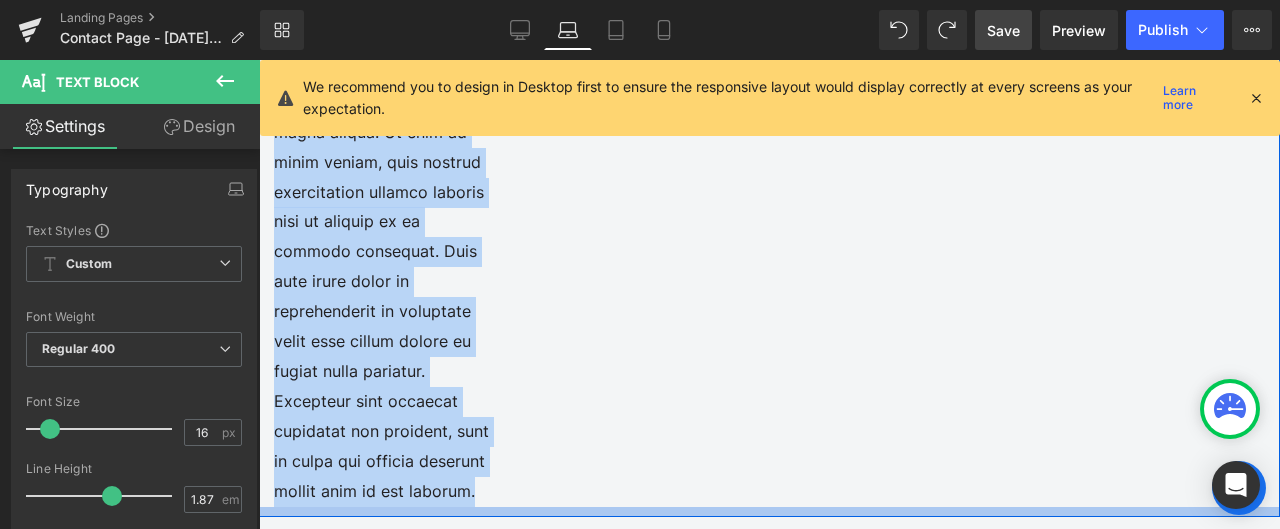 type 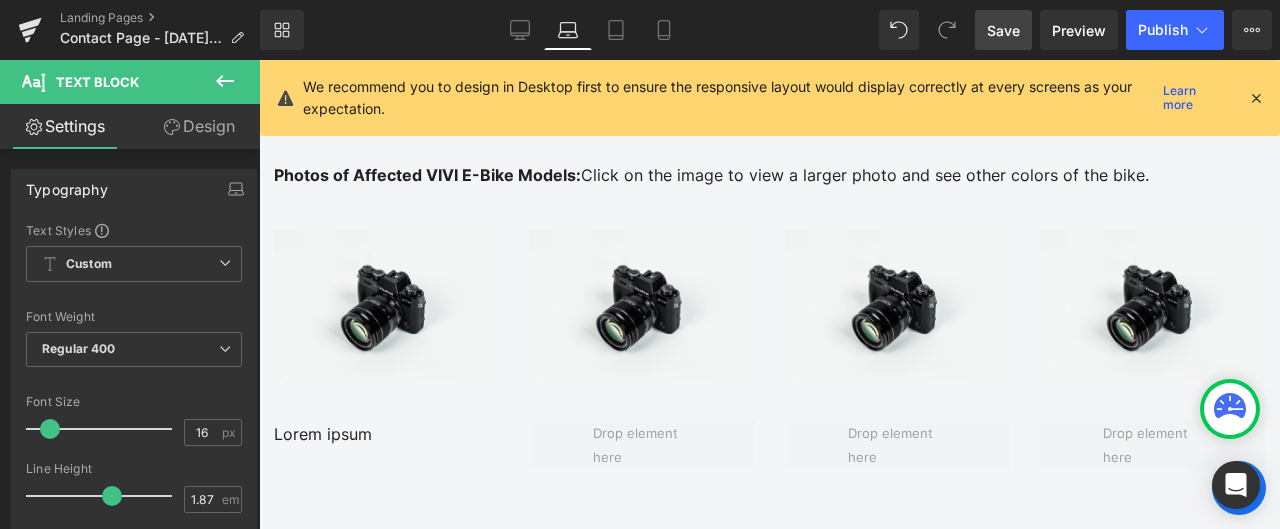 scroll, scrollTop: 2086, scrollLeft: 0, axis: vertical 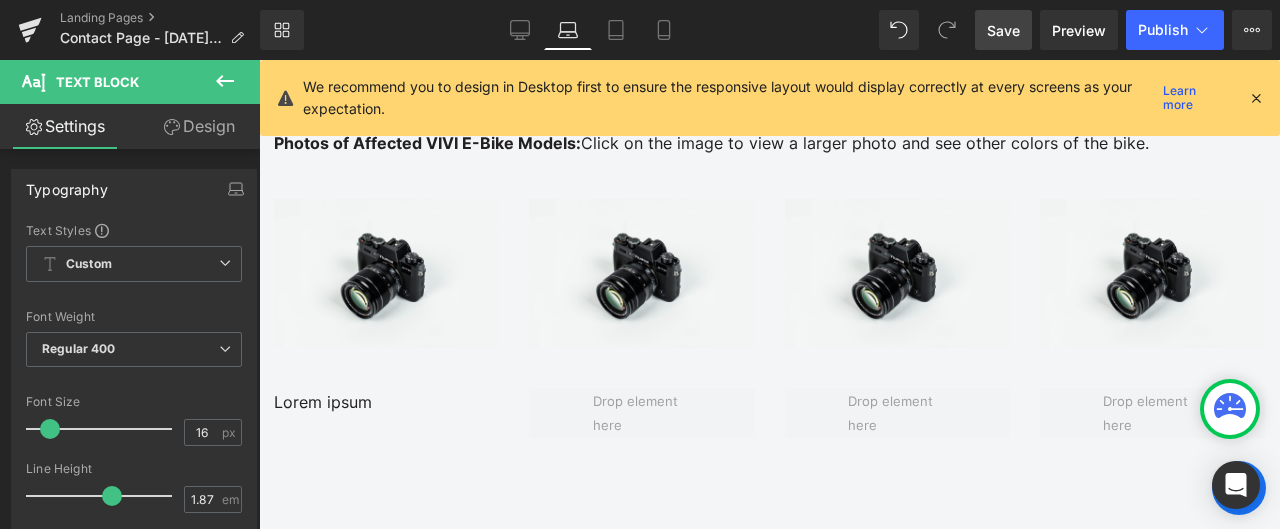 click on "Text Block" at bounding box center (374, 627) 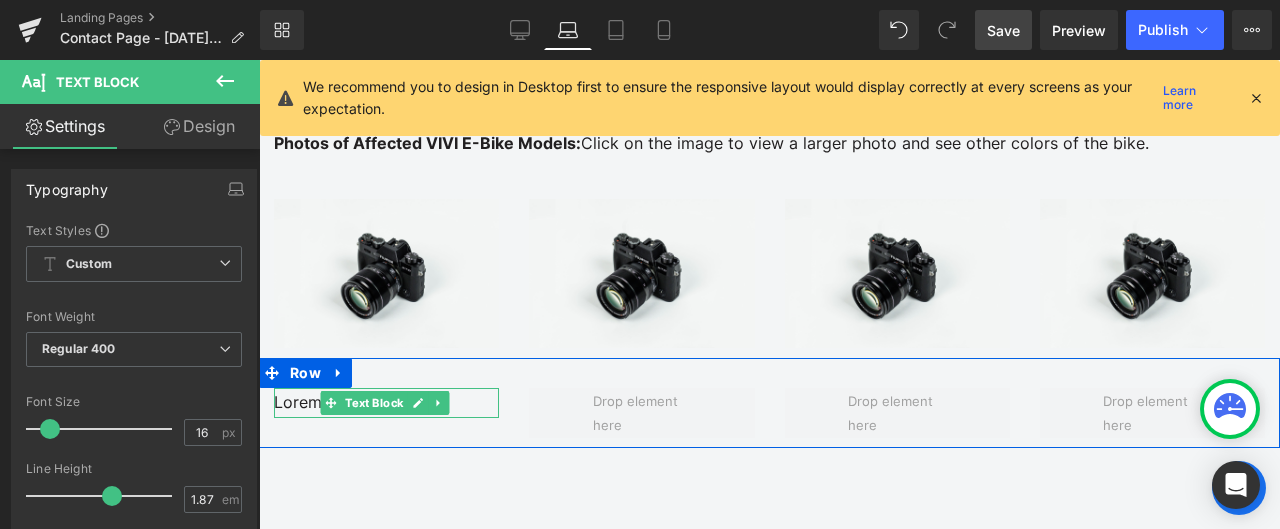 click on "Lorem ipsum" at bounding box center [386, 403] 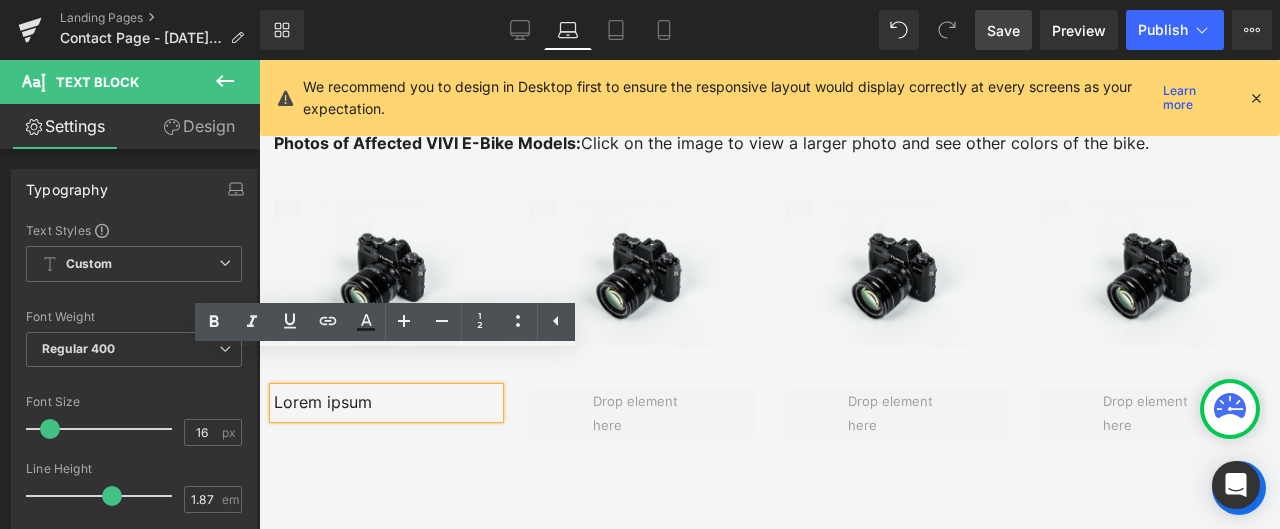 drag, startPoint x: 376, startPoint y: 372, endPoint x: 276, endPoint y: 368, distance: 100.07997 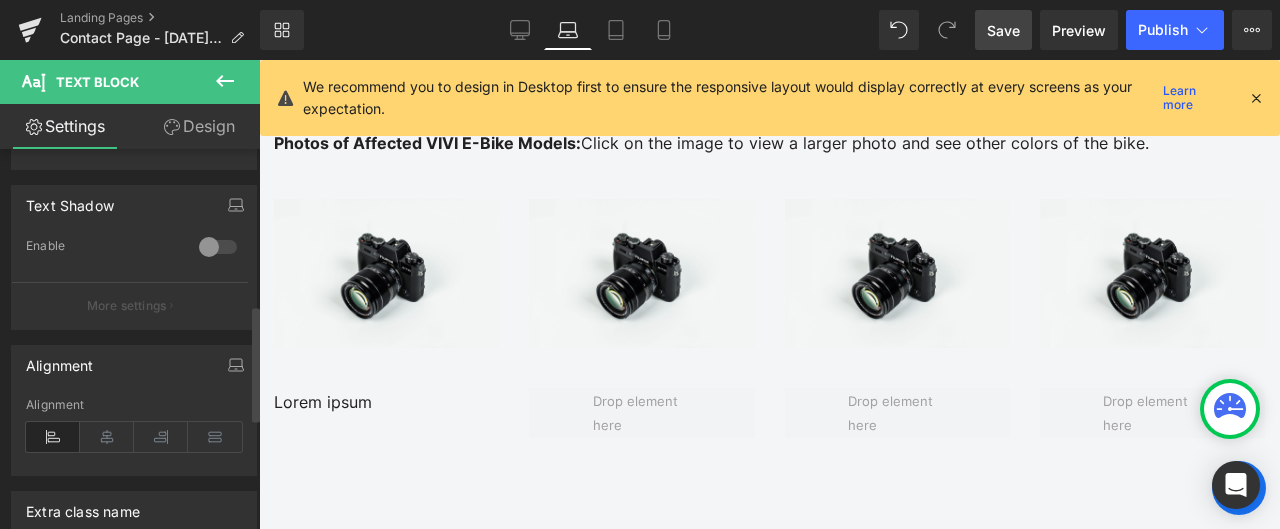 scroll, scrollTop: 700, scrollLeft: 0, axis: vertical 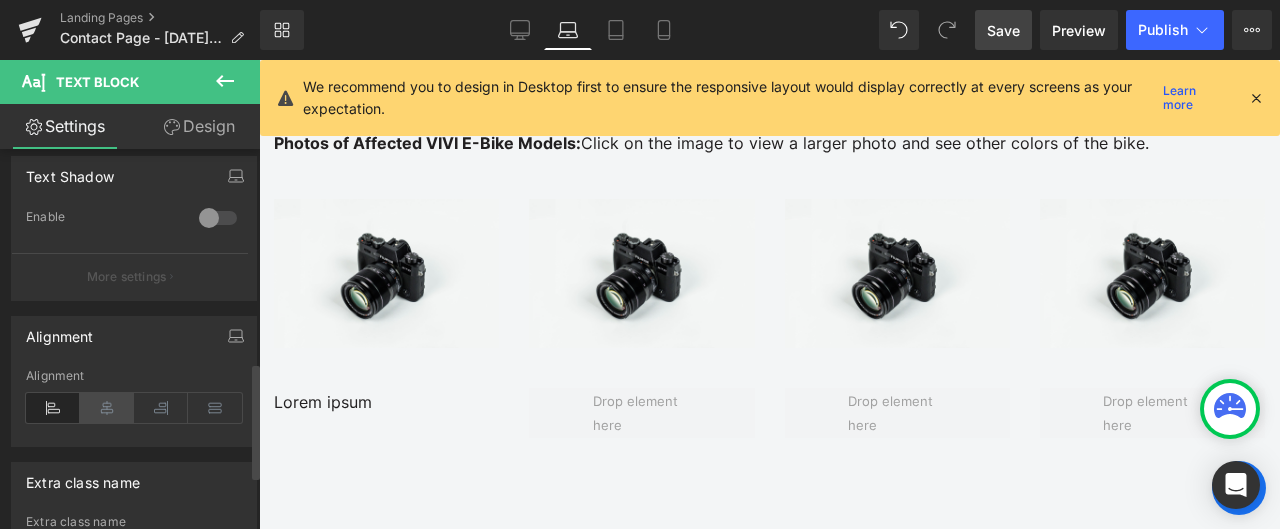 click at bounding box center [107, 408] 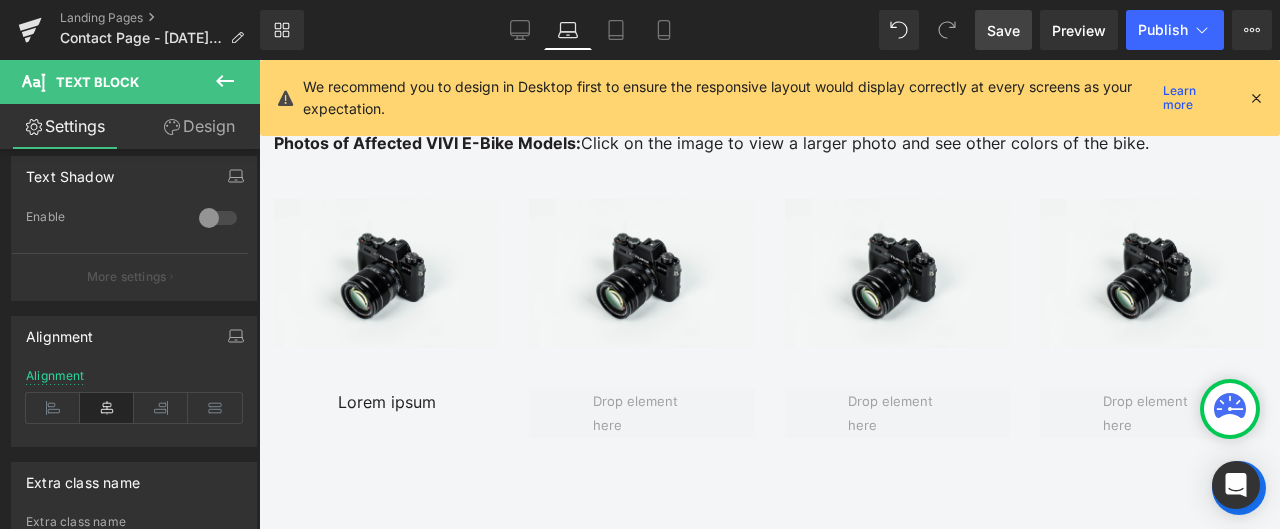 click on "PRODUCT RECALL NOTICE
Heading
Row         [GEOGRAPHIC_DATA] ONLY Heading         Row
36-Volt Lithium-Ion Batteries used with VIVI E-bikes
Heading
Hero Banner         Row         VIVI is conducting a voluntary recall in cooperation with the U.S. Consumer Product Safety Commission of certain 36-volt lithium-ion rechargeable batteries included with specific VIVI E-Bike models.   Text Block         Row         Recall Summary
Heading         Row
Product:  36-volt lithium-ion batteries used with VIVI E-bikes. [PERSON_NAME]:  The recalled lithium-ion batteries can overheat, posing fire and burn hazards.
Remedy:  Replace.
Text Block         Row
Consumers should immediately STOP using the recalled lithium-ion batteries.
Text Block
Row" at bounding box center (769, -407) 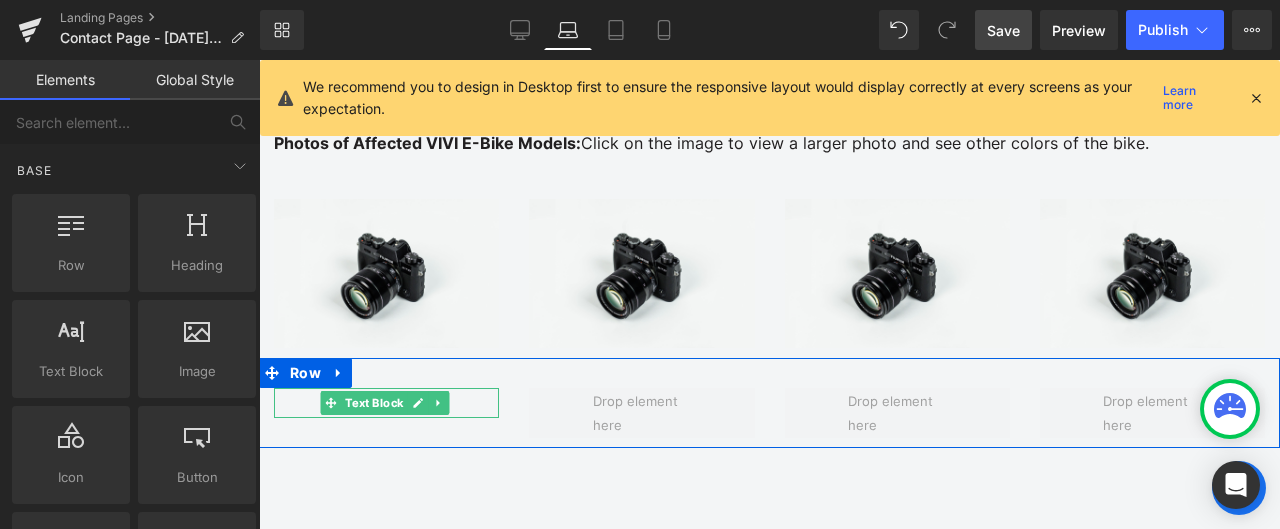 click on "Lorem ipsum" at bounding box center (386, 403) 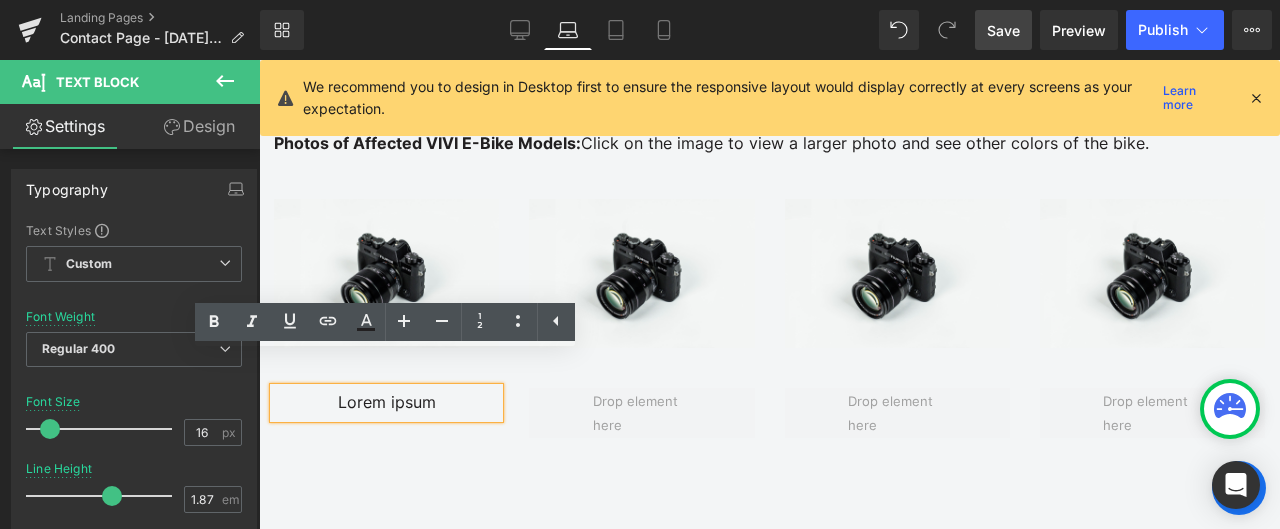 click on "Lorem ipsum" at bounding box center (386, 403) 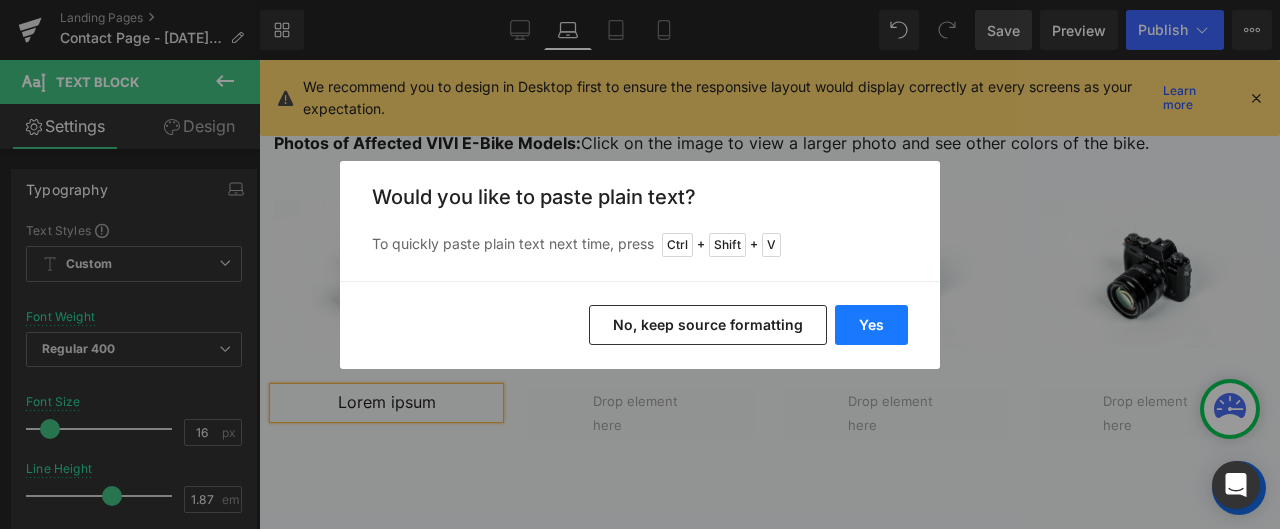 click on "Yes" at bounding box center [871, 325] 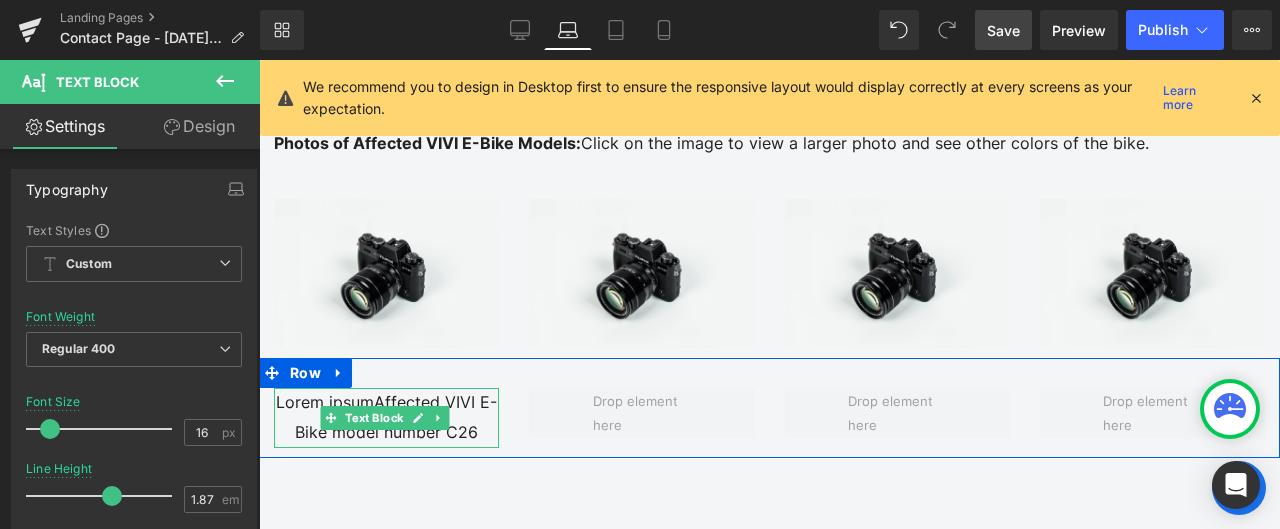 click on "Lorem ipsumAffected VIVI E-Bike model number C26" at bounding box center [386, 418] 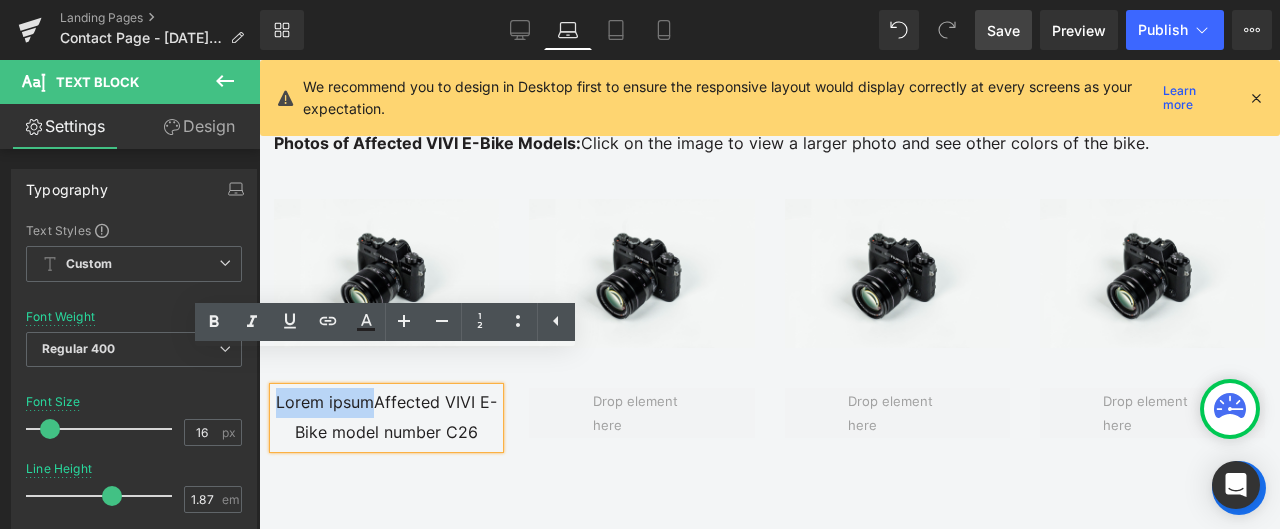 drag, startPoint x: 376, startPoint y: 365, endPoint x: 266, endPoint y: 367, distance: 110.01818 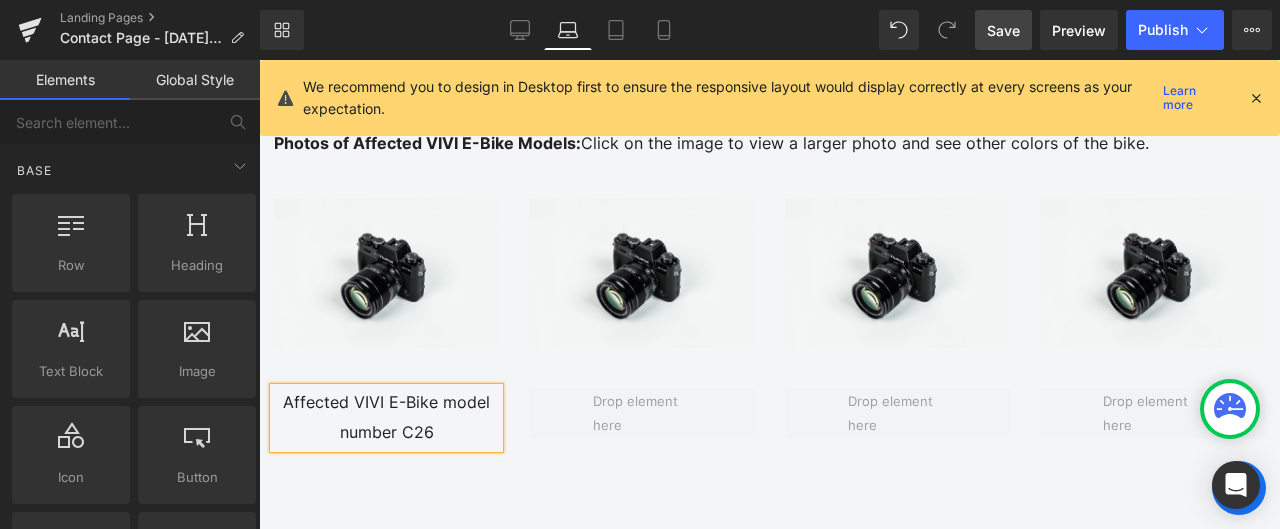 click on "PRODUCT RECALL NOTICE
Heading
Row         [GEOGRAPHIC_DATA] ONLY Heading         Row
36-Volt Lithium-Ion Batteries used with VIVI E-bikes
Heading
Hero Banner         Row         VIVI is conducting a voluntary recall in cooperation with the U.S. Consumer Product Safety Commission of certain 36-volt lithium-ion rechargeable batteries included with specific VIVI E-Bike models.   Text Block         Row         Recall Summary
Heading         Row
Product:  36-volt lithium-ion batteries used with VIVI E-bikes. [PERSON_NAME]:  The recalled lithium-ion batteries can overheat, posing fire and burn hazards.
Remedy:  Replace.
Text Block         Row
Consumers should immediately STOP using the recalled lithium-ion batteries.
Text Block
Row" at bounding box center [769, -402] 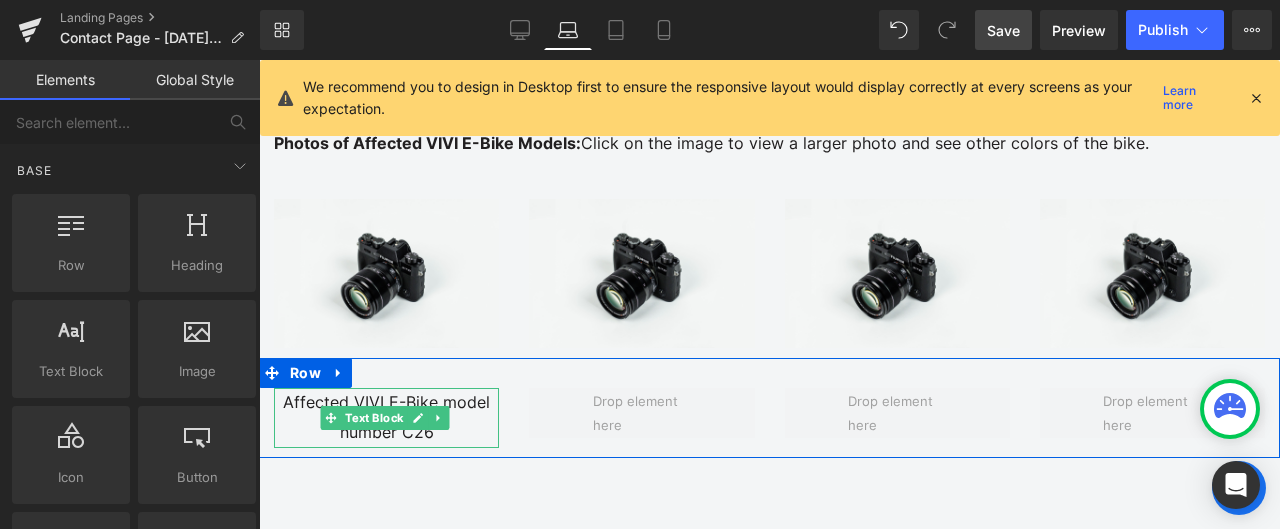 click on "Affected VIVI E-Bike model number C26" at bounding box center (386, 418) 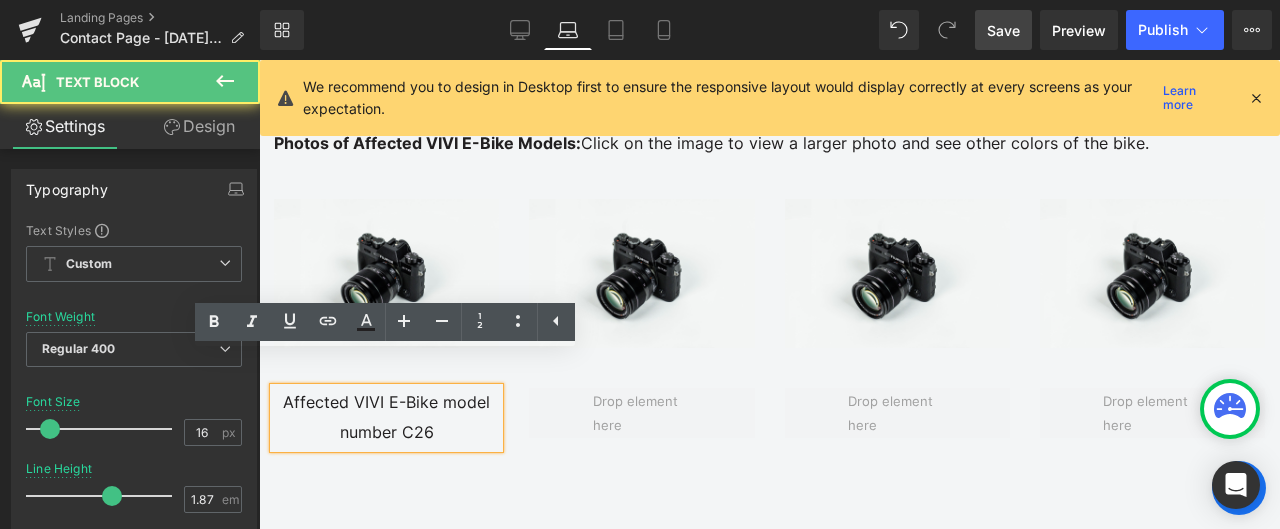 click on "Affected VIVI E-Bike model number C26" at bounding box center [386, 418] 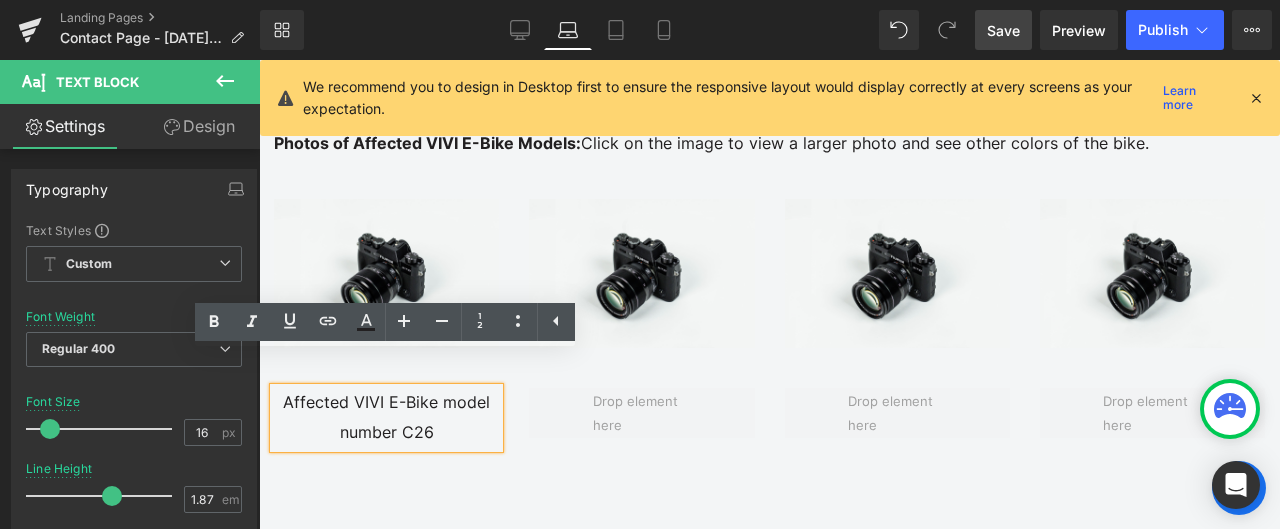 drag, startPoint x: 288, startPoint y: 369, endPoint x: 446, endPoint y: 398, distance: 160.63934 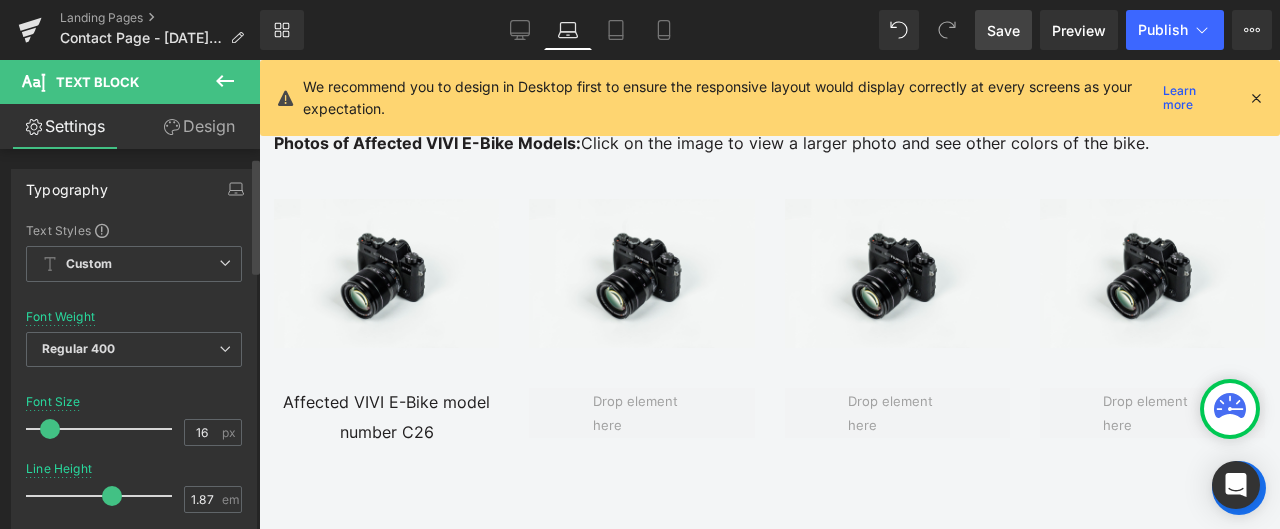 scroll, scrollTop: 100, scrollLeft: 0, axis: vertical 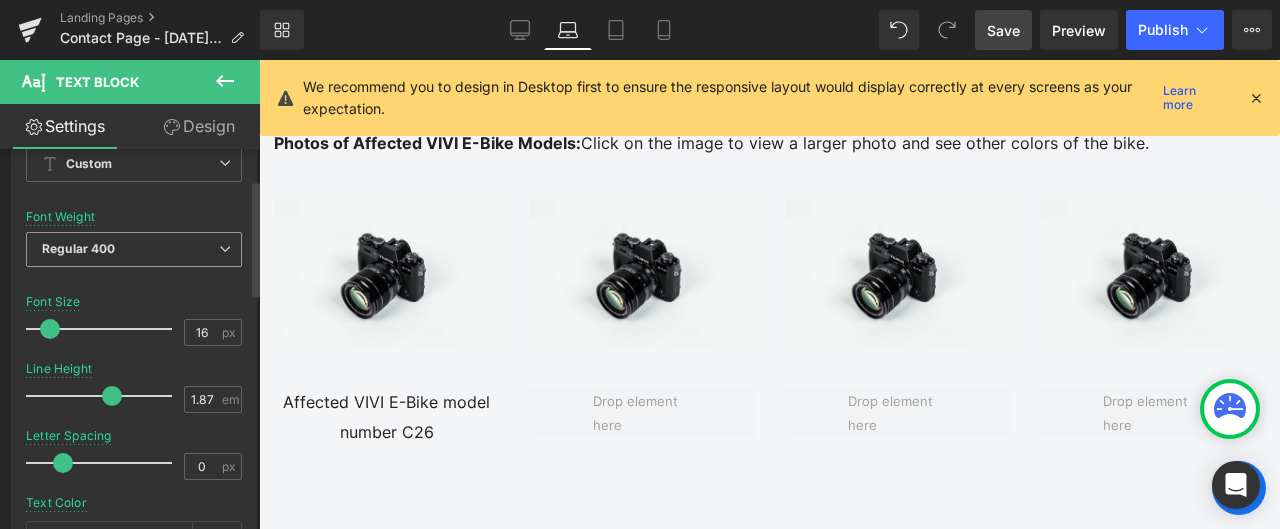click on "Regular 400" at bounding box center [134, 249] 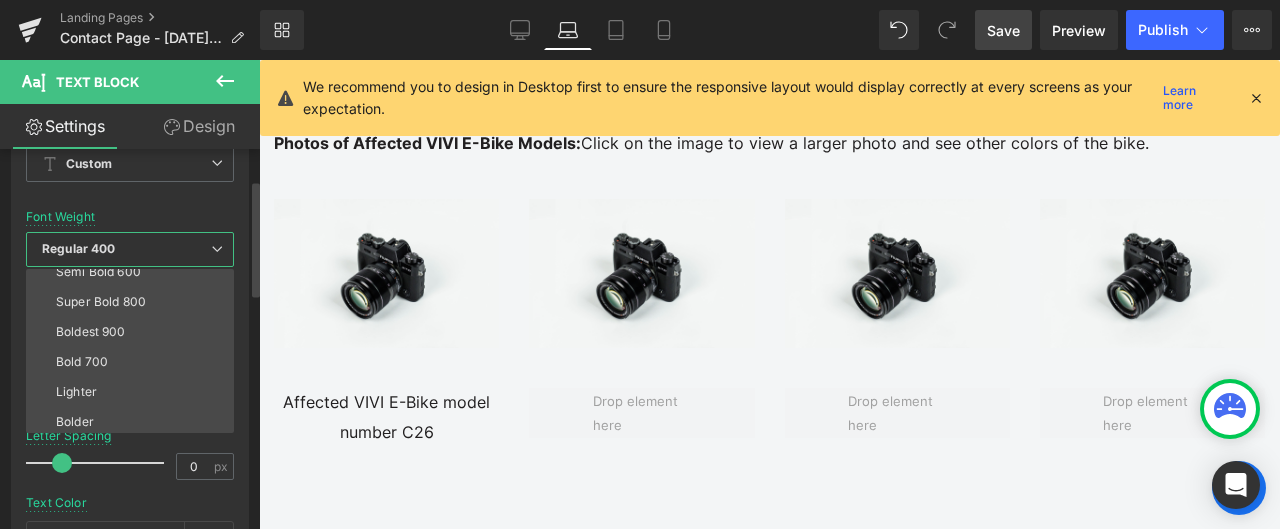 scroll, scrollTop: 166, scrollLeft: 0, axis: vertical 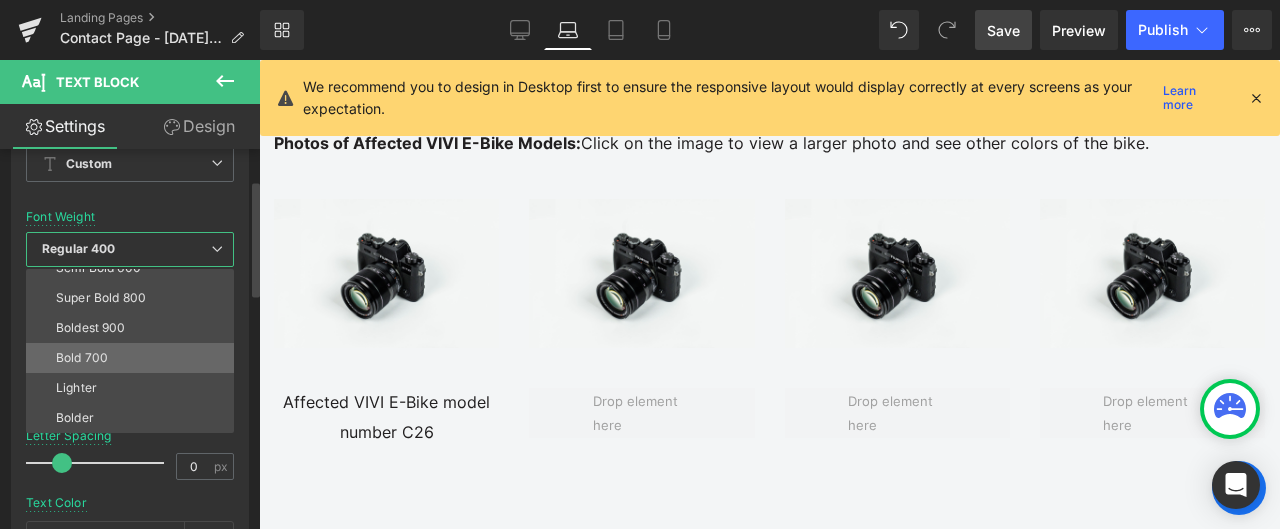 click on "Bold 700" at bounding box center (134, 358) 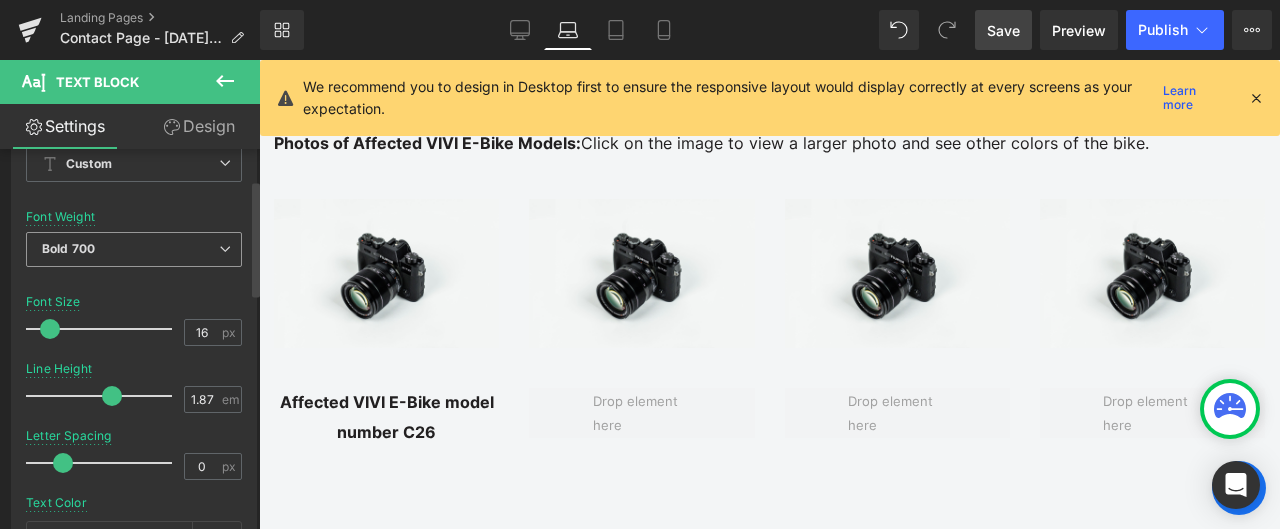 click on "Bold 700" at bounding box center [134, 249] 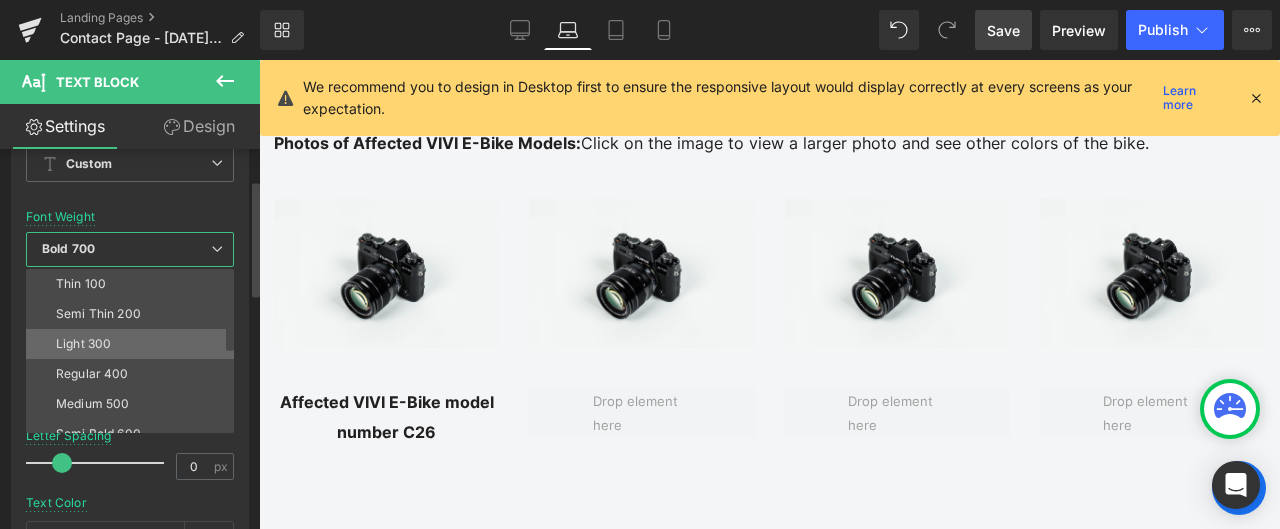 scroll, scrollTop: 100, scrollLeft: 0, axis: vertical 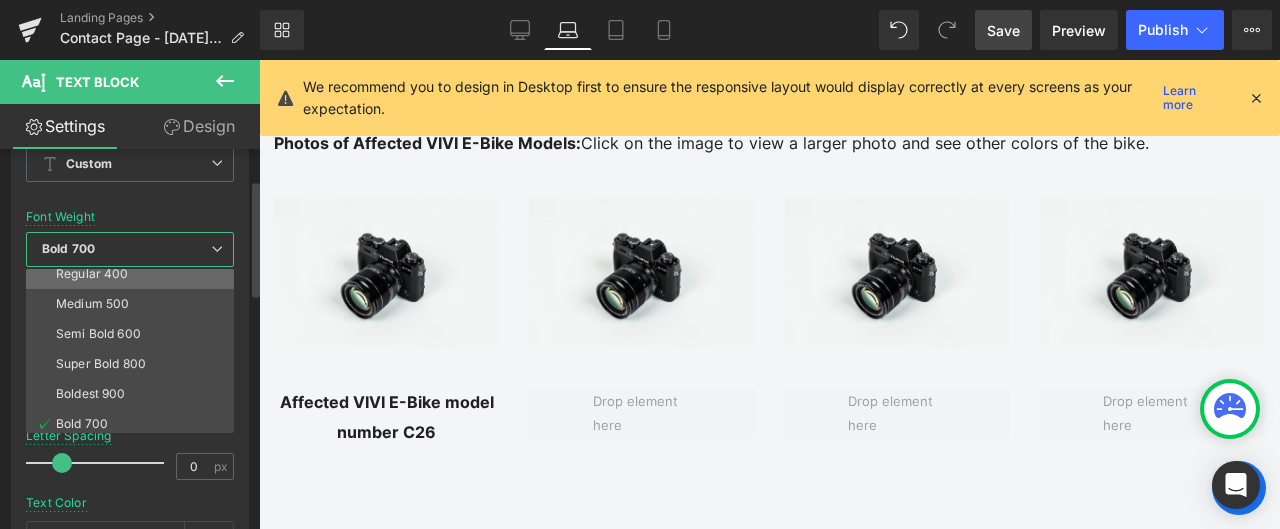 click on "Regular 400" at bounding box center (134, 274) 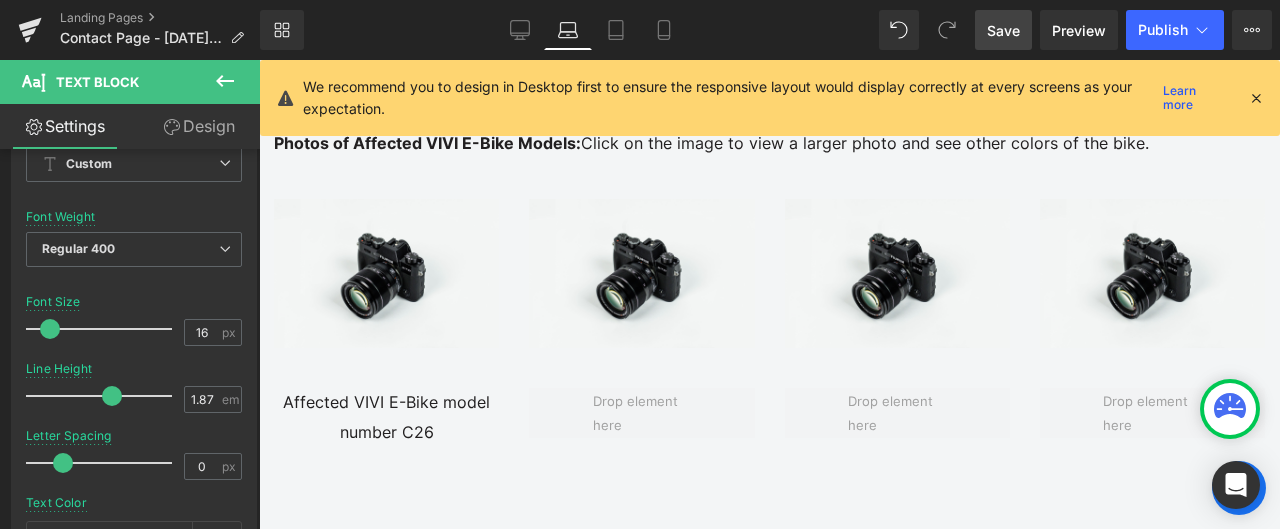 click on "PRODUCT RECALL NOTICE
Heading
Row         [GEOGRAPHIC_DATA] ONLY Heading         Row
36-Volt Lithium-Ion Batteries used with VIVI E-bikes
Heading
Hero Banner         Row         VIVI is conducting a voluntary recall in cooperation with the U.S. Consumer Product Safety Commission of certain 36-volt lithium-ion rechargeable batteries included with specific VIVI E-Bike models.   Text Block         Row         Recall Summary
Heading         Row
Product:  36-volt lithium-ion batteries used with VIVI E-bikes. [PERSON_NAME]:  The recalled lithium-ion batteries can overheat, posing fire and burn hazards.
Remedy:  Replace.
Text Block         Row
Consumers should immediately STOP using the recalled lithium-ion batteries.
Text Block
Row" at bounding box center [769, -402] 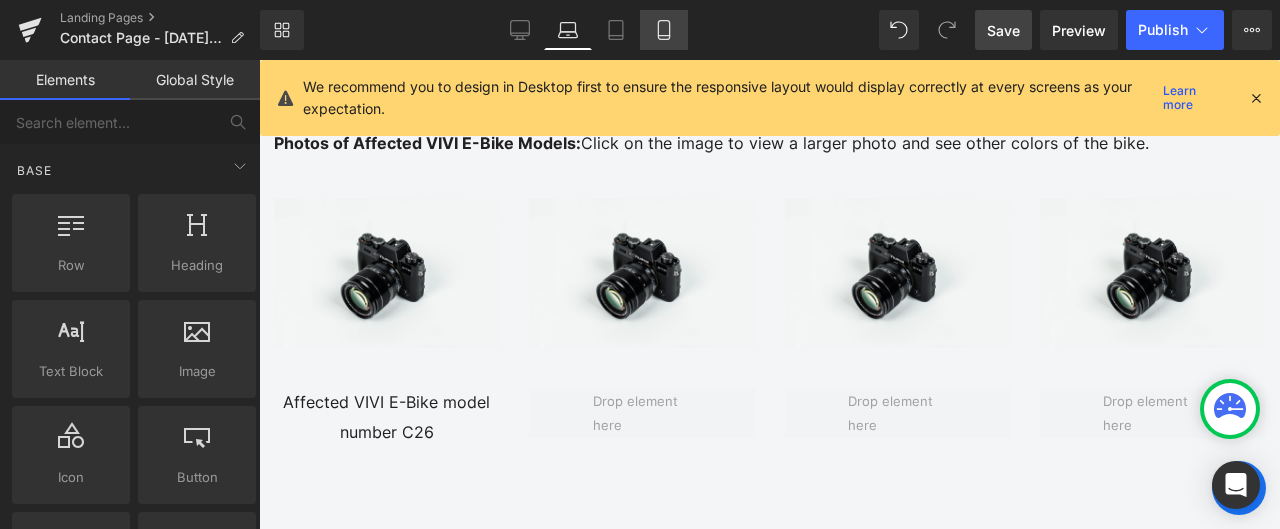 click 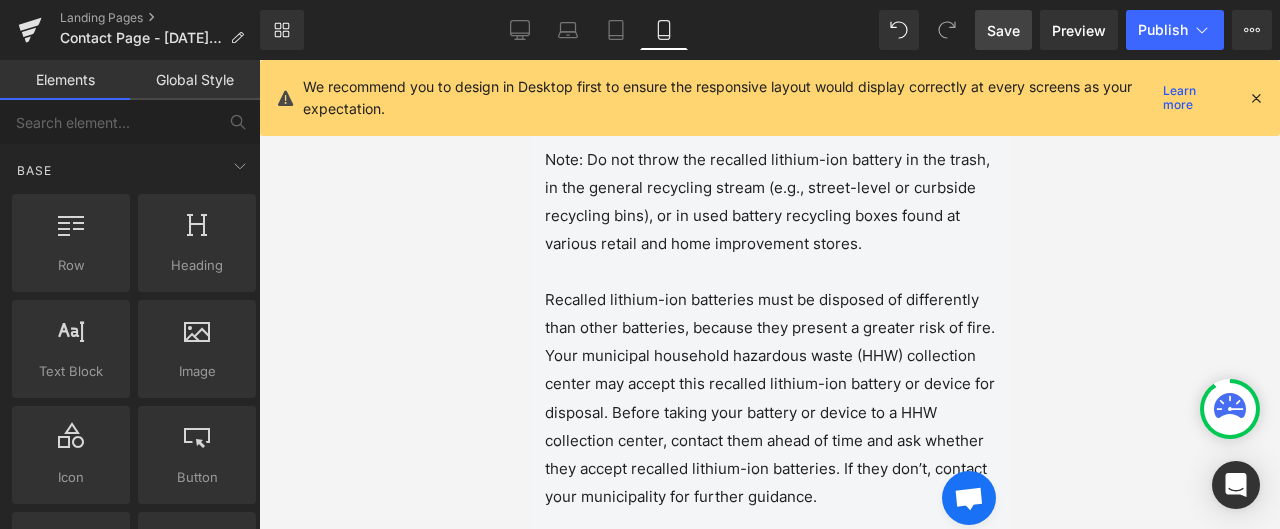 scroll, scrollTop: 2674, scrollLeft: 0, axis: vertical 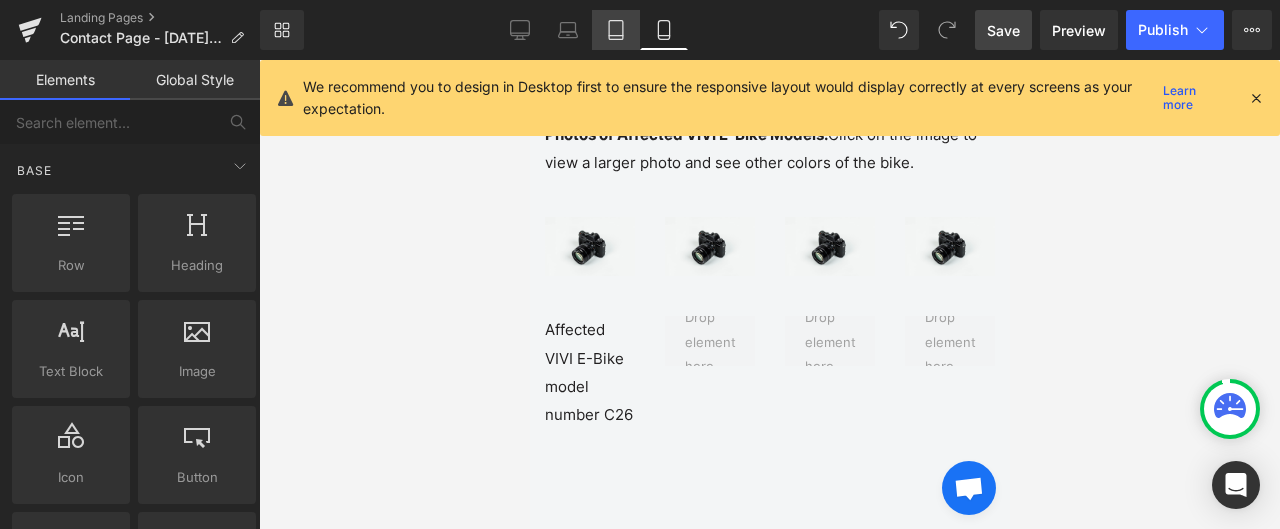 click 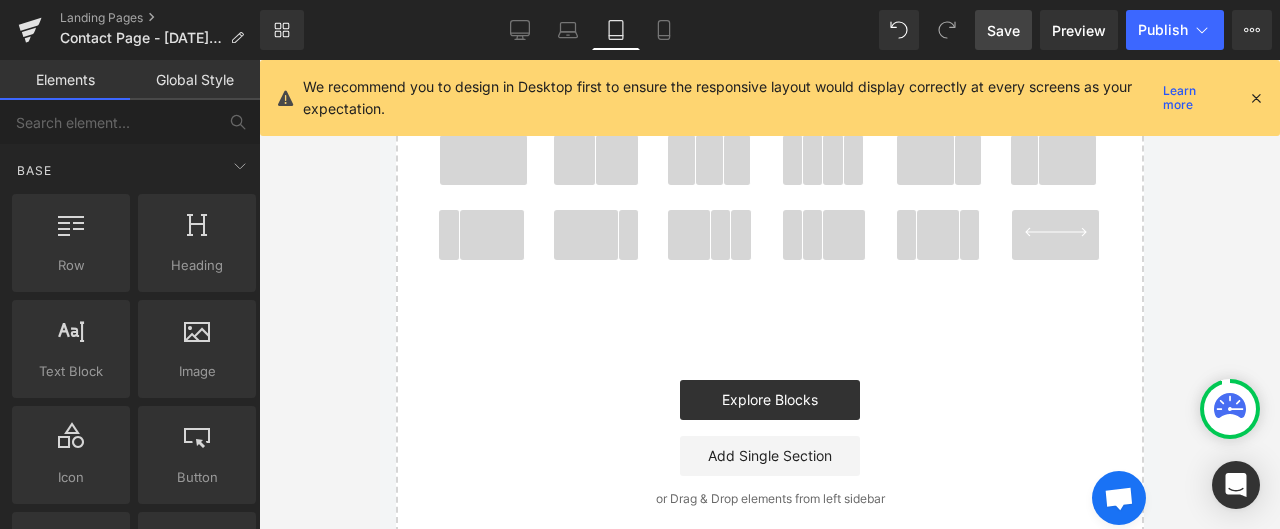 scroll, scrollTop: 2189, scrollLeft: 0, axis: vertical 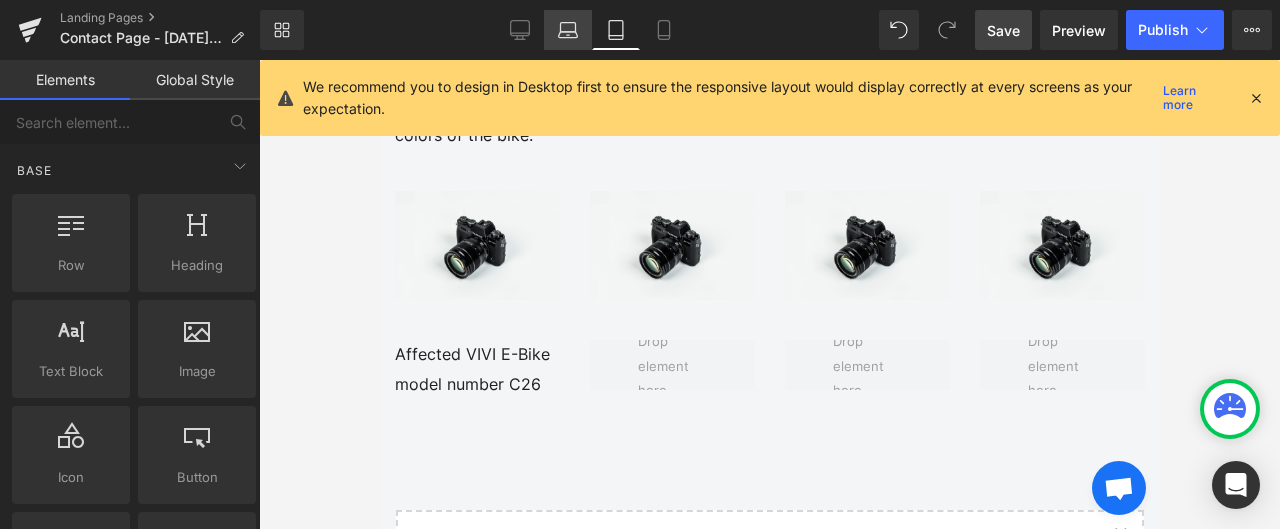 click 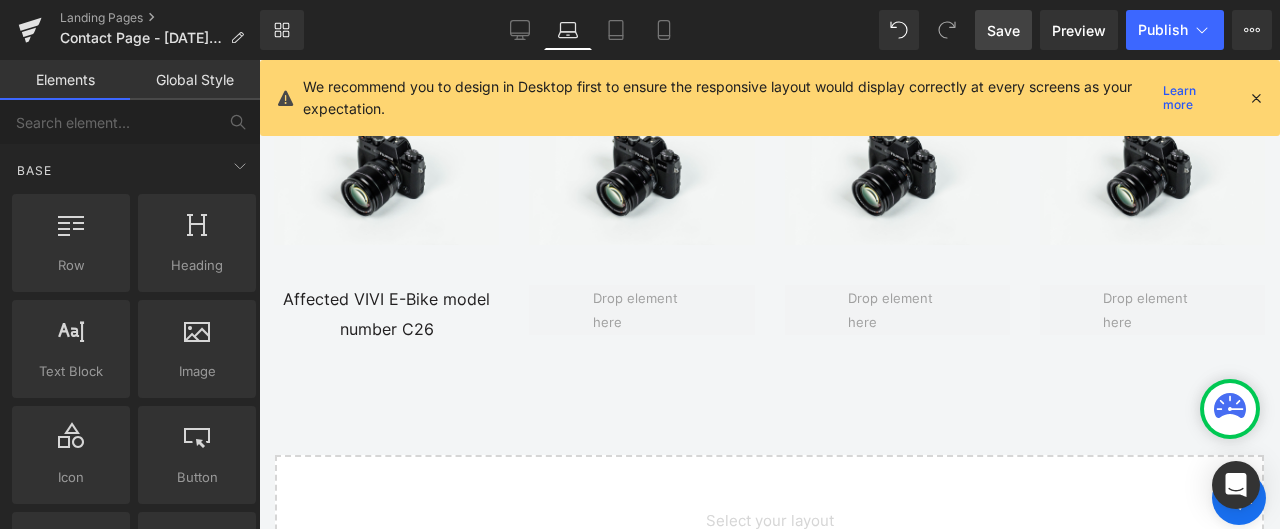 scroll, scrollTop: 2094, scrollLeft: 0, axis: vertical 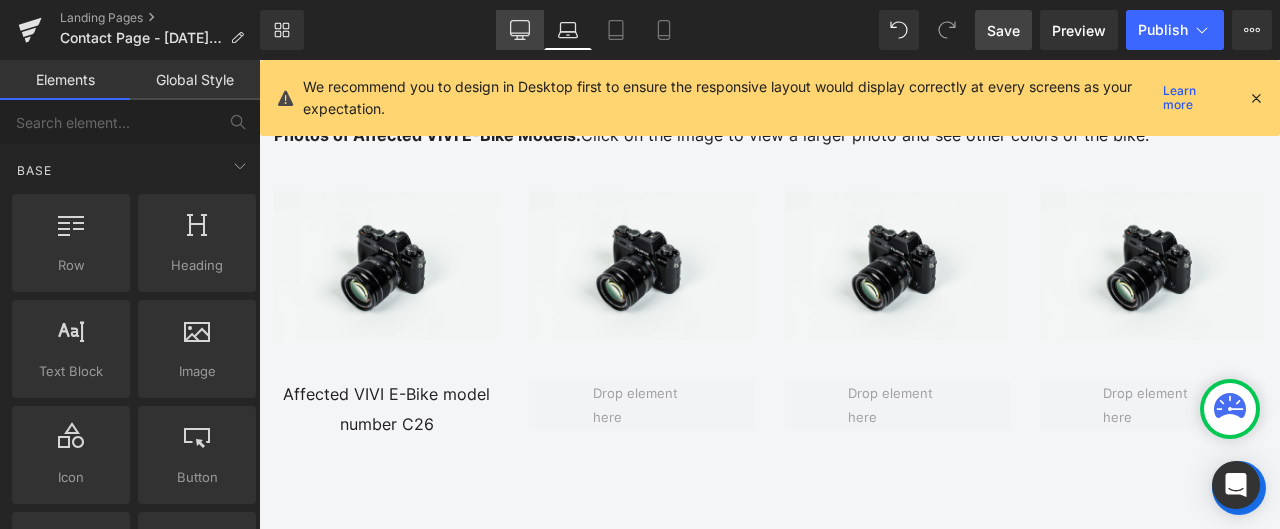 click 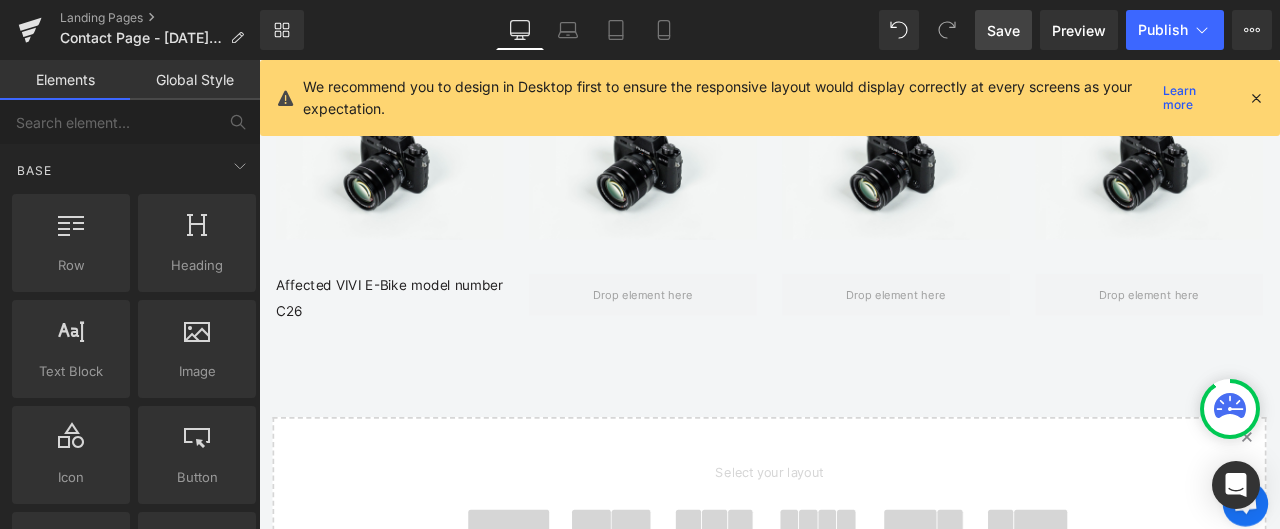 scroll, scrollTop: 1996, scrollLeft: 0, axis: vertical 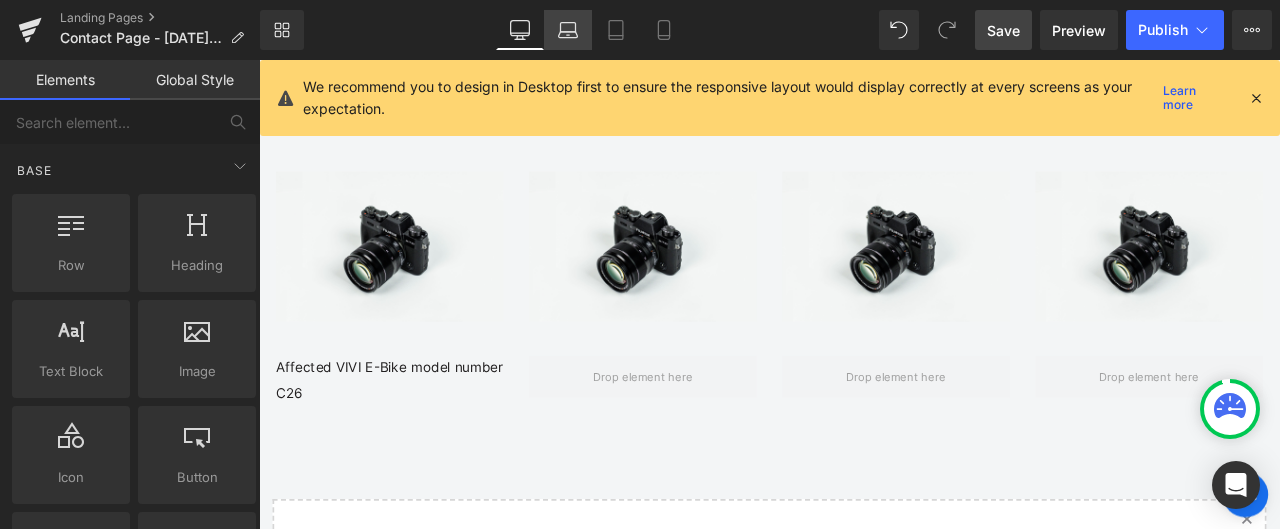 click 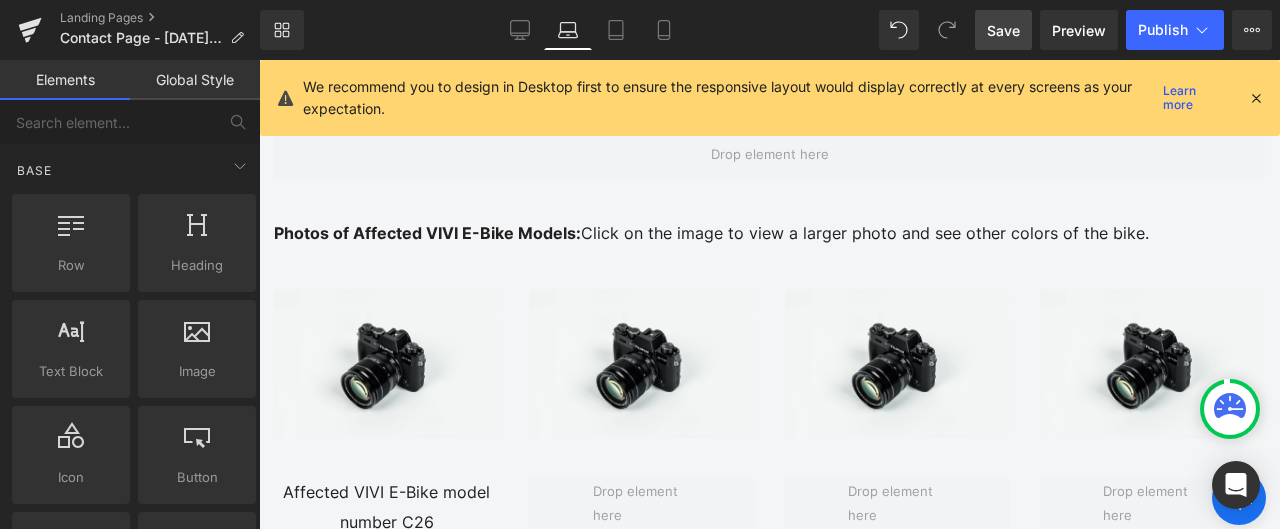 scroll, scrollTop: 2094, scrollLeft: 0, axis: vertical 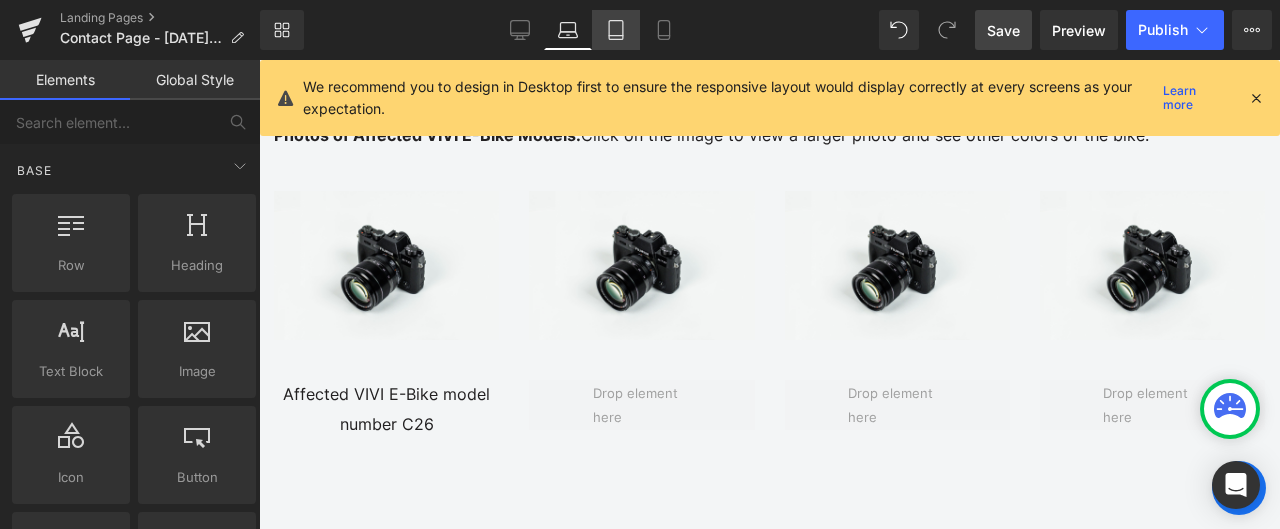 click 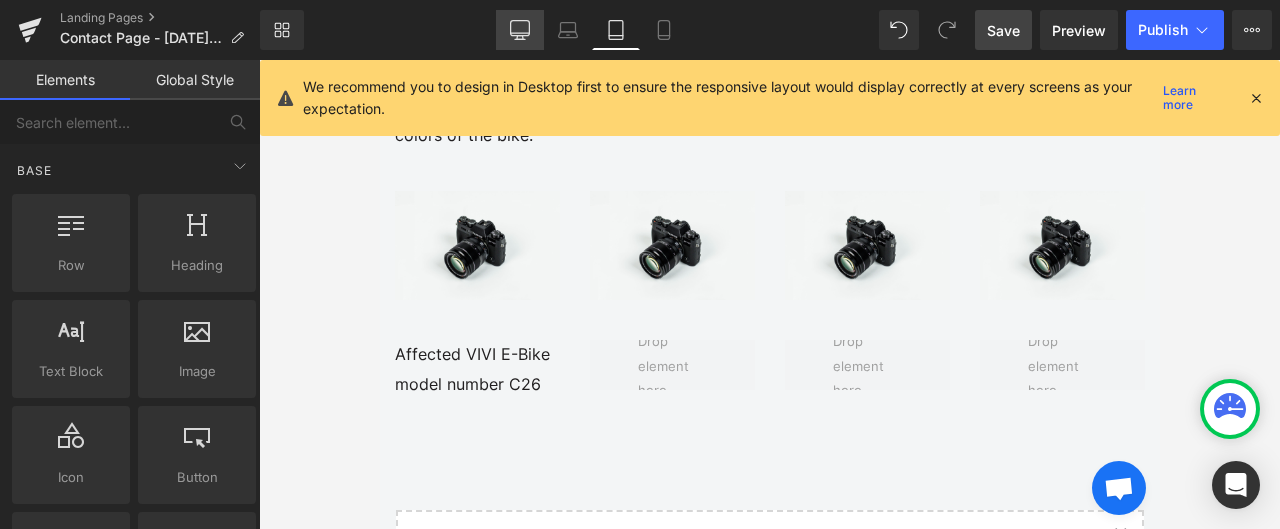 click 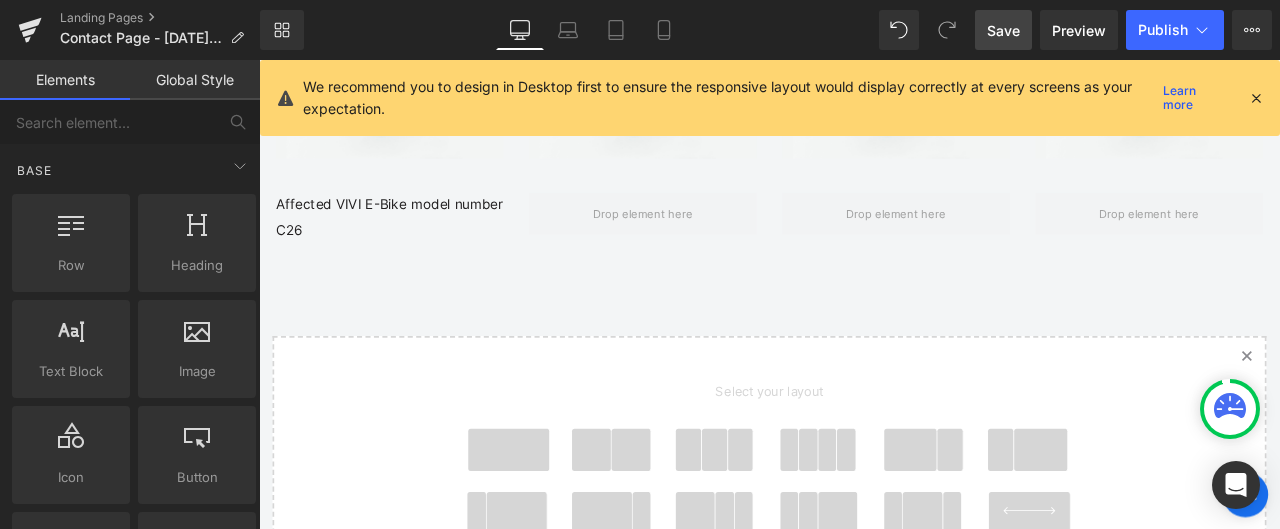 scroll, scrollTop: 1996, scrollLeft: 0, axis: vertical 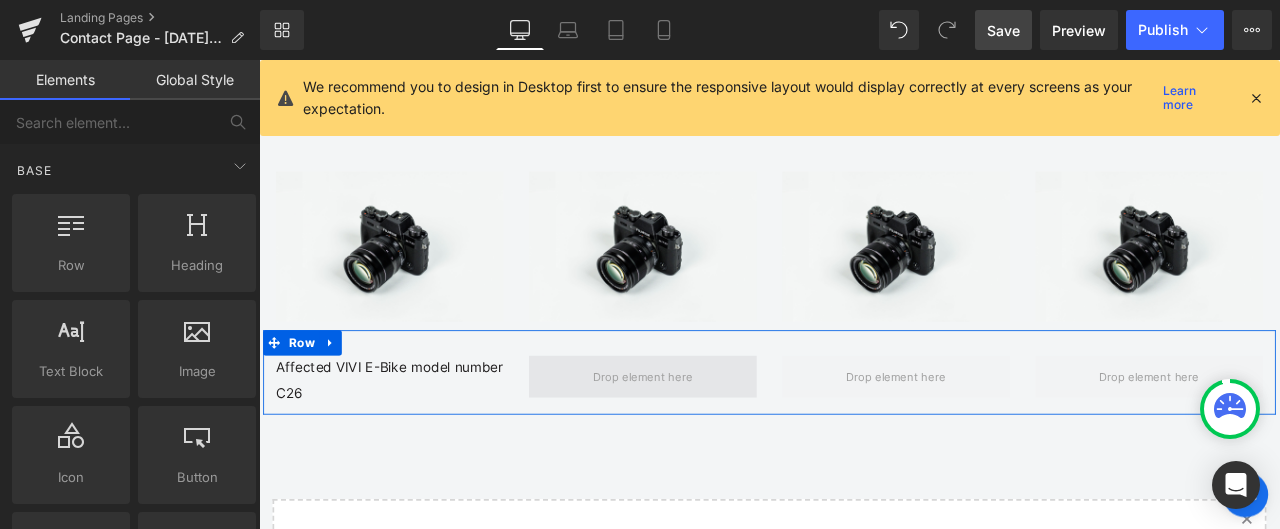 click at bounding box center [714, 435] 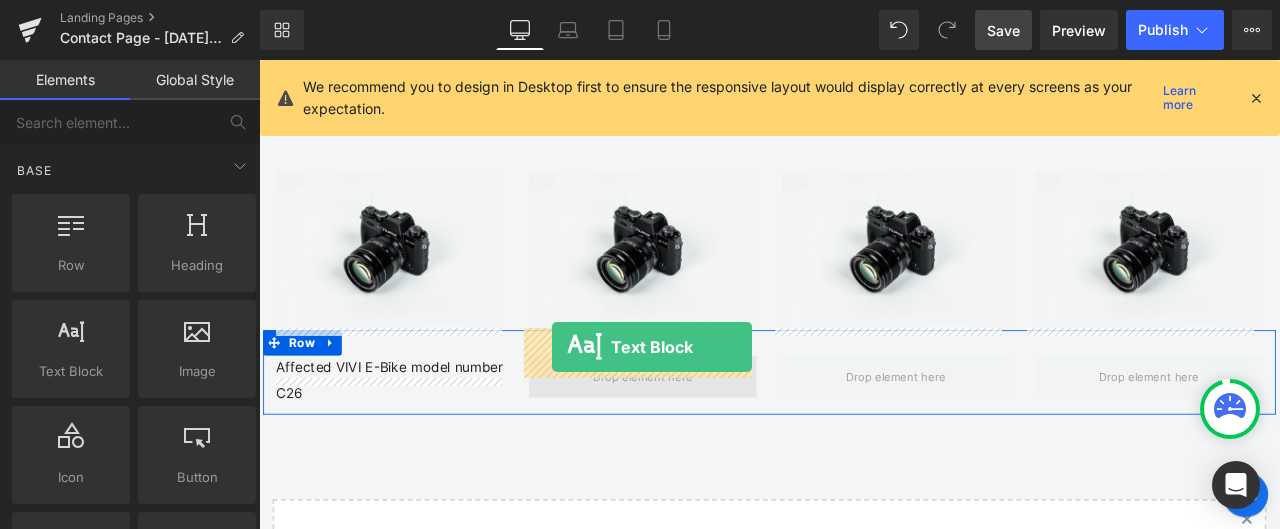 drag, startPoint x: 341, startPoint y: 406, endPoint x: 606, endPoint y: 400, distance: 265.0679 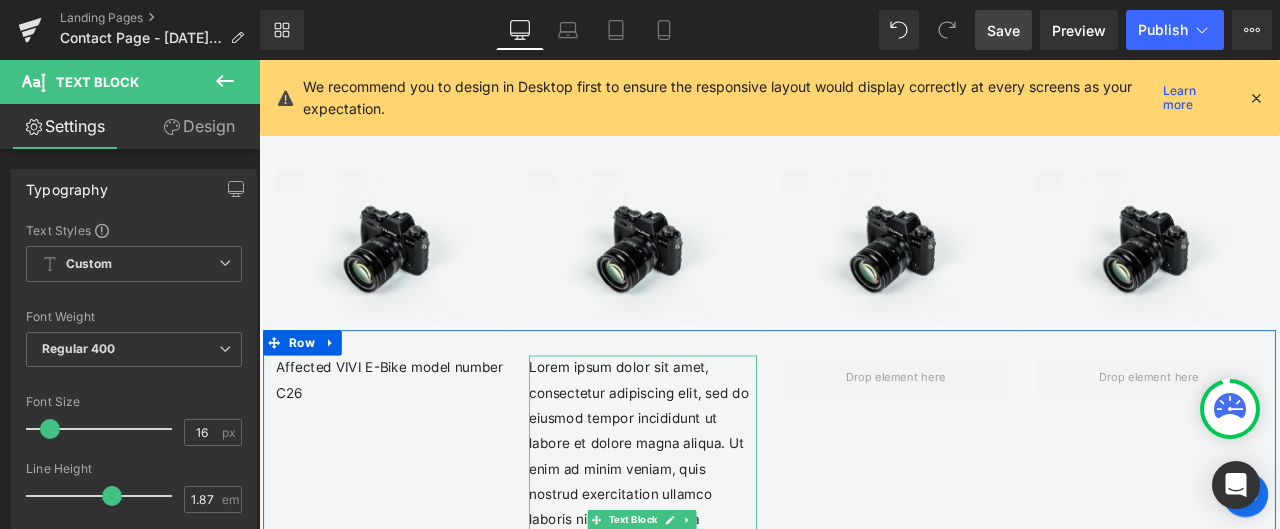 click on "Lorem ipsum dolor sit amet, consectetur adipiscing elit, sed do eiusmod tempor incididunt ut labore et dolore magna aliqua. Ut enim ad minim veniam, quis nostrud exercitation ullamco laboris nisi ut aliquip ex ea commodo consequat. Duis aute irure dolor in reprehenderit in voluptate velit esse cillum dolore eu fugiat nulla pariatur. Excepteur sint occaecat cupidatat non proident, sunt in culpa qui officia deserunt mollit anim id est laborum." at bounding box center [714, 634] 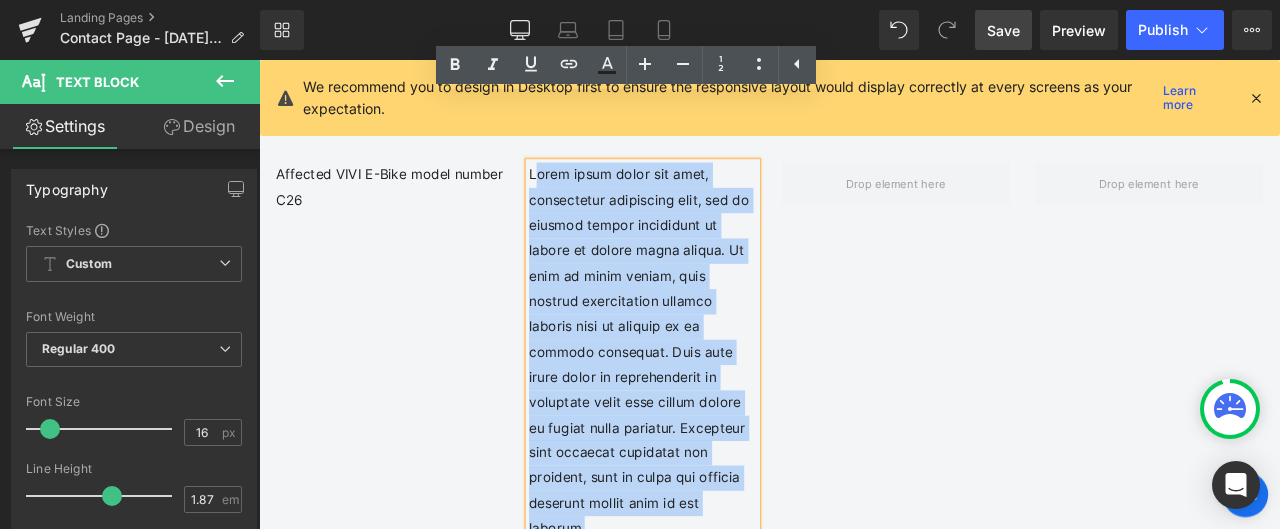 scroll, scrollTop: 2333, scrollLeft: 0, axis: vertical 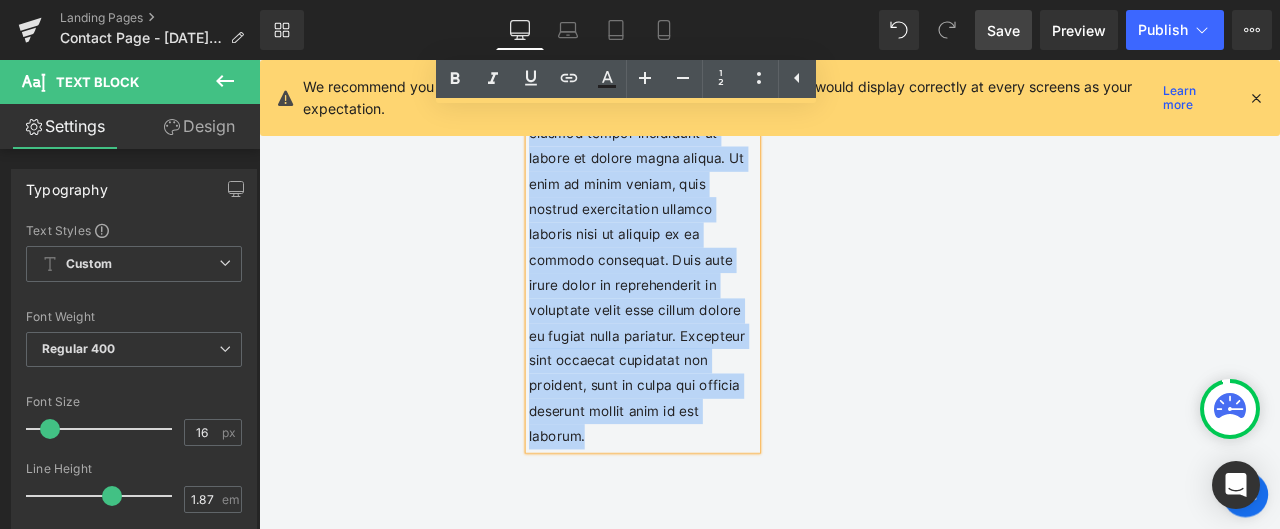 drag, startPoint x: 580, startPoint y: 393, endPoint x: 759, endPoint y: 436, distance: 184.09236 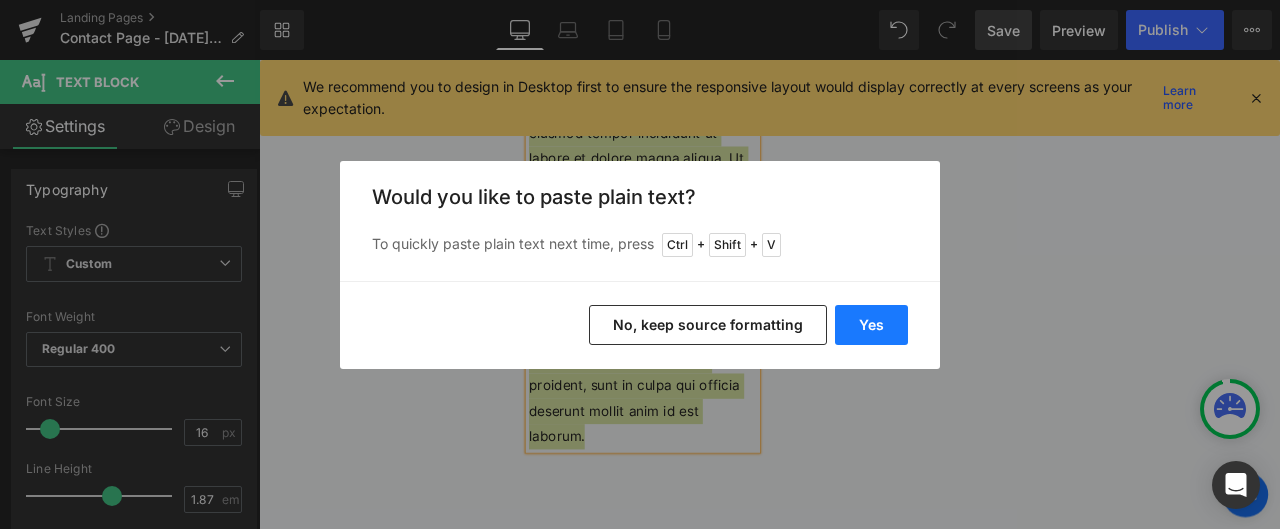 click on "Yes" at bounding box center (871, 325) 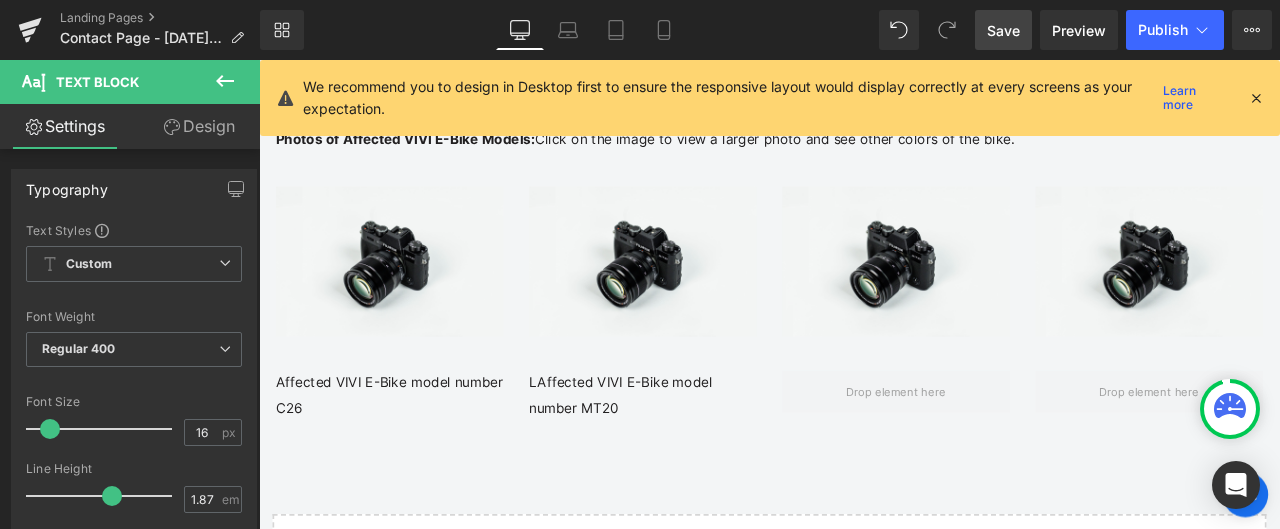 scroll, scrollTop: 1933, scrollLeft: 0, axis: vertical 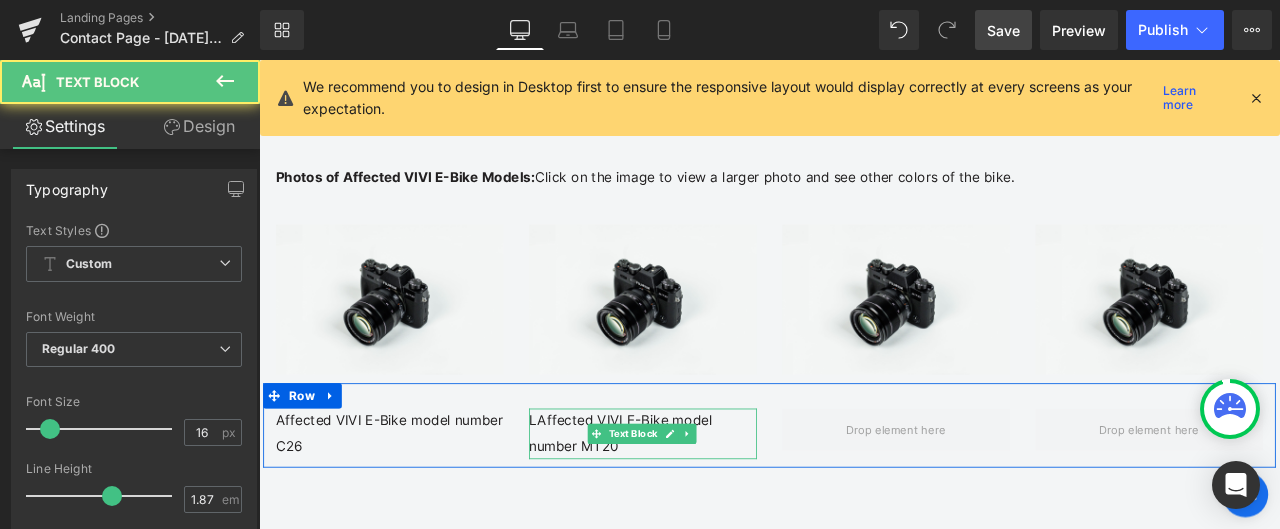 click on "LAffected VIVI E-Bike model number MT20" at bounding box center [714, 503] 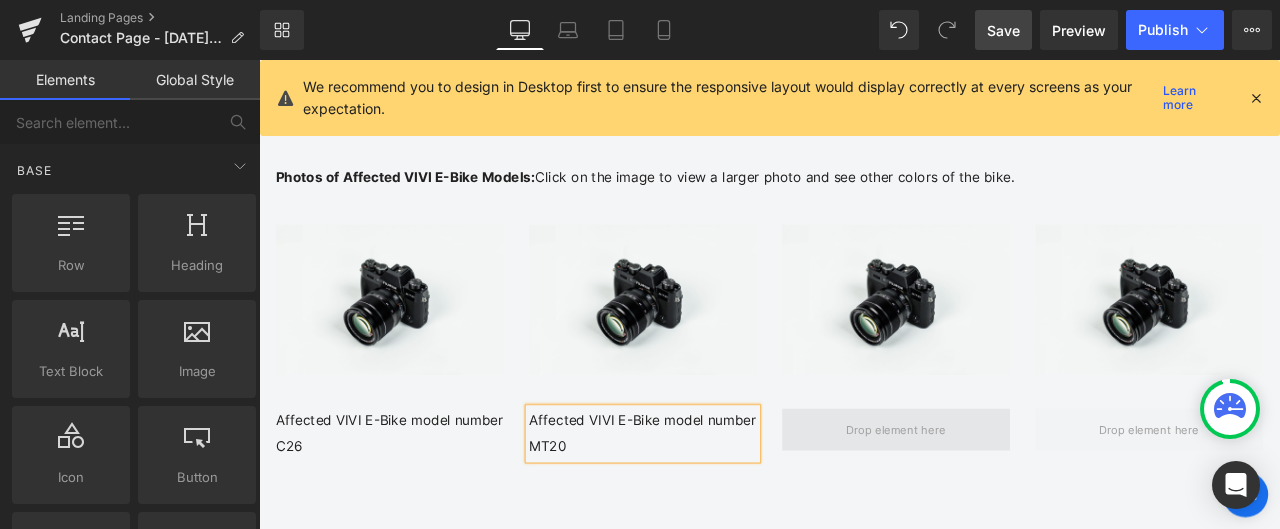 click at bounding box center [1014, 498] 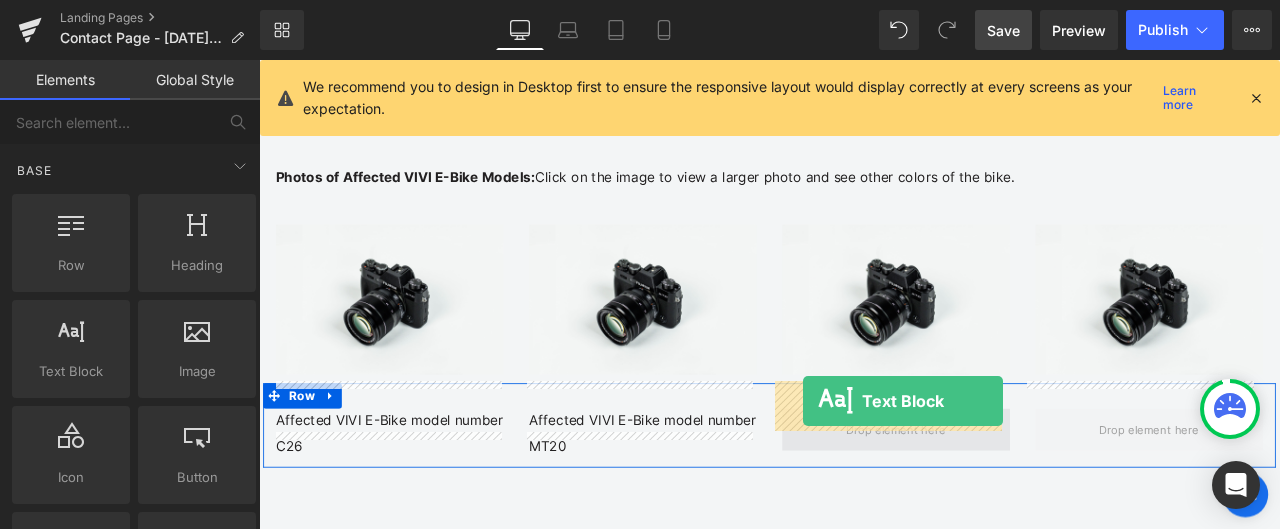 drag, startPoint x: 341, startPoint y: 424, endPoint x: 905, endPoint y: 464, distance: 565.4167 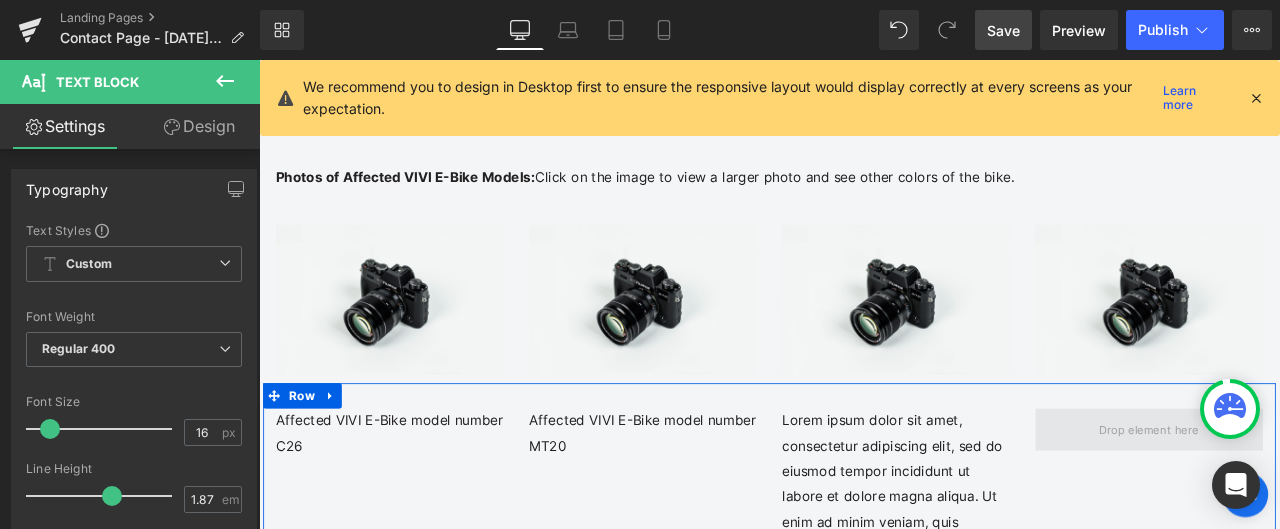 drag, startPoint x: 375, startPoint y: 385, endPoint x: 1286, endPoint y: 457, distance: 913.8408 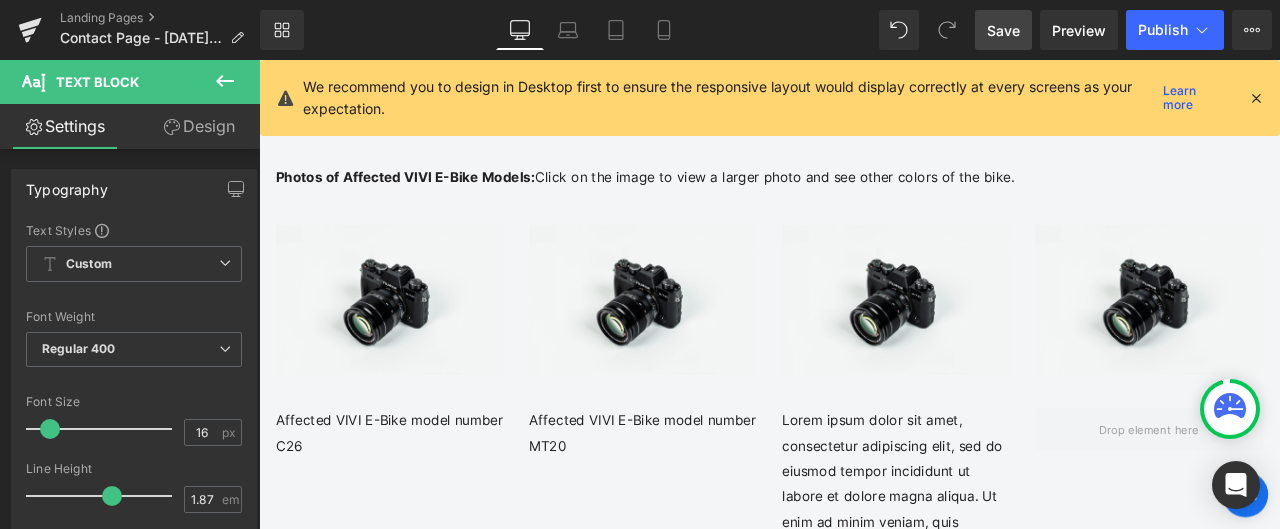 click 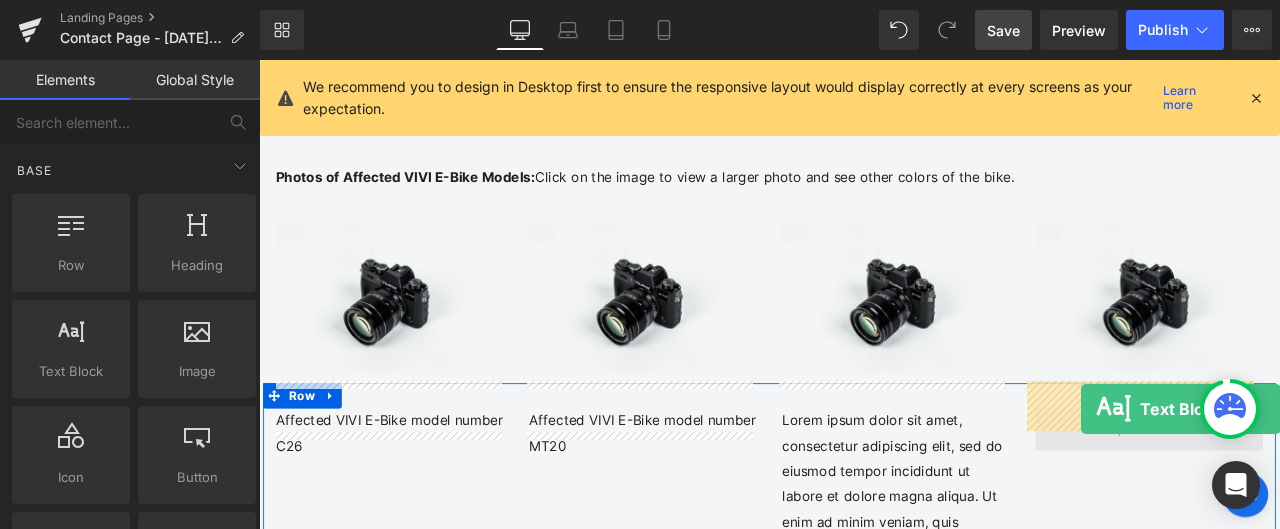 drag, startPoint x: 323, startPoint y: 407, endPoint x: 1231, endPoint y: 473, distance: 910.3955 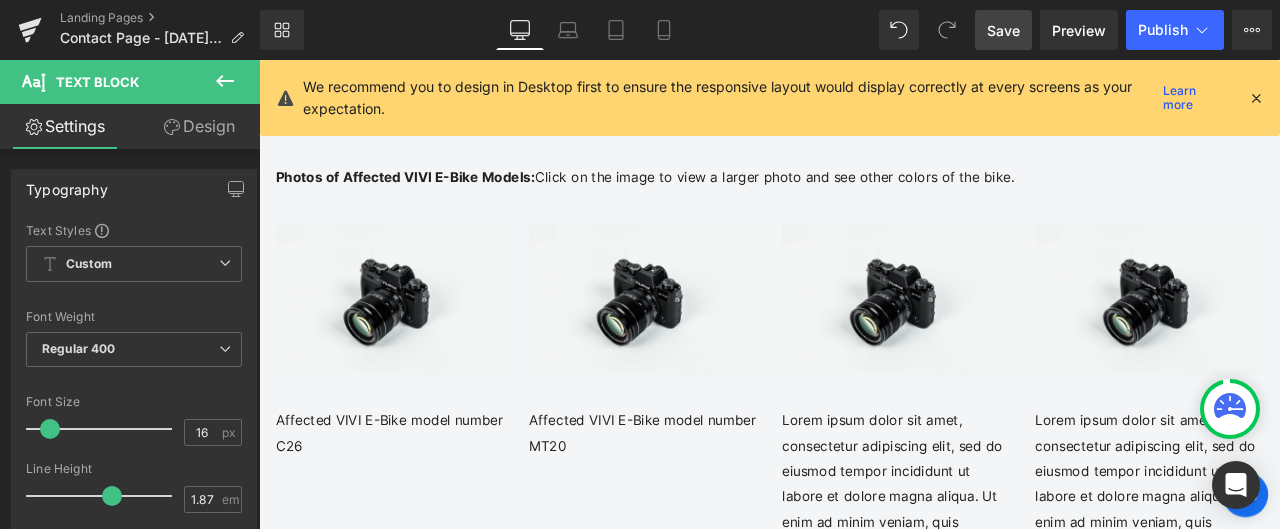 click on "Lorem ipsum dolor sit amet, consectetur adipiscing elit, sed do eiusmod tempor incididunt ut labore et dolore magna aliqua. Ut enim ad minim veniam, quis nostrud exercitation ullamco laboris nisi ut aliquip ex ea commodo consequat. Duis aute irure dolor in reprehenderit in voluptate velit esse cillum dolore eu fugiat nulla pariatur. Excepteur sint occaecat cupidatat non proident, sunt in culpa qui officia deserunt mollit anim id est laborum." at bounding box center [1014, 697] 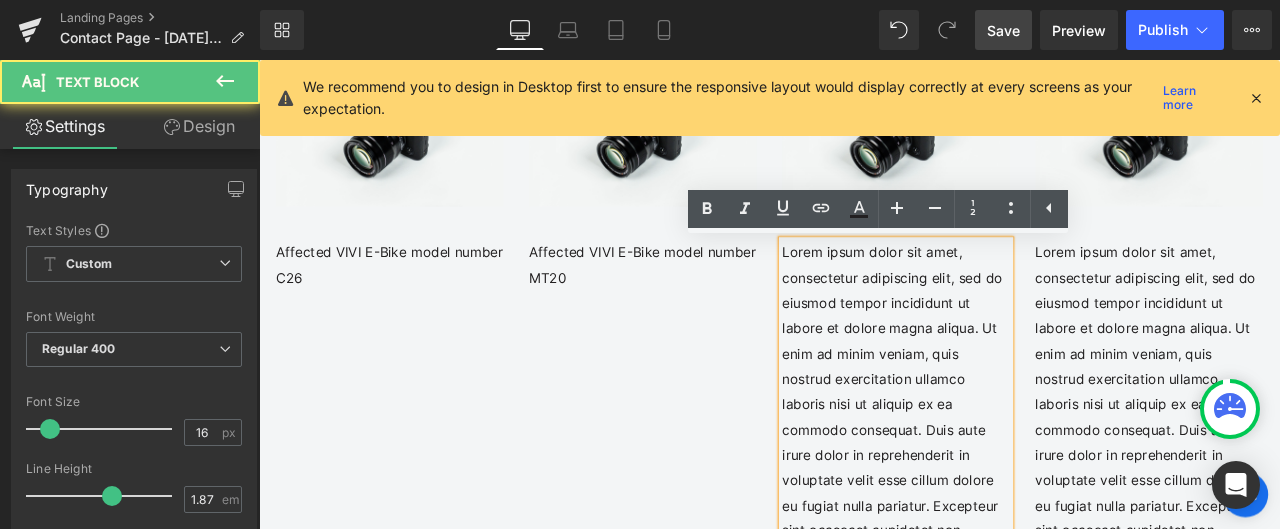 scroll, scrollTop: 2133, scrollLeft: 0, axis: vertical 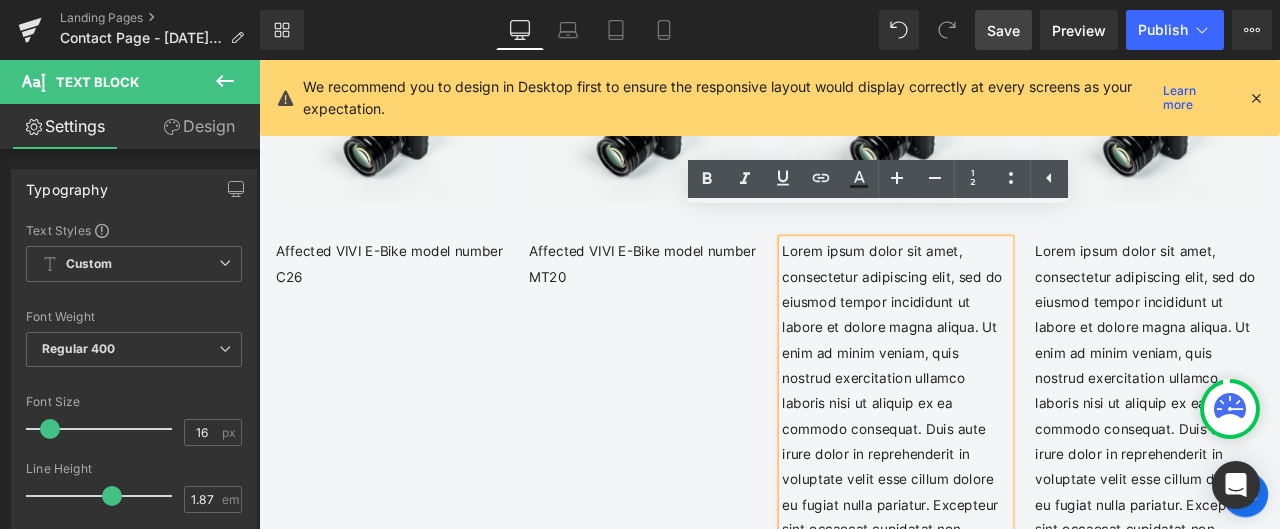 click on "Lorem ipsum dolor sit amet, consectetur adipiscing elit, sed do eiusmod tempor incididunt ut labore et dolore magna aliqua. Ut enim ad minim veniam, quis nostrud exercitation ullamco laboris nisi ut aliquip ex ea commodo consequat. Duis aute irure dolor in reprehenderit in voluptate velit esse cillum dolore eu fugiat nulla pariatur. Excepteur sint occaecat cupidatat non proident, sunt in culpa qui officia deserunt mollit anim id est laborum." at bounding box center [1014, 497] 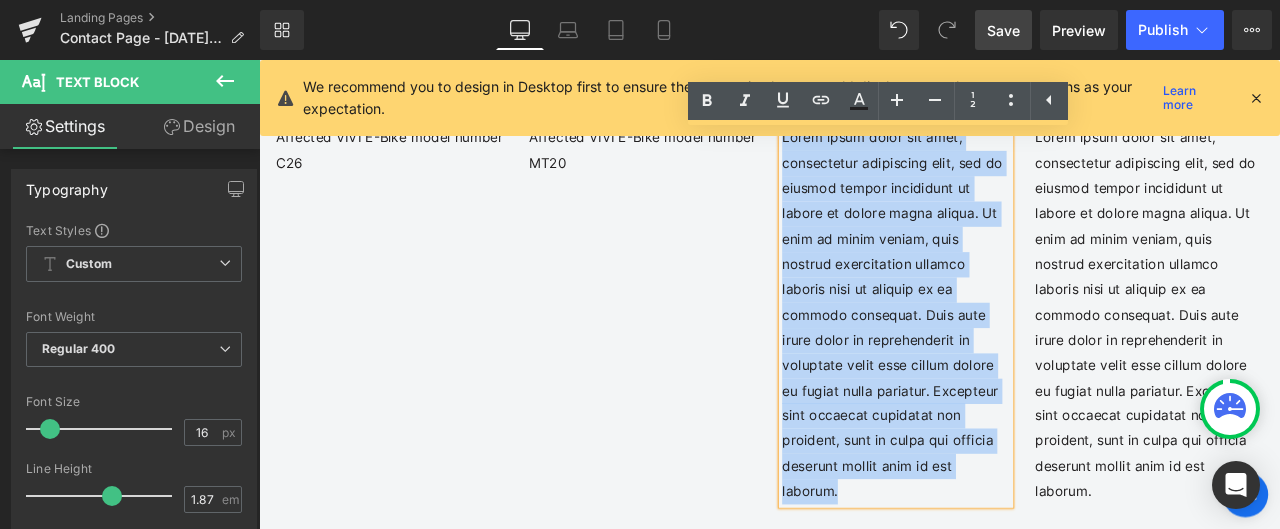 scroll, scrollTop: 2286, scrollLeft: 0, axis: vertical 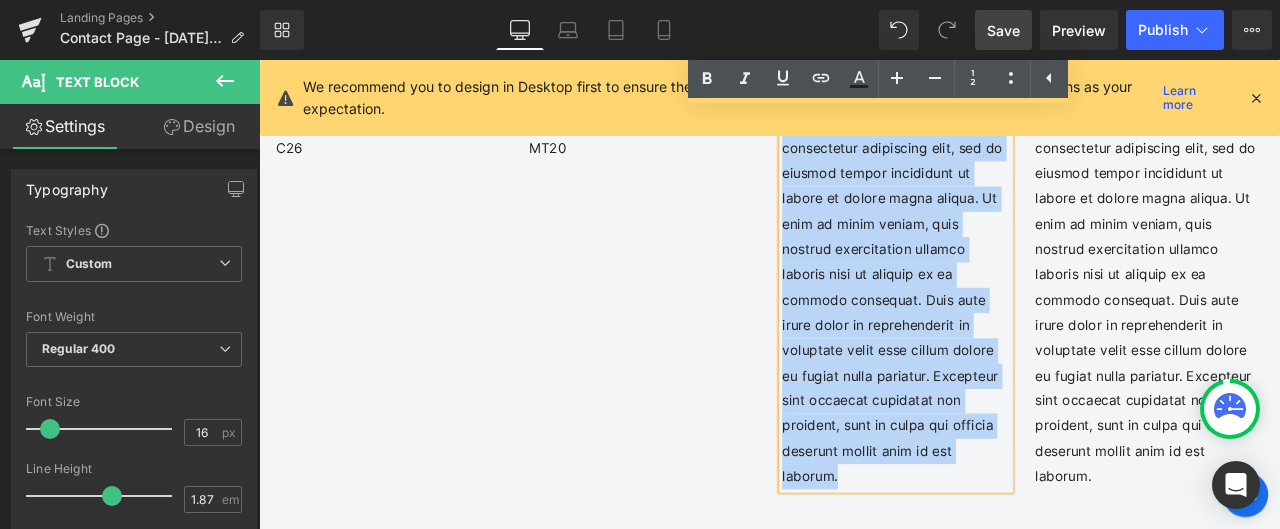 drag, startPoint x: 873, startPoint y: 257, endPoint x: 1050, endPoint y: 467, distance: 274.6434 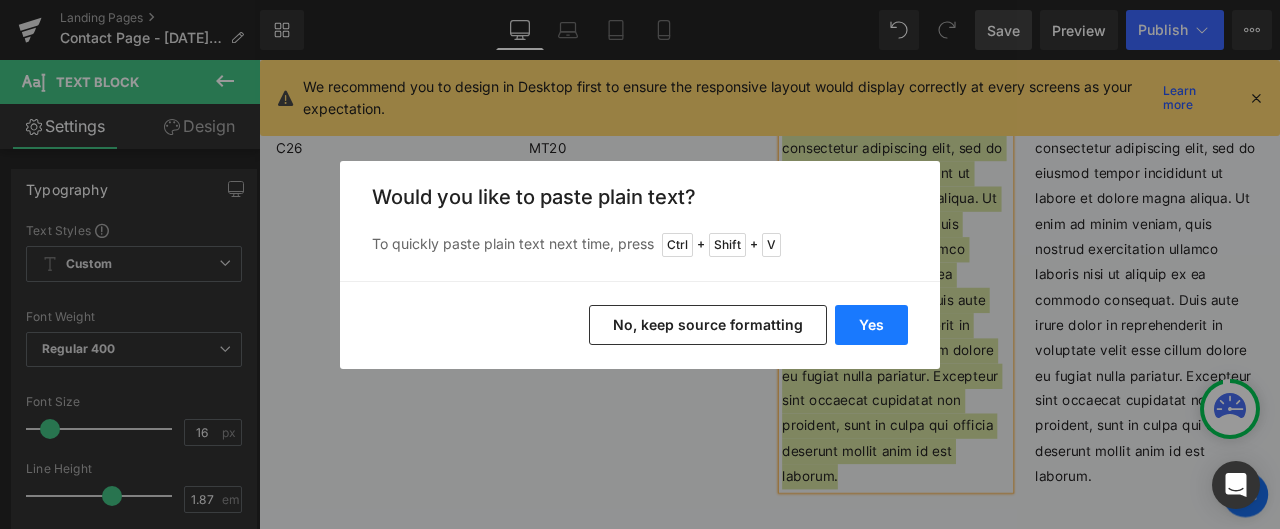 click on "Yes" at bounding box center (871, 325) 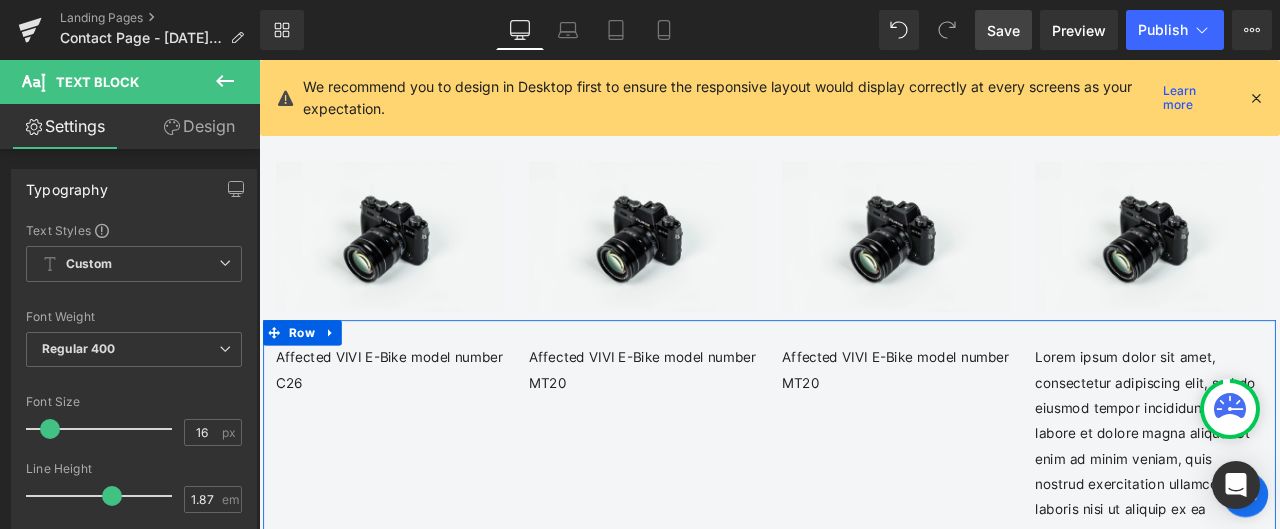 scroll, scrollTop: 1986, scrollLeft: 0, axis: vertical 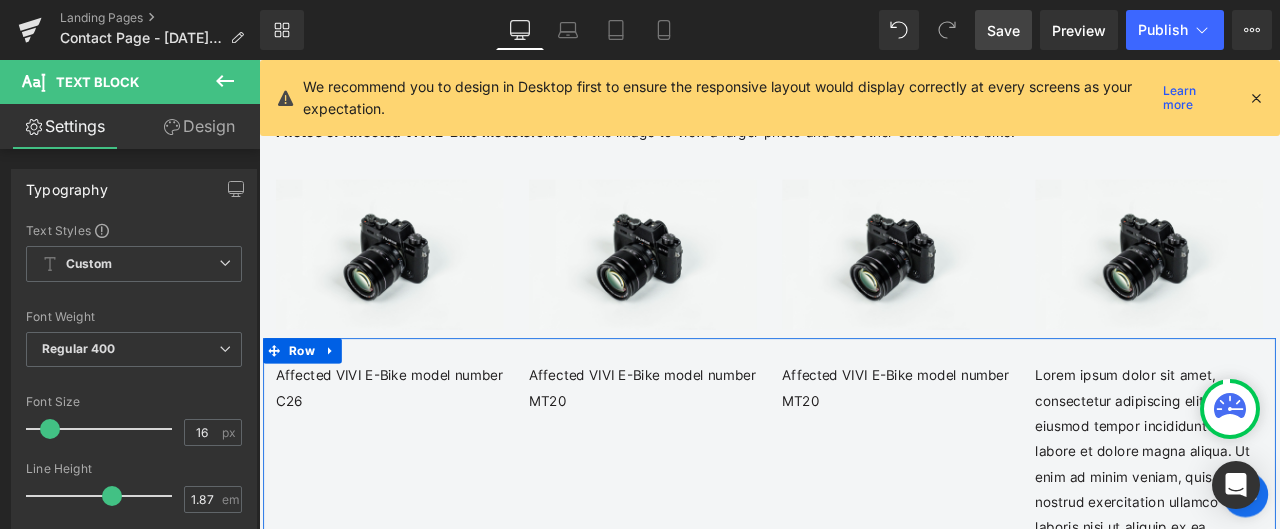 click on "Lorem ipsum dolor sit amet, consectetur adipiscing elit, sed do eiusmod tempor incididunt ut labore et dolore magna aliqua. Ut enim ad minim veniam, quis nostrud exercitation ullamco laboris nisi ut aliquip ex ea commodo consequat. Duis aute irure dolor in reprehenderit in voluptate velit esse cillum dolore eu fugiat nulla pariatur. Excepteur sint occaecat cupidatat non proident, sunt in culpa qui officia deserunt mollit anim id est laborum." at bounding box center [1314, 644] 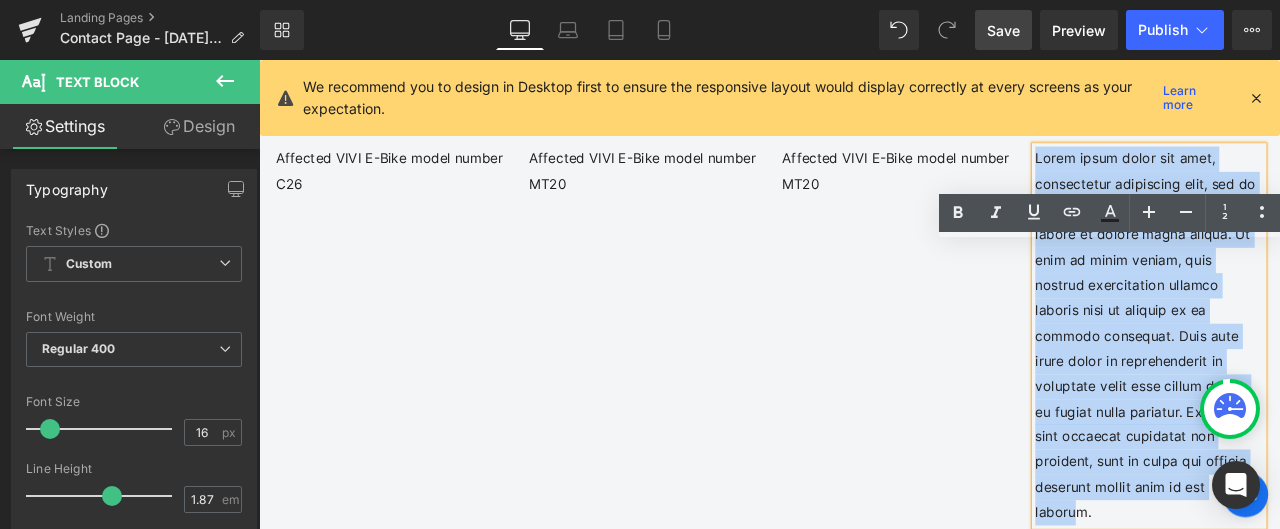 scroll, scrollTop: 2286, scrollLeft: 0, axis: vertical 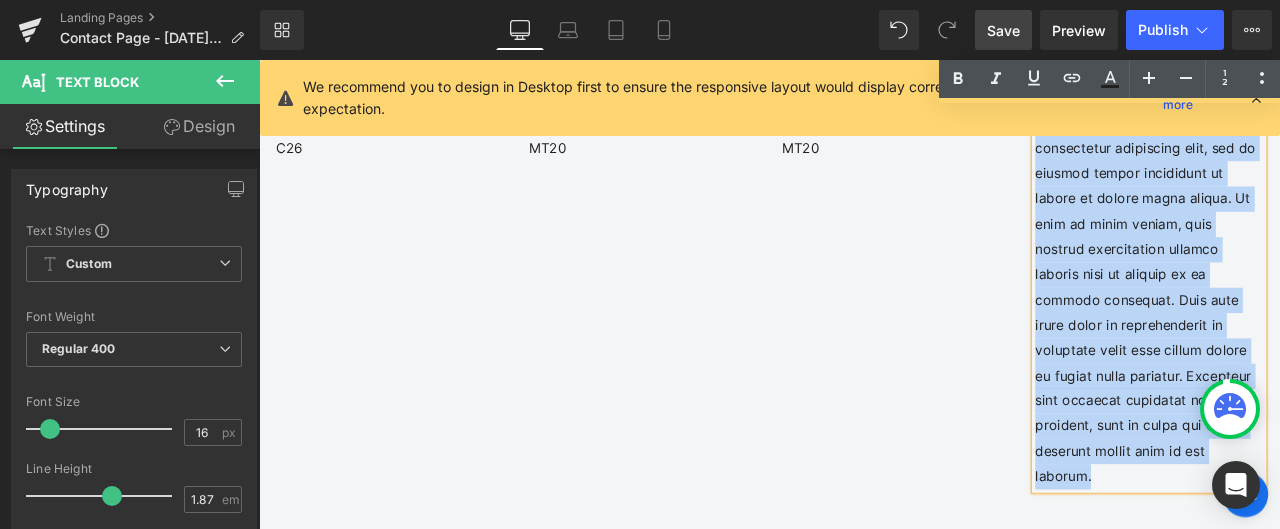 drag, startPoint x: 1171, startPoint y: 303, endPoint x: 1319, endPoint y: 473, distance: 225.39743 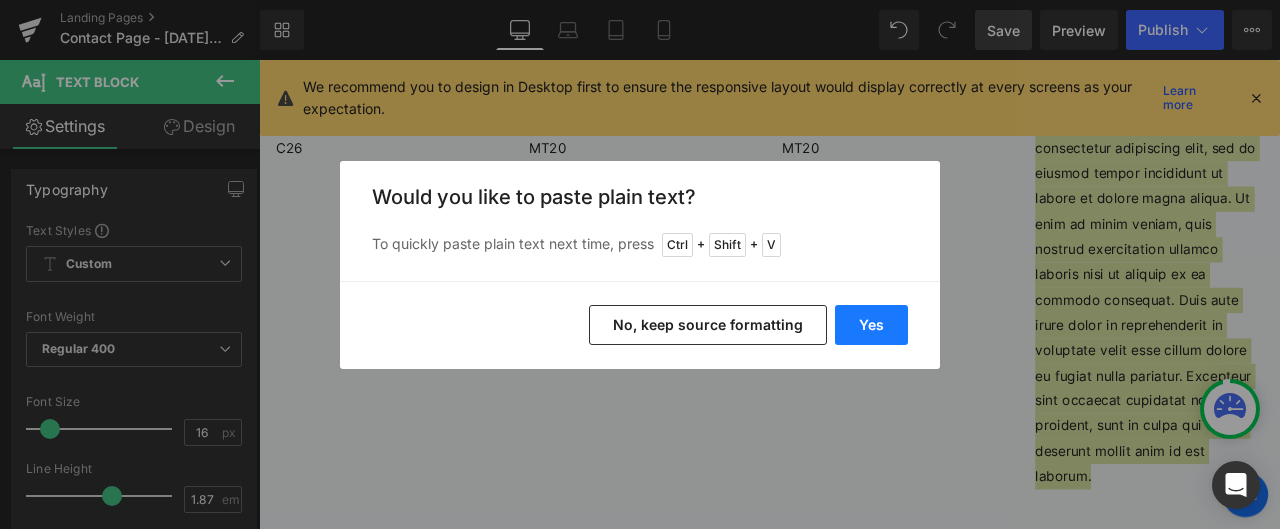 click on "Yes" at bounding box center (871, 325) 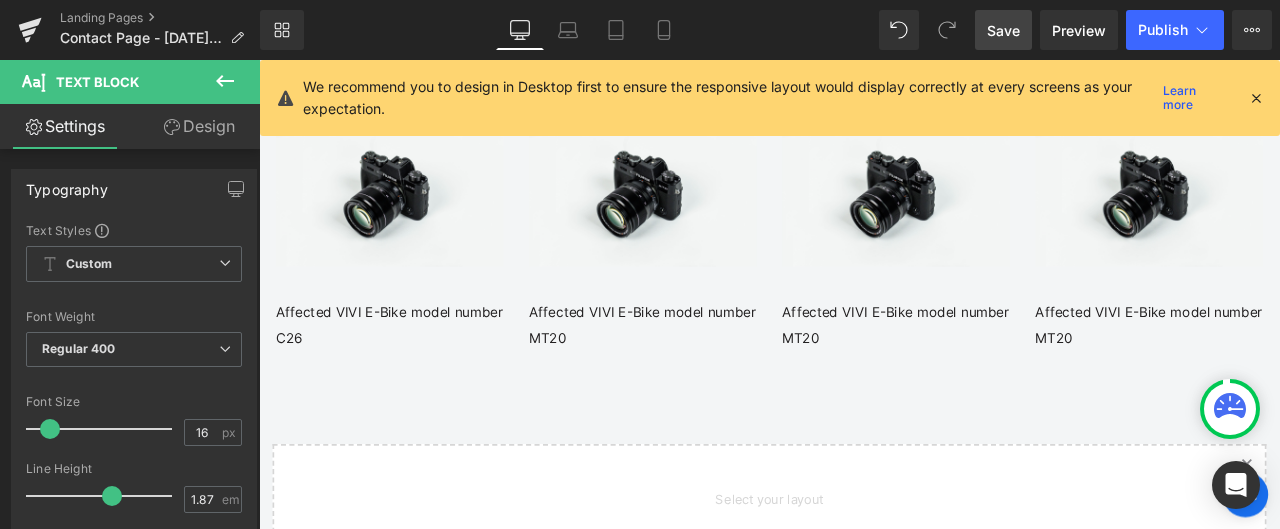 scroll, scrollTop: 1986, scrollLeft: 0, axis: vertical 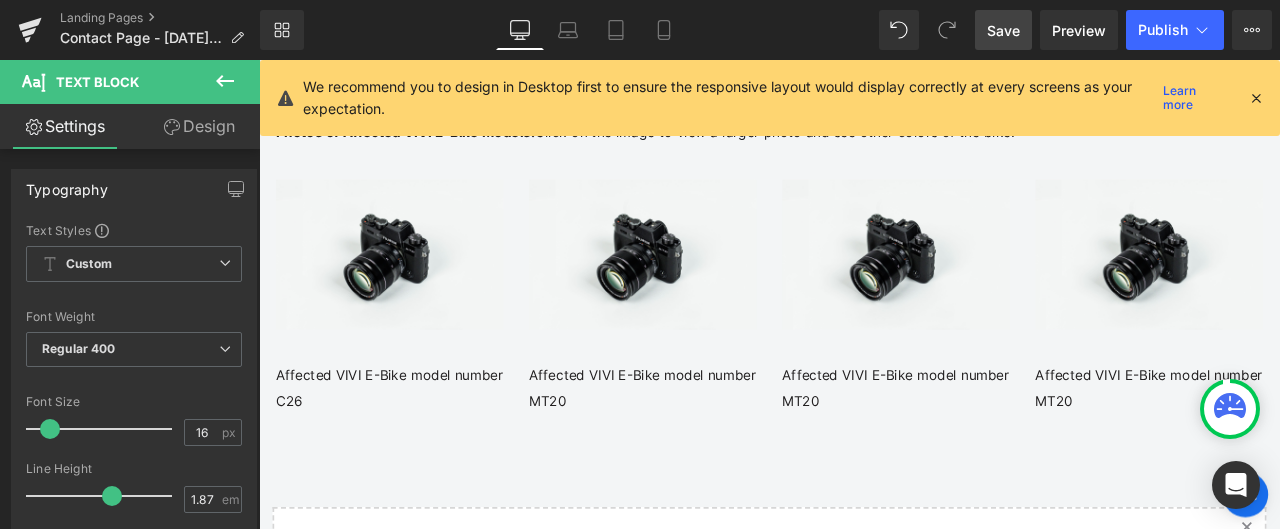 click on "Affected VIVI E-Bike model number C26
Text Block" at bounding box center (414, 450) 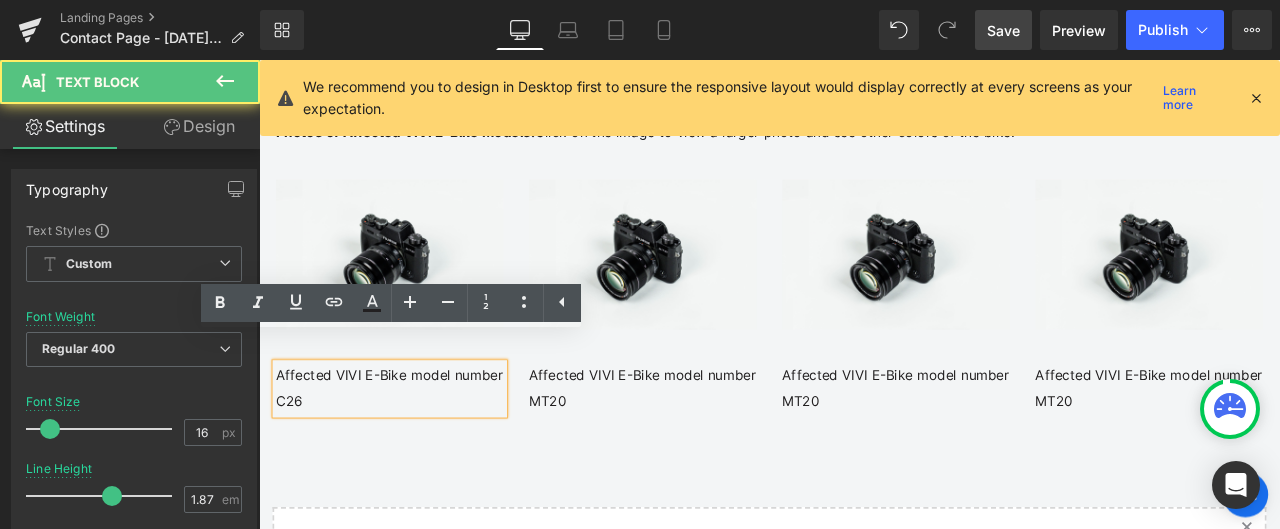 click on "Affected VIVI E-Bike model number C26" at bounding box center [414, 450] 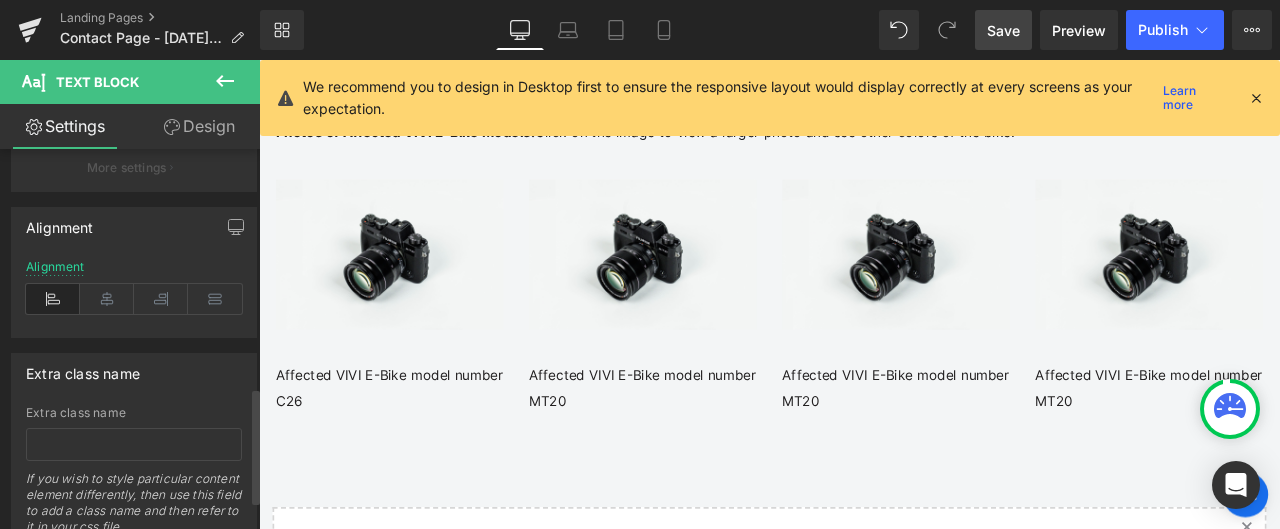 scroll, scrollTop: 779, scrollLeft: 0, axis: vertical 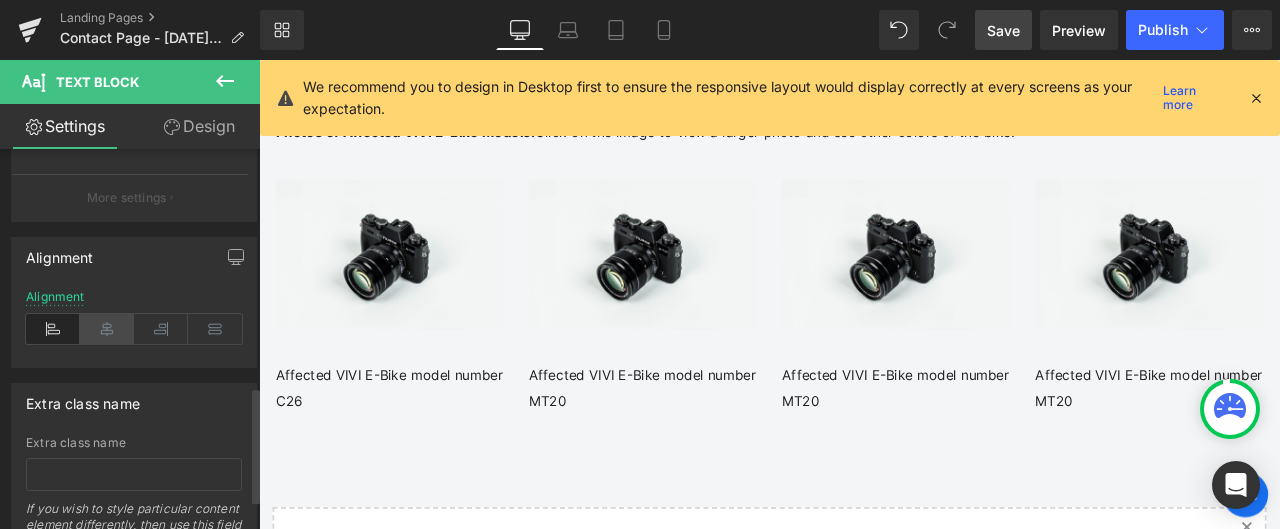 click at bounding box center (107, 329) 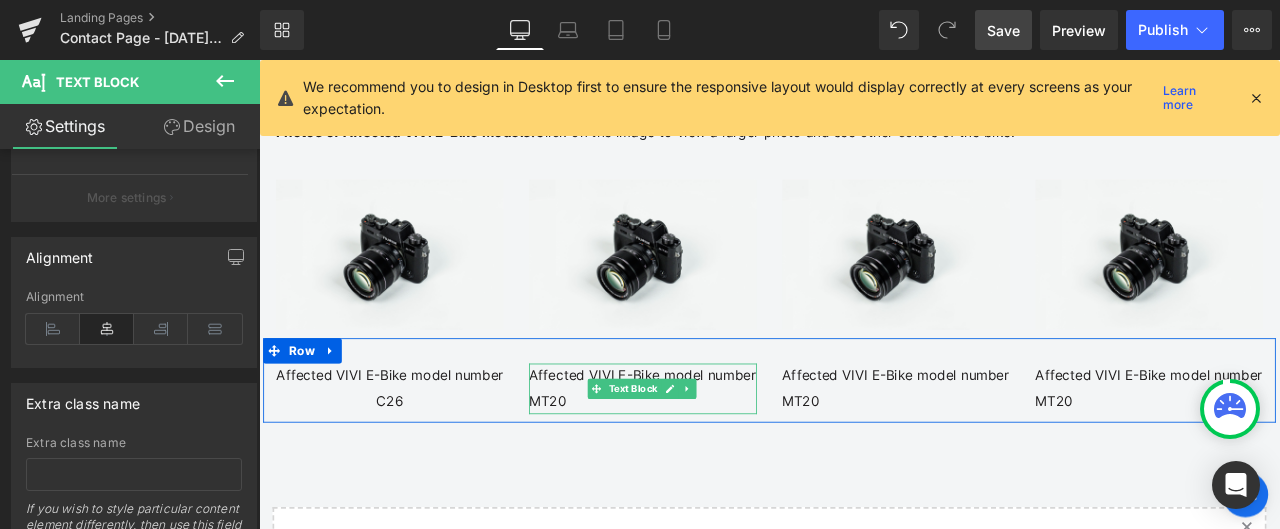 click on "Affected VIVI E-Bike model number MT20" at bounding box center (714, 450) 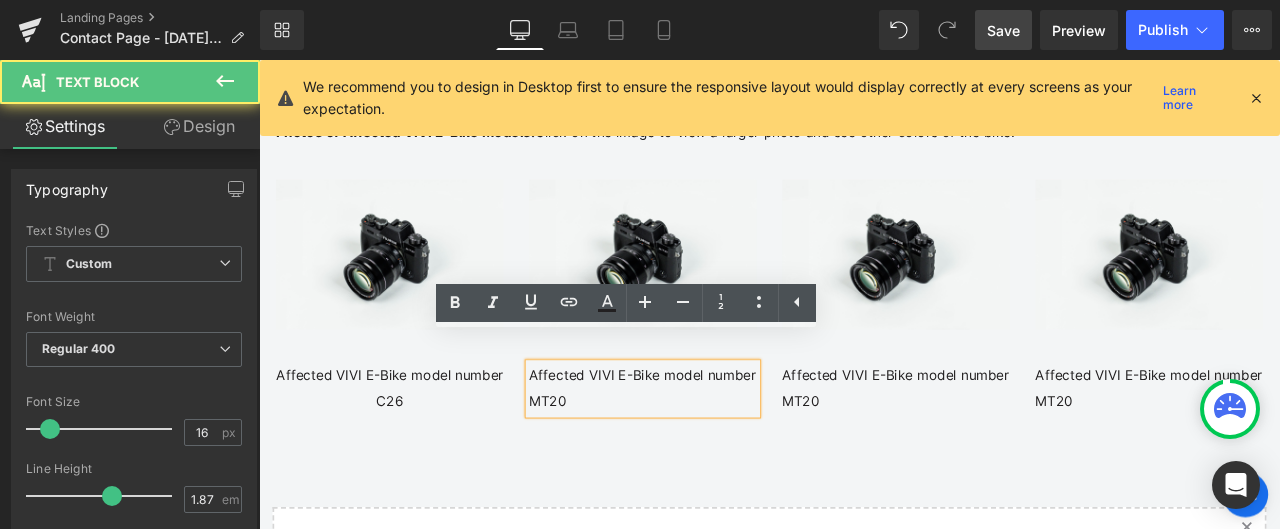 click on "Affected VIVI E-Bike model number MT20" at bounding box center (714, 450) 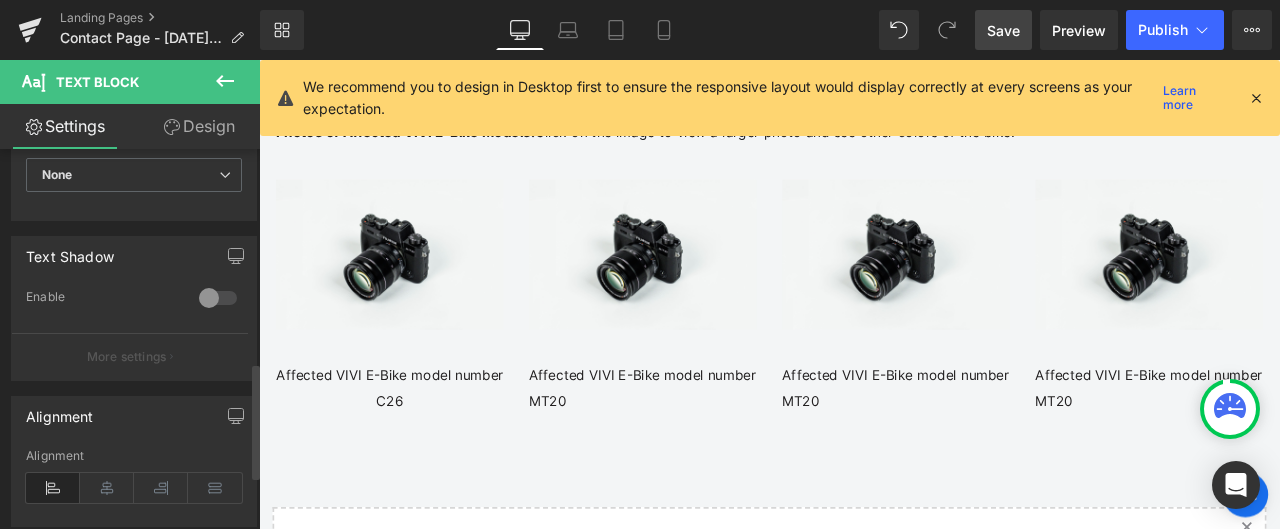 scroll, scrollTop: 700, scrollLeft: 0, axis: vertical 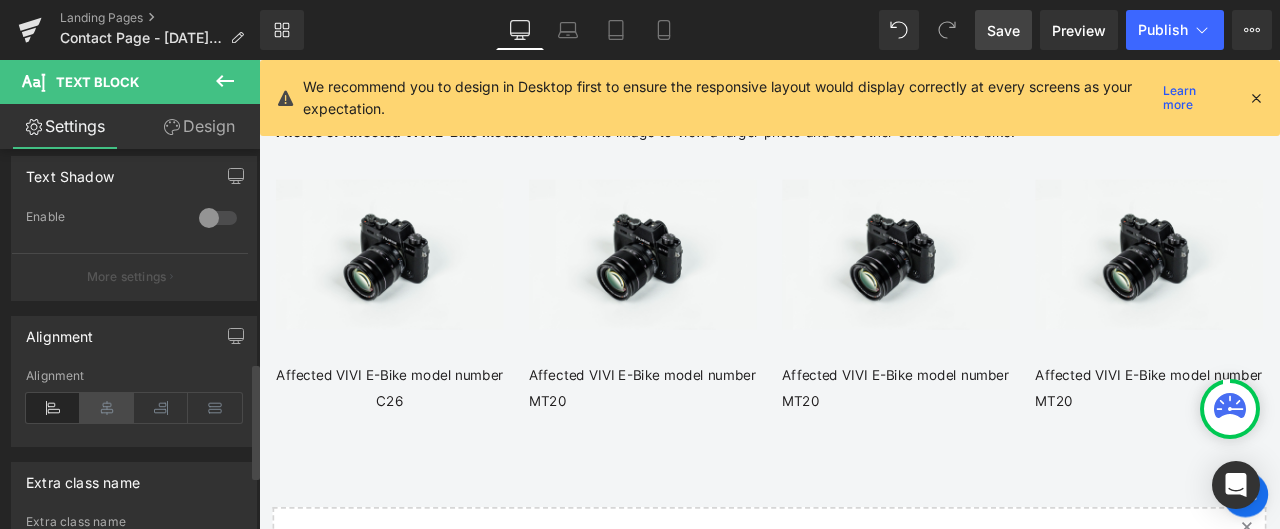 click at bounding box center (107, 408) 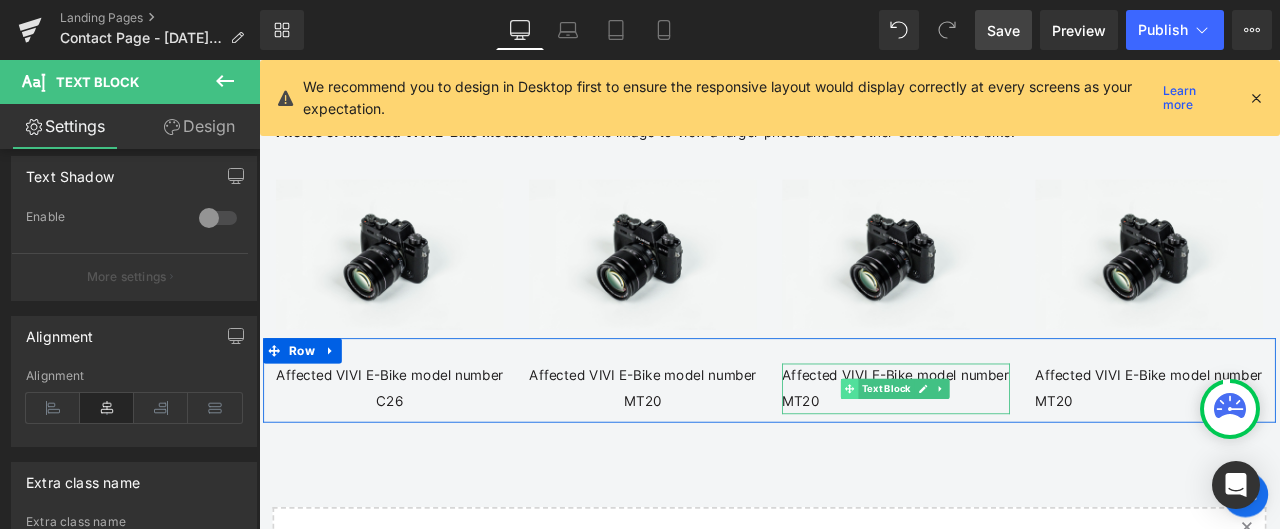 click 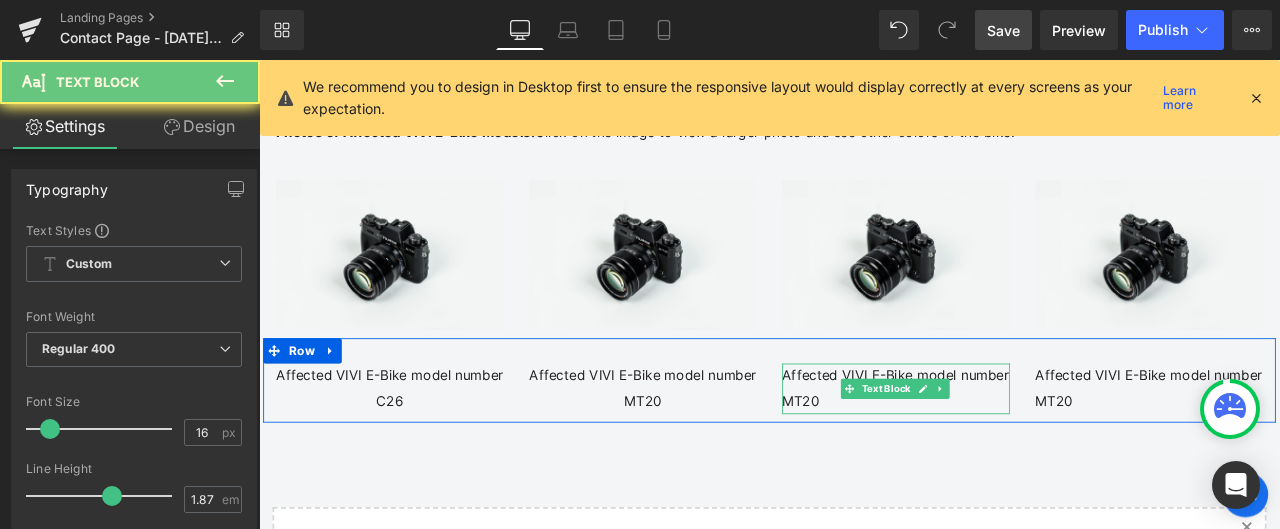 click on "Affected VIVI E-Bike model number MT20" at bounding box center [1014, 450] 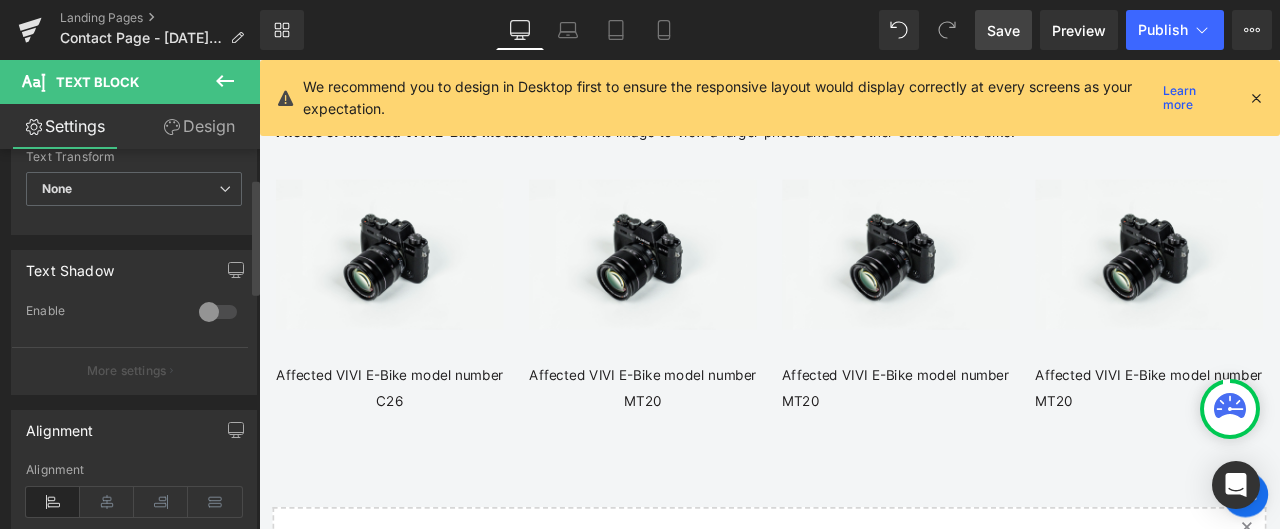 scroll, scrollTop: 700, scrollLeft: 0, axis: vertical 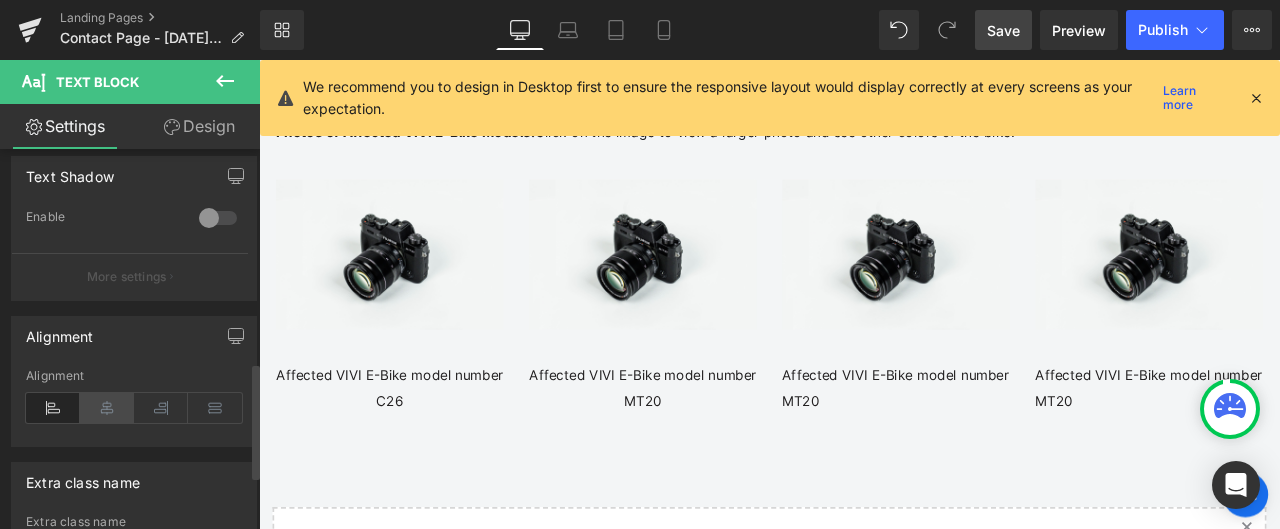 click at bounding box center (107, 408) 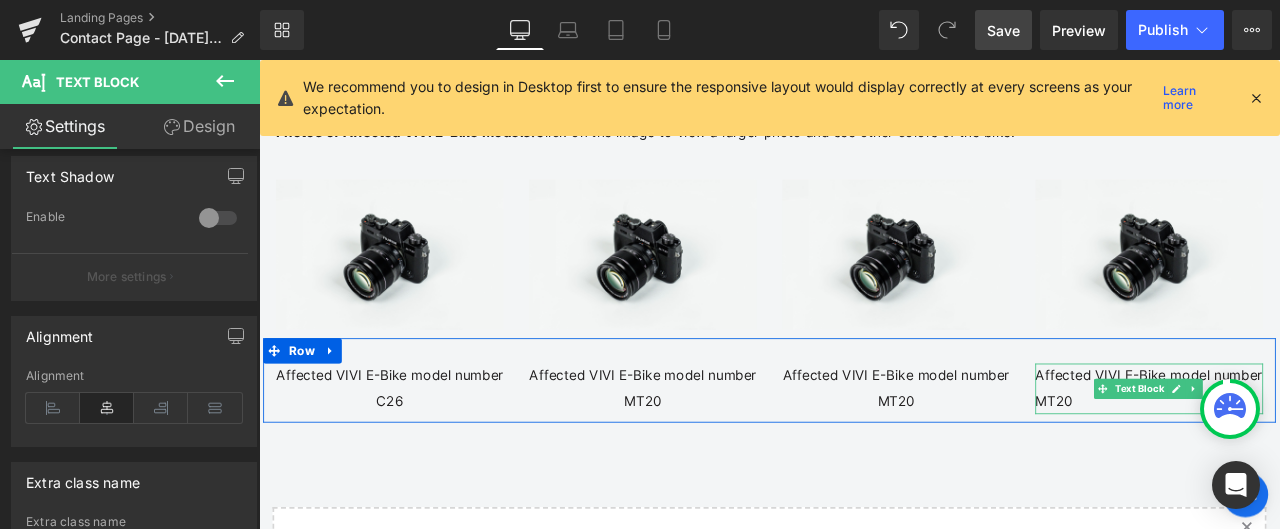 click on "Affected VIVI E-Bike model number MT20" at bounding box center (1314, 450) 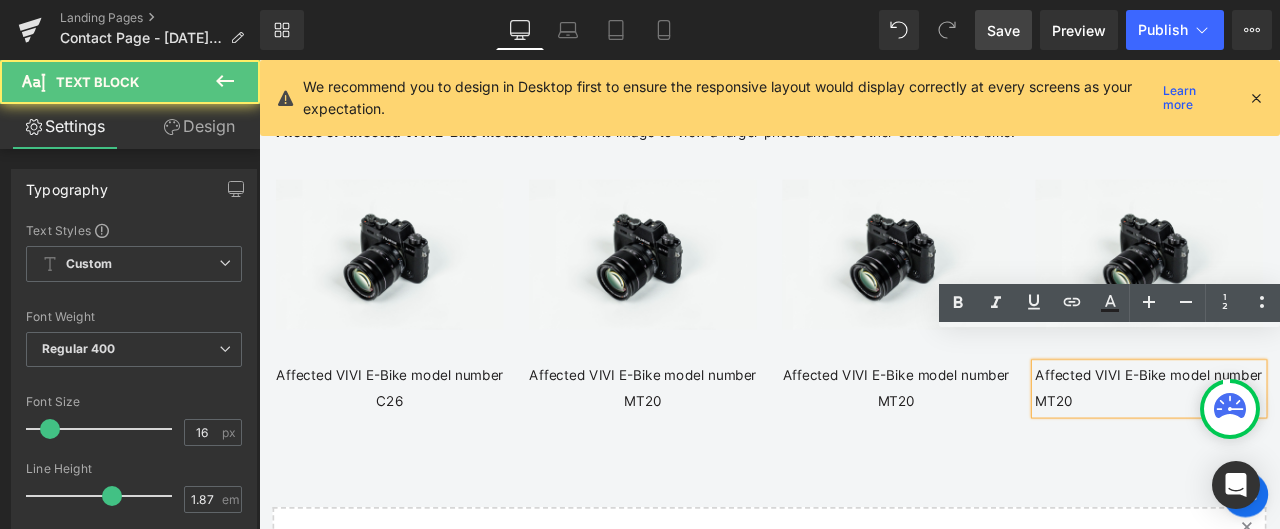 click on "Affected VIVI E-Bike model number MT20" at bounding box center (1314, 450) 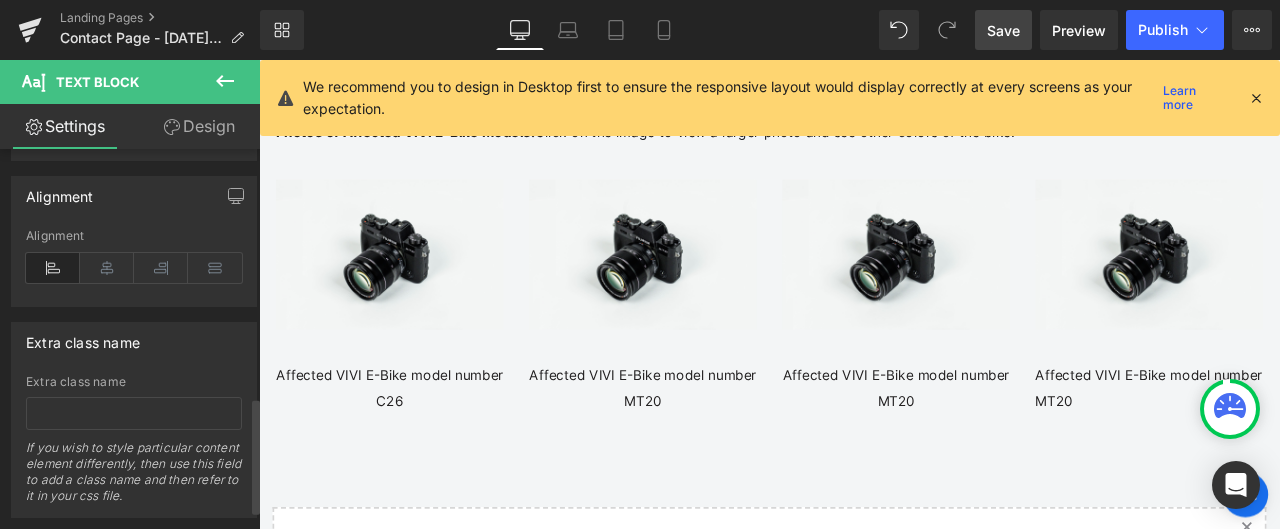 scroll, scrollTop: 879, scrollLeft: 0, axis: vertical 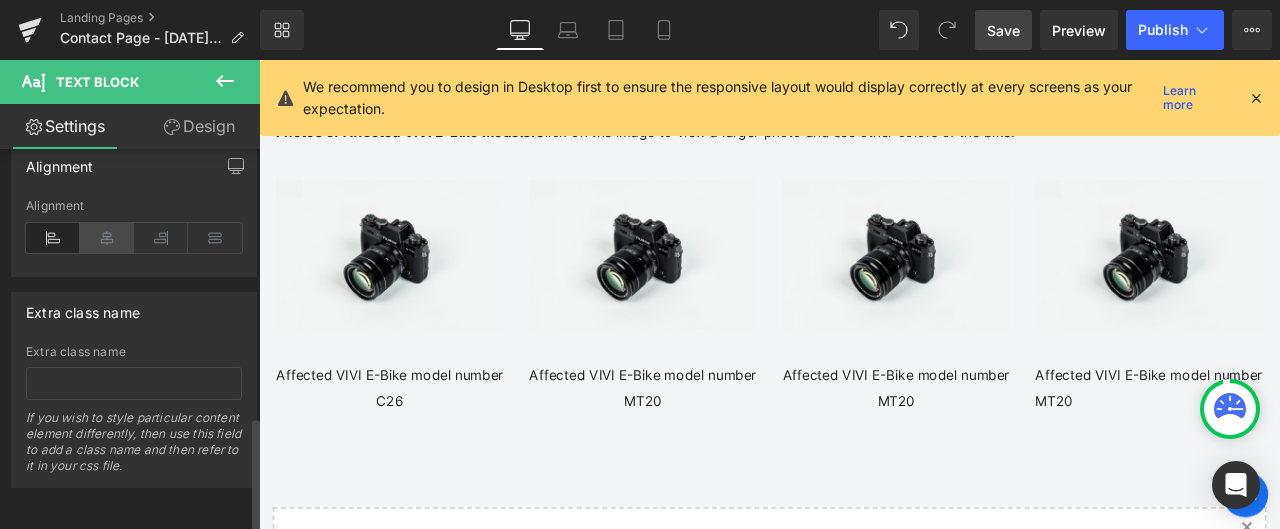 click at bounding box center [107, 238] 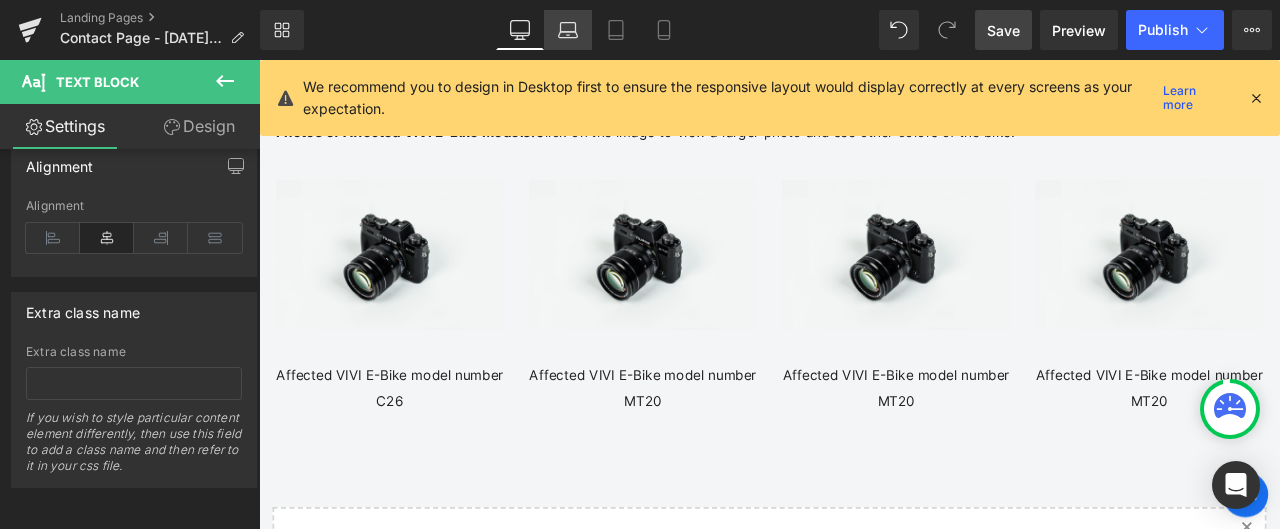 click on "Laptop" at bounding box center [568, 30] 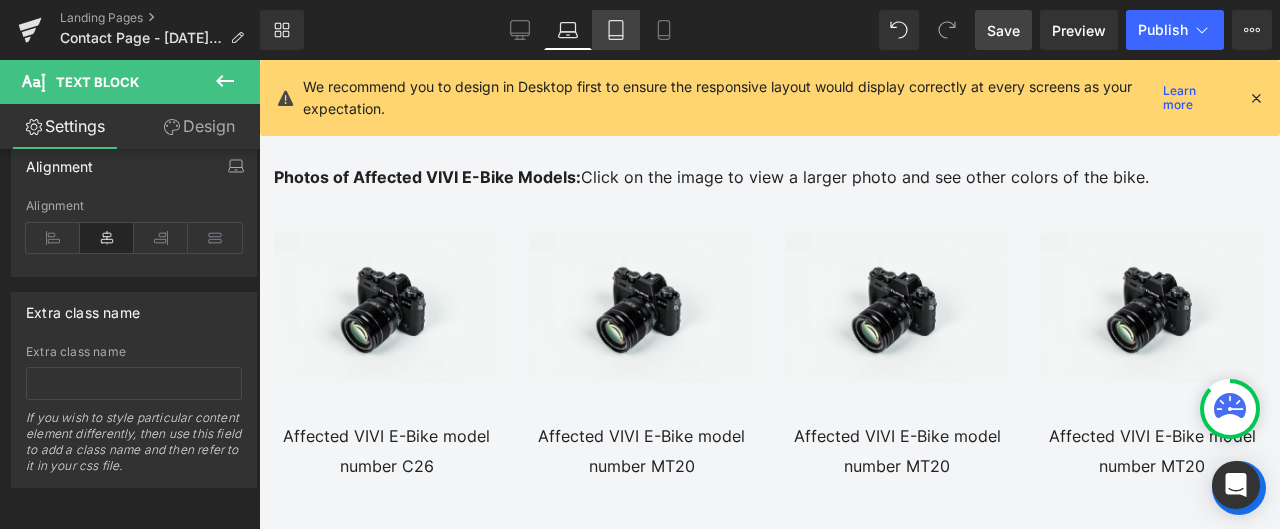 click 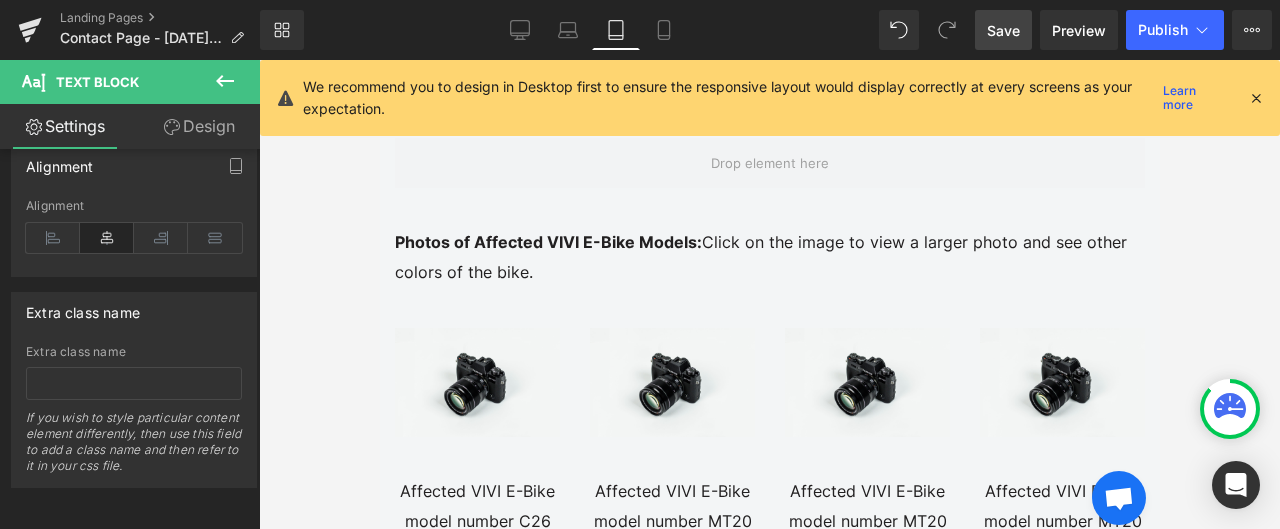 scroll, scrollTop: 2137, scrollLeft: 0, axis: vertical 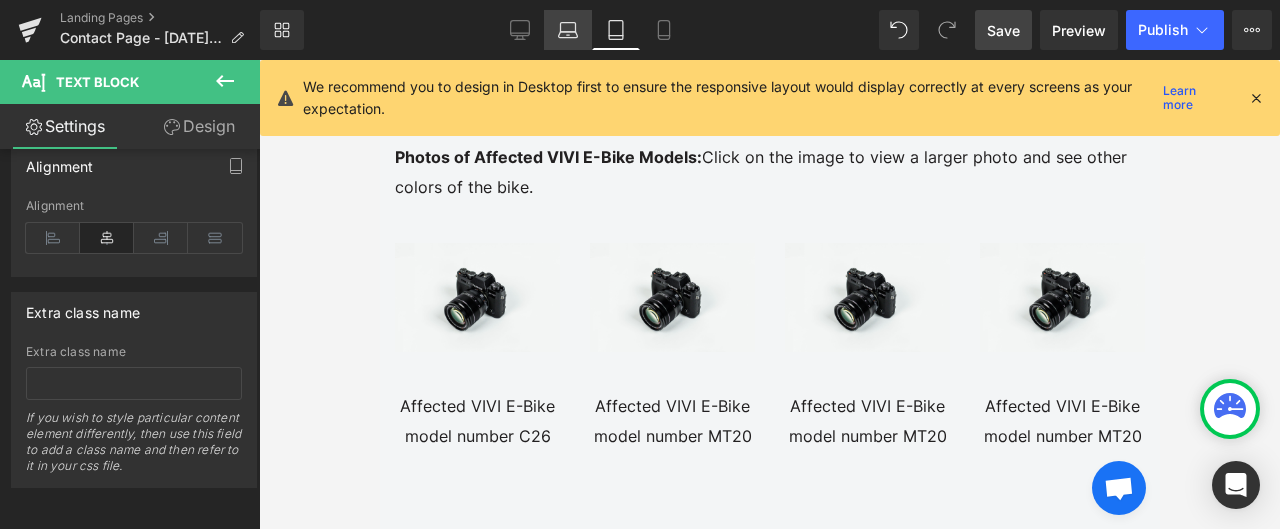 click 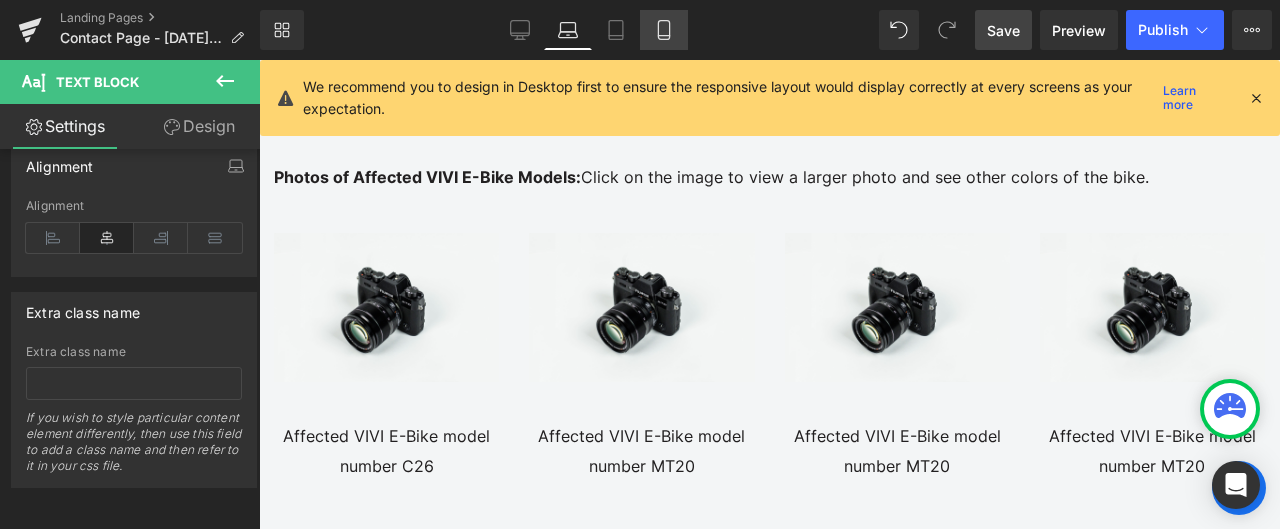 click 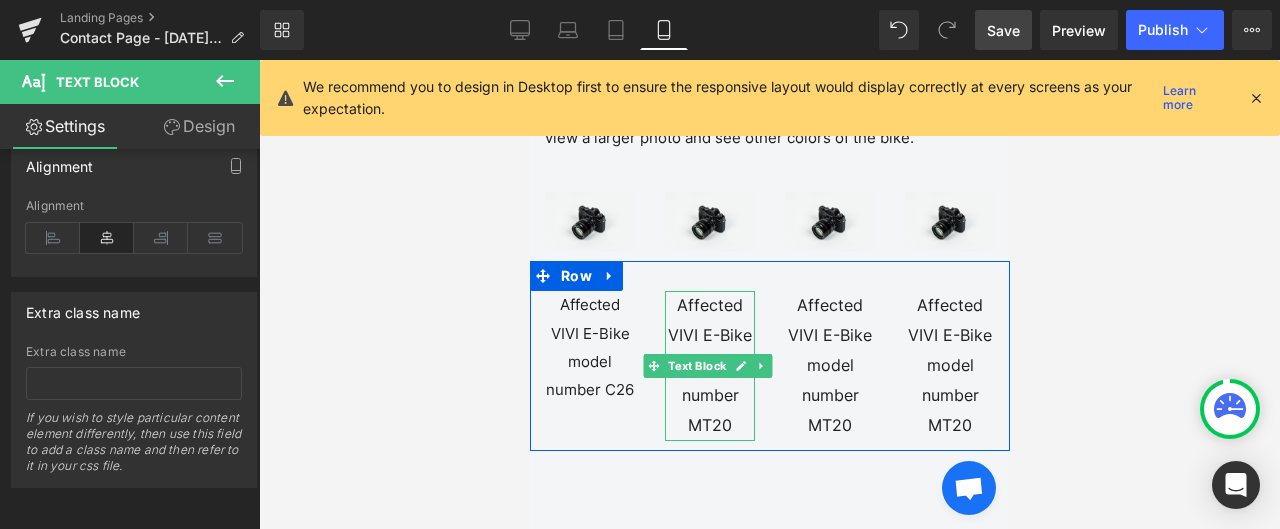 scroll, scrollTop: 2668, scrollLeft: 0, axis: vertical 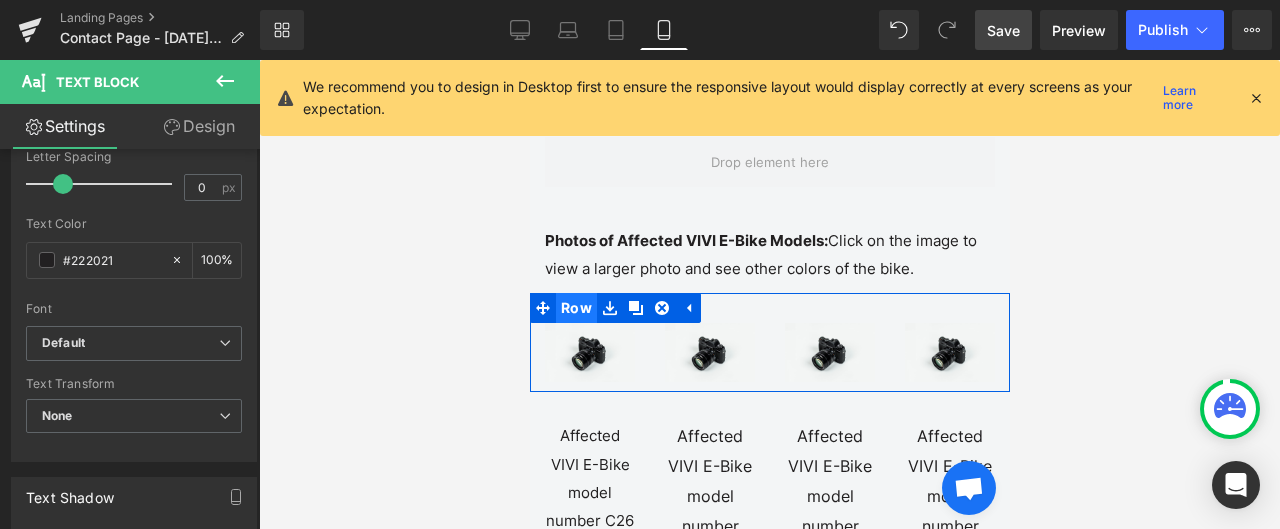 click on "Row" at bounding box center [575, 308] 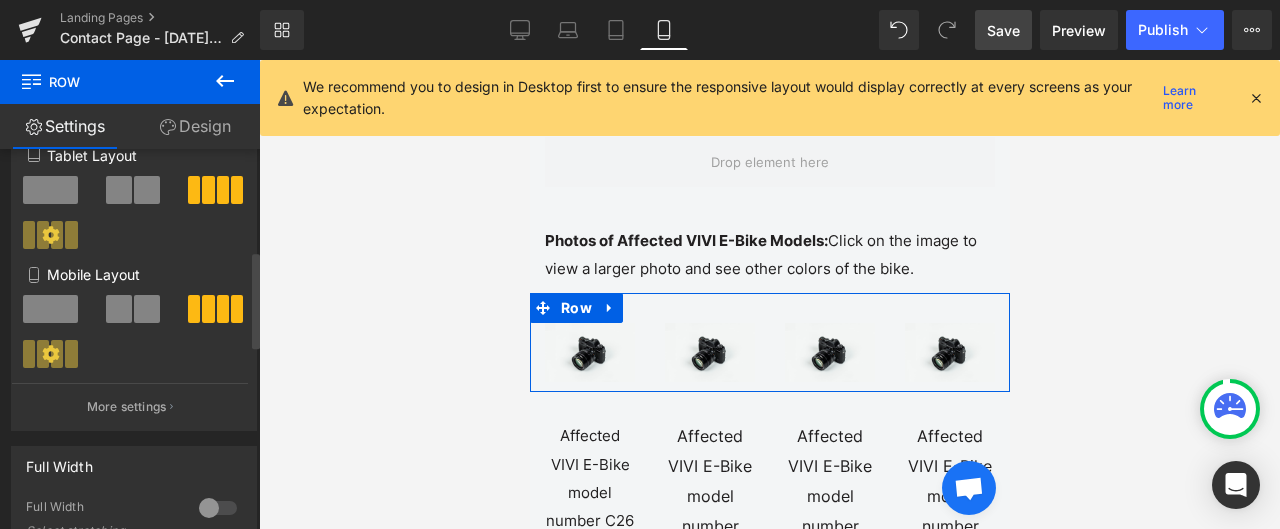 scroll, scrollTop: 400, scrollLeft: 0, axis: vertical 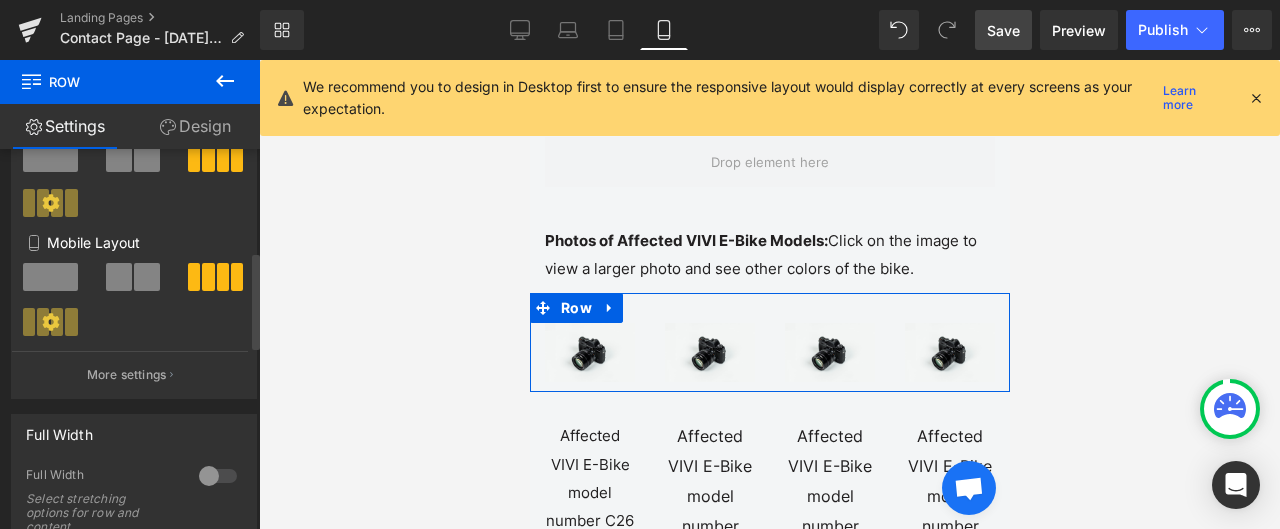 click 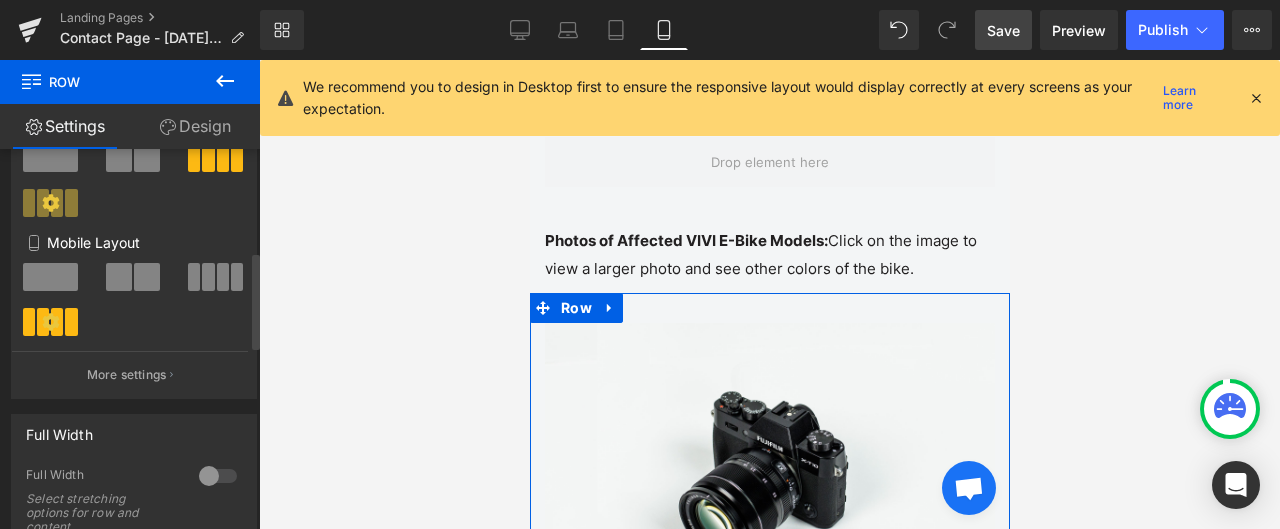 click 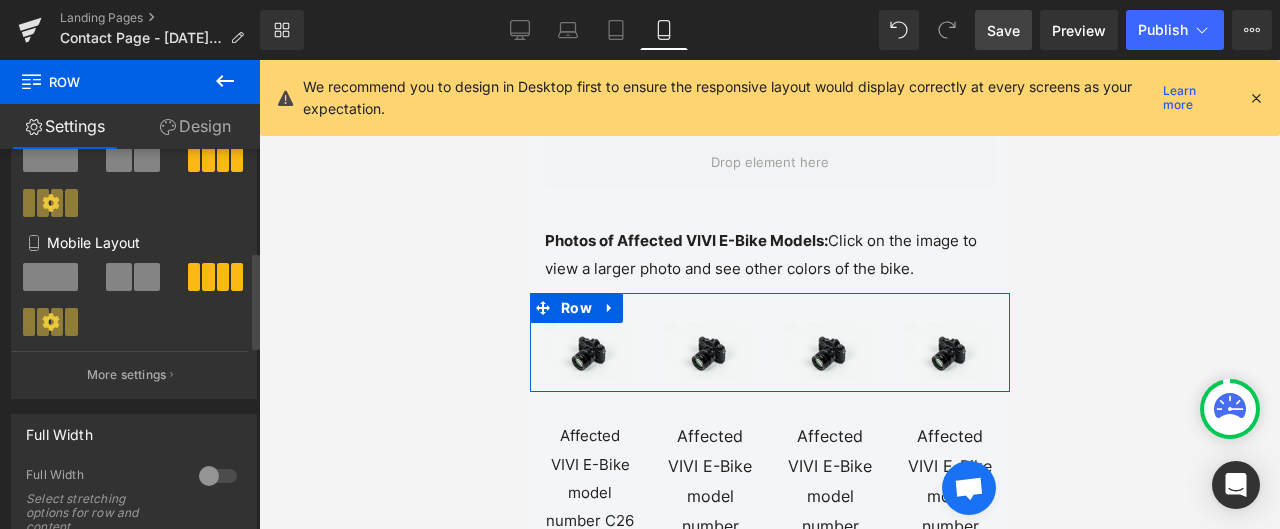 click at bounding box center (147, 277) 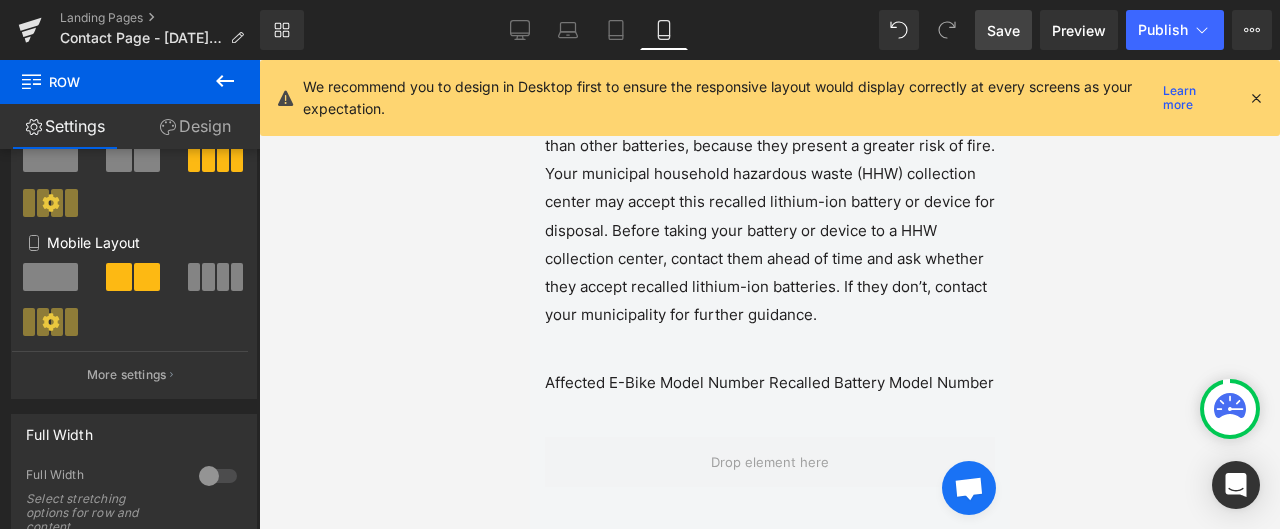 scroll, scrollTop: 2568, scrollLeft: 0, axis: vertical 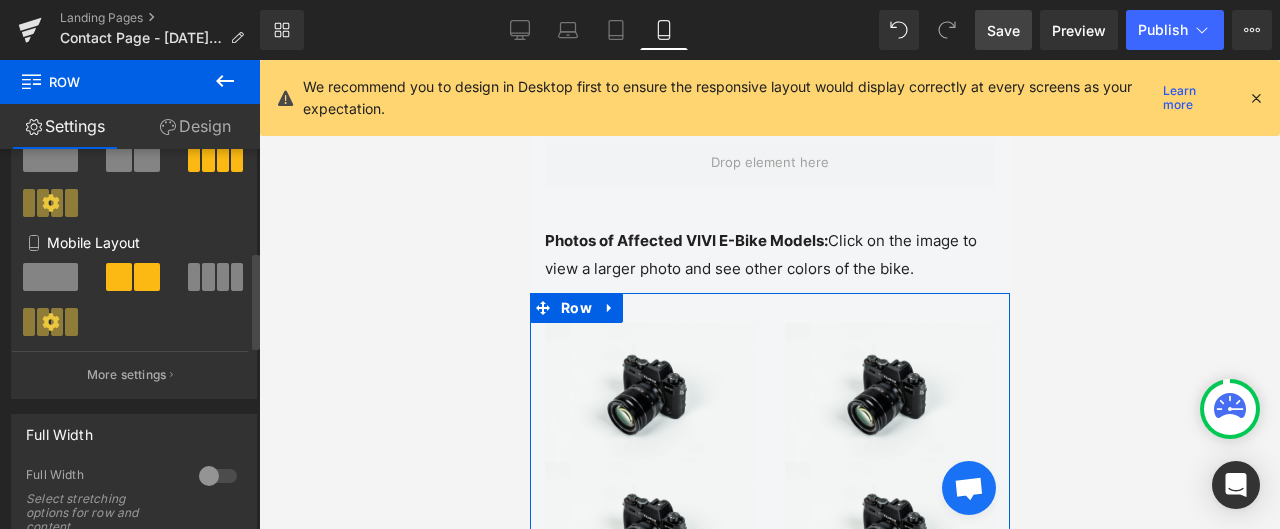 click at bounding box center (50, 277) 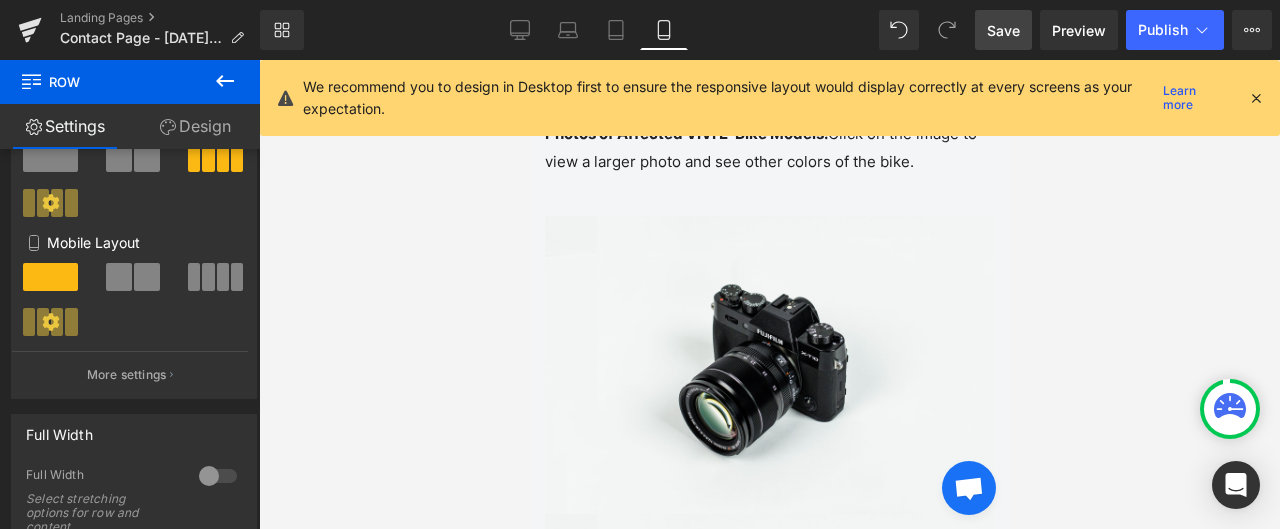 scroll, scrollTop: 2668, scrollLeft: 0, axis: vertical 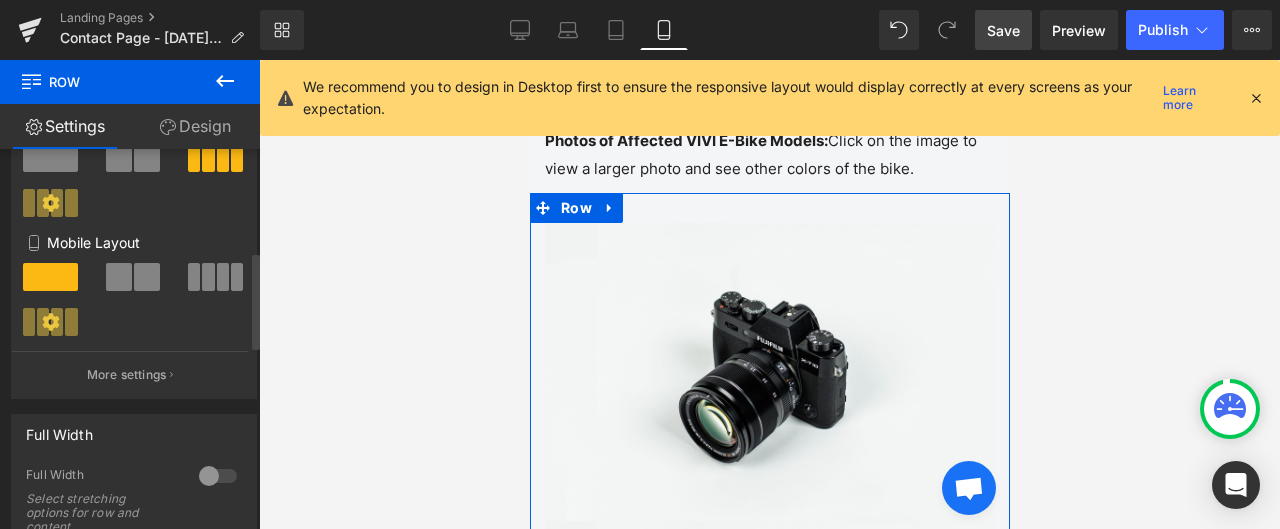click at bounding box center (223, 277) 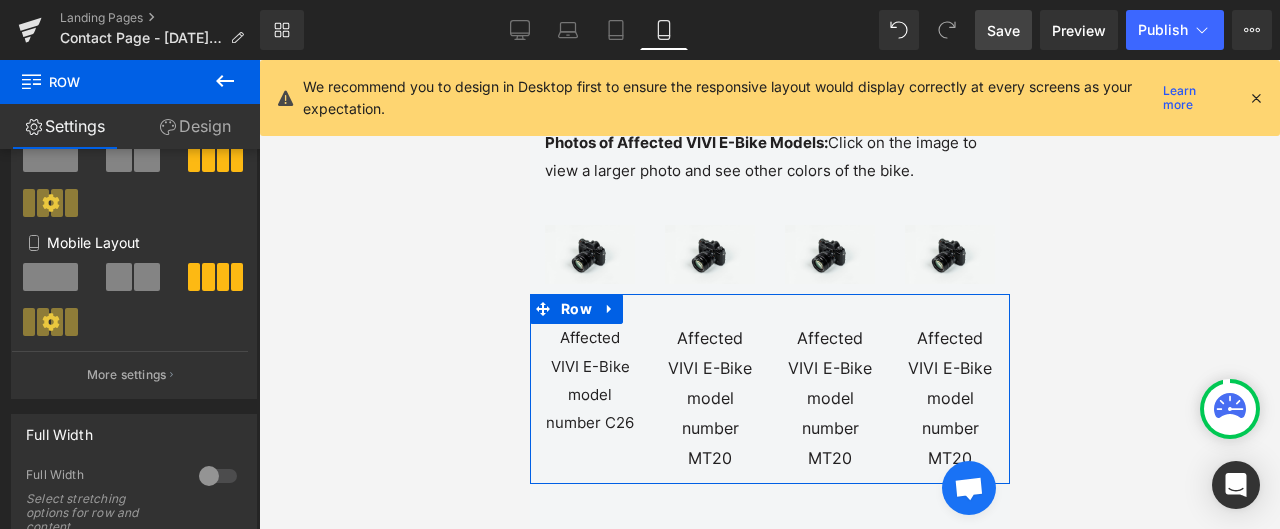 scroll, scrollTop: 2668, scrollLeft: 0, axis: vertical 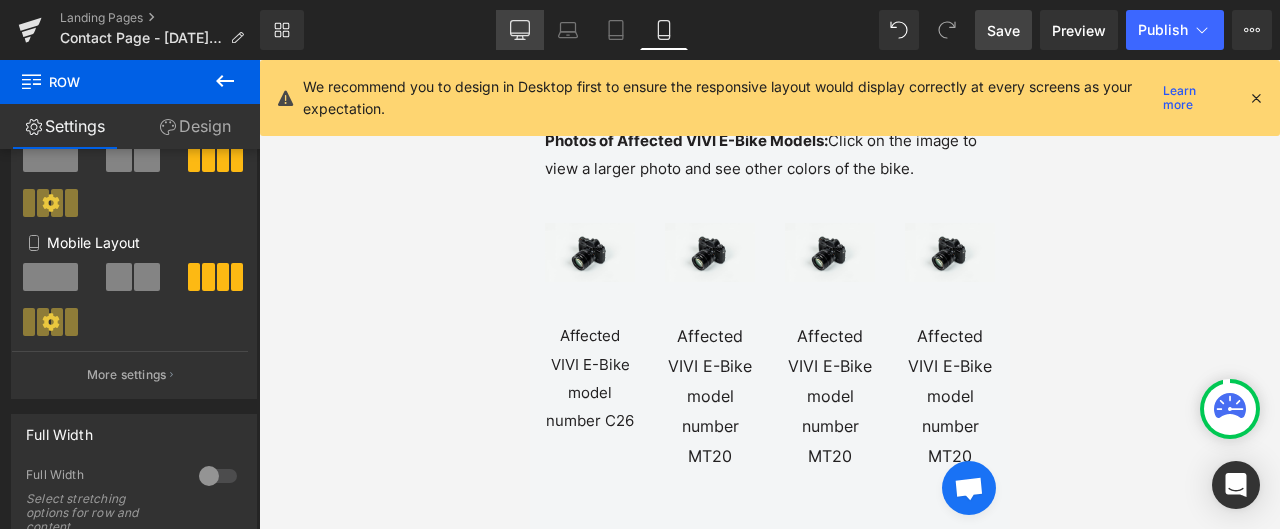 click on "Desktop" at bounding box center [520, 30] 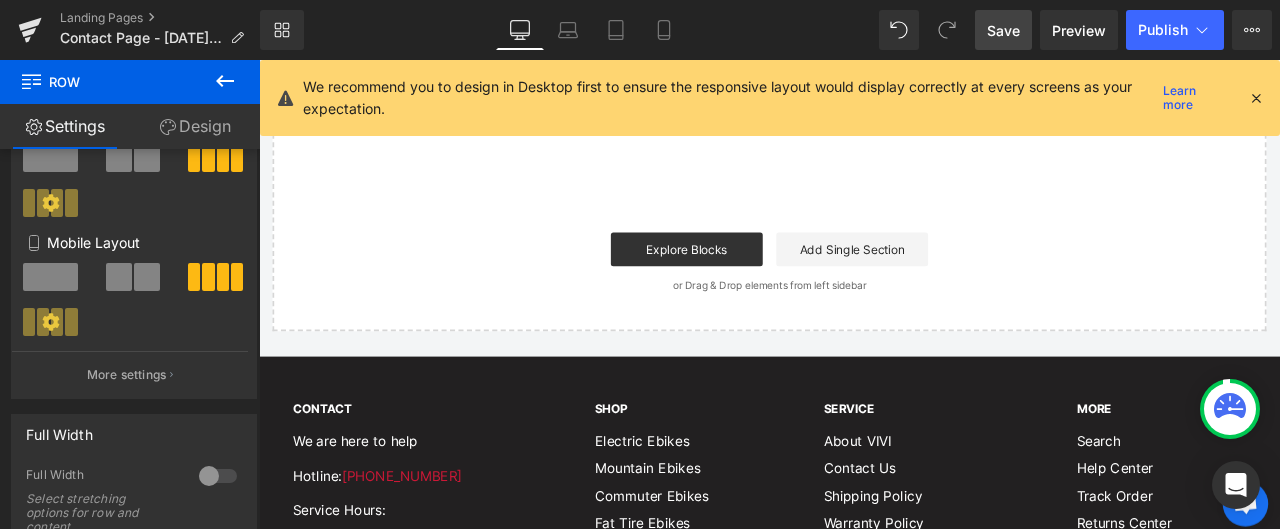 scroll, scrollTop: 1964, scrollLeft: 0, axis: vertical 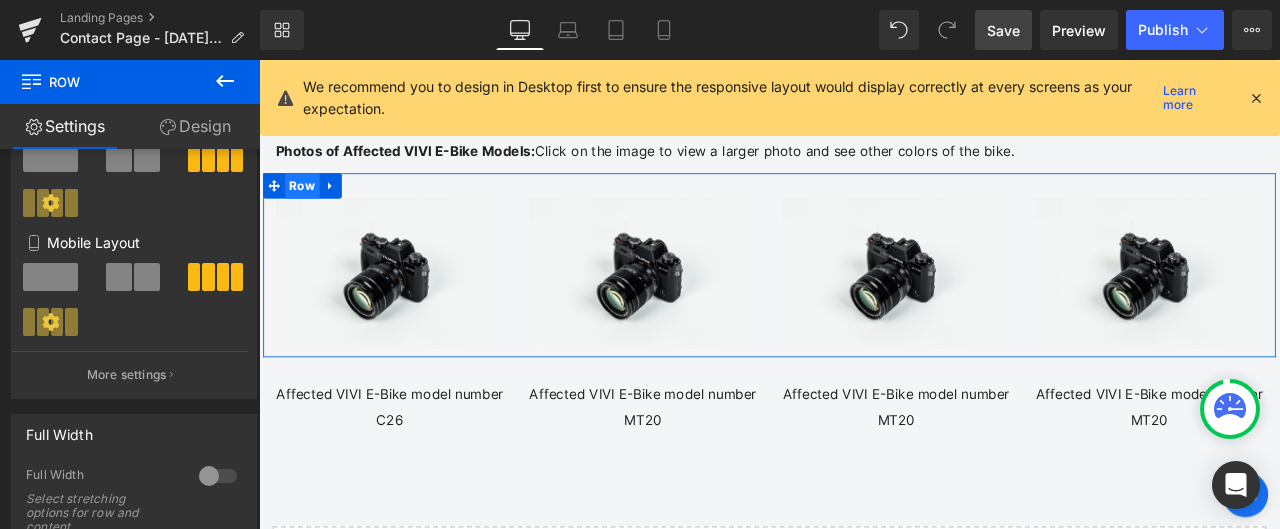 click on "Row" at bounding box center (310, 209) 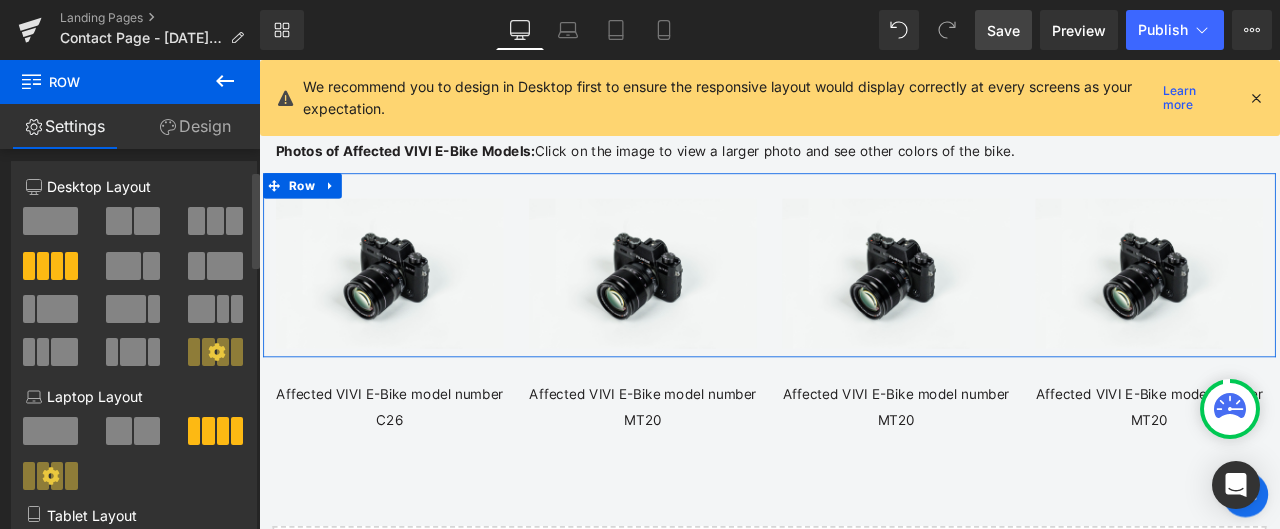 scroll, scrollTop: 0, scrollLeft: 0, axis: both 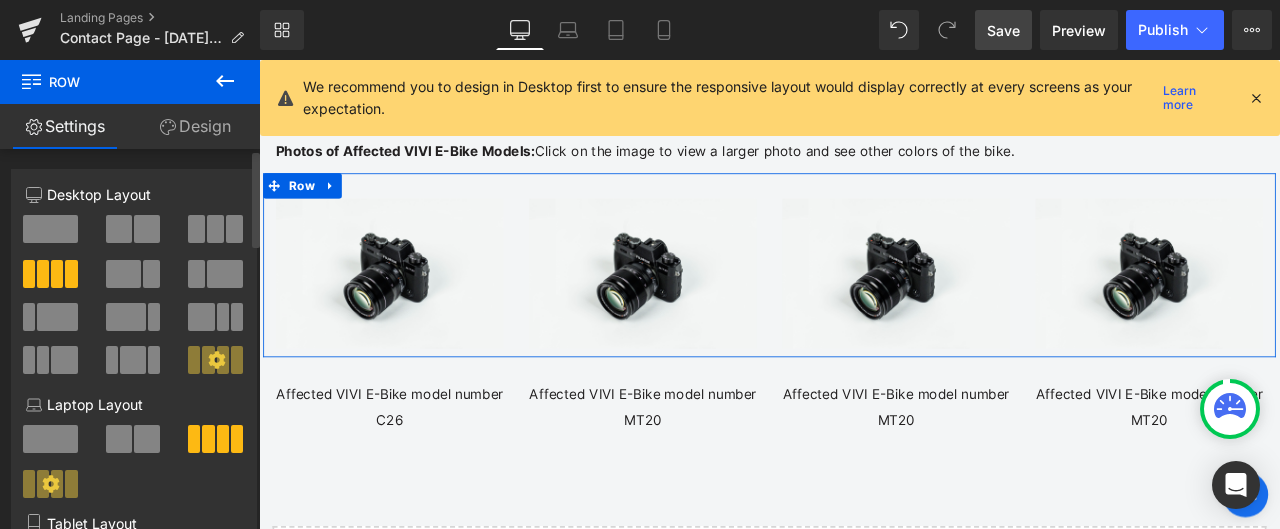 click at bounding box center [215, 229] 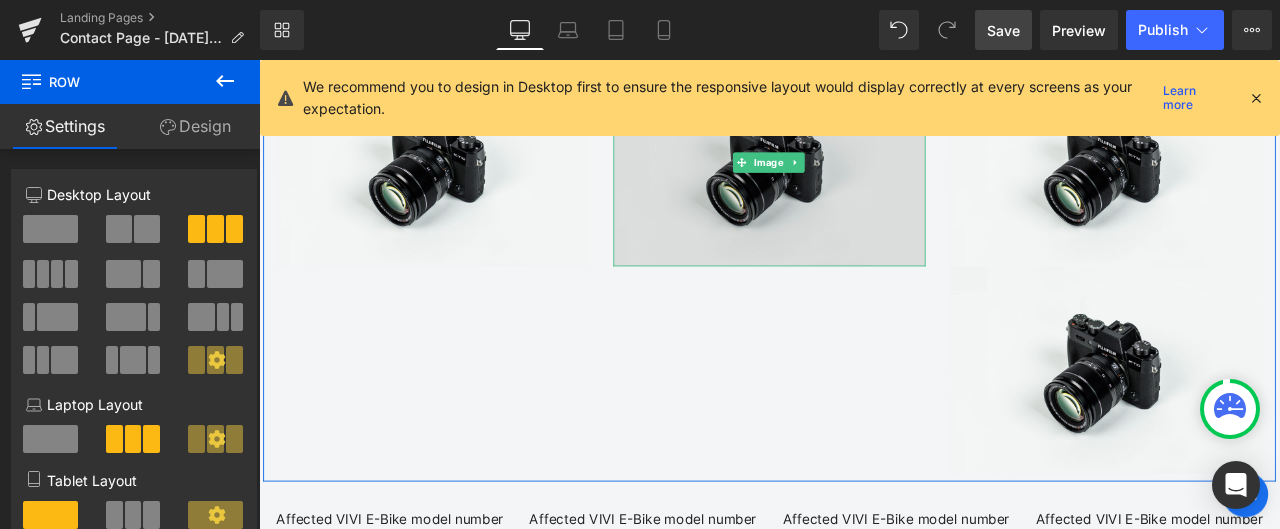 scroll, scrollTop: 2264, scrollLeft: 0, axis: vertical 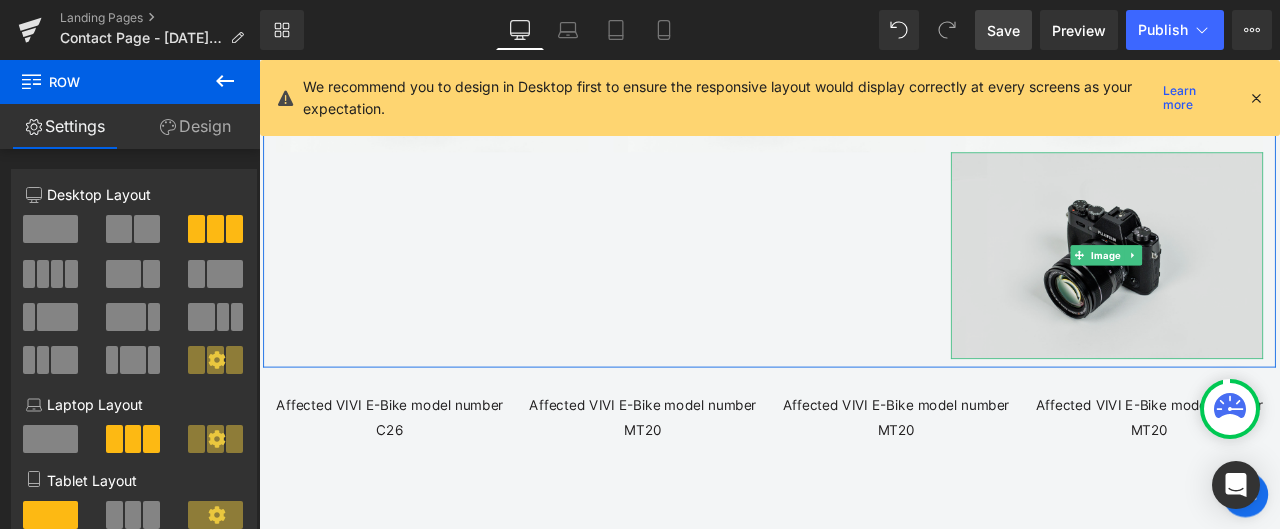 click at bounding box center [1264, 291] 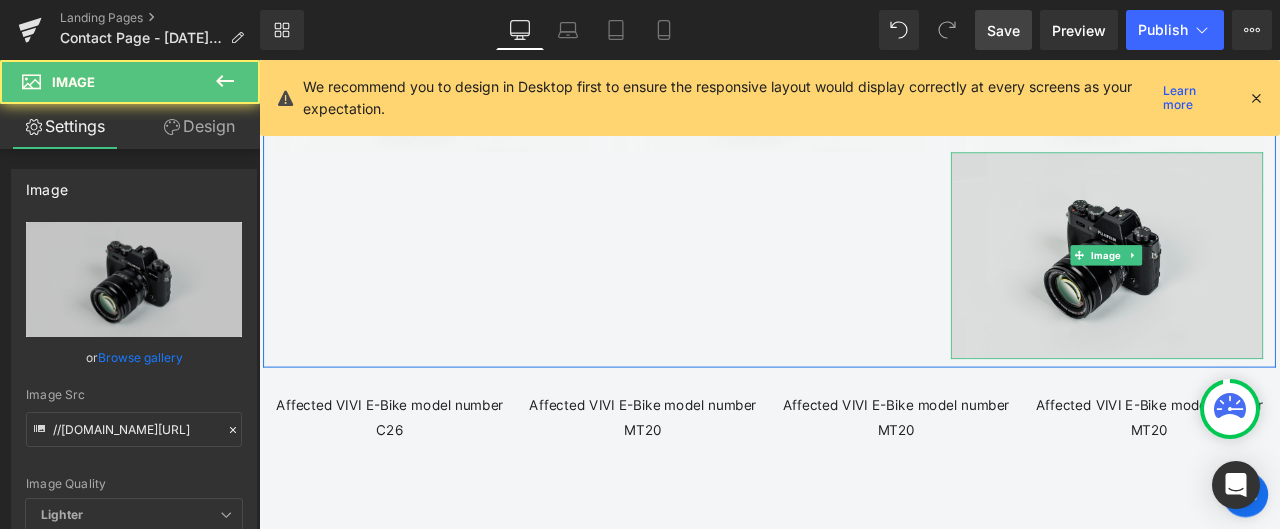 scroll, scrollTop: 2064, scrollLeft: 0, axis: vertical 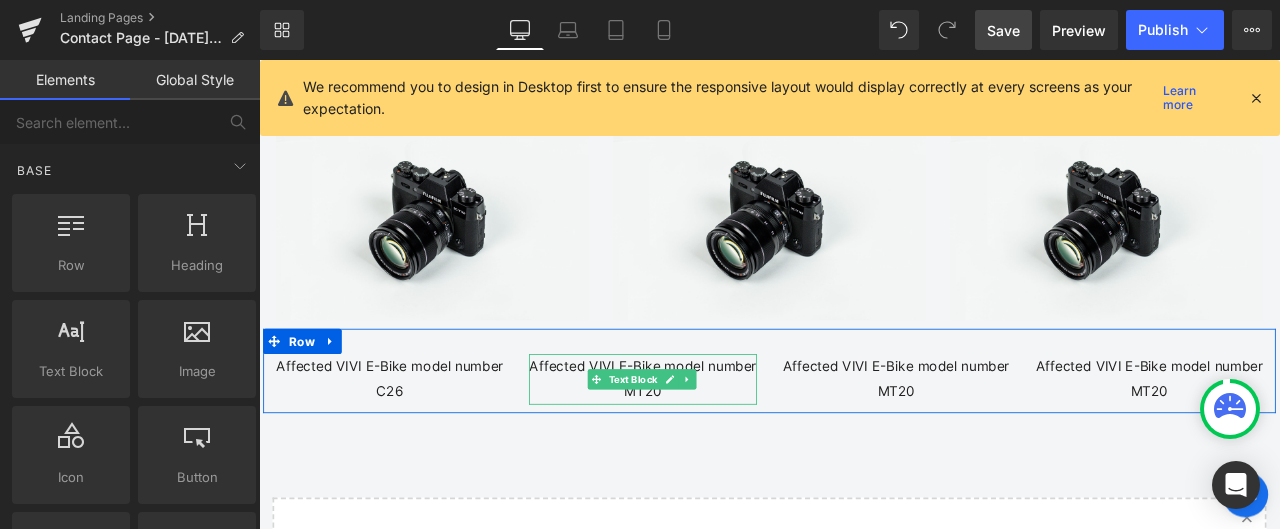 click on "Affected VIVI E-Bike model number MT20" at bounding box center (714, 439) 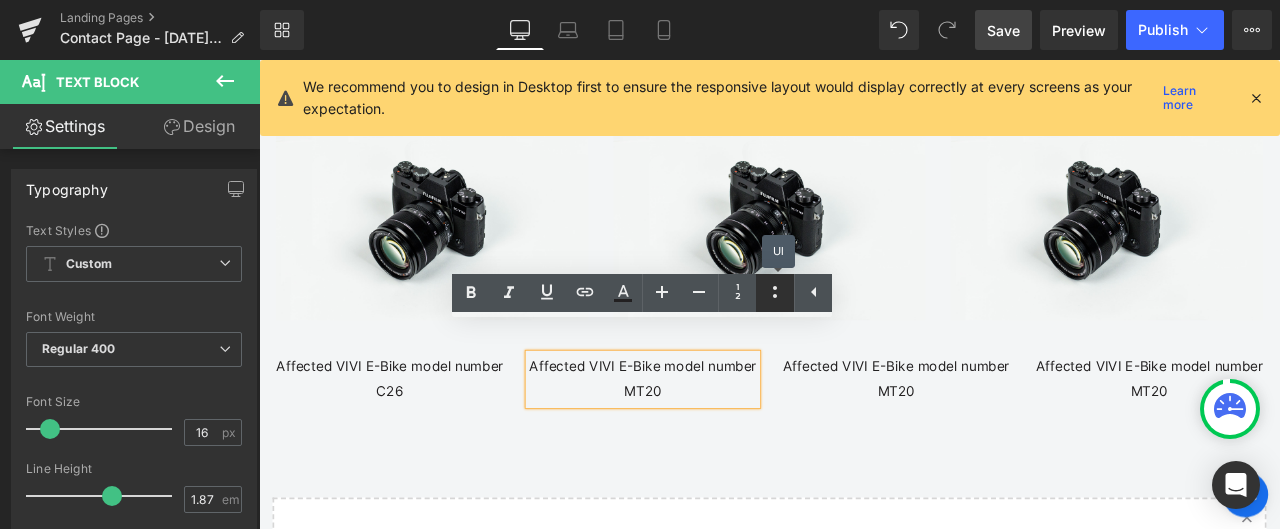 click 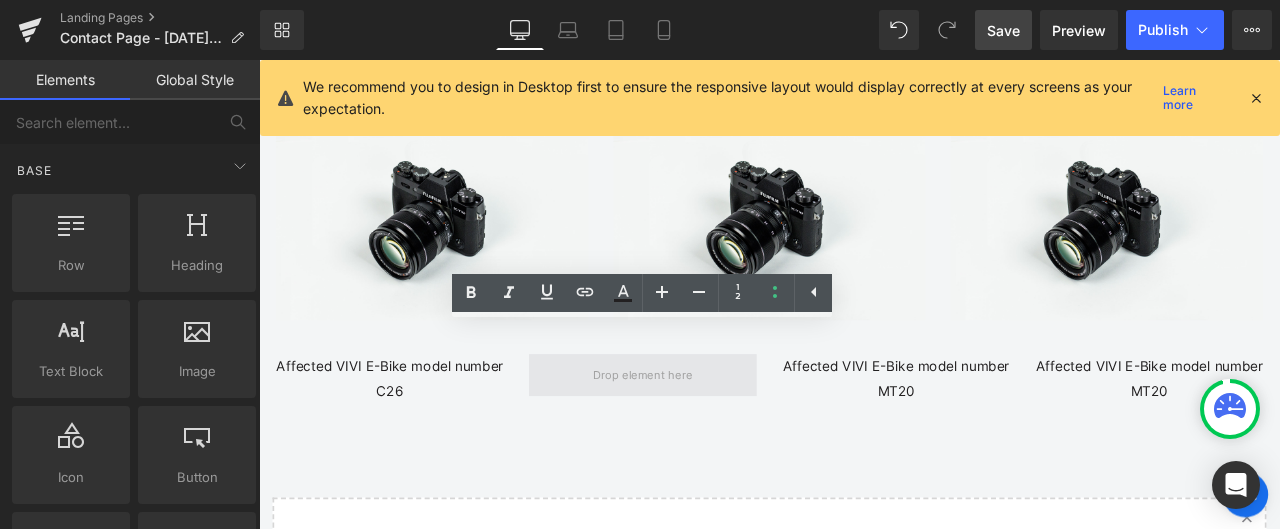 click at bounding box center (714, 434) 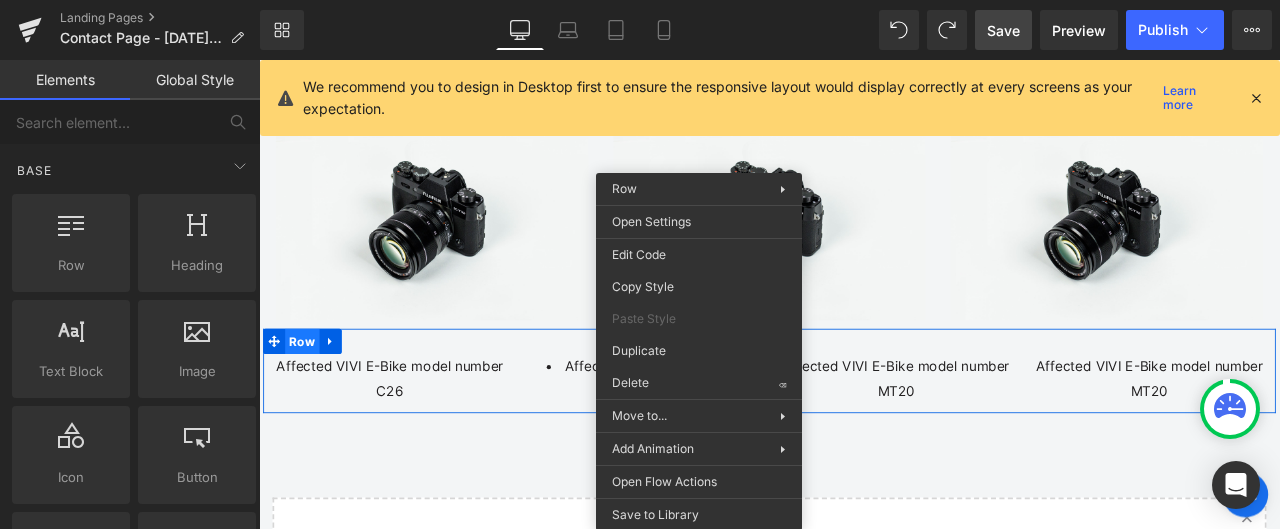 click on "Affected VIVI E-Bike model number C26
Text Block         Affected VIVI E-Bike model number MT20 Text Block
Affected VIVI E-Bike model number MT20
Text Block
Affected VIVI E-Bike model number MT20
Text Block
Row" at bounding box center [864, 429] 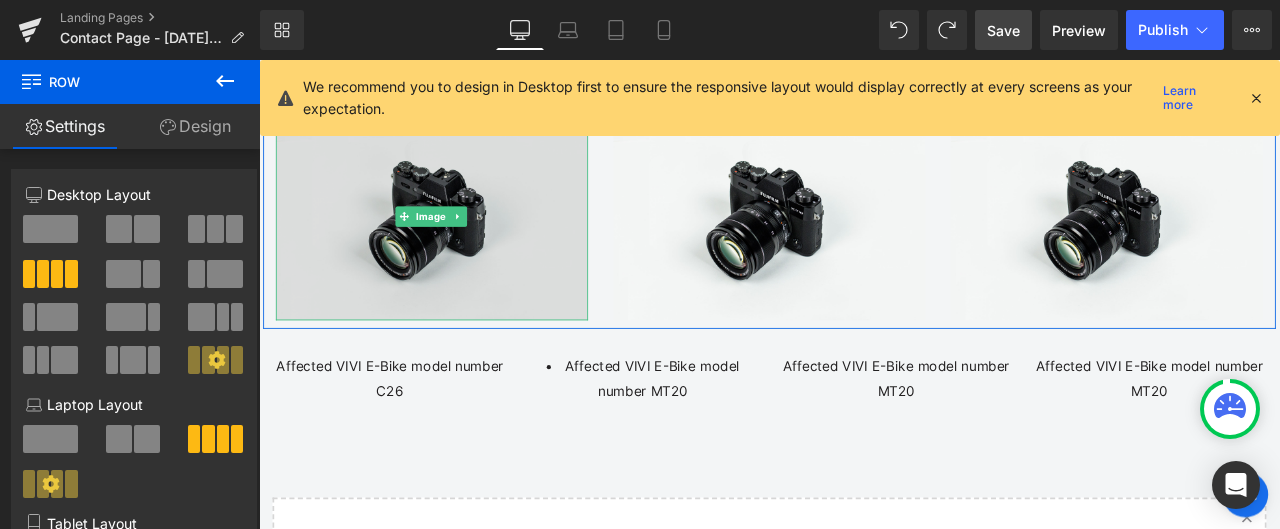 click at bounding box center (464, 246) 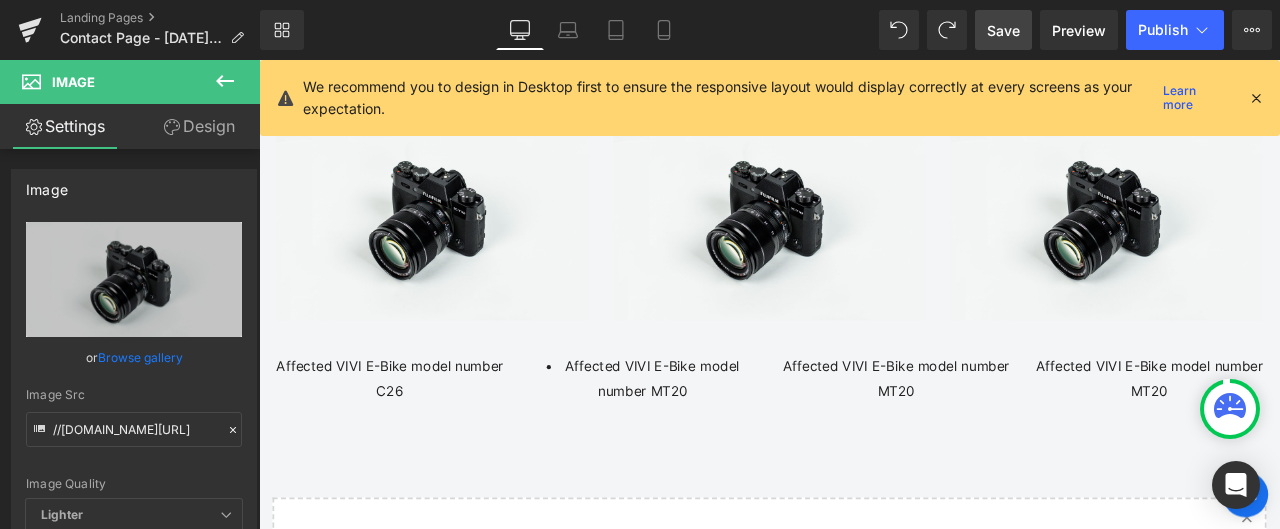 click 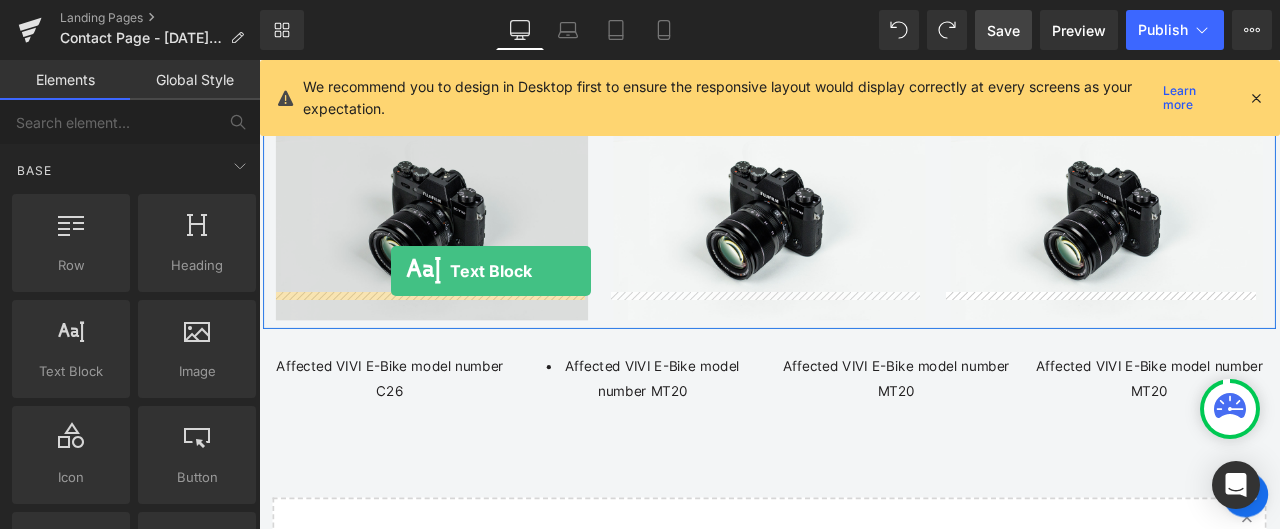 drag, startPoint x: 320, startPoint y: 431, endPoint x: 415, endPoint y: 310, distance: 153.83757 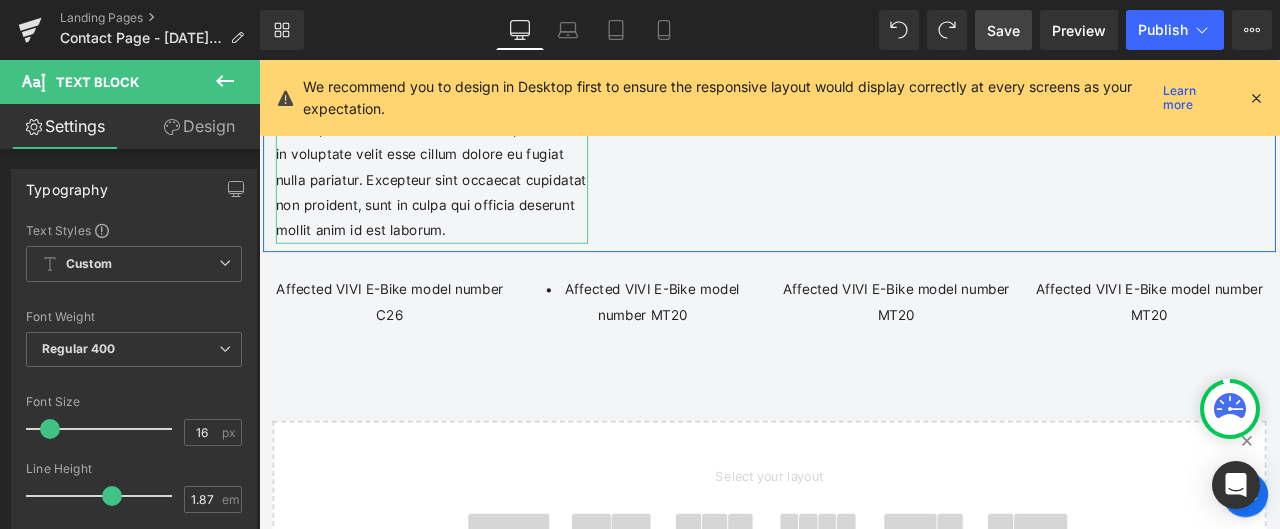 scroll, scrollTop: 2464, scrollLeft: 0, axis: vertical 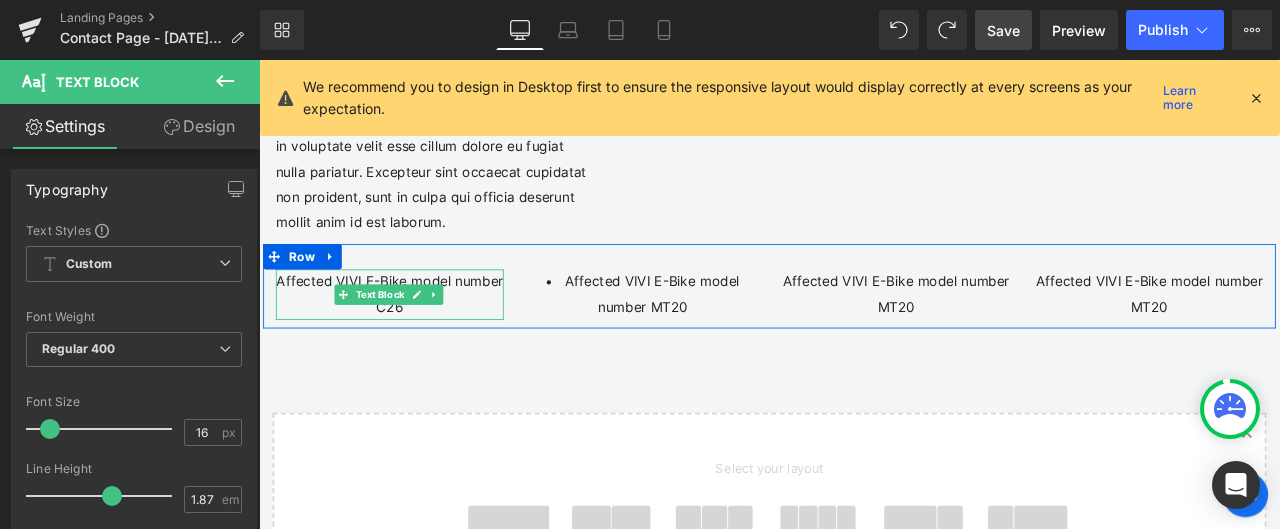 click 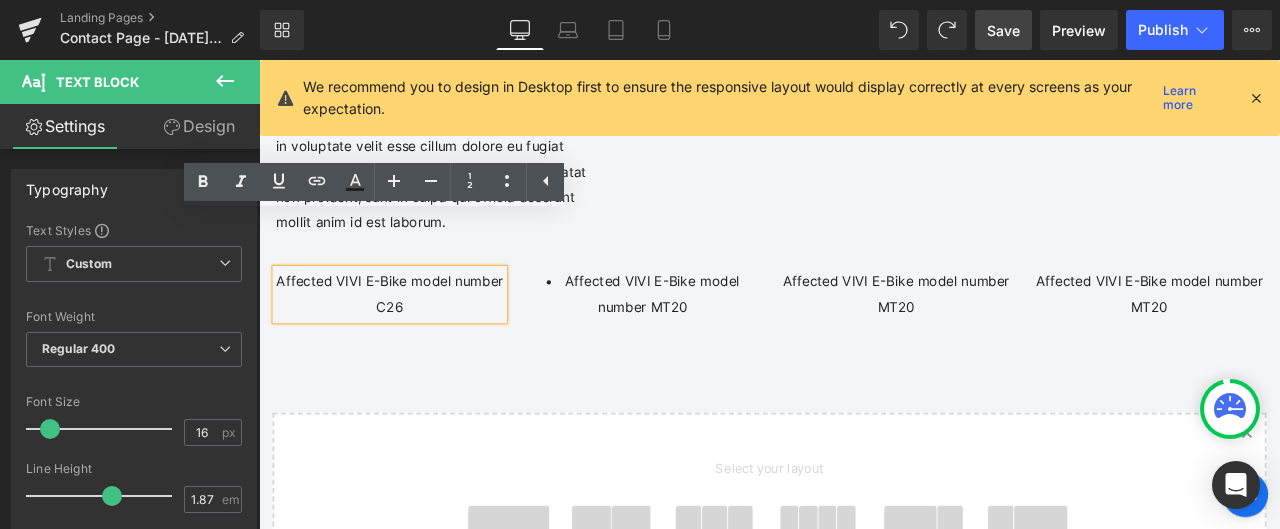click on "Affected VIVI E-Bike model number C26" at bounding box center [414, 338] 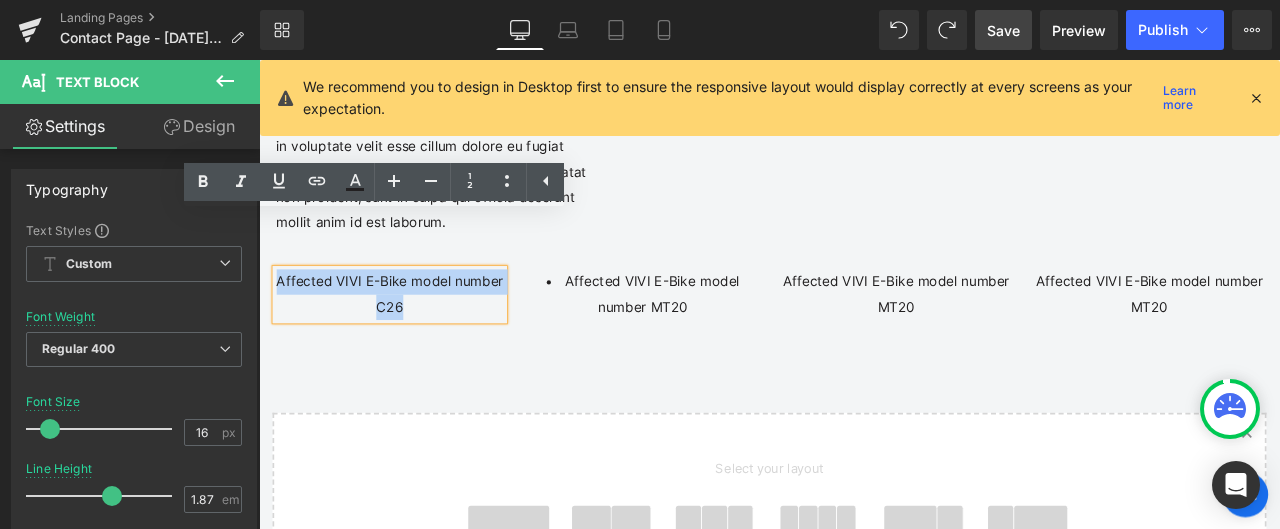 drag, startPoint x: 419, startPoint y: 286, endPoint x: 280, endPoint y: 253, distance: 142.86357 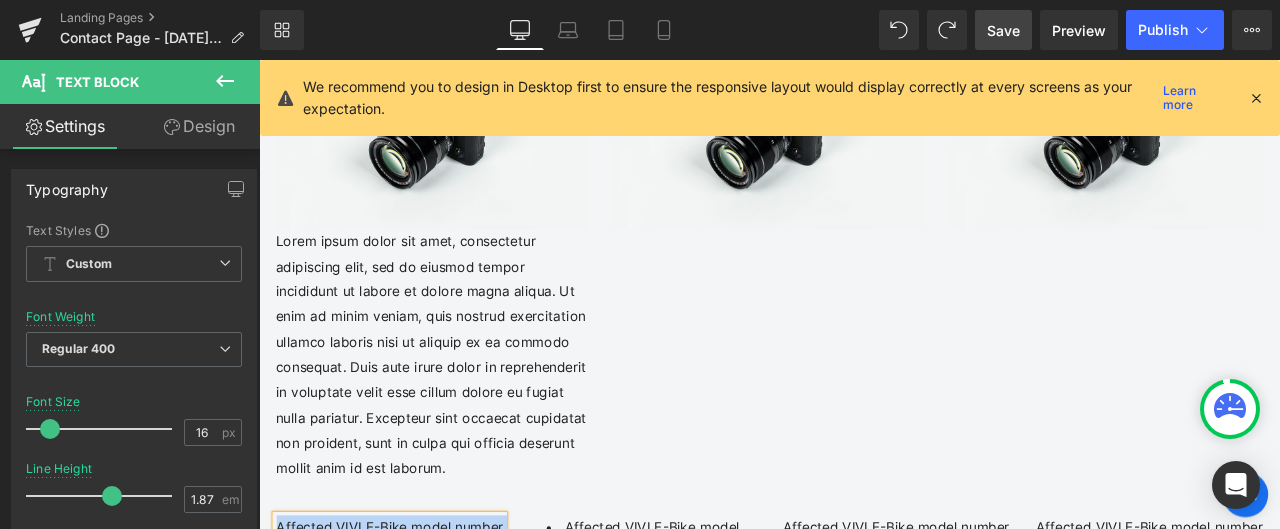 scroll, scrollTop: 2164, scrollLeft: 0, axis: vertical 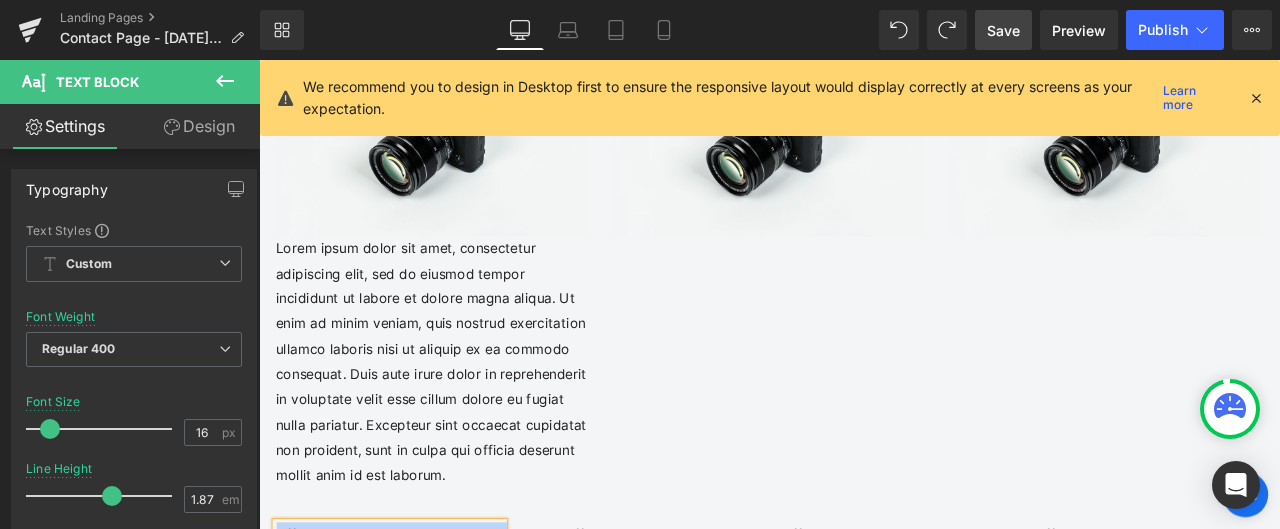 click on "Lorem ipsum dolor sit amet, consectetur adipiscing elit, sed do eiusmod tempor incididunt ut labore et dolore magna aliqua. Ut enim ad minim veniam, quis nostrud exercitation ullamco laboris nisi ut aliquip ex ea commodo consequat. Duis aute irure dolor in reprehenderit in voluptate velit esse cillum dolore eu fugiat nulla pariatur. Excepteur sint occaecat cupidatat non proident, sunt in culpa qui officia deserunt mollit anim id est laborum." at bounding box center [464, 418] 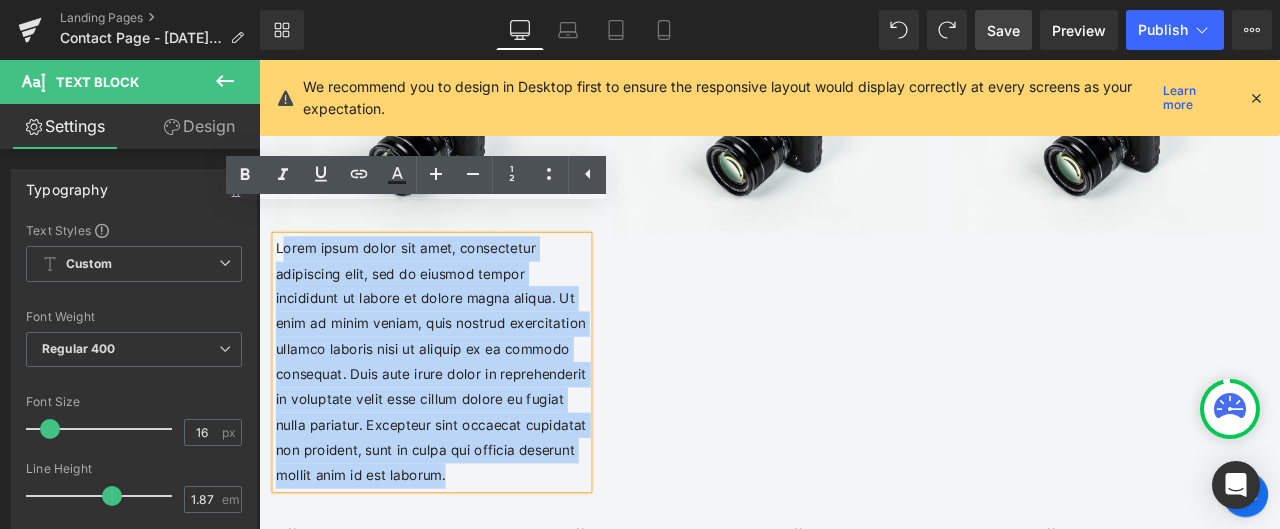 drag, startPoint x: 282, startPoint y: 251, endPoint x: 603, endPoint y: 478, distance: 393.1539 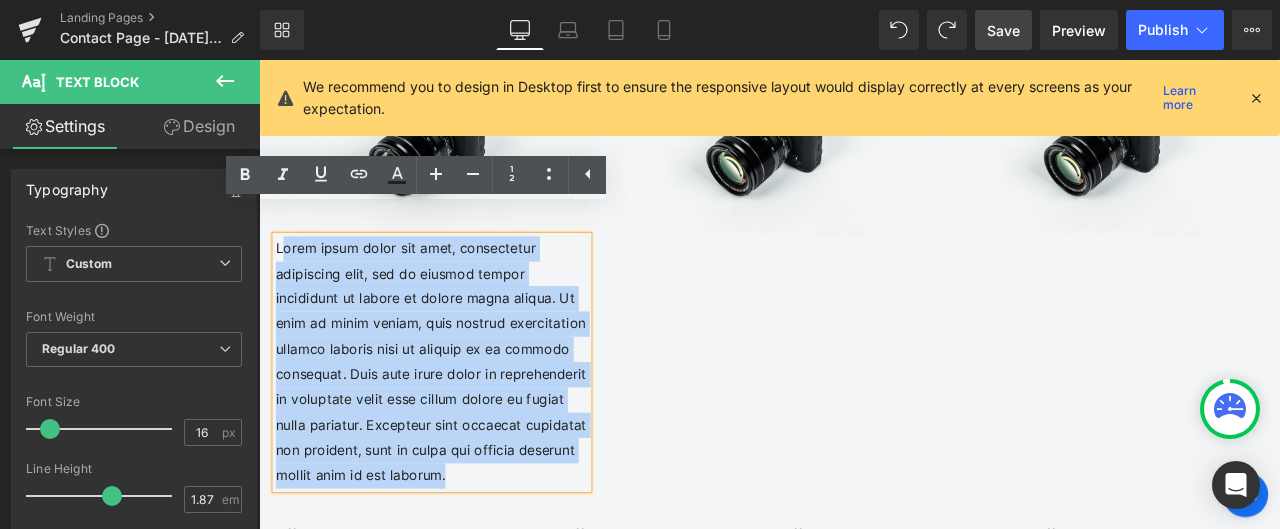 click on "Lorem ipsum dolor sit amet, consectetur adipiscing elit, sed do eiusmod tempor incididunt ut labore et dolore magna aliqua. Ut enim ad minim veniam, quis nostrud exercitation ullamco laboris nisi ut aliquip ex ea commodo consequat. Duis aute irure dolor in reprehenderit in voluptate velit esse cillum dolore eu fugiat nulla pariatur. Excepteur sint occaecat cupidatat non proident, sunt in culpa qui officia deserunt mollit anim id est laborum." at bounding box center [464, 418] 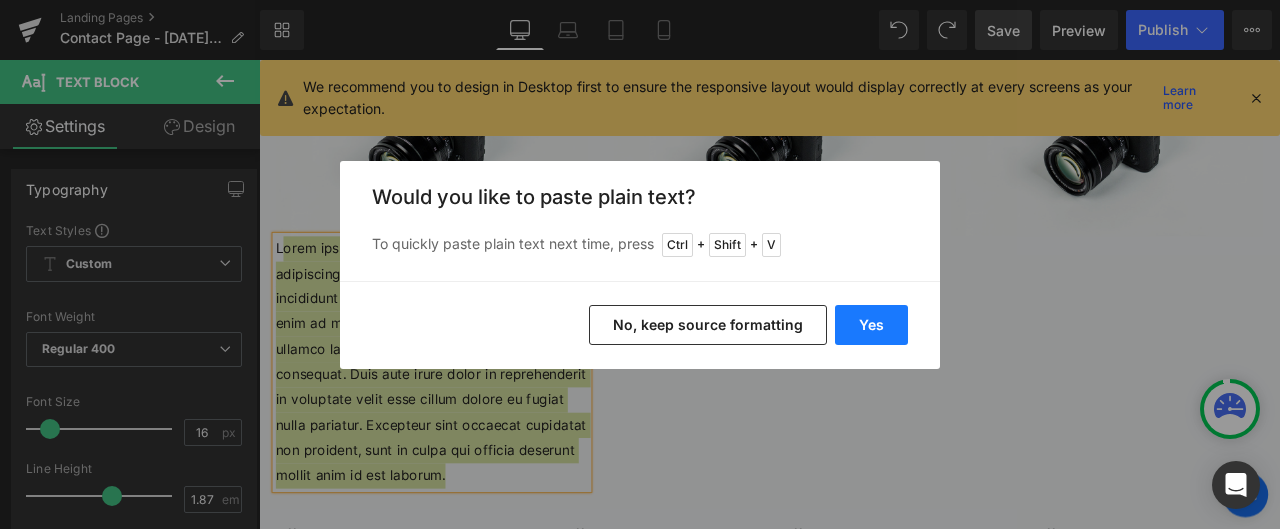 click on "Yes" at bounding box center [871, 325] 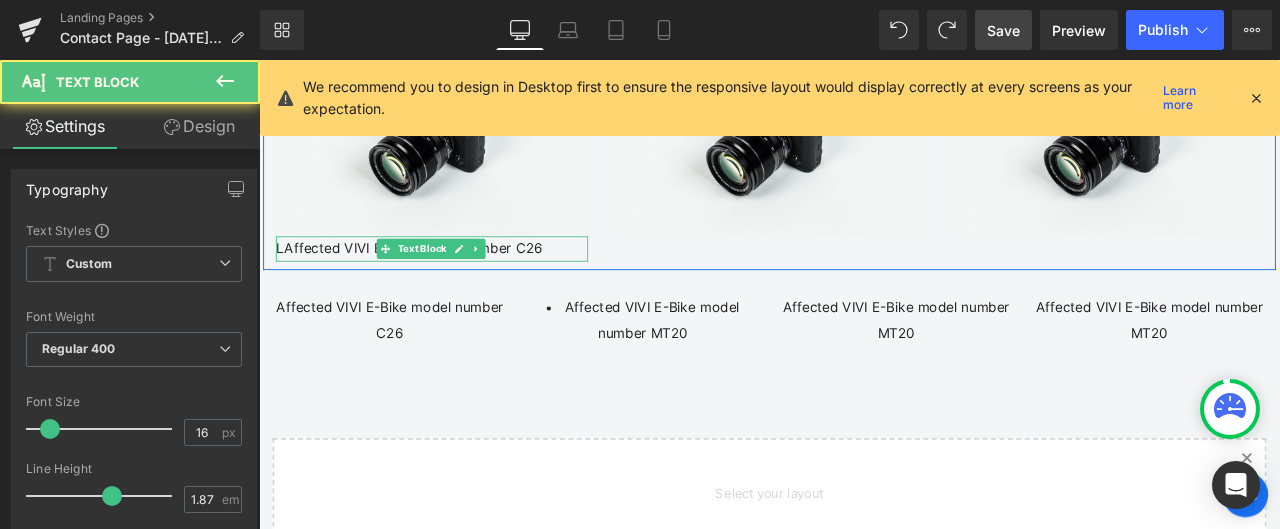 click on "LAffected VIVI E-Bike model number C26" at bounding box center [464, 284] 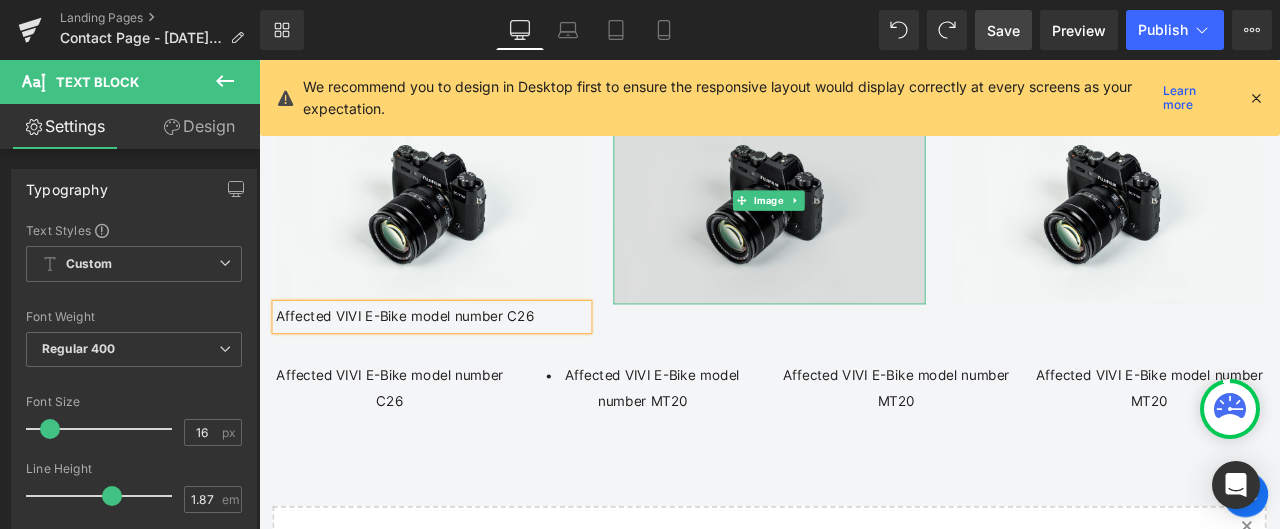 scroll, scrollTop: 2064, scrollLeft: 0, axis: vertical 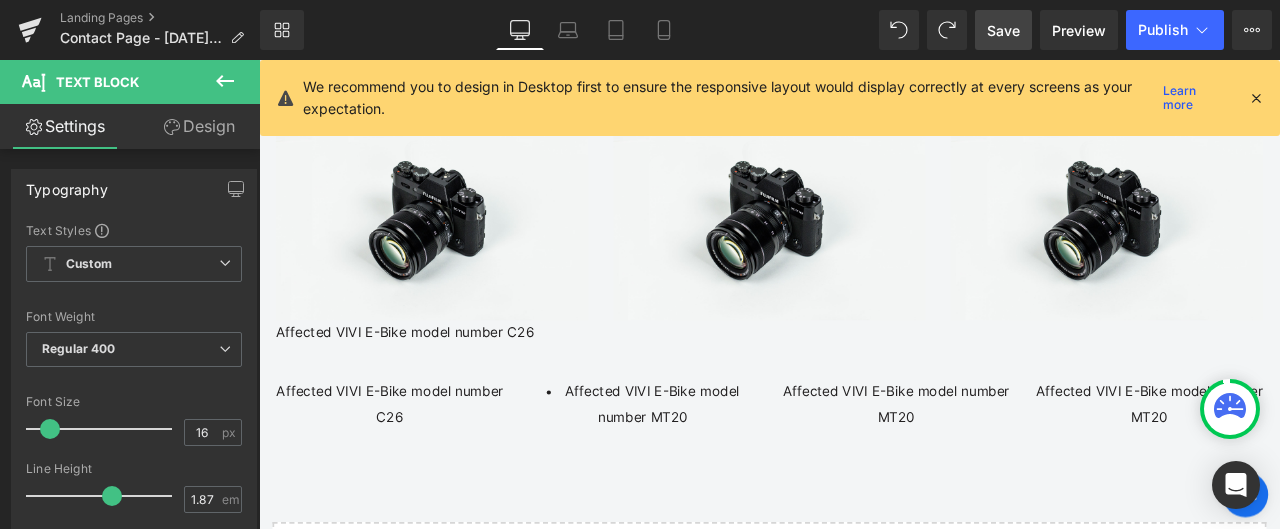 click at bounding box center (225, 82) 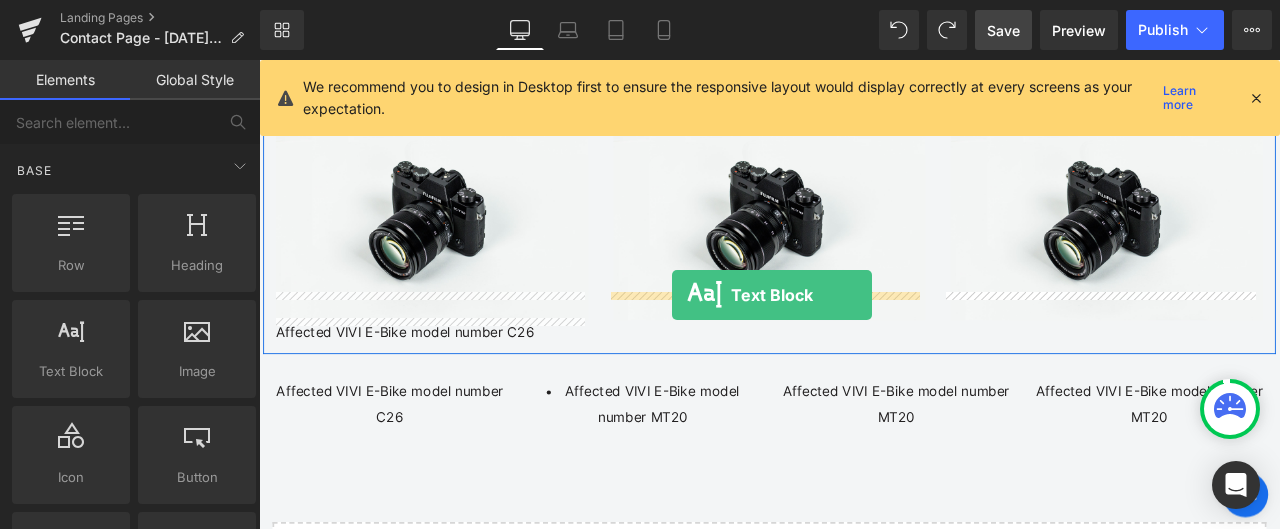 drag, startPoint x: 343, startPoint y: 400, endPoint x: 749, endPoint y: 339, distance: 410.55695 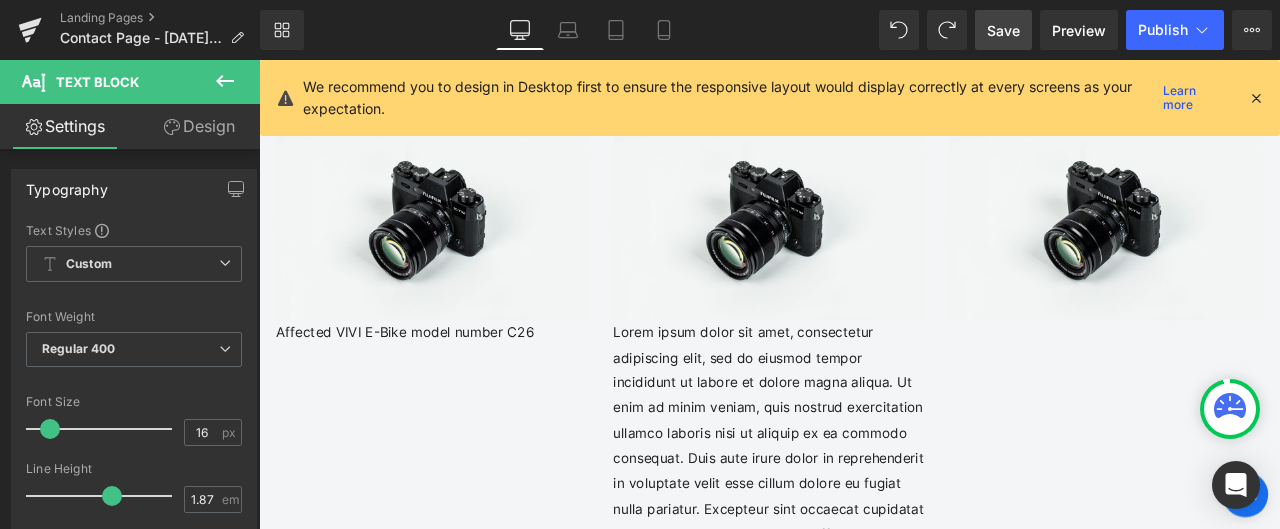 click 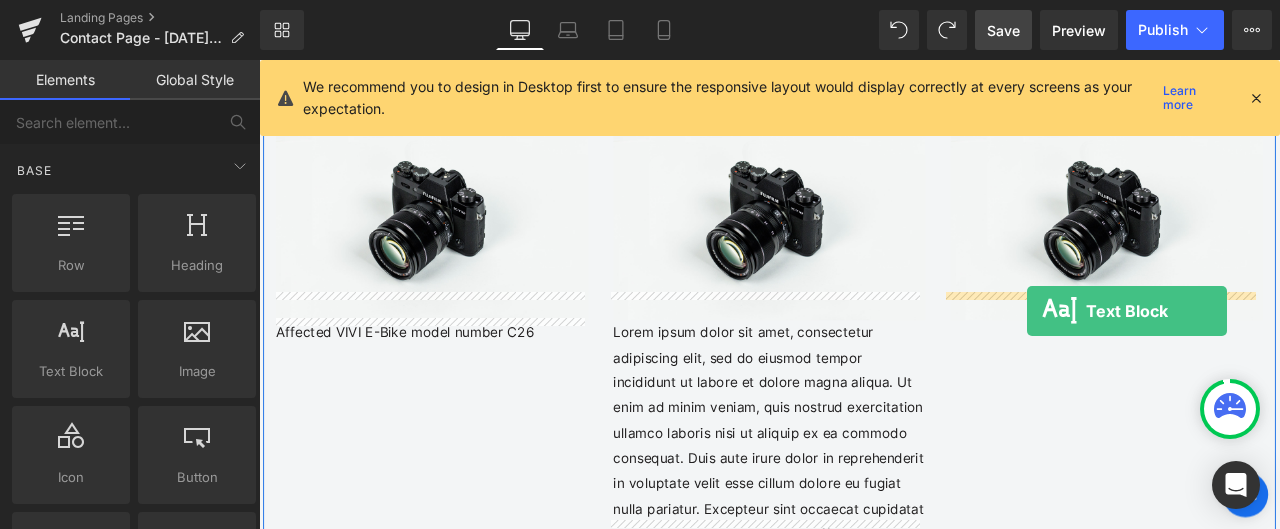 drag, startPoint x: 328, startPoint y: 402, endPoint x: 1169, endPoint y: 357, distance: 842.20306 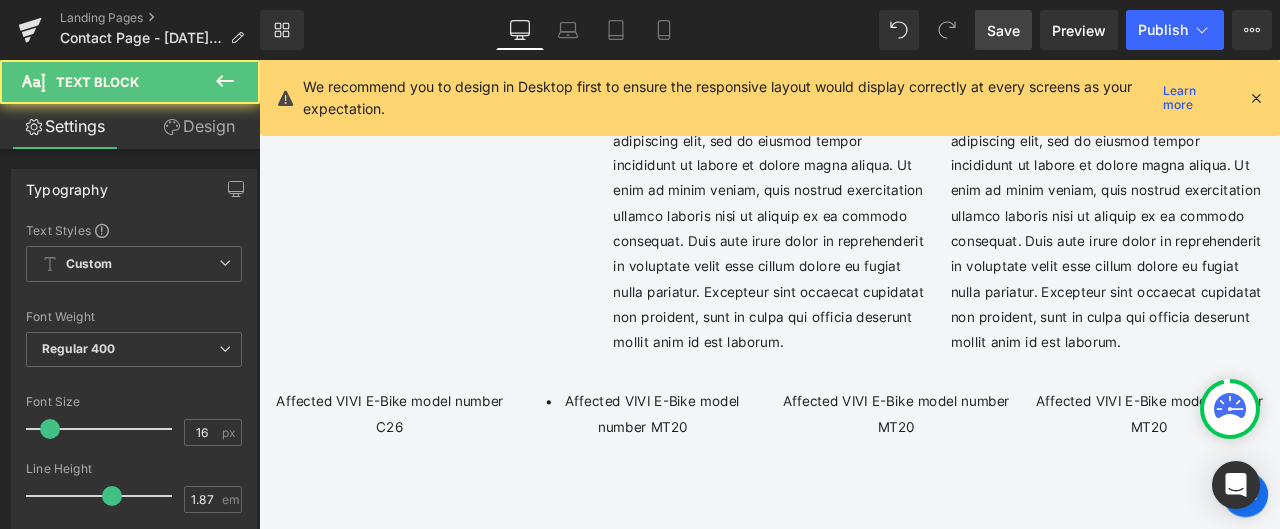 scroll, scrollTop: 2364, scrollLeft: 0, axis: vertical 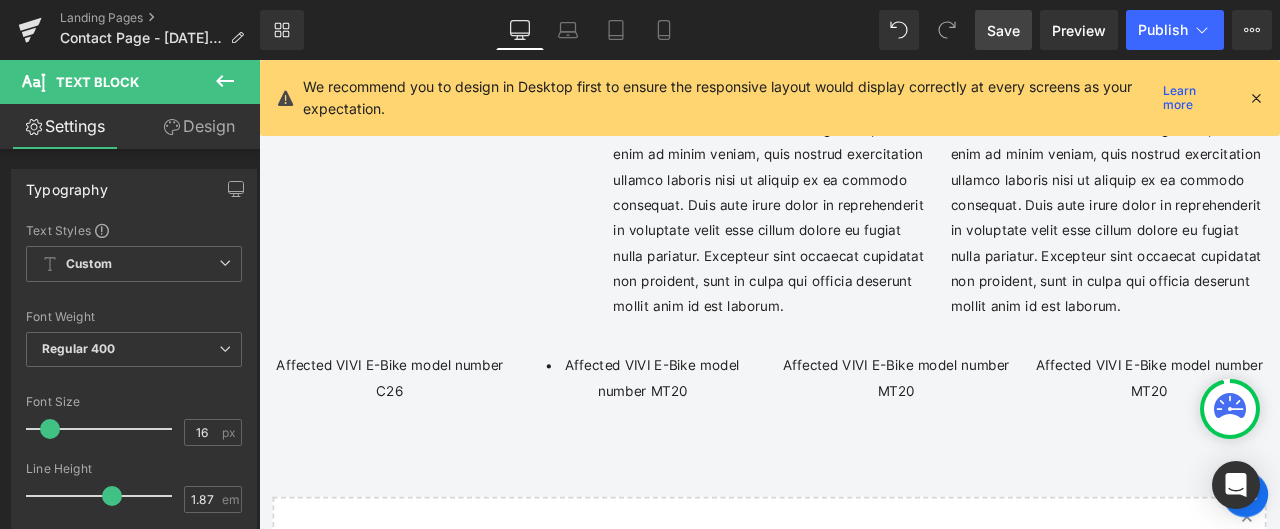 click on "Affected VIVI E-Bike model number MT20 Text Block" at bounding box center [714, 438] 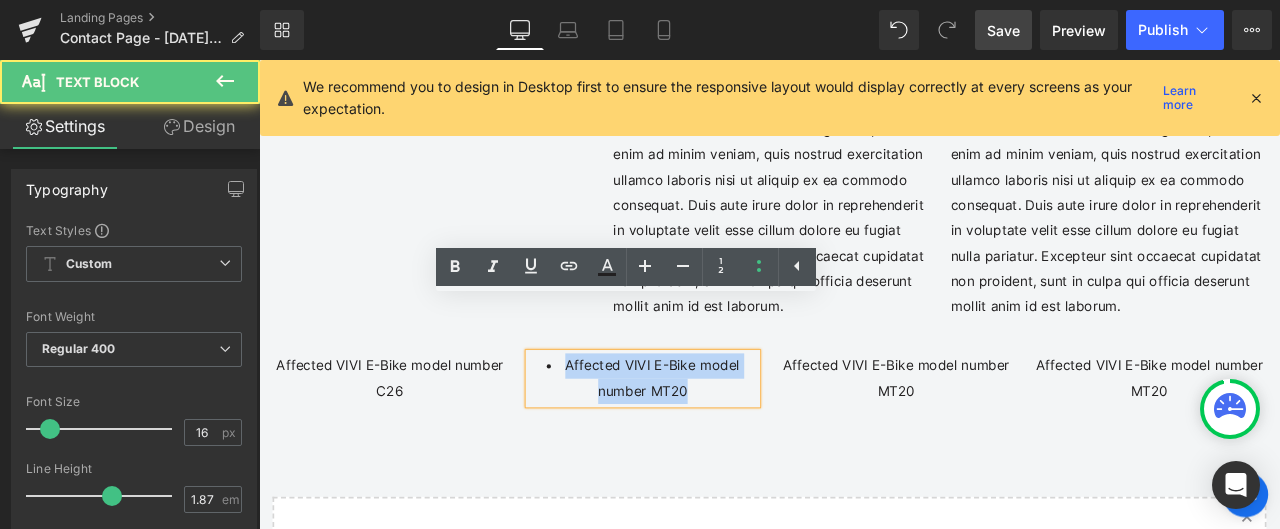 drag, startPoint x: 620, startPoint y: 356, endPoint x: 761, endPoint y: 387, distance: 144.36758 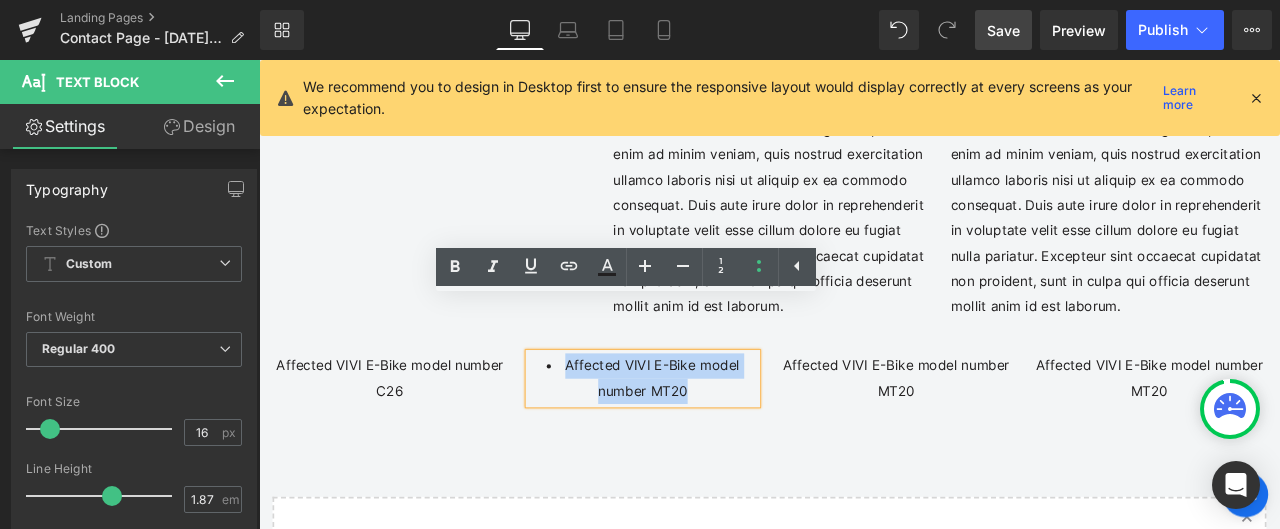 copy on "Affected VIVI E-Bike model number MT20" 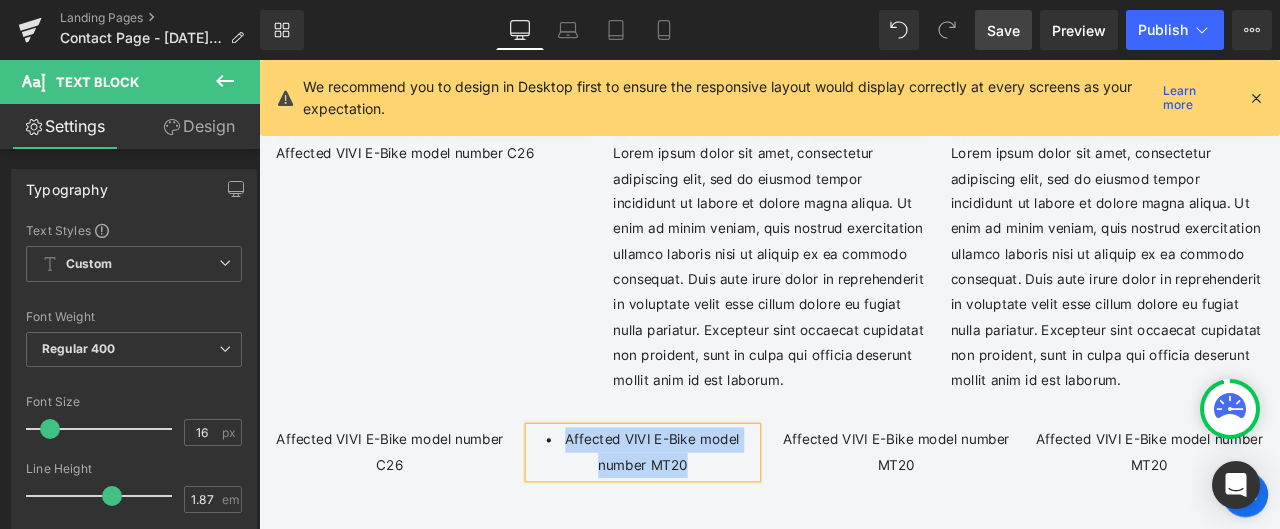scroll, scrollTop: 2164, scrollLeft: 0, axis: vertical 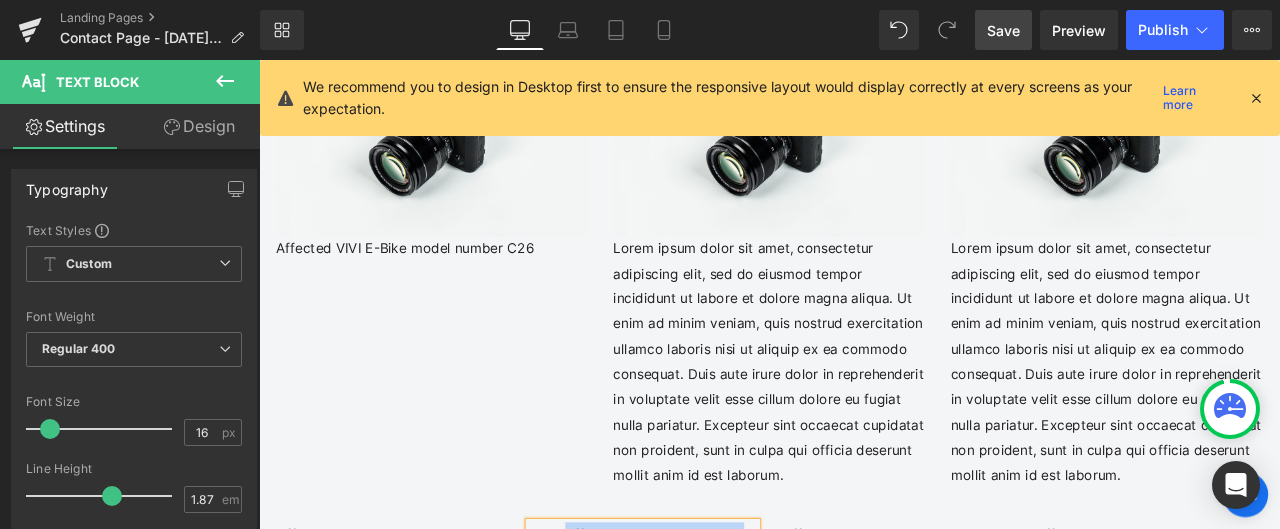 click on "Lorem ipsum dolor sit amet, consectetur adipiscing elit, sed do eiusmod tempor incididunt ut labore et dolore magna aliqua. Ut enim ad minim veniam, quis nostrud exercitation ullamco laboris nisi ut aliquip ex ea commodo consequat. Duis aute irure dolor in reprehenderit in voluptate velit esse cillum dolore eu fugiat nulla pariatur. Excepteur sint occaecat cupidatat non proident, sunt in culpa qui officia deserunt mollit anim id est laborum." at bounding box center (864, 418) 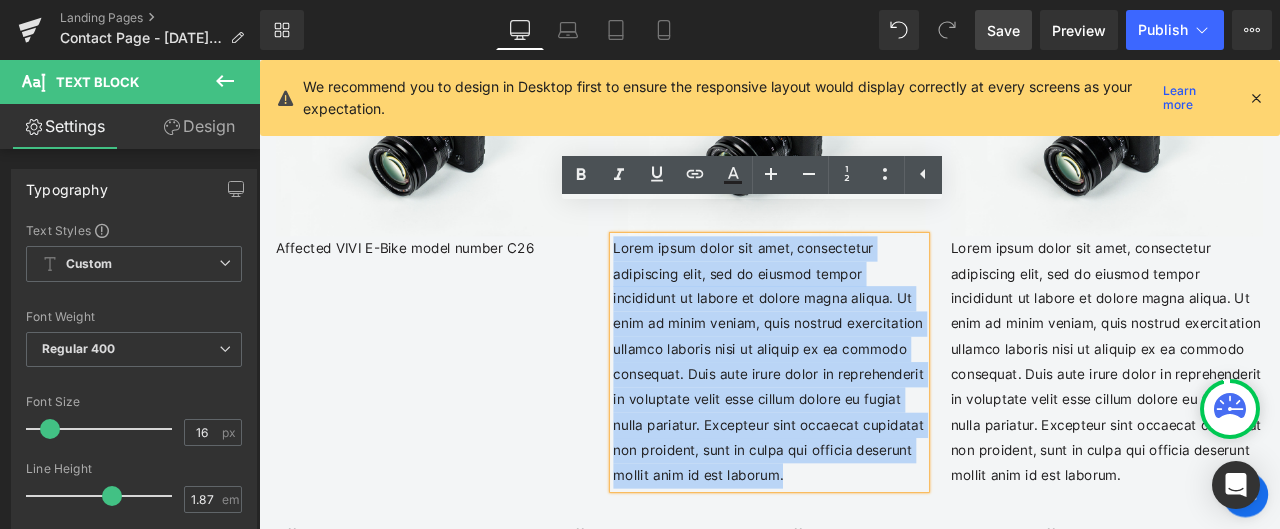 drag, startPoint x: 674, startPoint y: 248, endPoint x: 972, endPoint y: 483, distance: 379.51154 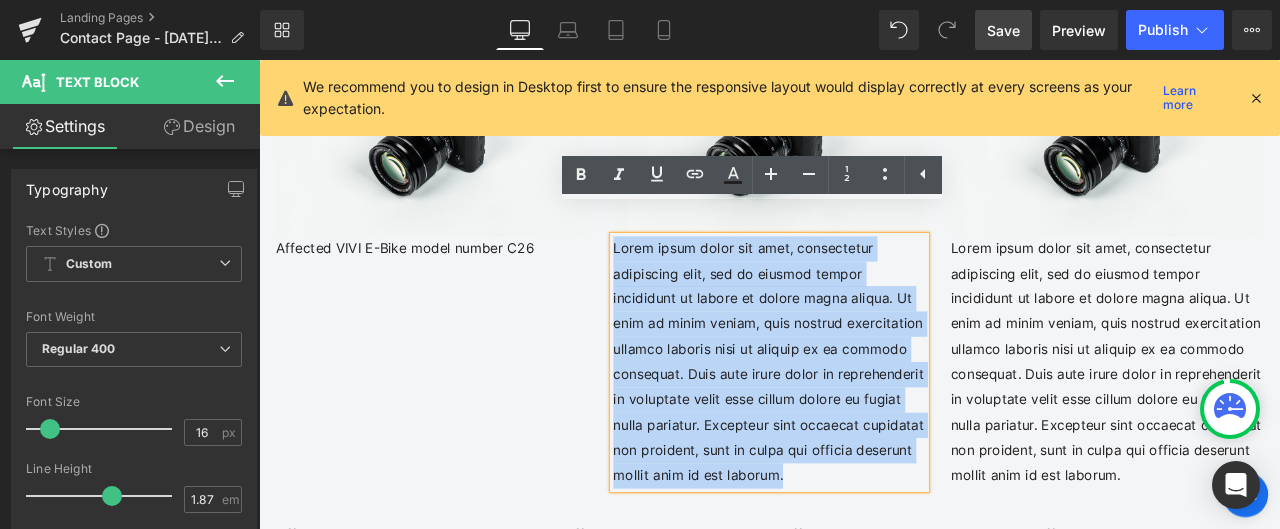 click on "Lorem ipsum dolor sit amet, consectetur adipiscing elit, sed do eiusmod tempor incididunt ut labore et dolore magna aliqua. Ut enim ad minim veniam, quis nostrud exercitation ullamco laboris nisi ut aliquip ex ea commodo consequat. Duis aute irure dolor in reprehenderit in voluptate velit esse cillum dolore eu fugiat nulla pariatur. Excepteur sint occaecat cupidatat non proident, sunt in culpa qui officia deserunt mollit anim id est laborum." at bounding box center (864, 418) 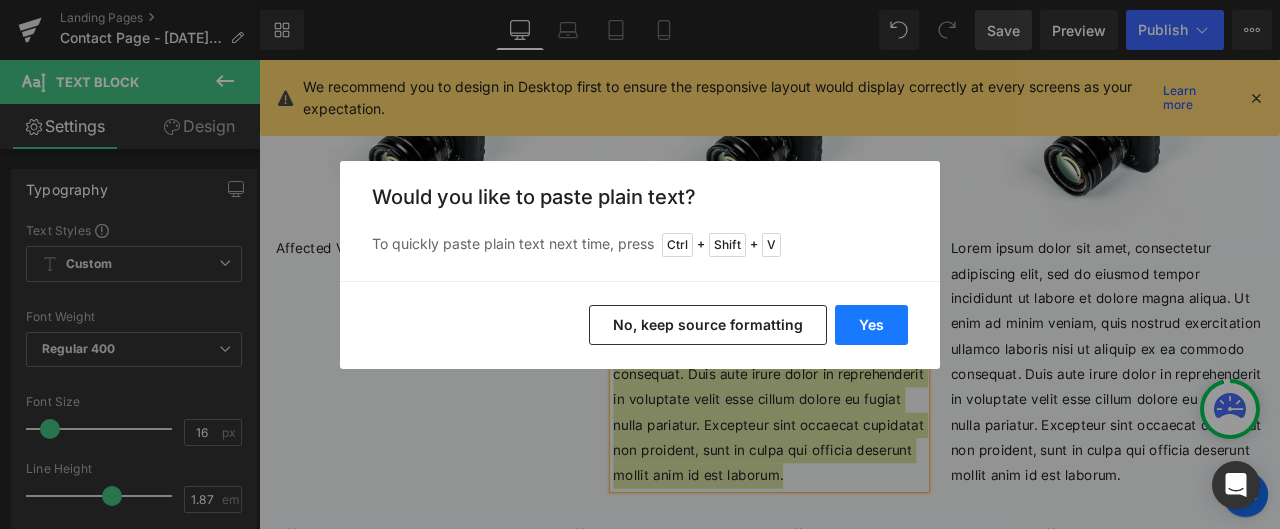 click on "Yes" at bounding box center [871, 325] 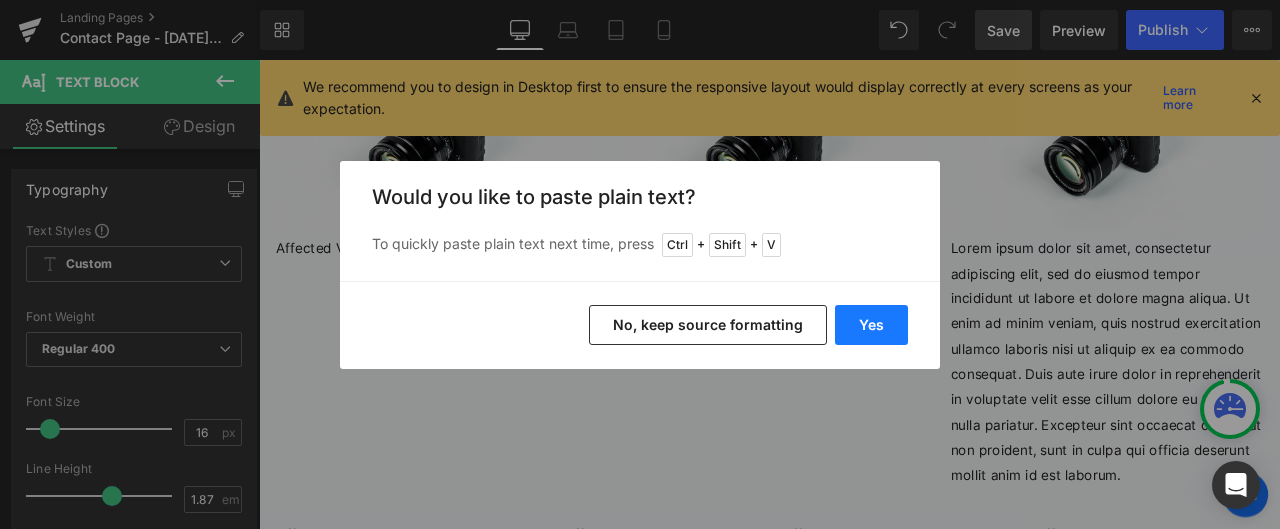 type 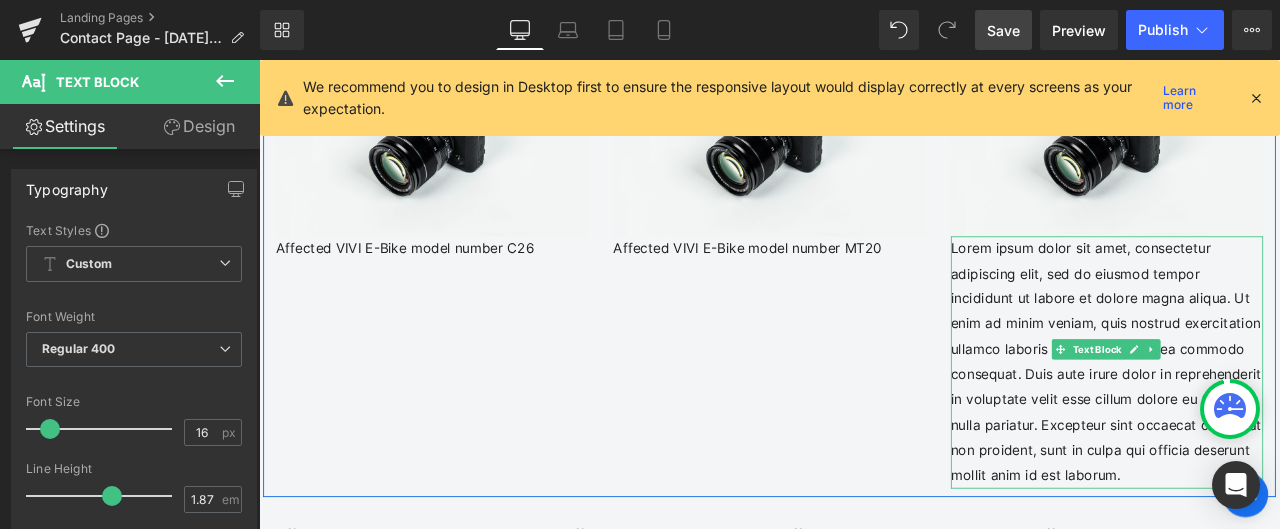 click on "Lorem ipsum dolor sit amet, consectetur adipiscing elit, sed do eiusmod tempor incididunt ut labore et dolore magna aliqua. Ut enim ad minim veniam, quis nostrud exercitation ullamco laboris nisi ut aliquip ex ea commodo consequat. Duis aute irure dolor in reprehenderit in voluptate velit esse cillum dolore eu fugiat nulla pariatur. Excepteur sint occaecat cupidatat non proident, sunt in culpa qui officia deserunt mollit anim id est laborum." at bounding box center (1264, 418) 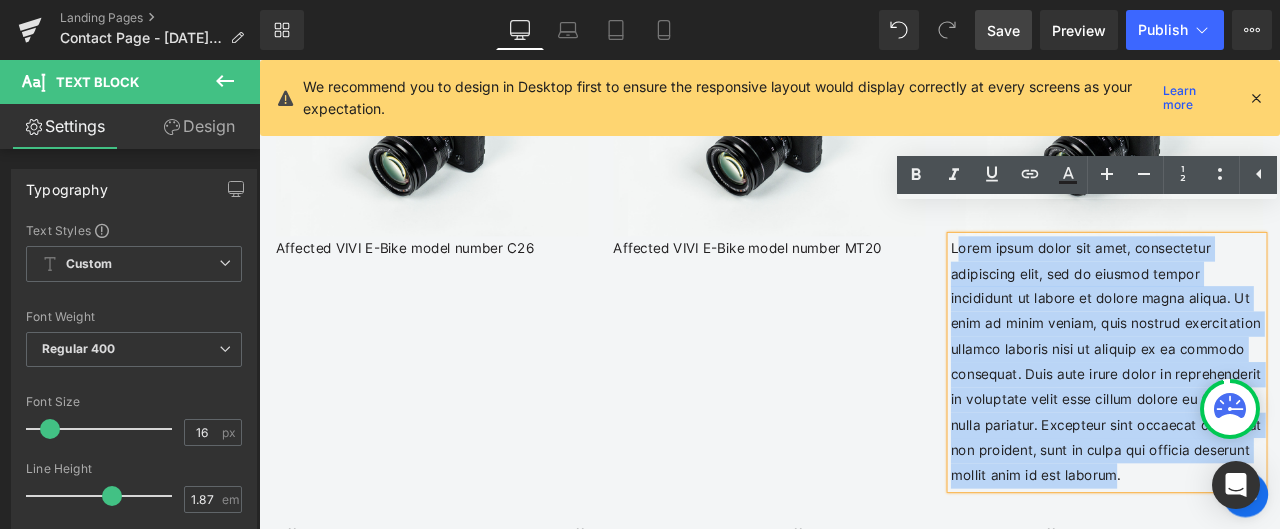 drag, startPoint x: 1076, startPoint y: 249, endPoint x: 1363, endPoint y: 495, distance: 378.0013 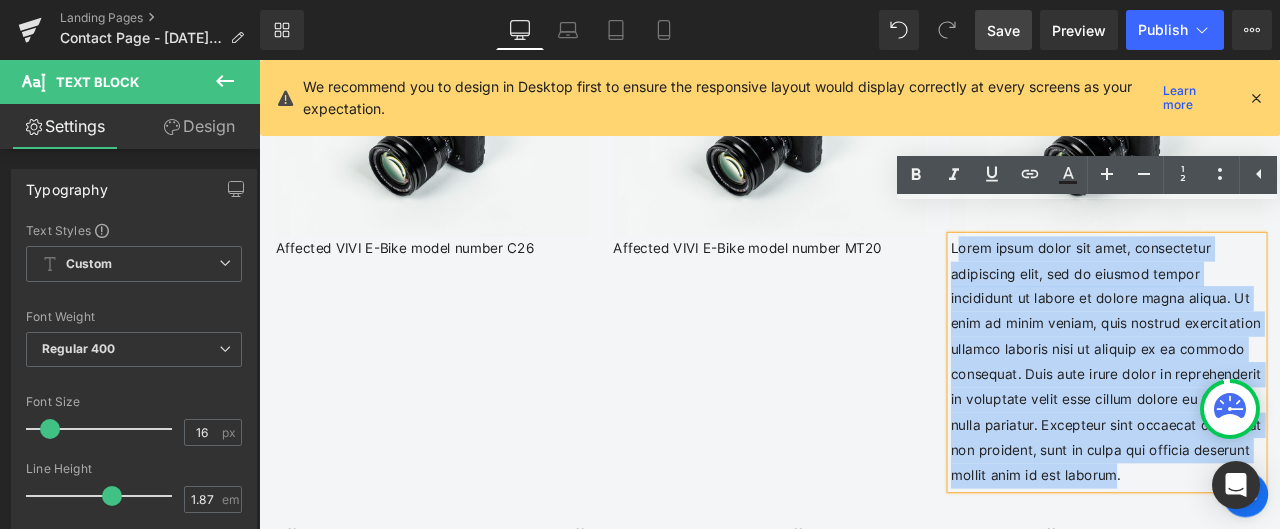 click on "Lorem ipsum dolor sit amet, consectetur adipiscing elit, sed do eiusmod tempor incididunt ut labore et dolore magna aliqua. Ut enim ad minim veniam, quis nostrud exercitation ullamco laboris nisi ut aliquip ex ea commodo consequat. Duis aute irure dolor in reprehenderit in voluptate velit esse cillum dolore eu fugiat nulla pariatur. Excepteur sint occaecat cupidatat non proident, sunt in culpa qui officia deserunt mollit anim id est laborum." at bounding box center [1264, 418] 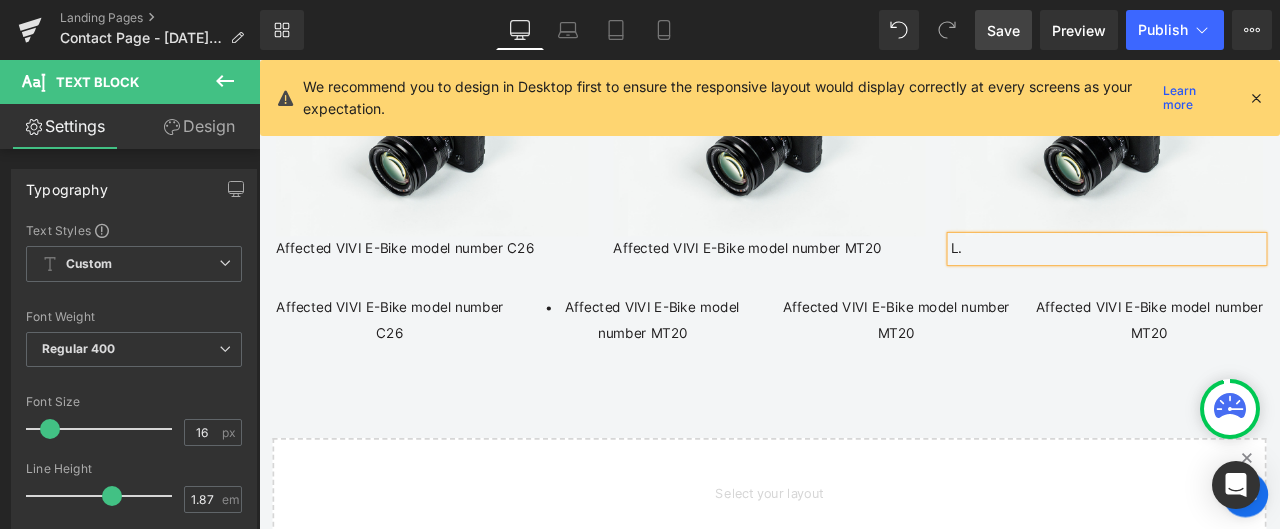 click on "L." at bounding box center [1264, 284] 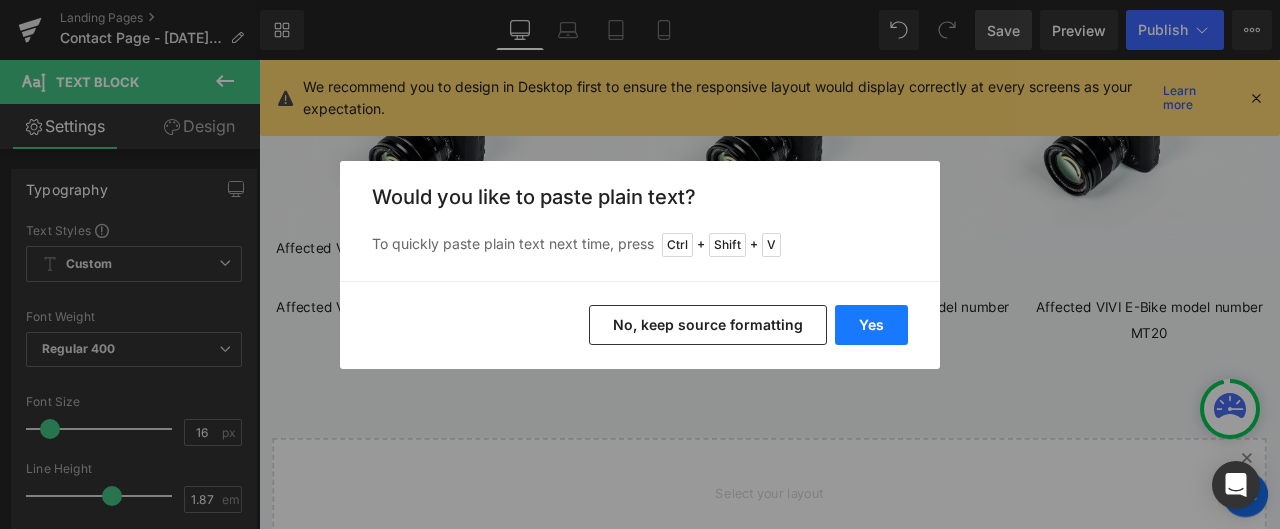 click on "Yes" at bounding box center [871, 325] 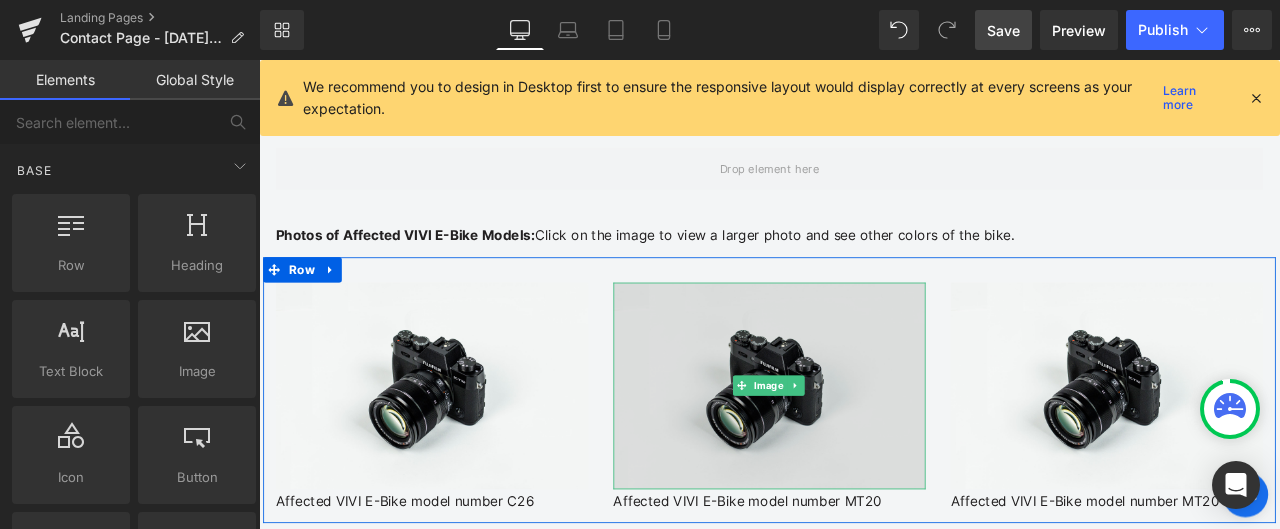 scroll, scrollTop: 1964, scrollLeft: 0, axis: vertical 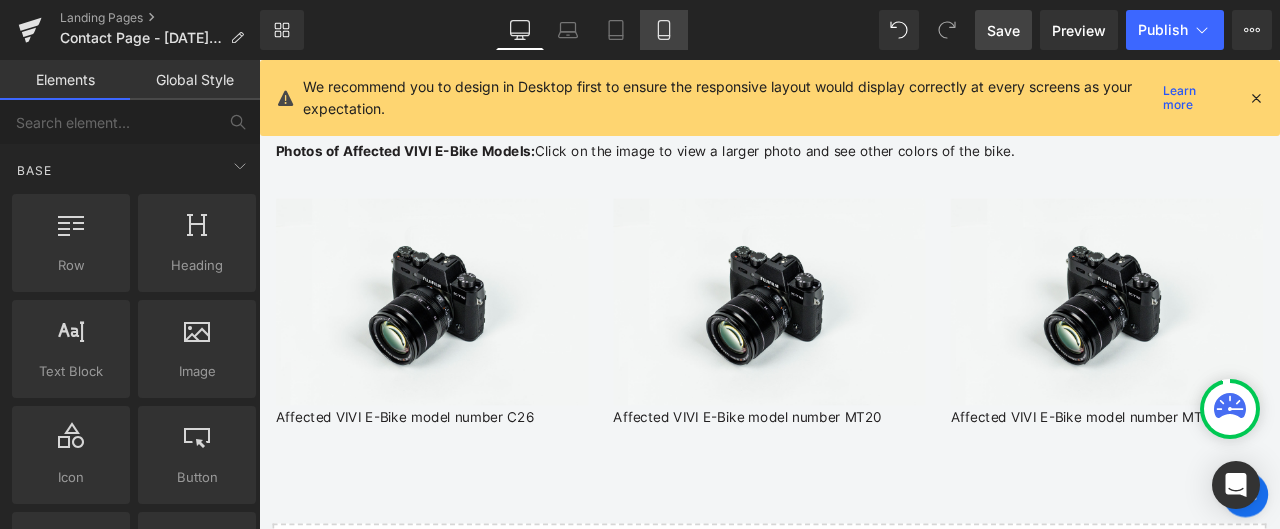 click on "Mobile" at bounding box center [664, 30] 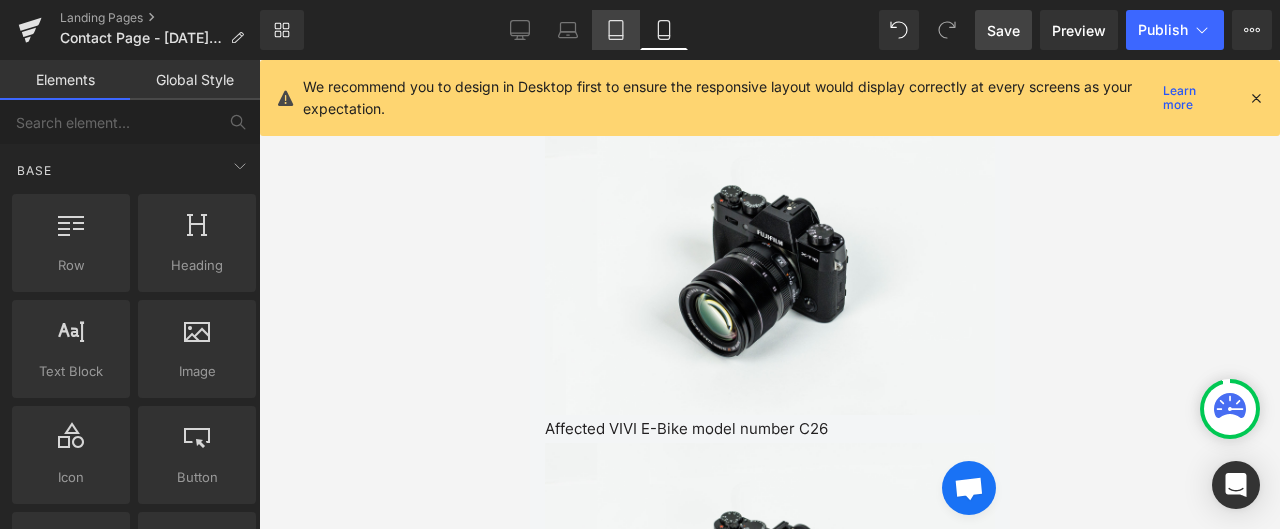 click on "Tablet" at bounding box center [616, 30] 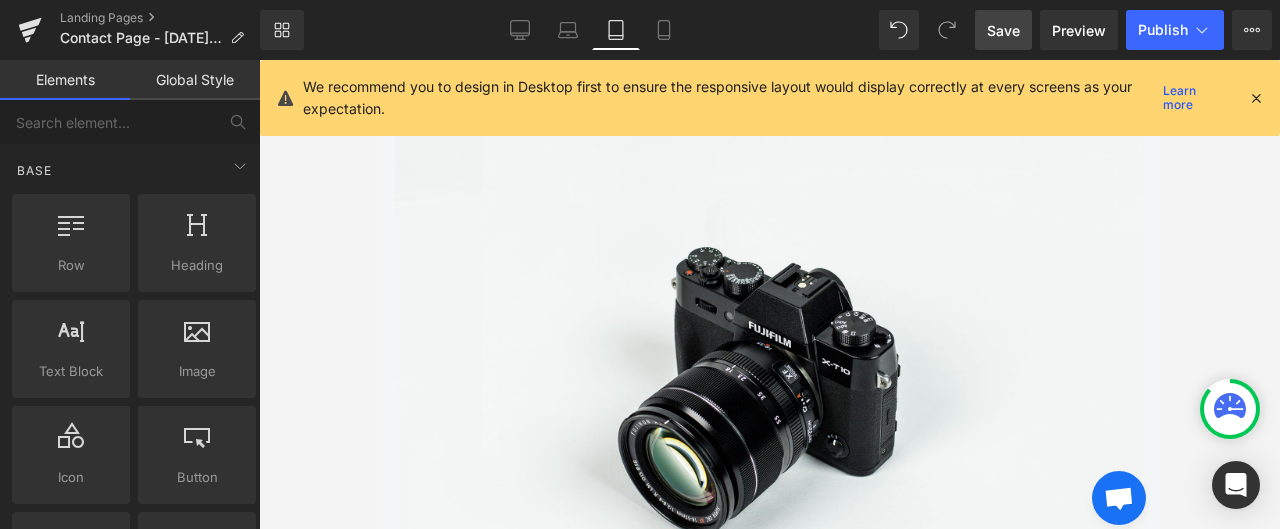 scroll, scrollTop: 3876, scrollLeft: 0, axis: vertical 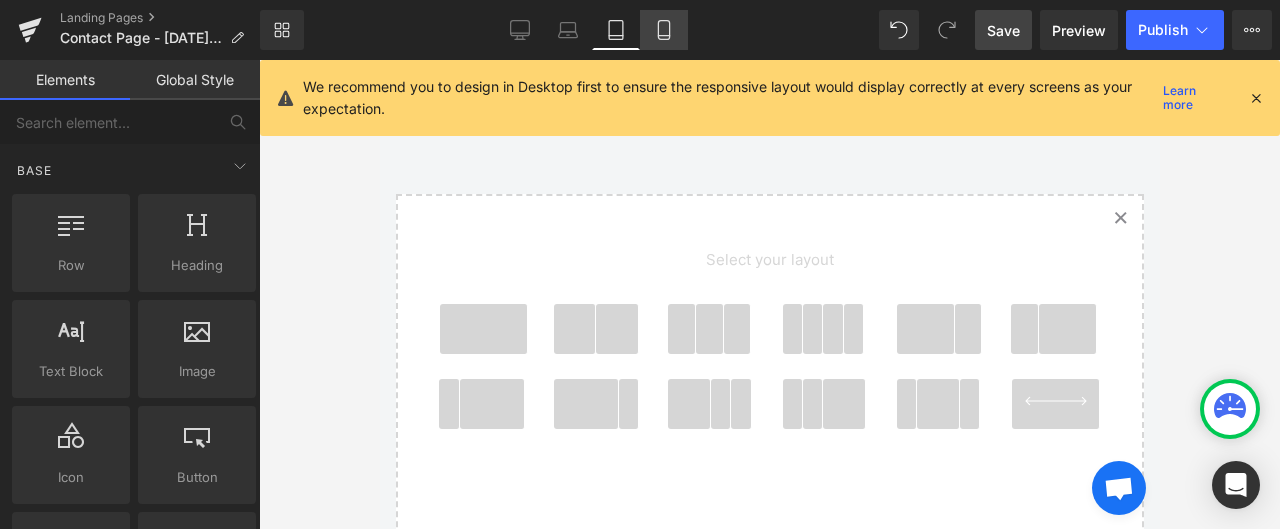 click 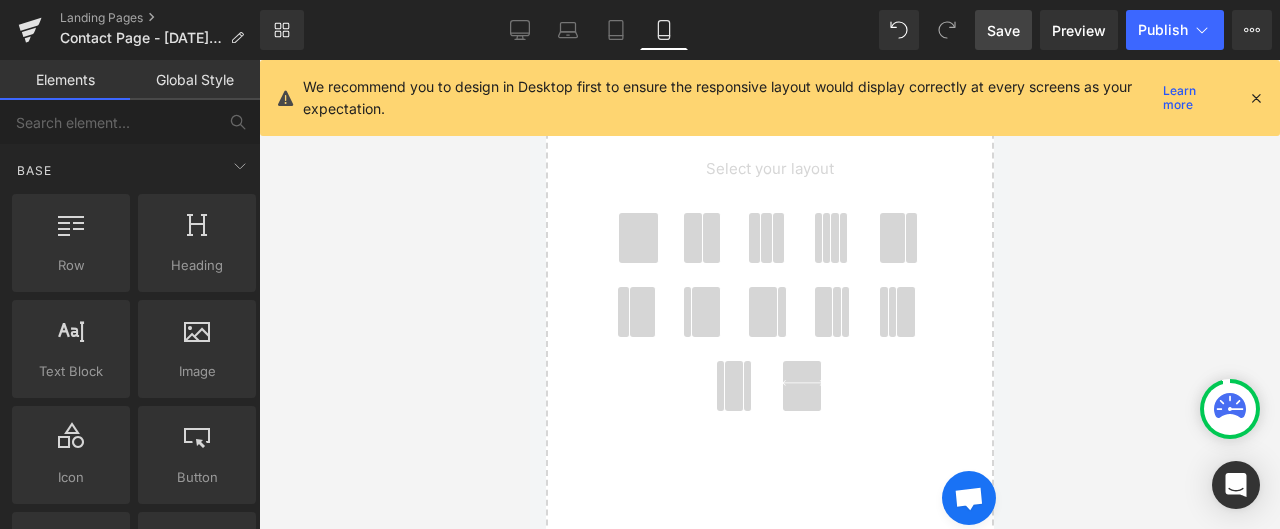 scroll, scrollTop: 3755, scrollLeft: 0, axis: vertical 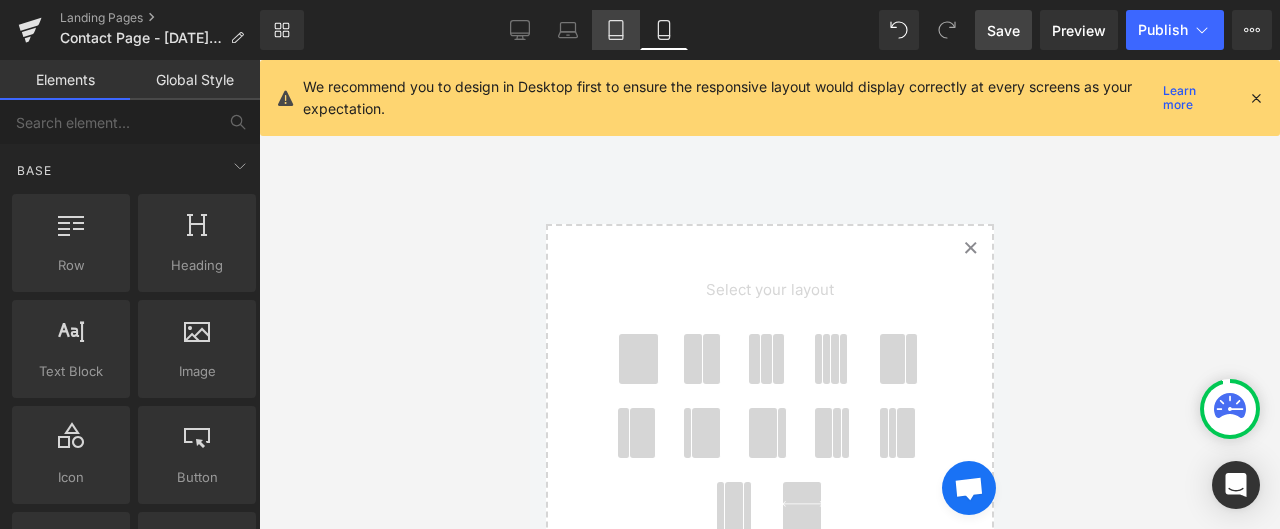 click on "Tablet" at bounding box center (616, 30) 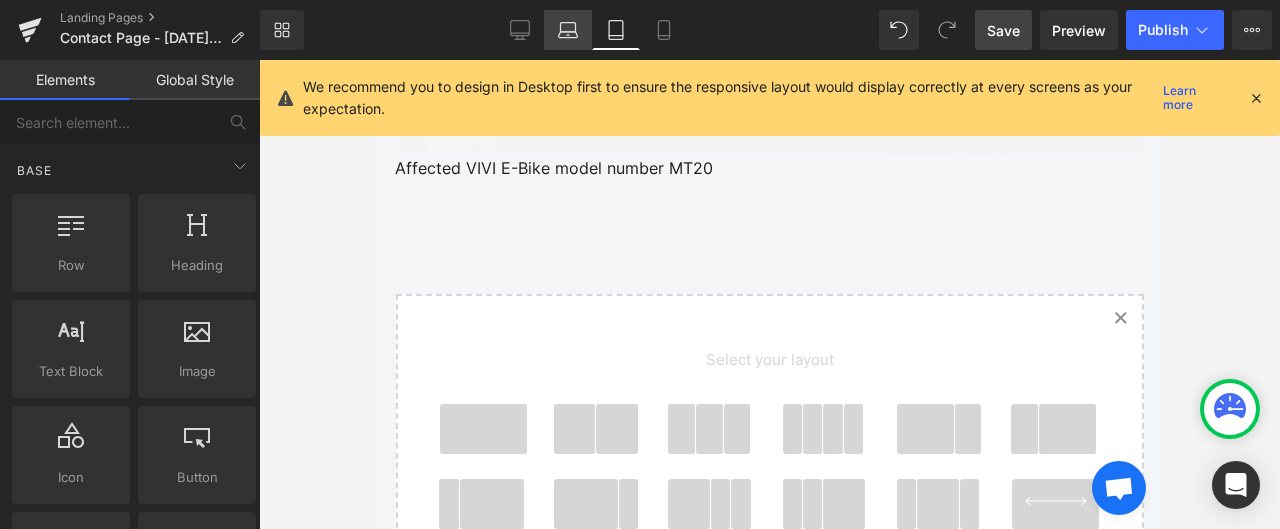 click 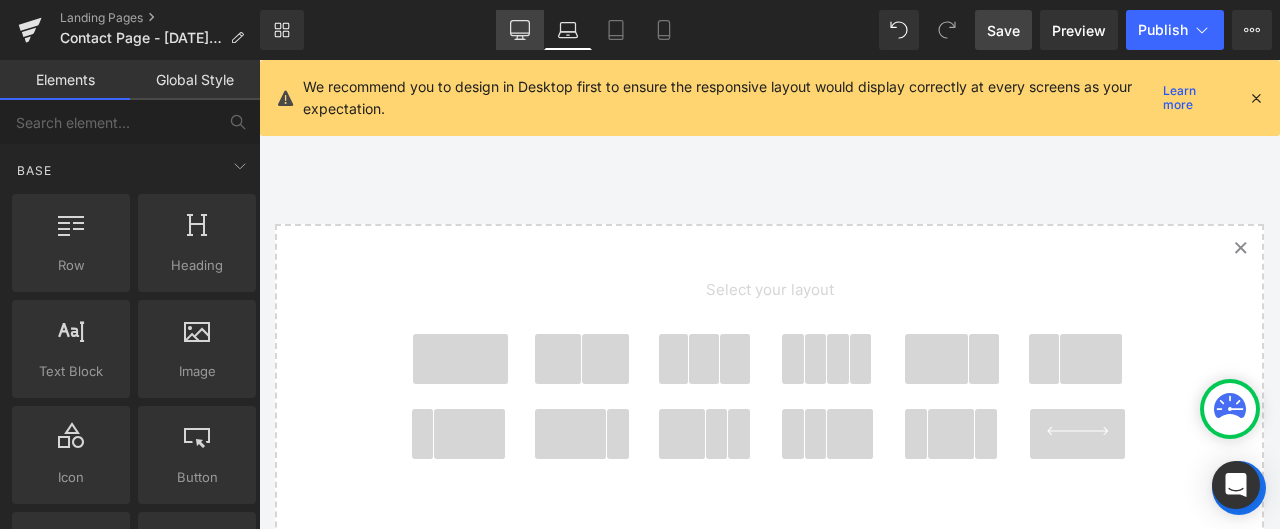click 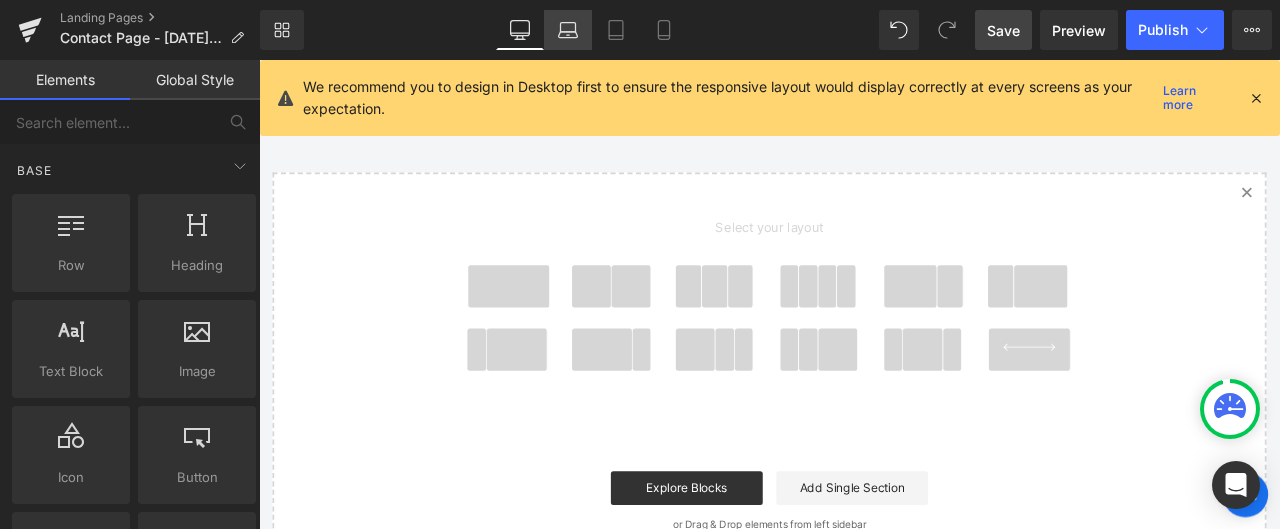 click 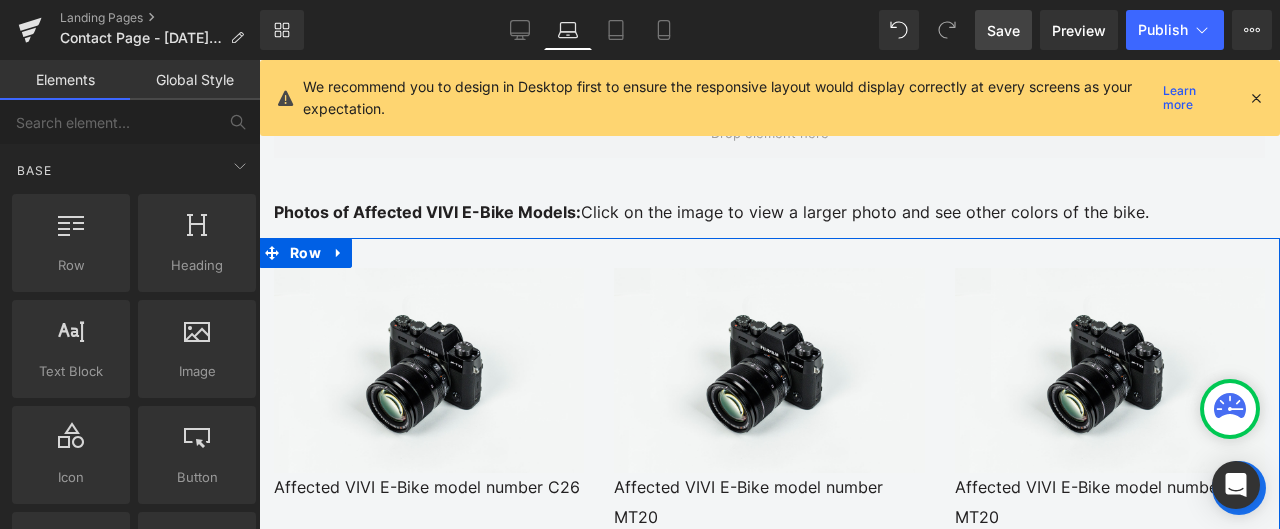 scroll, scrollTop: 2036, scrollLeft: 0, axis: vertical 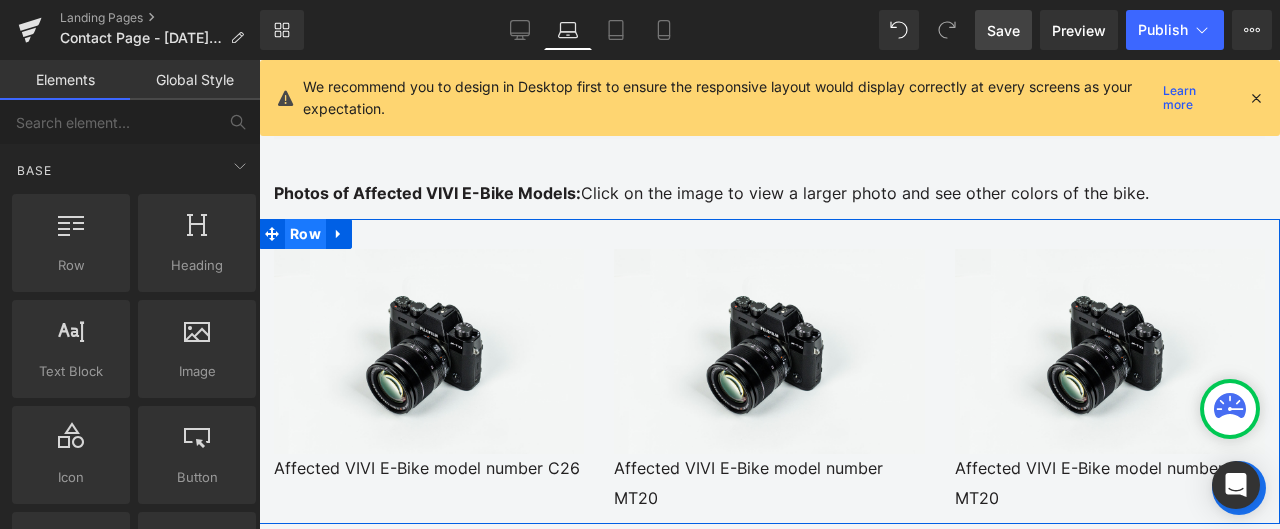 click on "Row" at bounding box center (305, 234) 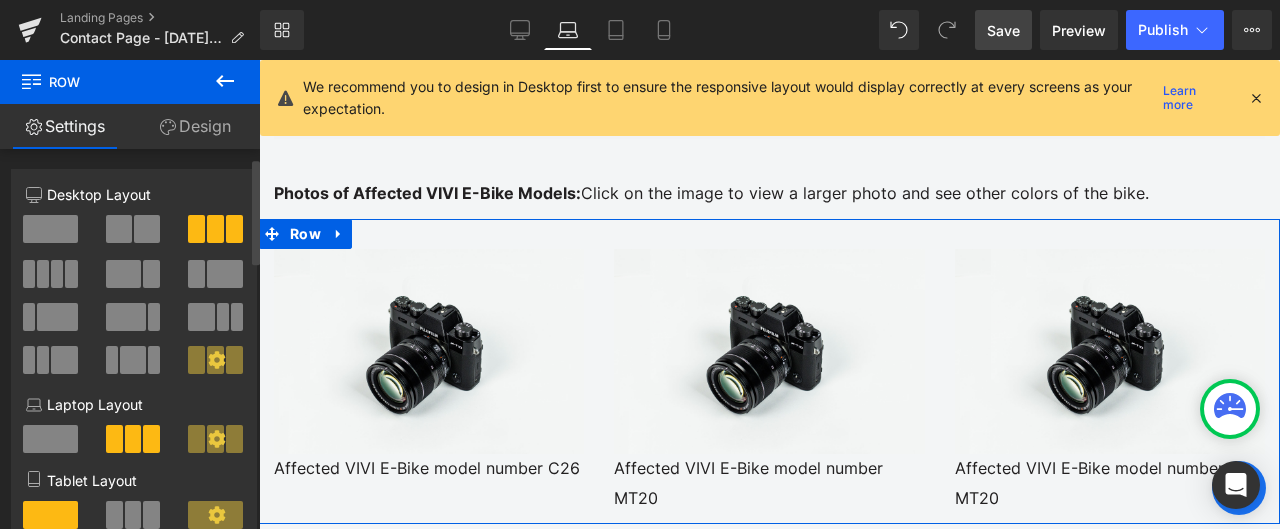 scroll, scrollTop: 100, scrollLeft: 0, axis: vertical 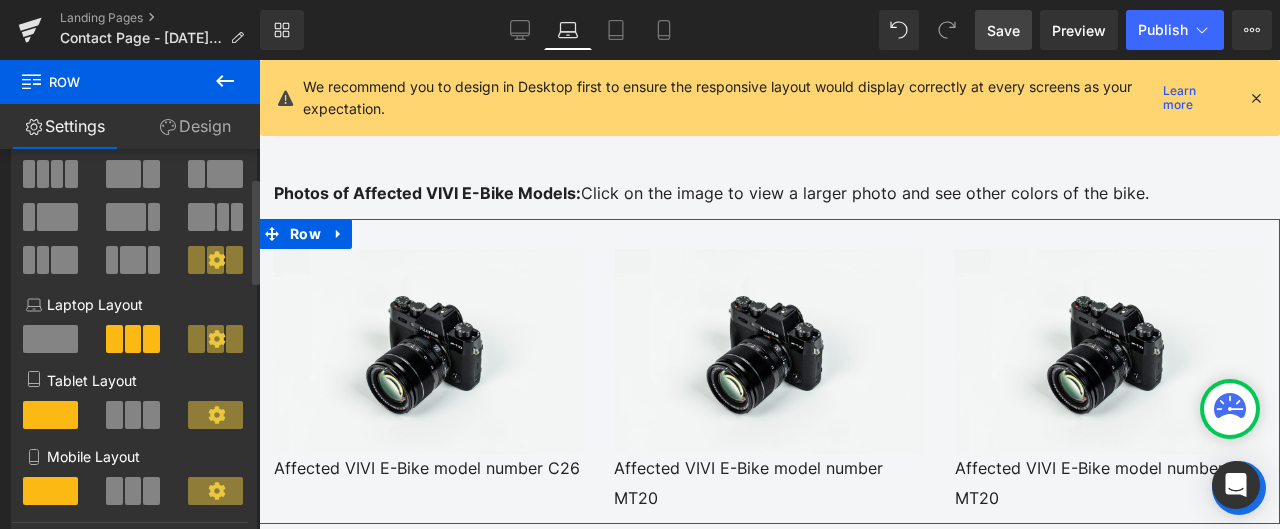 click at bounding box center [151, 415] 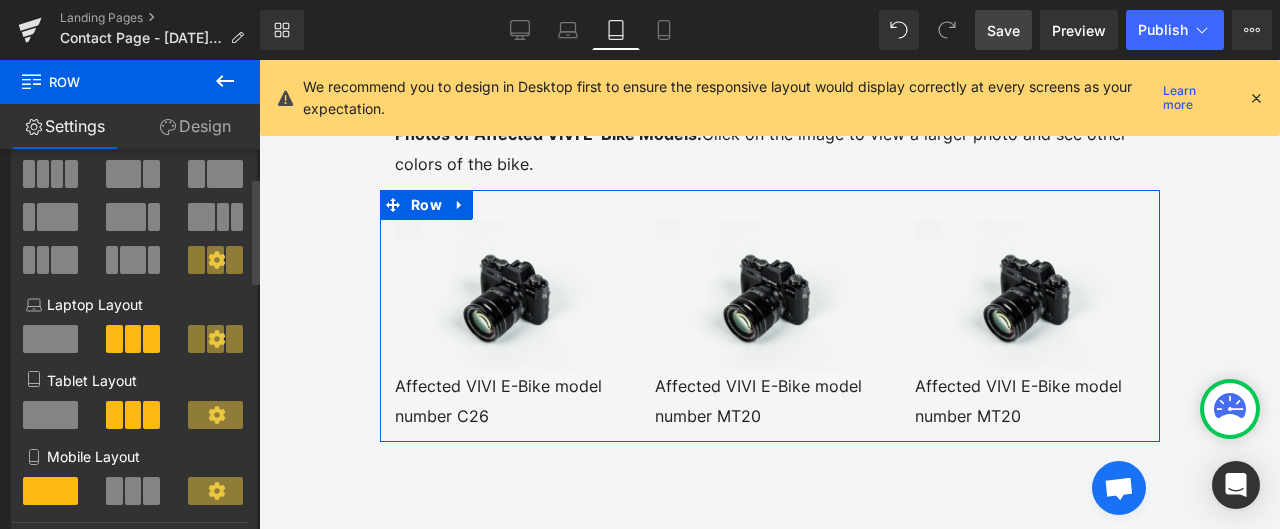 click at bounding box center [133, 491] 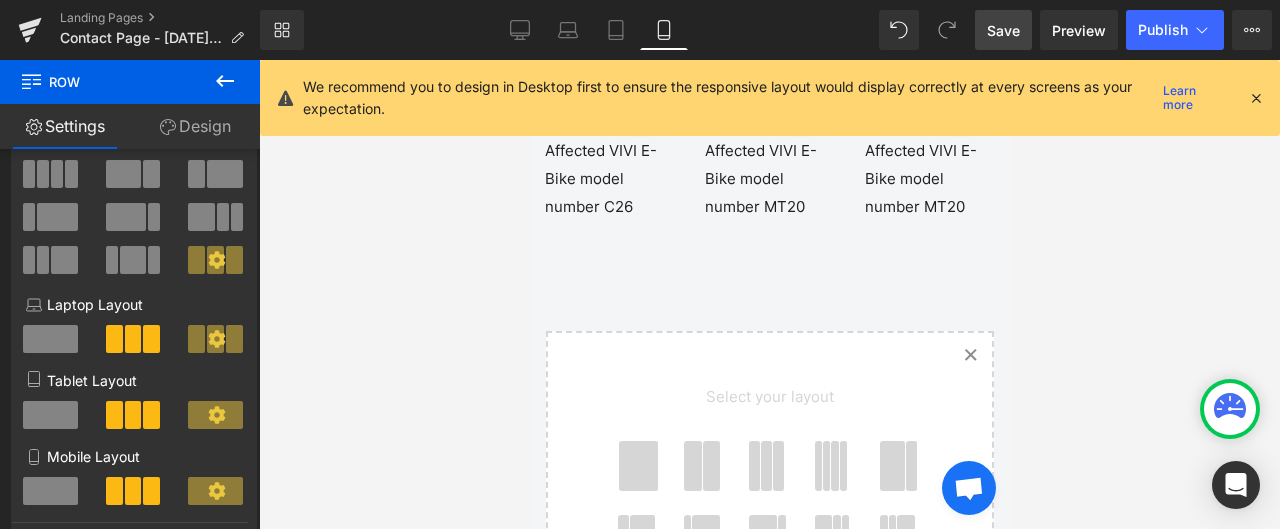 scroll, scrollTop: 2540, scrollLeft: 0, axis: vertical 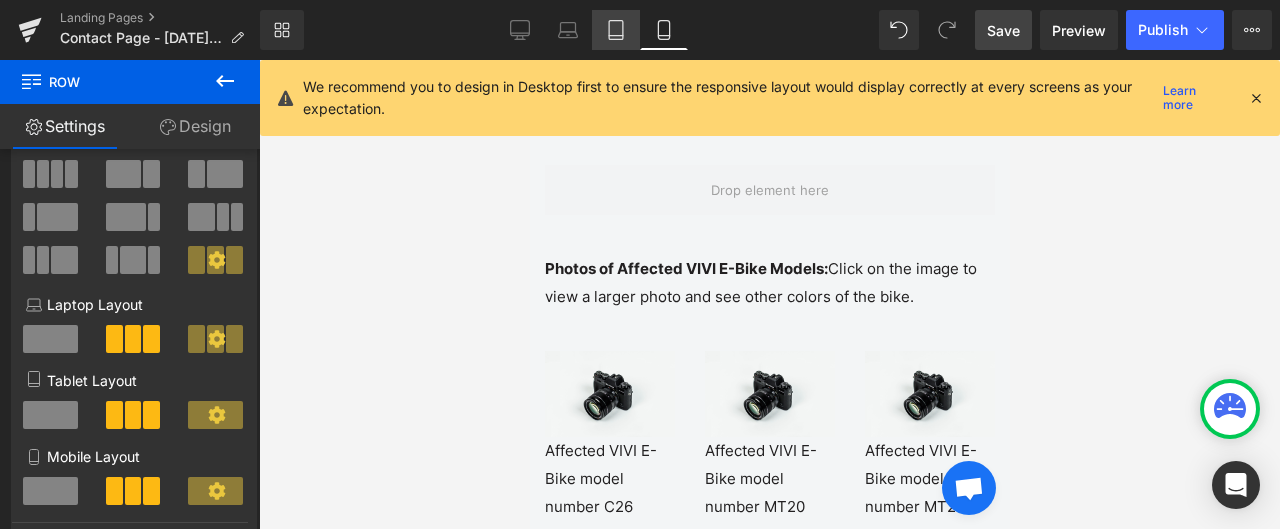 click 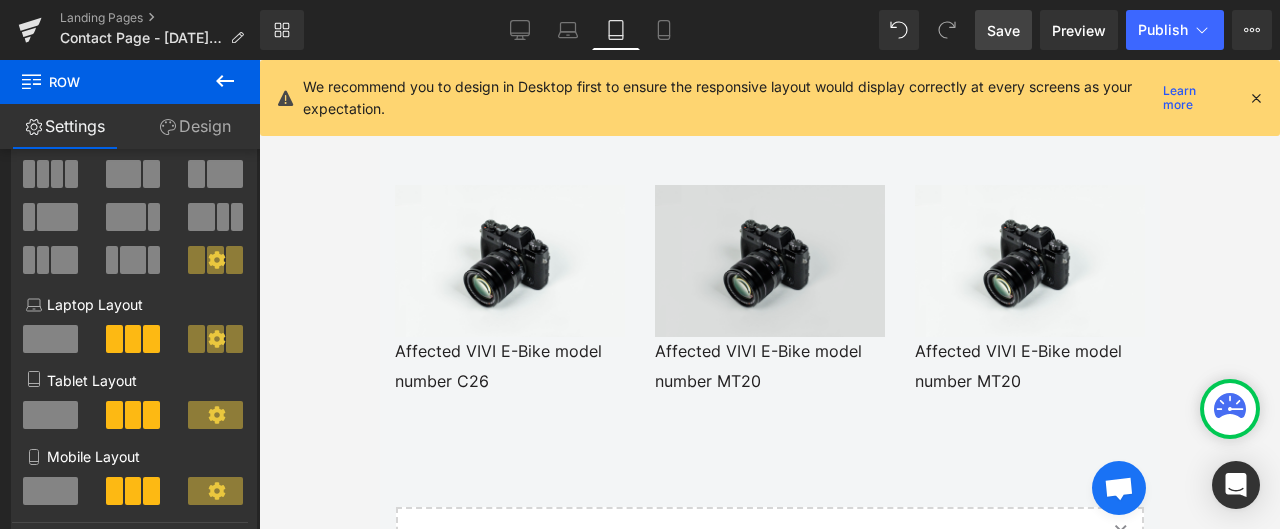 scroll, scrollTop: 2060, scrollLeft: 0, axis: vertical 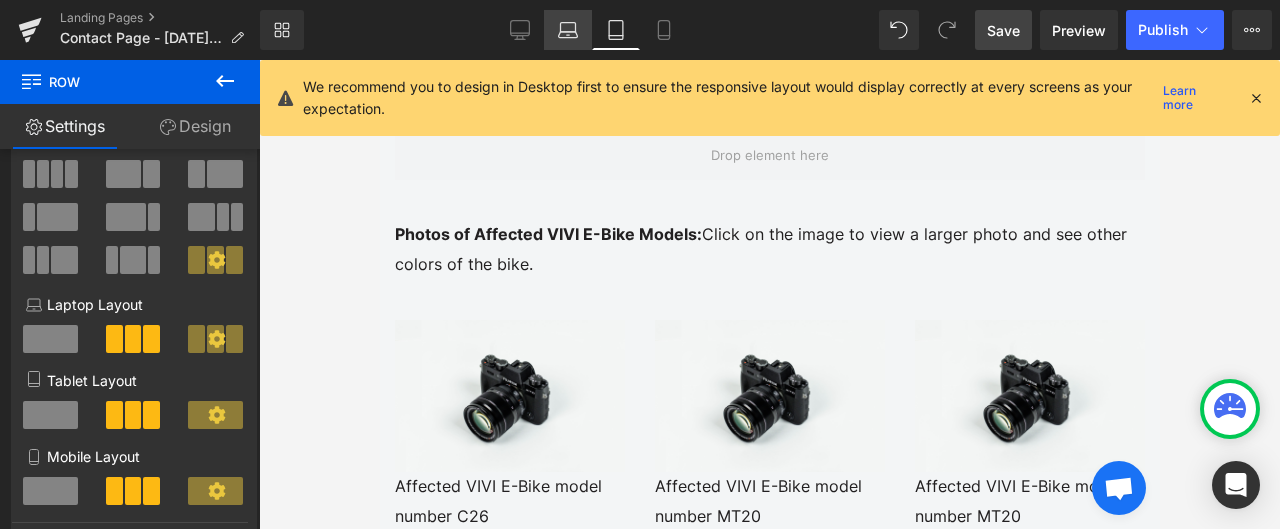click 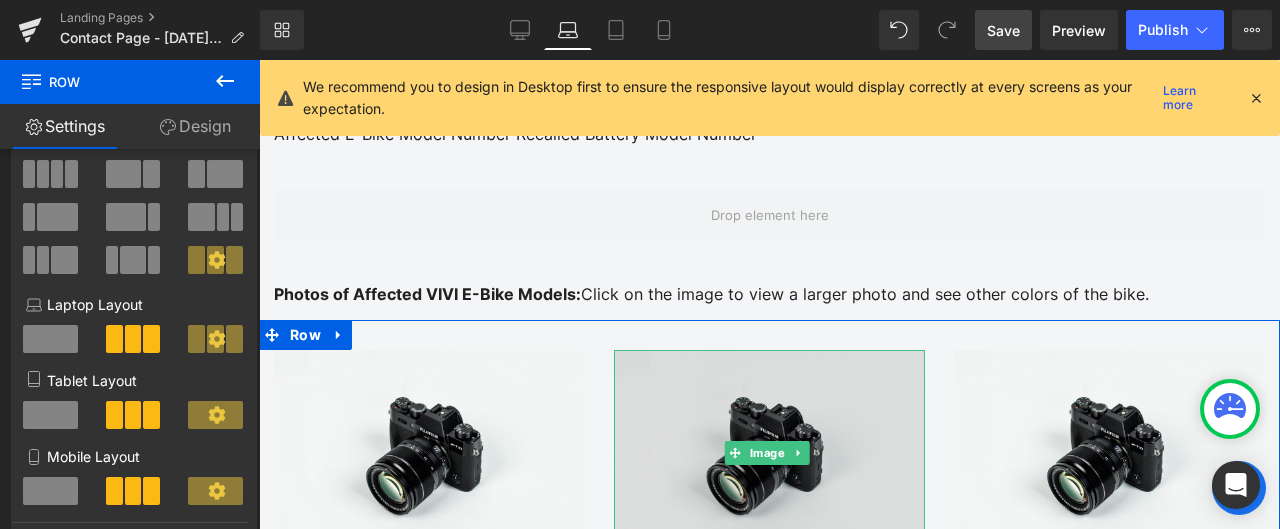 scroll, scrollTop: 1934, scrollLeft: 0, axis: vertical 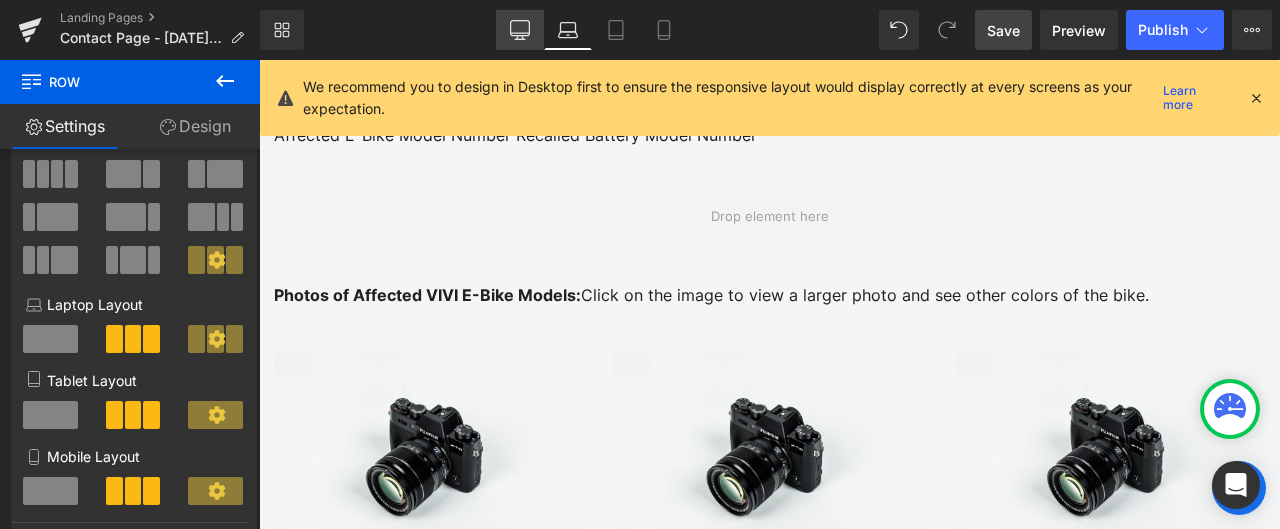 click on "Desktop" at bounding box center (520, 30) 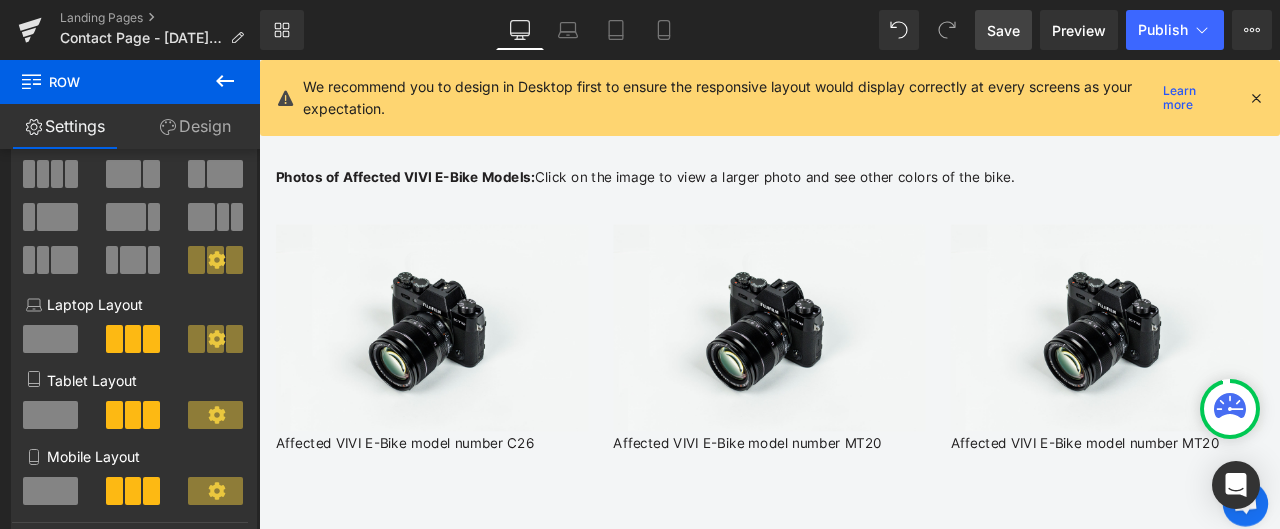 type on "1200" 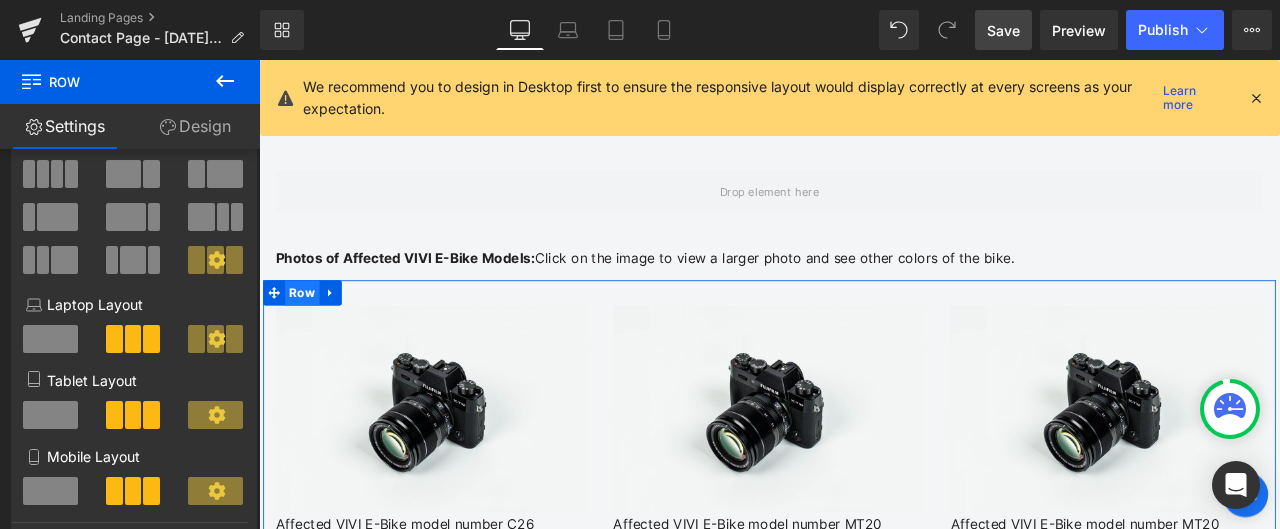 click on "Row" at bounding box center (310, 336) 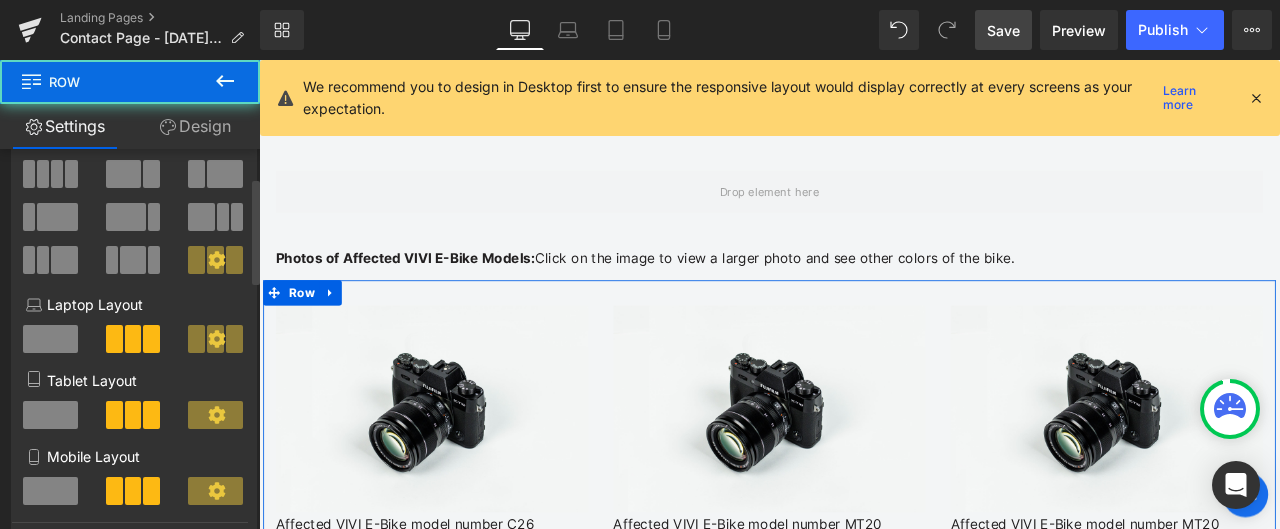 scroll, scrollTop: 0, scrollLeft: 0, axis: both 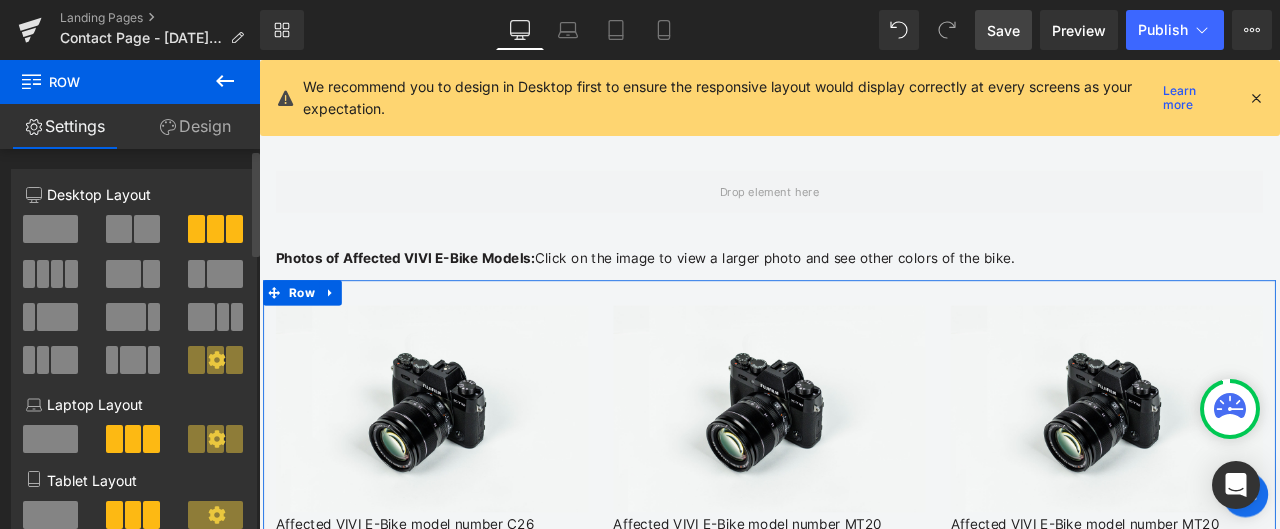 click at bounding box center [57, 274] 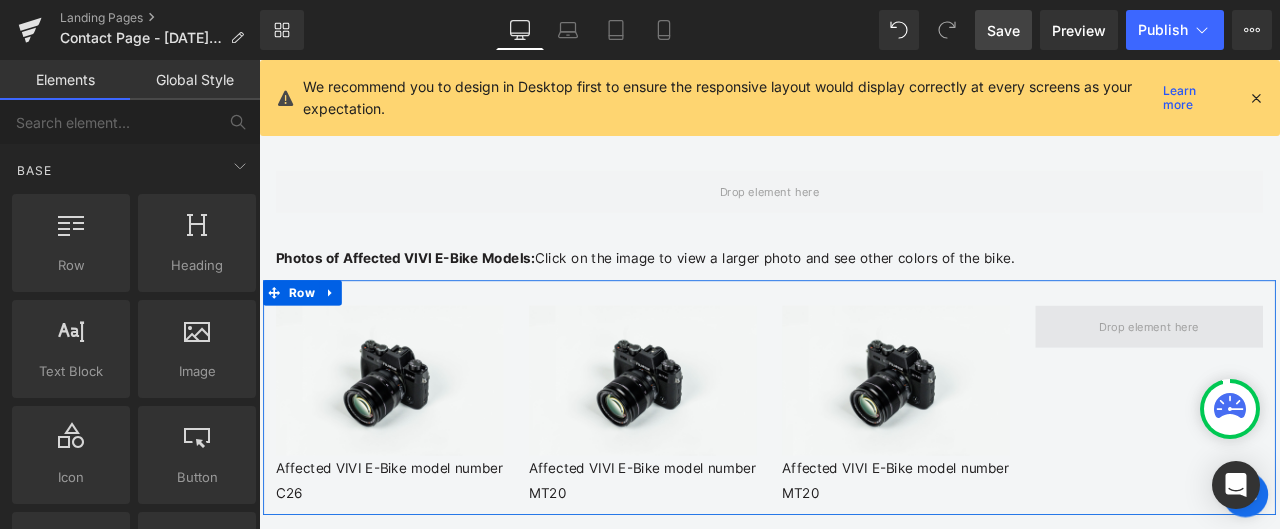 click at bounding box center (1314, 375) 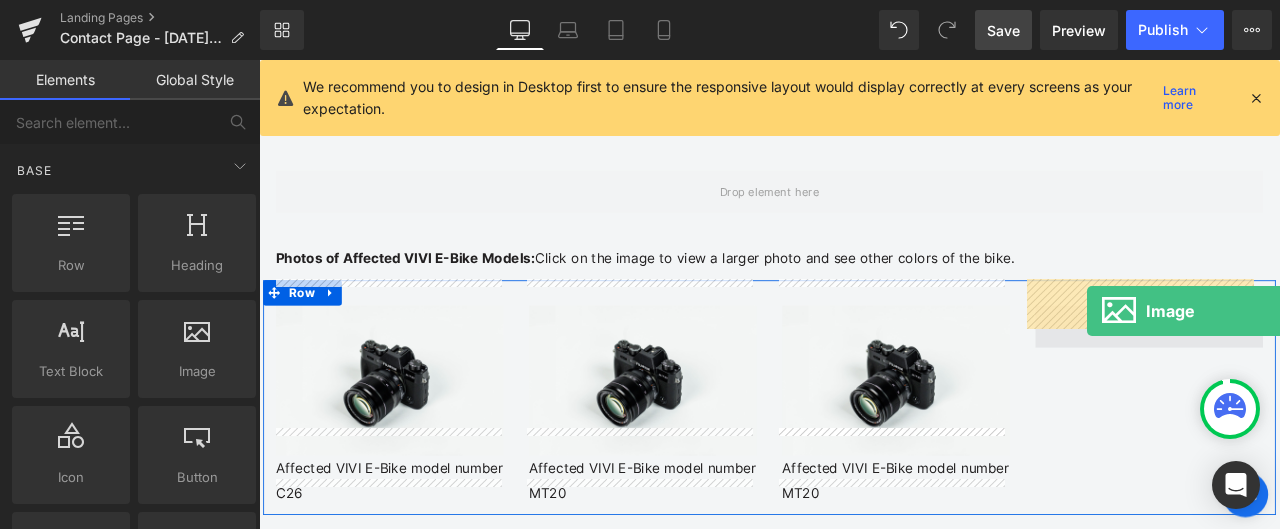 drag, startPoint x: 459, startPoint y: 423, endPoint x: 1240, endPoint y: 358, distance: 783.7002 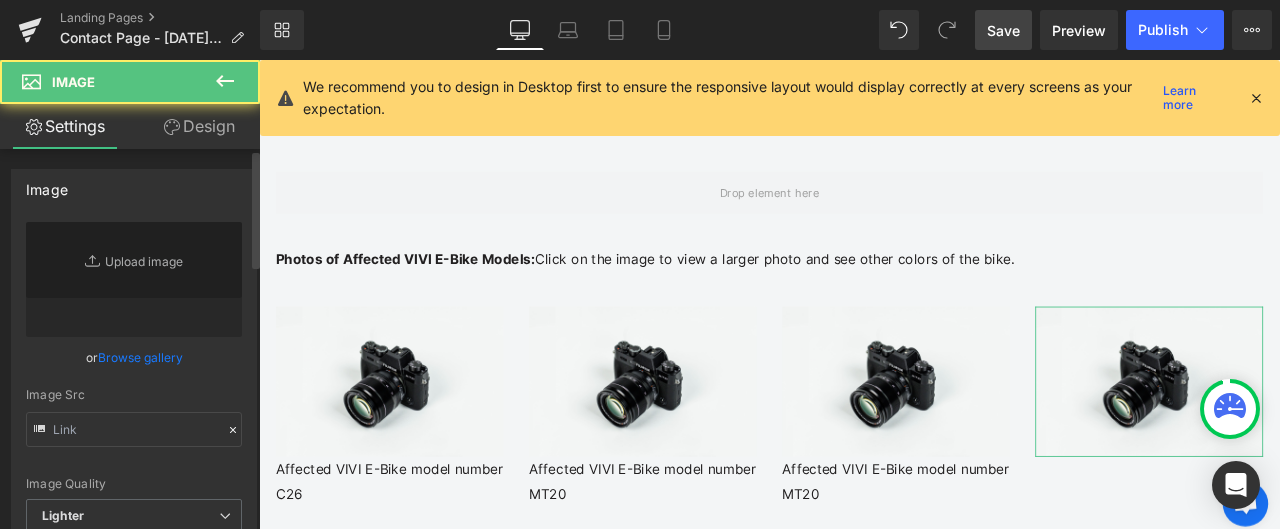 type on "//[DOMAIN_NAME][URL]" 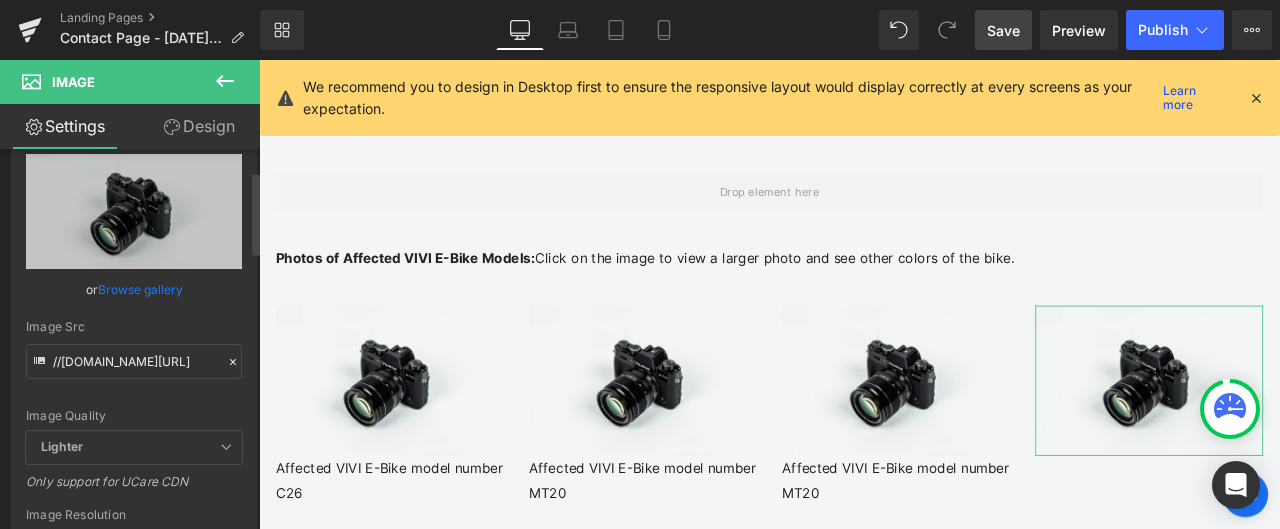 scroll, scrollTop: 100, scrollLeft: 0, axis: vertical 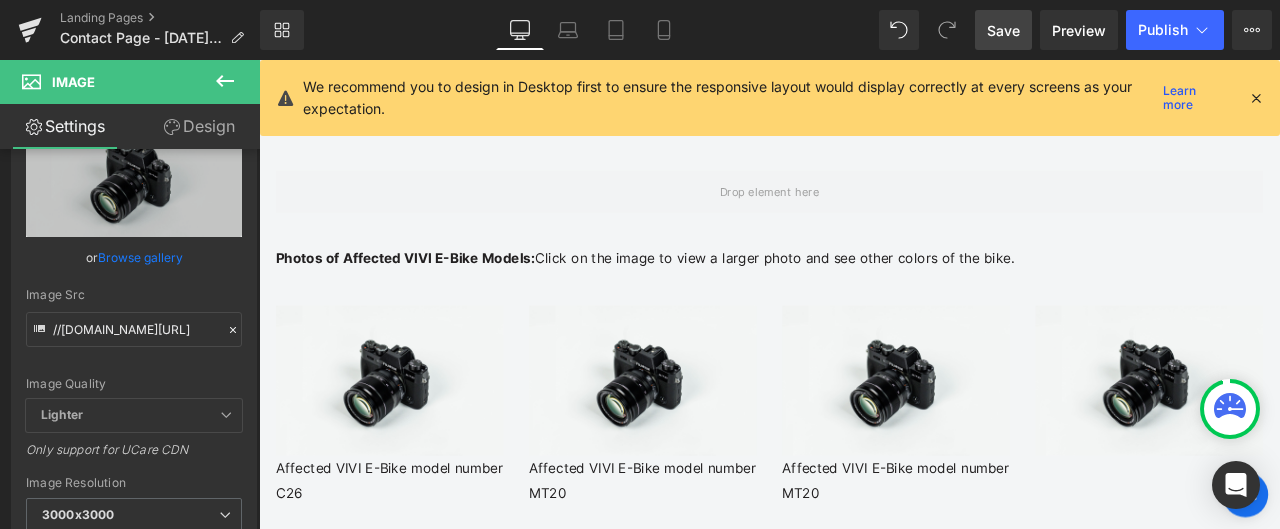 click 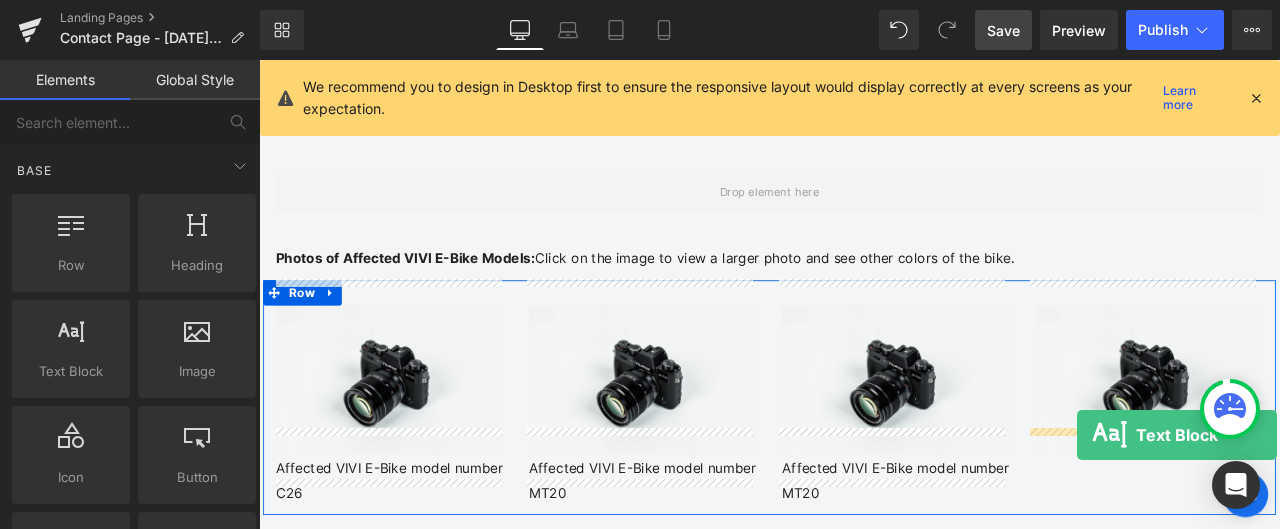 drag, startPoint x: 335, startPoint y: 423, endPoint x: 1228, endPoint y: 505, distance: 896.75696 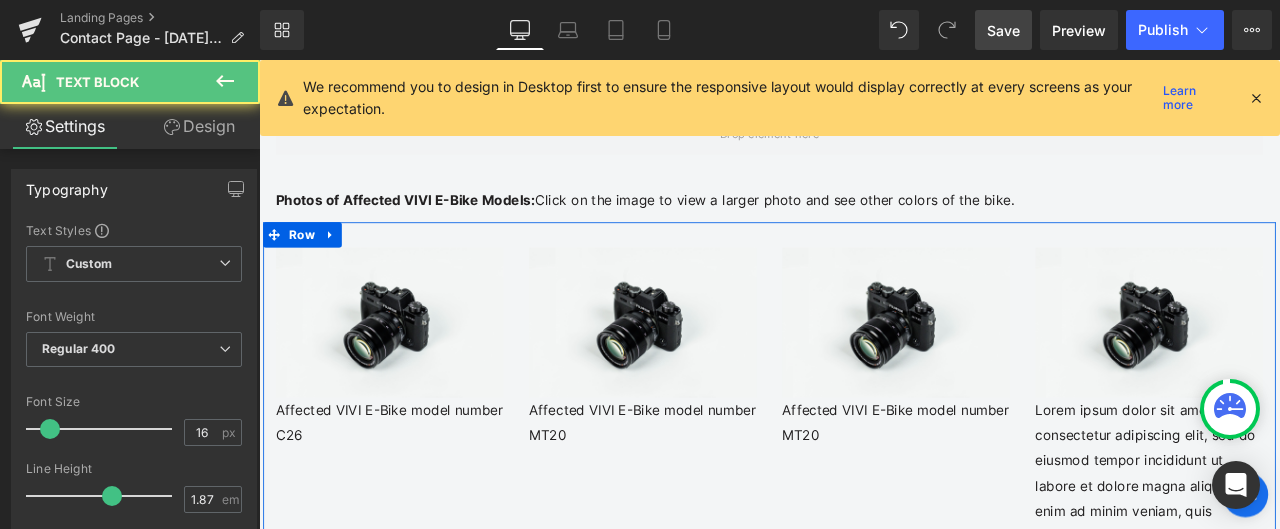 scroll, scrollTop: 1937, scrollLeft: 0, axis: vertical 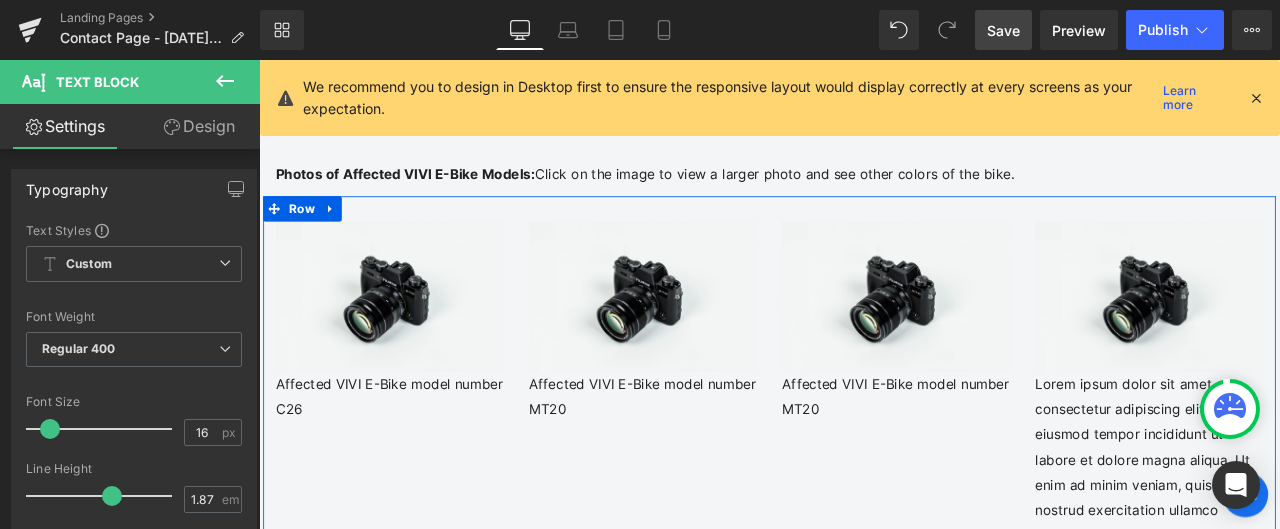 click on "Affected VIVI E-Bike model number MT20" at bounding box center [1014, 459] 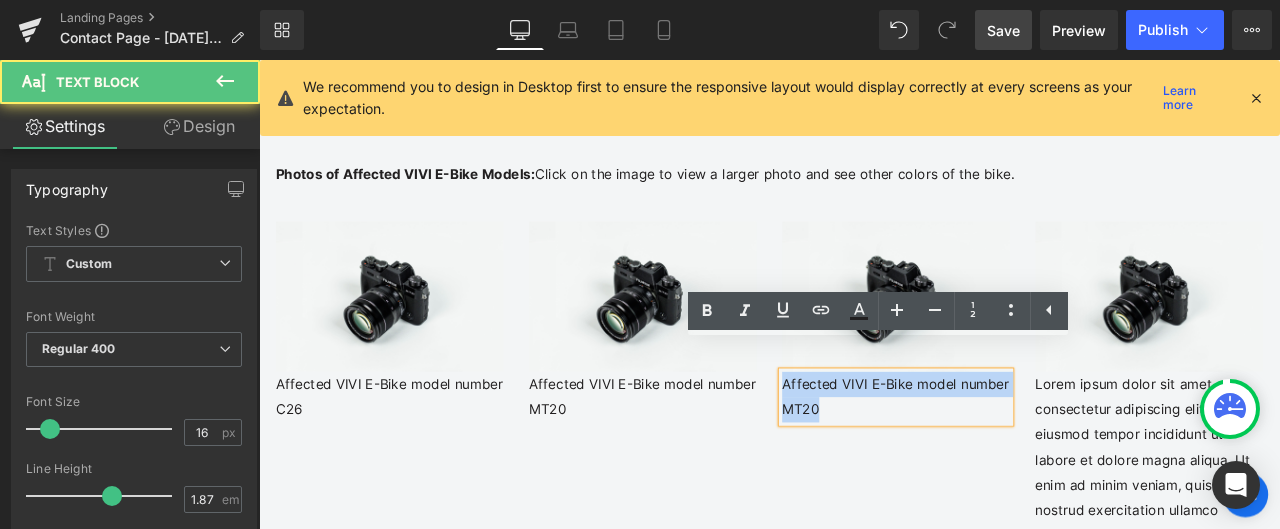 drag, startPoint x: 924, startPoint y: 442, endPoint x: 871, endPoint y: 402, distance: 66.4003 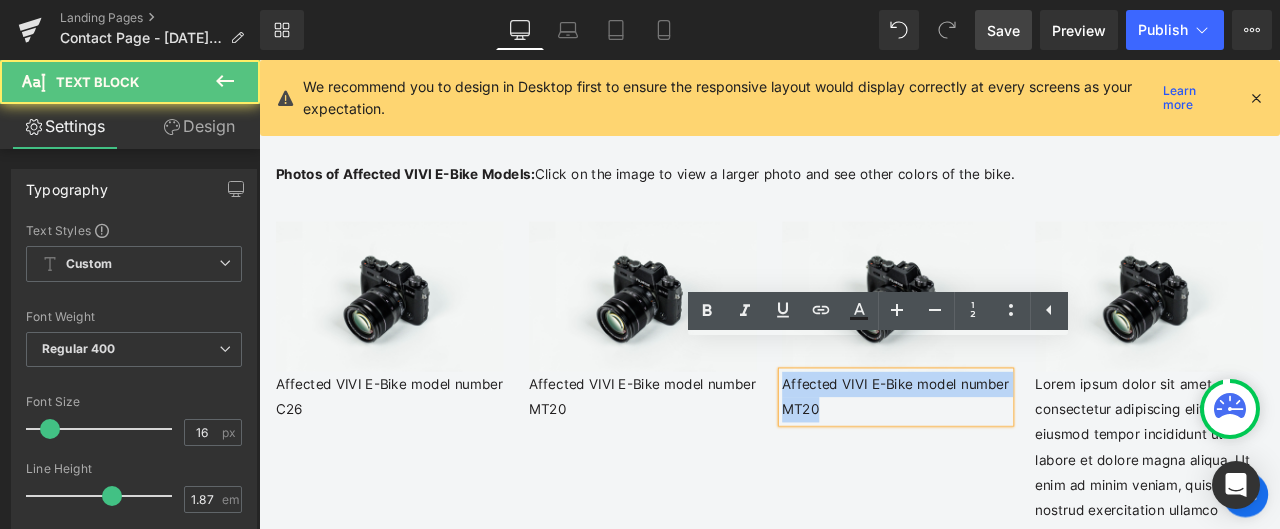 click on "Affected VIVI E-Bike model number MT20" at bounding box center [1014, 459] 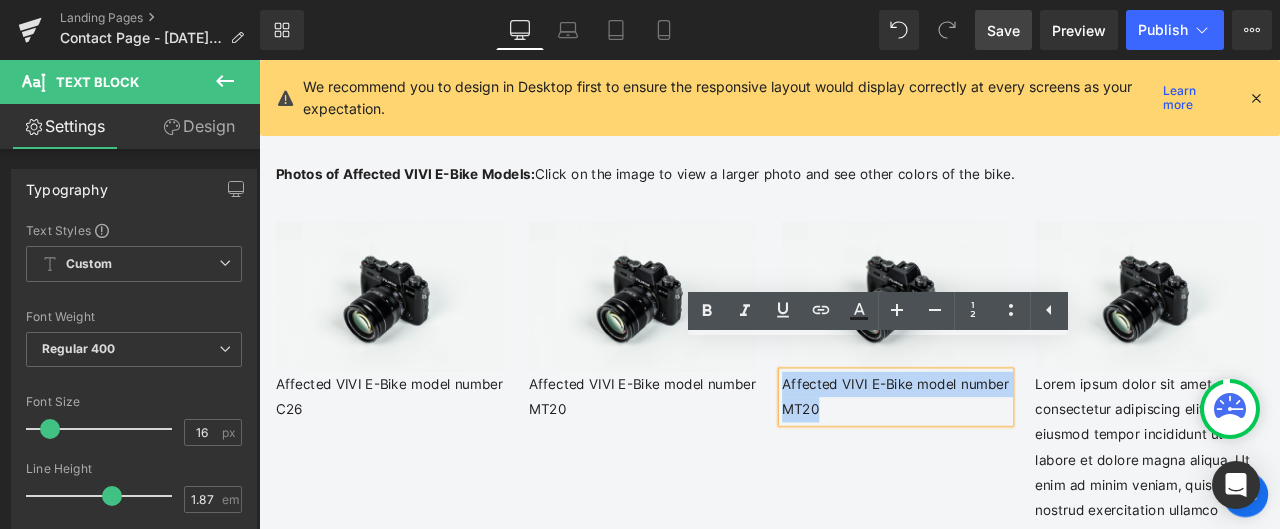 copy on "Affected VIVI E-Bike model number MT20" 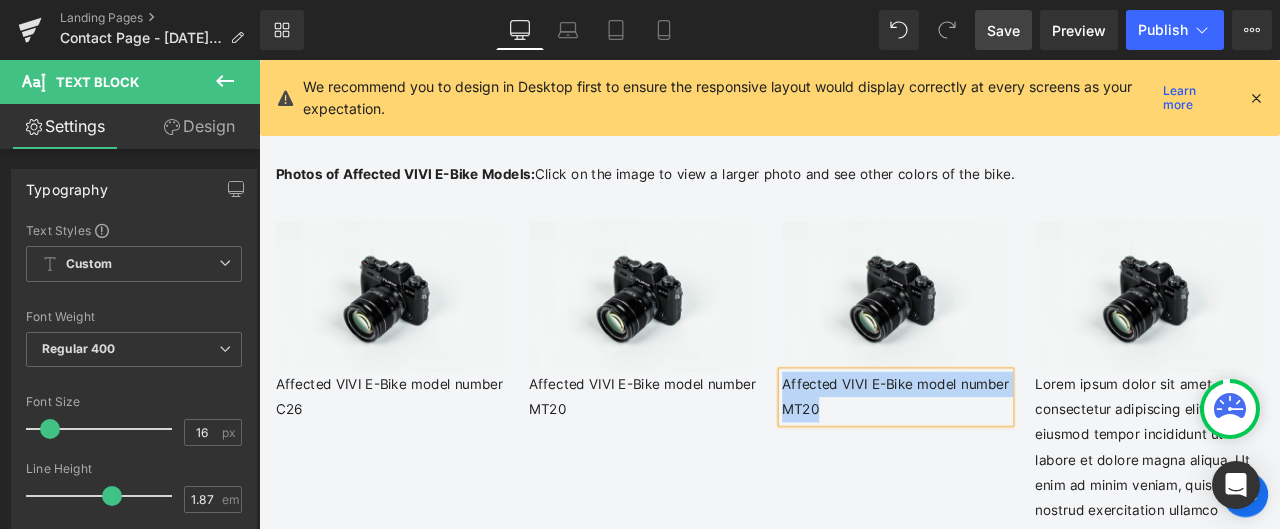 click on "Lorem ipsum dolor sit amet, consectetur adipiscing elit, sed do eiusmod tempor incididunt ut labore et dolore magna aliqua. Ut enim ad minim veniam, quis nostrud exercitation ullamco laboris nisi ut aliquip ex ea commodo consequat. Duis aute irure dolor in reprehenderit in voluptate velit esse cillum dolore eu fugiat nulla pariatur. Excepteur sint occaecat cupidatat non proident, sunt in culpa qui officia deserunt mollit anim id est laborum." at bounding box center [1314, 653] 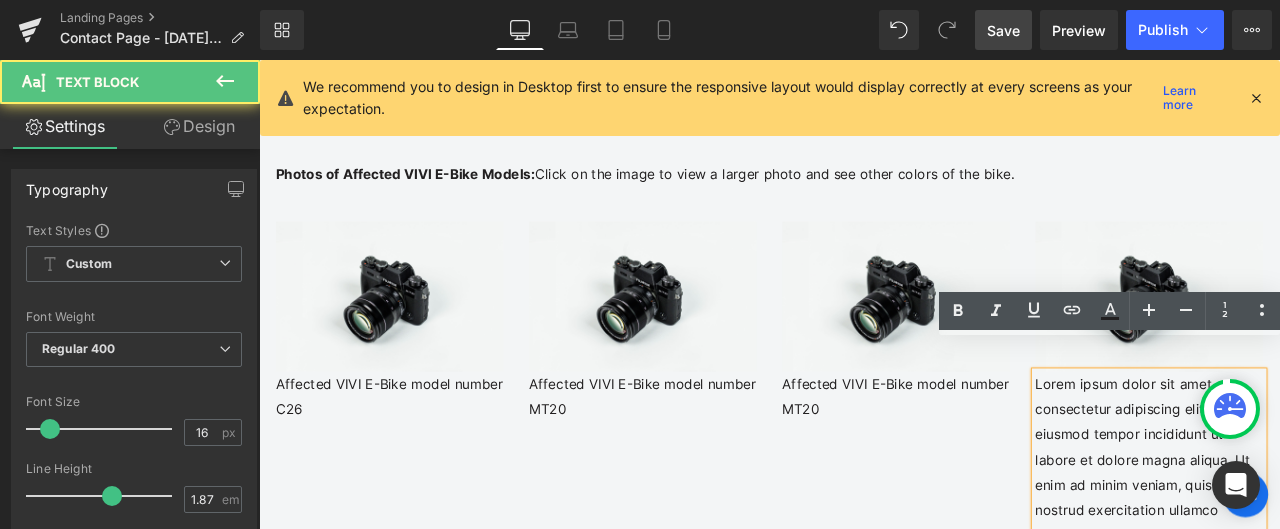 click on "Lorem ipsum dolor sit amet, consectetur adipiscing elit, sed do eiusmod tempor incididunt ut labore et dolore magna aliqua. Ut enim ad minim veniam, quis nostrud exercitation ullamco laboris nisi ut aliquip ex ea commodo consequat. Duis aute irure dolor in reprehenderit in voluptate velit esse cillum dolore eu fugiat nulla pariatur. Excepteur sint occaecat cupidatat non proident, sunt in culpa qui officia deserunt mollit anim id est laborum." at bounding box center (1314, 653) 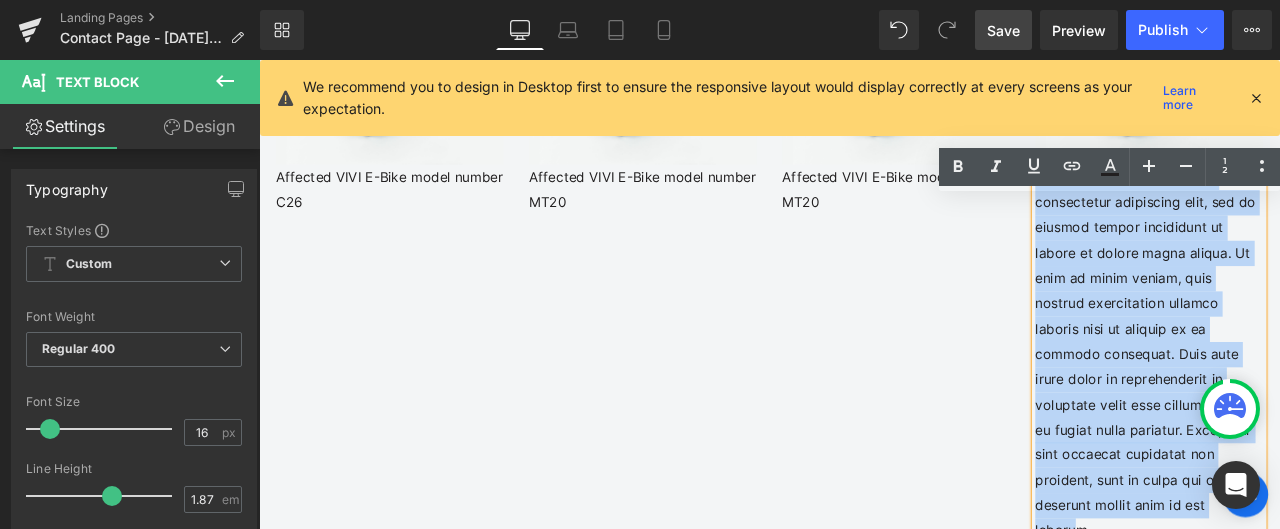 scroll, scrollTop: 2256, scrollLeft: 0, axis: vertical 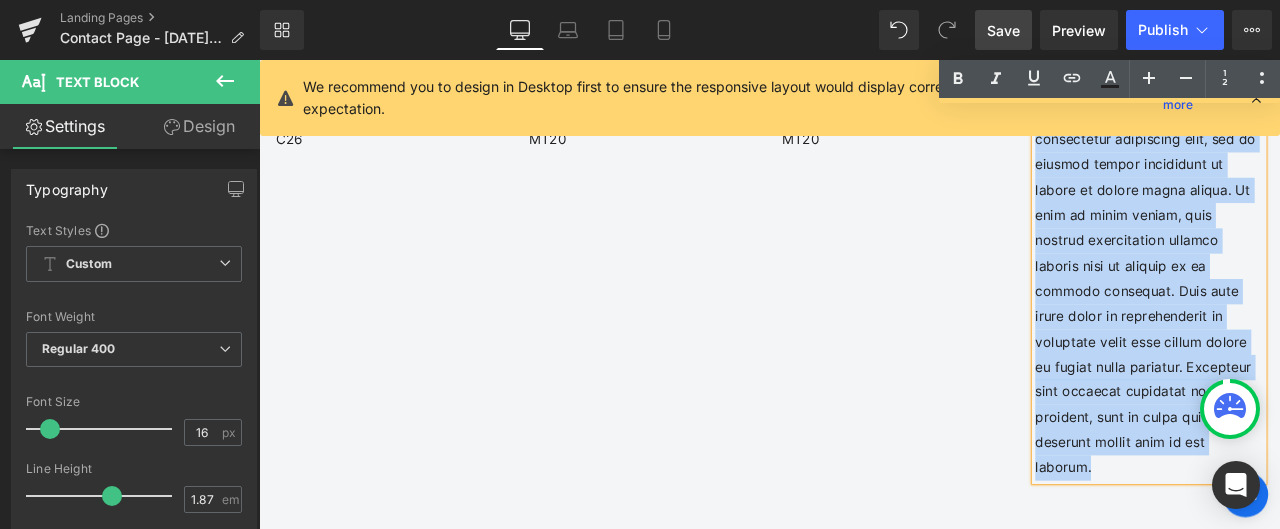 drag, startPoint x: 1171, startPoint y: 409, endPoint x: 1329, endPoint y: 460, distance: 166.0271 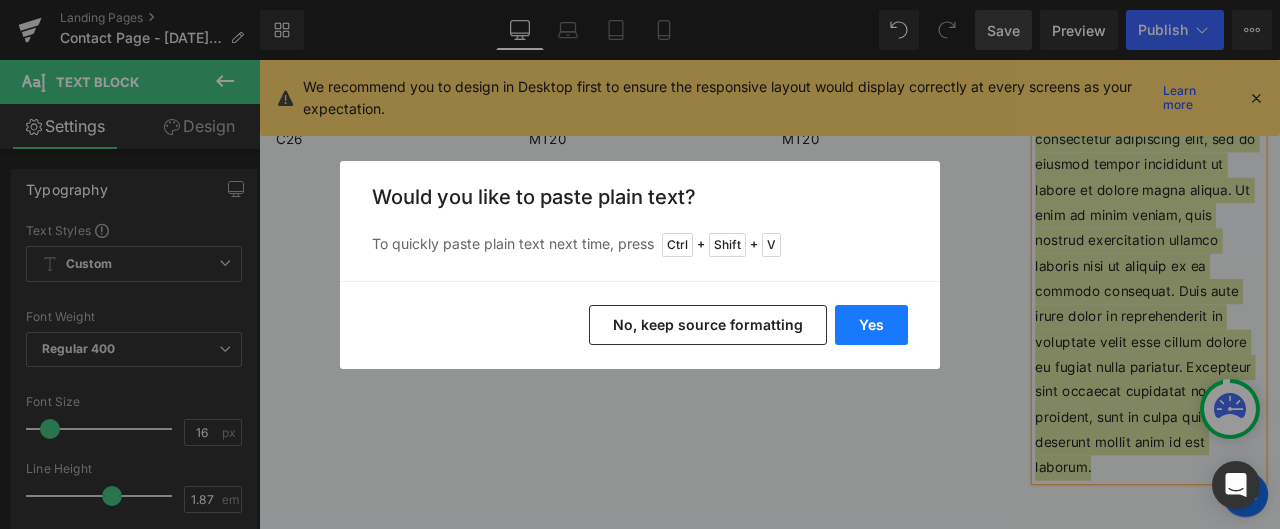 click on "Yes" at bounding box center (871, 325) 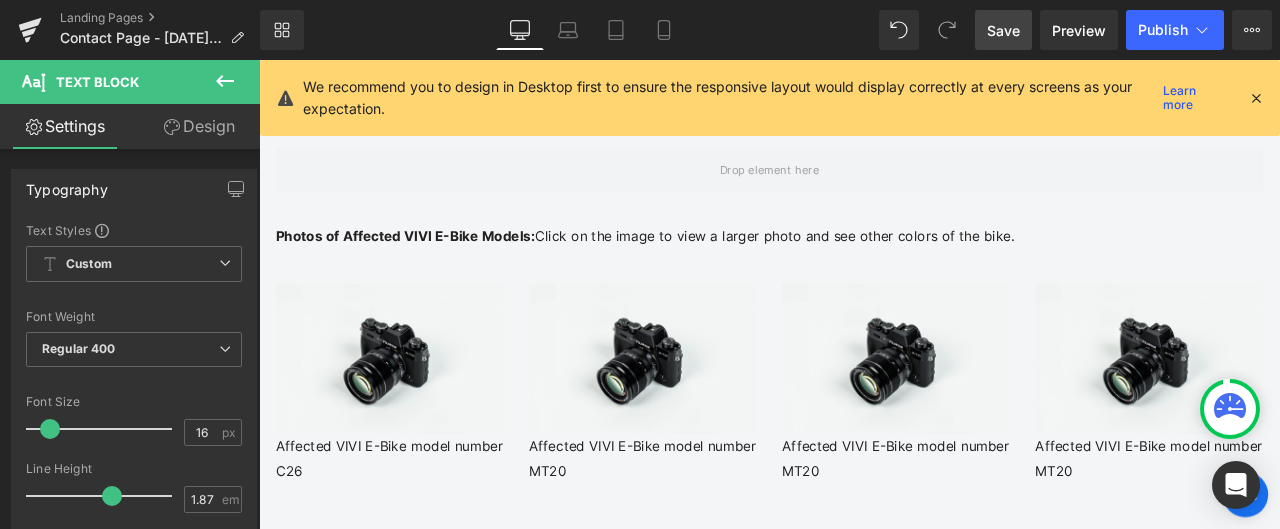 scroll, scrollTop: 1856, scrollLeft: 0, axis: vertical 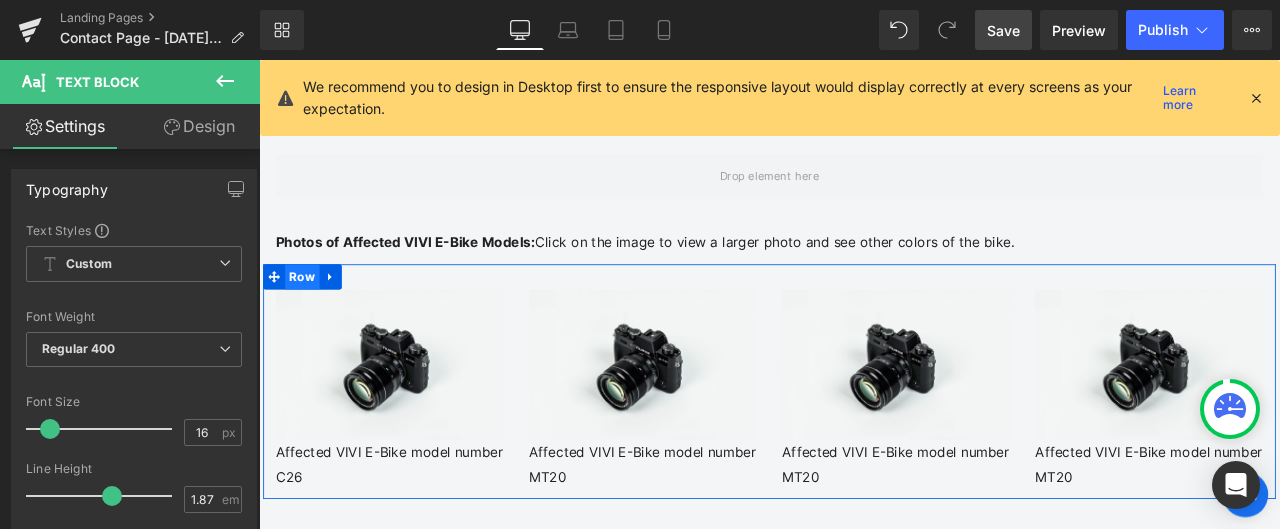 click on "Row" at bounding box center [310, 317] 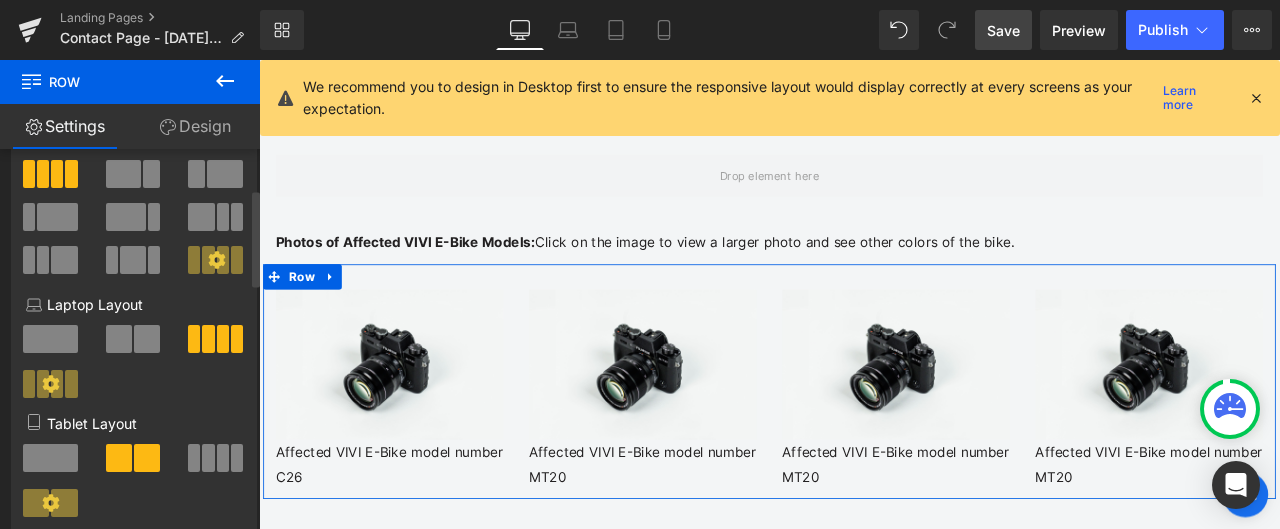 scroll, scrollTop: 200, scrollLeft: 0, axis: vertical 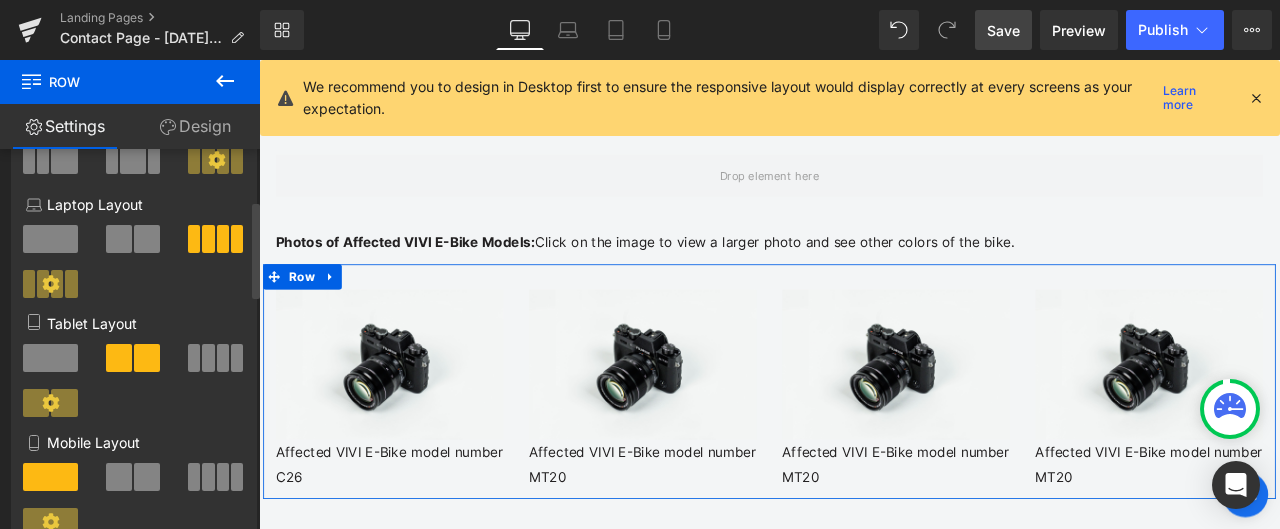 click at bounding box center (223, 358) 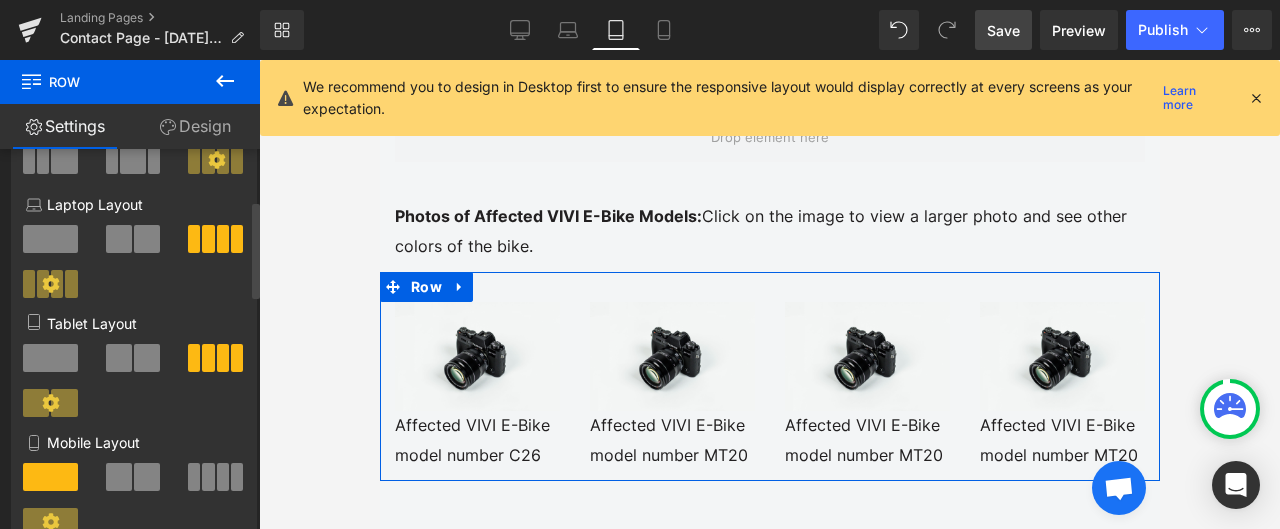 click at bounding box center [208, 477] 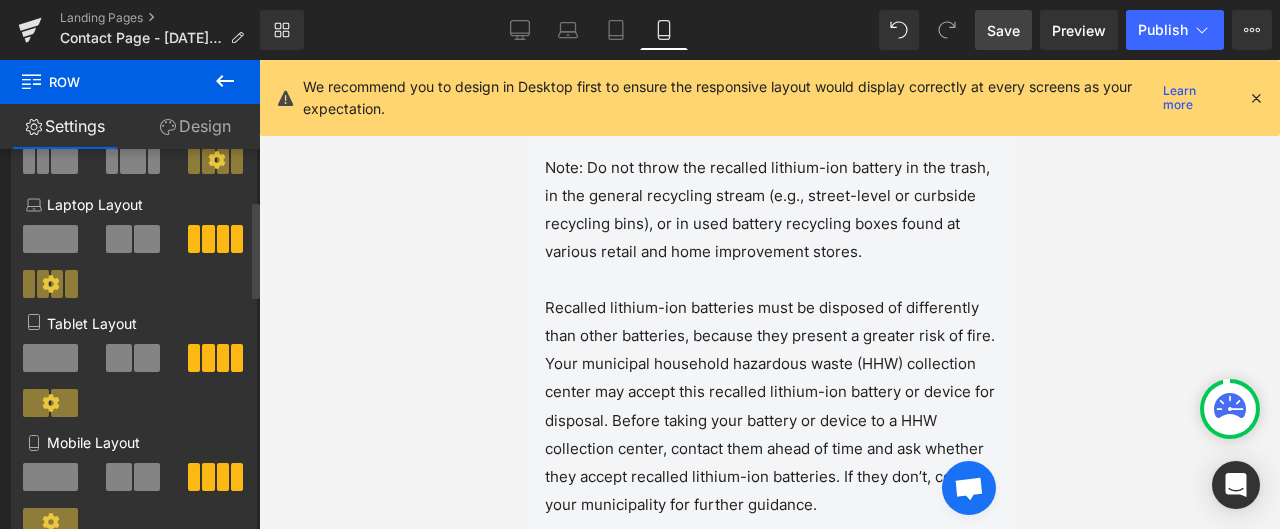 scroll, scrollTop: 2558, scrollLeft: 0, axis: vertical 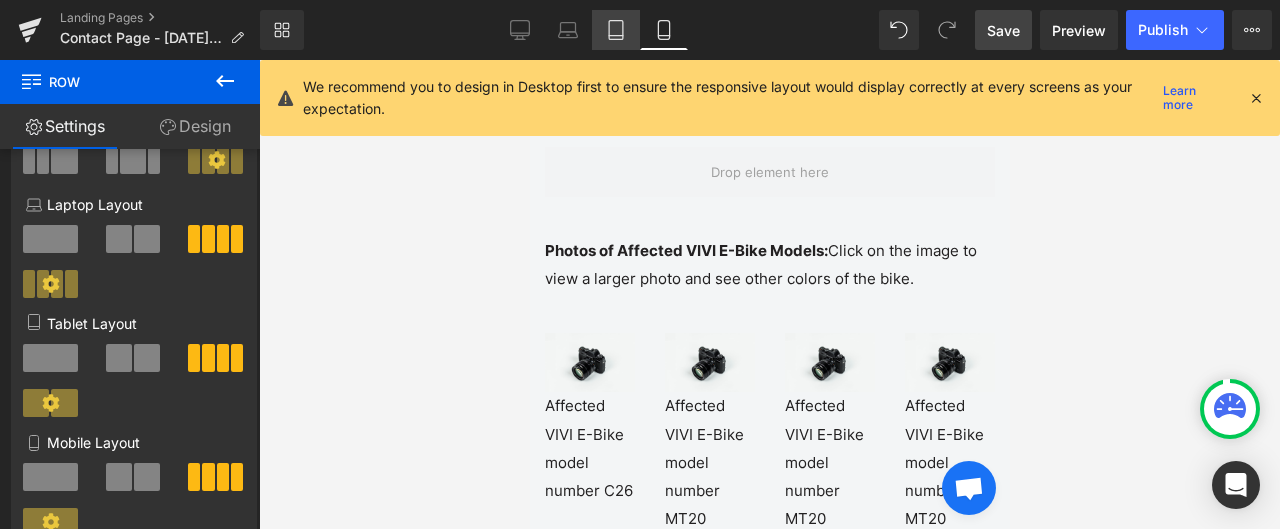 click 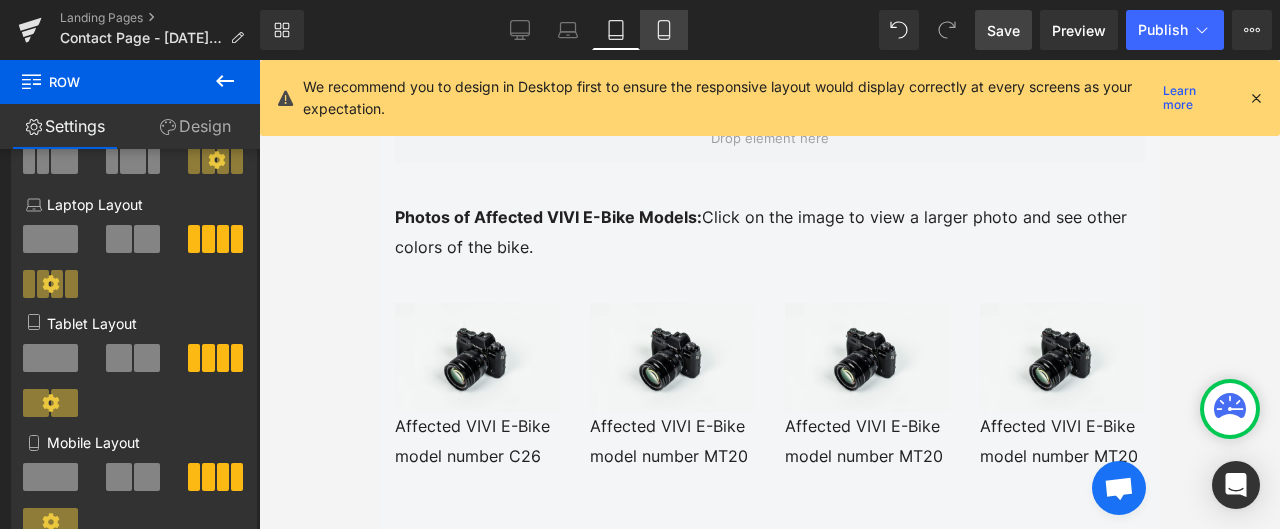 click 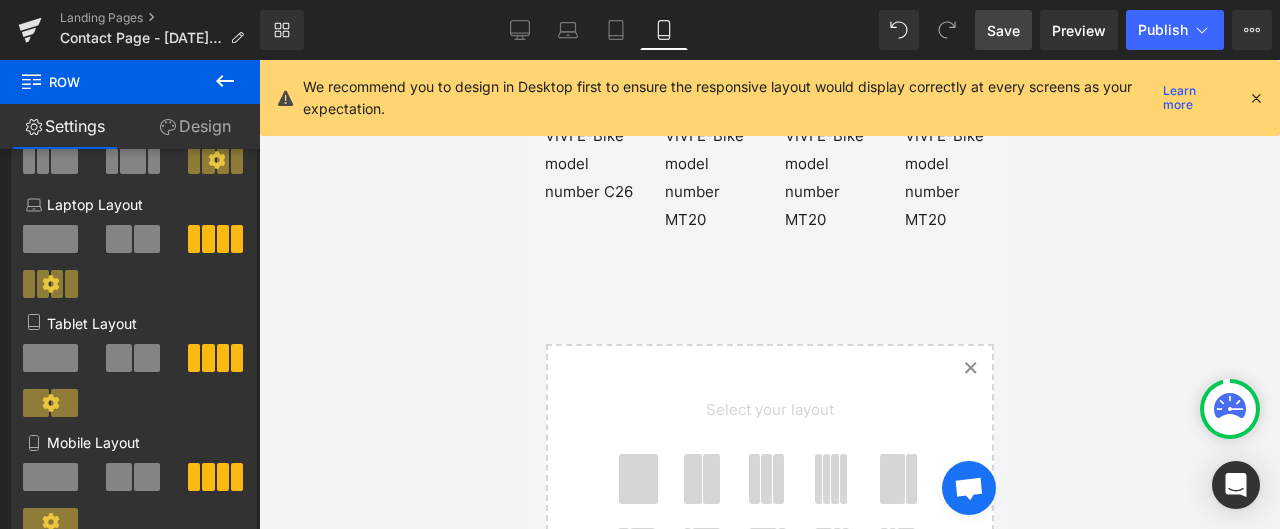 scroll, scrollTop: 2557, scrollLeft: 0, axis: vertical 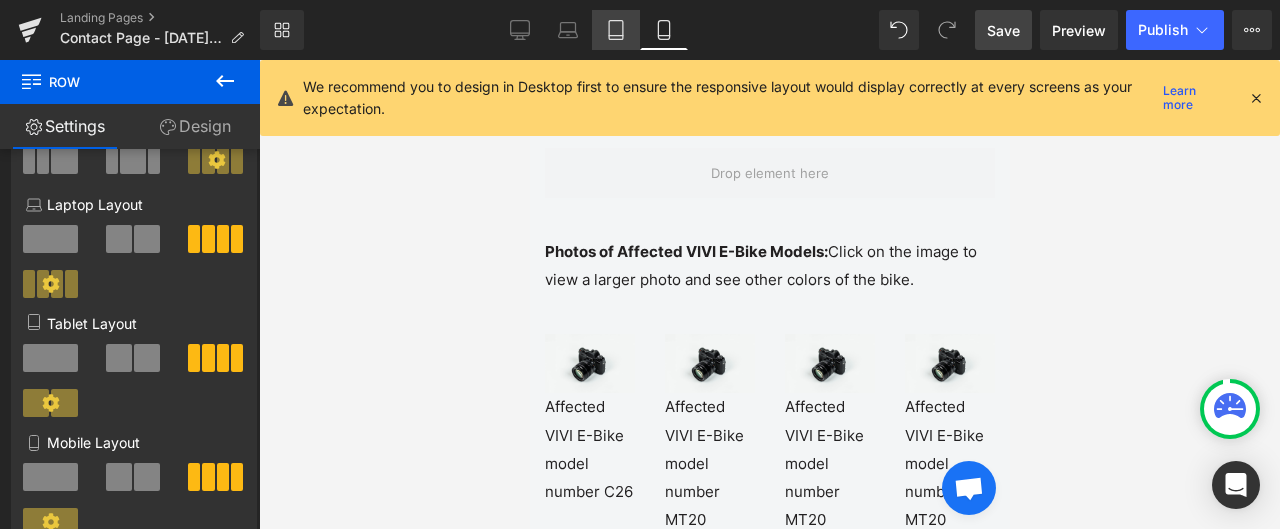 click on "Tablet" at bounding box center (616, 30) 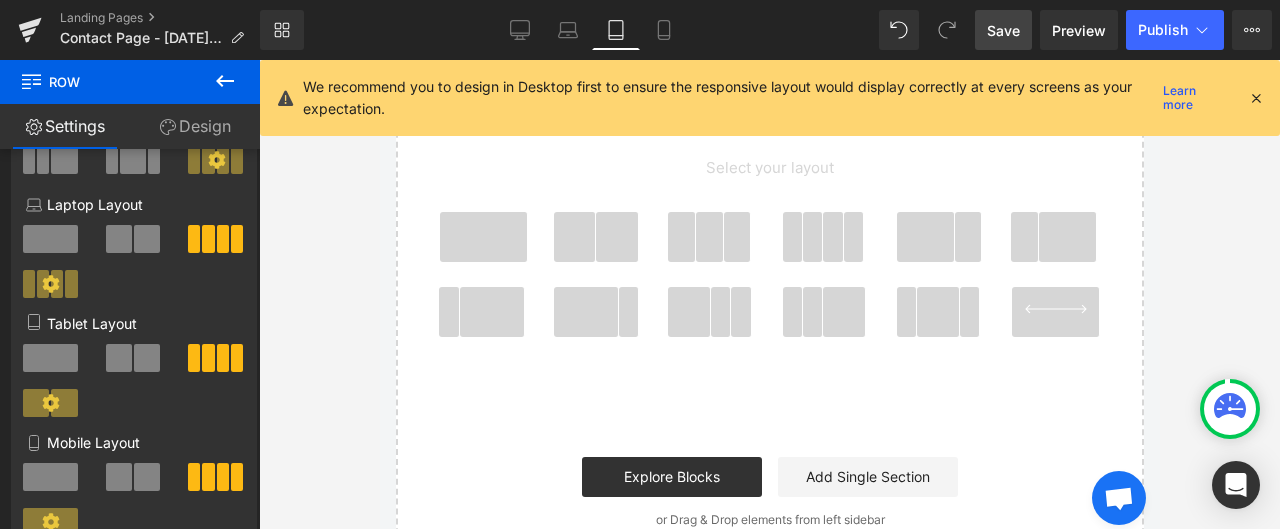 scroll, scrollTop: 2076, scrollLeft: 0, axis: vertical 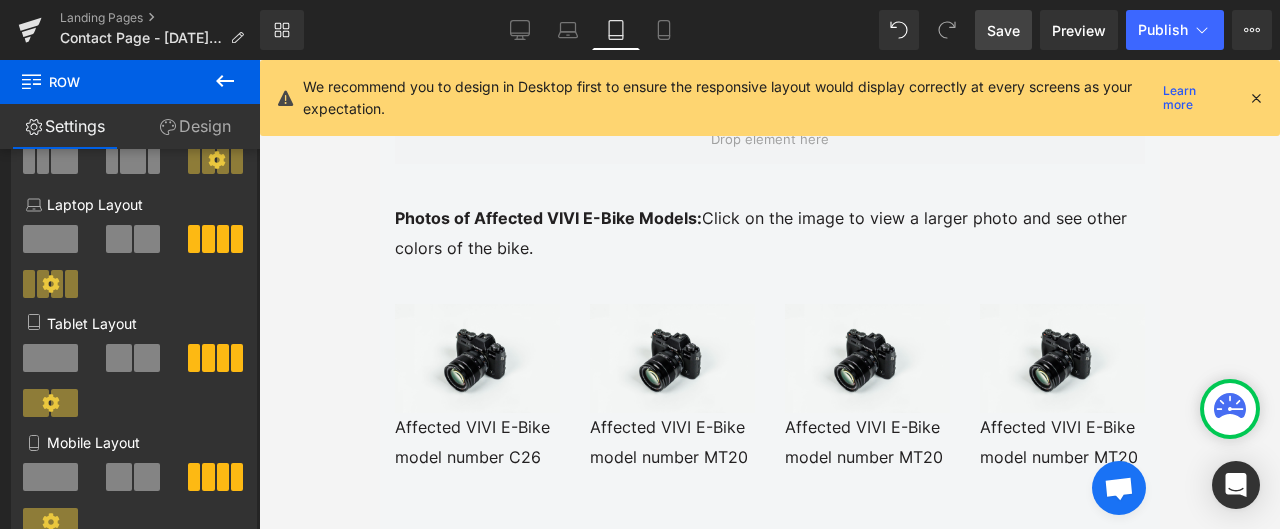 click on "Tablet" at bounding box center (616, 30) 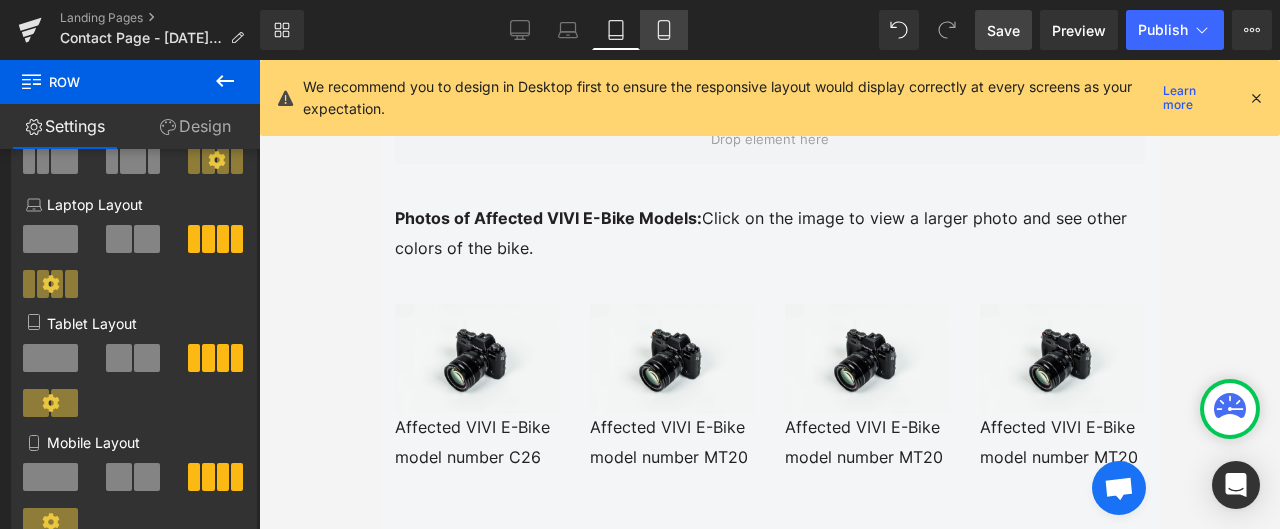 click on "Mobile" at bounding box center (664, 30) 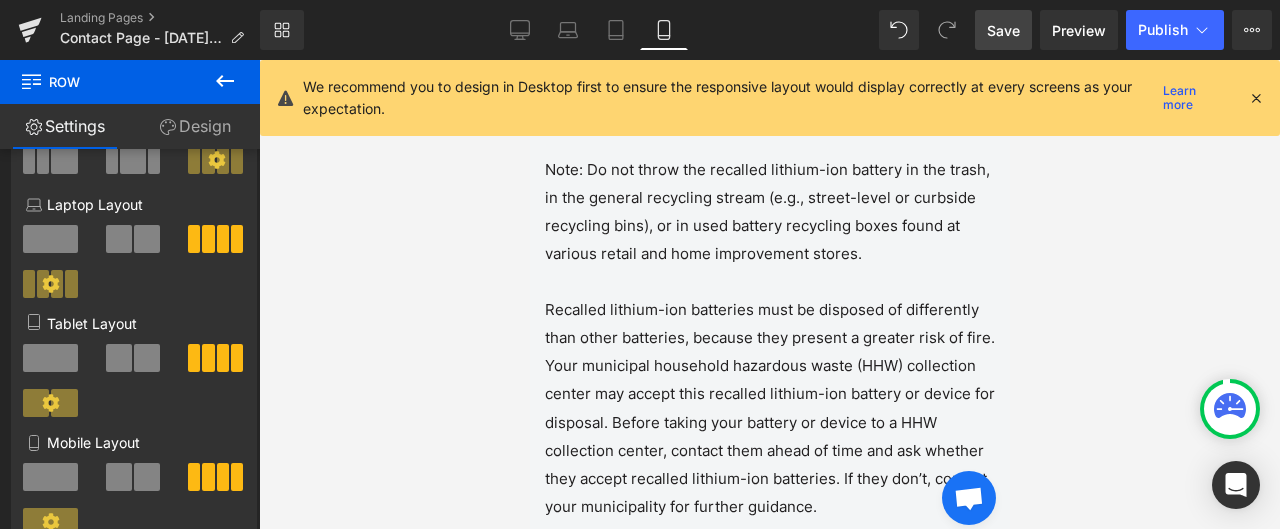 scroll, scrollTop: 2556, scrollLeft: 0, axis: vertical 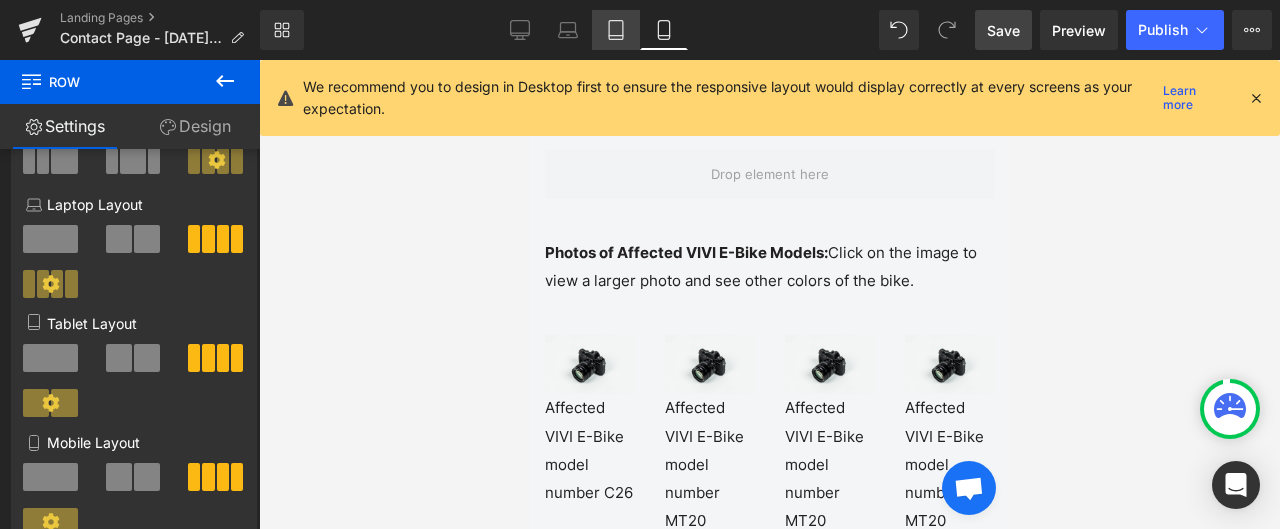 click on "Tablet" at bounding box center [616, 30] 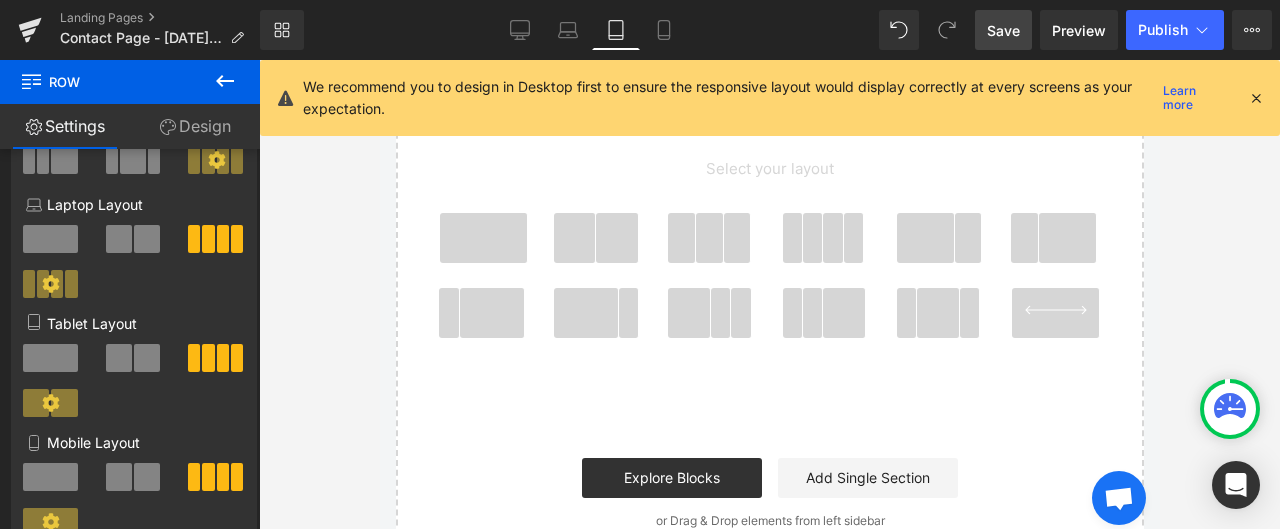 scroll, scrollTop: 2076, scrollLeft: 0, axis: vertical 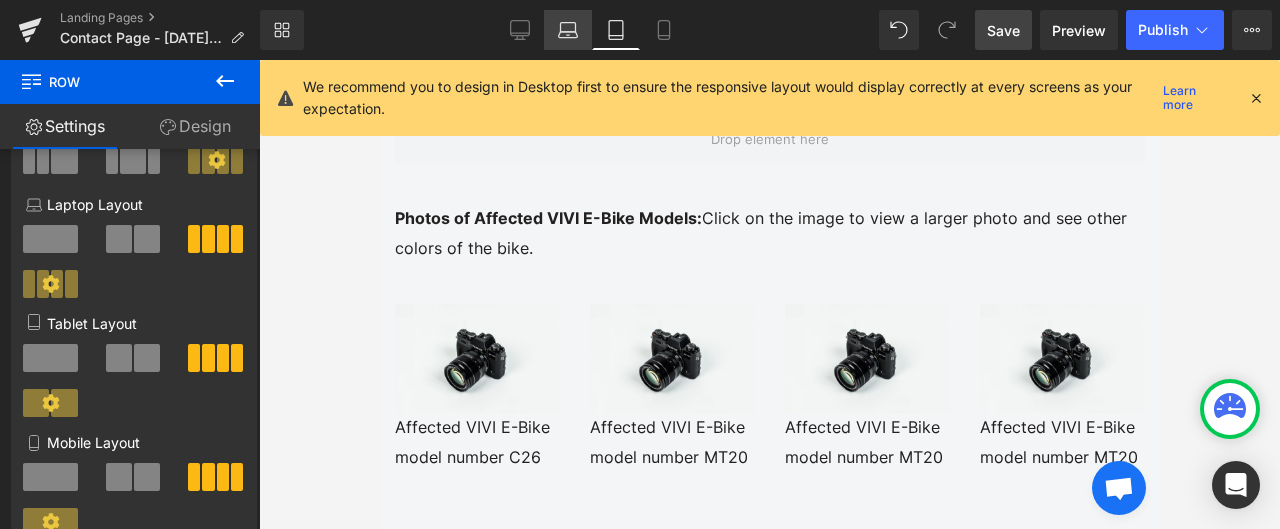 click on "Laptop" at bounding box center [568, 30] 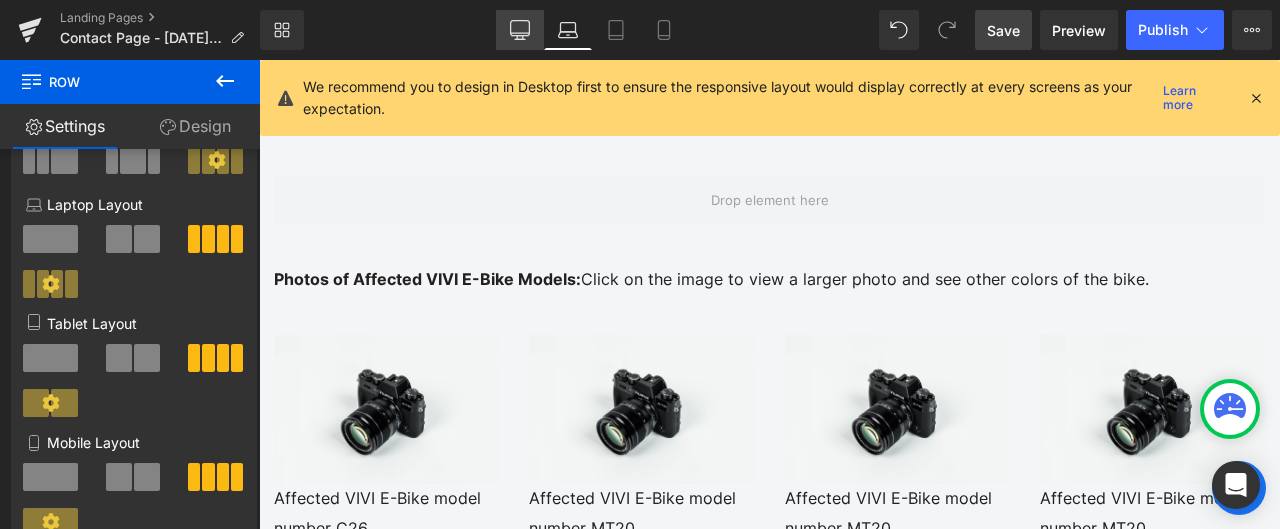 click 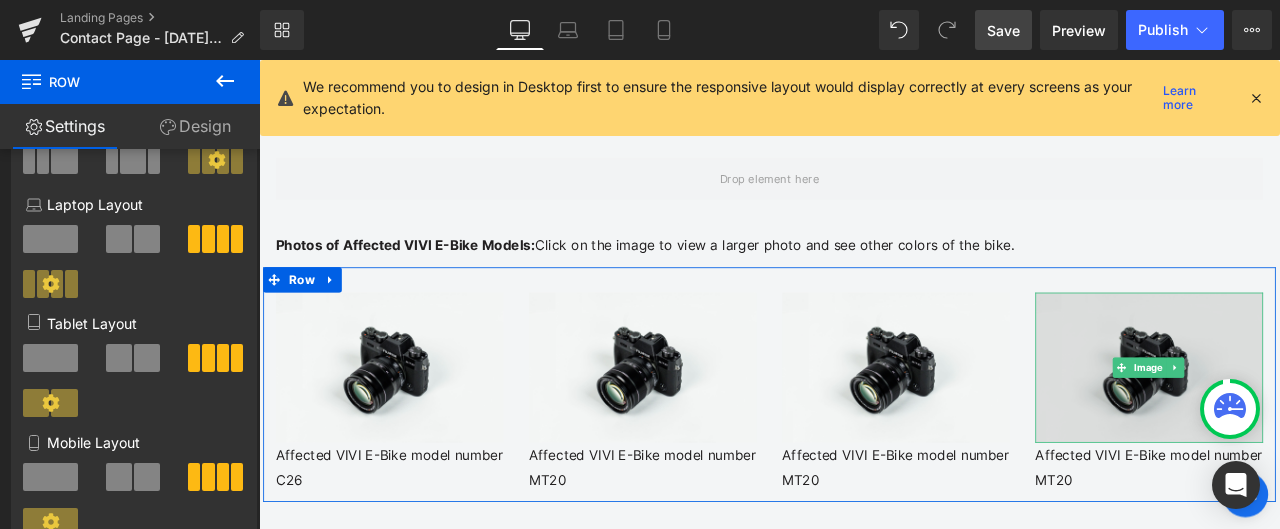 click at bounding box center (1314, 425) 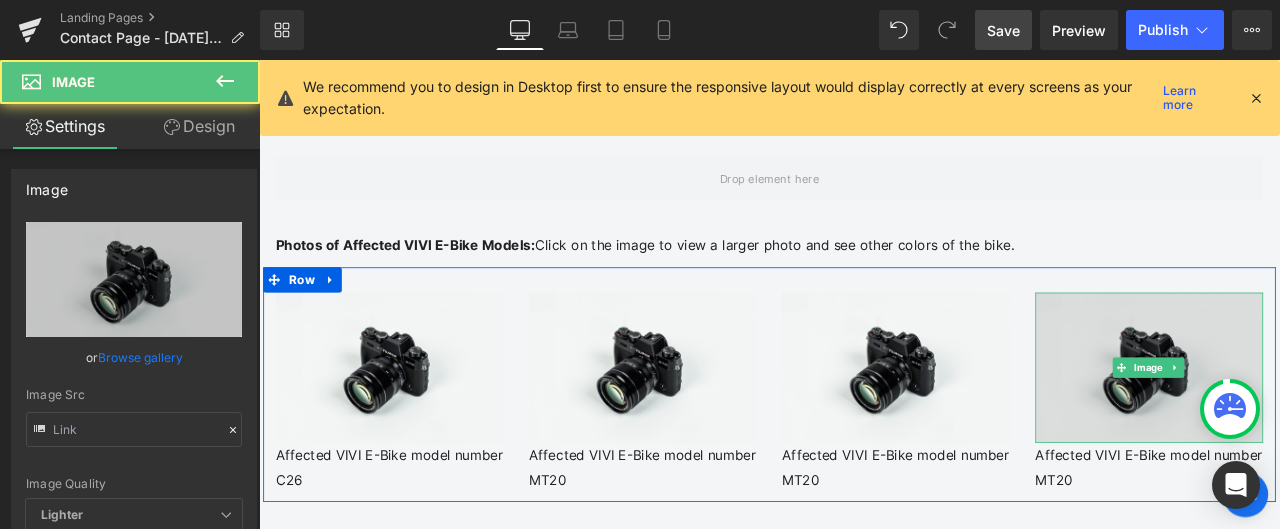 type on "//[DOMAIN_NAME][URL]" 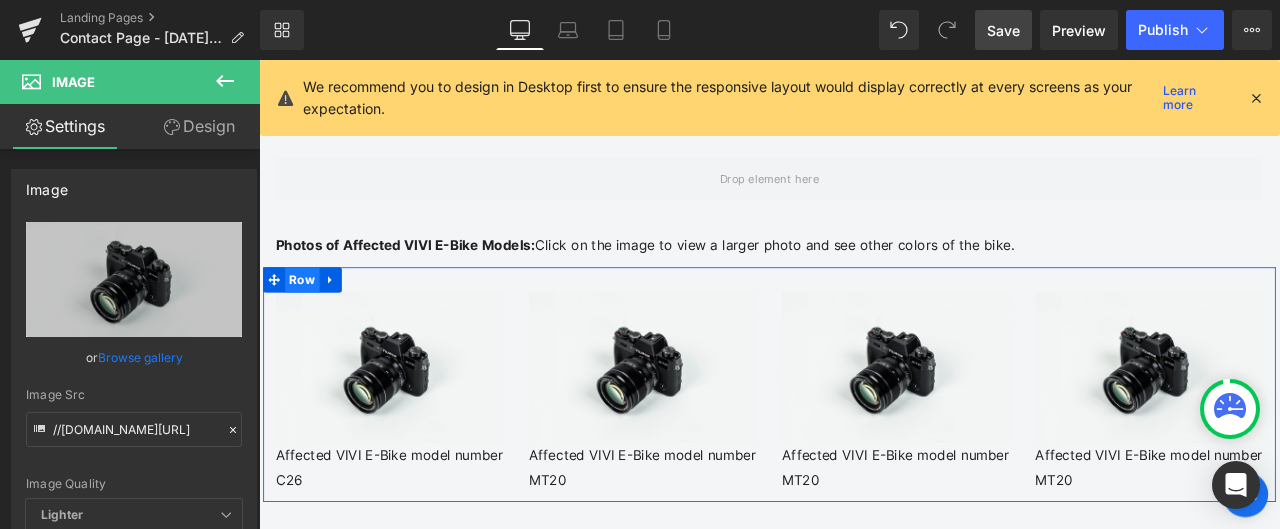 click on "Row" at bounding box center [310, 321] 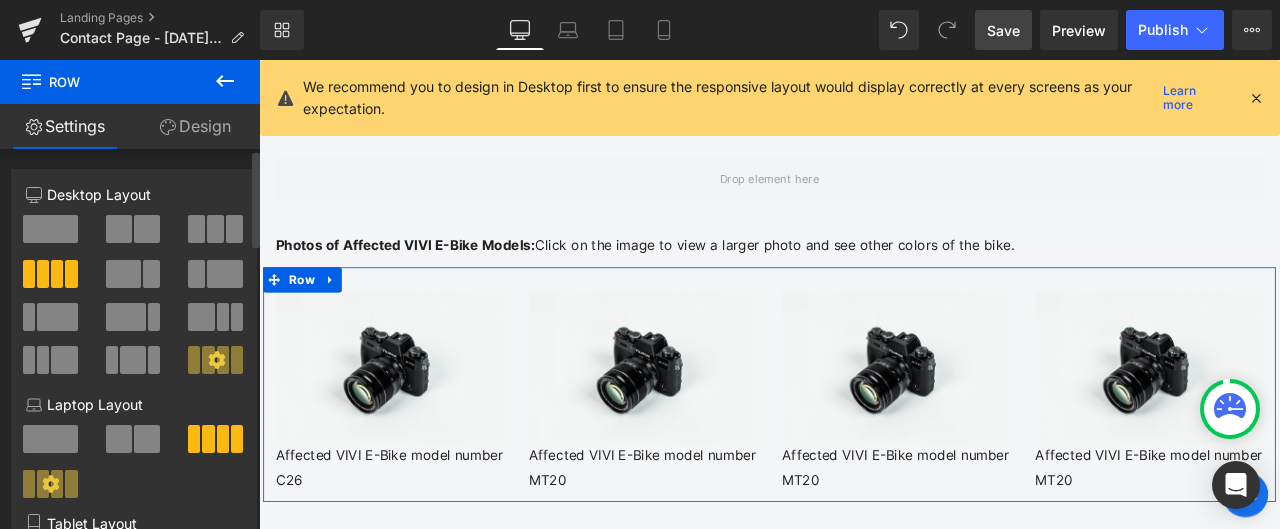 click at bounding box center (215, 229) 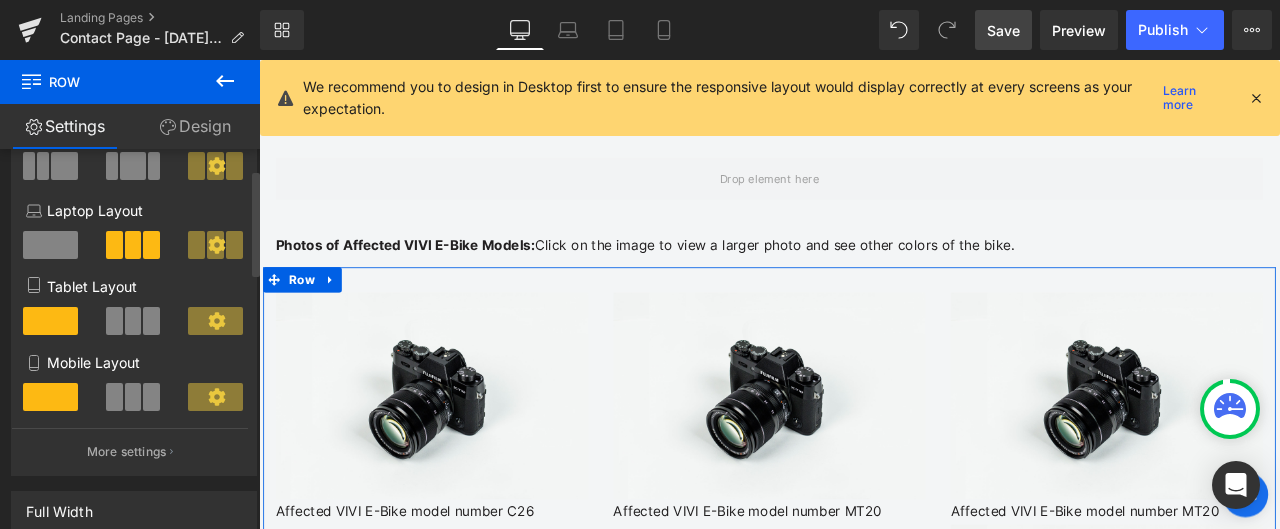 scroll, scrollTop: 200, scrollLeft: 0, axis: vertical 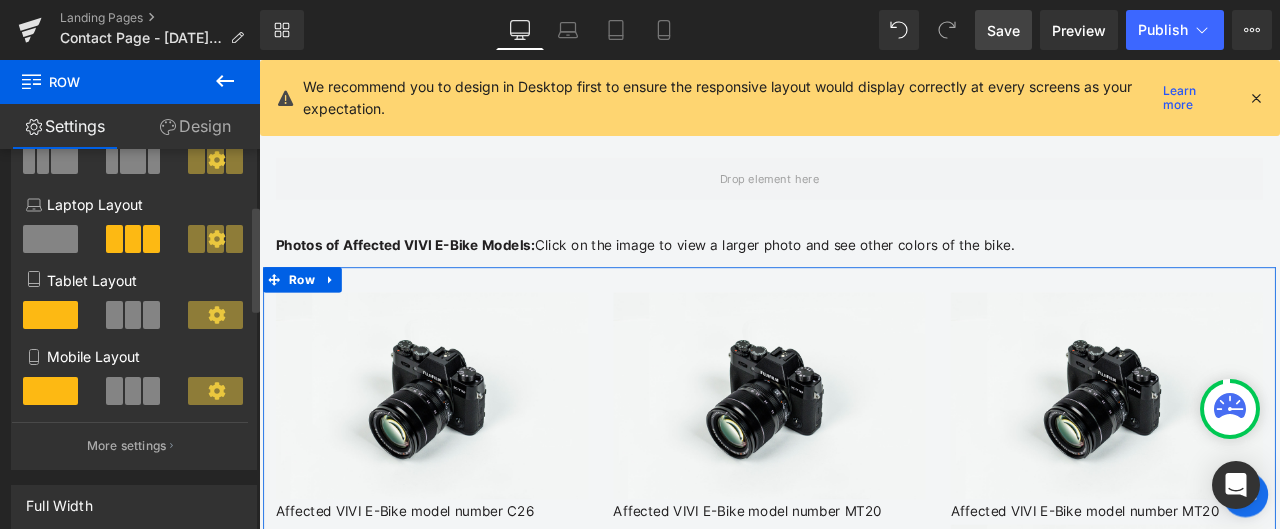 drag, startPoint x: 136, startPoint y: 313, endPoint x: 155, endPoint y: 396, distance: 85.146935 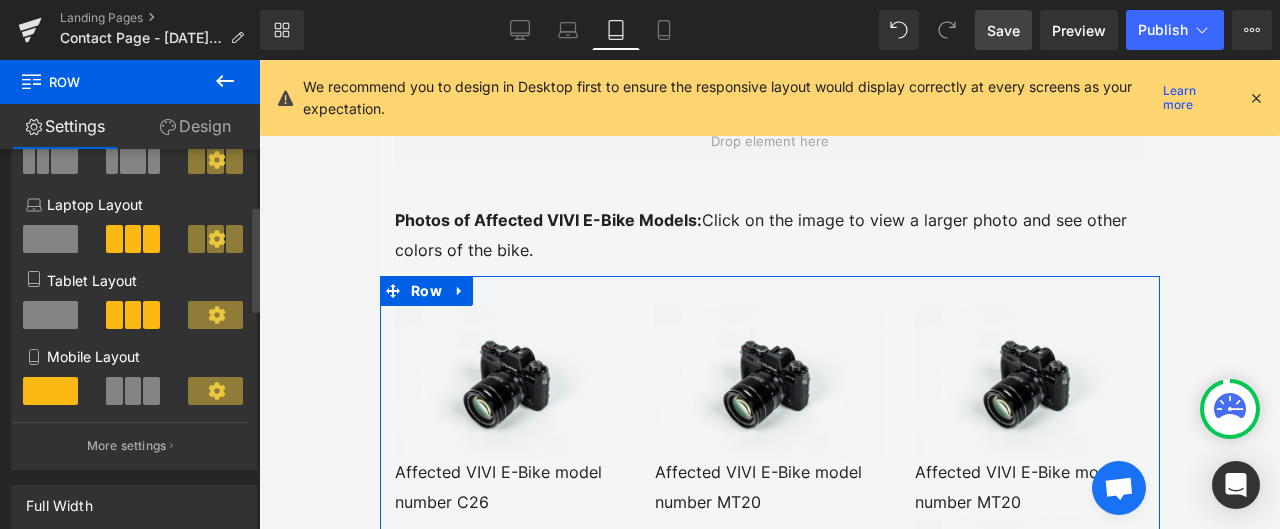 click at bounding box center (151, 391) 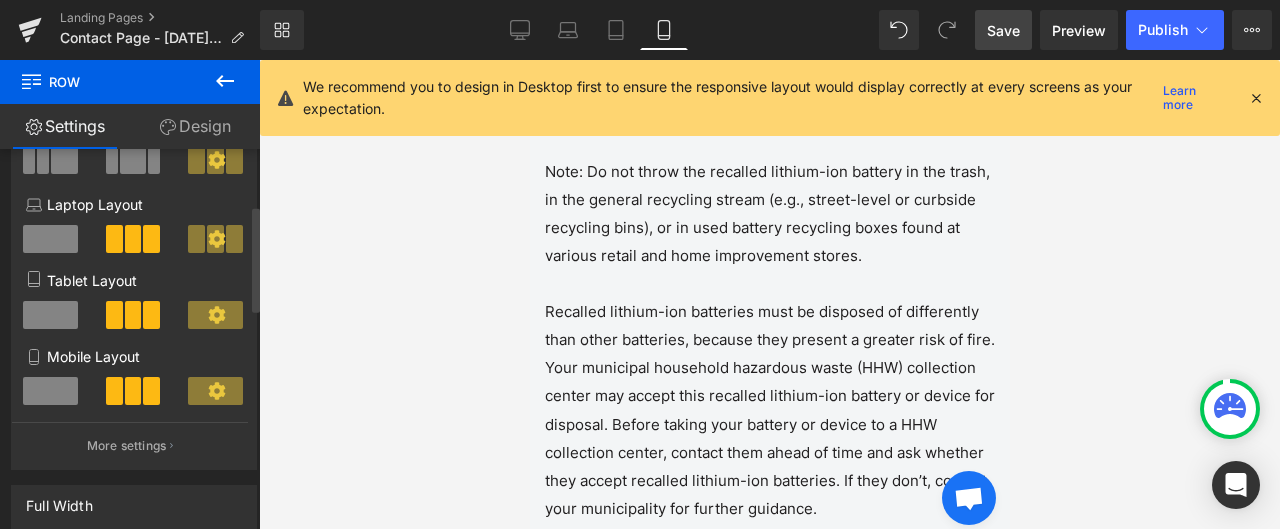 scroll, scrollTop: 2554, scrollLeft: 0, axis: vertical 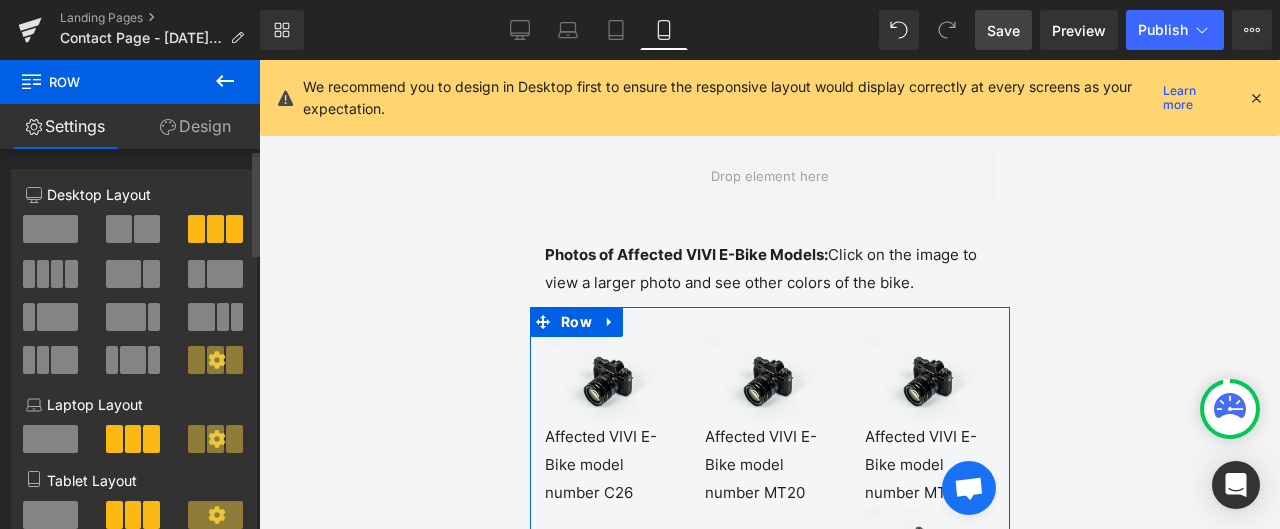 click at bounding box center (234, 229) 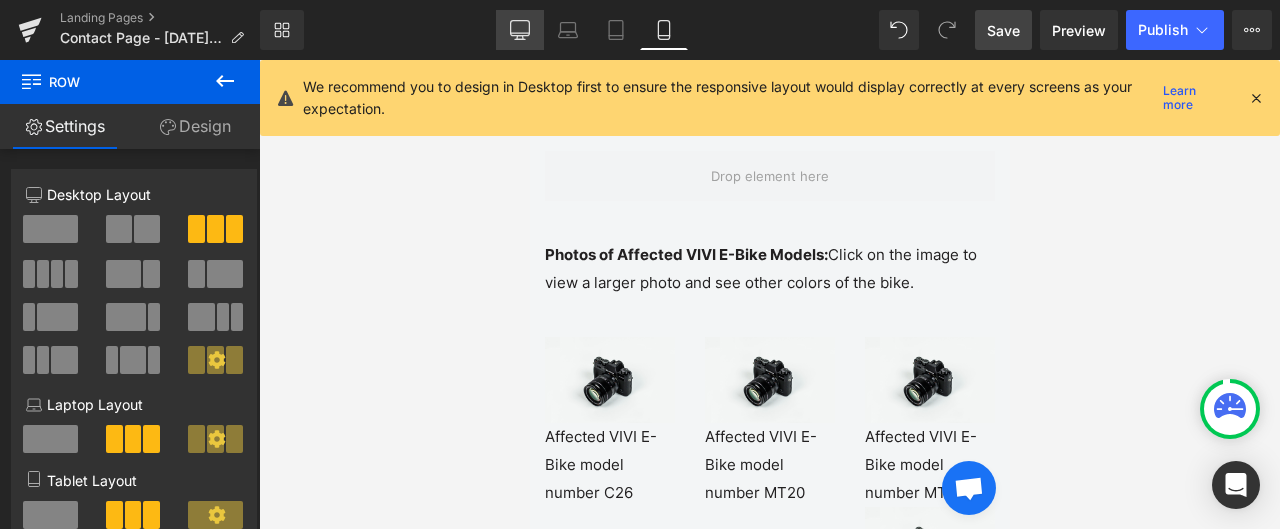 click on "Desktop" at bounding box center [520, 30] 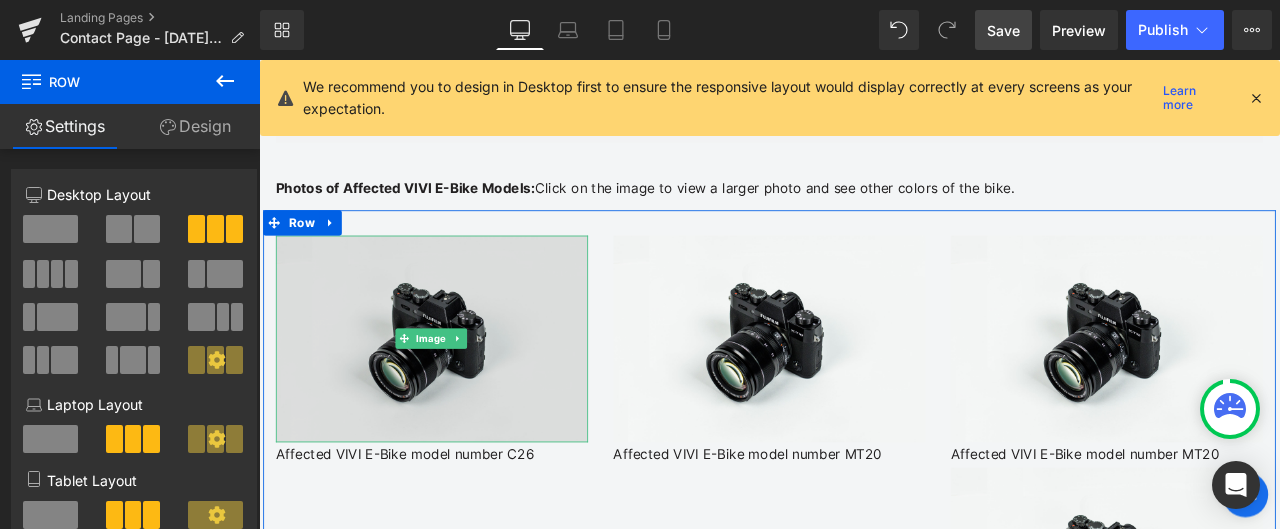 scroll, scrollTop: 1951, scrollLeft: 0, axis: vertical 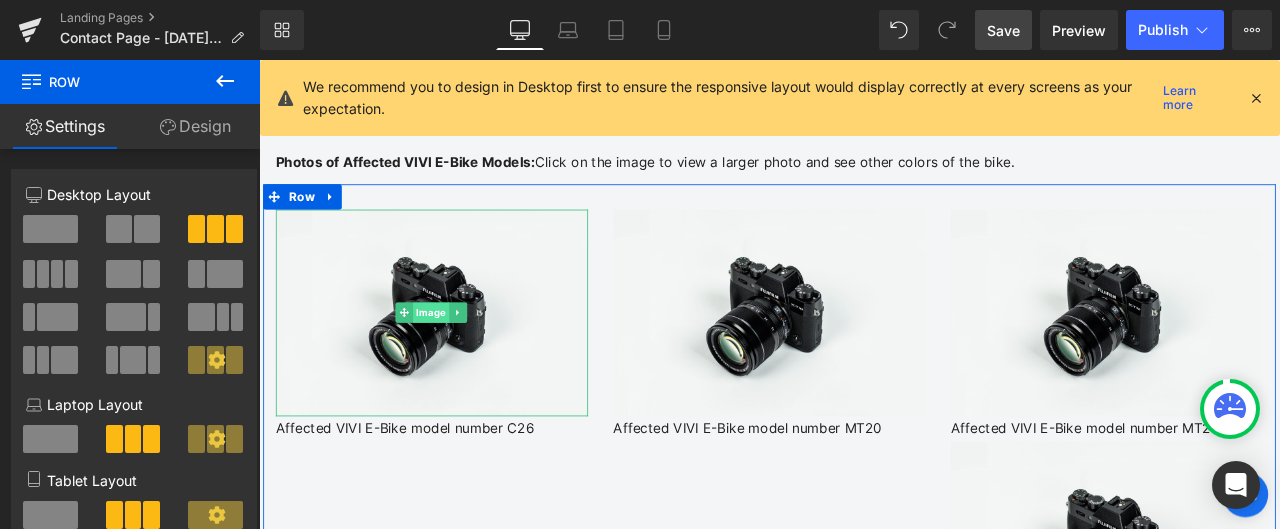 click on "Image" at bounding box center (462, 359) 